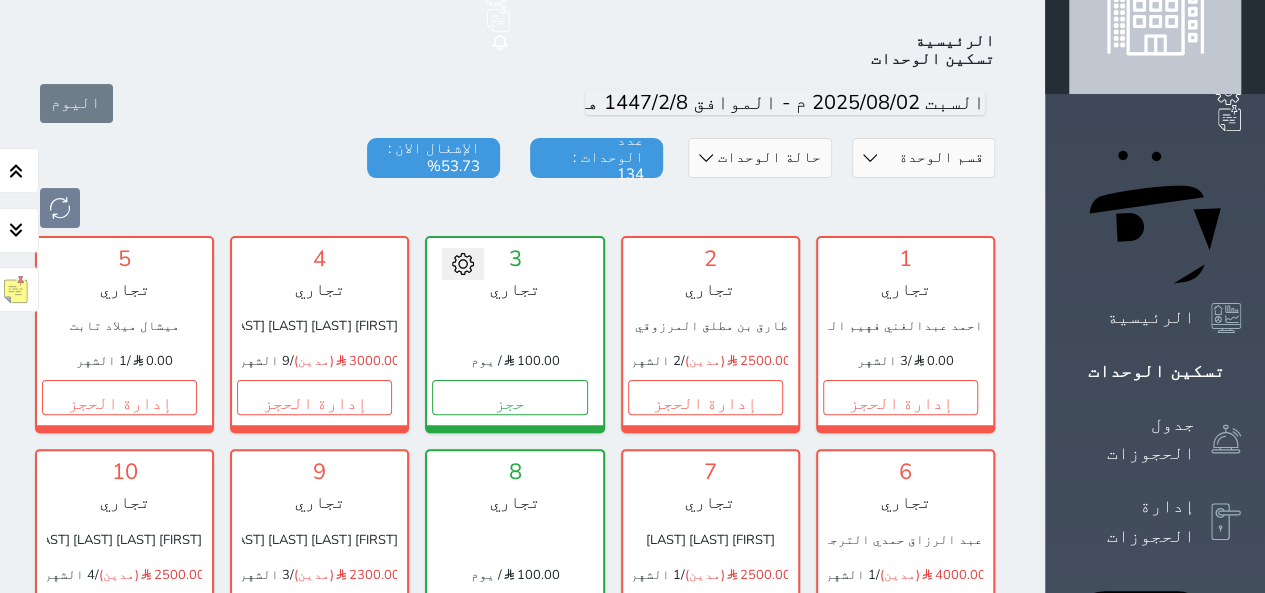 scroll, scrollTop: 78, scrollLeft: 0, axis: vertical 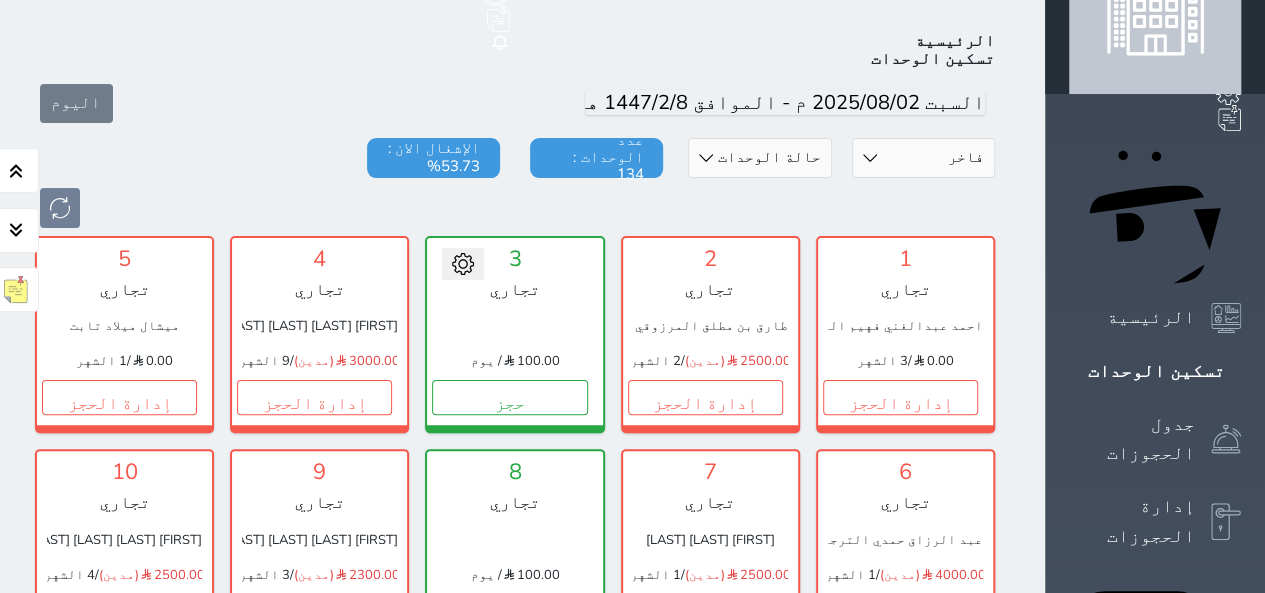 click on "قسم الوحدة   البيت الازرق تجاري اقتصادي فاخر" at bounding box center [923, 158] 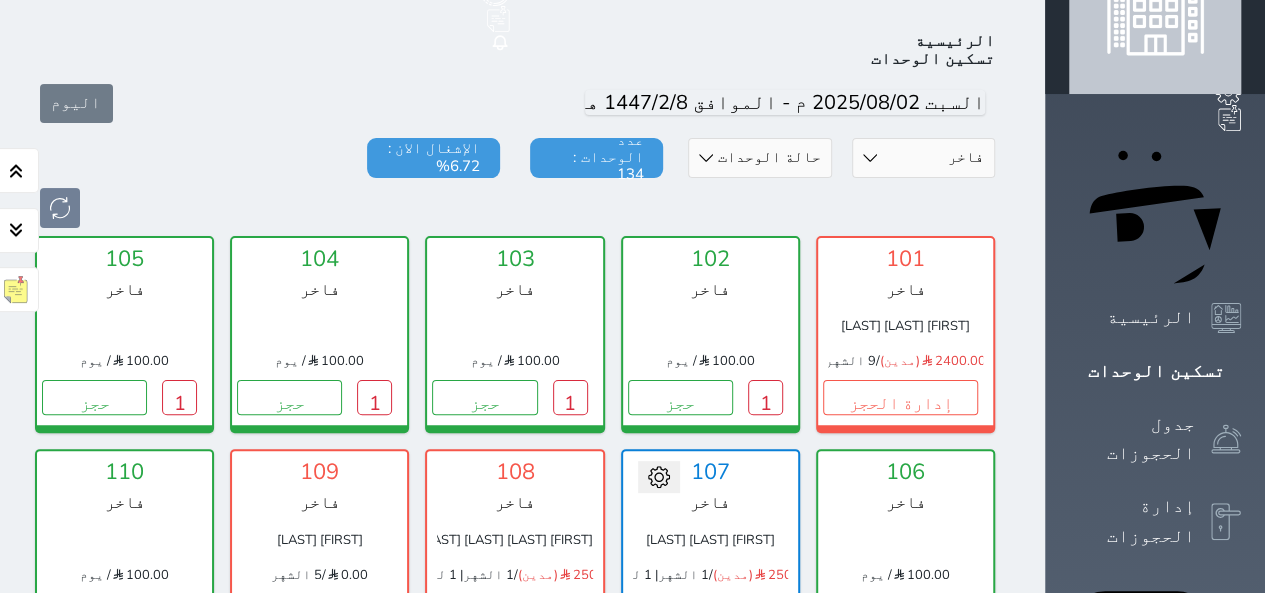 click on "إدارة الحجز" at bounding box center (705, 611) 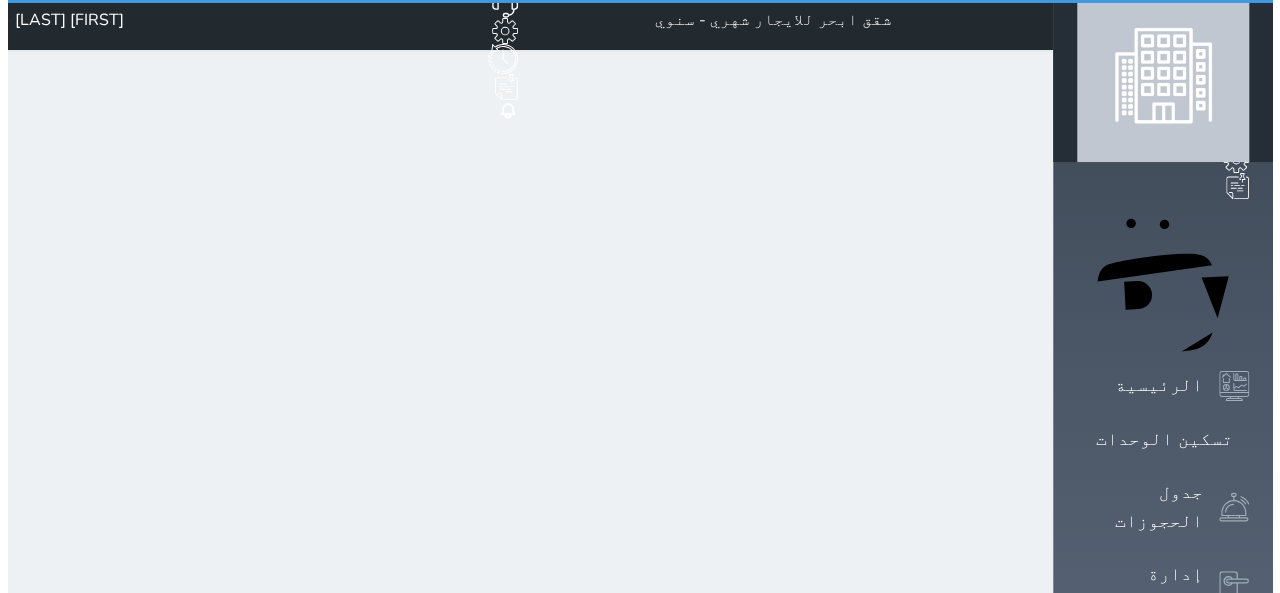 scroll, scrollTop: 0, scrollLeft: 0, axis: both 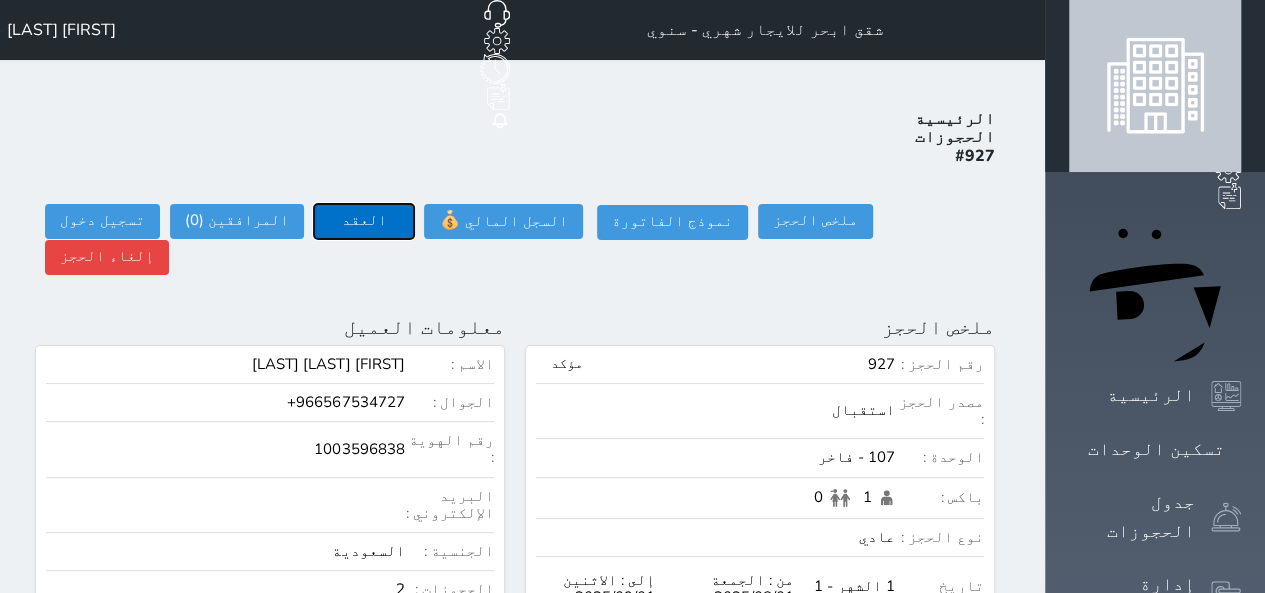 click on "العقد" at bounding box center [364, 221] 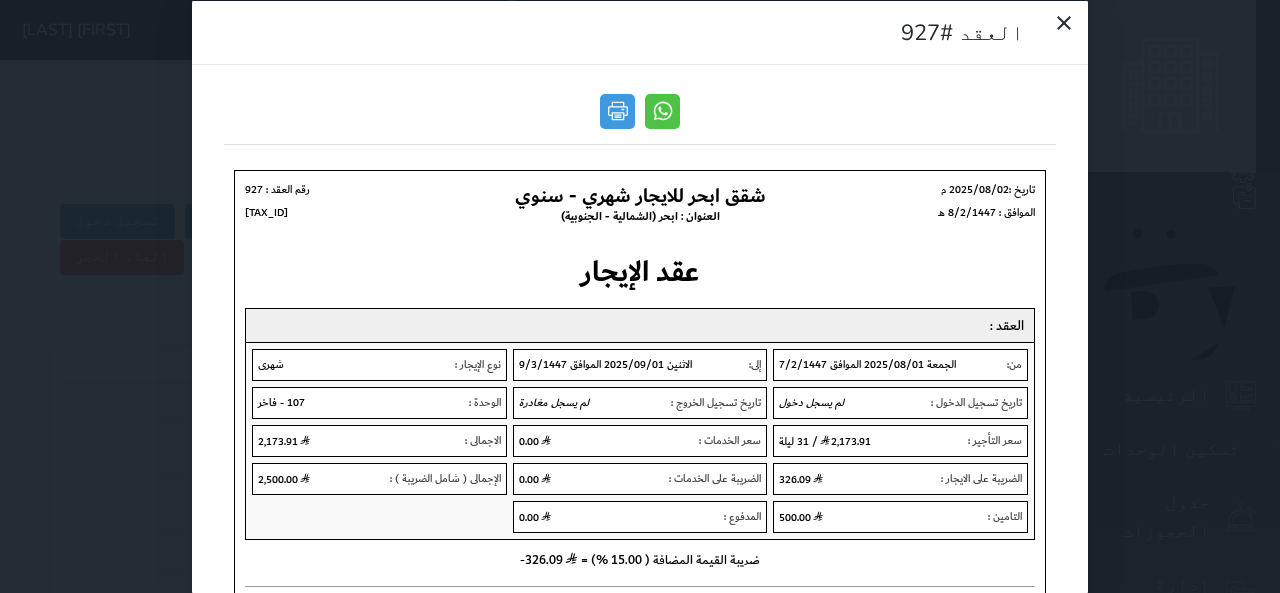 scroll, scrollTop: 0, scrollLeft: 0, axis: both 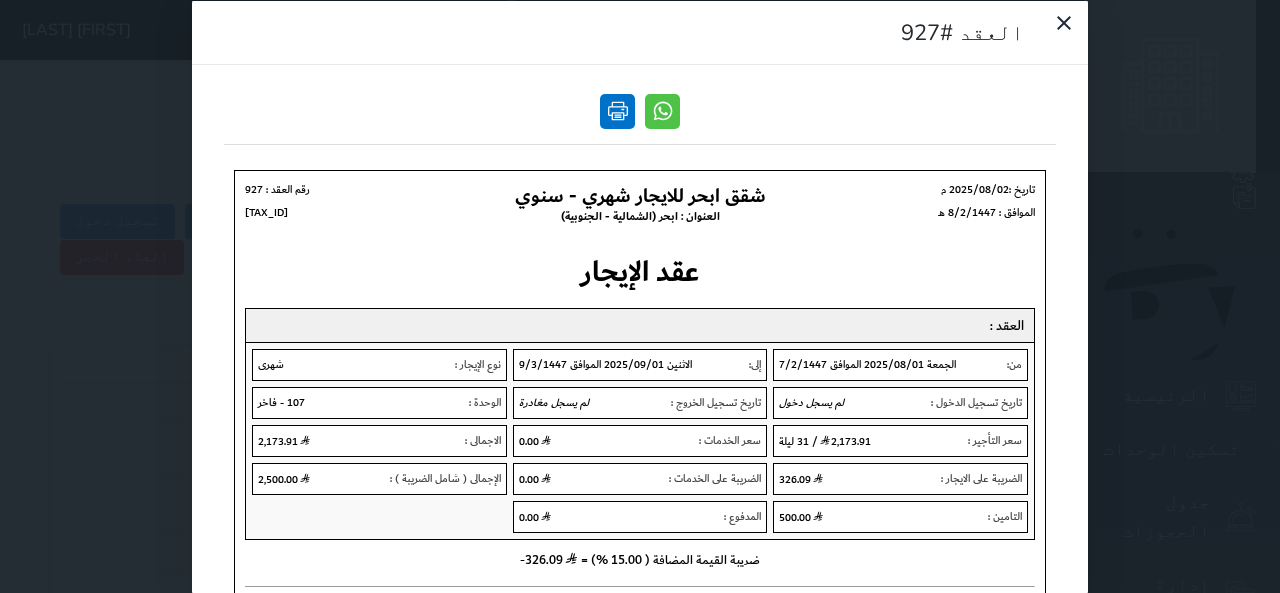 click at bounding box center (617, 110) 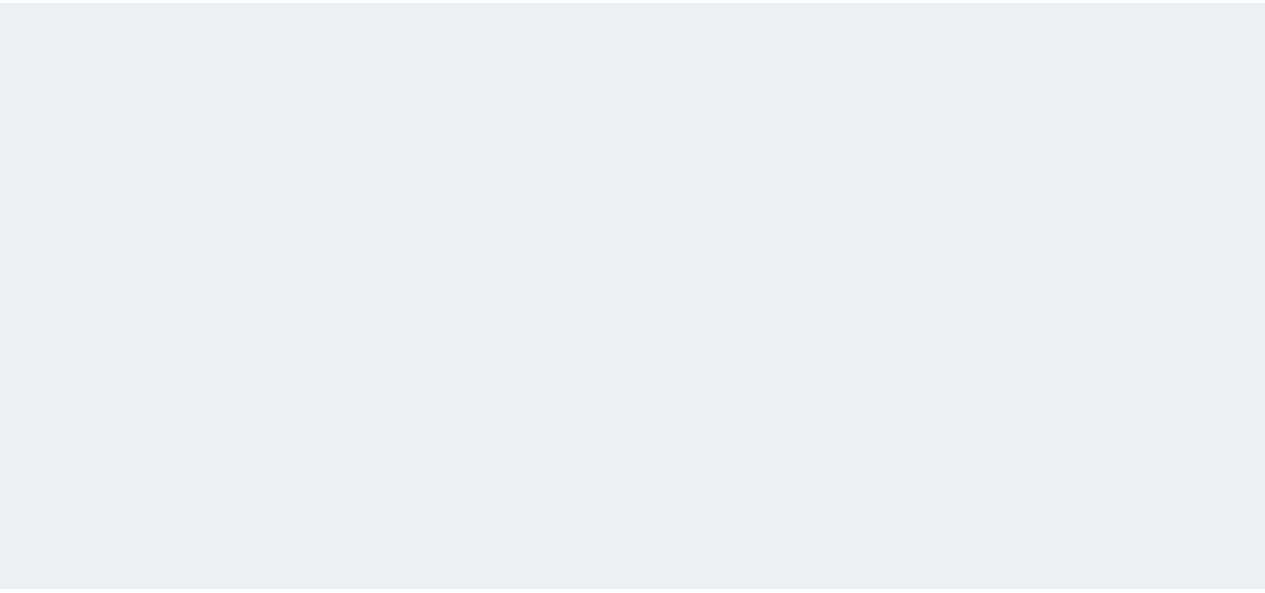 scroll, scrollTop: 0, scrollLeft: 0, axis: both 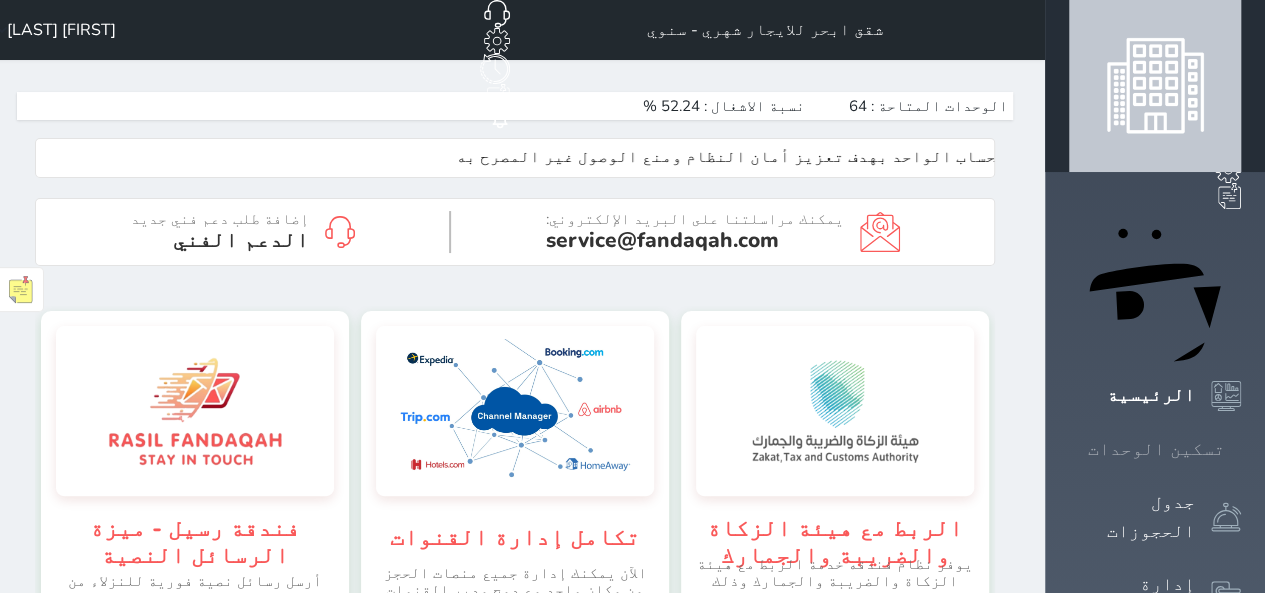 click 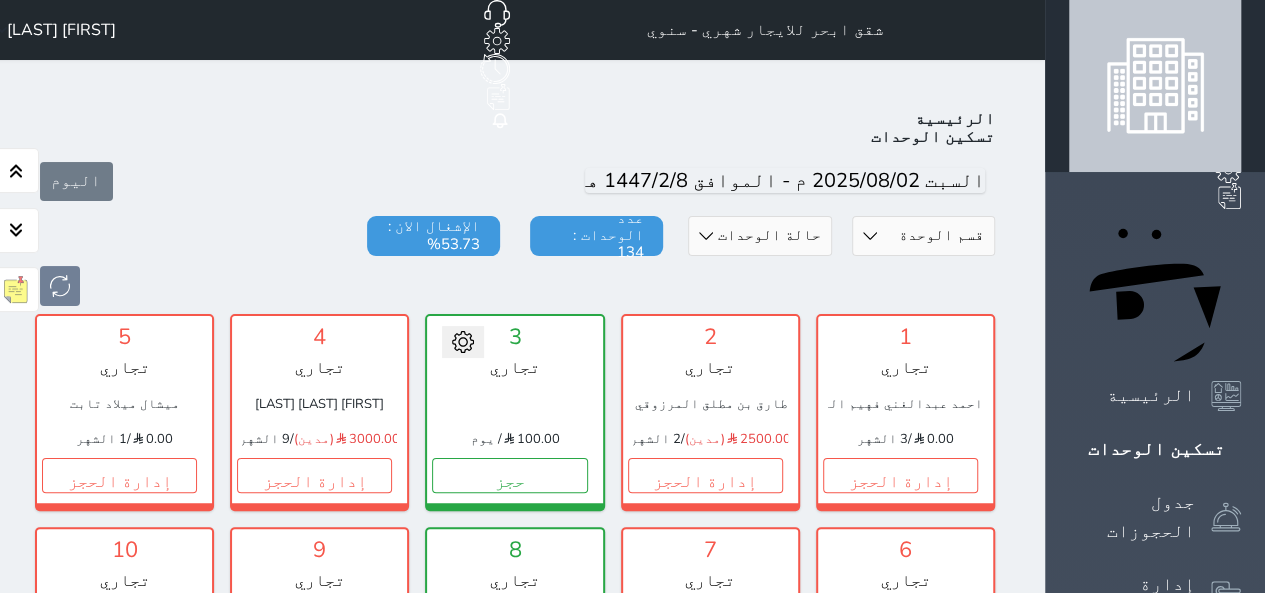 scroll, scrollTop: 78, scrollLeft: 0, axis: vertical 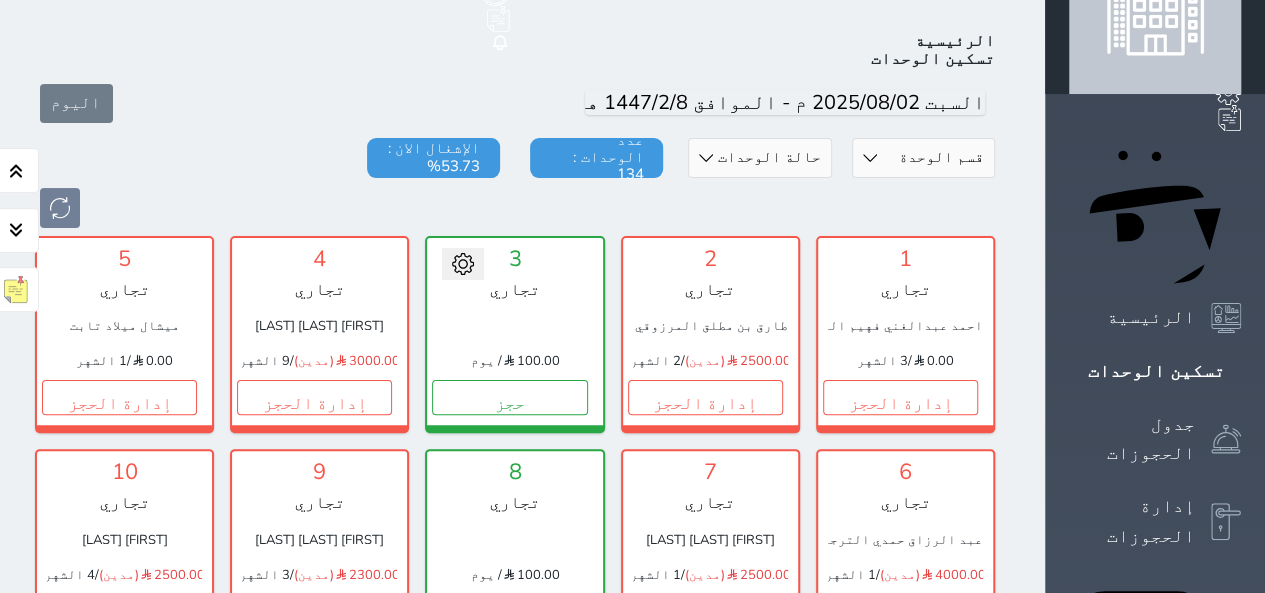 click on "قسم الوحدة   البيت الازرق تجاري اقتصادي فاخر" at bounding box center (923, 158) 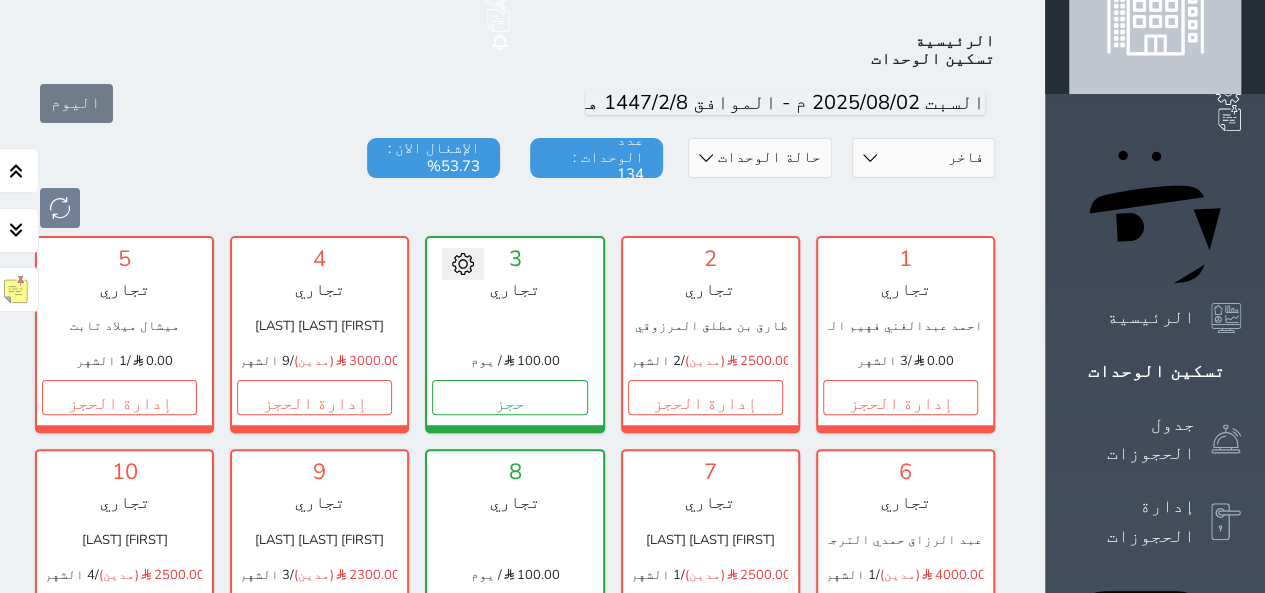 click on "قسم الوحدة   البيت الازرق تجاري اقتصادي فاخر" at bounding box center [923, 158] 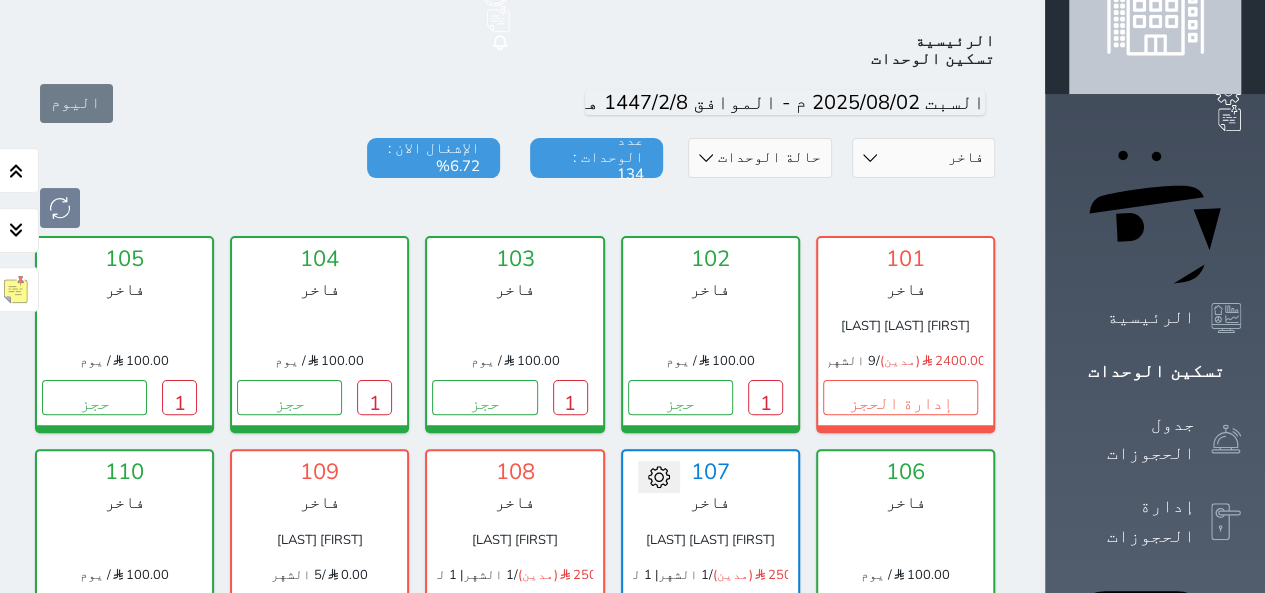 click on "إدارة الحجز" at bounding box center [705, 611] 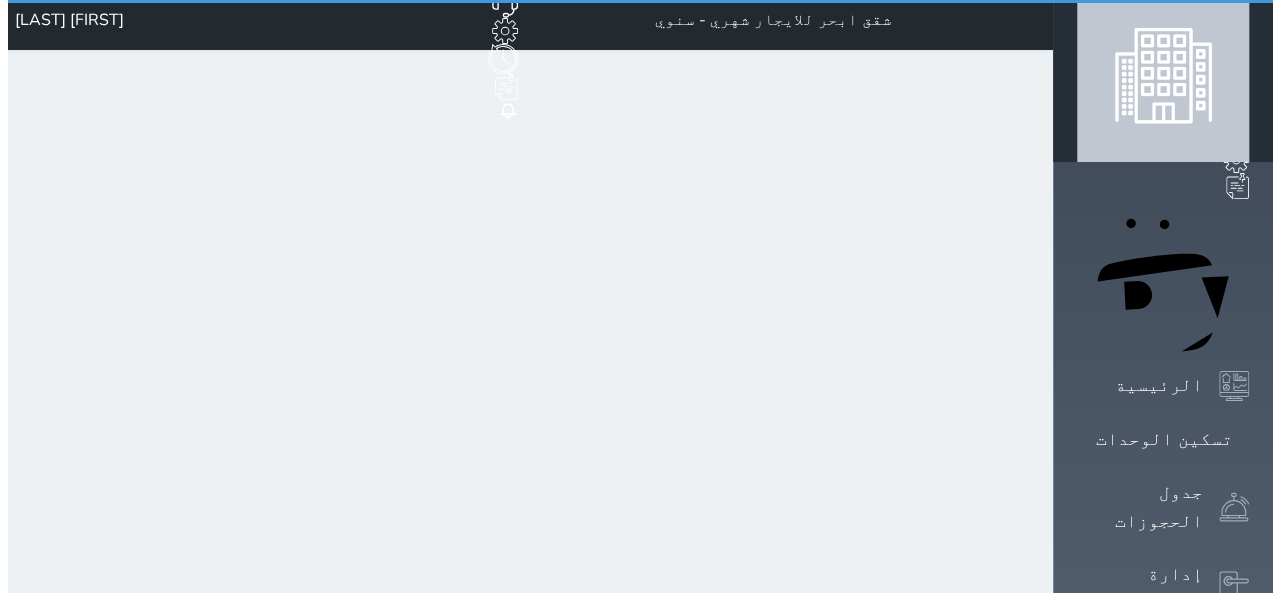 scroll, scrollTop: 0, scrollLeft: 0, axis: both 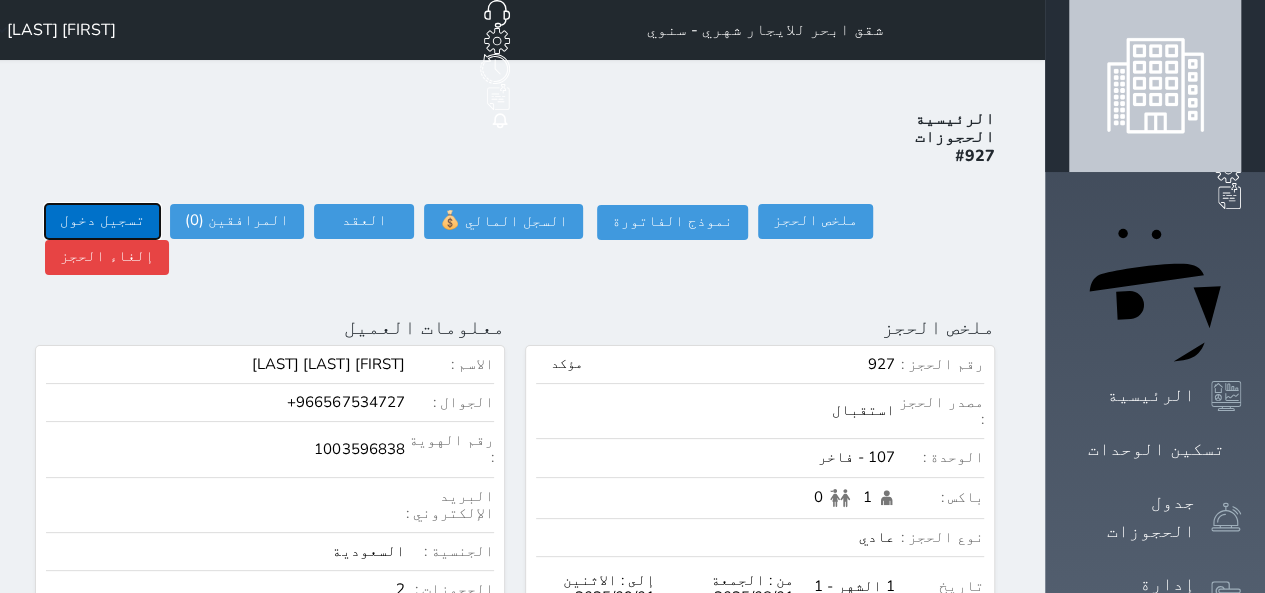 click on "تسجيل دخول" at bounding box center (102, 221) 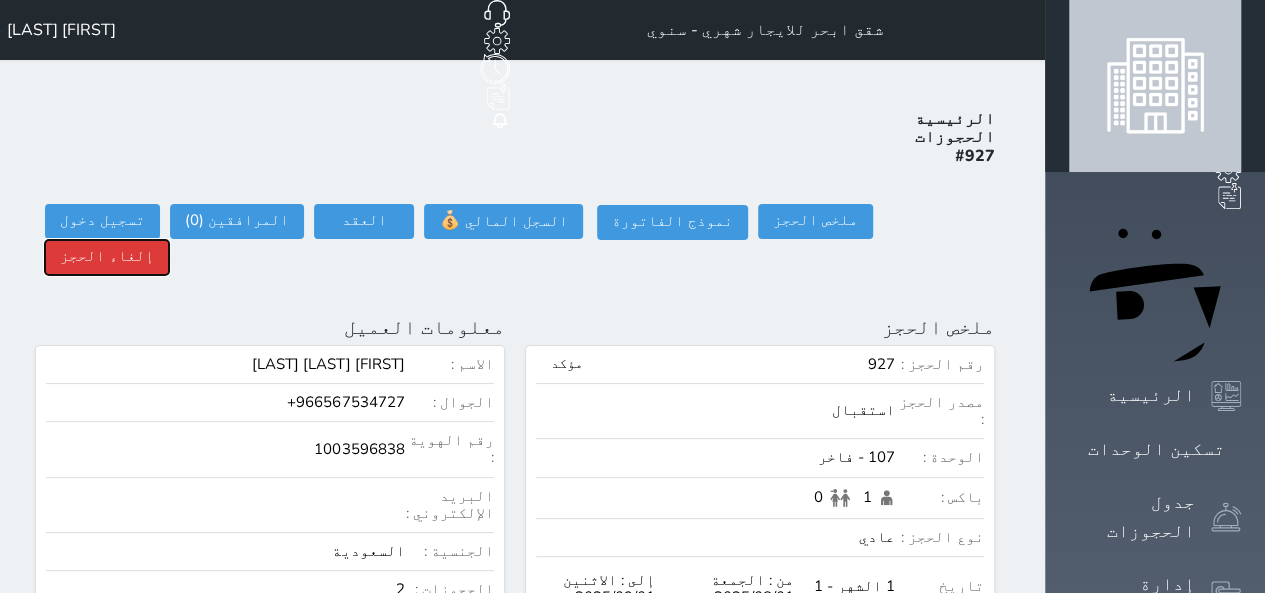 click on "إلغاء الحجز" at bounding box center (107, 257) 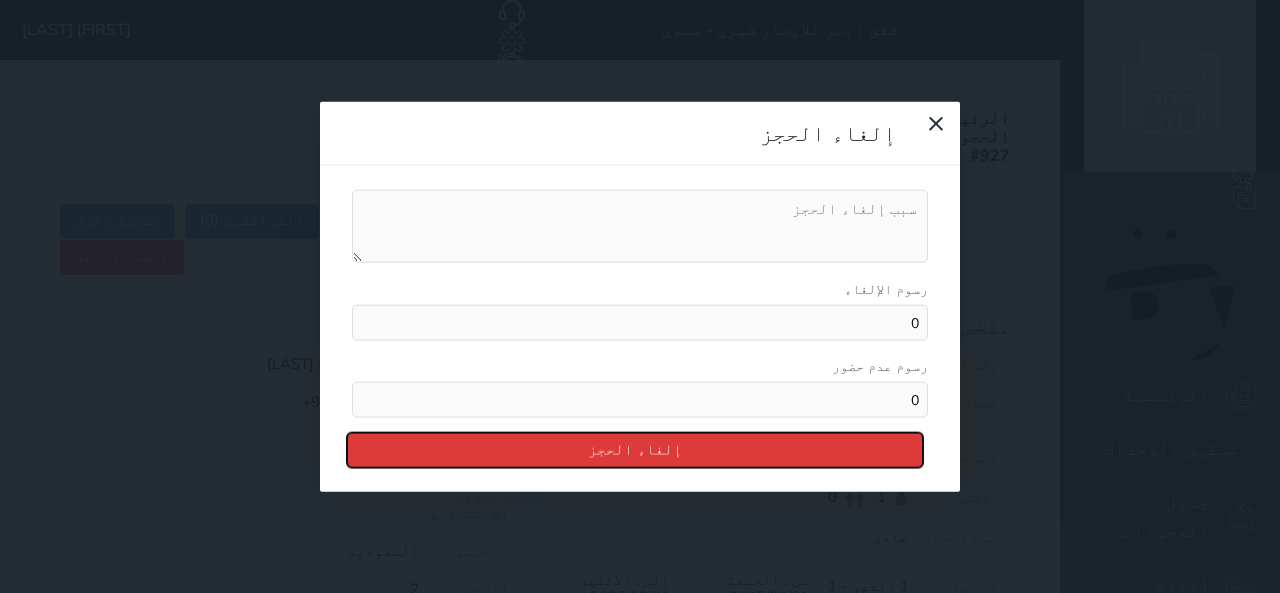 click on "إلغاء الحجز" at bounding box center [635, 450] 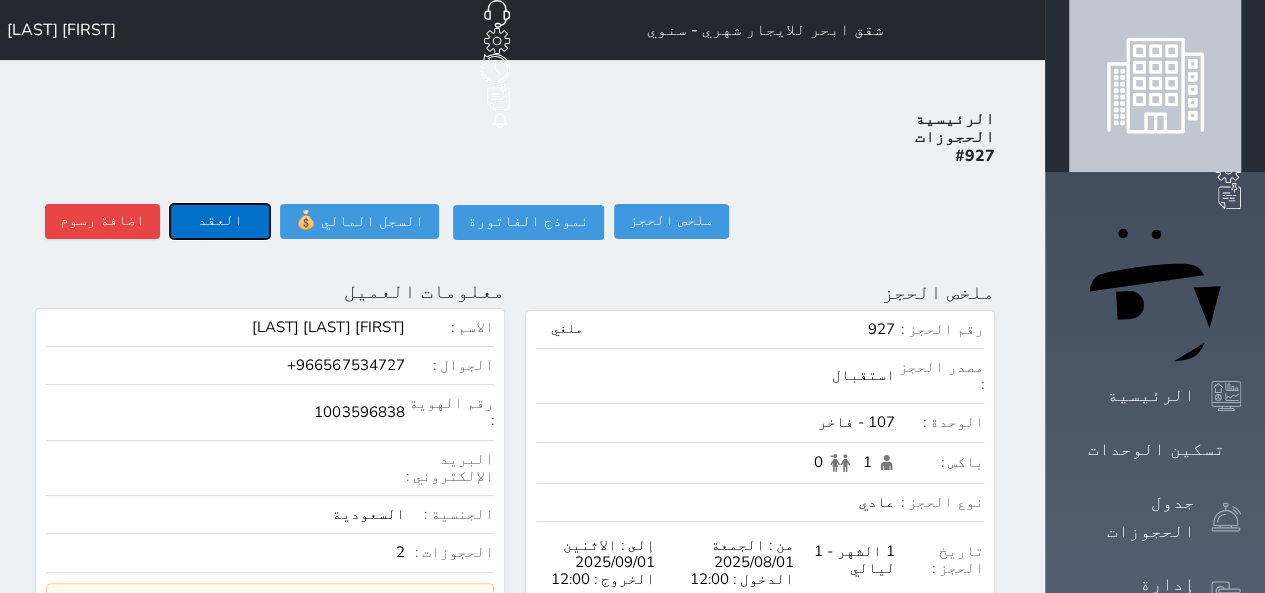 click on "العقد" at bounding box center (220, 221) 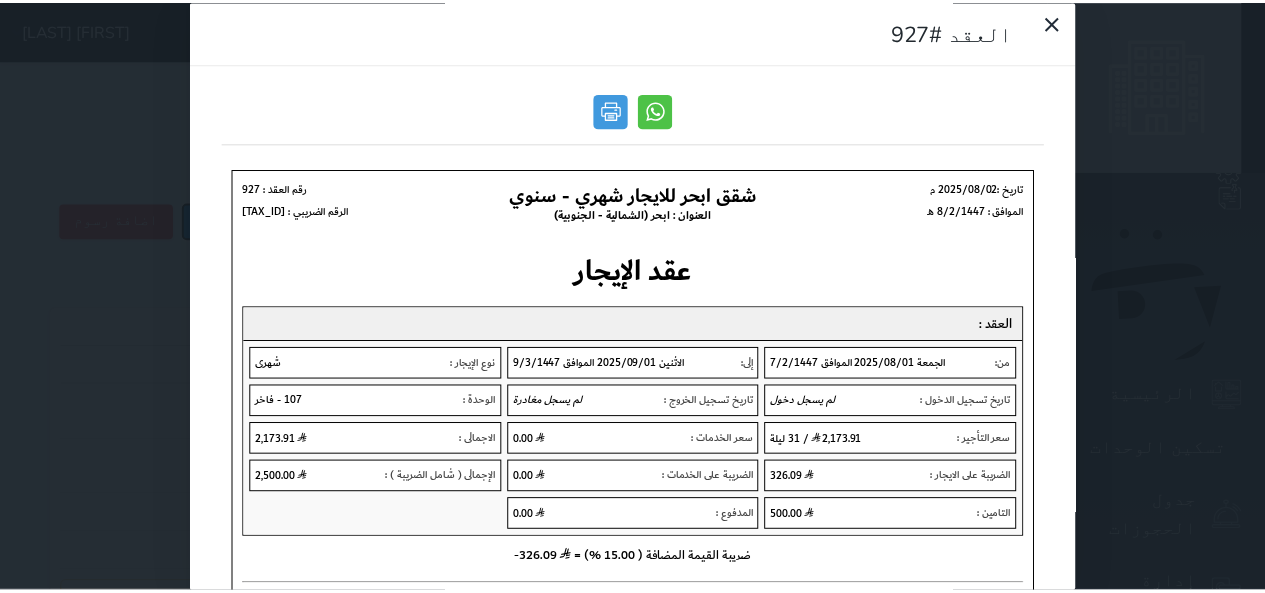 scroll, scrollTop: 0, scrollLeft: 0, axis: both 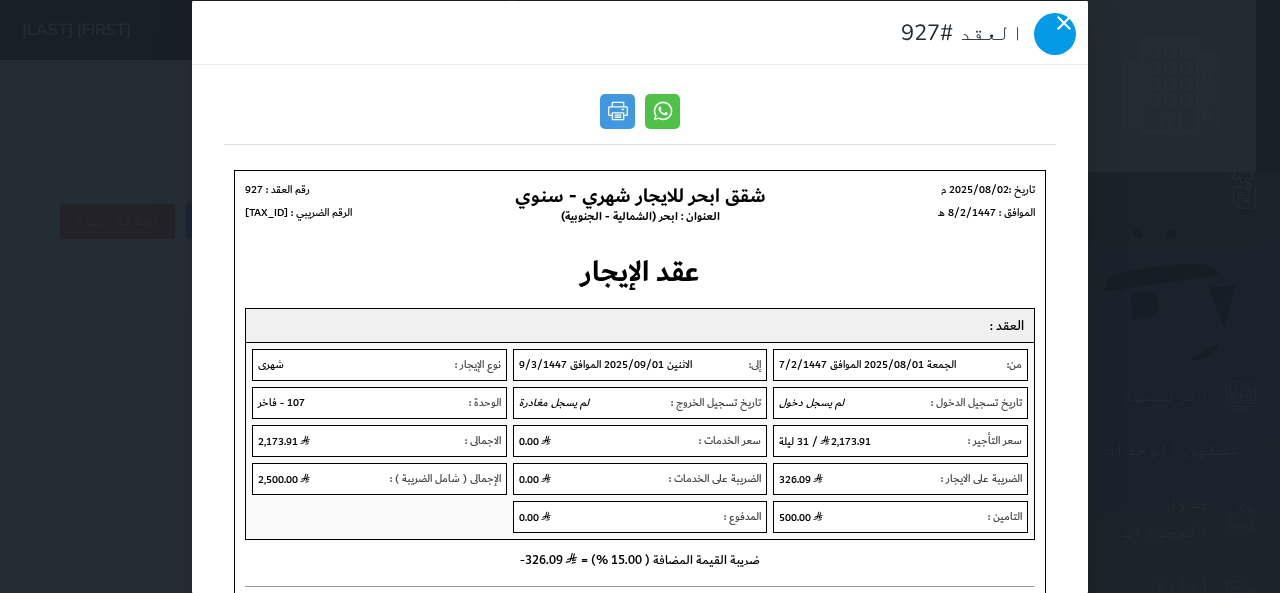 click 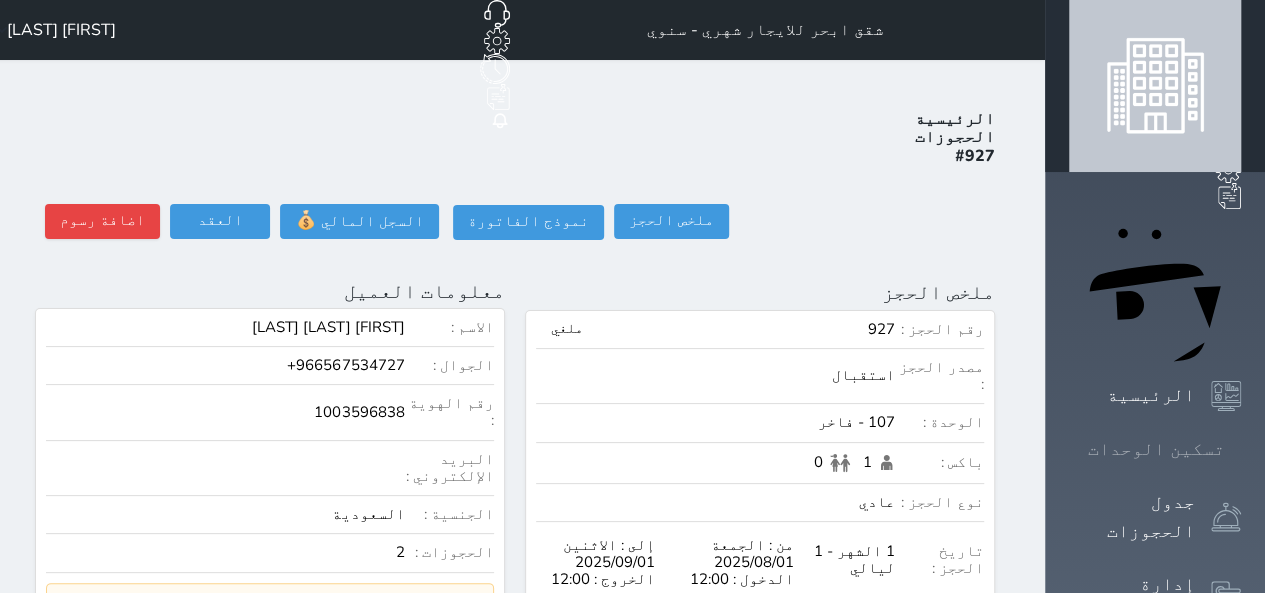 click 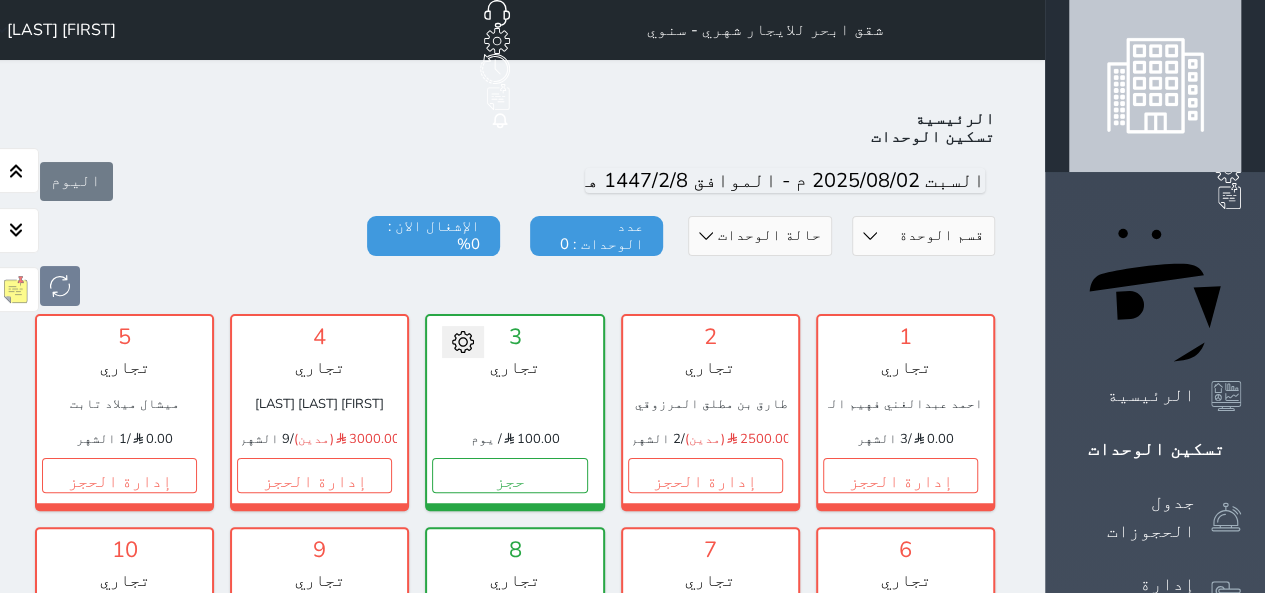 click on "قسم الوحدة   البيت الازرق تجاري اقتصادي فاخر" at bounding box center [923, 236] 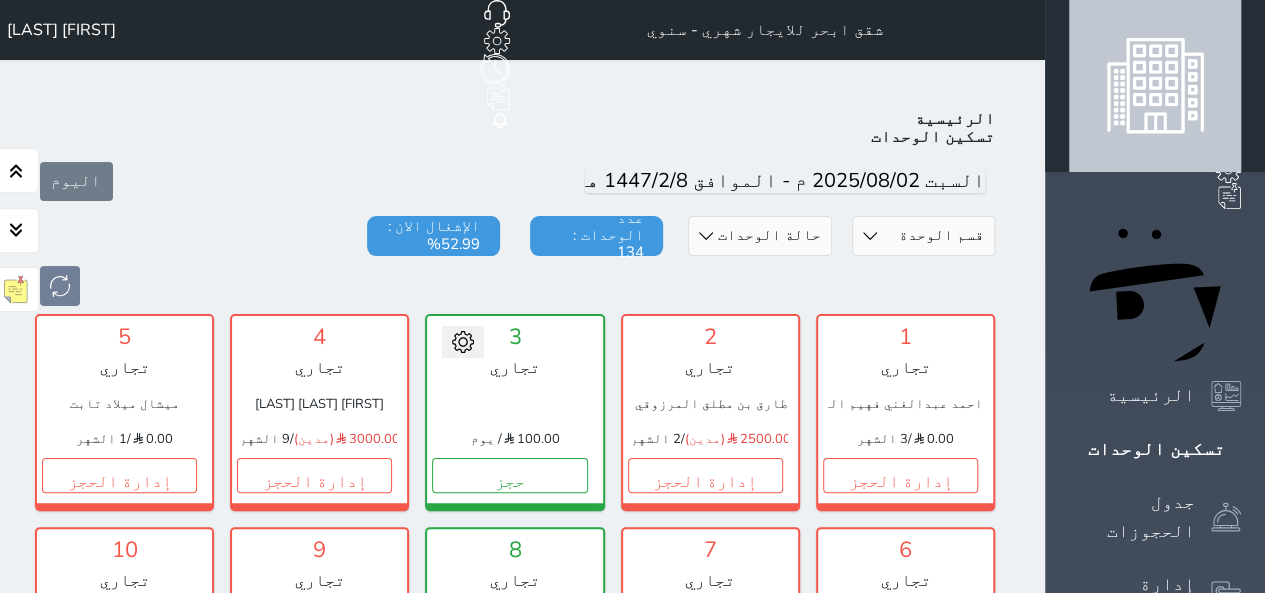 scroll, scrollTop: 78, scrollLeft: 0, axis: vertical 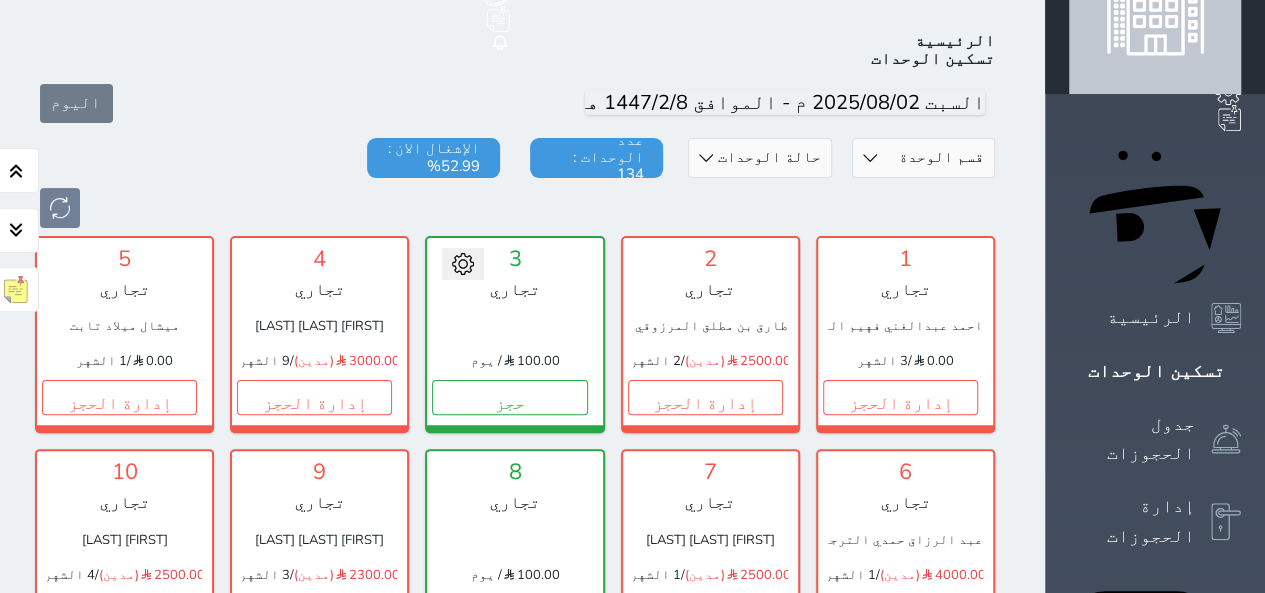 click on "قسم الوحدة   البيت الازرق تجاري اقتصادي فاخر" at bounding box center [923, 158] 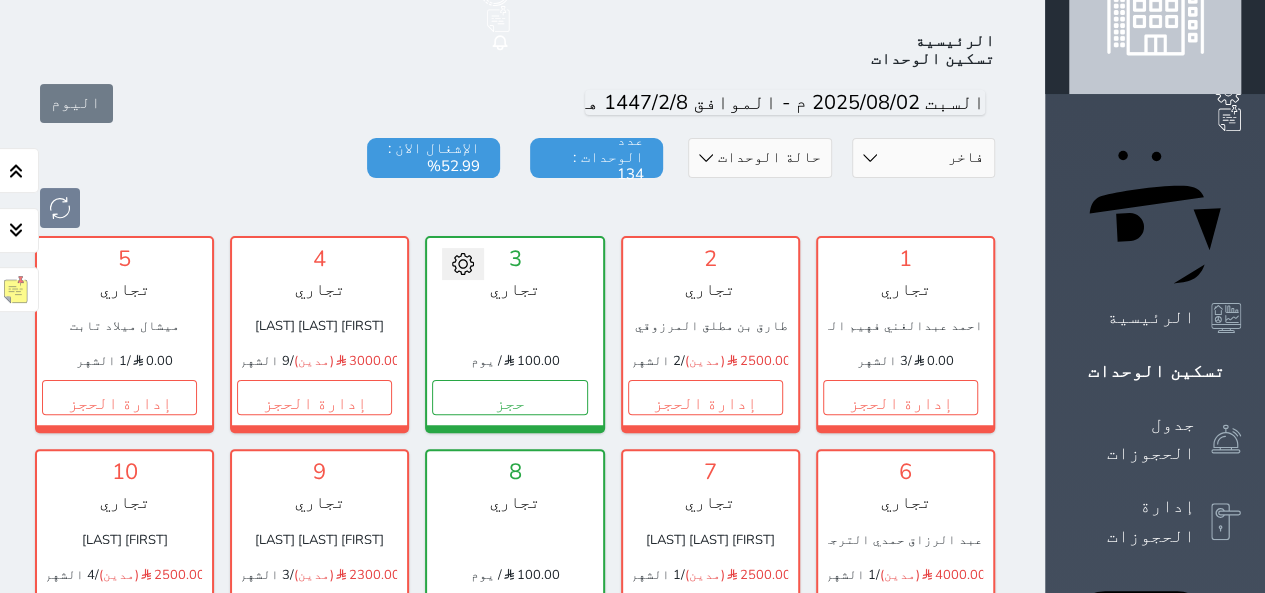 click on "قسم الوحدة   البيت الازرق تجاري اقتصادي فاخر" at bounding box center (923, 158) 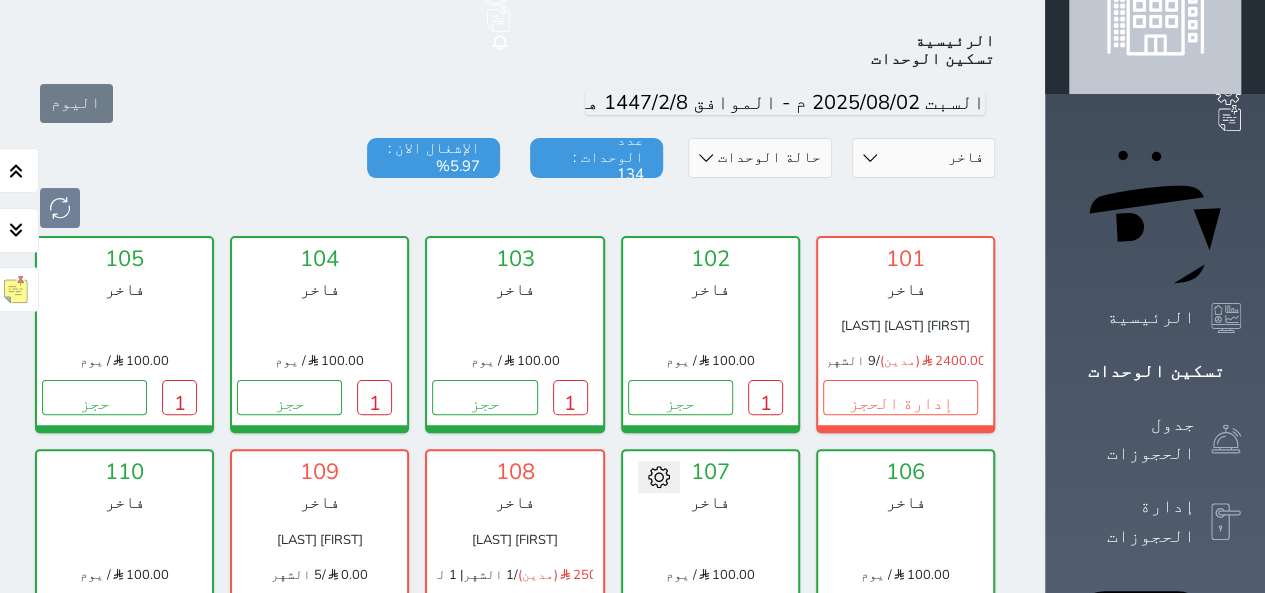 click at bounding box center [515, 208] 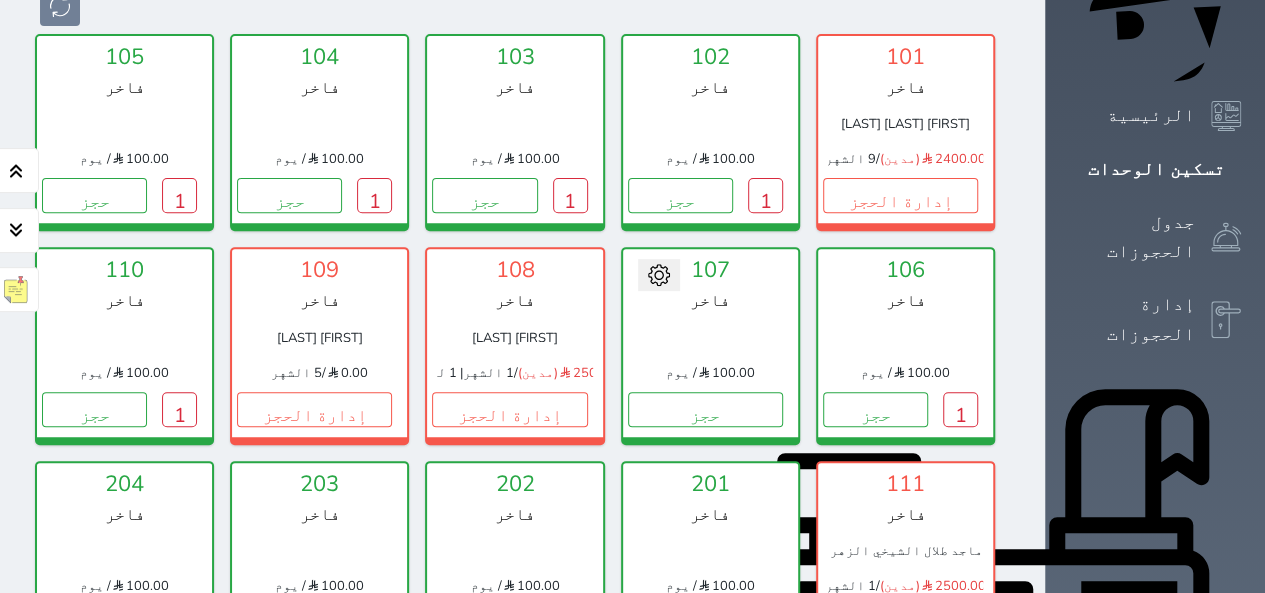 scroll, scrollTop: 278, scrollLeft: 0, axis: vertical 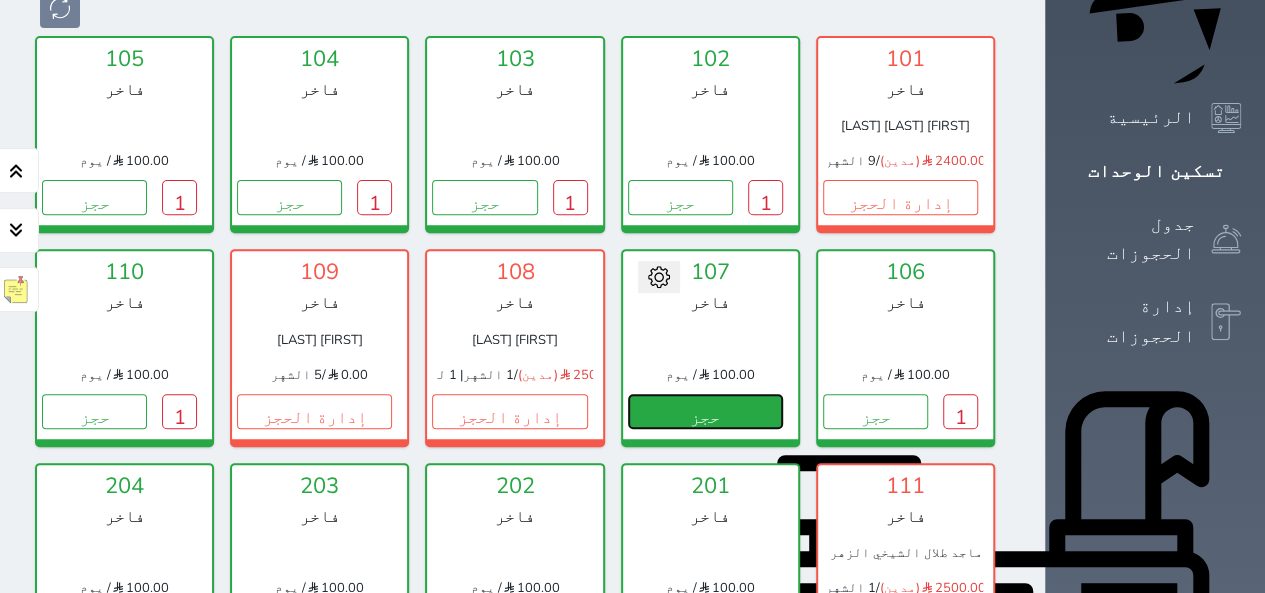 click on "حجز" at bounding box center (705, 411) 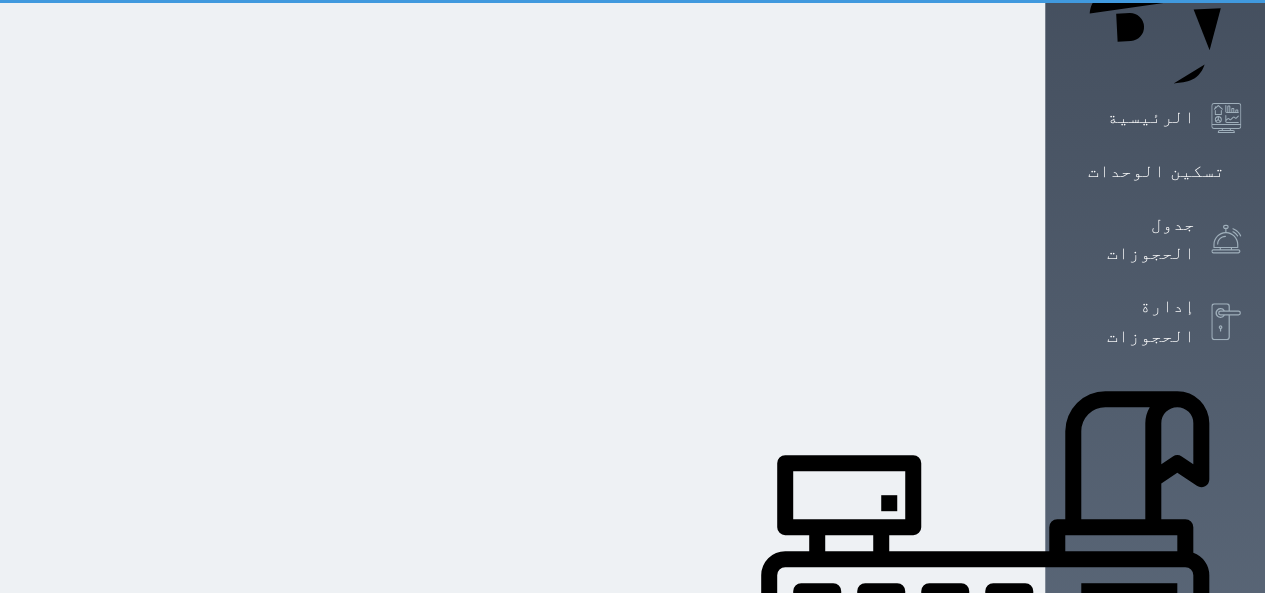 scroll, scrollTop: 33, scrollLeft: 0, axis: vertical 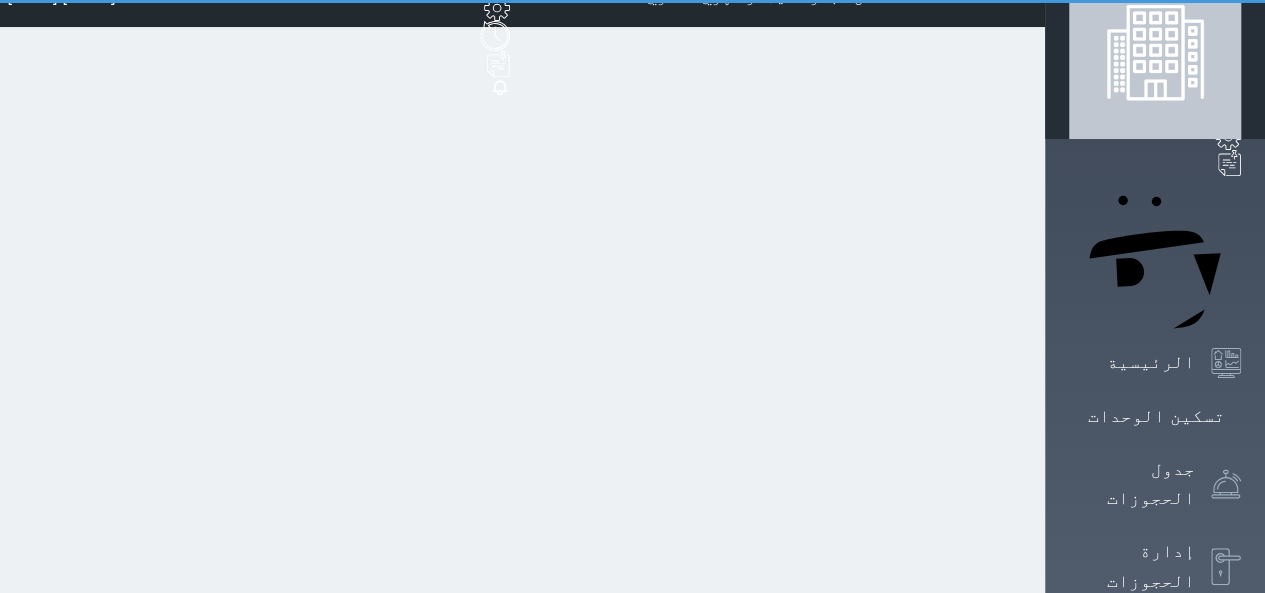 select on "1" 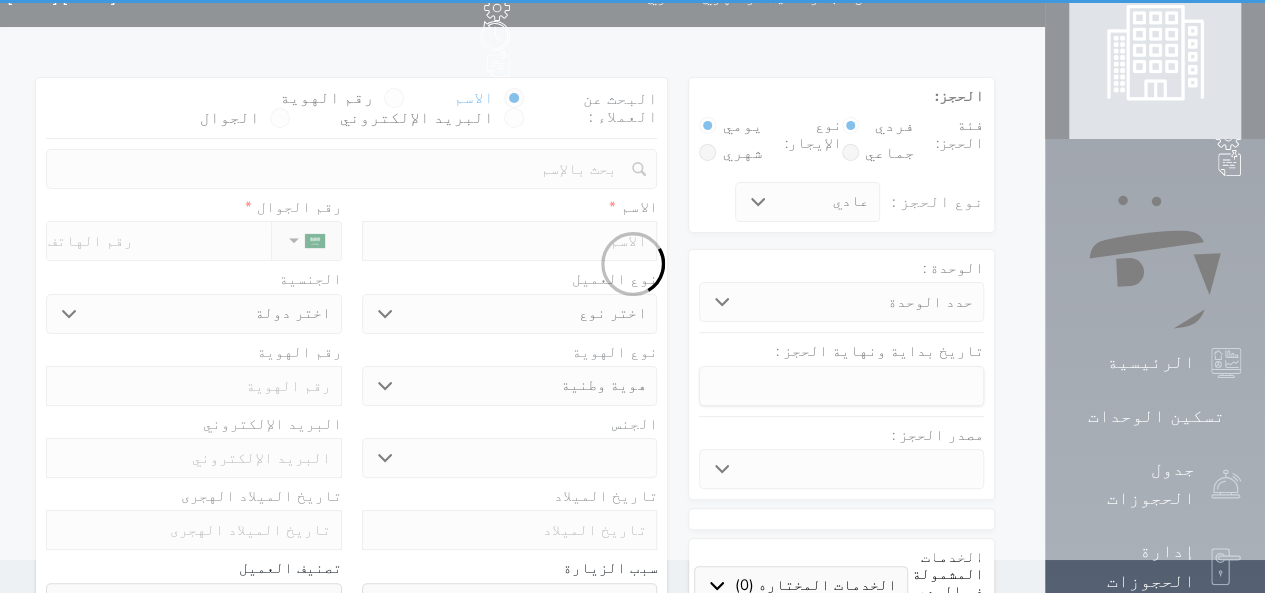 scroll, scrollTop: 0, scrollLeft: 0, axis: both 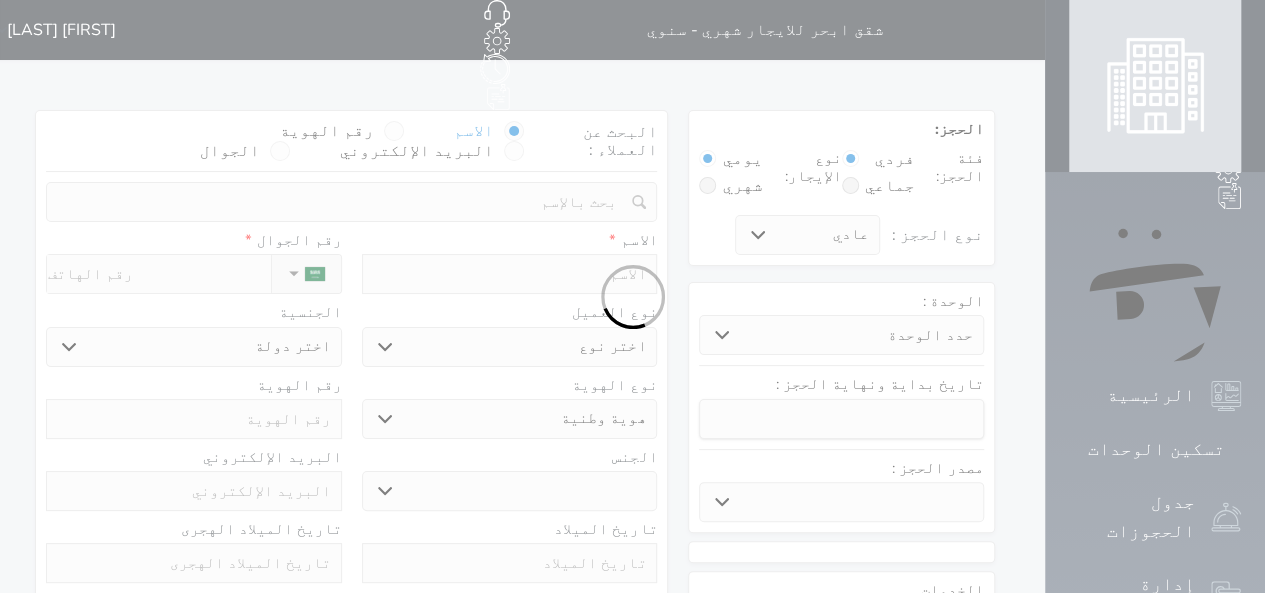 select 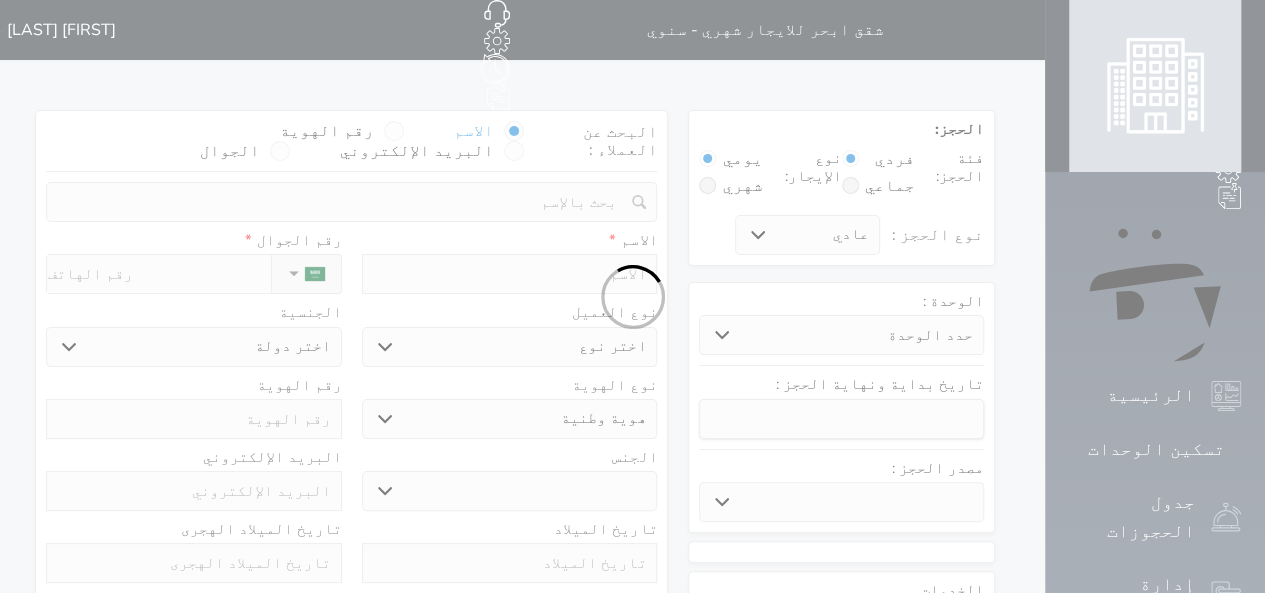 select 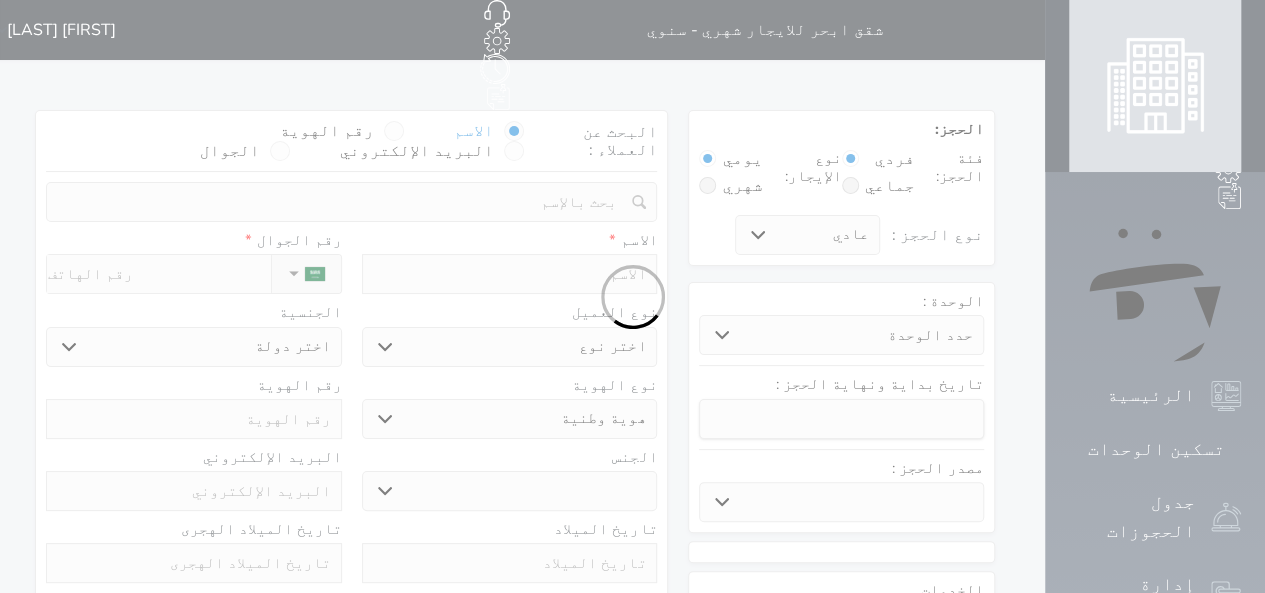 select 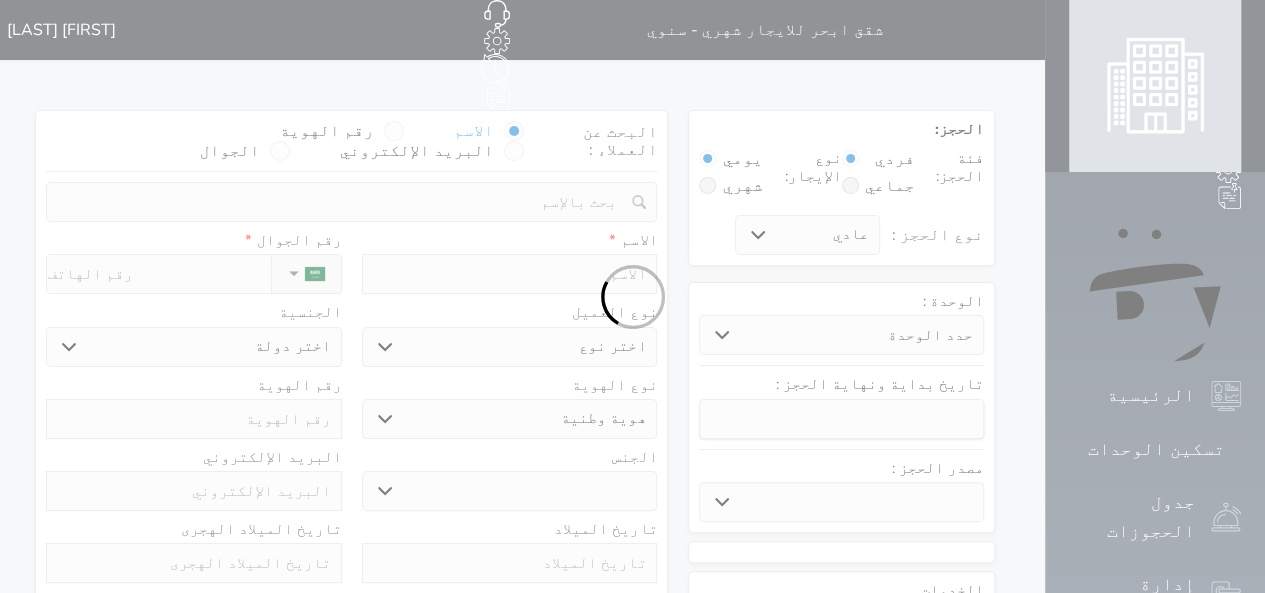 select 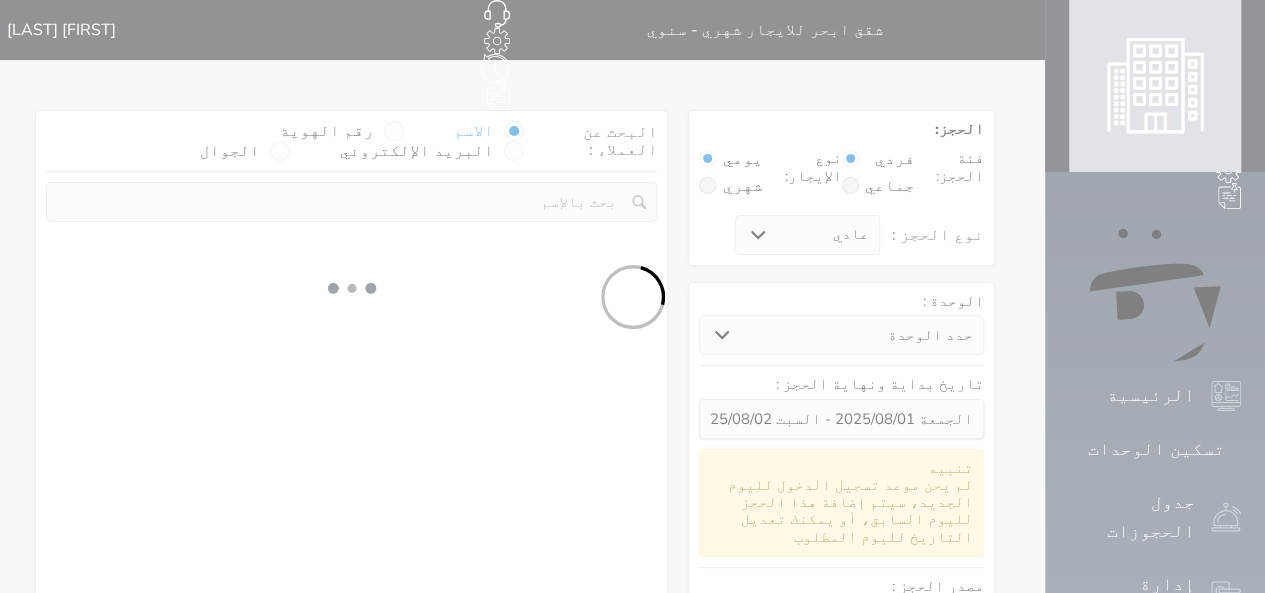 select 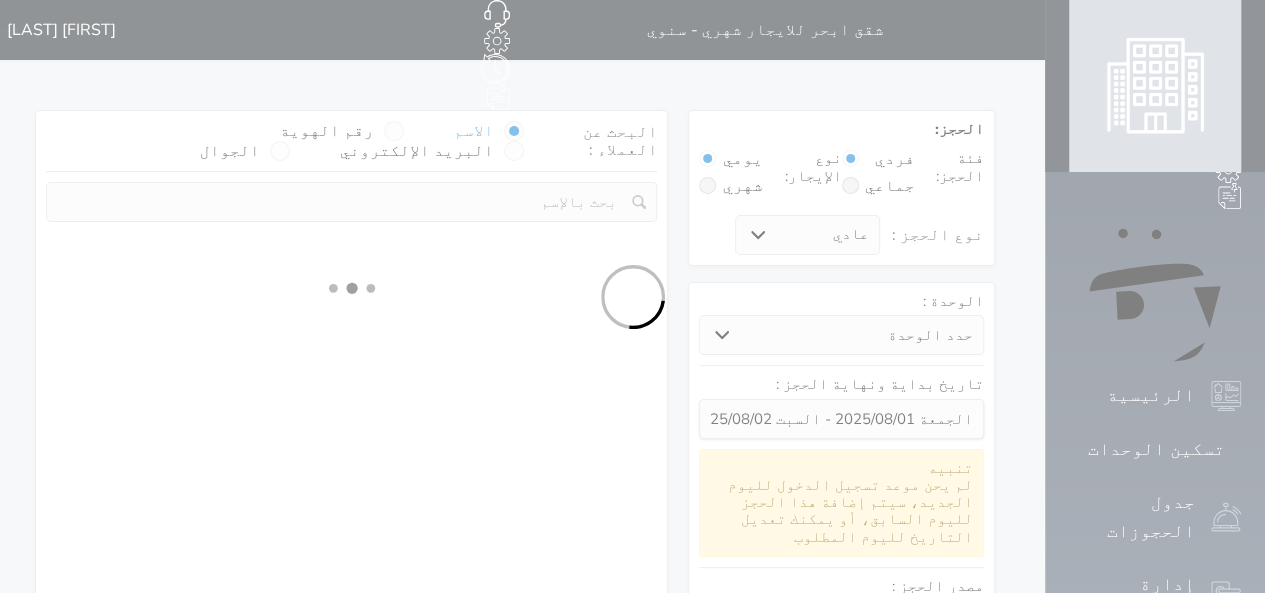 select on "113" 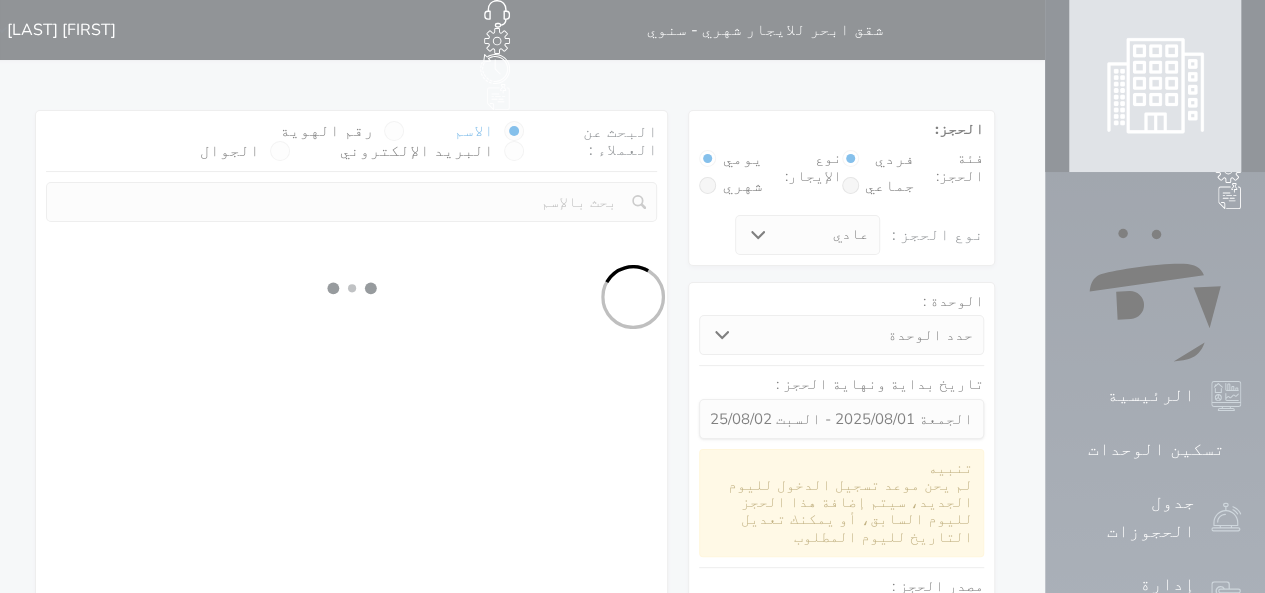 select on "1" 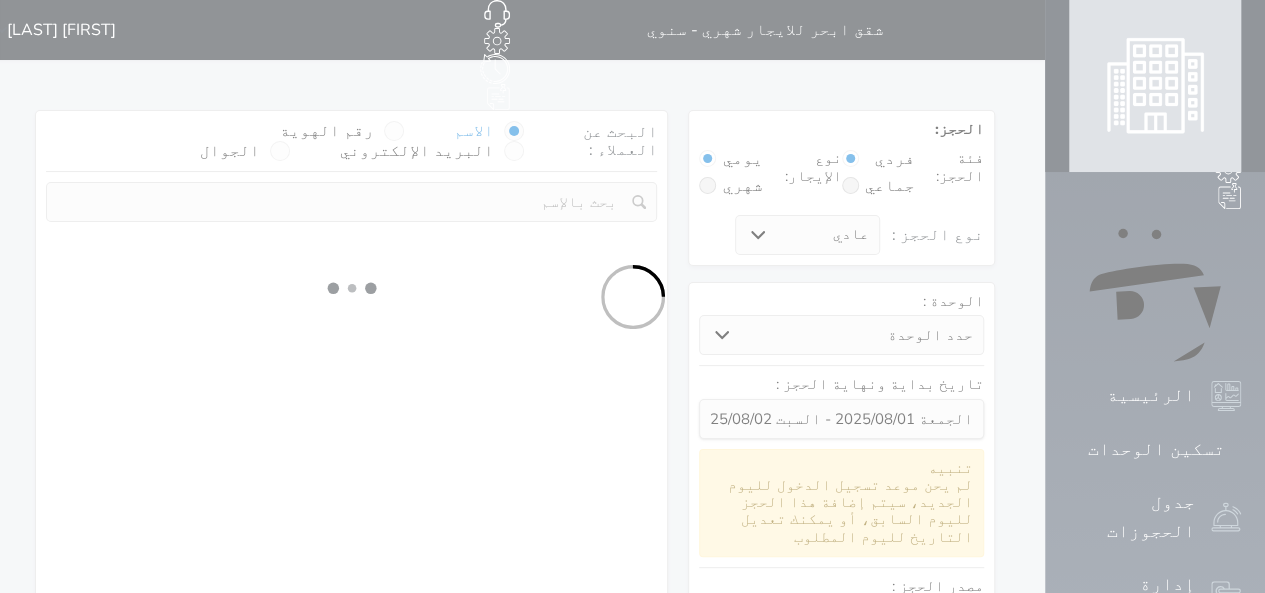 select 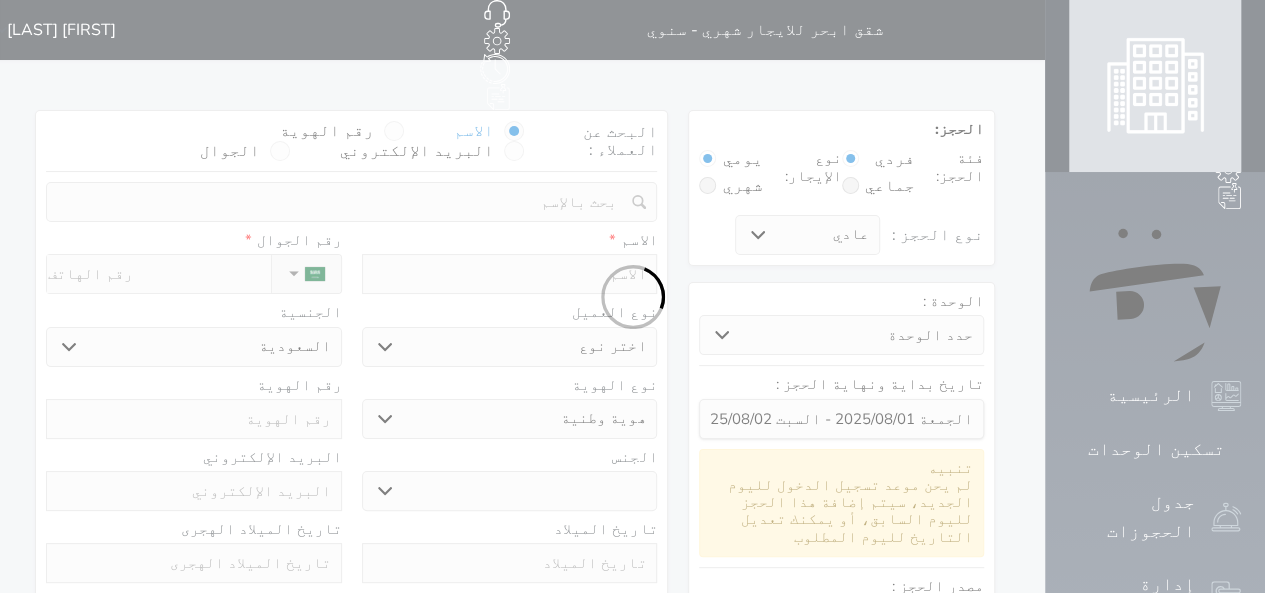 select 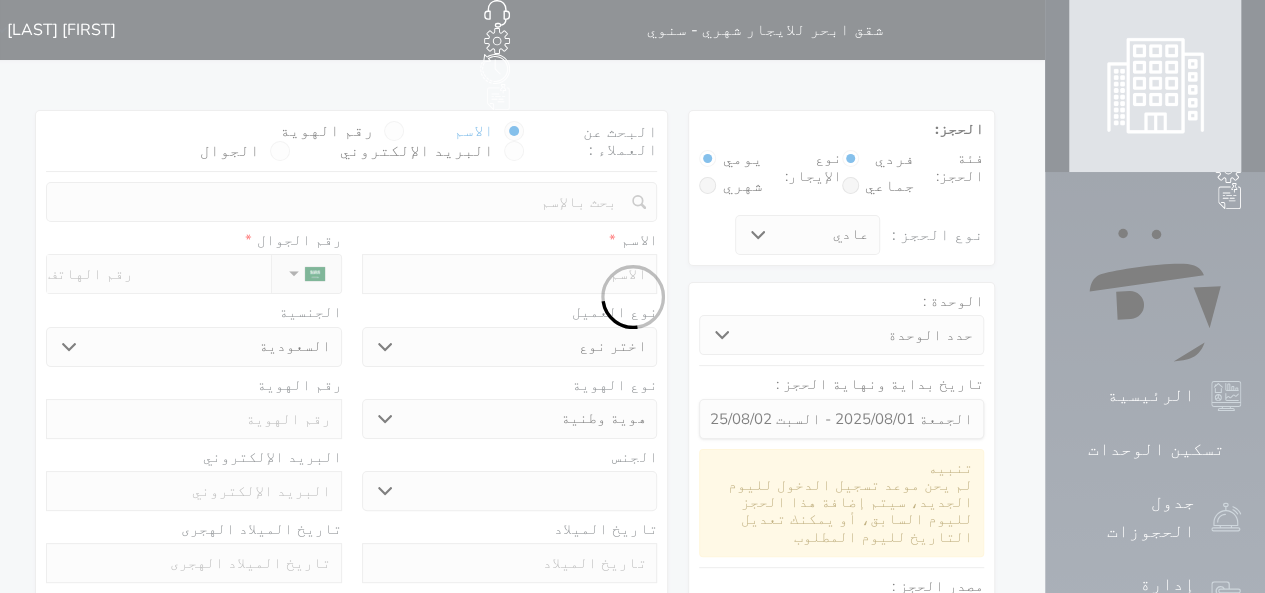 select 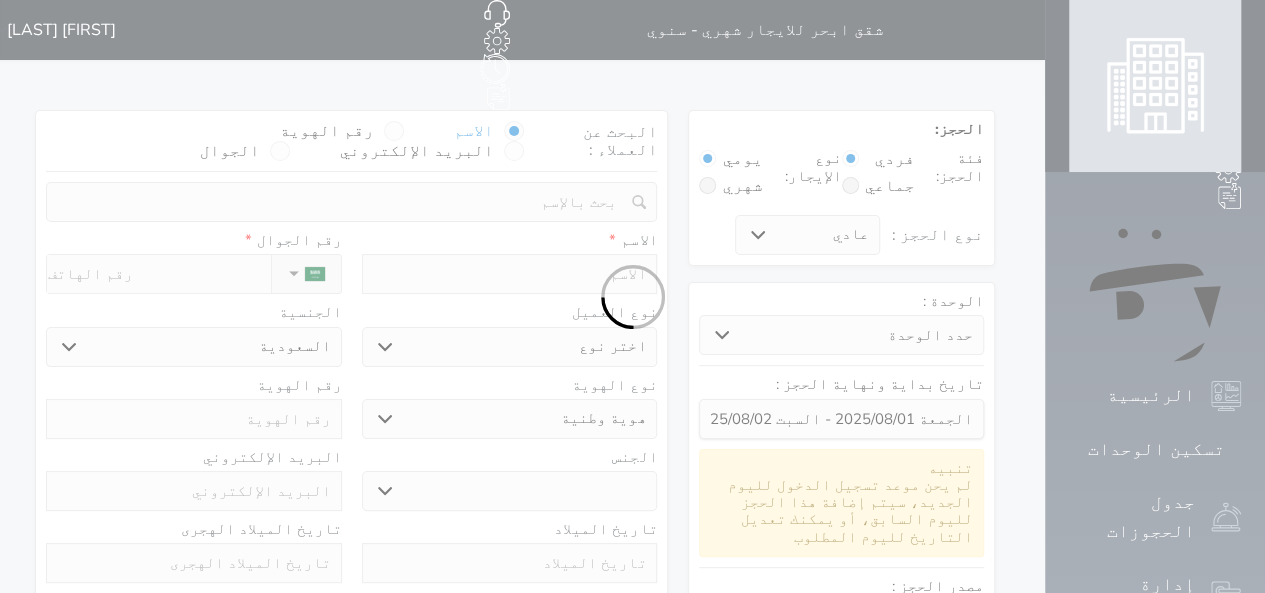 select 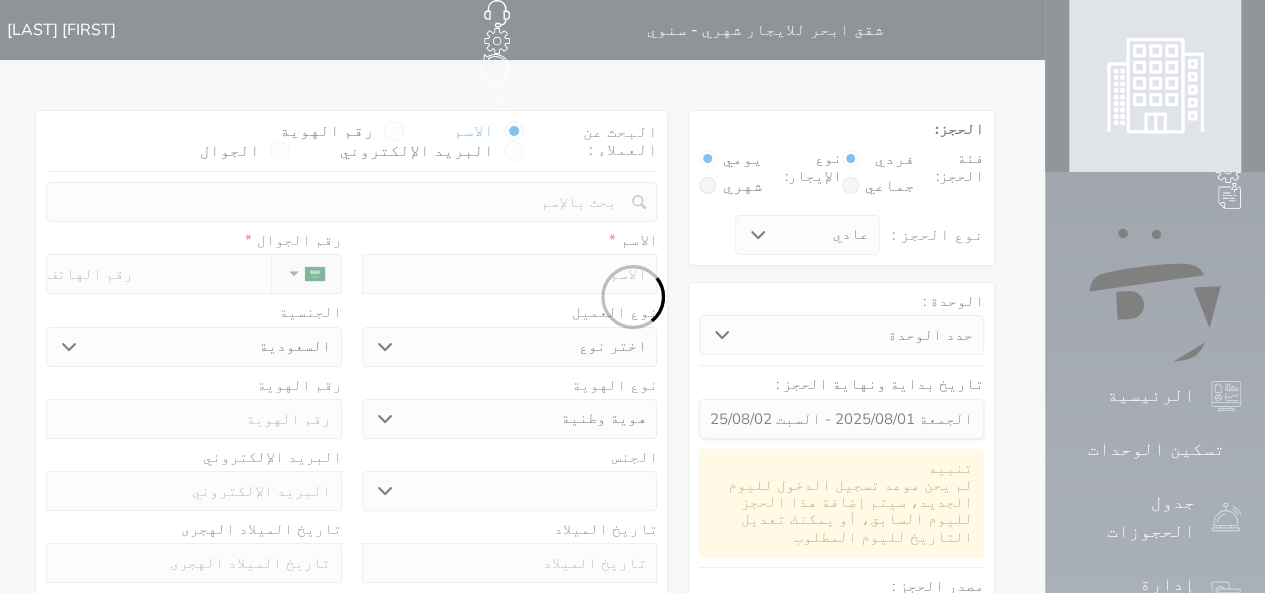 select 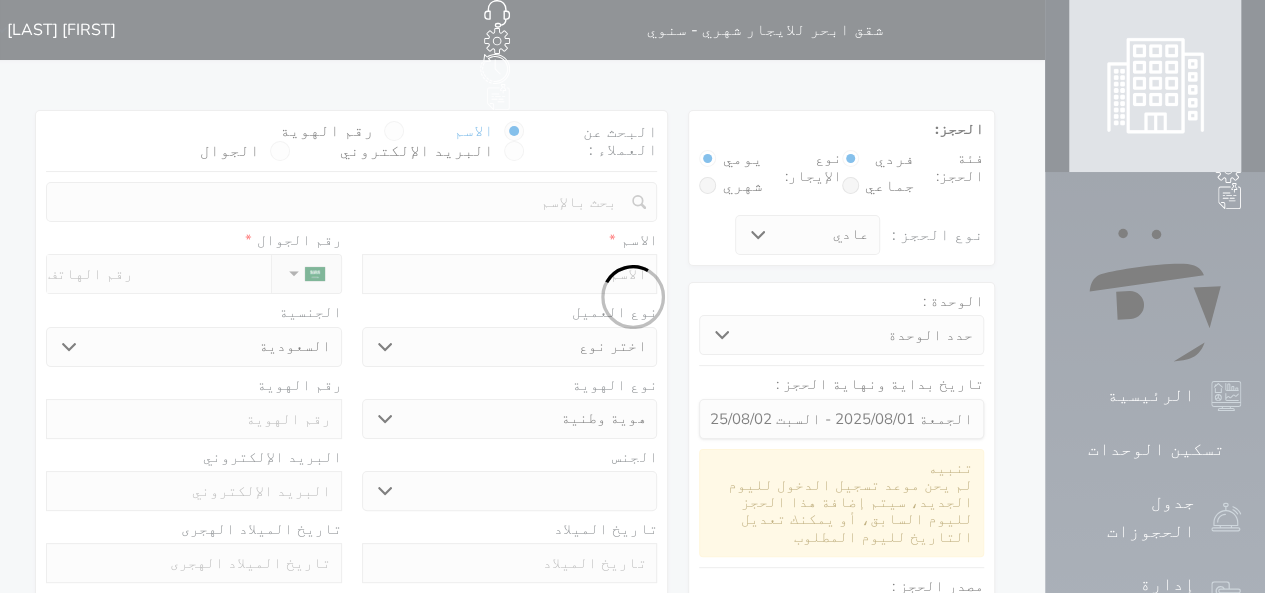 select on "1" 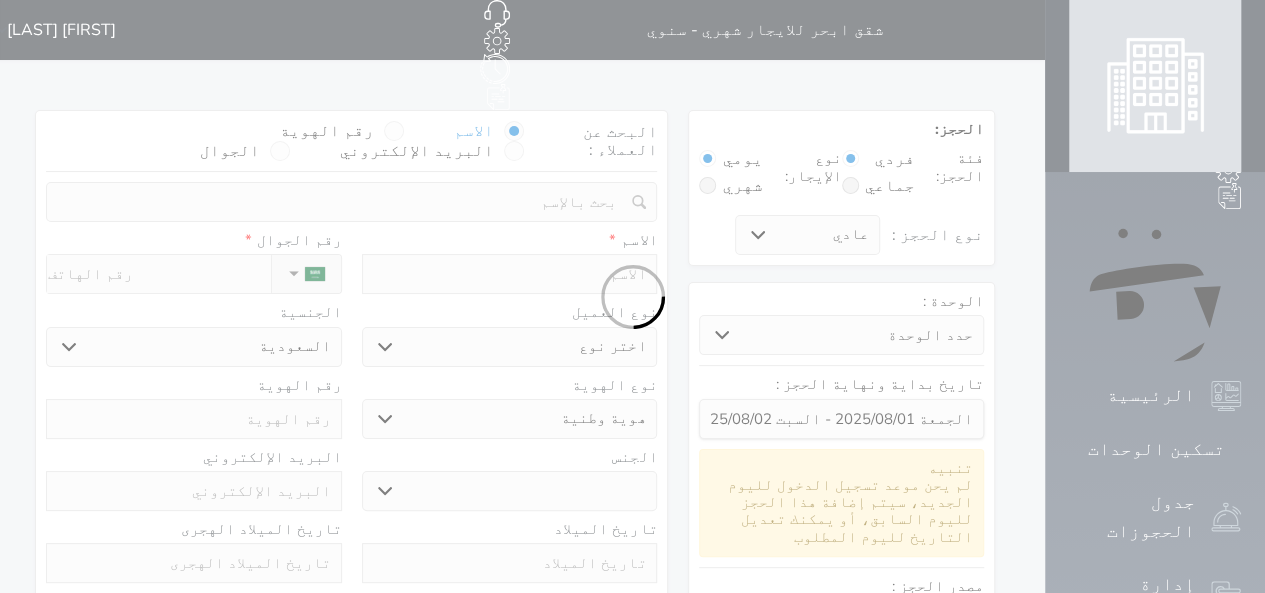 select on "7" 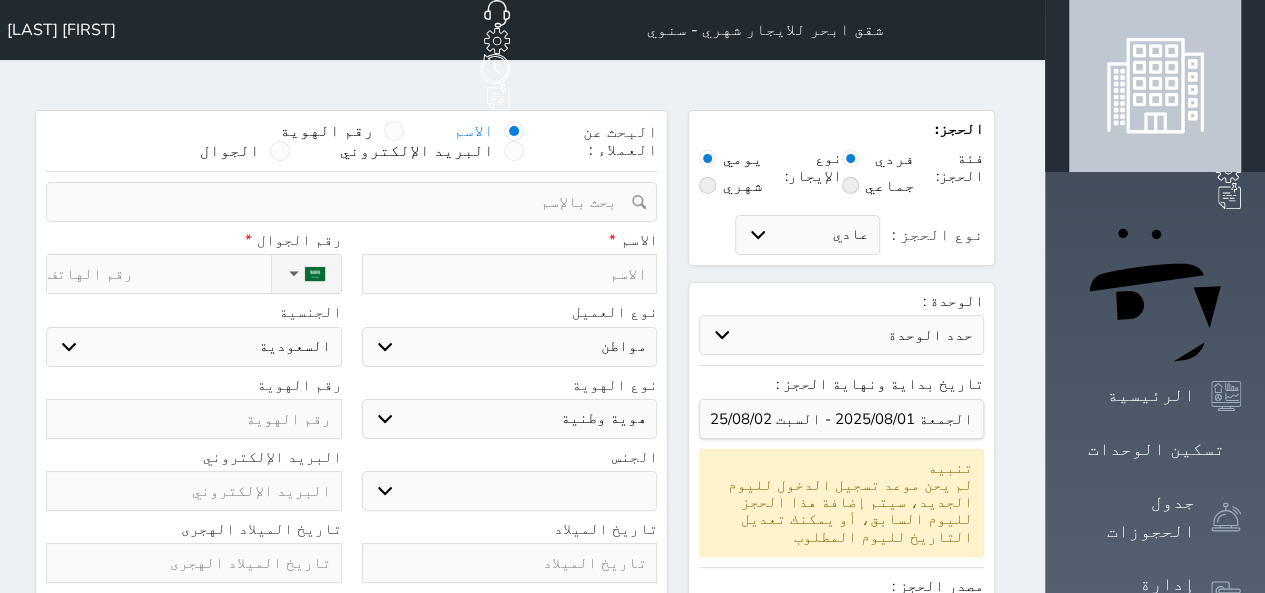click at bounding box center [707, 185] 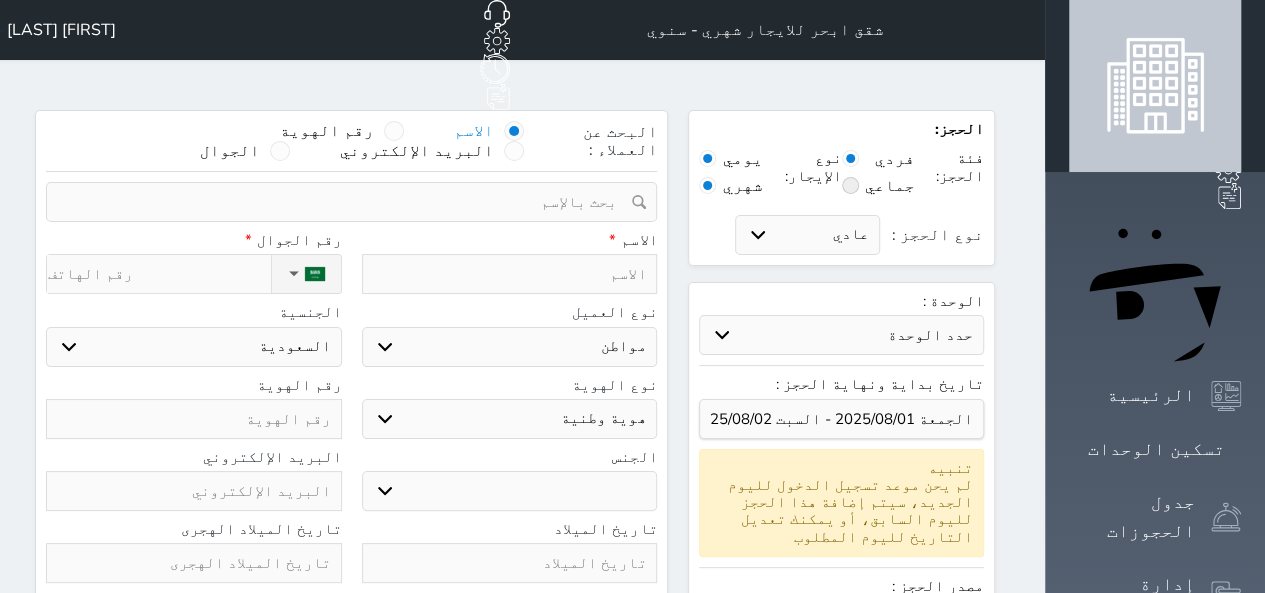 radio on "false" 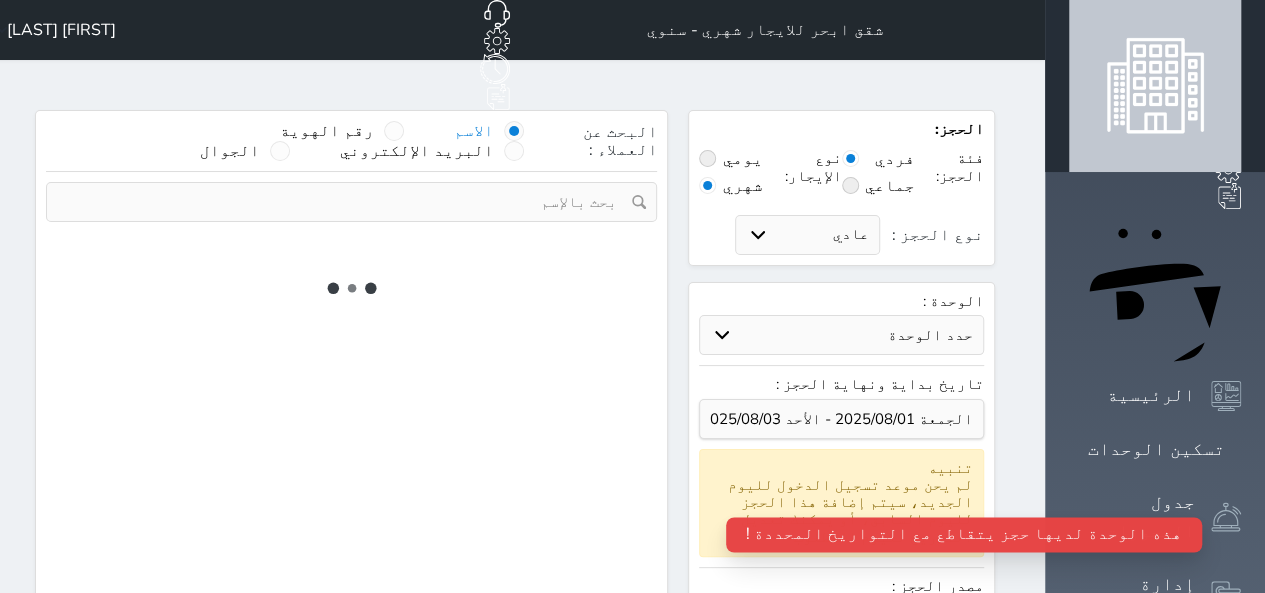 type on "0" 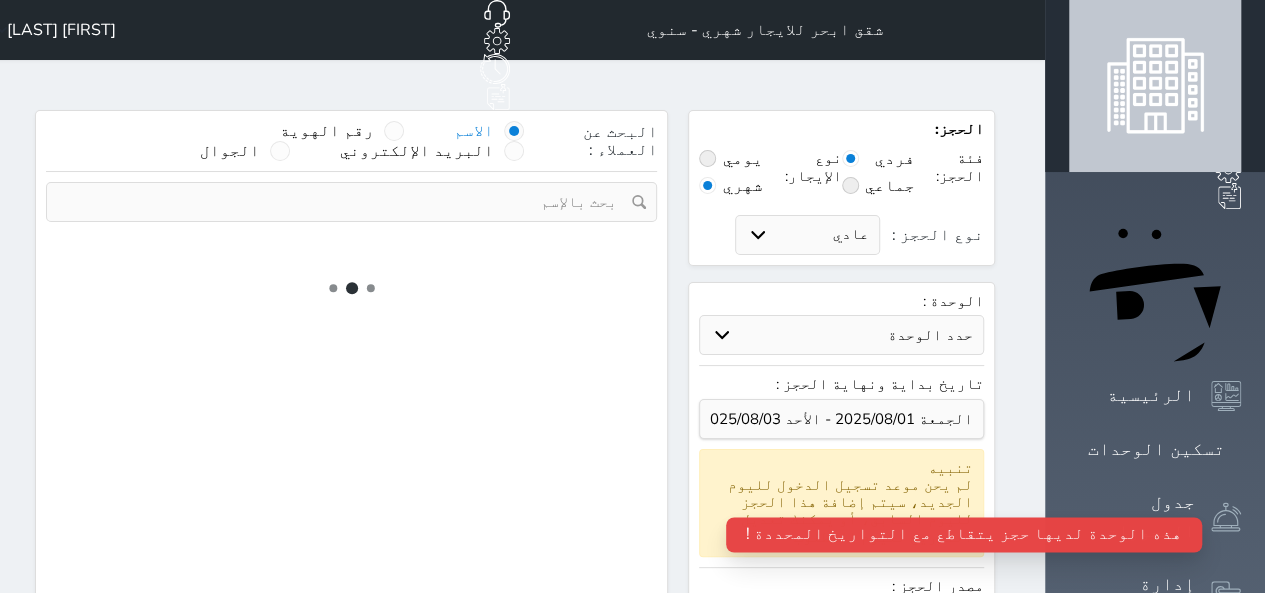 type on "2" 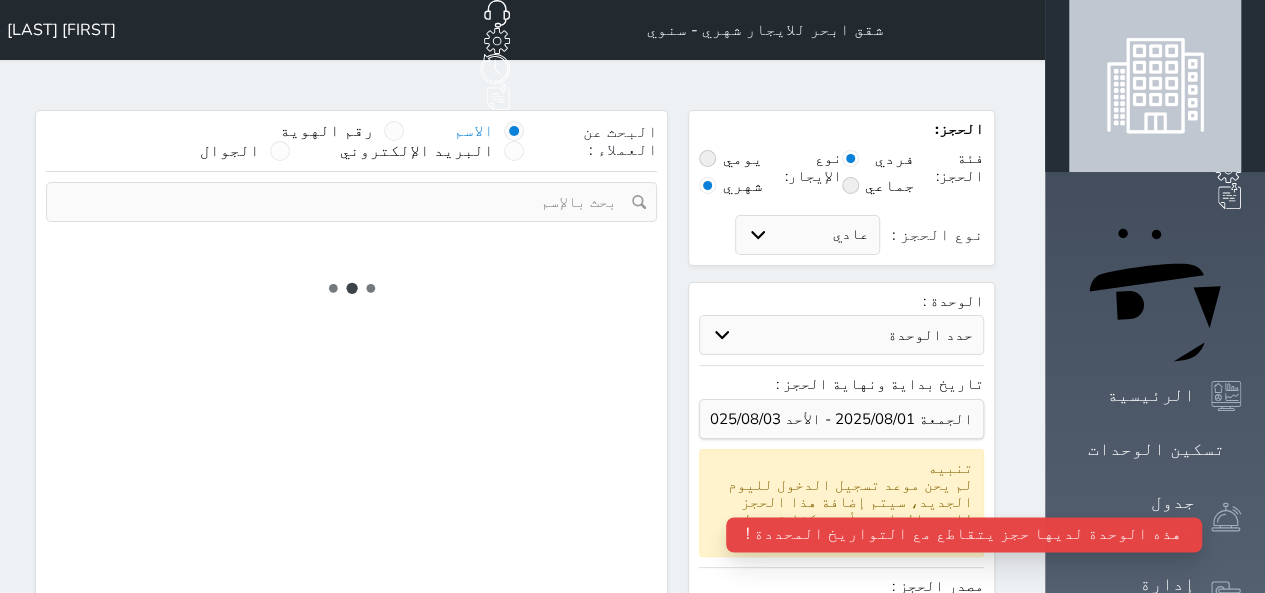 select on "1" 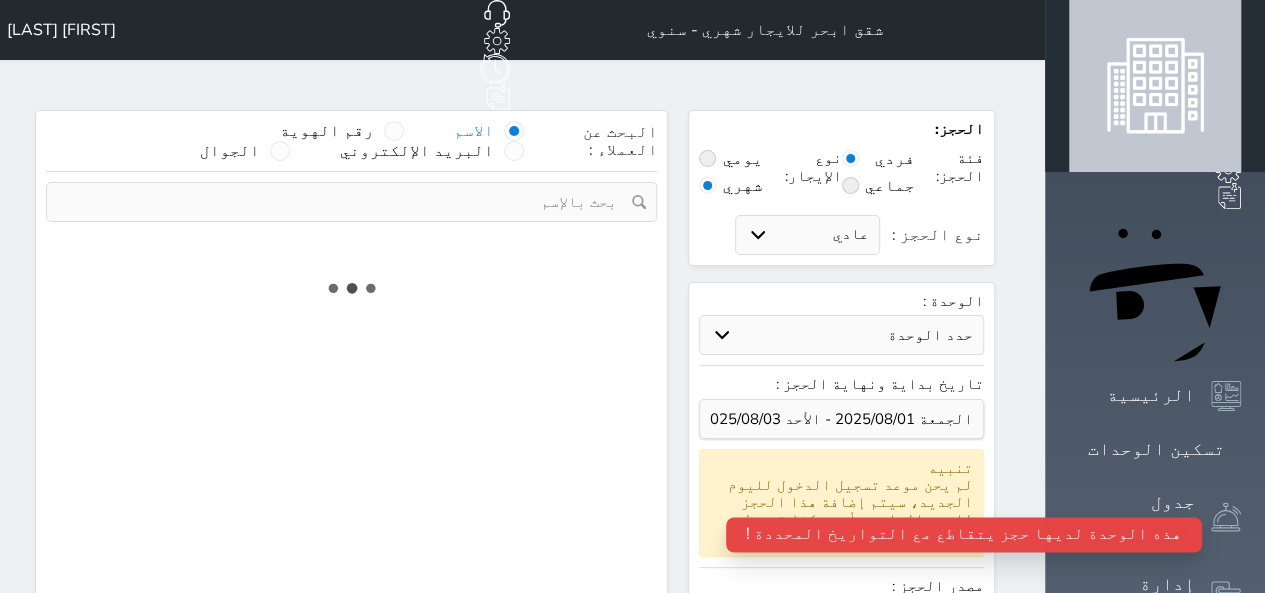 select on "113" 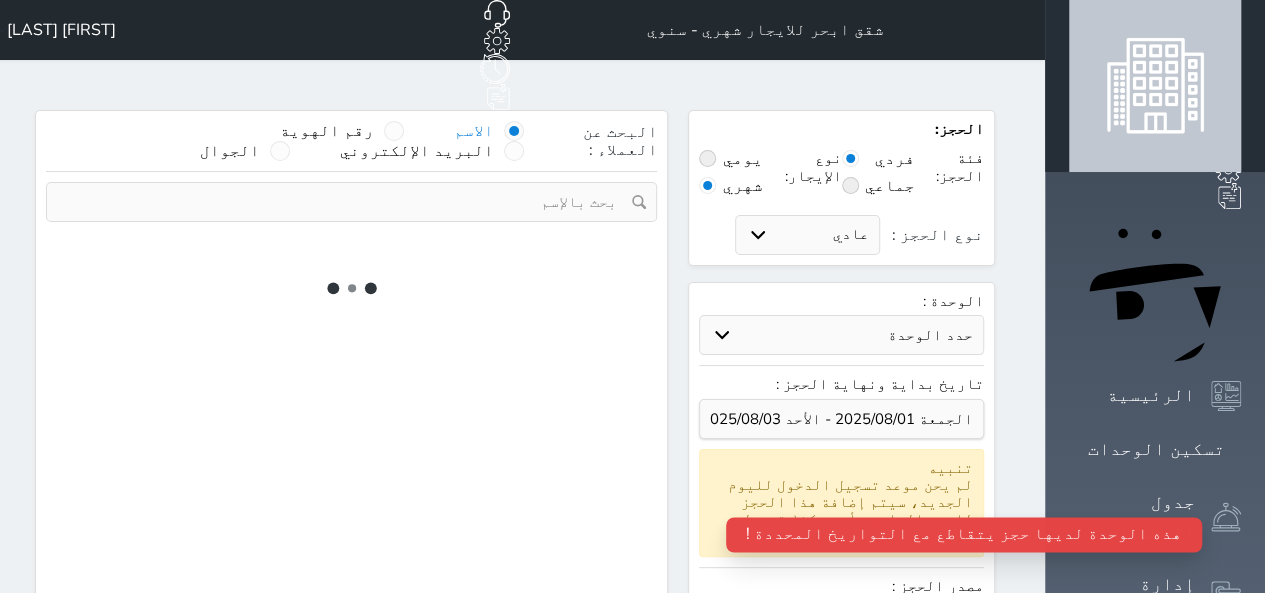 select on "1" 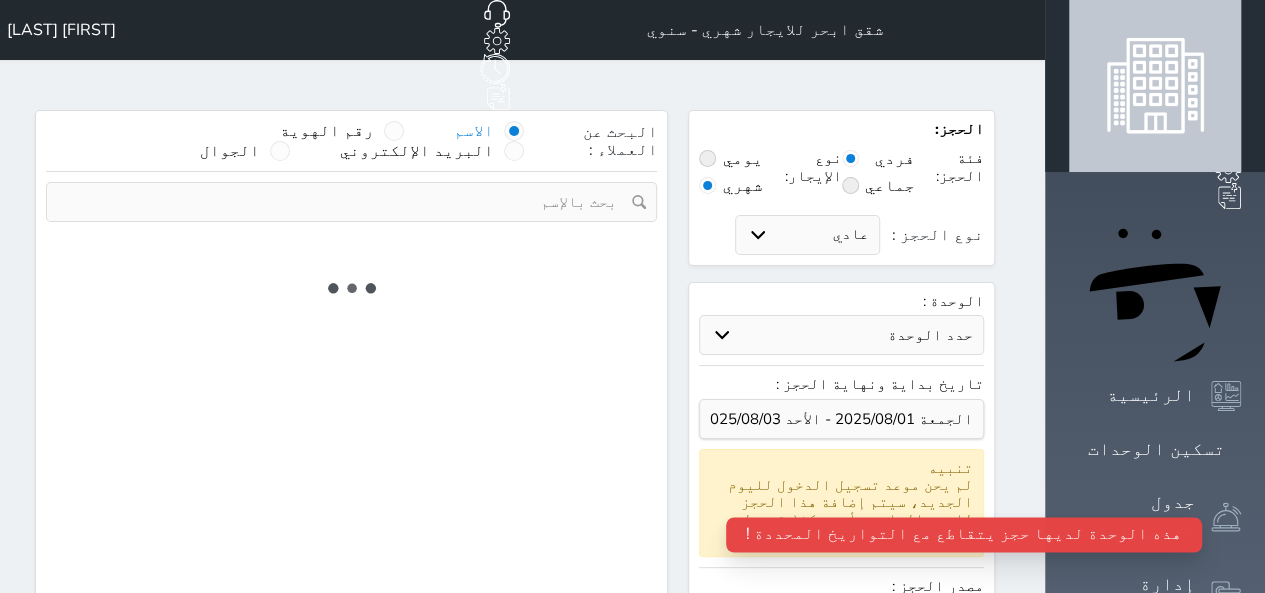 select 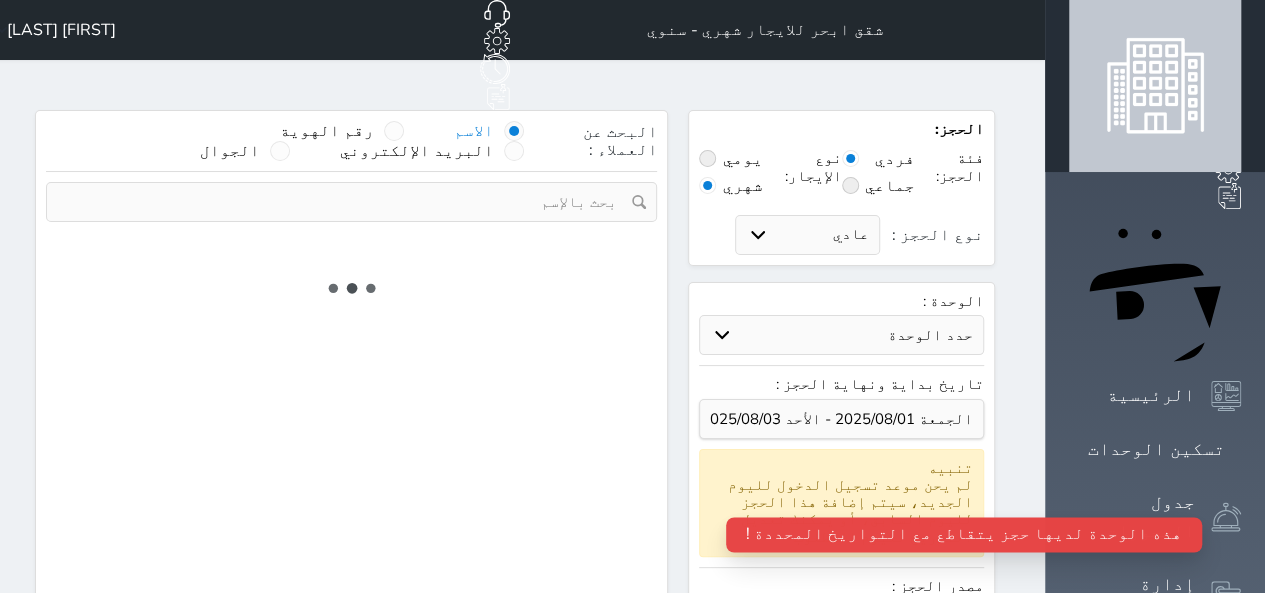 select on "7" 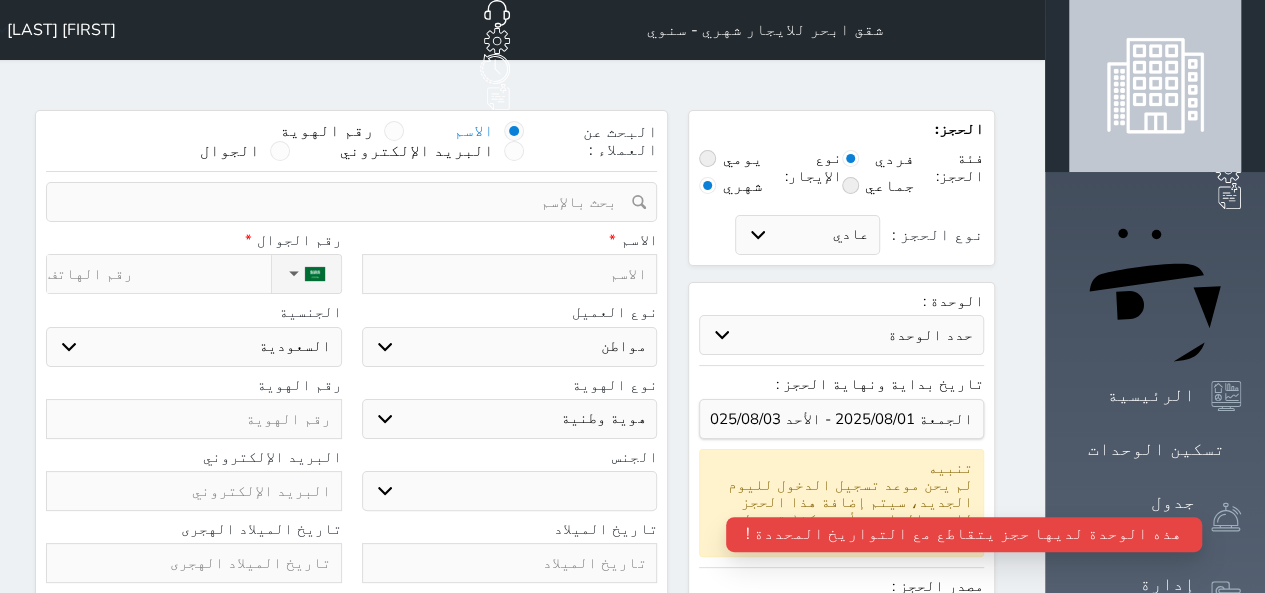 select 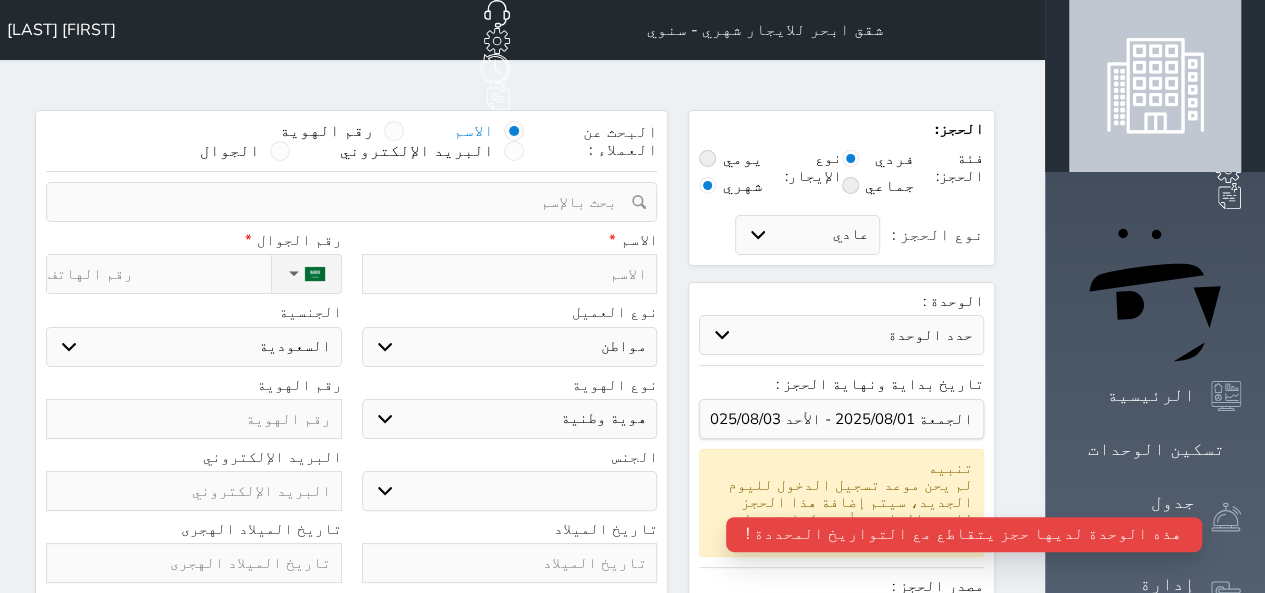select 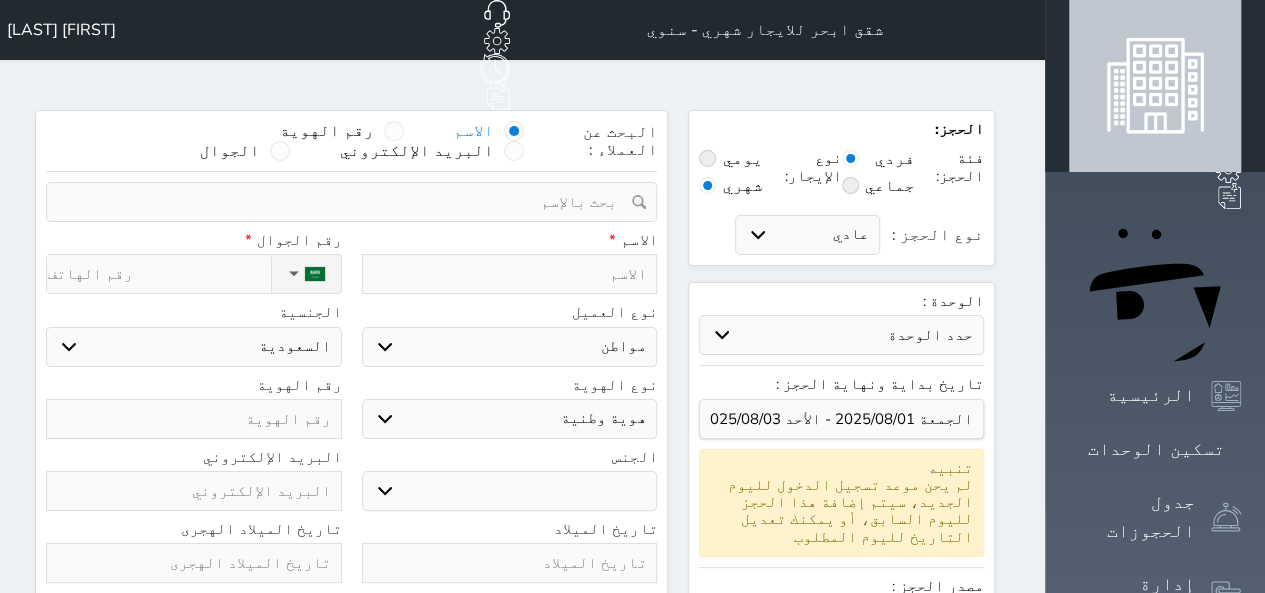 click on "حدد الوحدة
#2250 - فيلا دورين 3 غرف نوم 2 صاله
#2249 - استوديو فاخر دور اول
#2246 - شقه ثنائية الدور دوبلكس غرفة وصاله
#2245 - شقه ثنائية الدور دوبلكس غرفة وصاله
#2243 - شقه ثنائية الدور دوبلكس غرفة وصاله
#2240 - استوديو فاخر دور اول
#2238 - استوديو فاخر دور اول
#2237 - استوديو فاخر دور اول
#2236 - استوديو فاخر دور اول
#2233 - استوديو فاخر دور اول
#2231 - شقه ثنائية الدور دوبلكس غرفة وصاله
#1121 - استوديو" at bounding box center (841, 335) 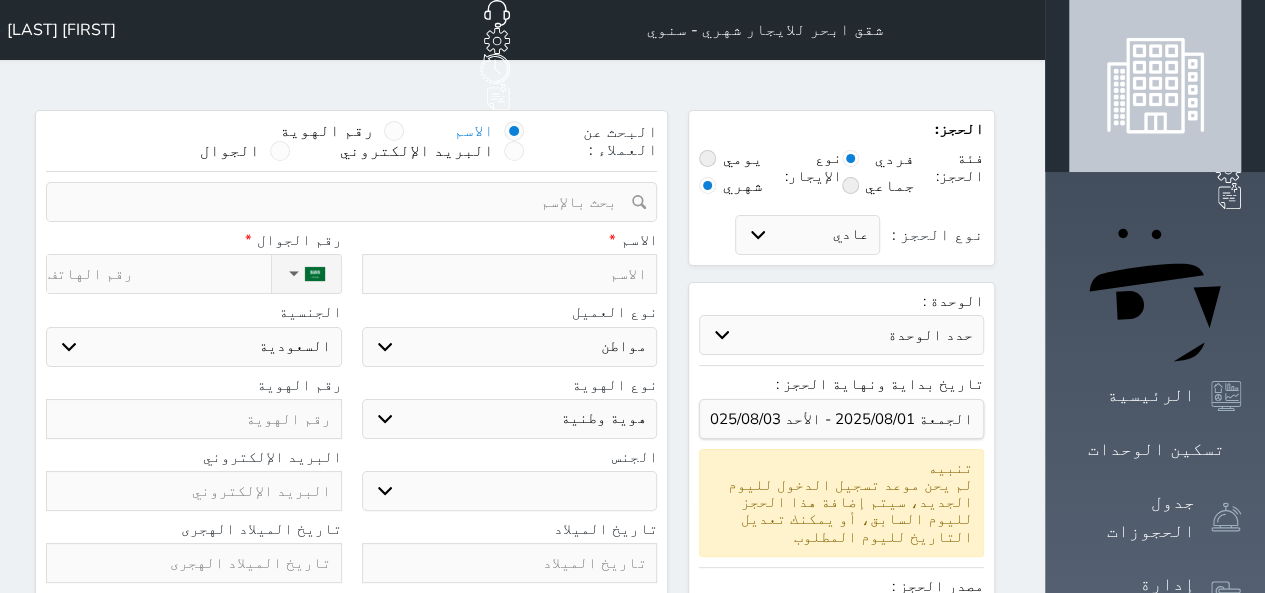 click on "ذكر   انثى" at bounding box center (510, 491) 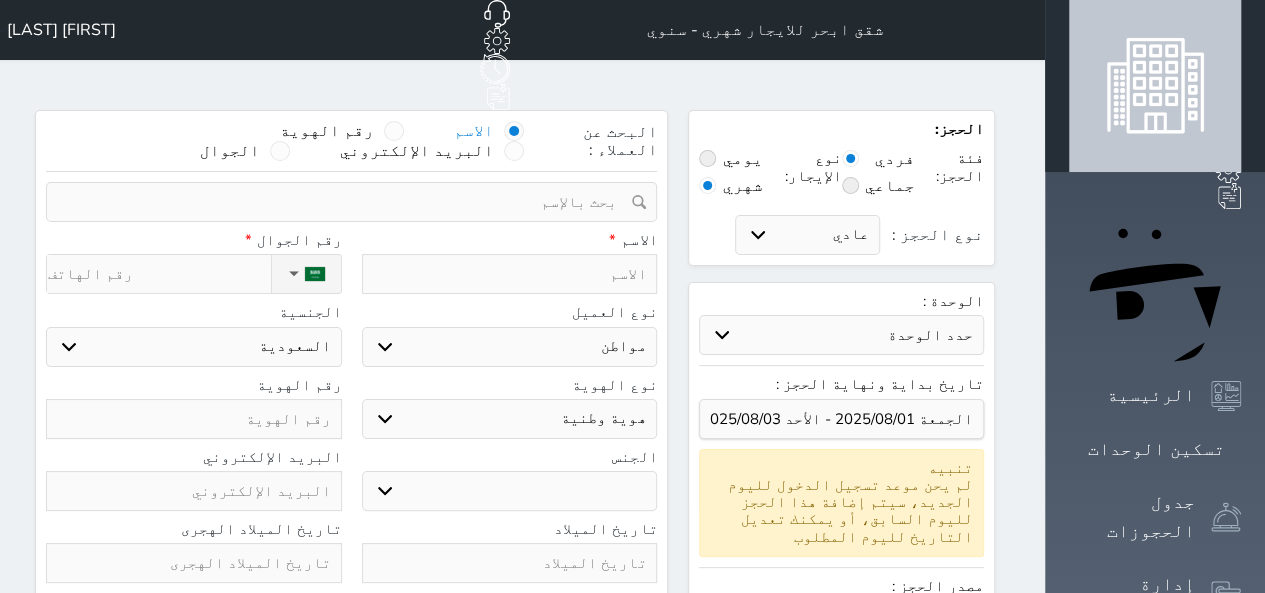 click on "مصدر الحجز :" at bounding box center (841, 586) 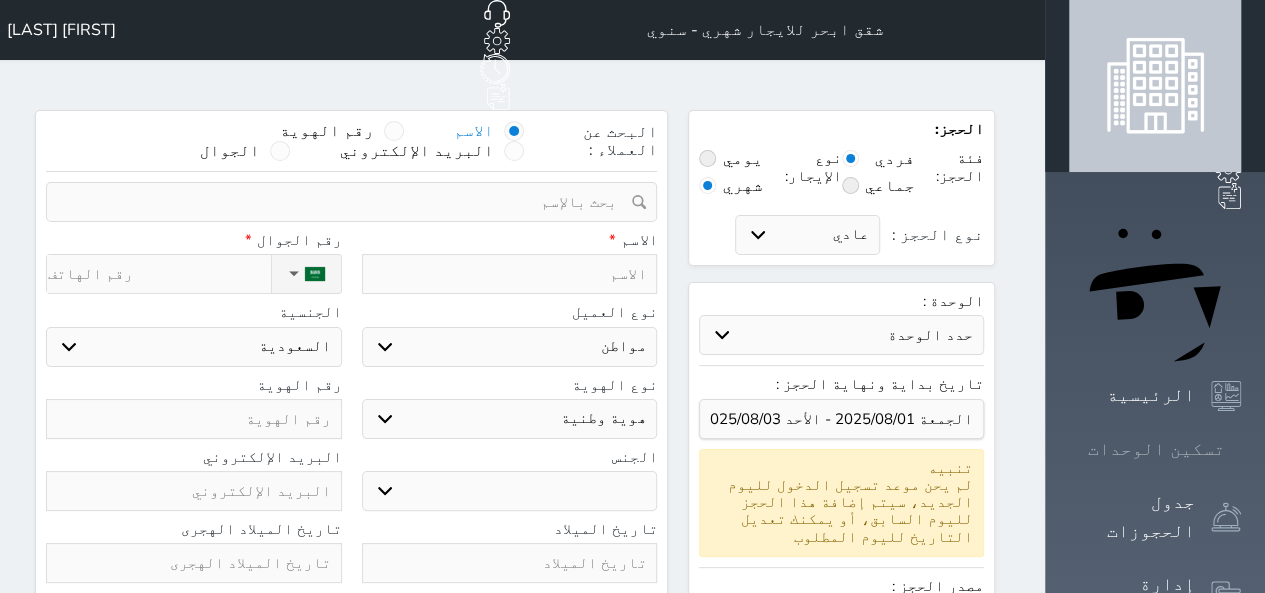 click 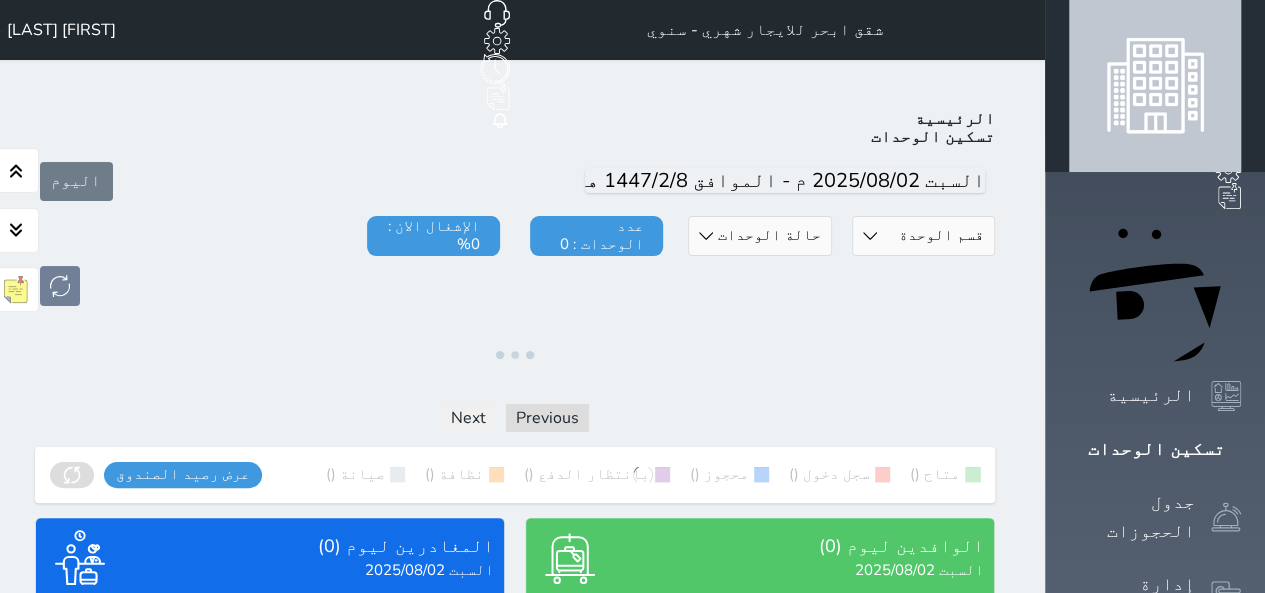 click on "قسم الوحدة   البيت الازرق تجاري اقتصادي فاخر" at bounding box center (923, 236) 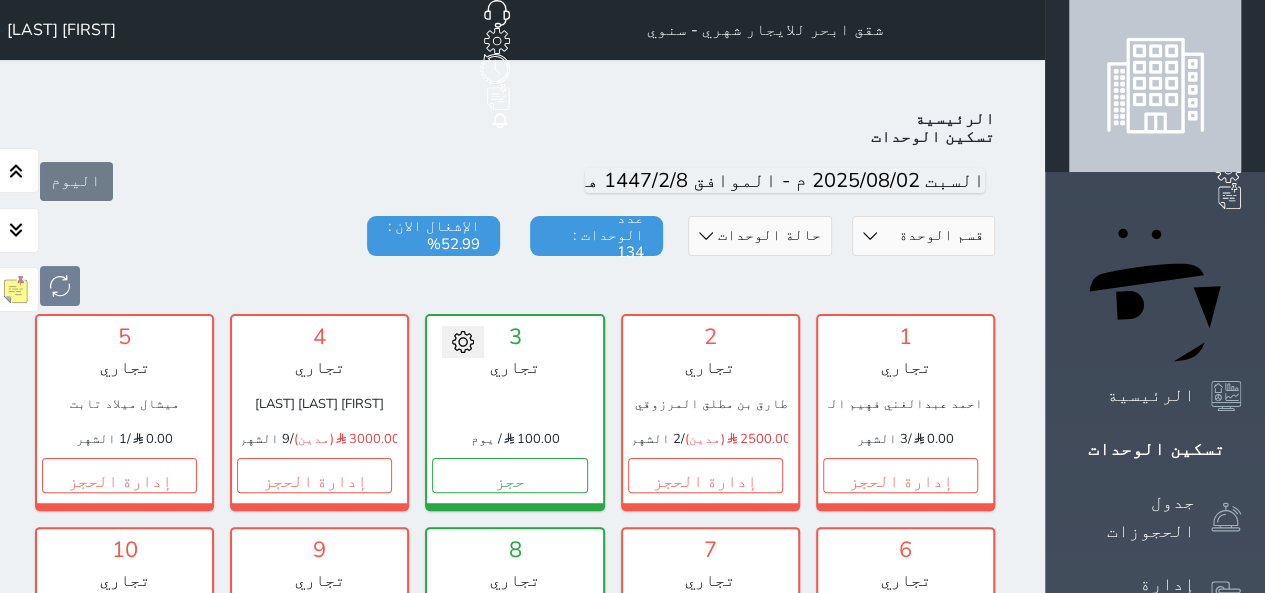 scroll, scrollTop: 78, scrollLeft: 0, axis: vertical 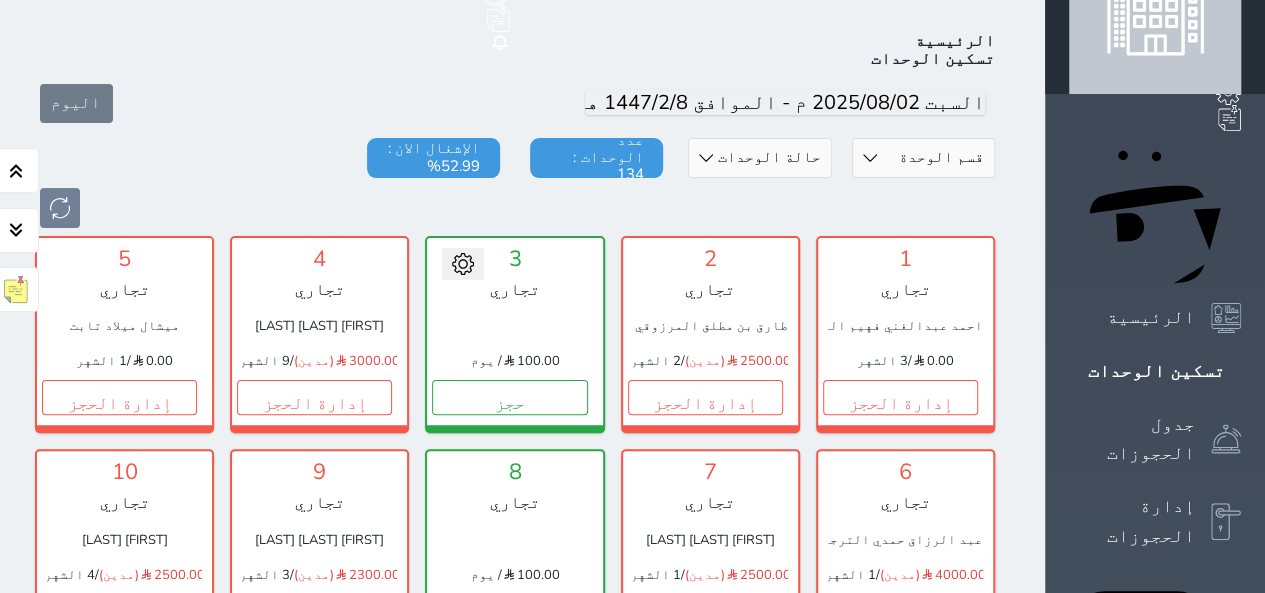 select on "3804" 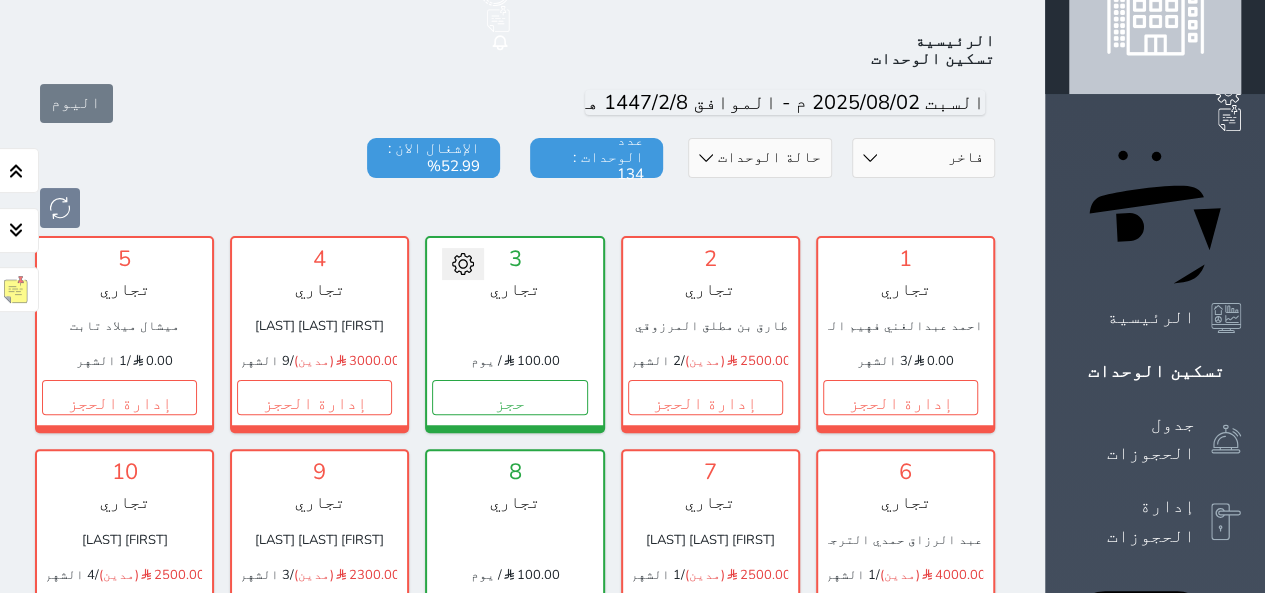 click on "قسم الوحدة   البيت الازرق تجاري اقتصادي فاخر" at bounding box center [923, 158] 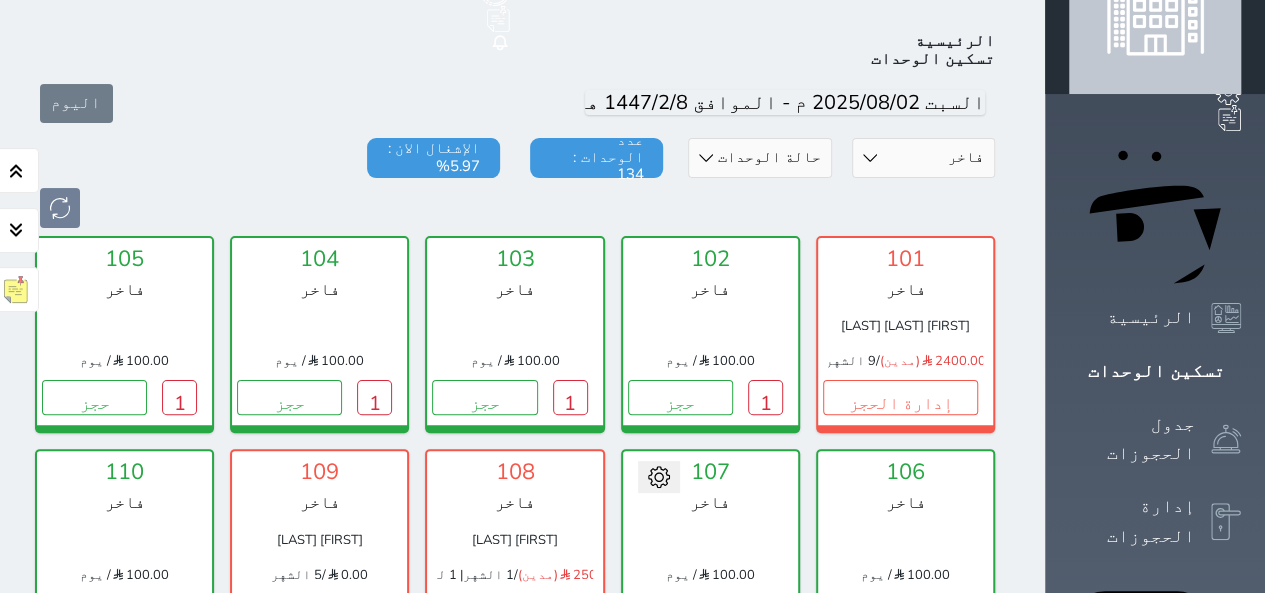 click on "حجز" at bounding box center (705, 611) 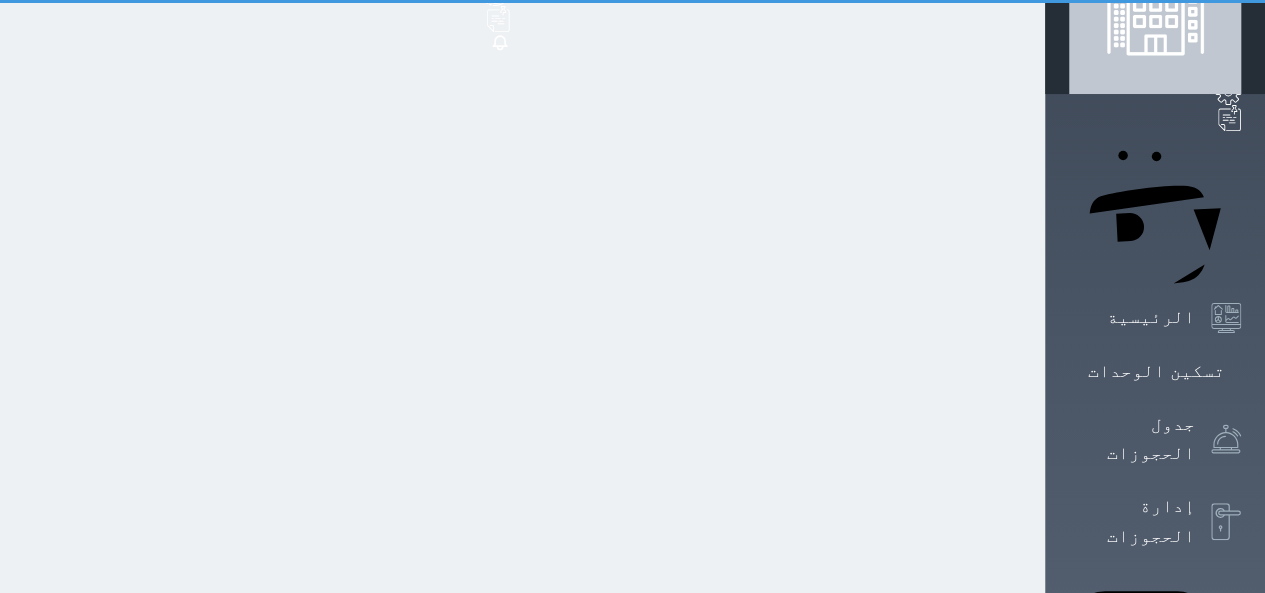 scroll, scrollTop: 22, scrollLeft: 0, axis: vertical 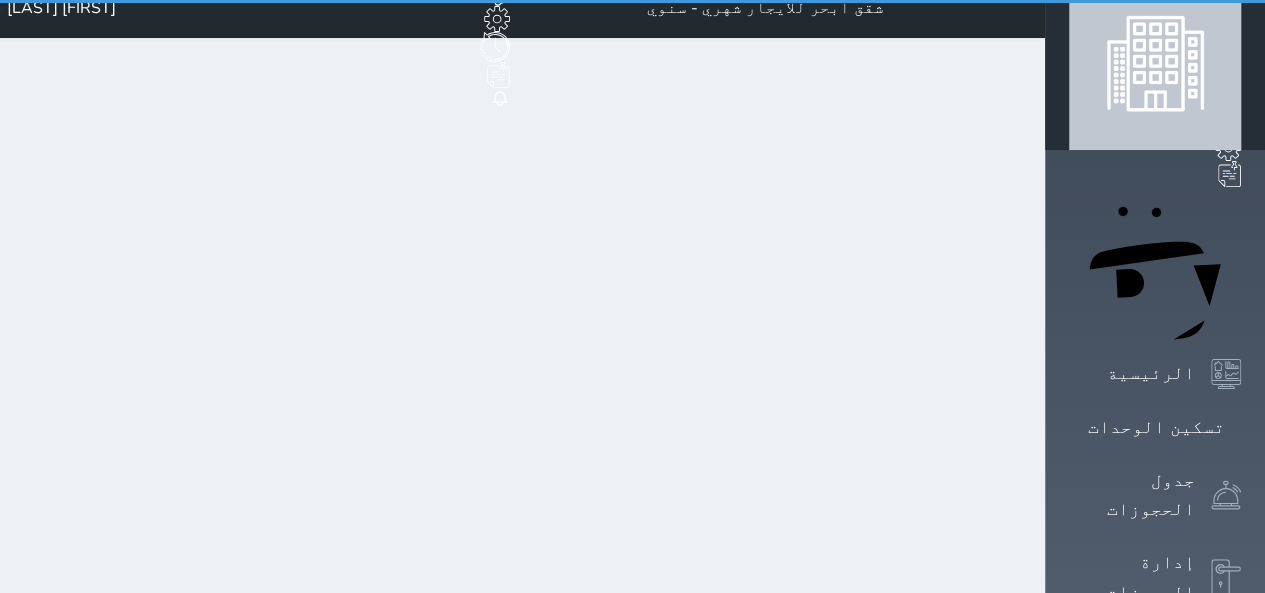 select on "1" 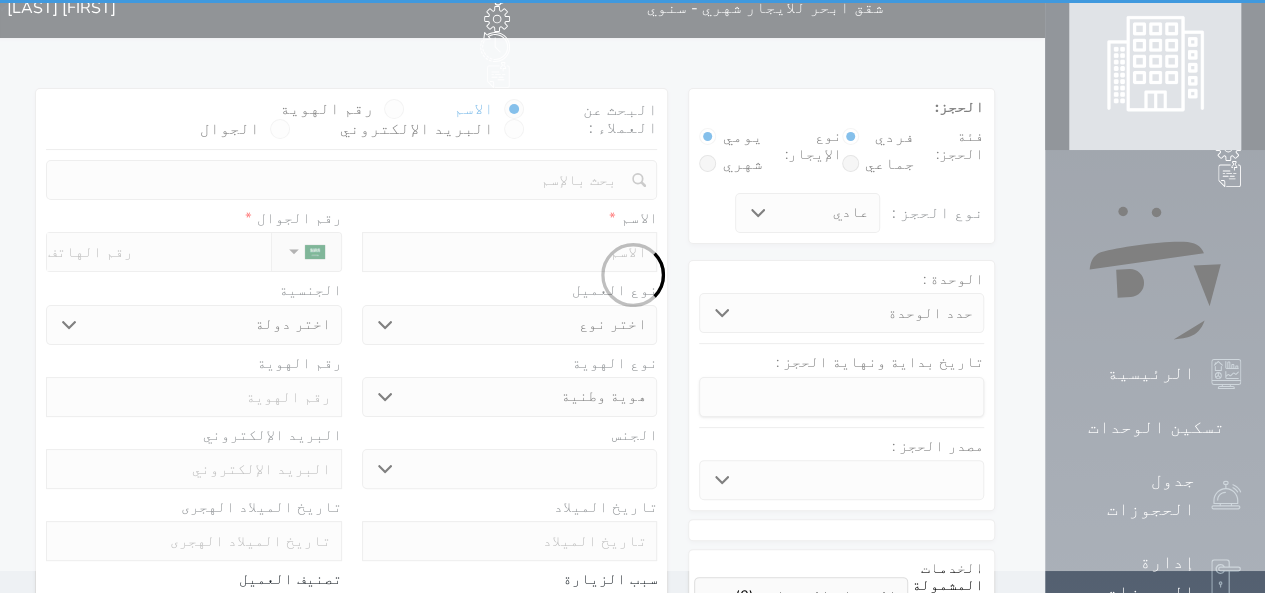 scroll, scrollTop: 0, scrollLeft: 0, axis: both 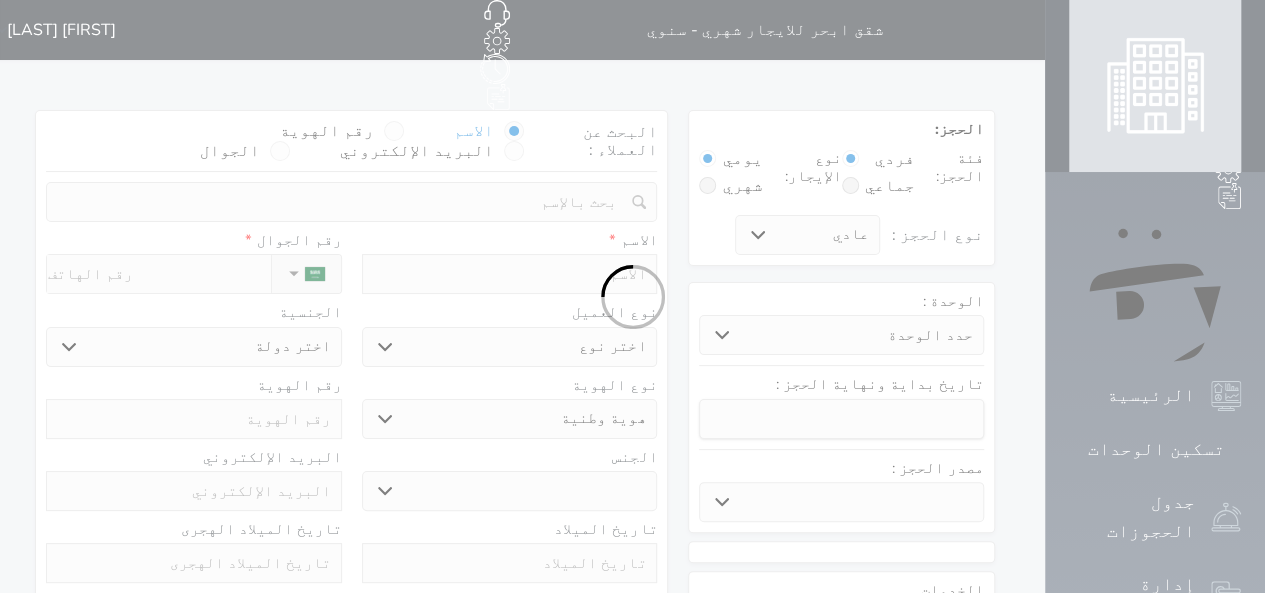 select 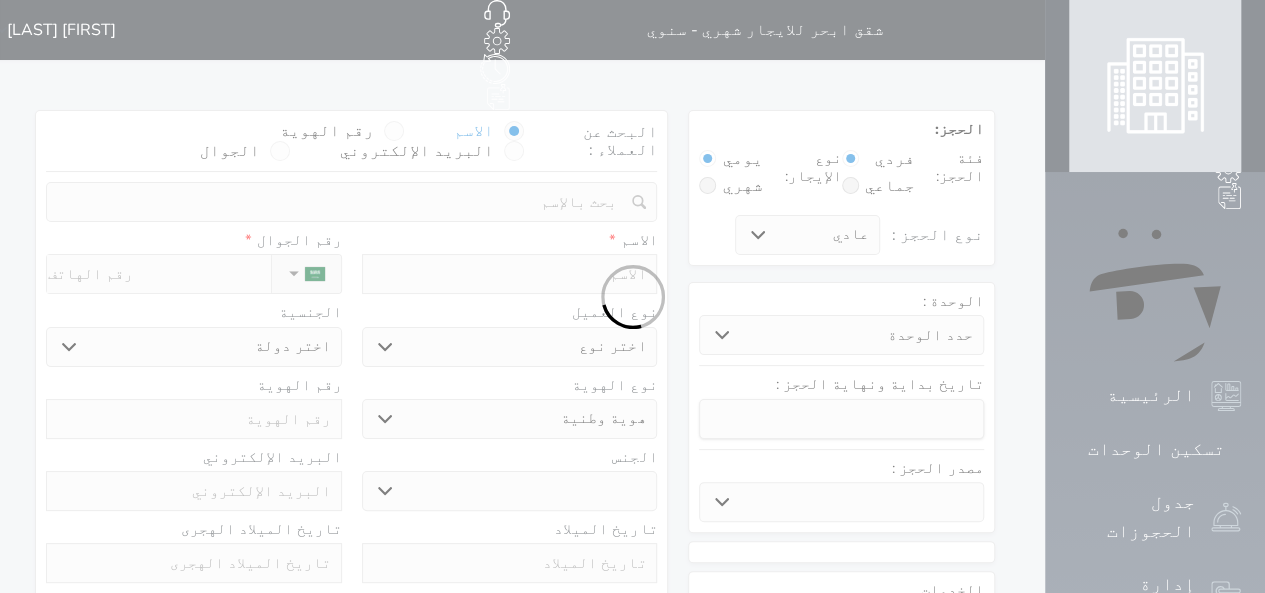 select on "14617" 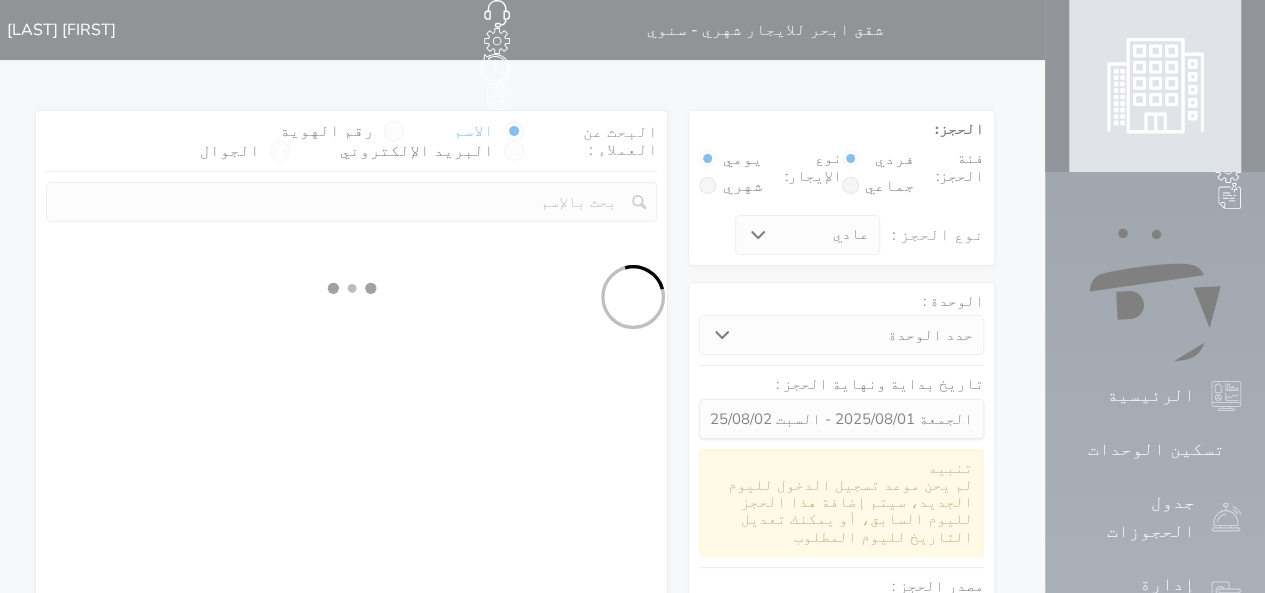select 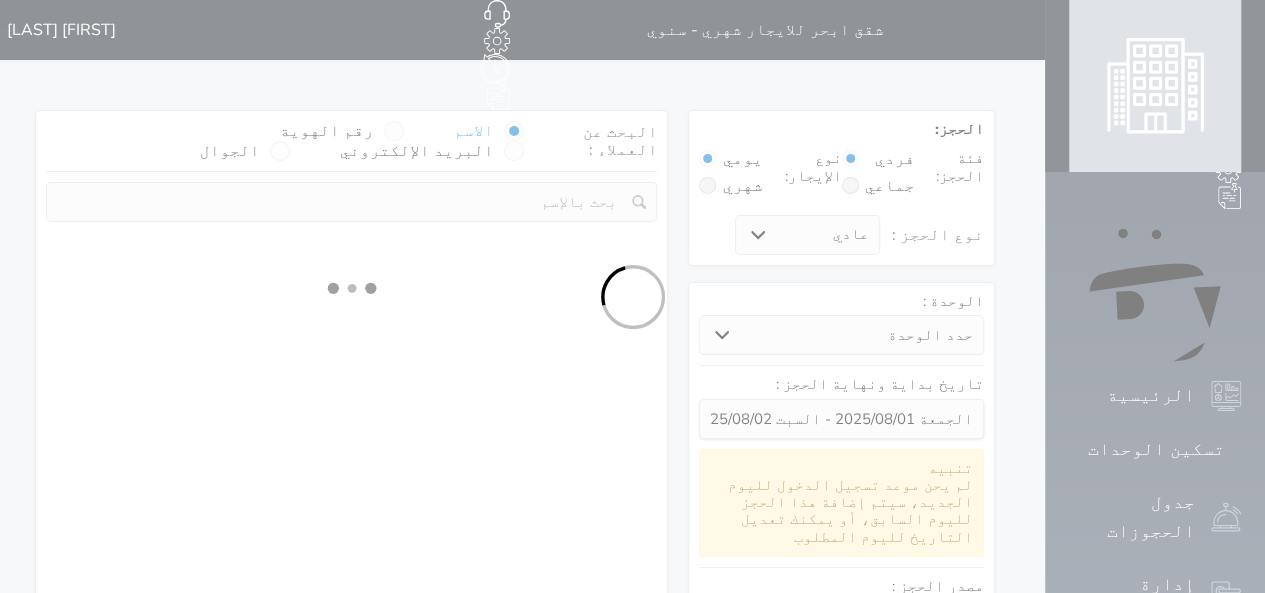 select on "113" 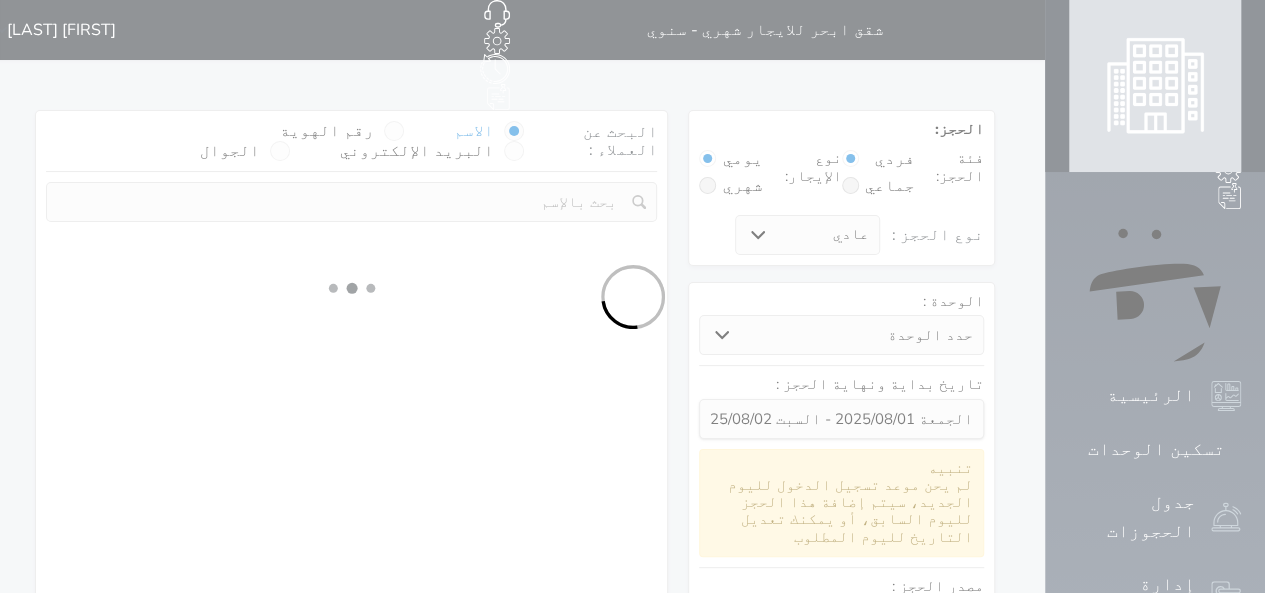 select on "1" 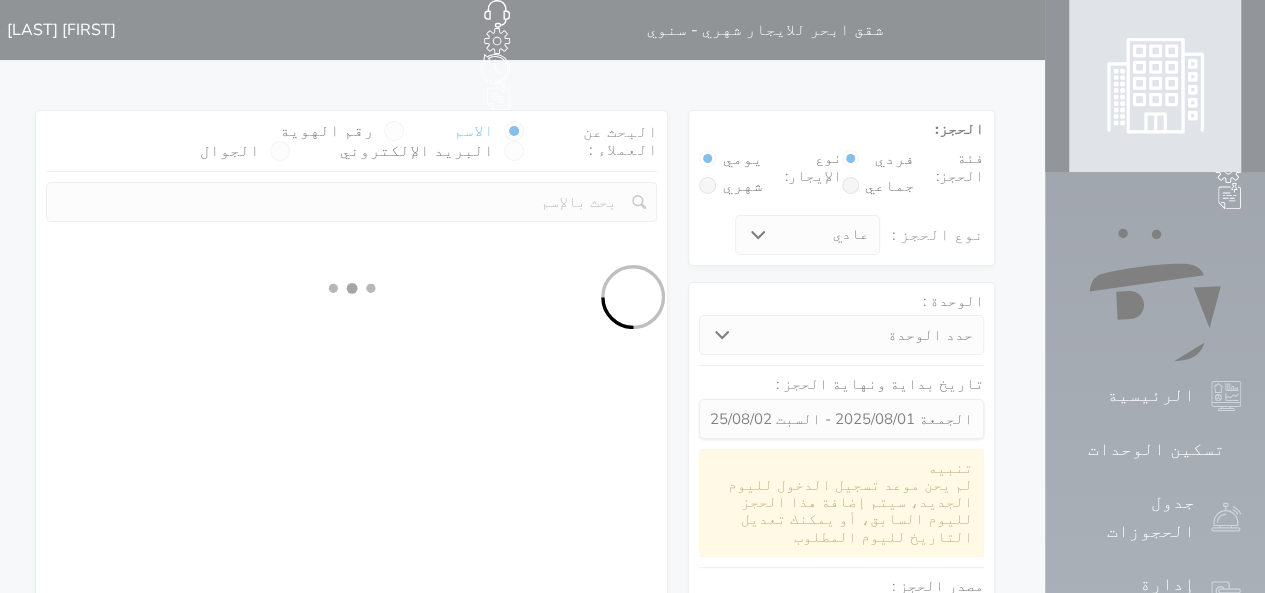 select 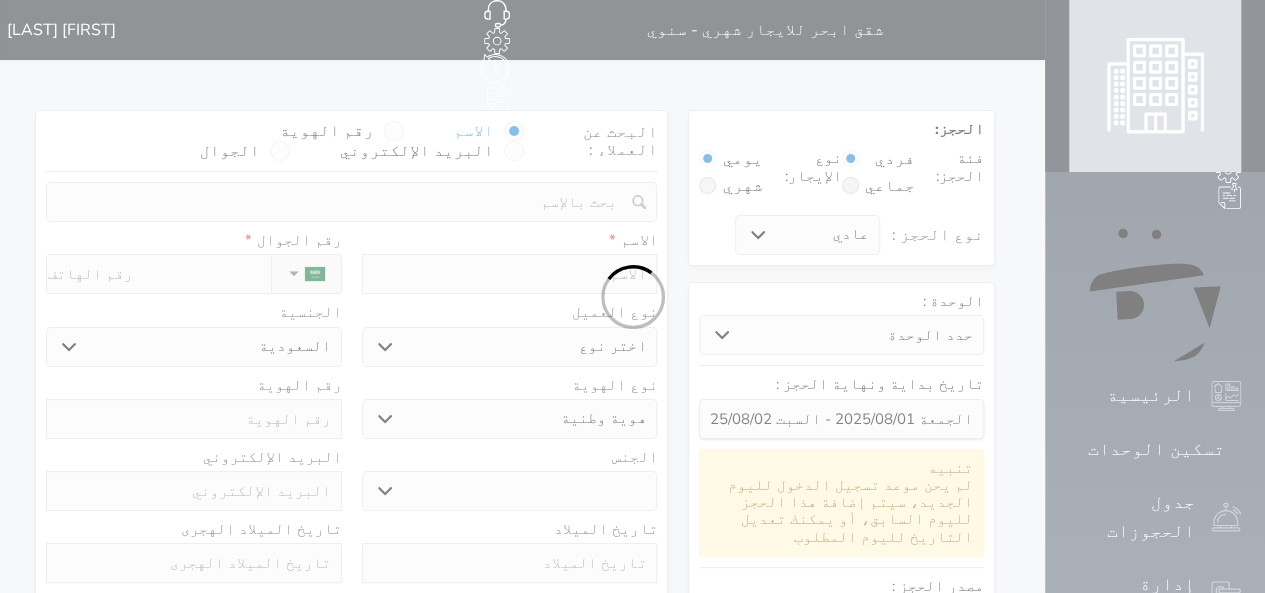select 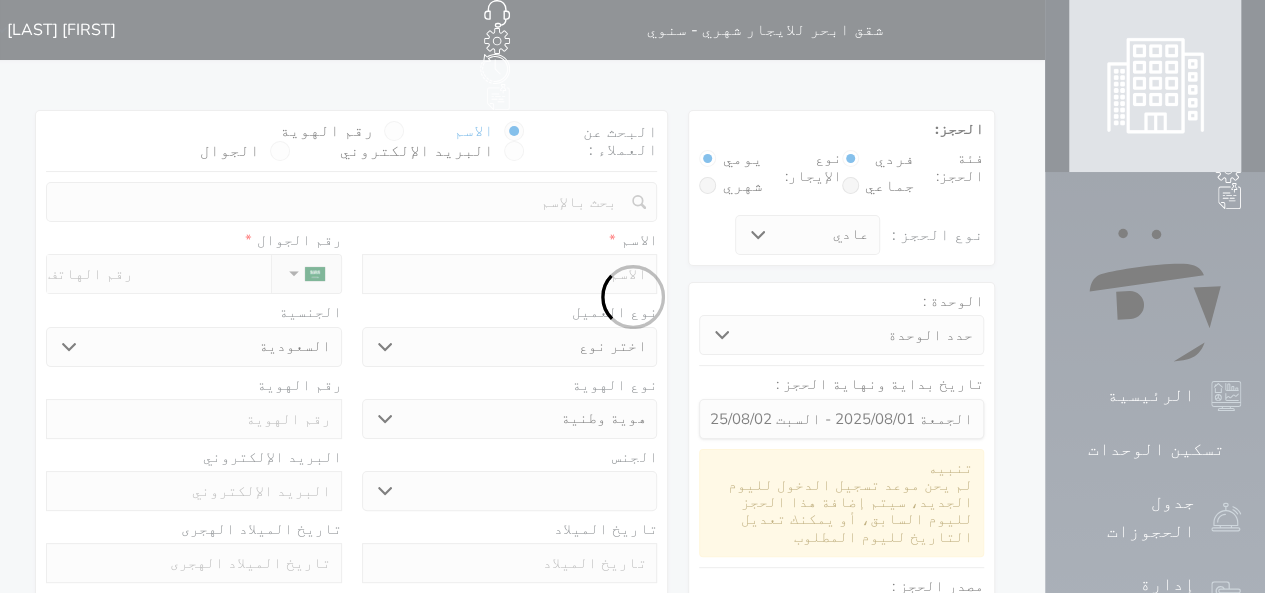 select 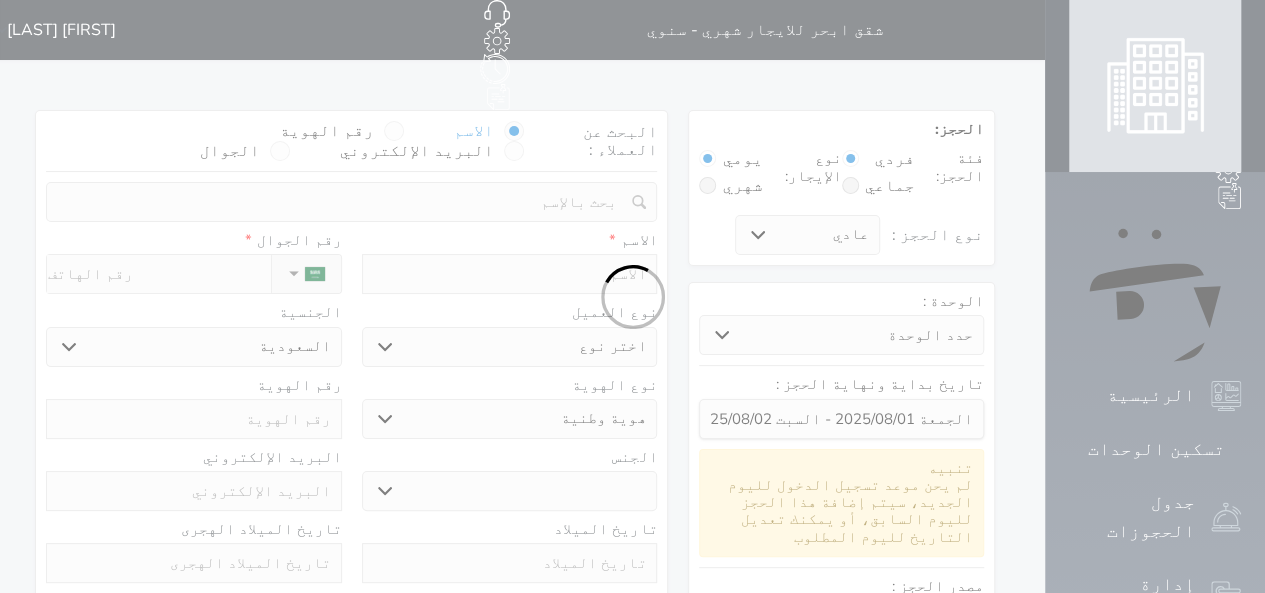 select 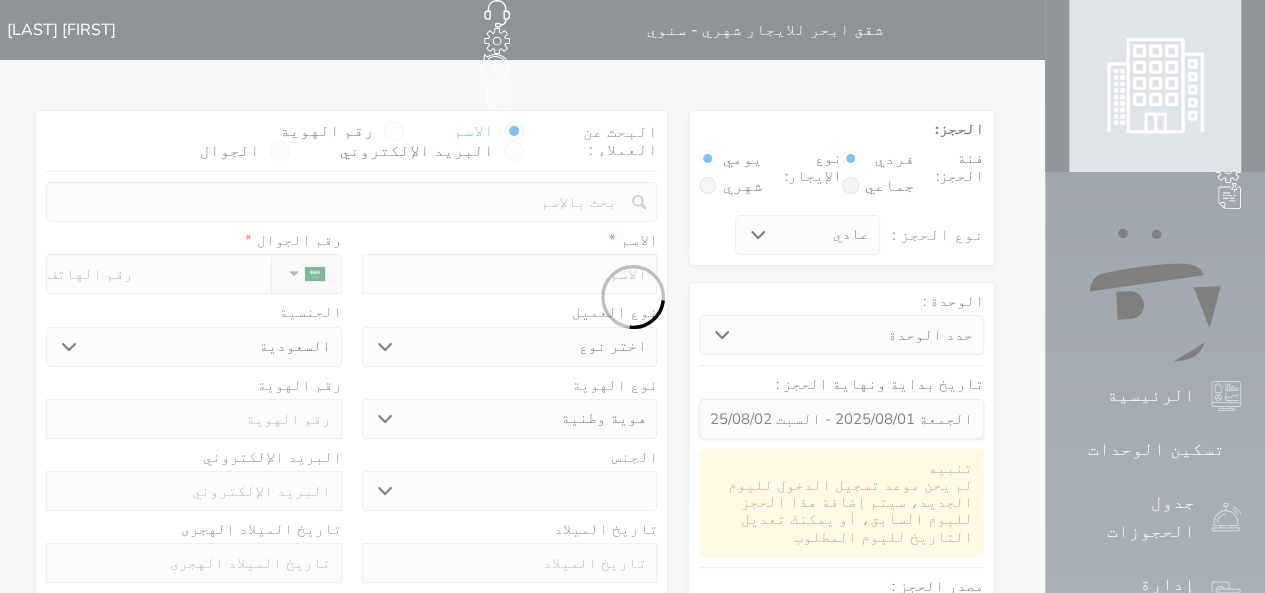 select 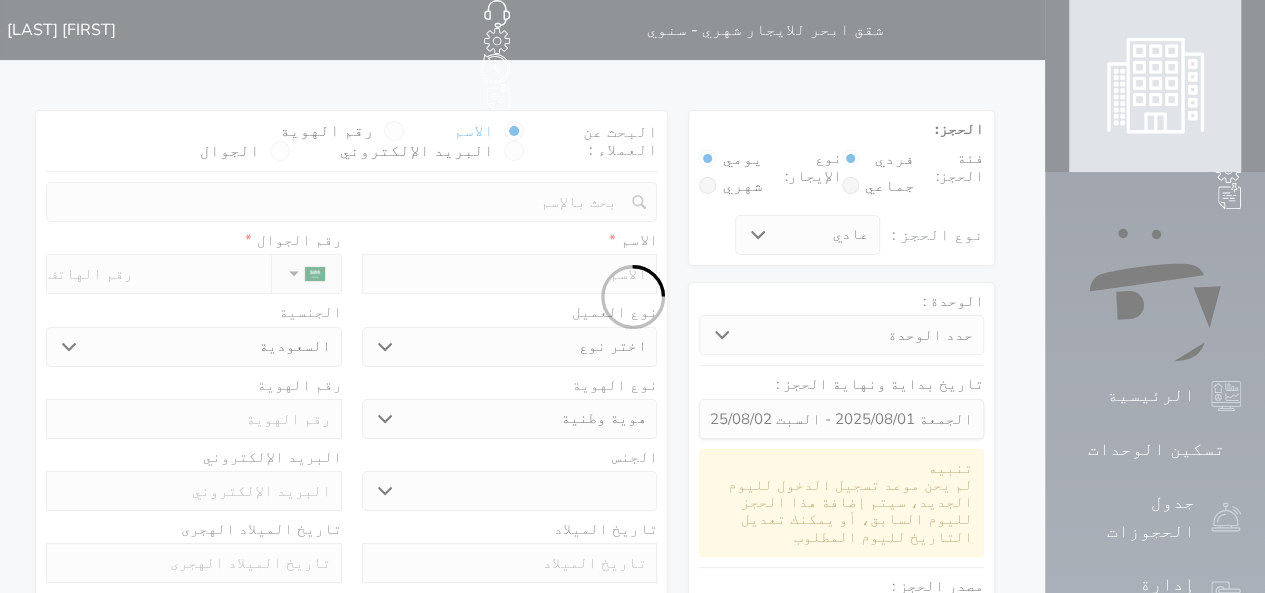 select 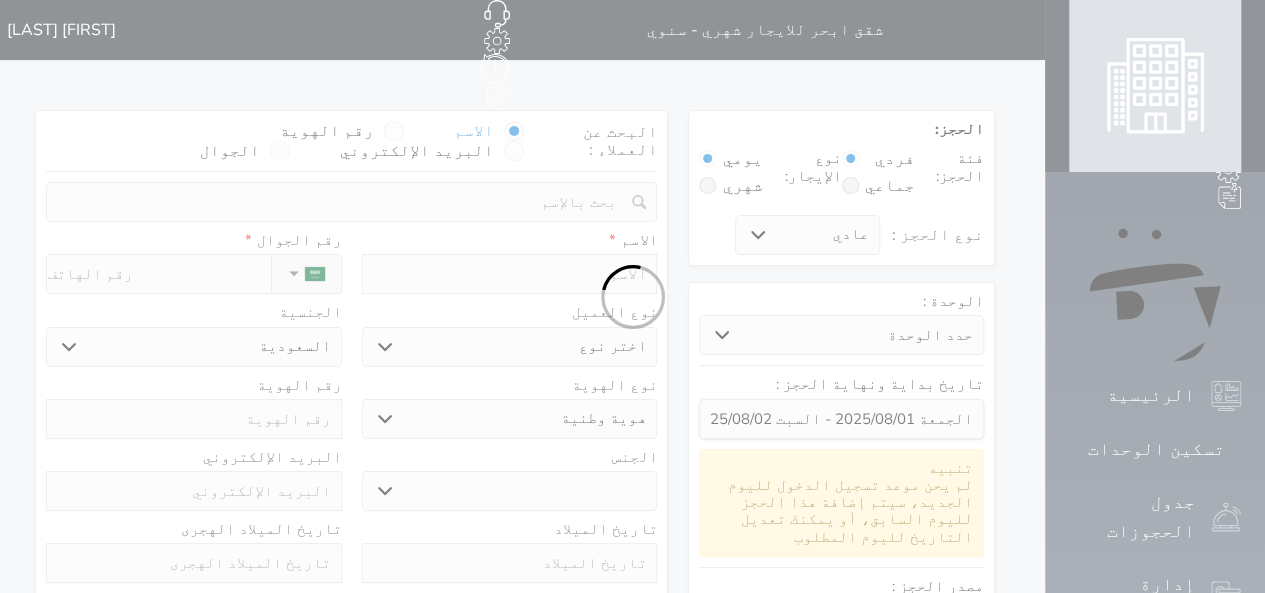 select 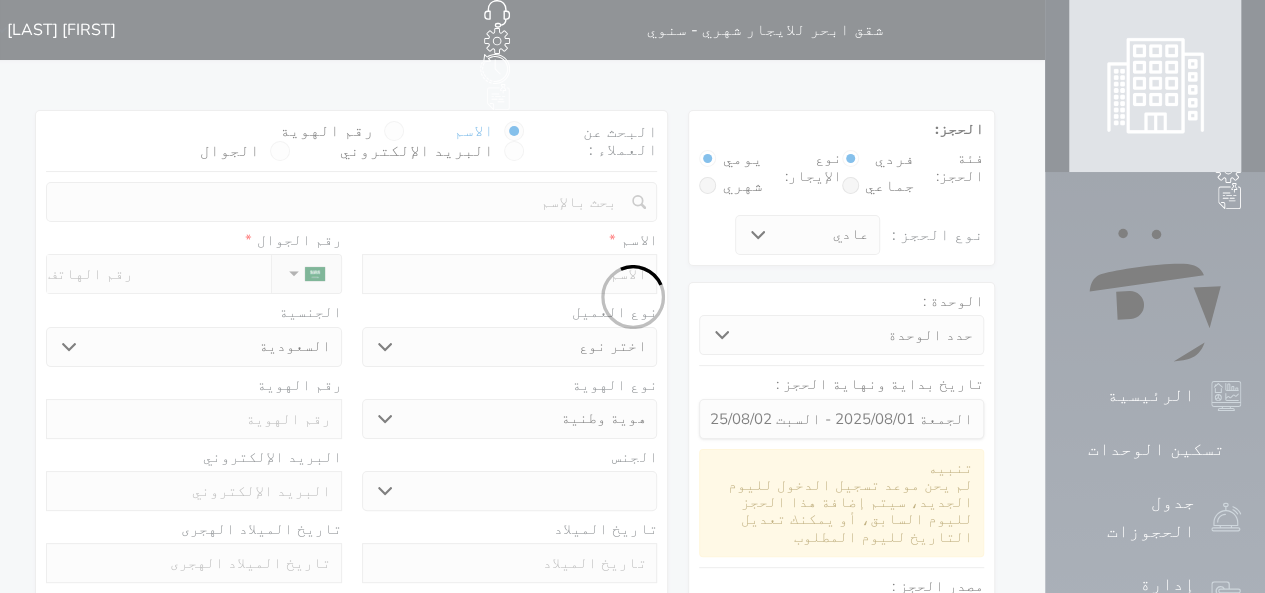 select 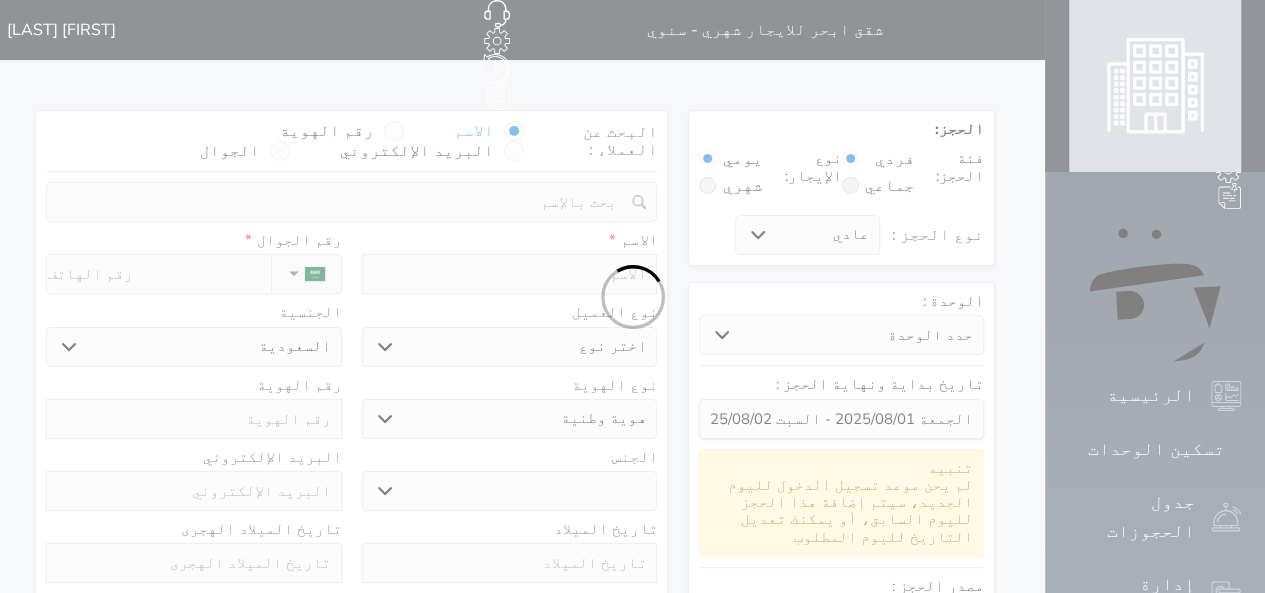 select on "1" 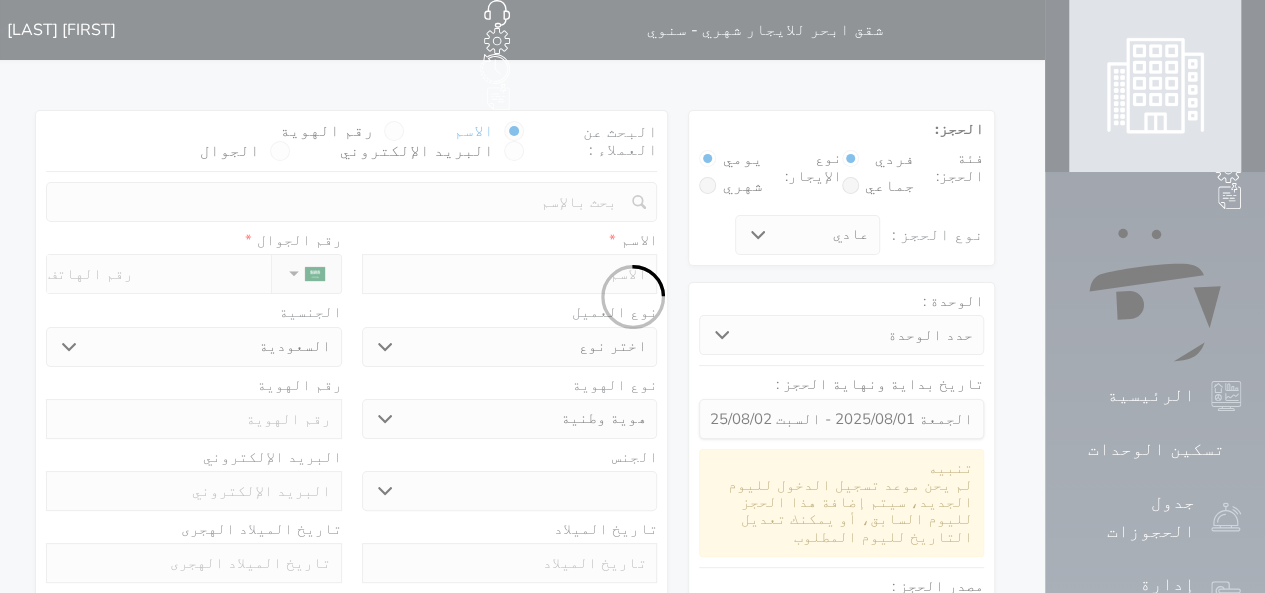 select on "7" 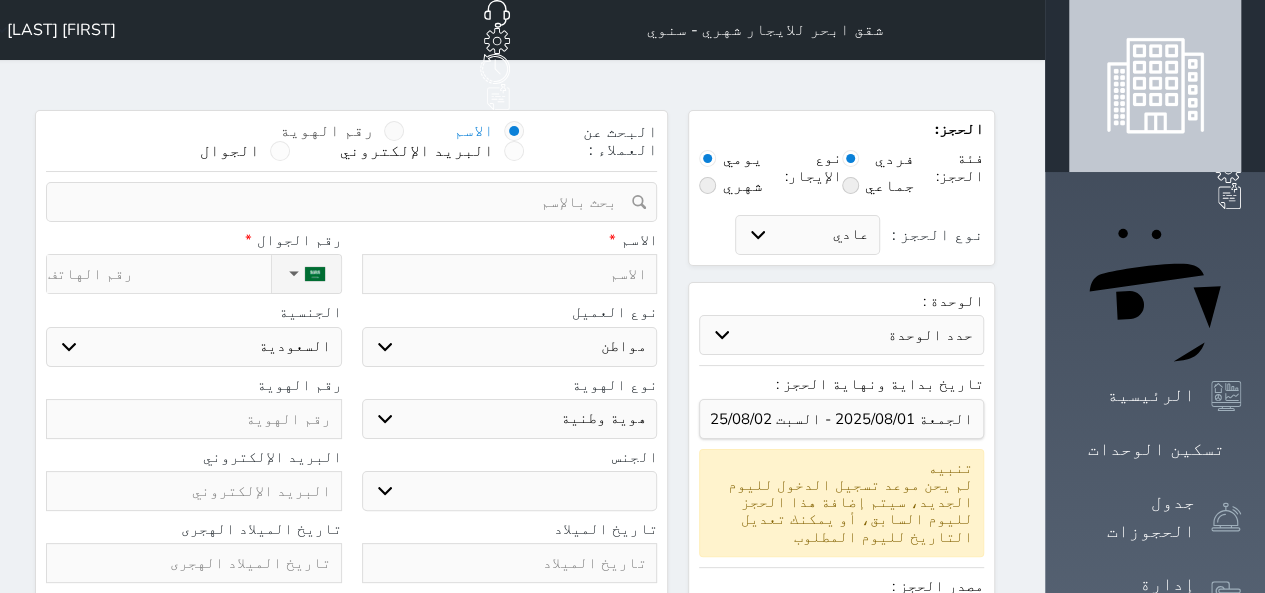click on "رقم الهوية" at bounding box center [342, 131] 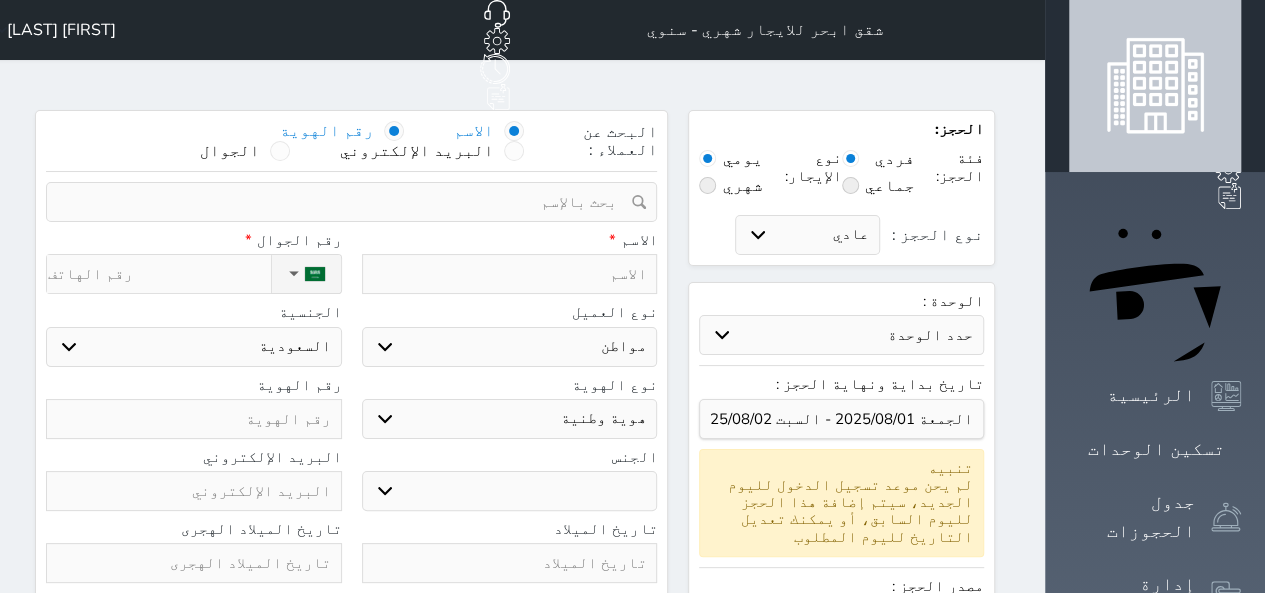 select 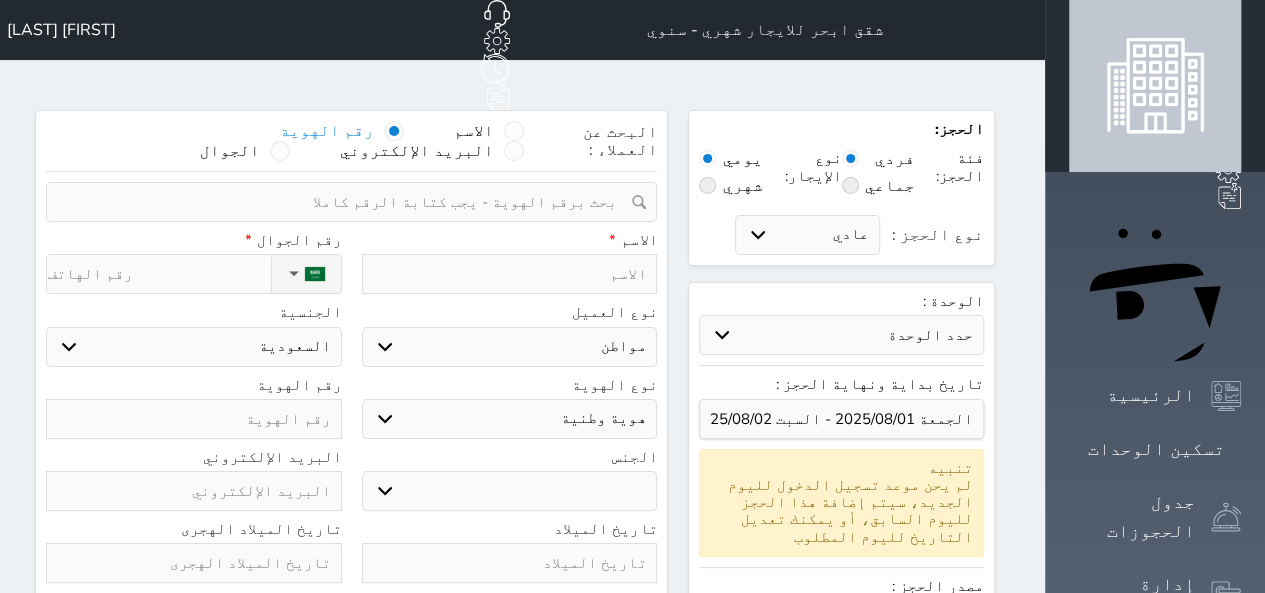 click at bounding box center (344, 202) 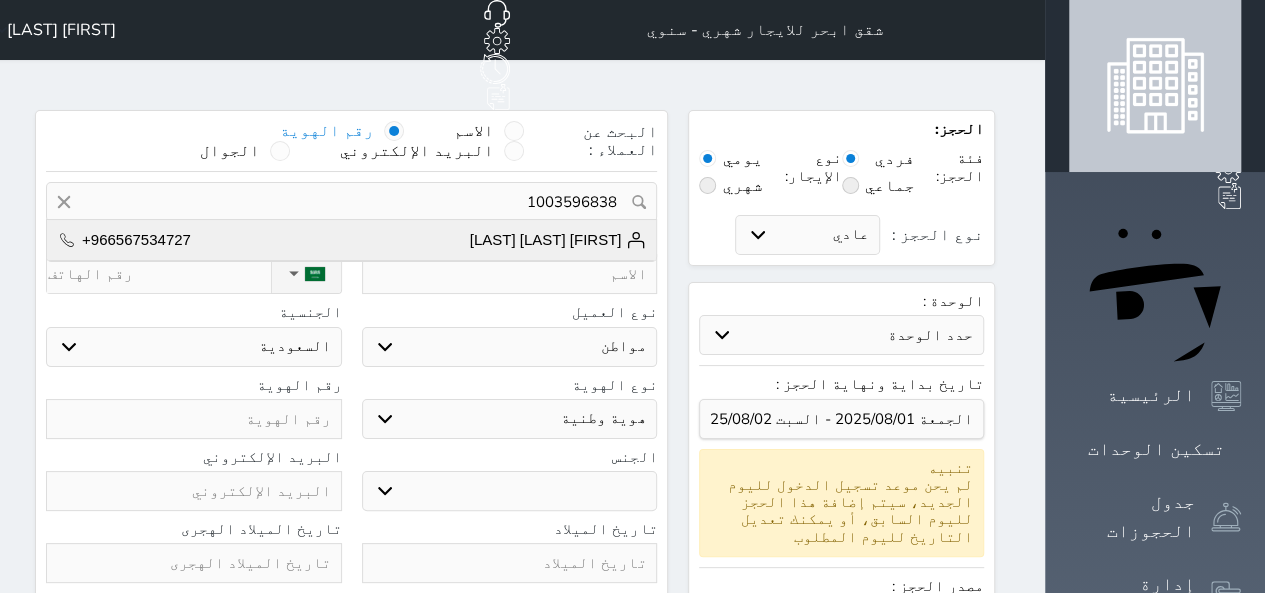 click on "نجاح يحيى احمد الجردي" at bounding box center [558, 240] 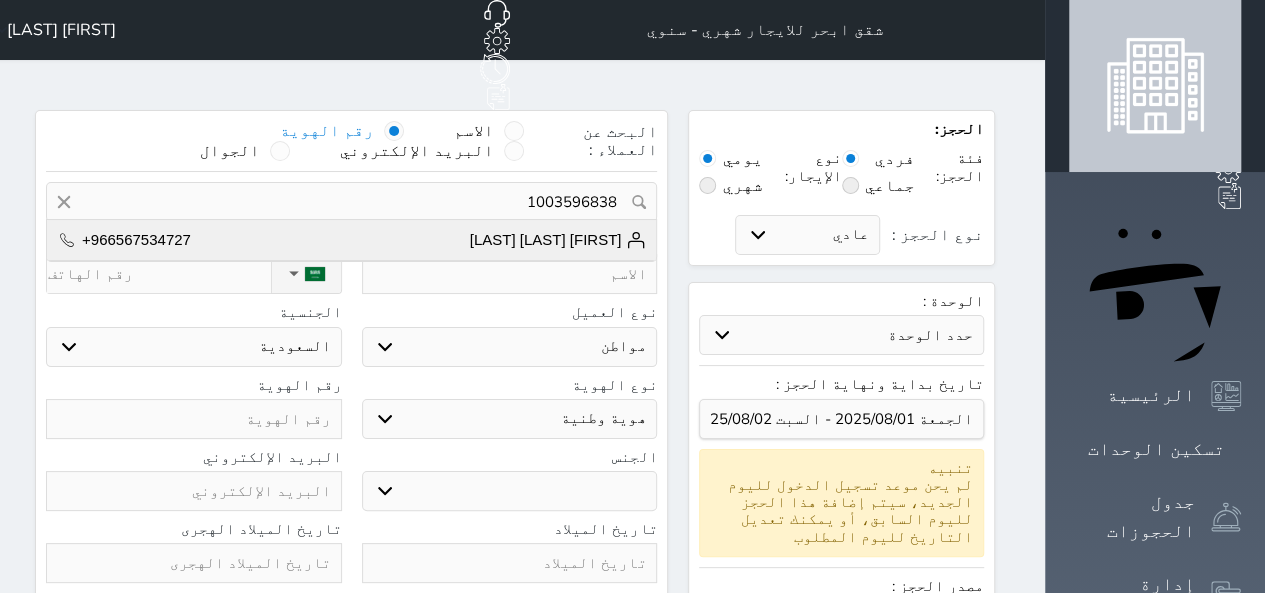type on "نجاح يحيى احمد الجردي  ||  +966567534727" 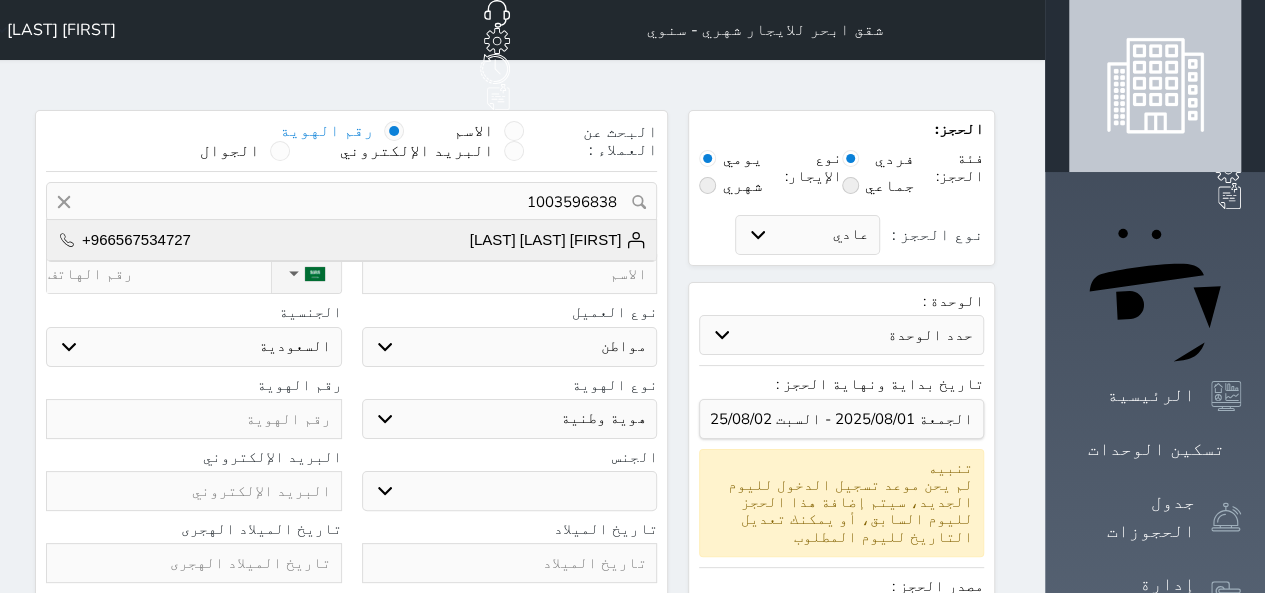 type on "نجاح يحيى احمد الجردي" 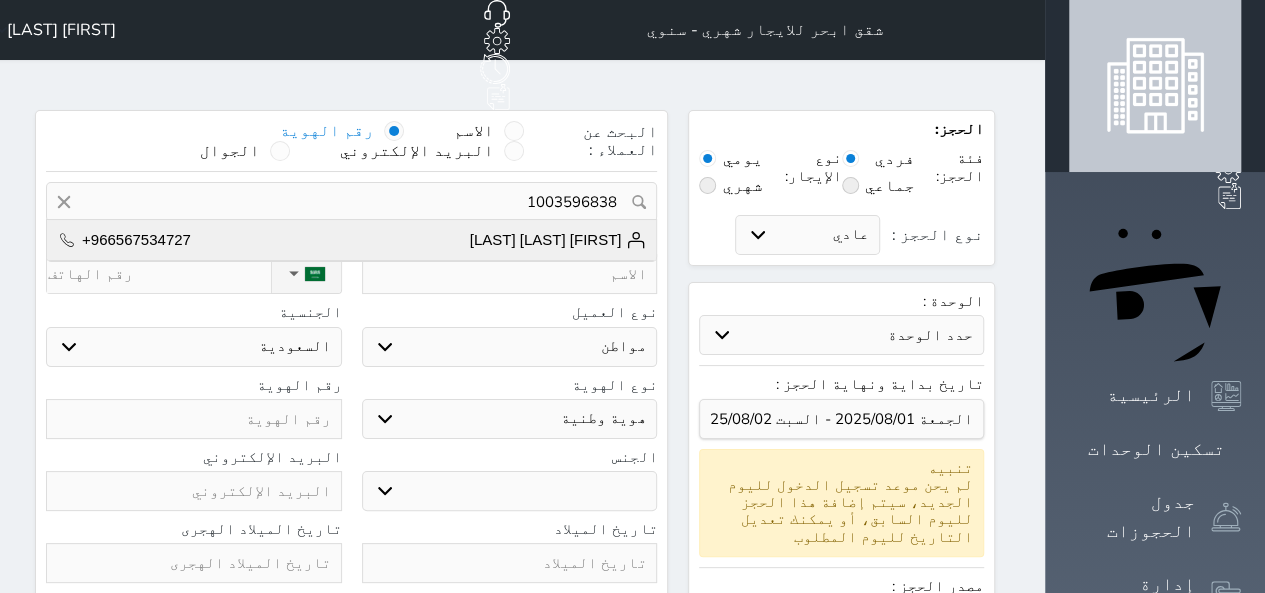 type on "+966 56 753 4727" 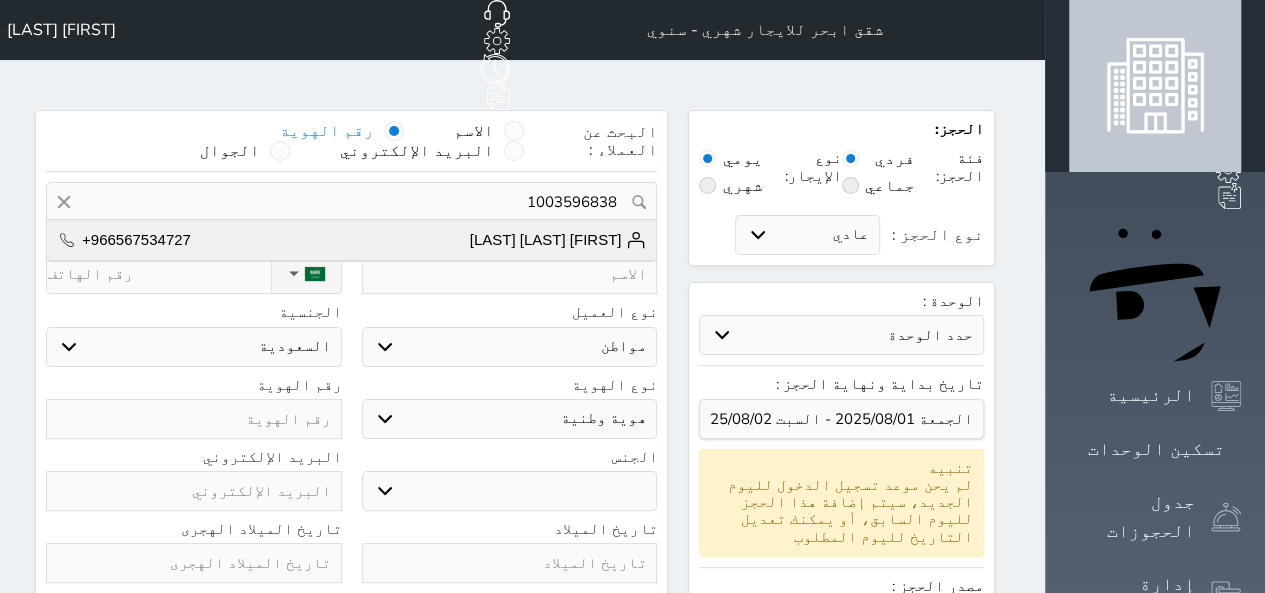 type on "1003596838" 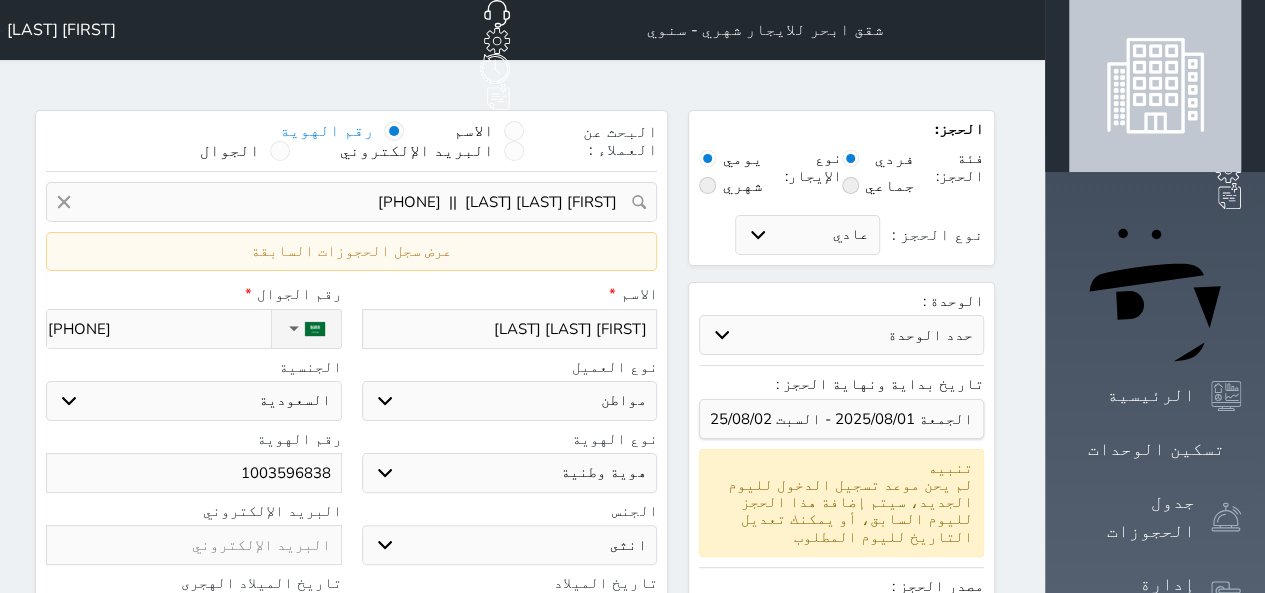 click on "استقبال الموقع الإلكتروني بوكينج المسافر اكسبيديا مواقع التواصل الإجتماعي اويو اخرى" at bounding box center [841, 620] 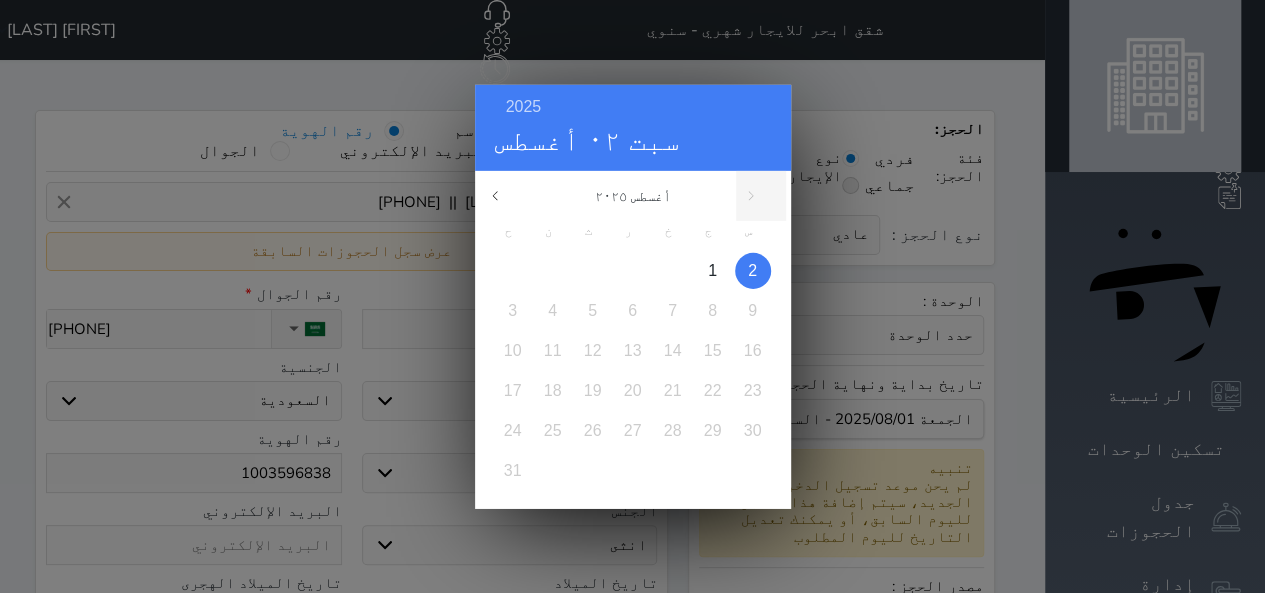 click on "2025   سبت ٠٢ أغسطس         أغسطس ٢٠٢٥
ح
ن
ث
ر
خ
ج
س
1   2   3   4   5   6   7   8   9   10   11   12   13   14   15   16   17   18   19   20   21   22   23   24   25   26   27   28   29   30   31
يناير
فبراير
مارس
أبريل
مايو
يونيو
يوليو
أغسطس
سبتمبر
أكتوبر" at bounding box center (632, 296) 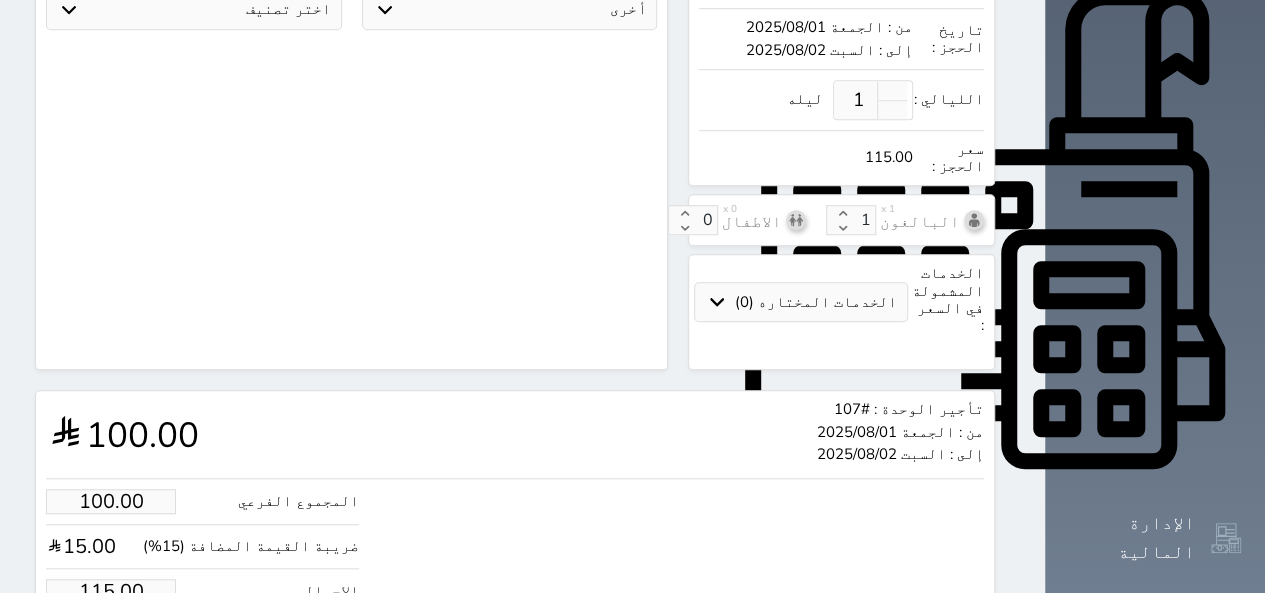 scroll, scrollTop: 682, scrollLeft: 0, axis: vertical 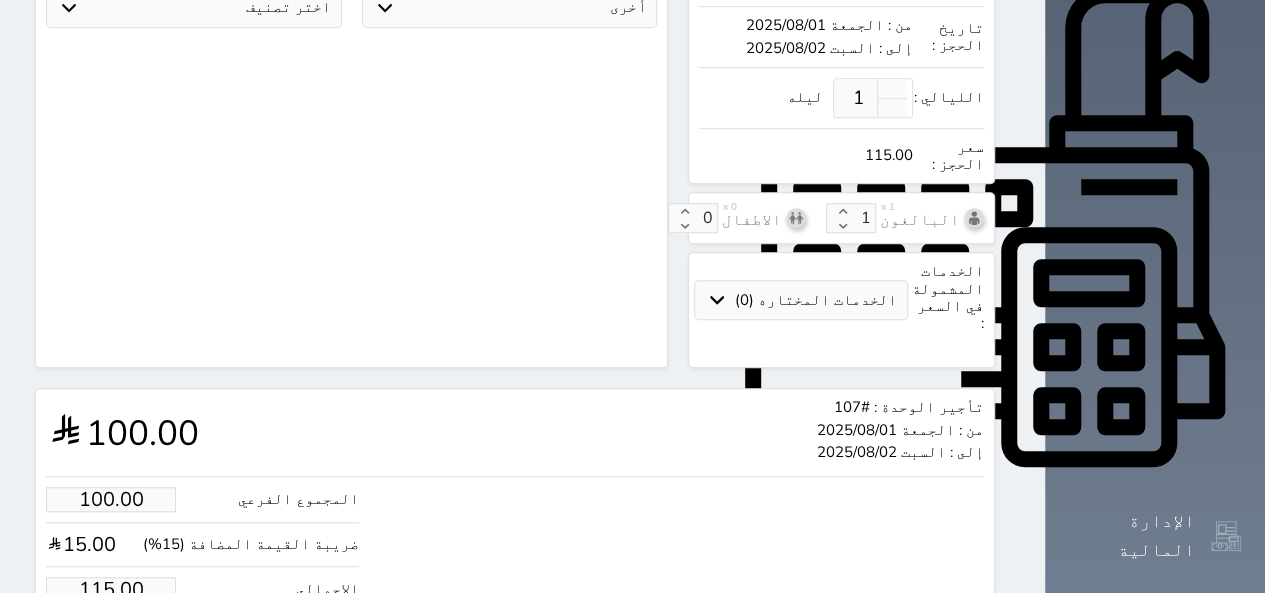click on "115.00" at bounding box center [111, 589] 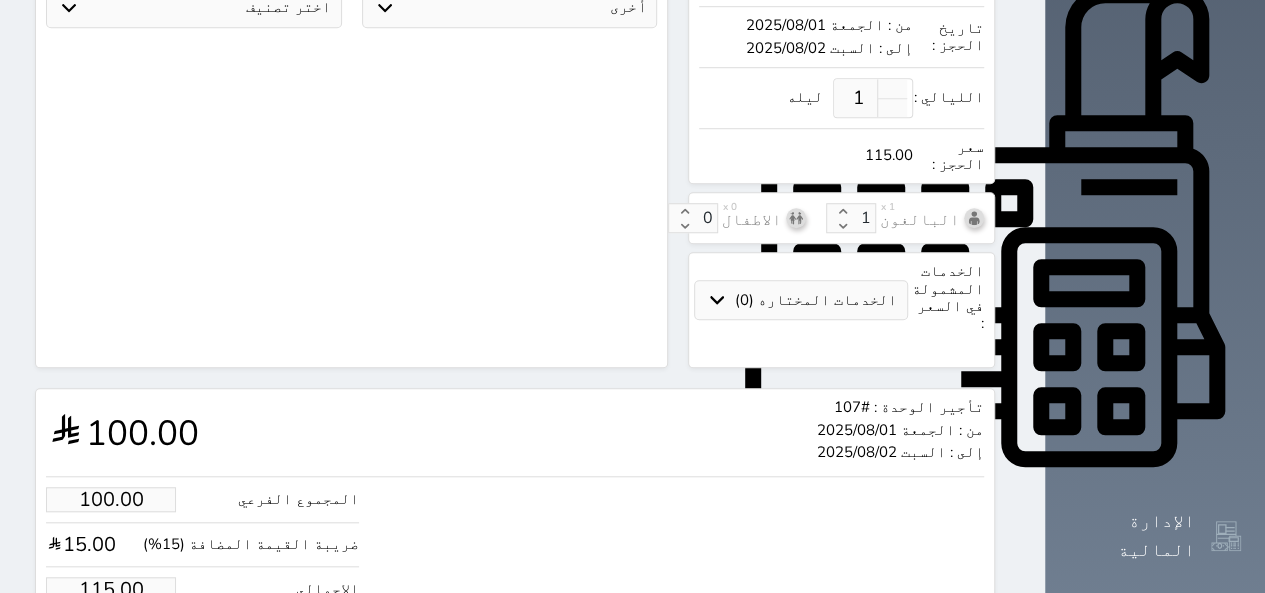 type on "115" 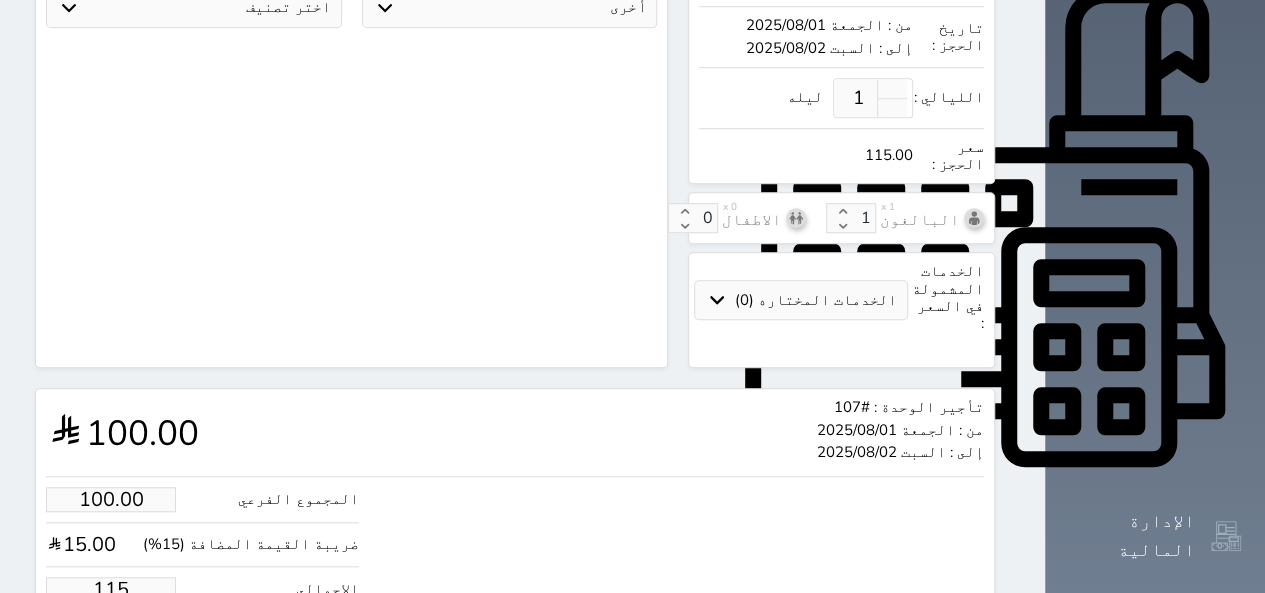 type on "9.57" 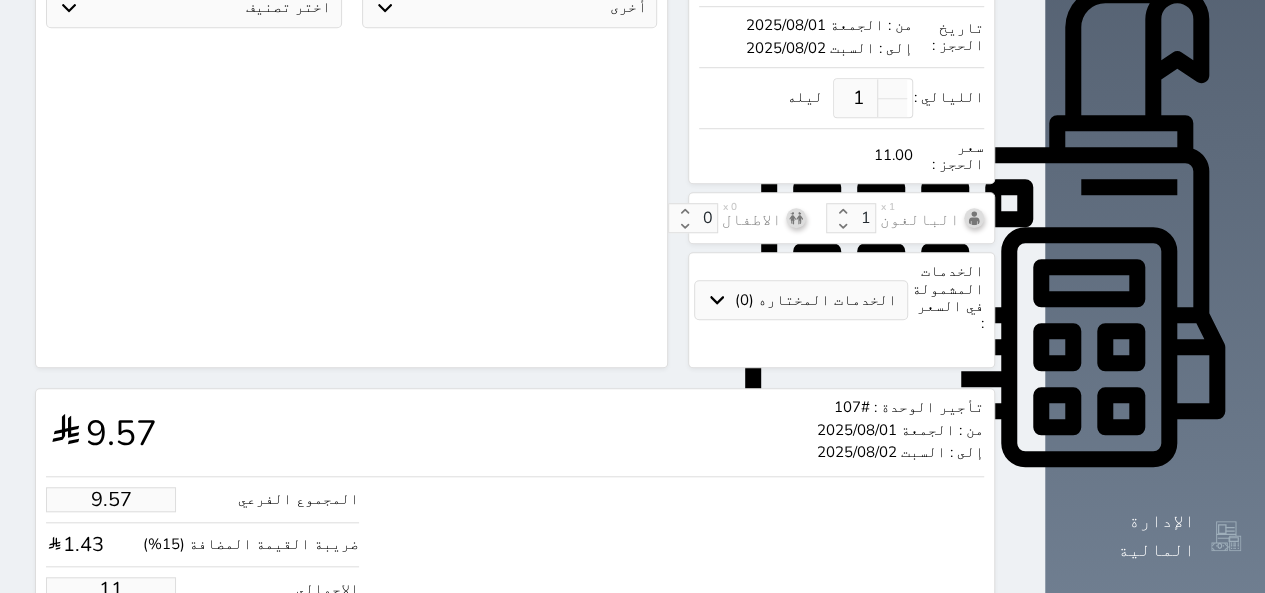 type on "1.00" 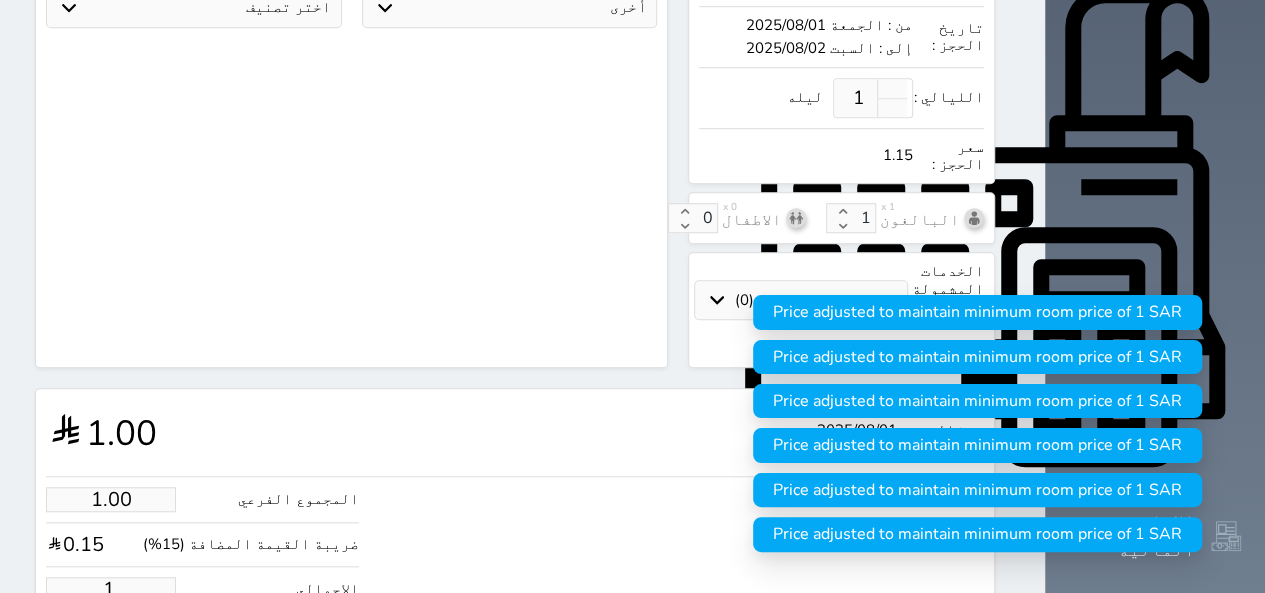 type on "1" 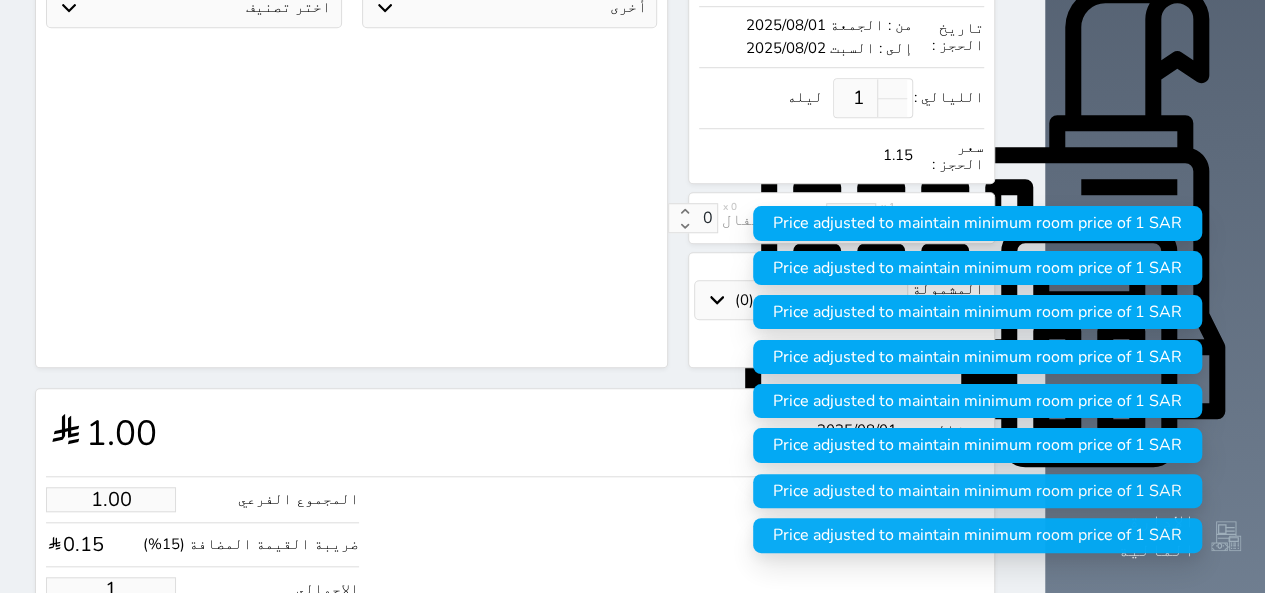 type 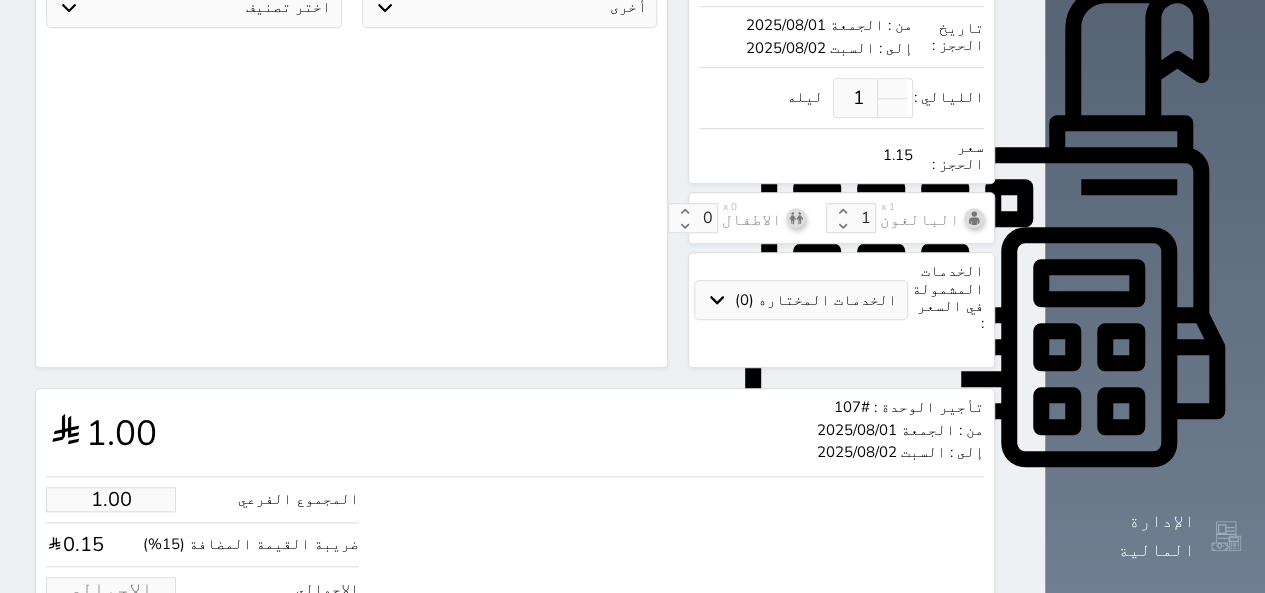 type on "1.74" 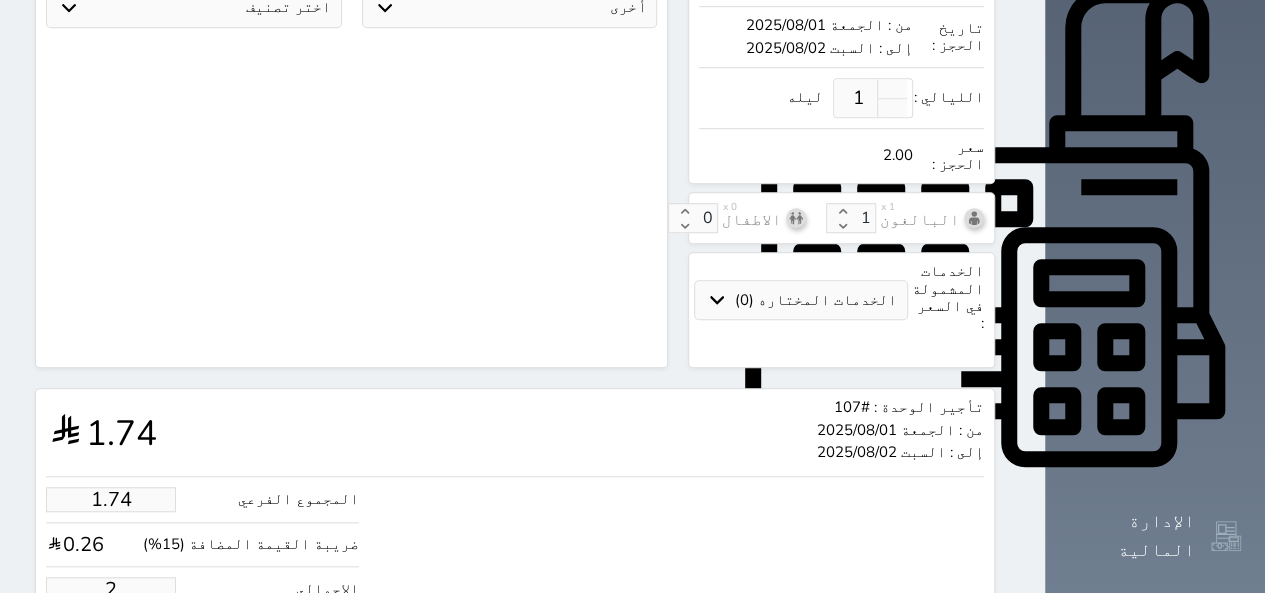 type on "21.74" 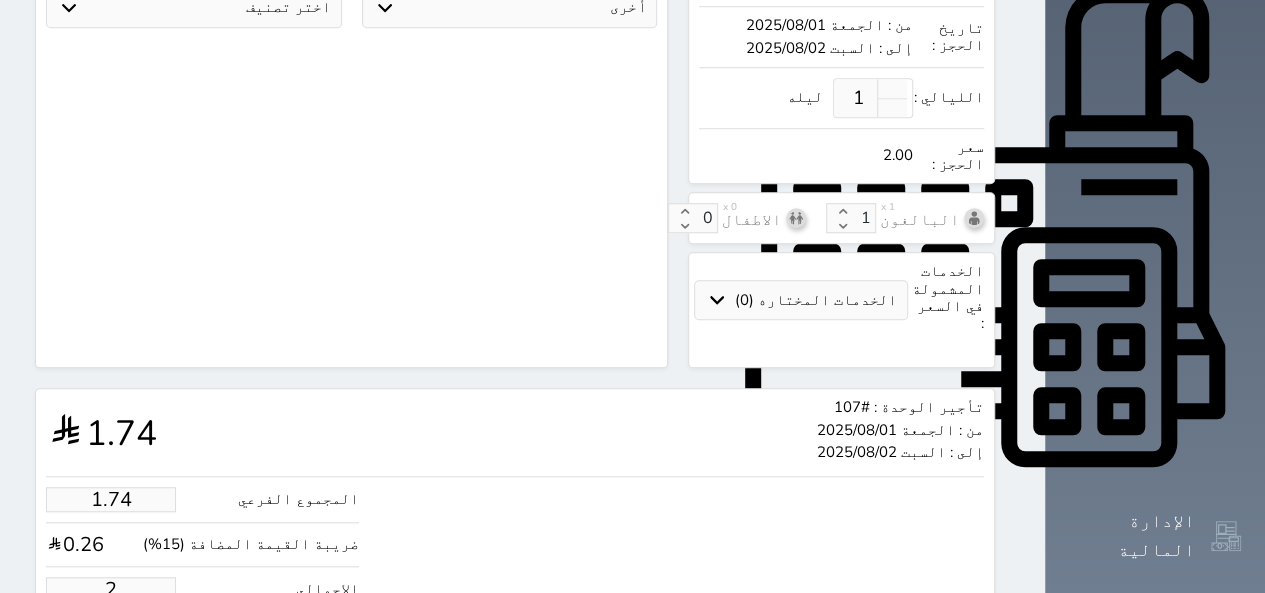 type on "25" 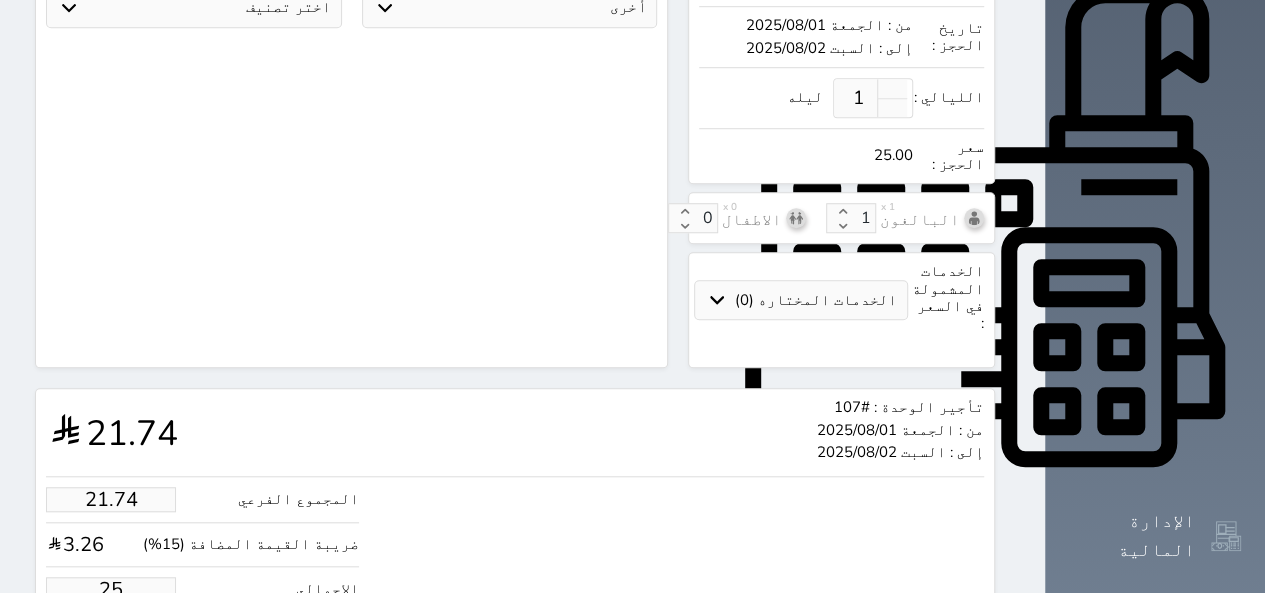 type on "217.39" 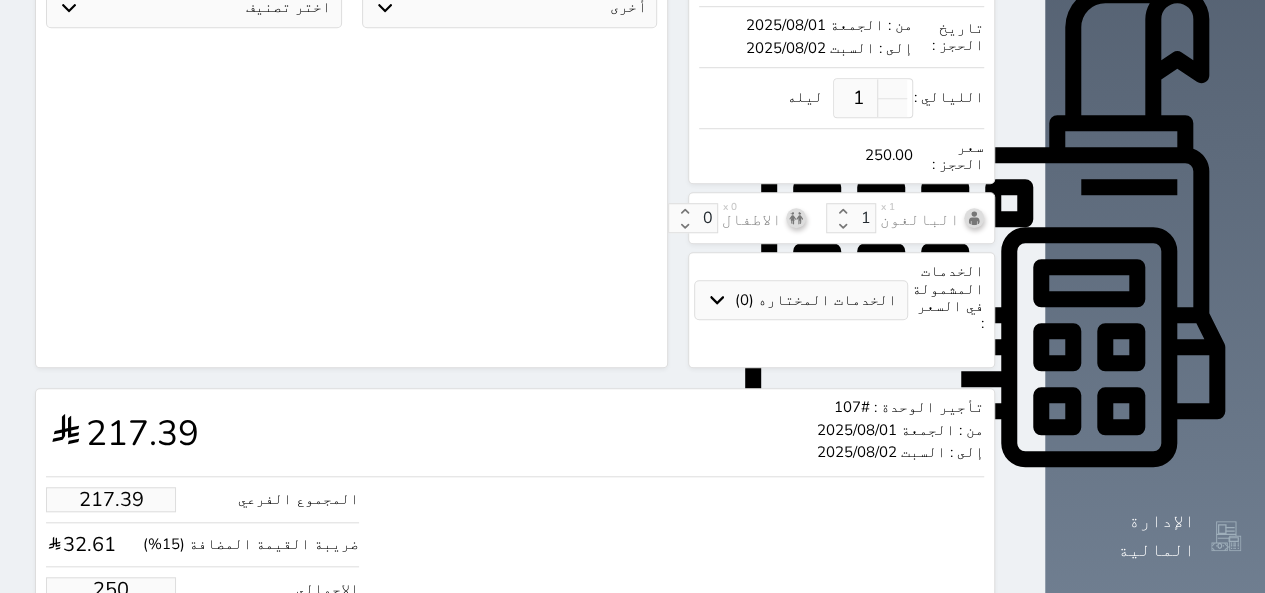 type on "2173.91" 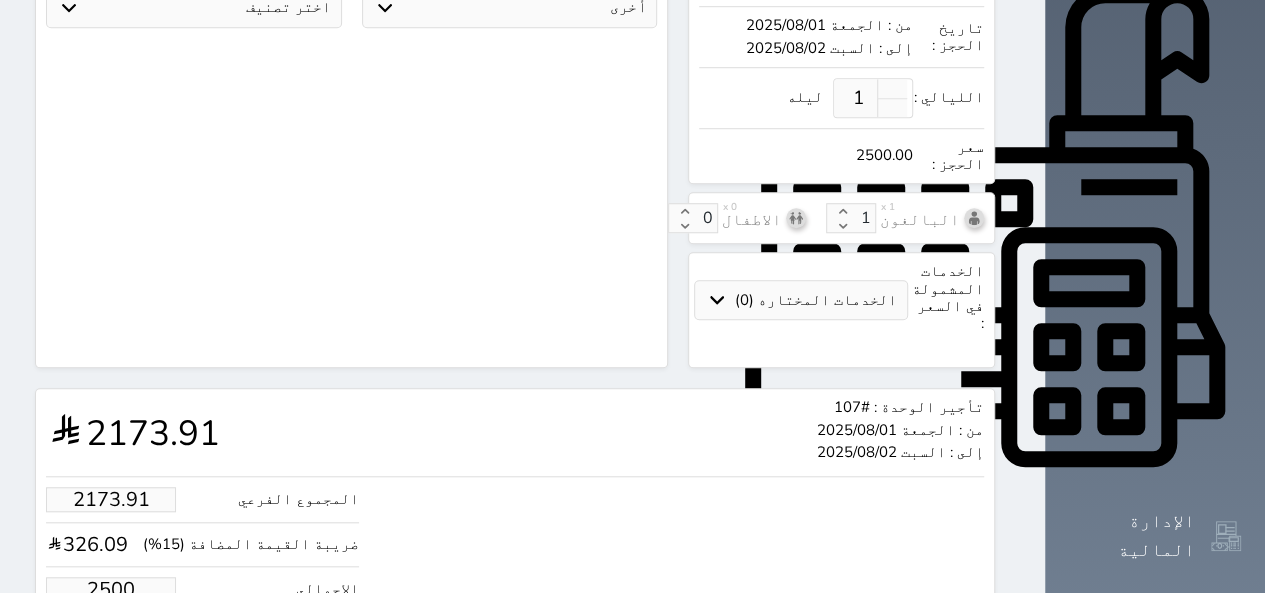 type on "2500.00" 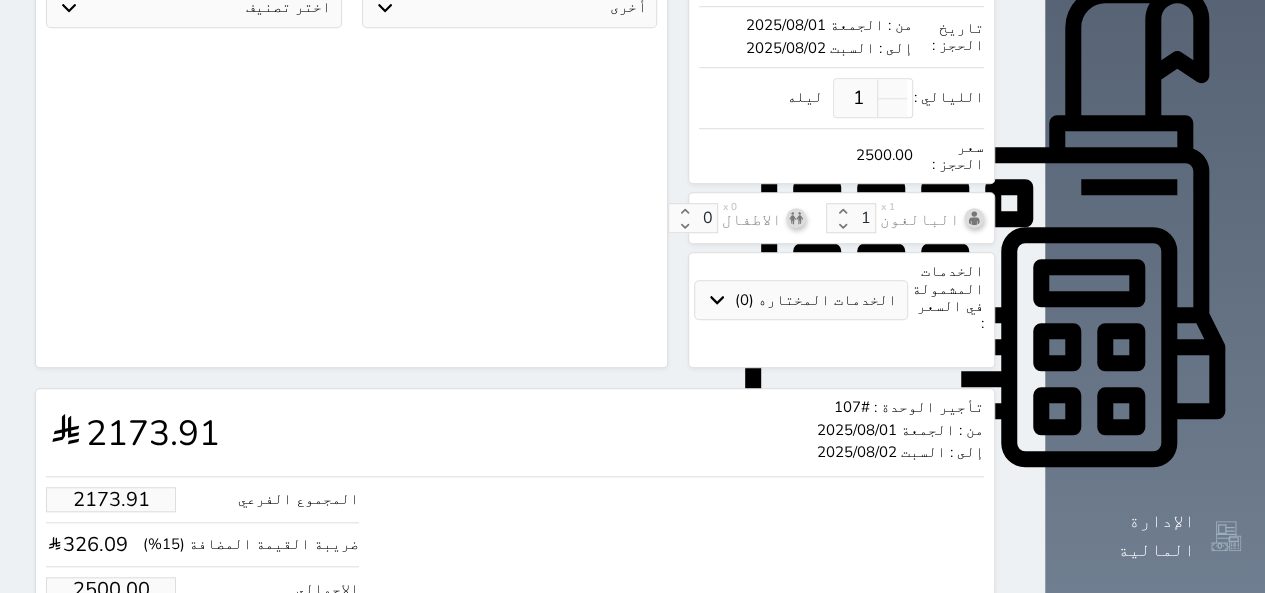 click on "حجز" at bounding box center (128, 650) 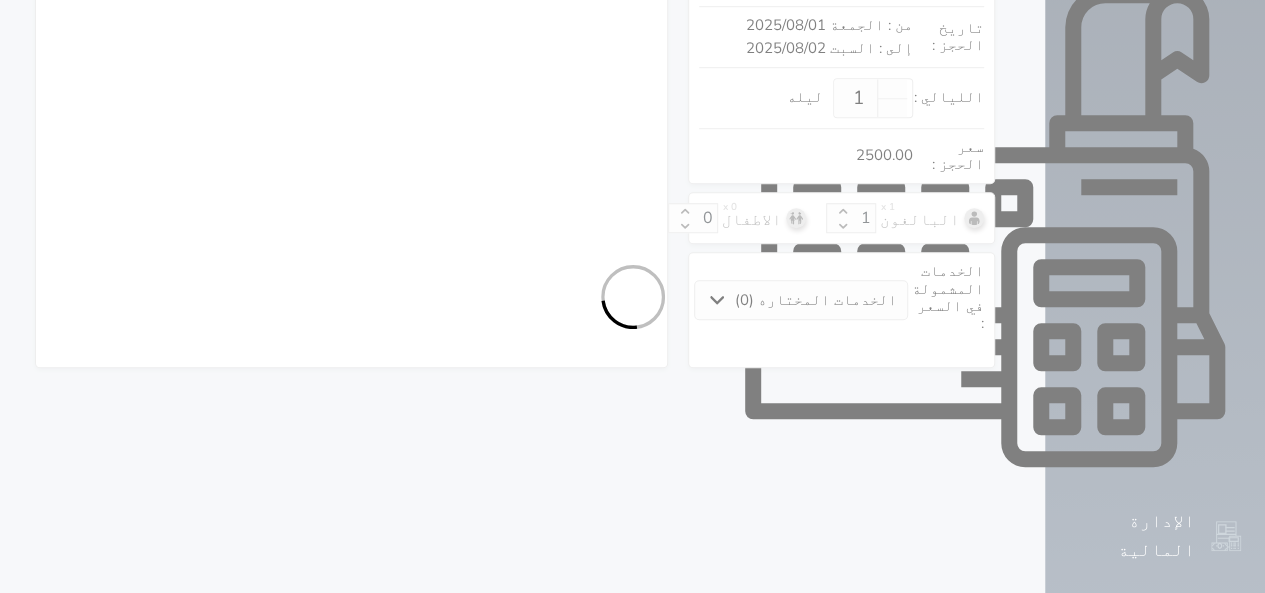 scroll, scrollTop: 592, scrollLeft: 0, axis: vertical 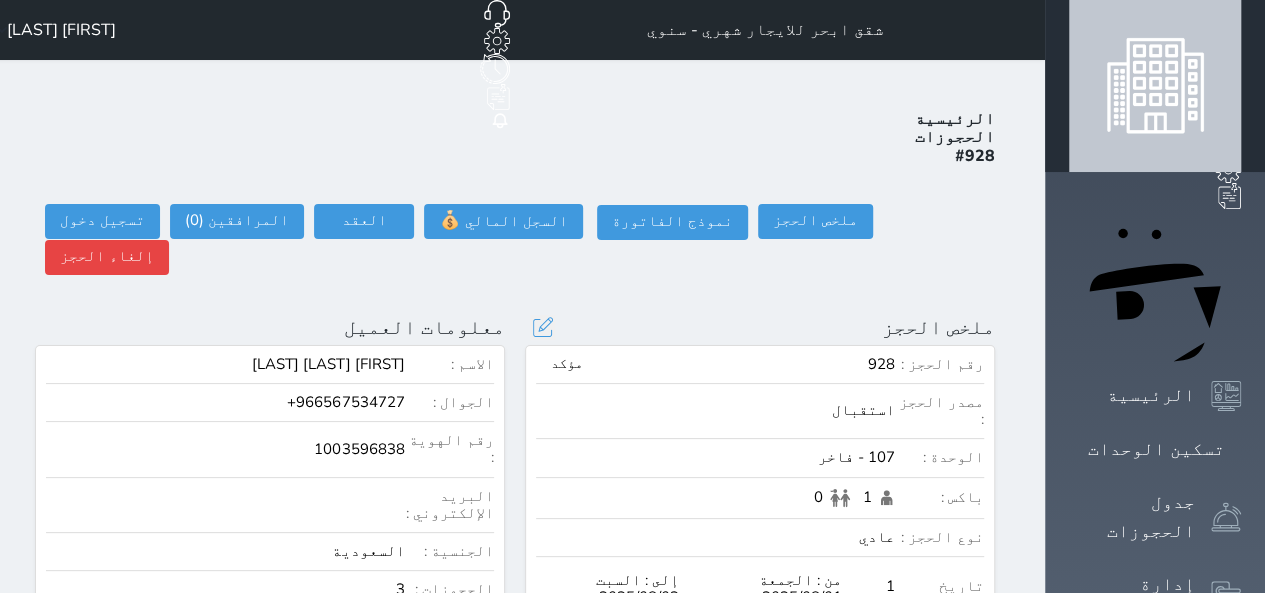 click on "0.00" at bounding box center (715, 694) 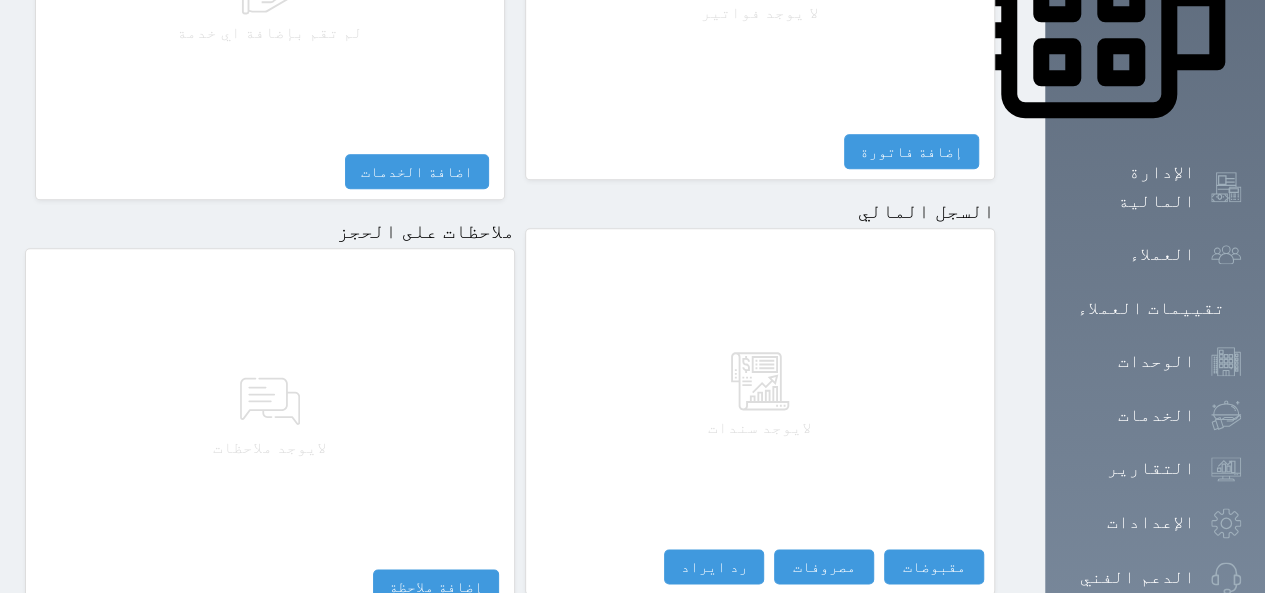 scroll, scrollTop: 1051, scrollLeft: 0, axis: vertical 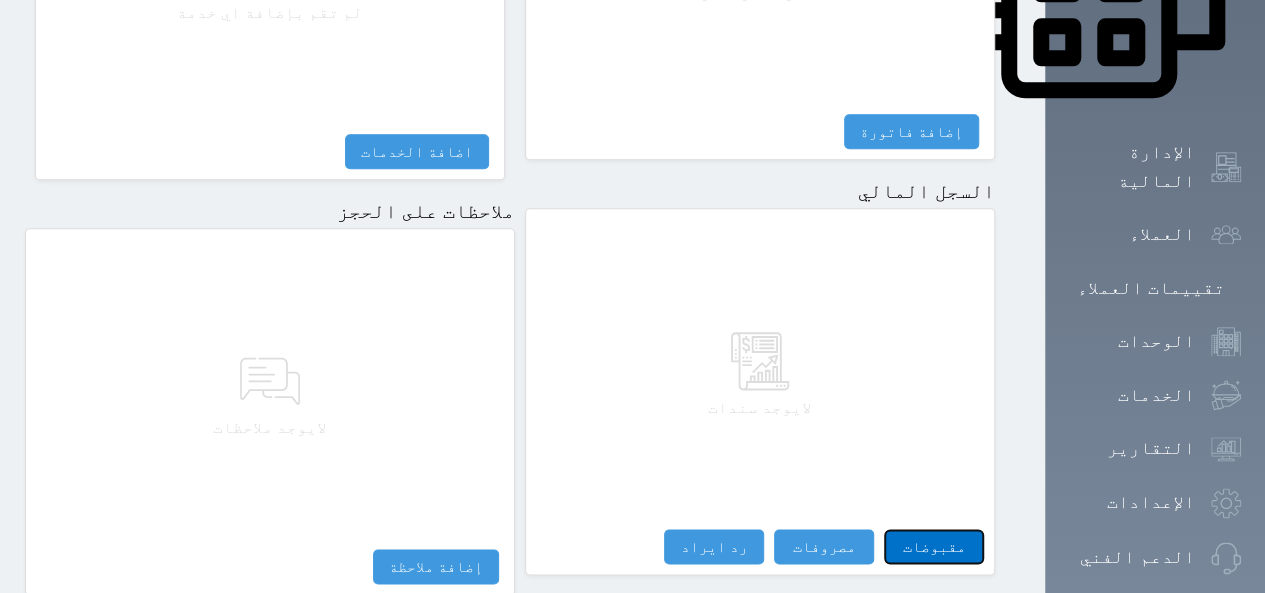 click on "مقبوضات" at bounding box center (934, 546) 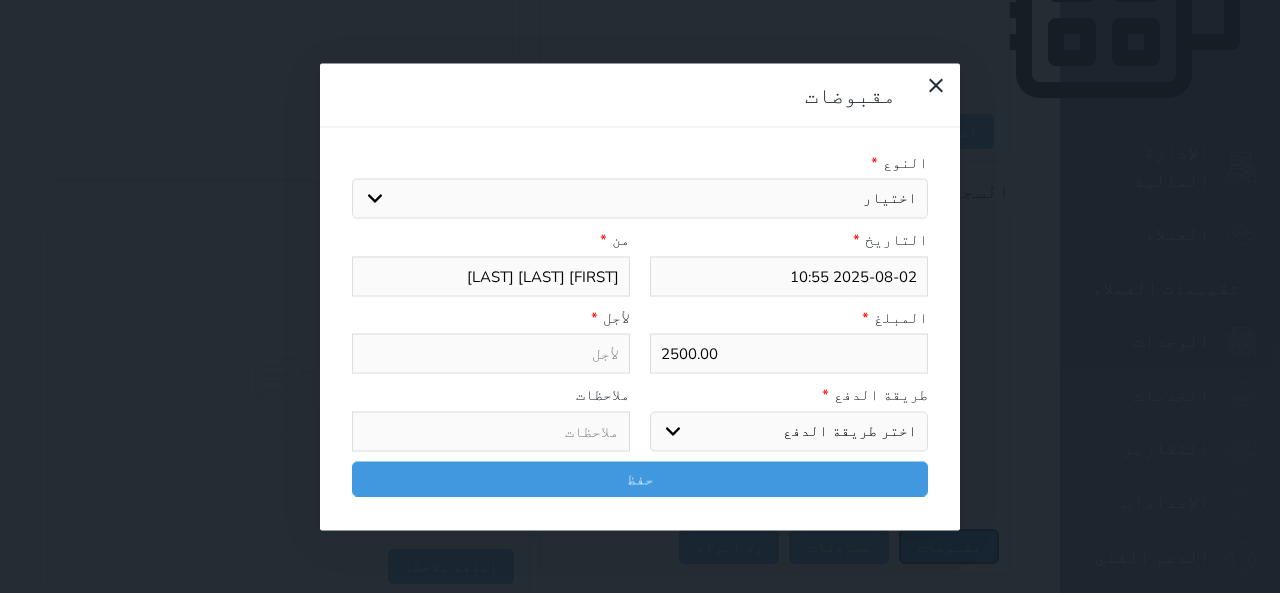 select 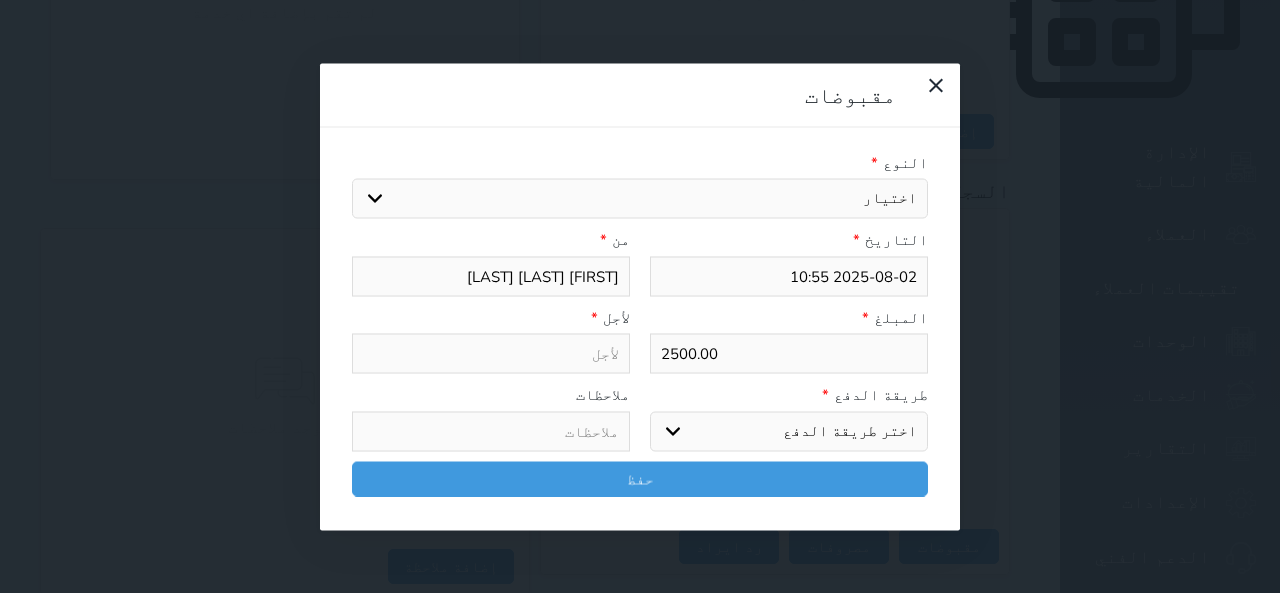 click on "2500.00" at bounding box center (789, 354) 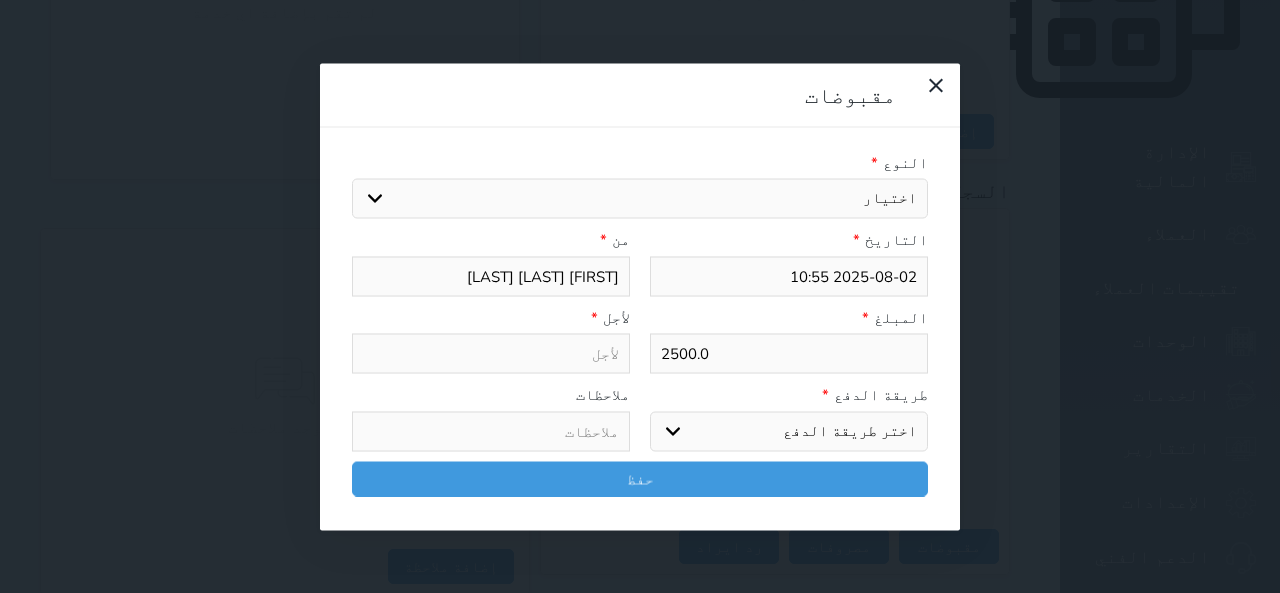 select 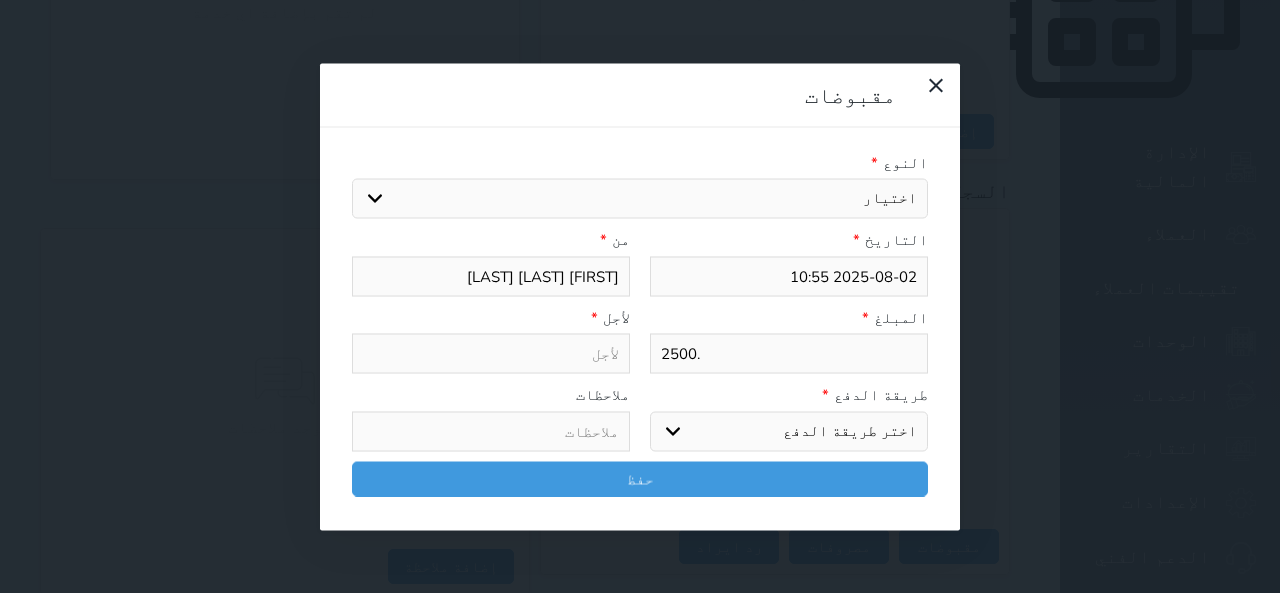 select 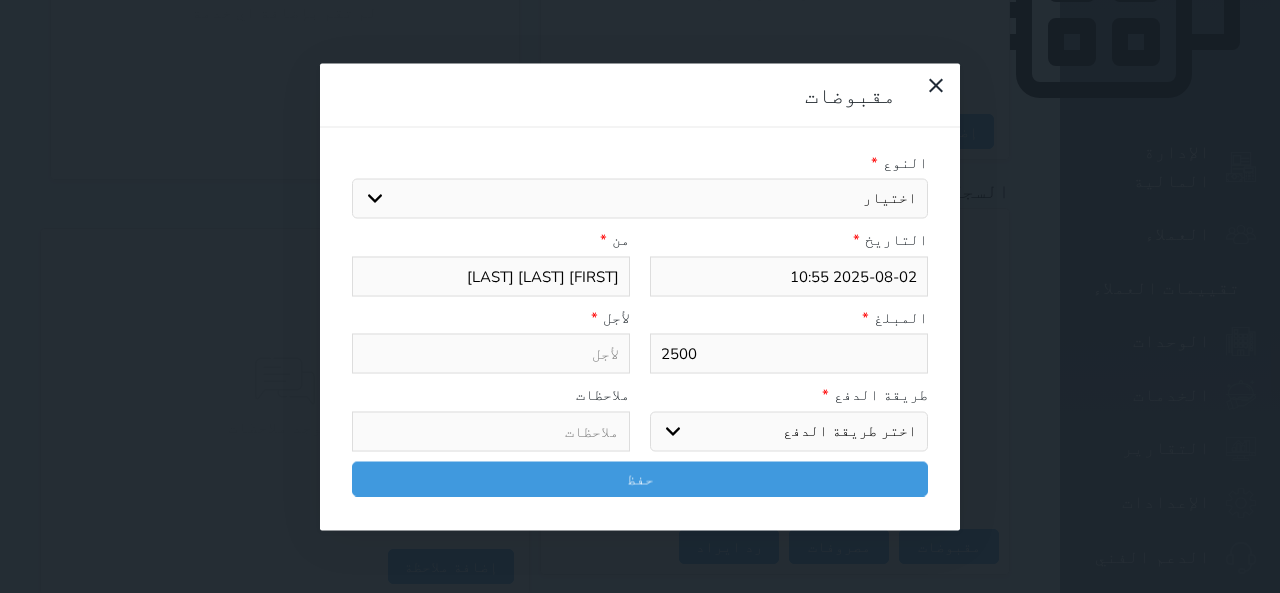 select 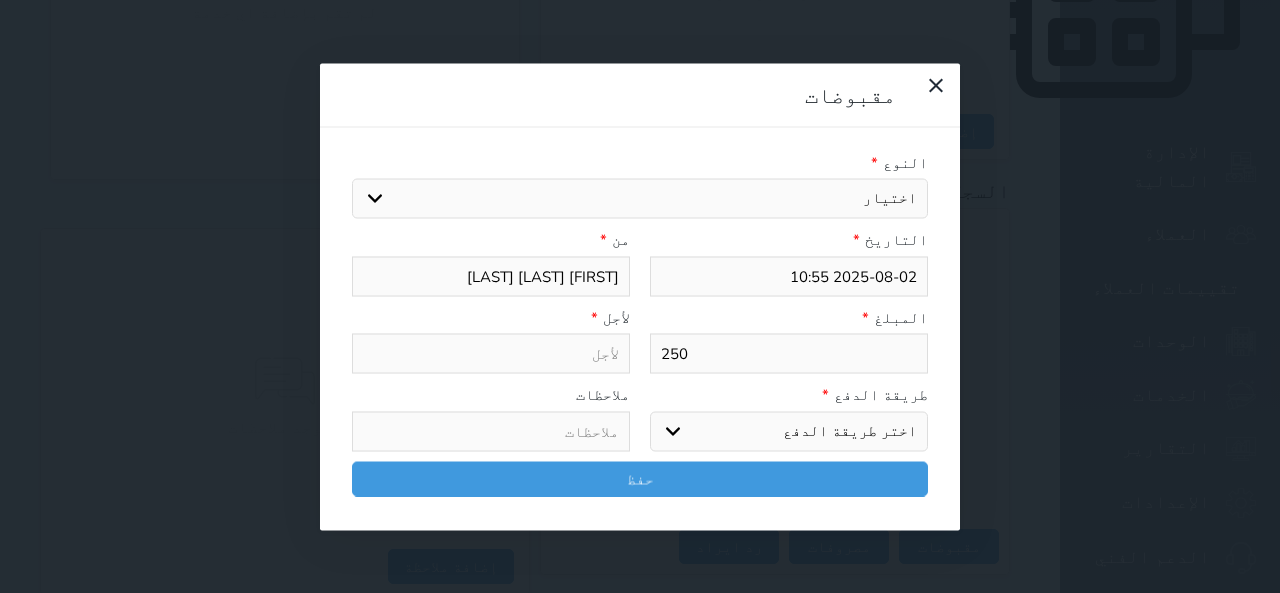 select 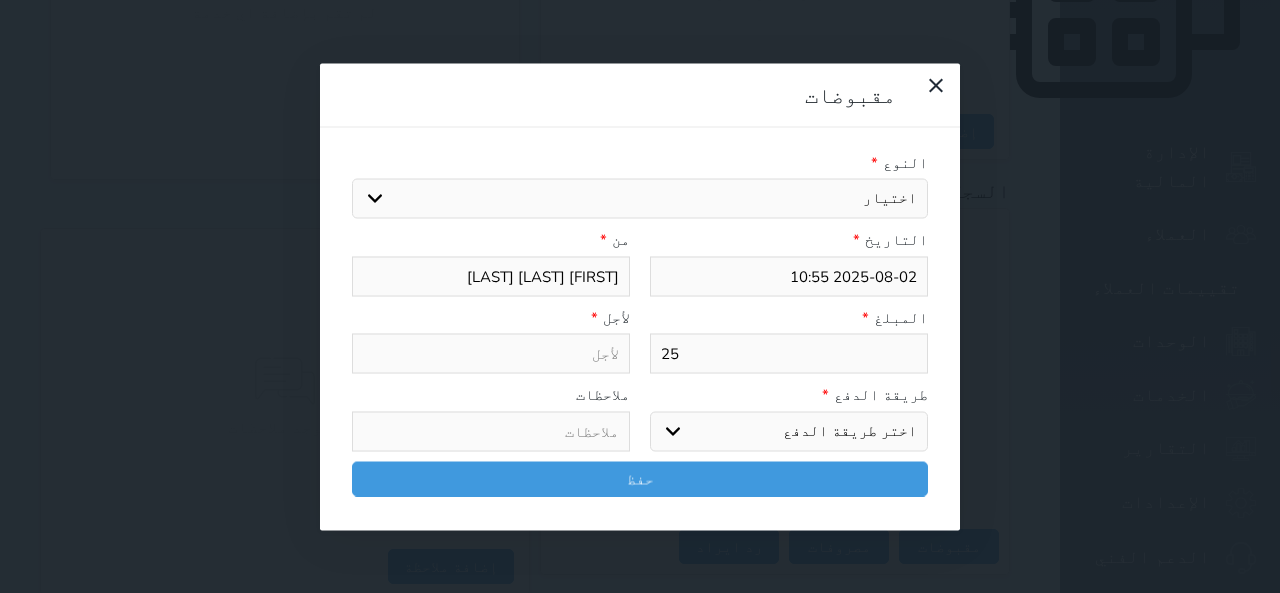 select 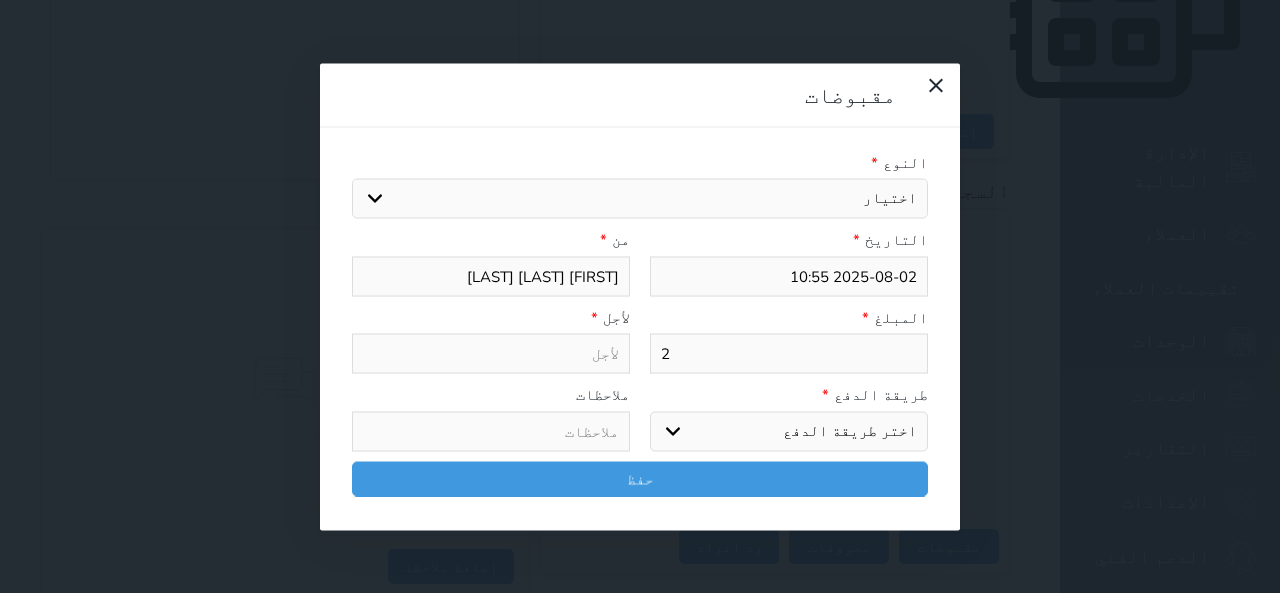select 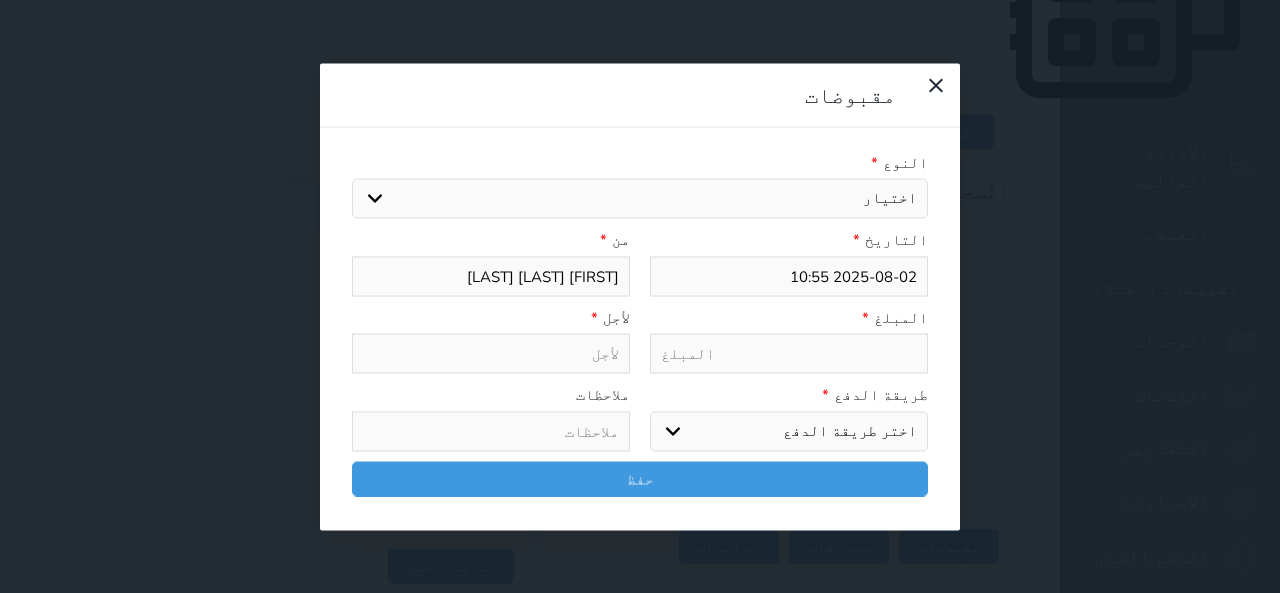 select 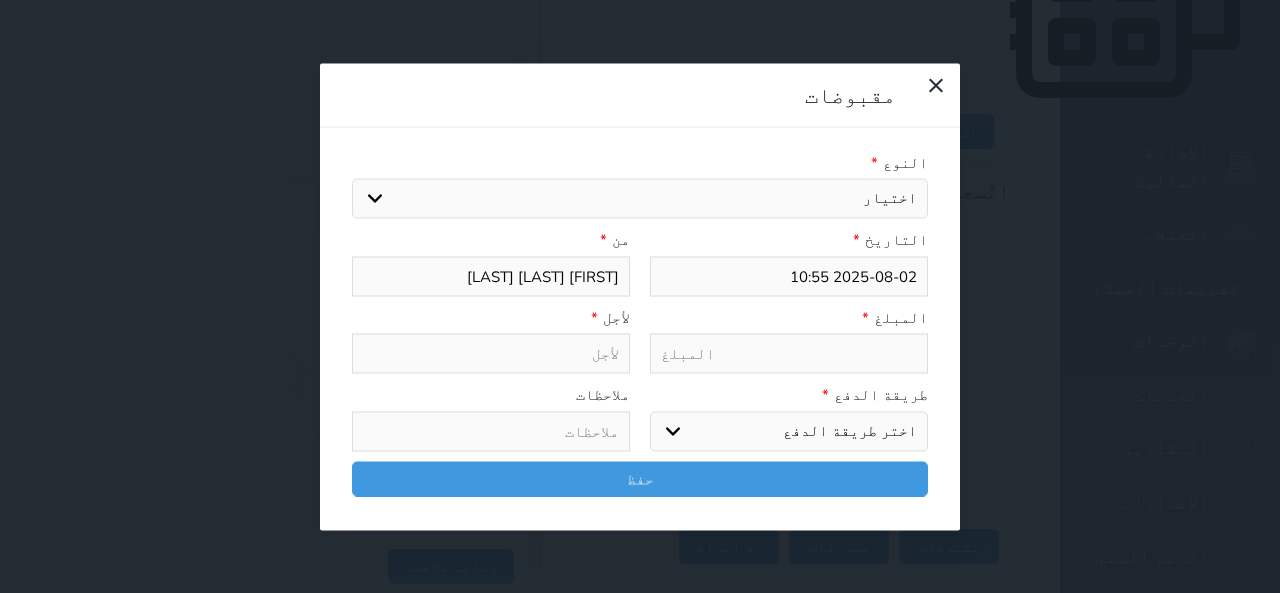 type on "5" 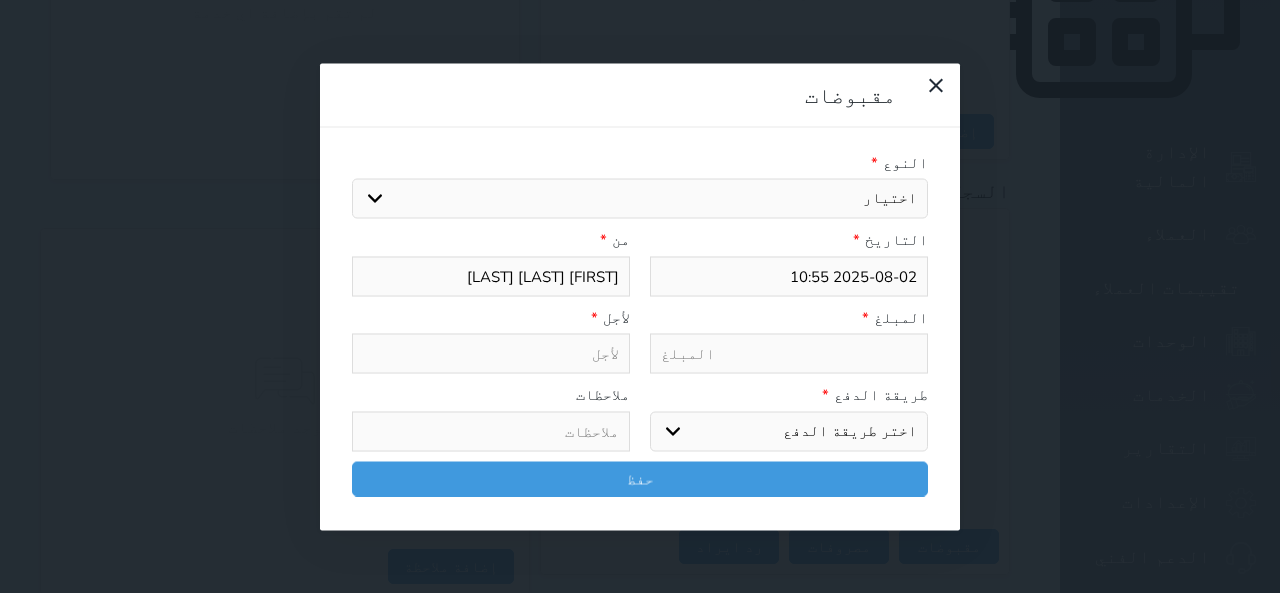 select 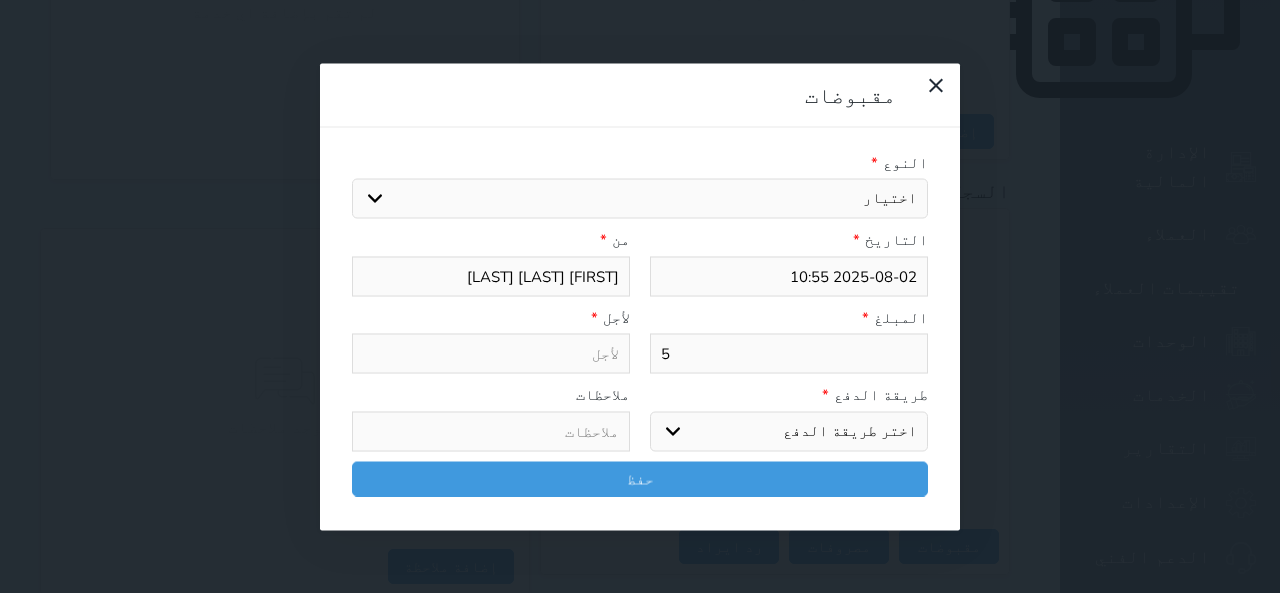 select 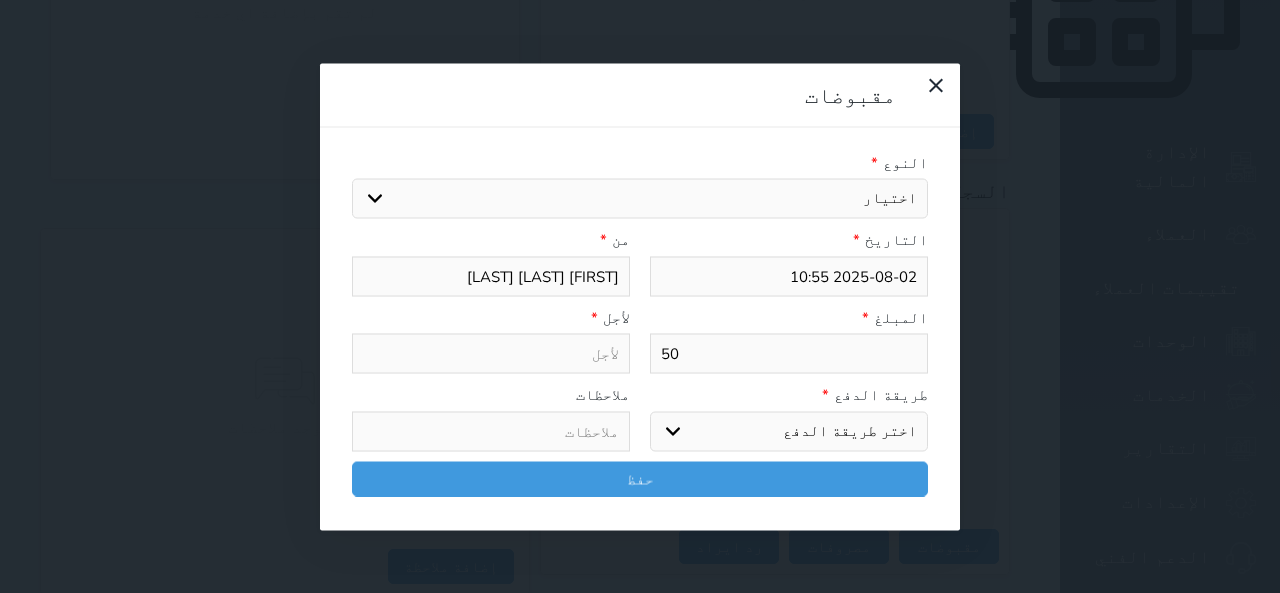 select 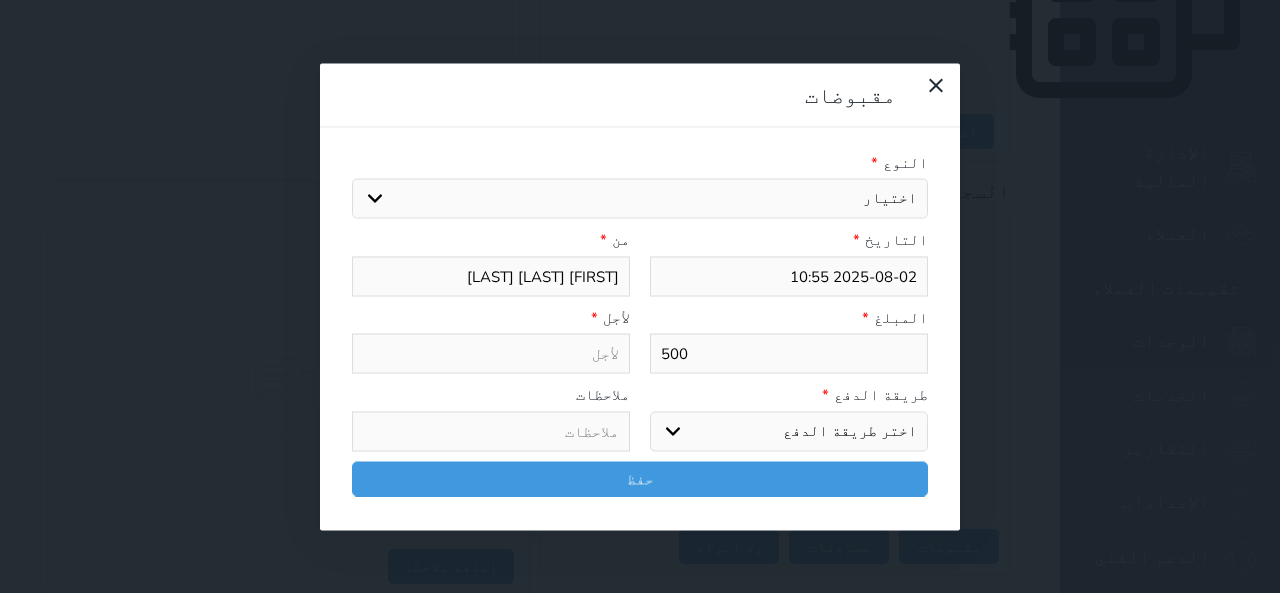 type on "500" 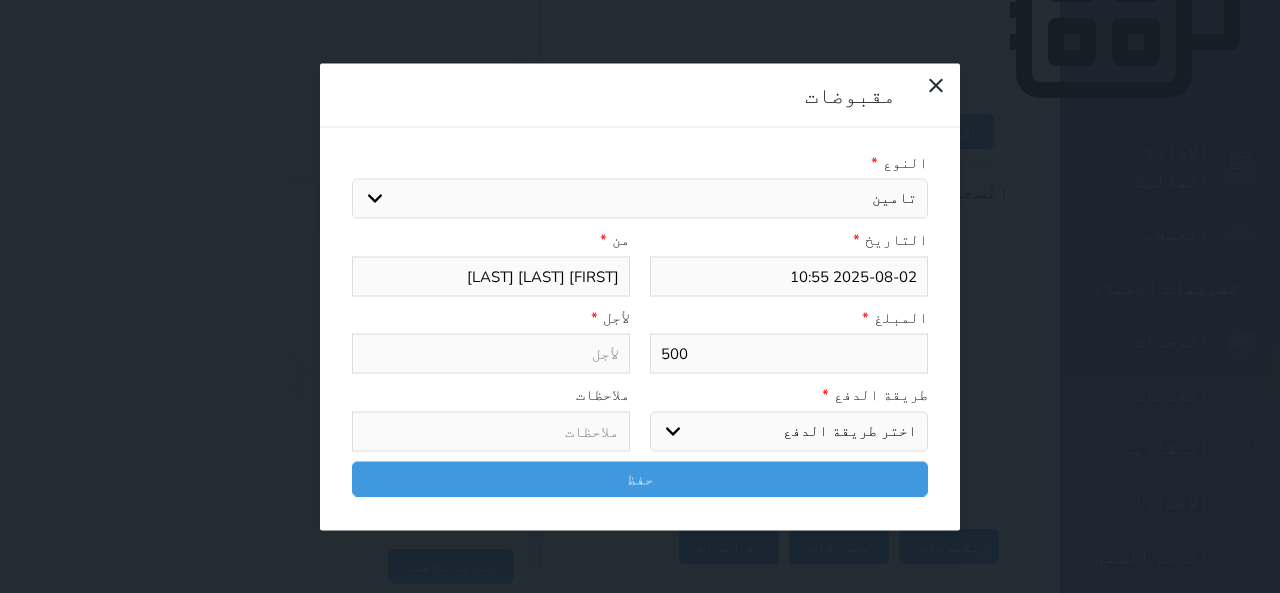 click on "اختيار   مقبوضات عامة قيمة إيجار فواتير تامين عربون لا ينطبق آخر مغسلة واي فاي - الإنترنت مواقف السيارات طعام الأغذية والمشروبات مشروبات المشروبات الباردة المشروبات الساخنة الإفطار غداء عشاء مخبز و كعك حمام سباحة الصالة الرياضية سبا و خدمات الجمال اختيار وإسقاط (خدمات النقل) ميني بار كابل - تلفزيون سرير إضافي تصفيف الشعر التسوق خدمات الجولات السياحية المنظمة خدمات الدليل السياحي" at bounding box center [640, 199] 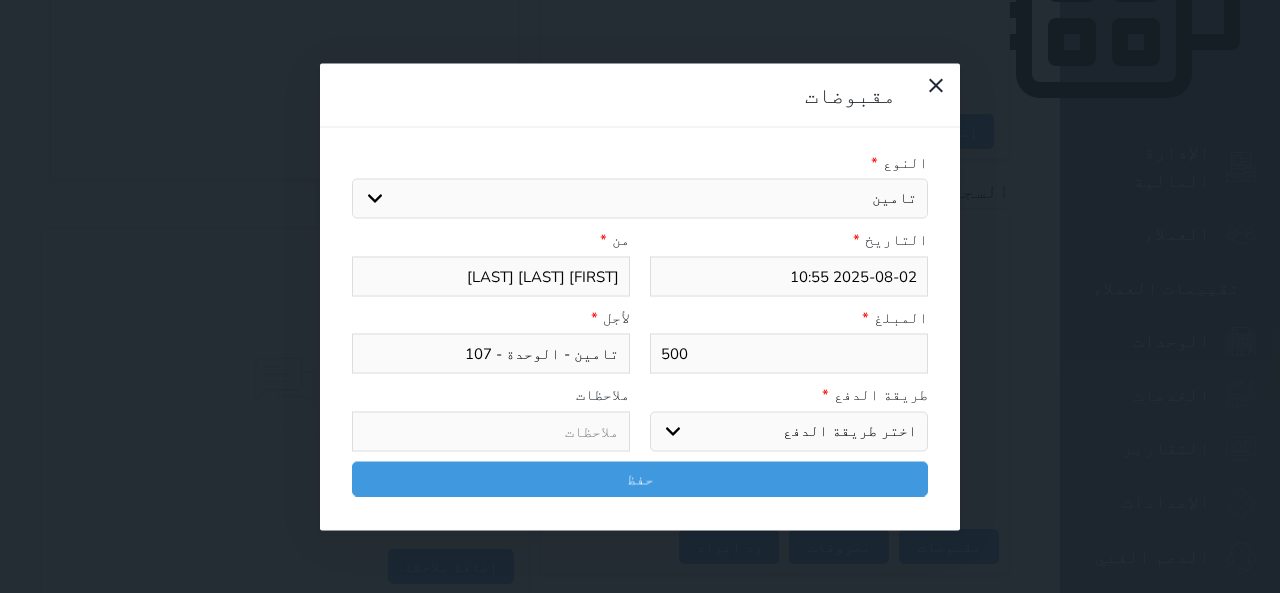 click on "اختر طريقة الدفع   دفع نقدى   تحويل بنكى   مدى   بطاقة ائتمان   آجل" at bounding box center (789, 431) 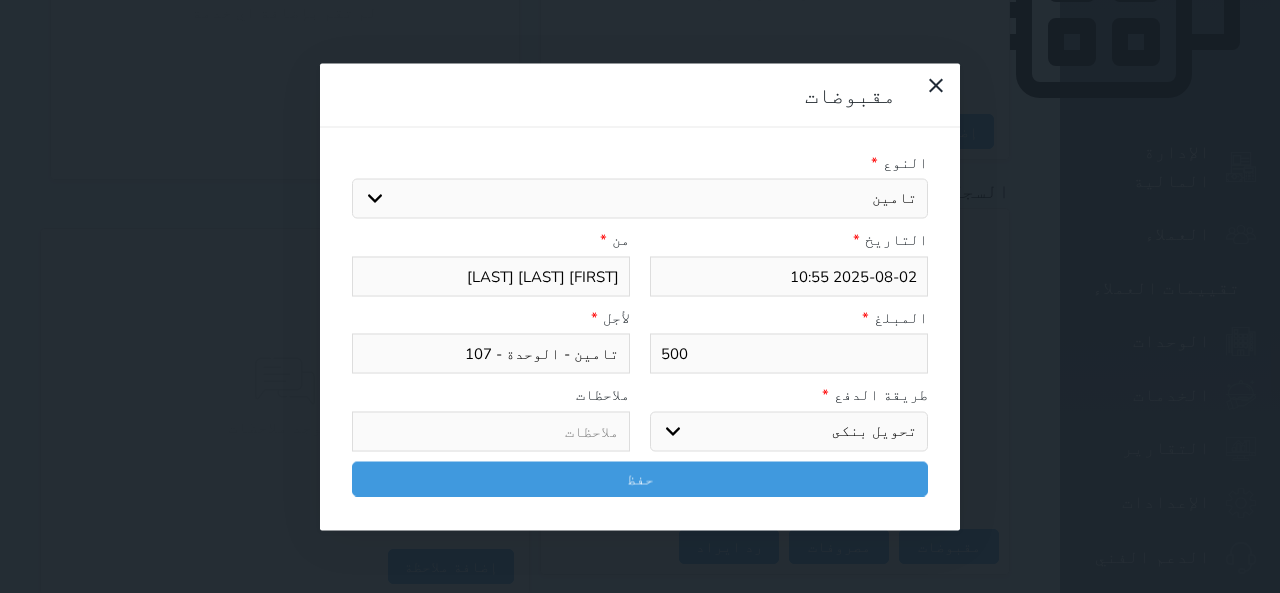 click on "اختر طريقة الدفع   دفع نقدى   تحويل بنكى   مدى   بطاقة ائتمان   آجل" at bounding box center [789, 431] 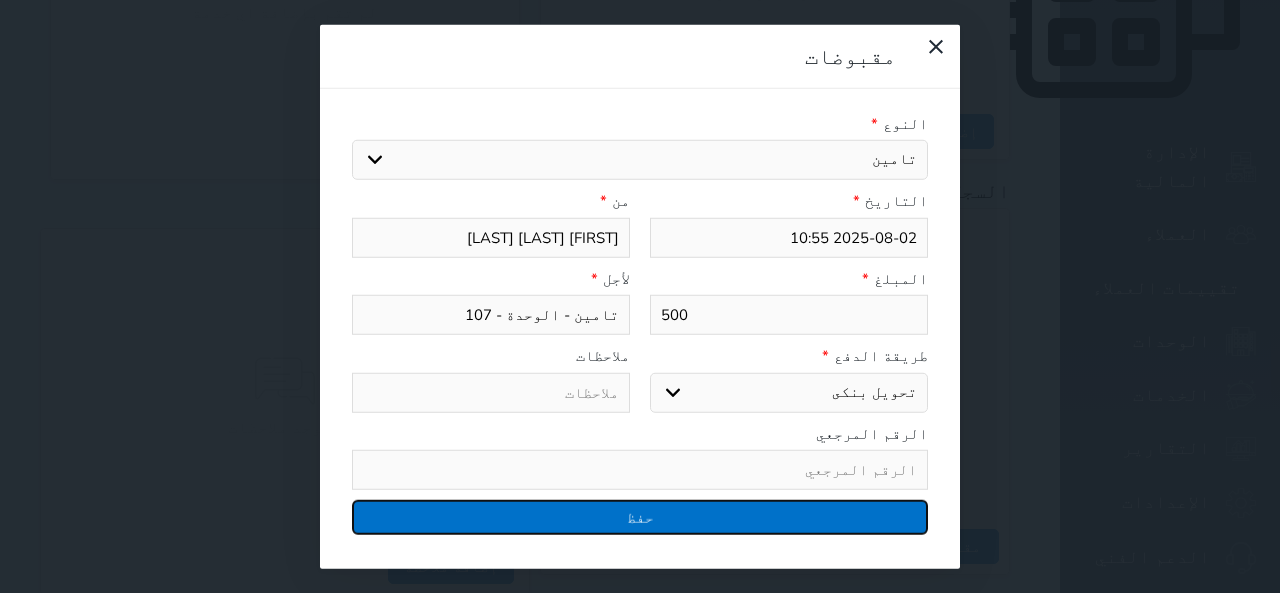 click on "حفظ" at bounding box center (640, 517) 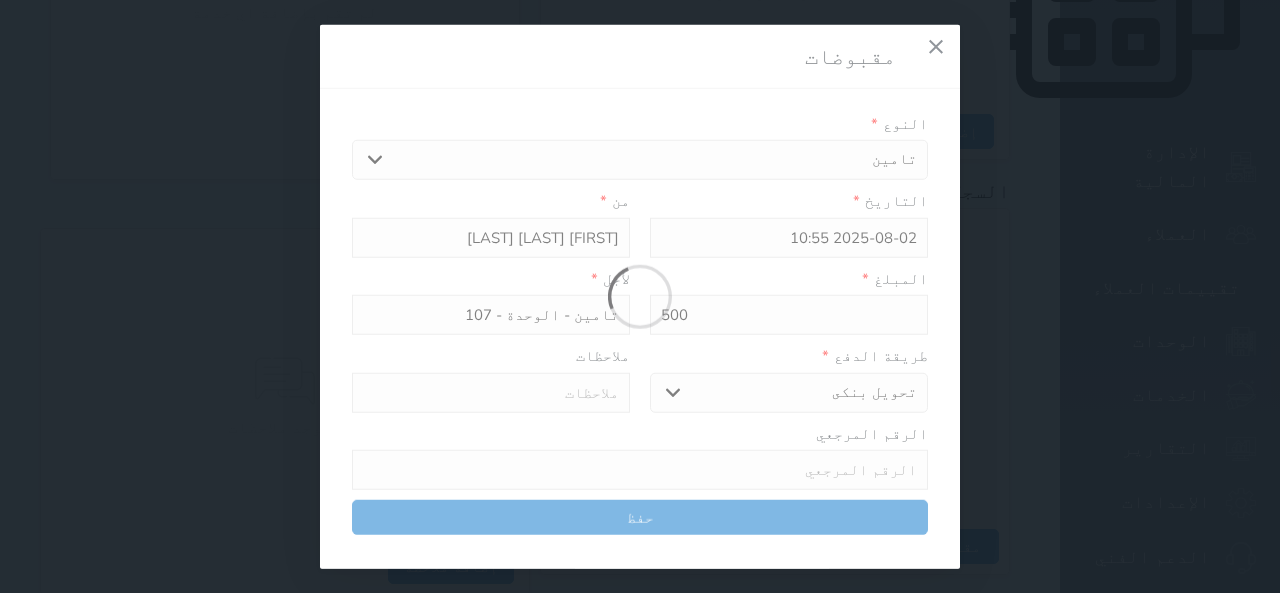 select 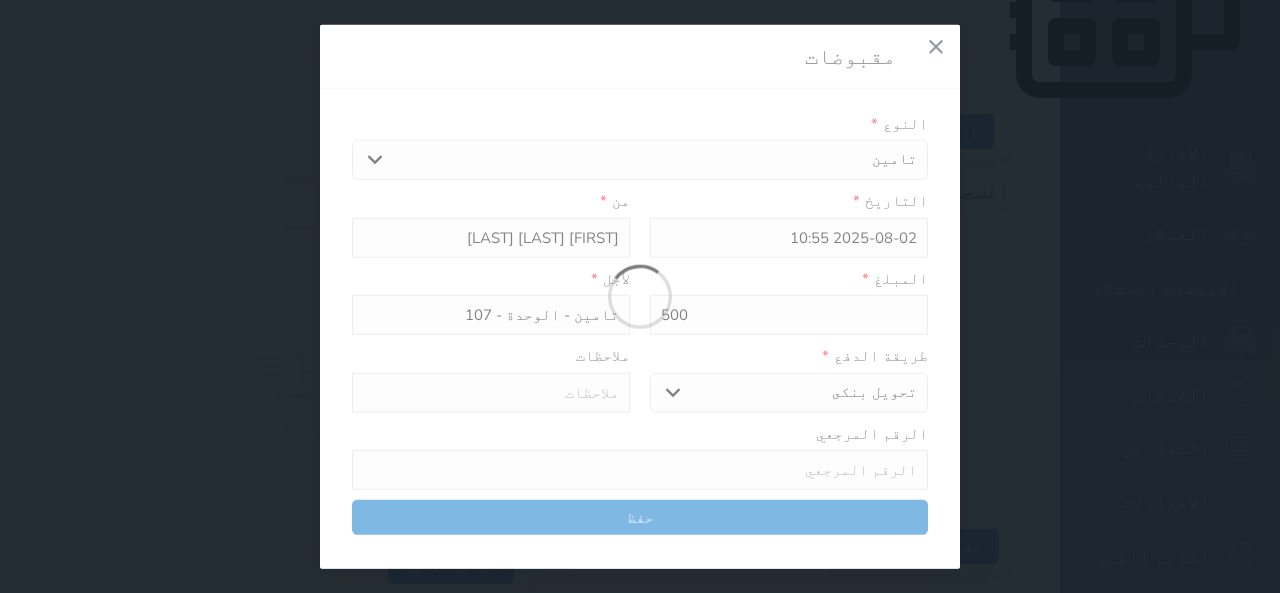 type 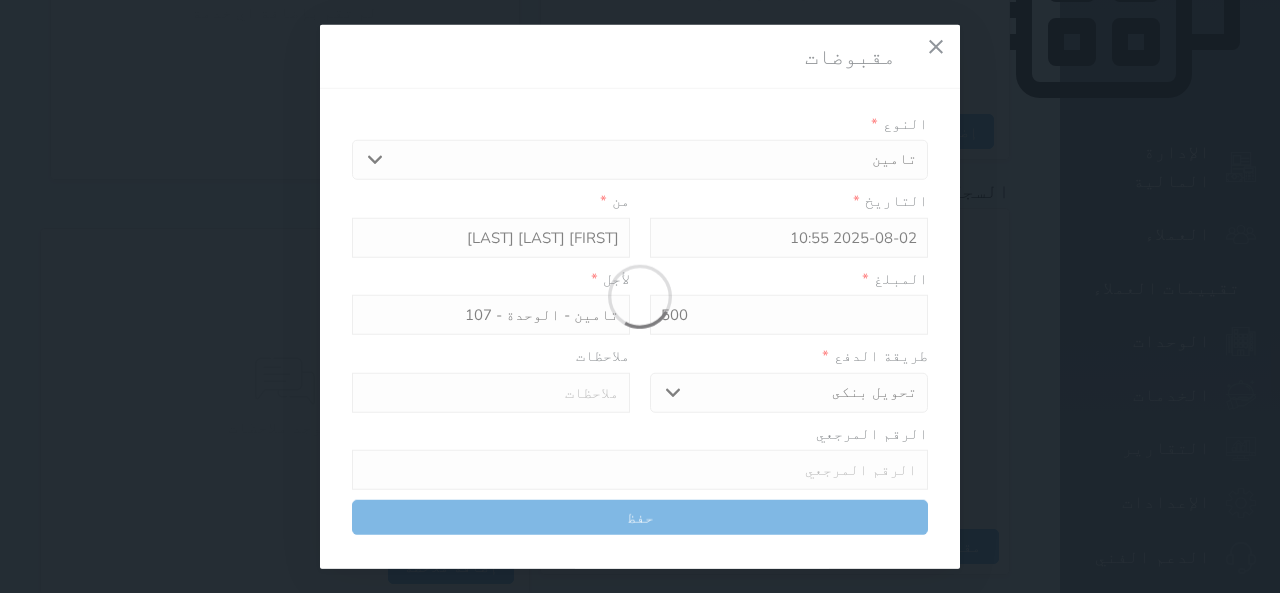 type on "0" 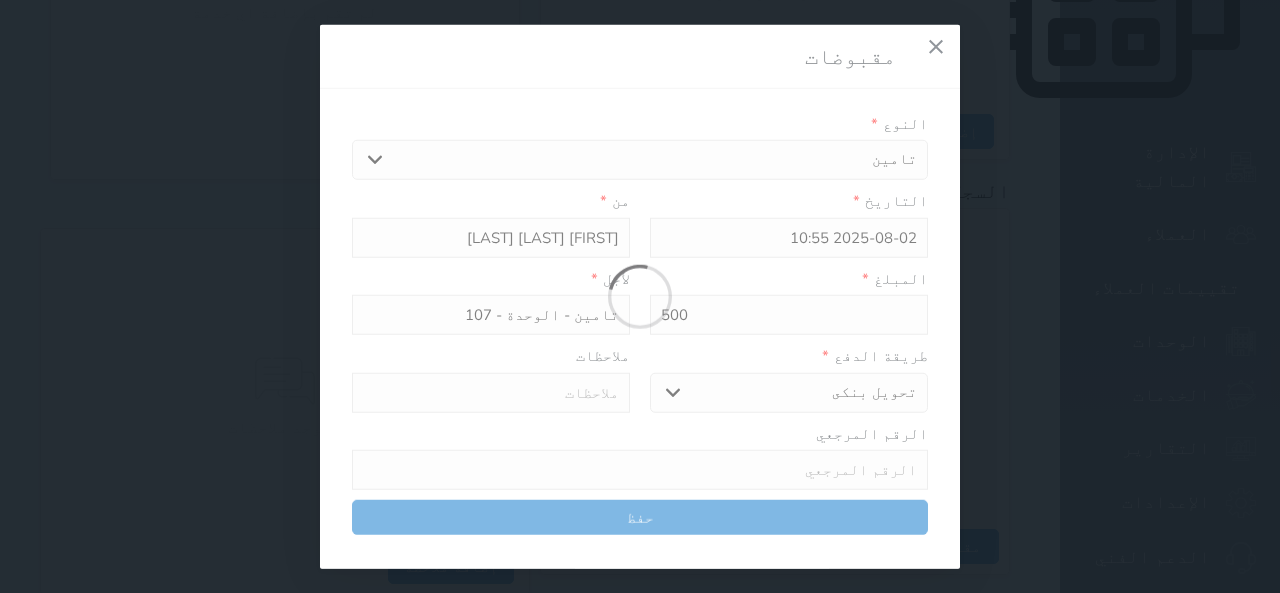 select 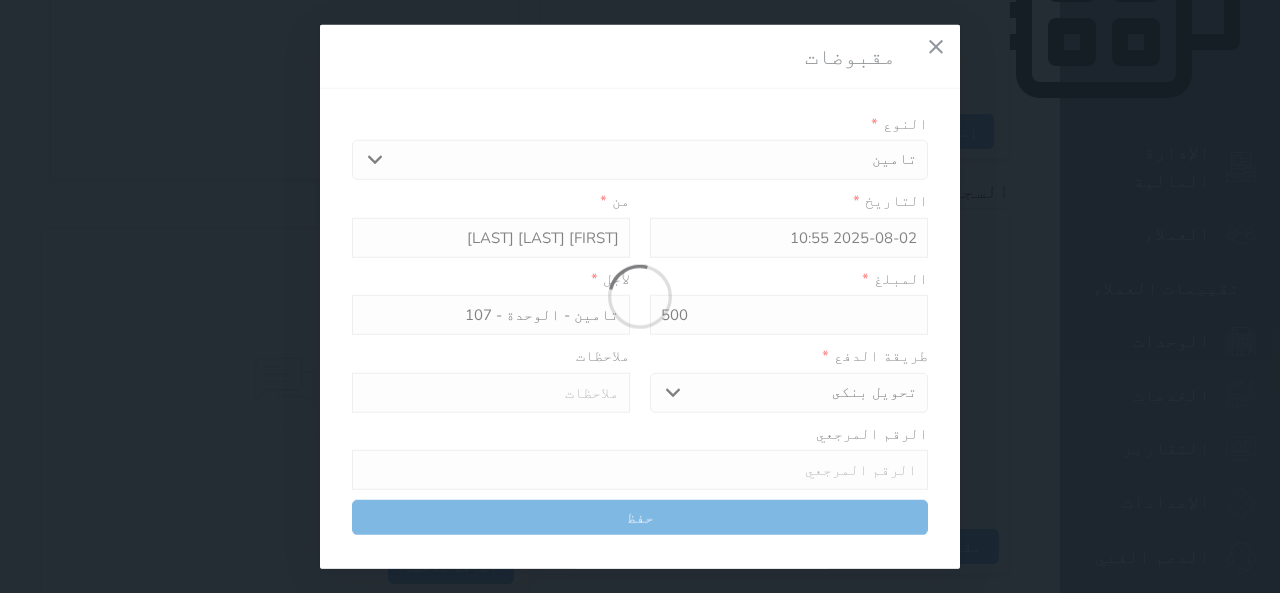 type on "0" 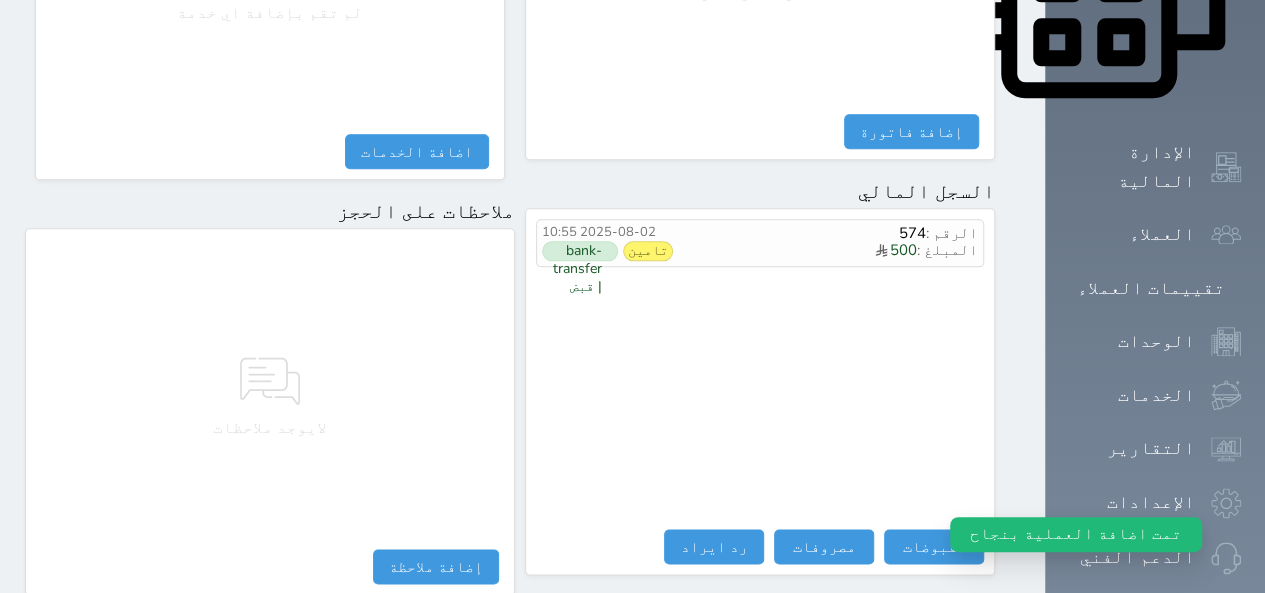 click on "لايوجد ملاحظات" at bounding box center (270, 394) 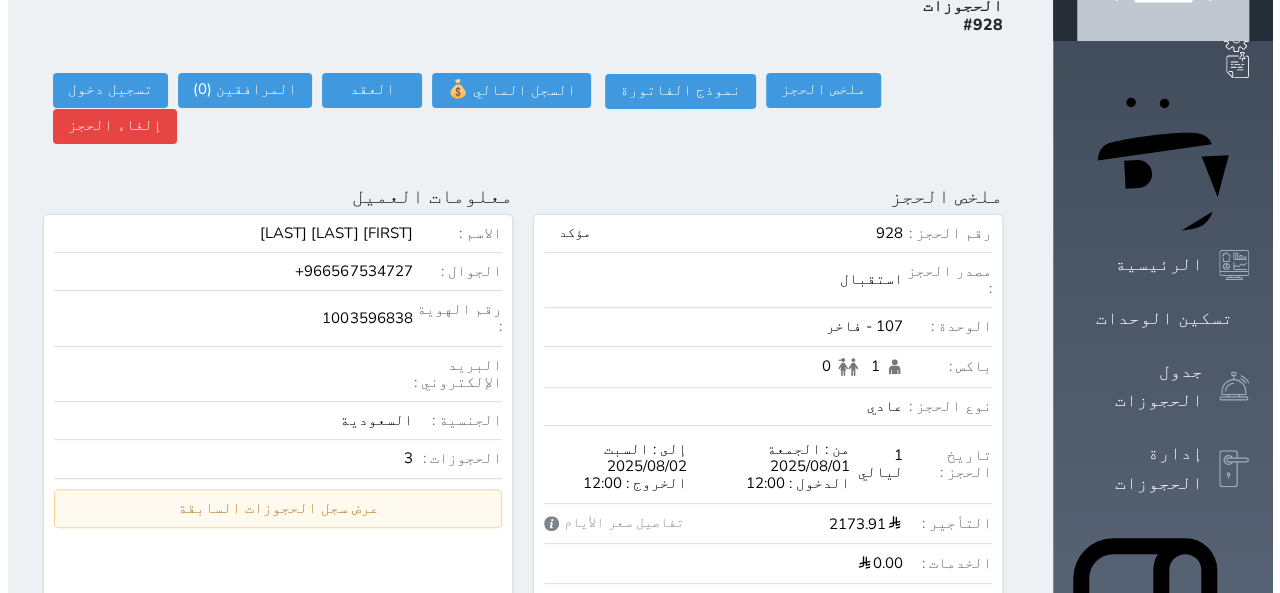 scroll, scrollTop: 0, scrollLeft: 0, axis: both 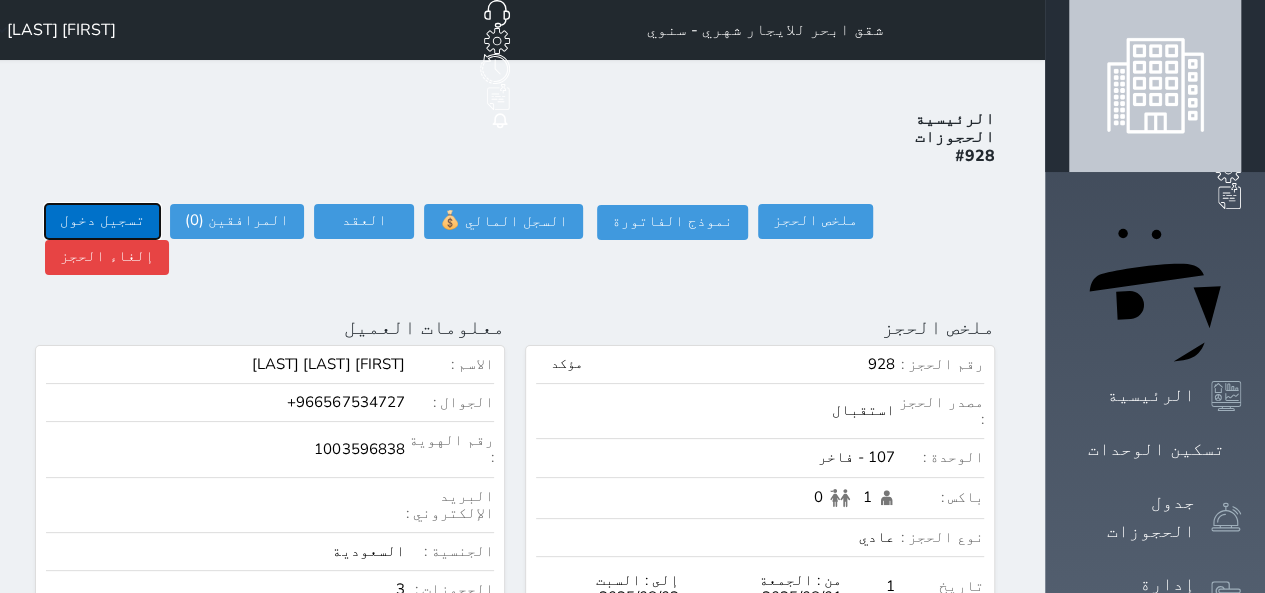 click on "تسجيل دخول" at bounding box center (102, 221) 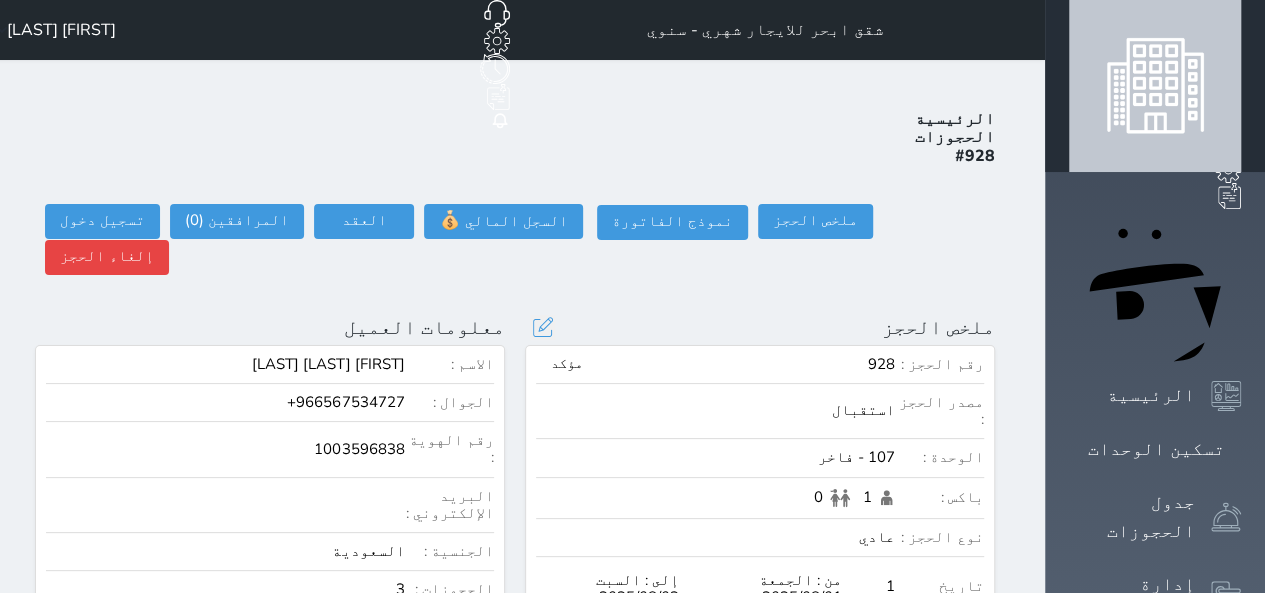 drag, startPoint x: 724, startPoint y: 287, endPoint x: 670, endPoint y: 379, distance: 106.677086 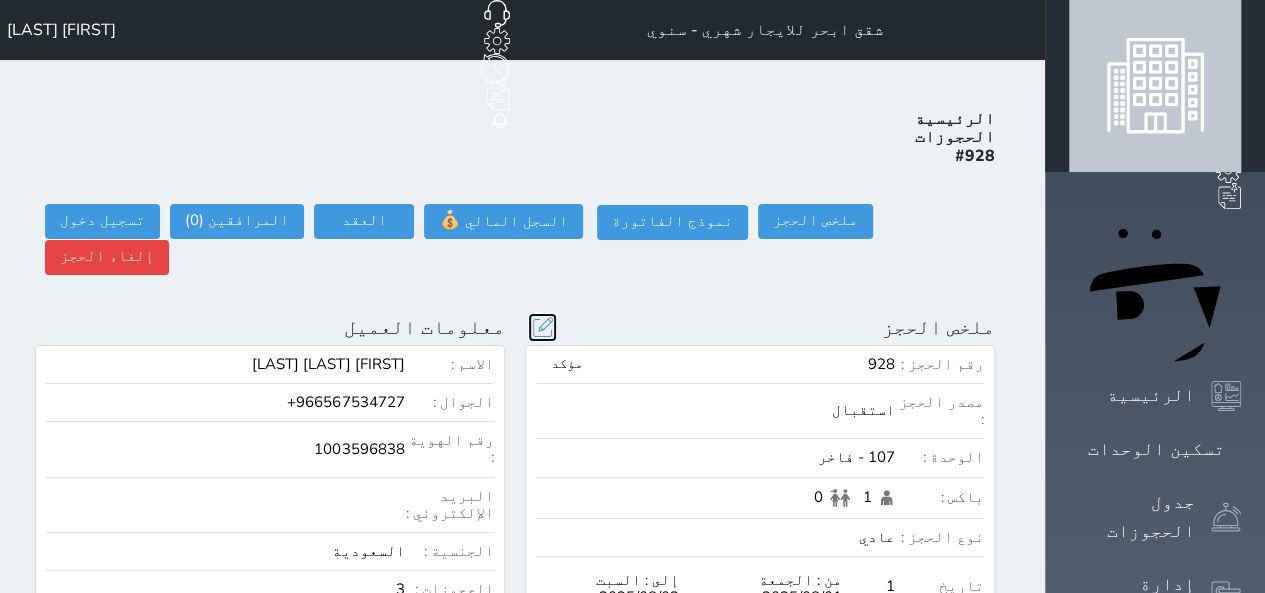 click at bounding box center [542, 327] 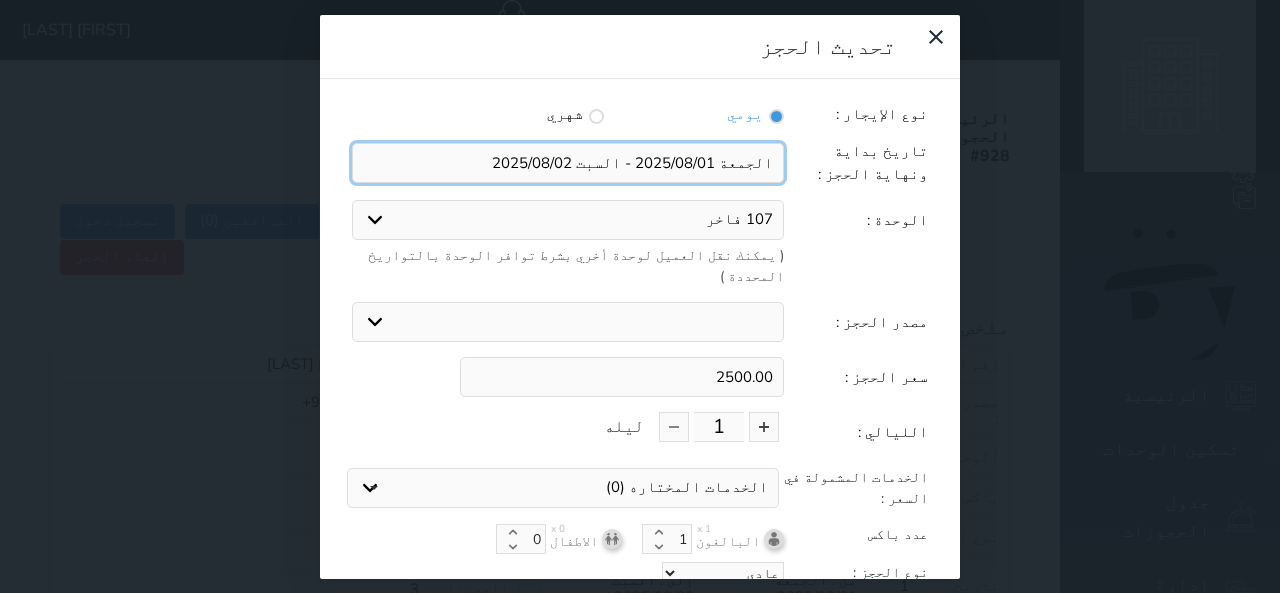 click at bounding box center [568, 163] 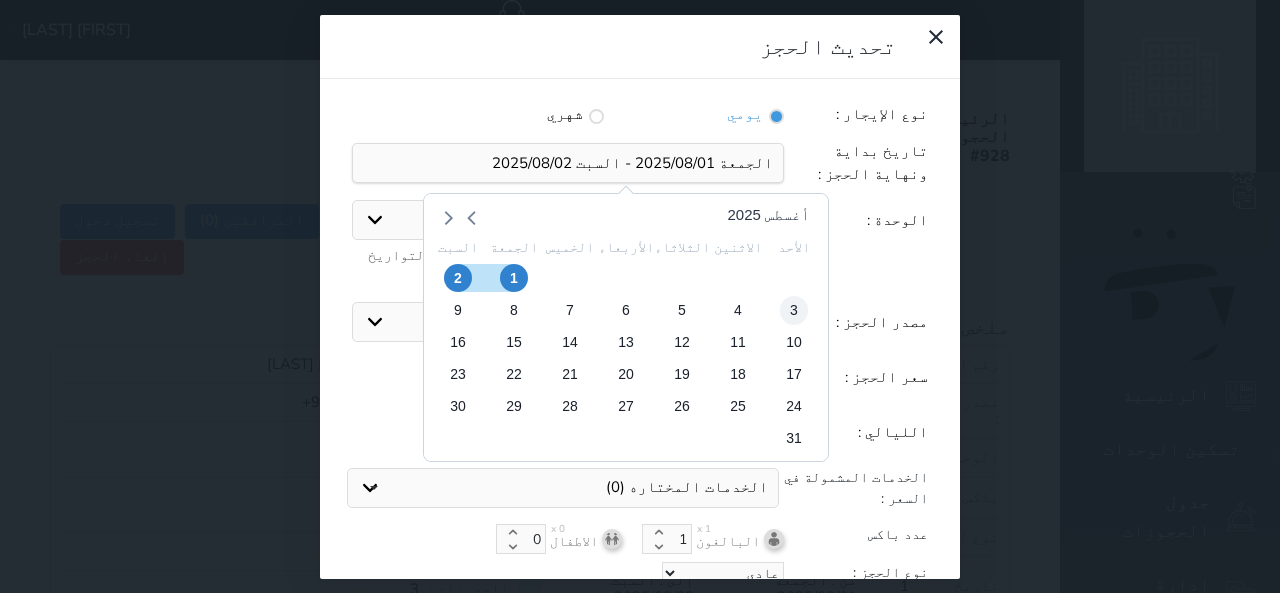 click on "3" at bounding box center [794, 310] 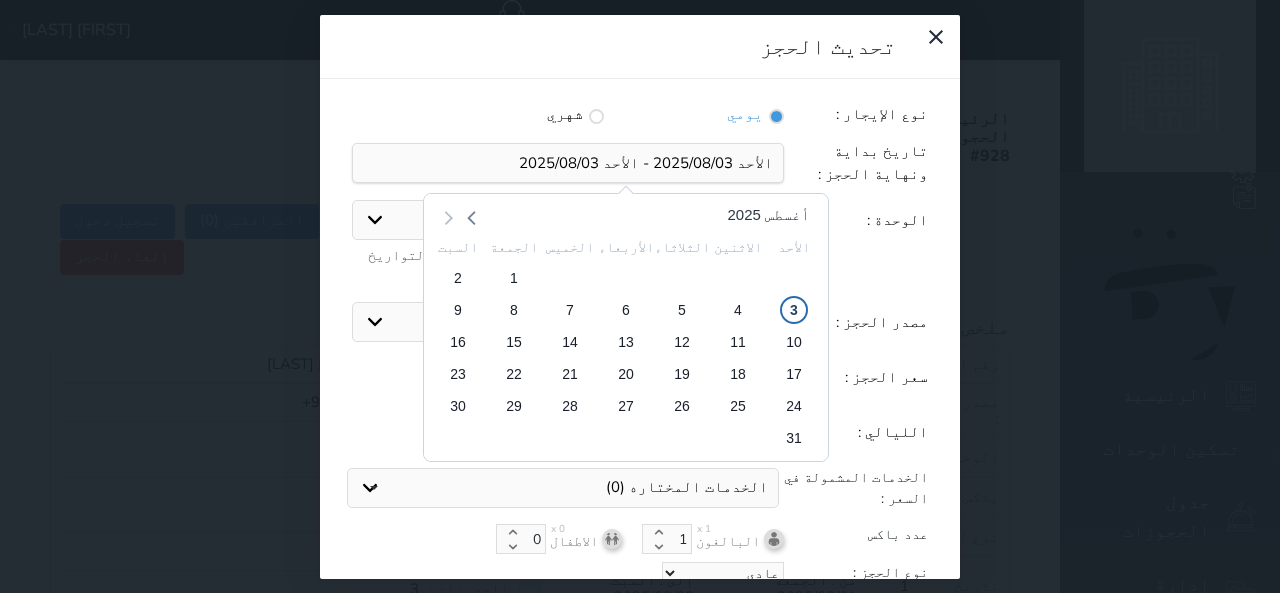 click 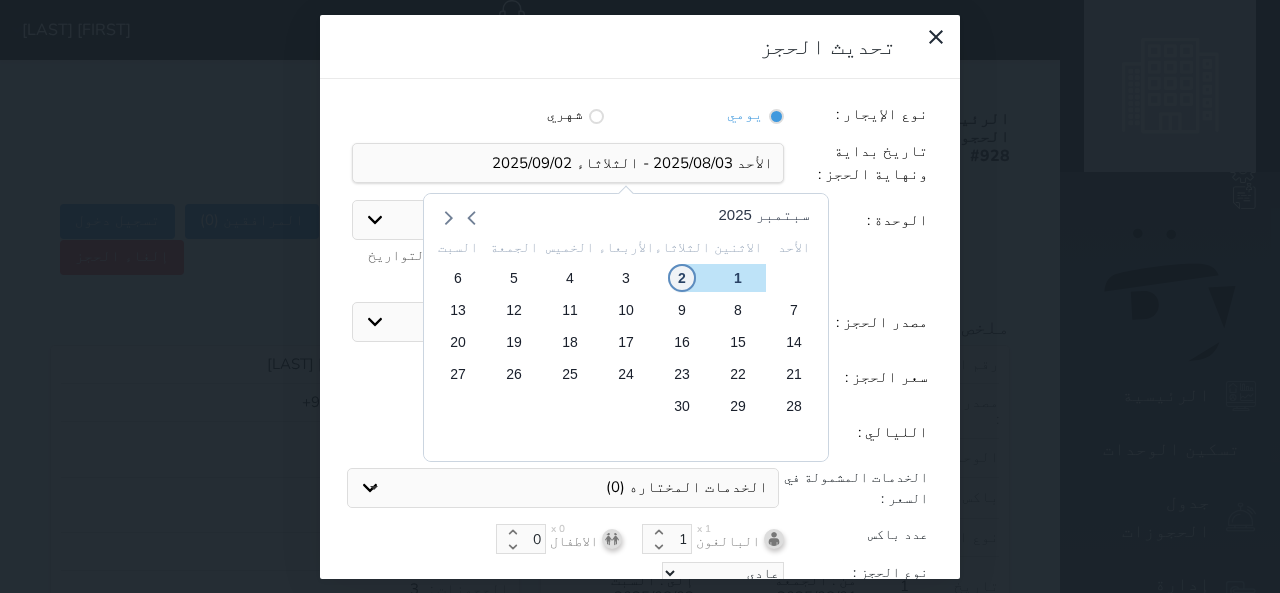 click on "2" at bounding box center [682, 278] 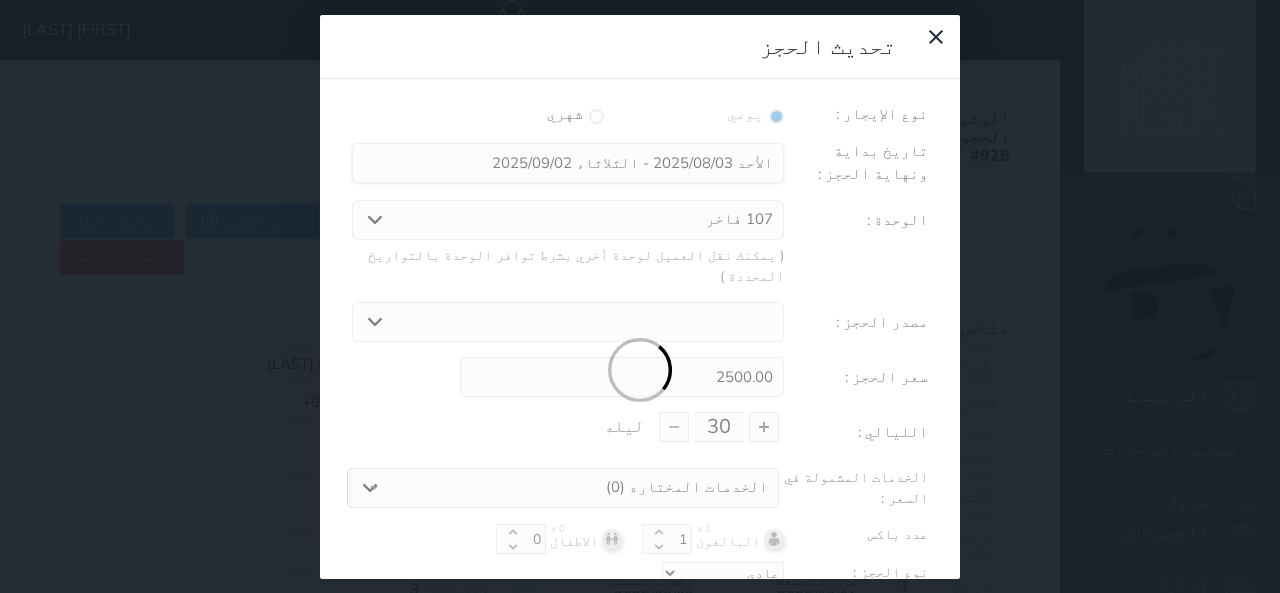 type on "1" 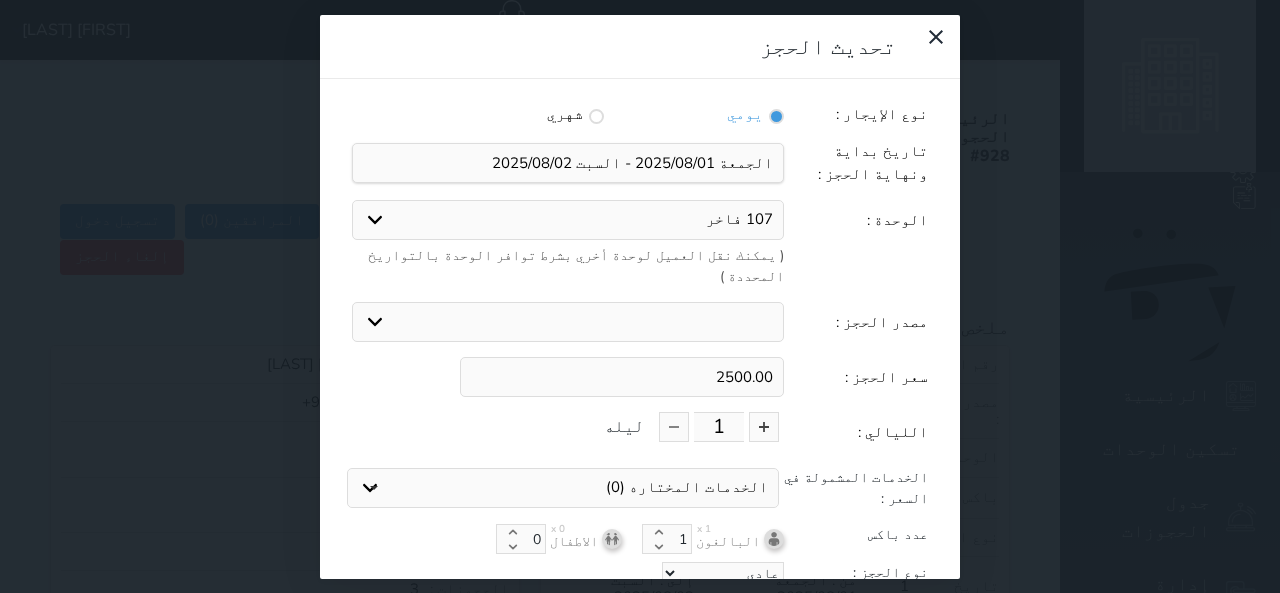click on "استقبال الموقع الإلكتروني بوكينج المسافر اكسبيديا مواقع التواصل الإجتماعي اويو اخرى" at bounding box center [568, 322] 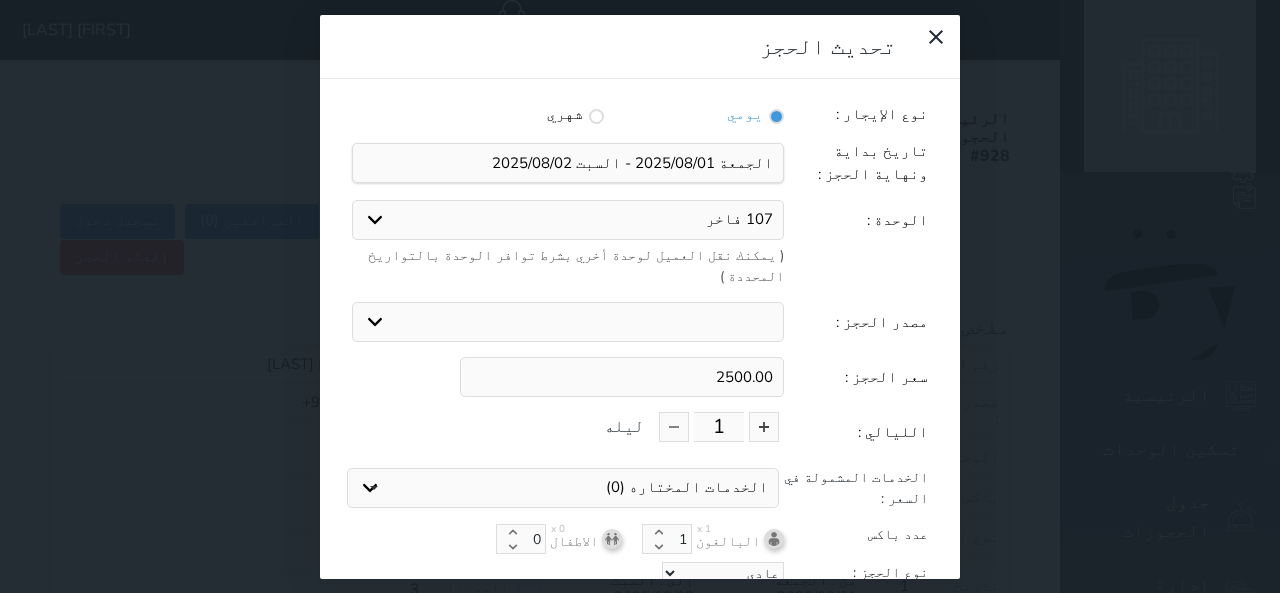 click on "استقبال الموقع الإلكتروني بوكينج المسافر اكسبيديا مواقع التواصل الإجتماعي اويو اخرى" at bounding box center (568, 322) 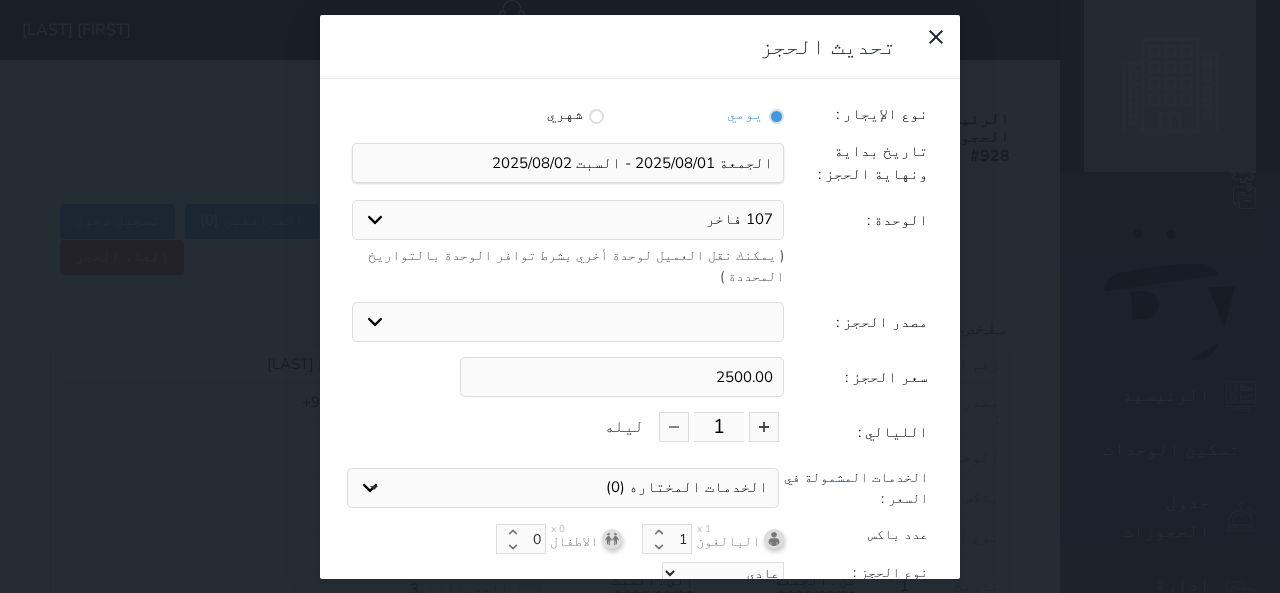 select on "14618" 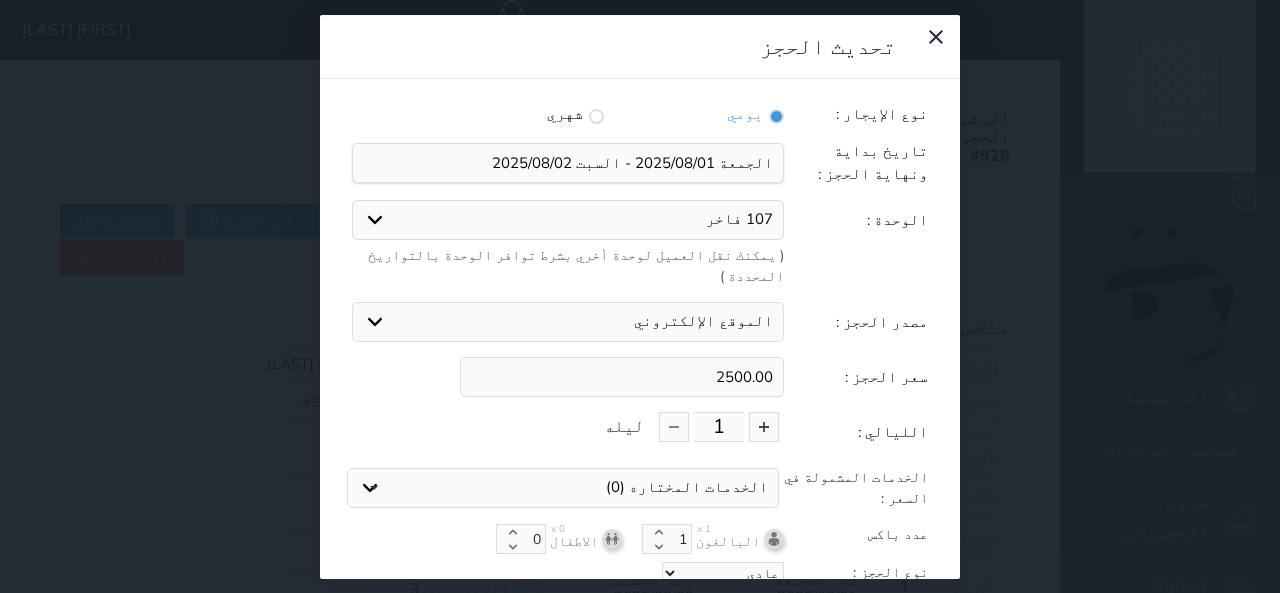 click on "استقبال الموقع الإلكتروني بوكينج المسافر اكسبيديا مواقع التواصل الإجتماعي اويو اخرى" at bounding box center (568, 322) 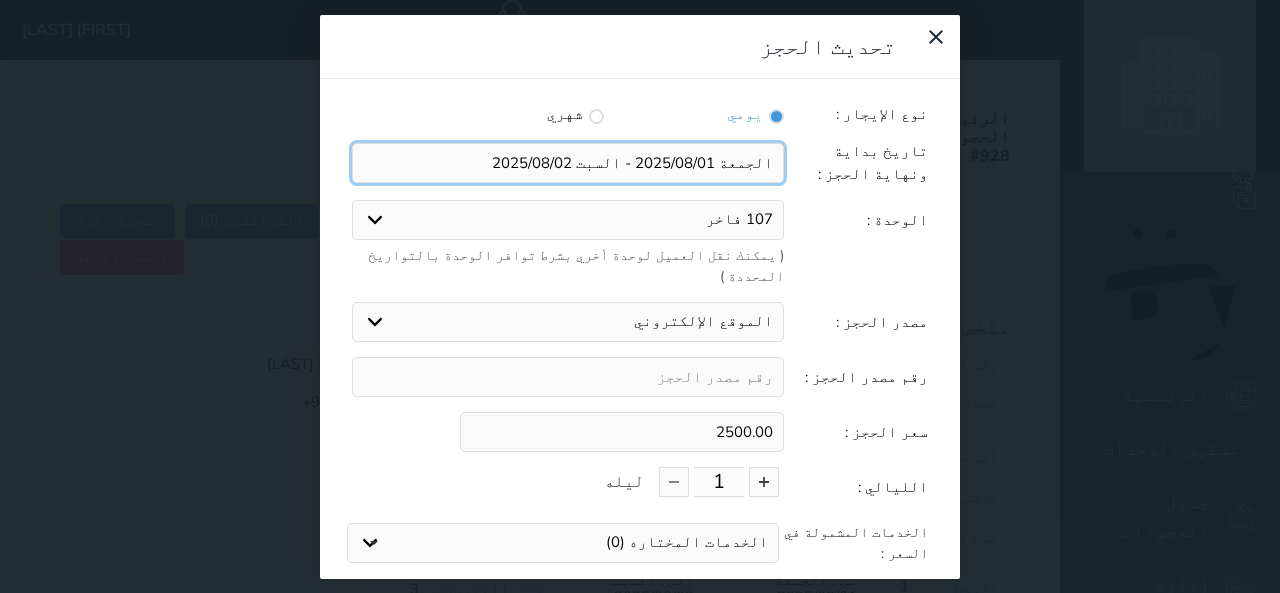 click at bounding box center [568, 163] 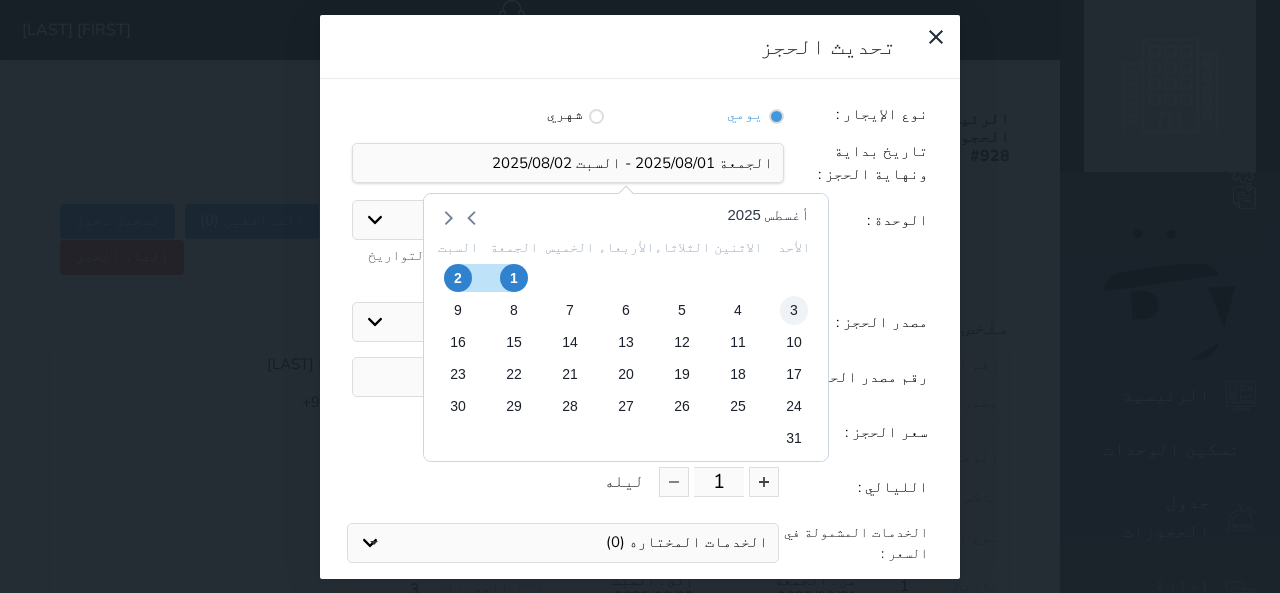 click on "3" at bounding box center (794, 310) 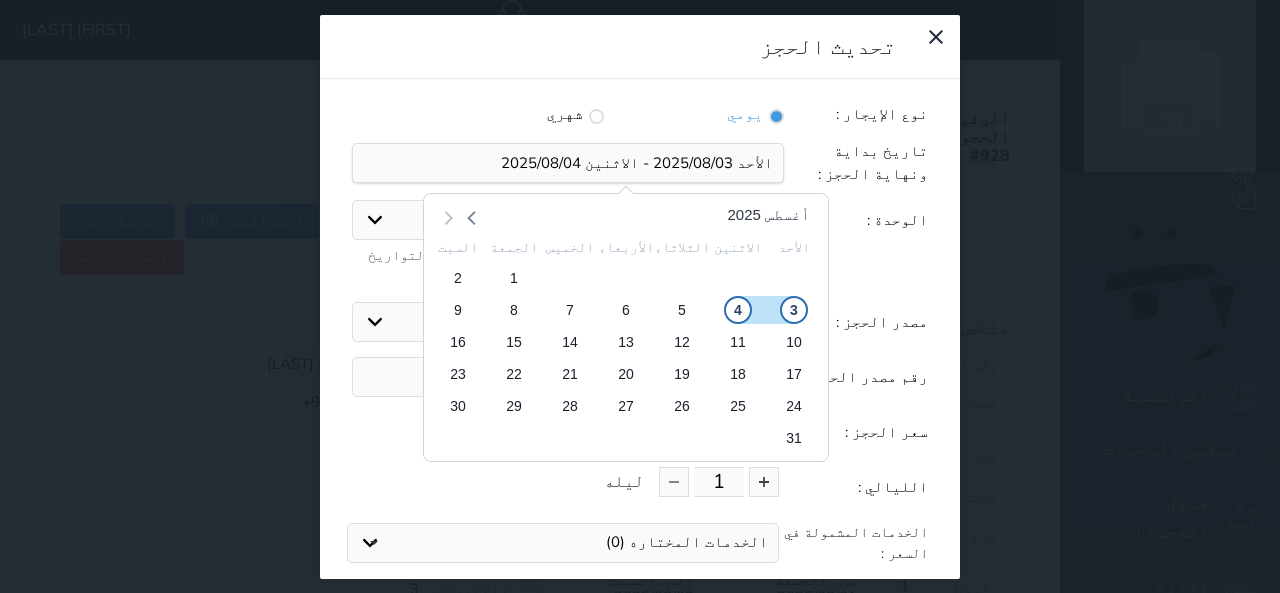 click 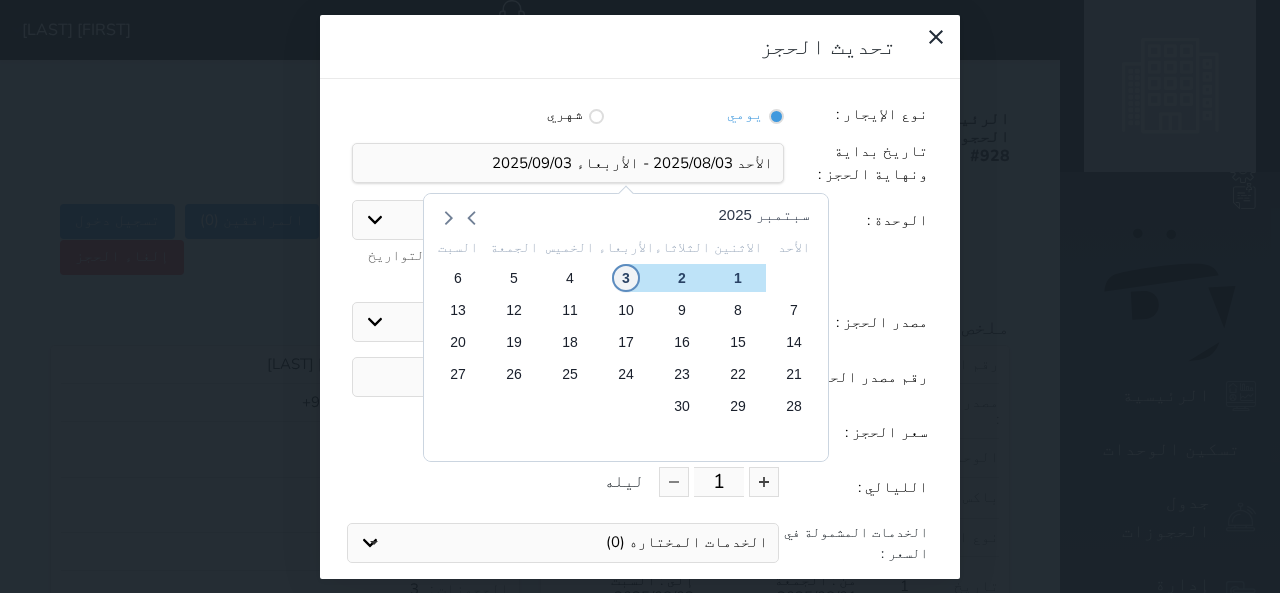 click on "3" at bounding box center (626, 278) 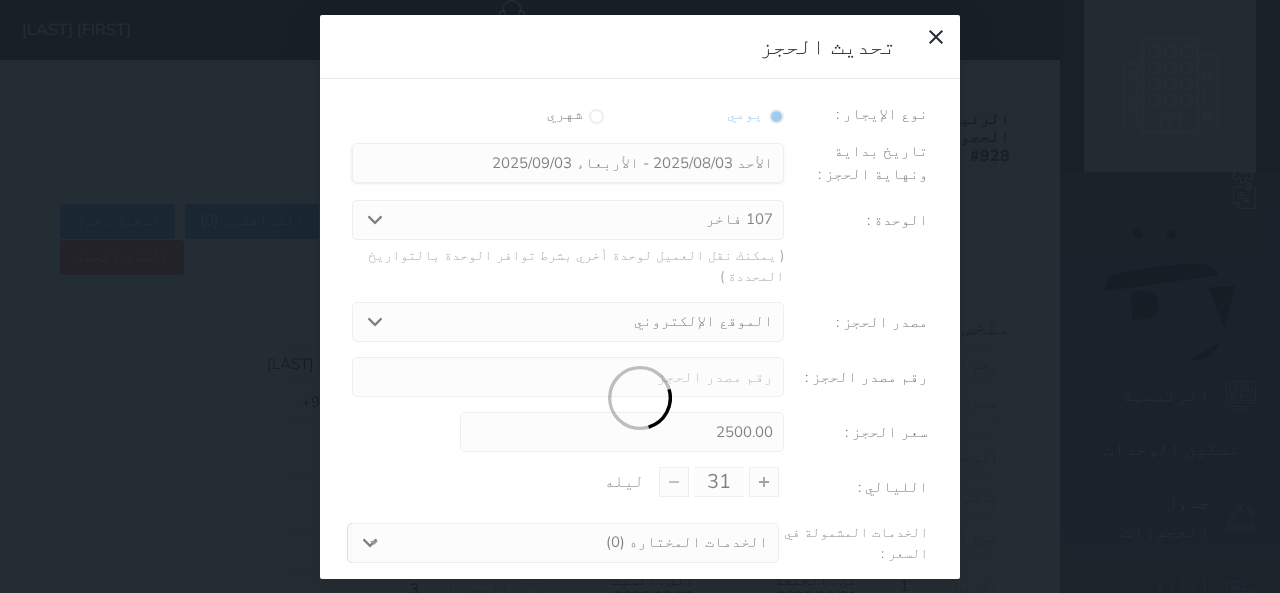 type on "1" 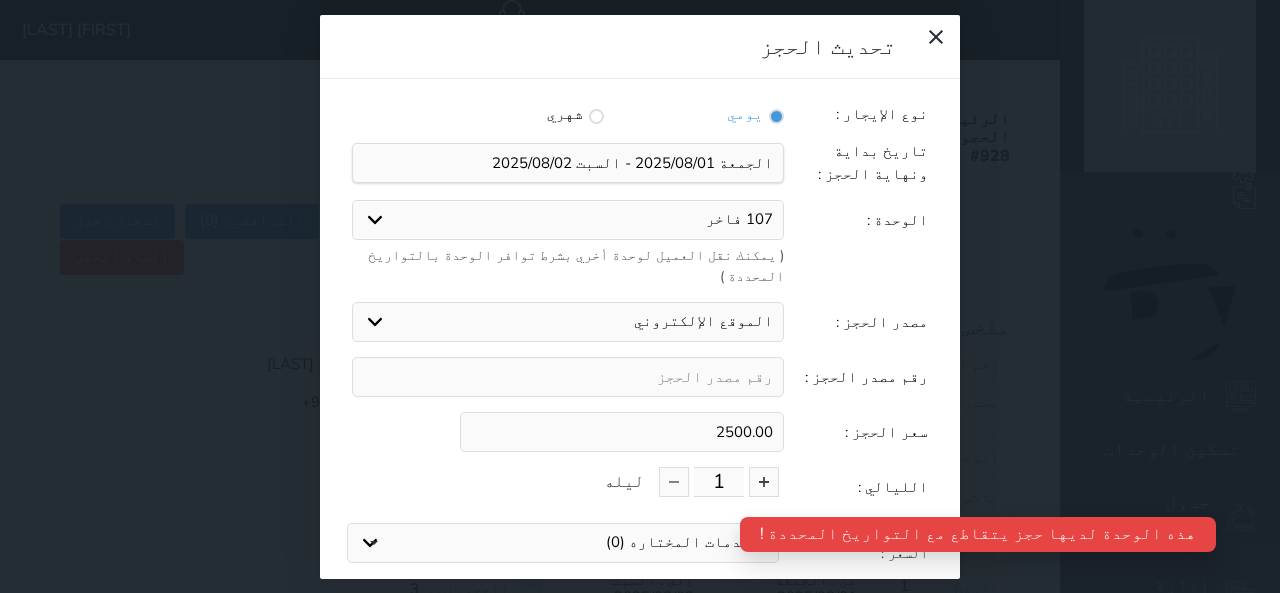 click on "استقبال الموقع الإلكتروني بوكينج المسافر اكسبيديا مواقع التواصل الإجتماعي اويو اخرى" at bounding box center (568, 322) 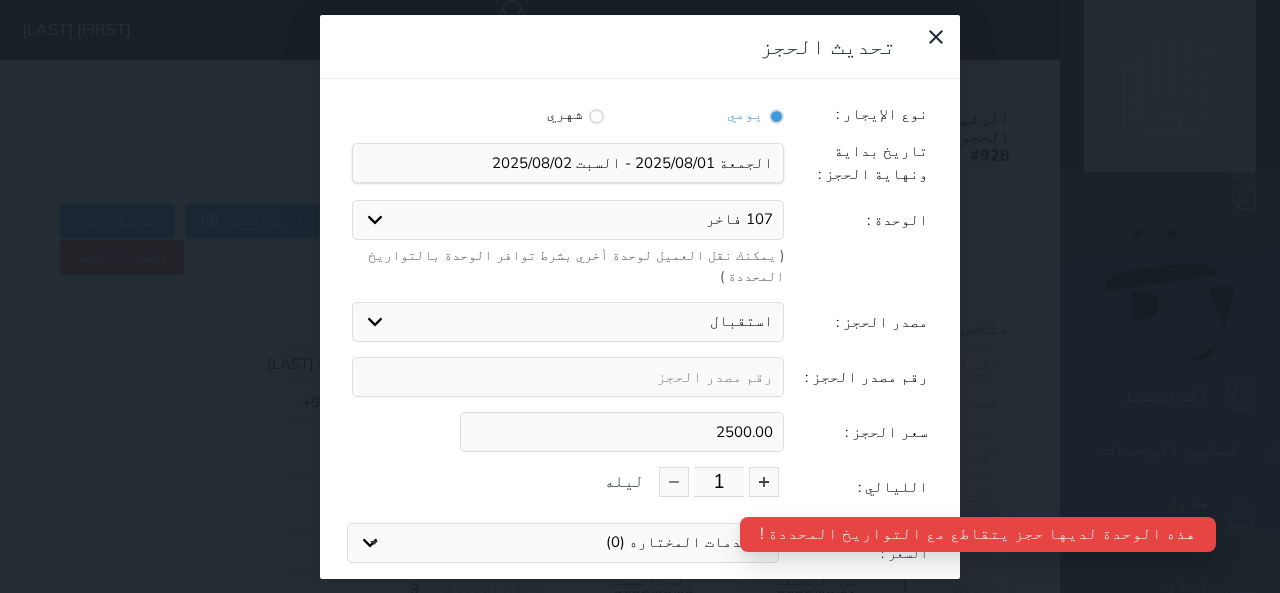 click on "استقبال الموقع الإلكتروني بوكينج المسافر اكسبيديا مواقع التواصل الإجتماعي اويو اخرى" at bounding box center (568, 322) 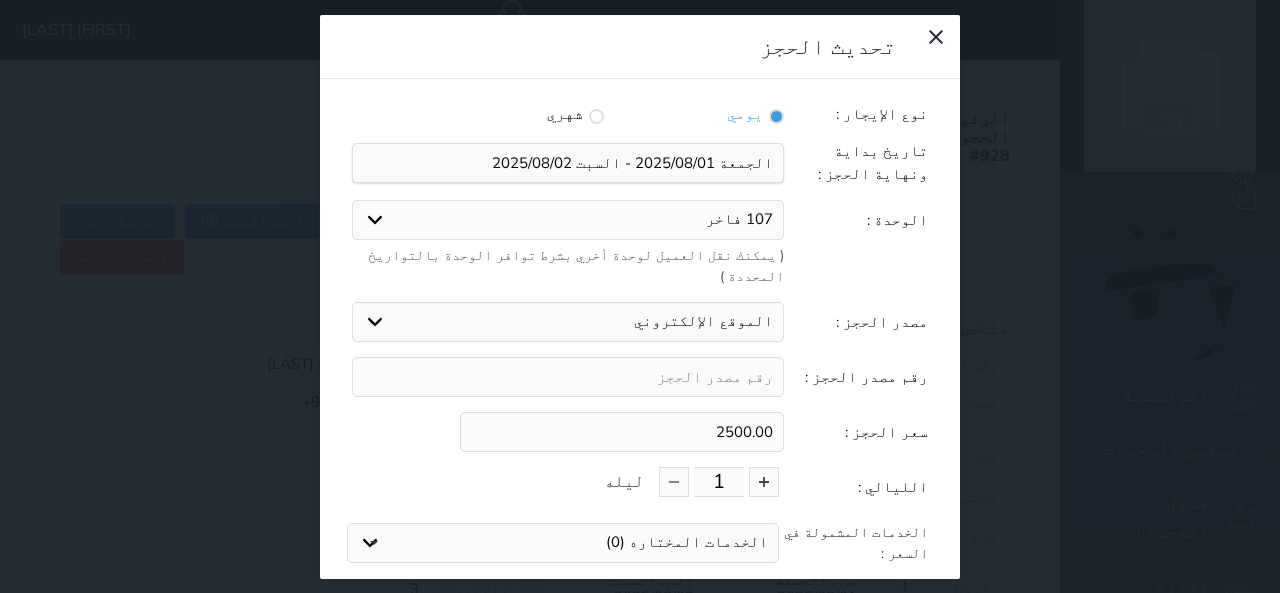 select on "14617" 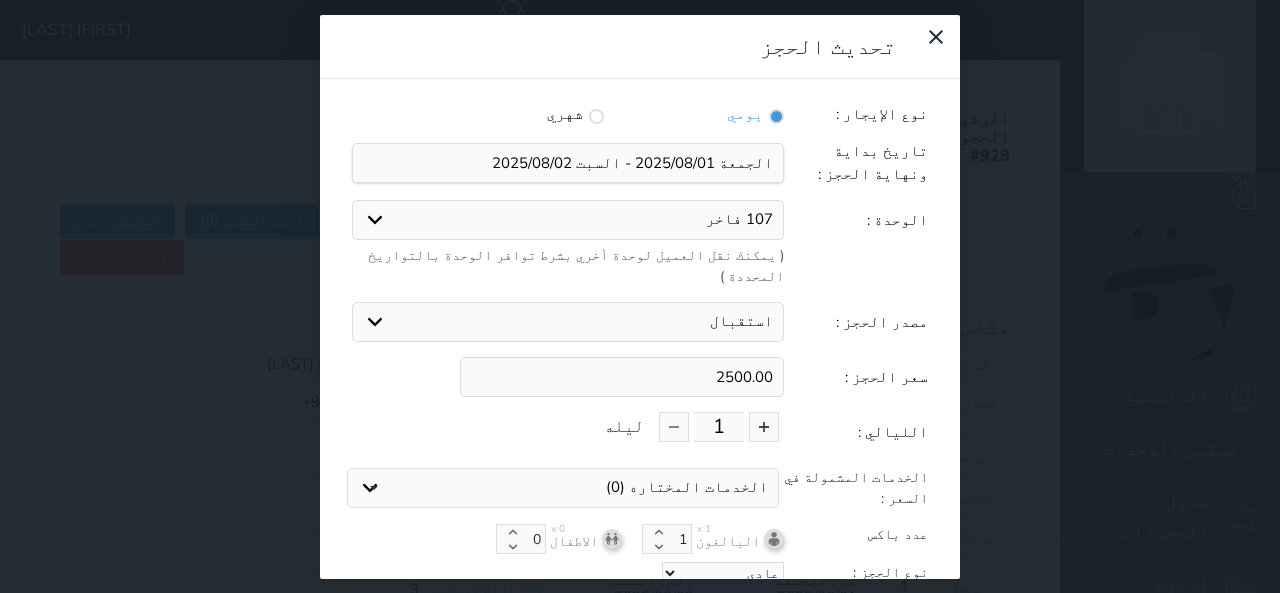 click on "عدد باكس           البالغون   x 1   1                             الاطفال   x 0   0" at bounding box center [640, 539] 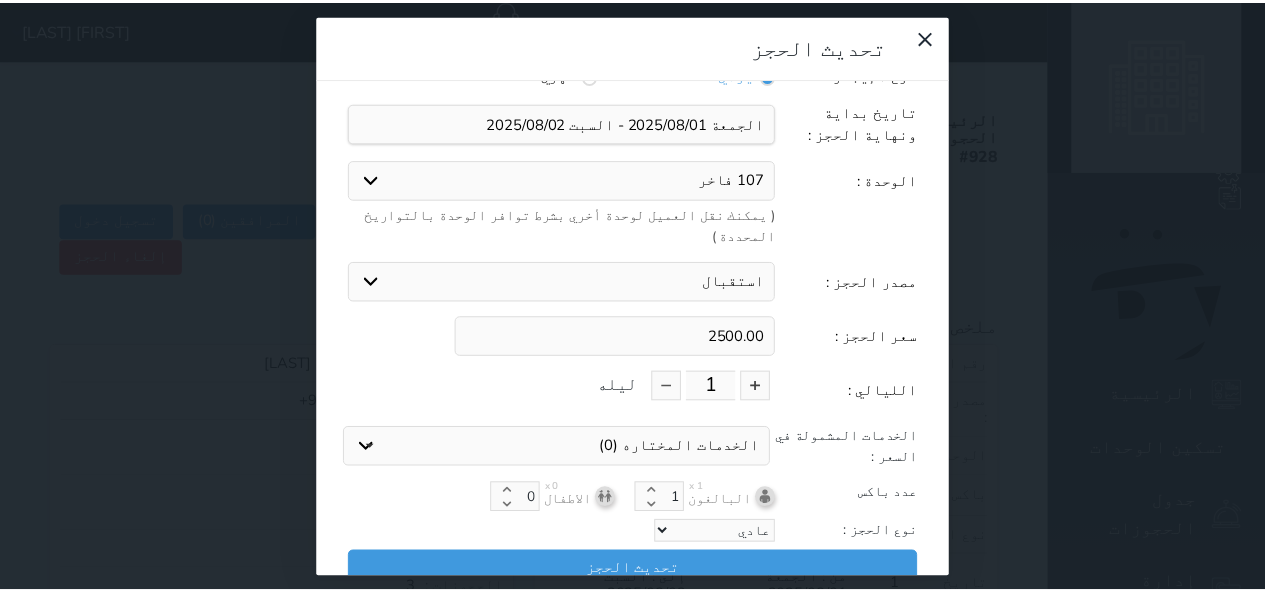 scroll, scrollTop: 44, scrollLeft: 0, axis: vertical 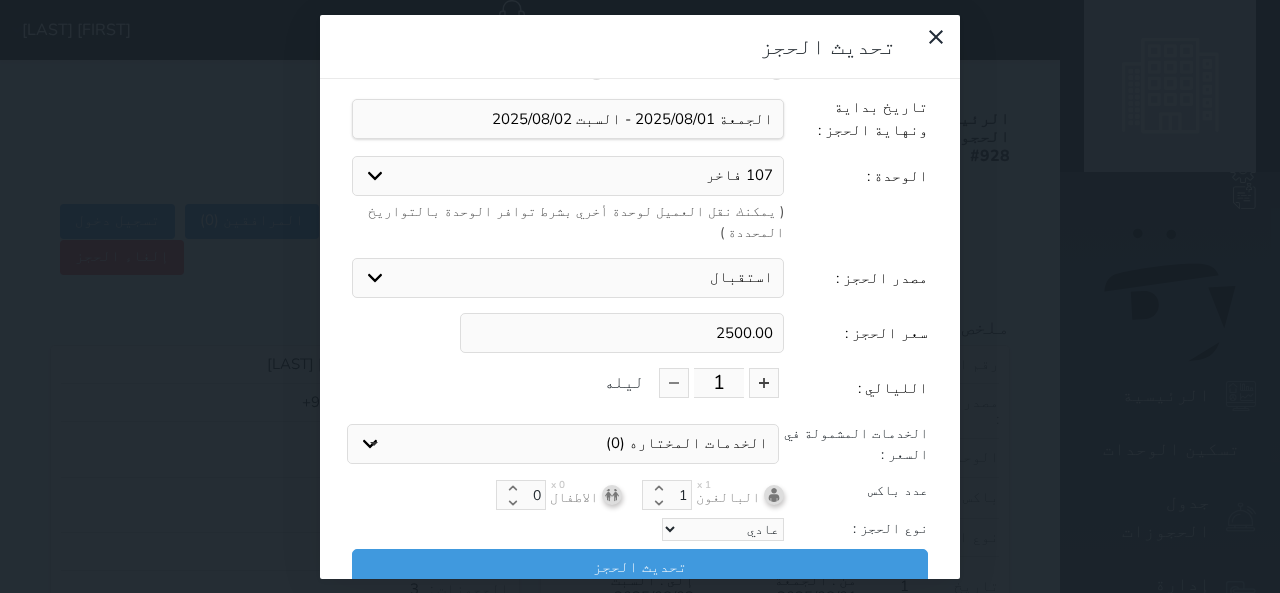 click on "عادي
إقامة مجانية
إستخدام داخلي
إستخدام يومي" at bounding box center [723, 529] 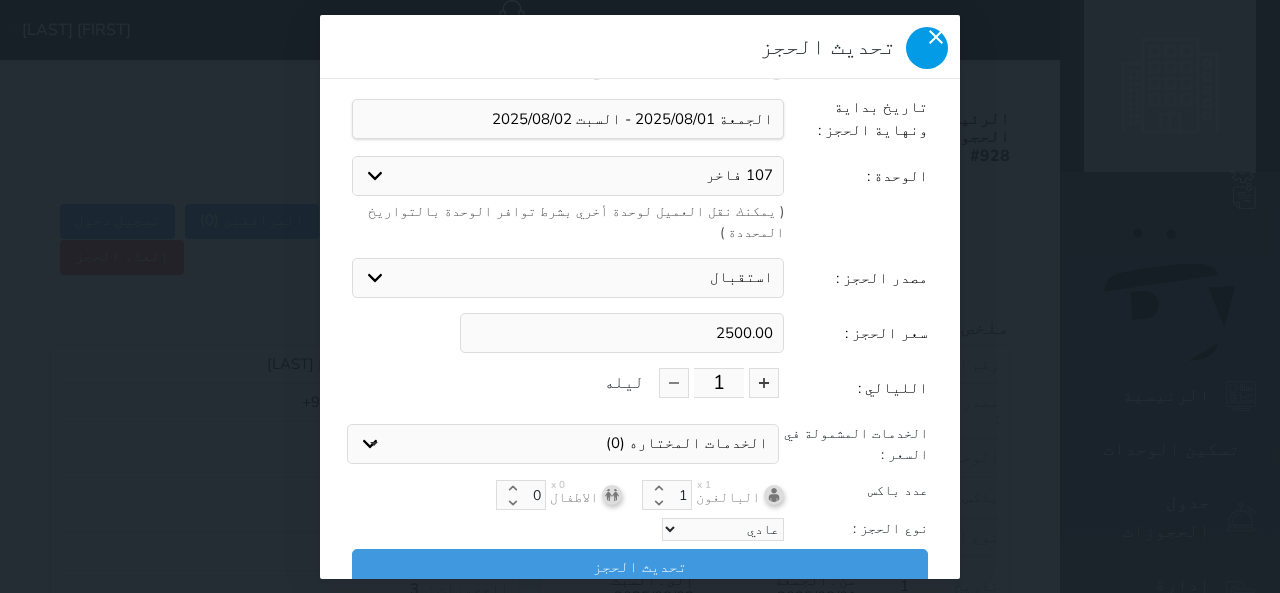 click 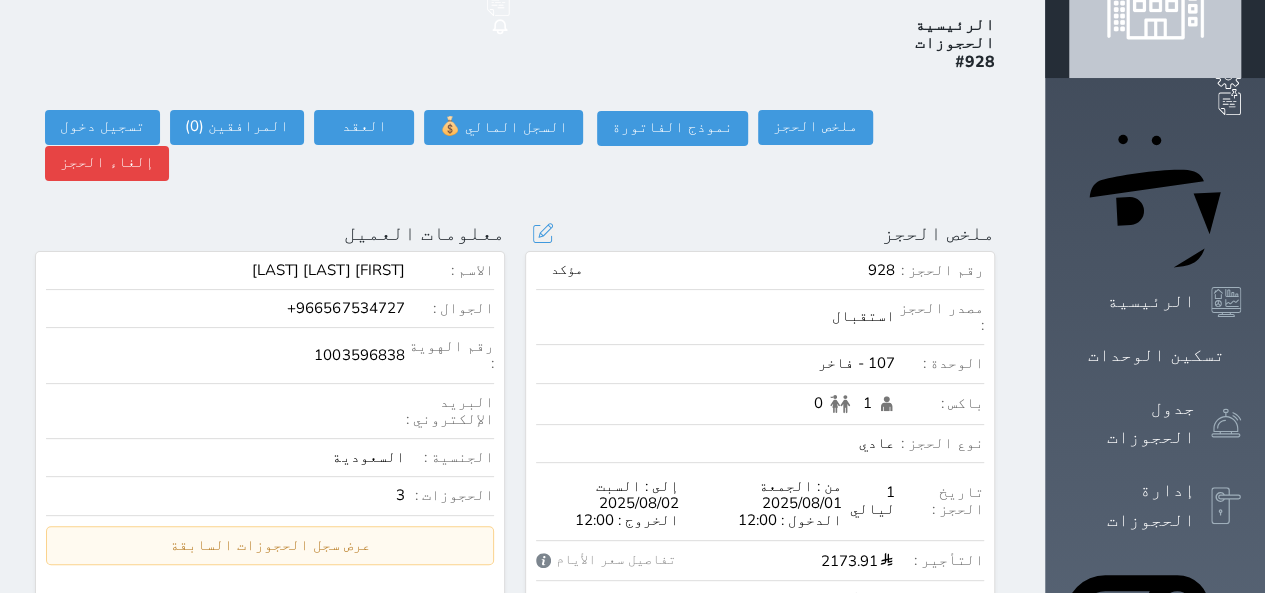 scroll, scrollTop: 120, scrollLeft: 0, axis: vertical 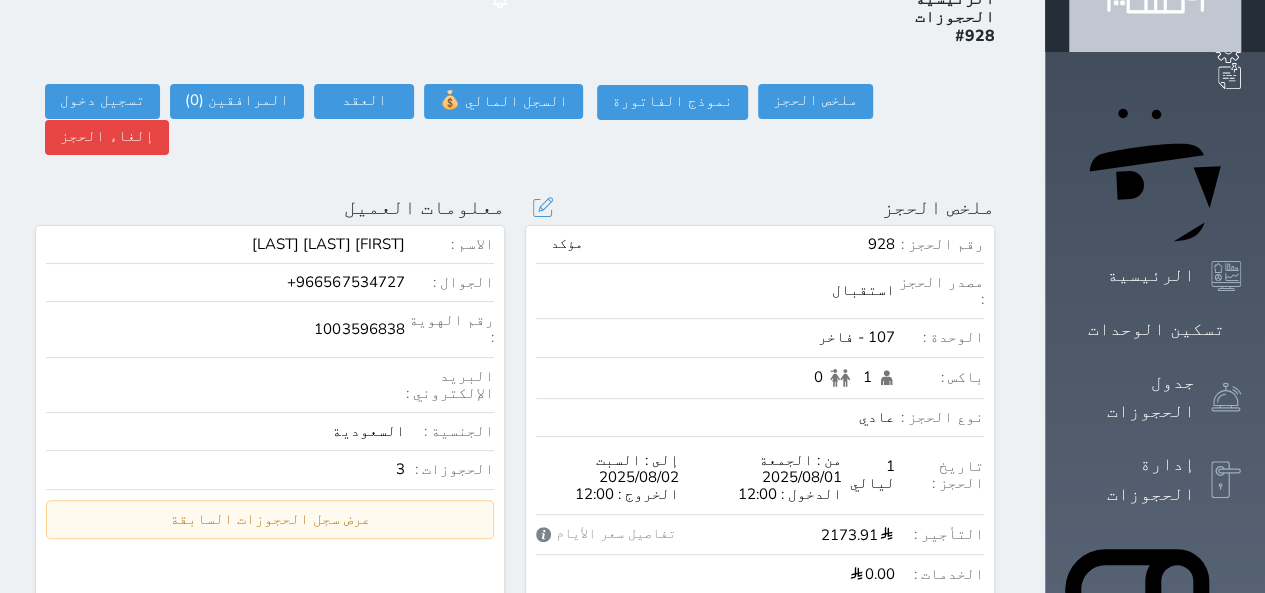 click on "من : الجمعة 2025/08/01" at bounding box center [770, 469] 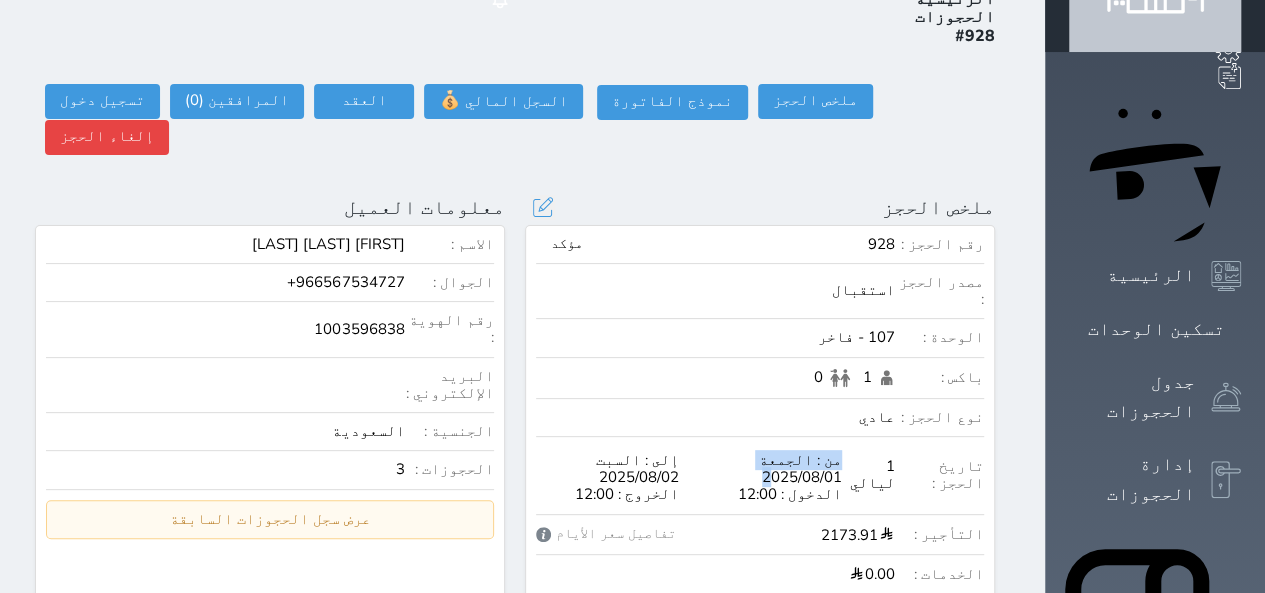 drag, startPoint x: 831, startPoint y: 339, endPoint x: 981, endPoint y: 341, distance: 150.01334 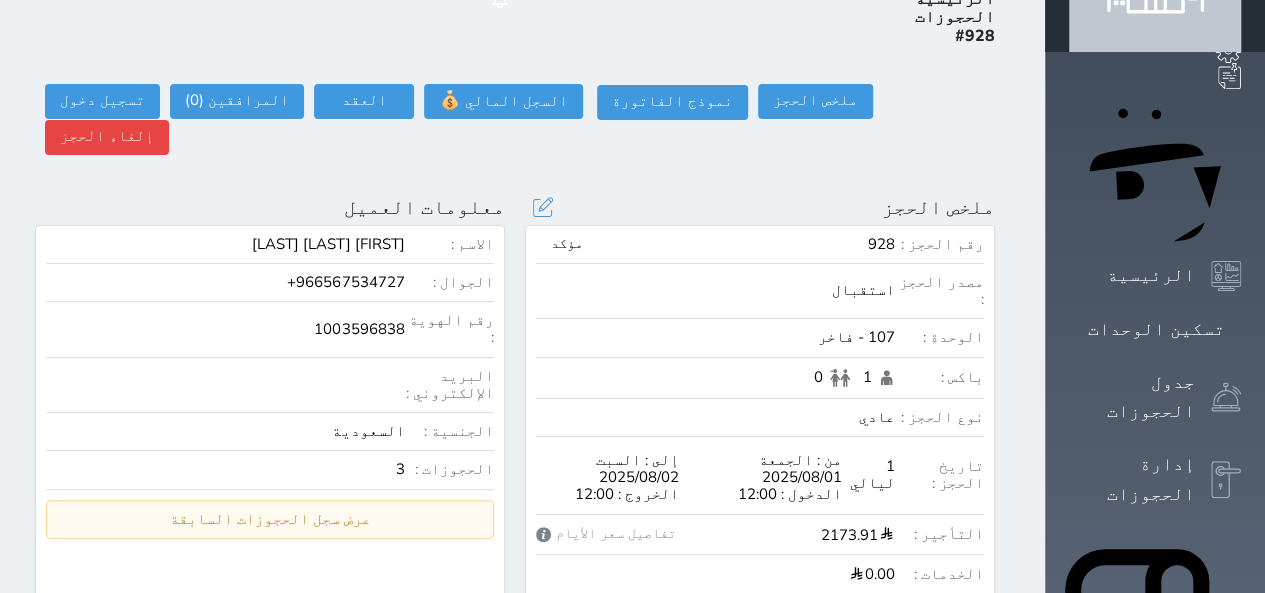 click on "من : الجمعة 2025/08/01" at bounding box center (770, 469) 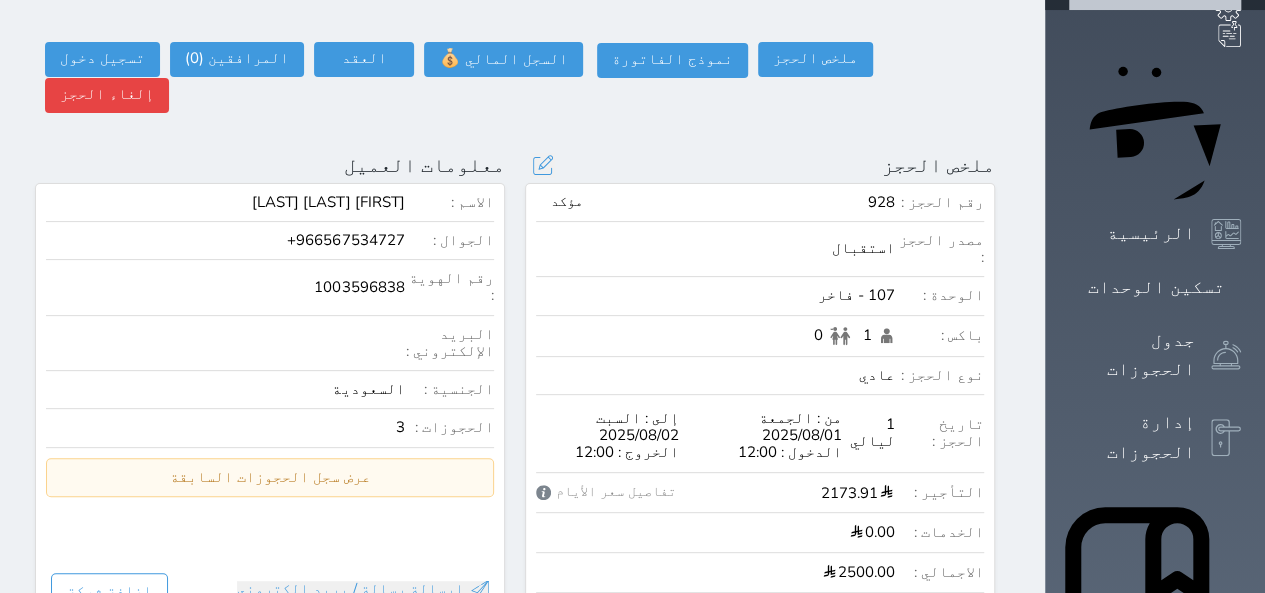 scroll, scrollTop: 160, scrollLeft: 0, axis: vertical 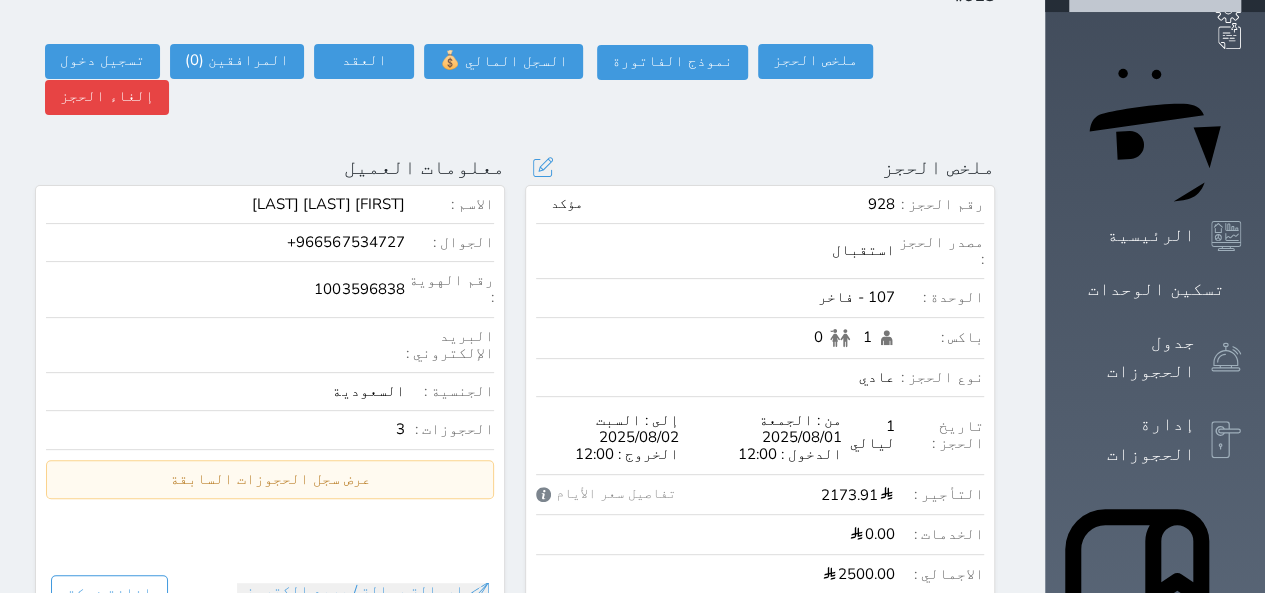 click on "1 ليالي" at bounding box center [868, 435] 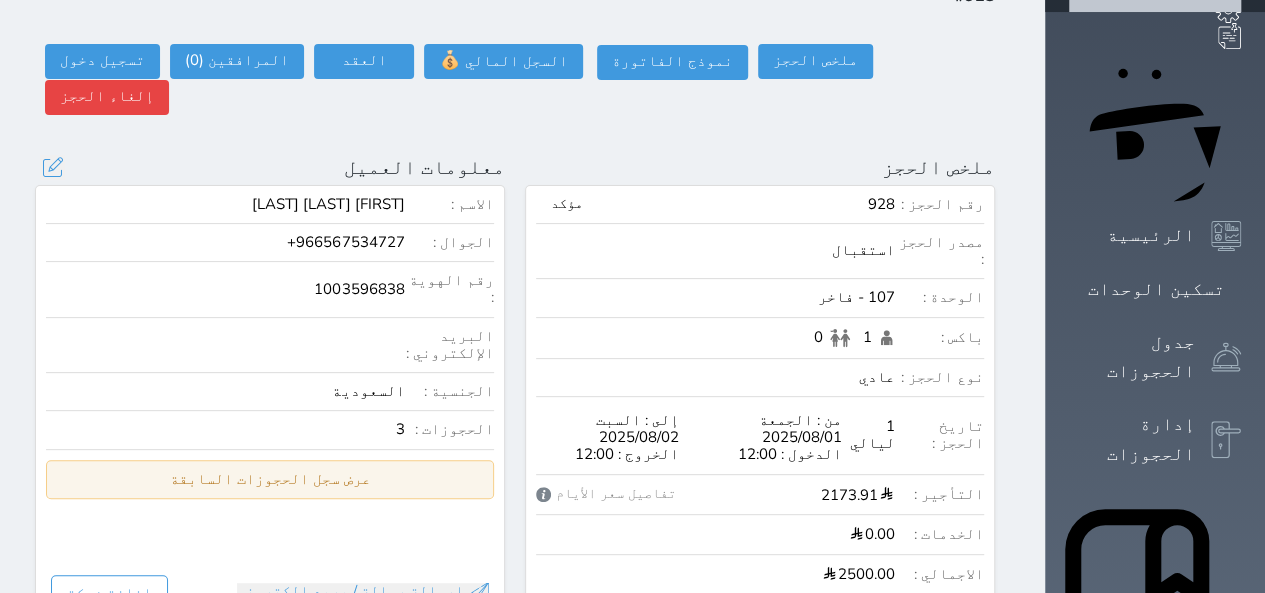 click on "عرض سجل الحجوزات السابقة" at bounding box center (270, 479) 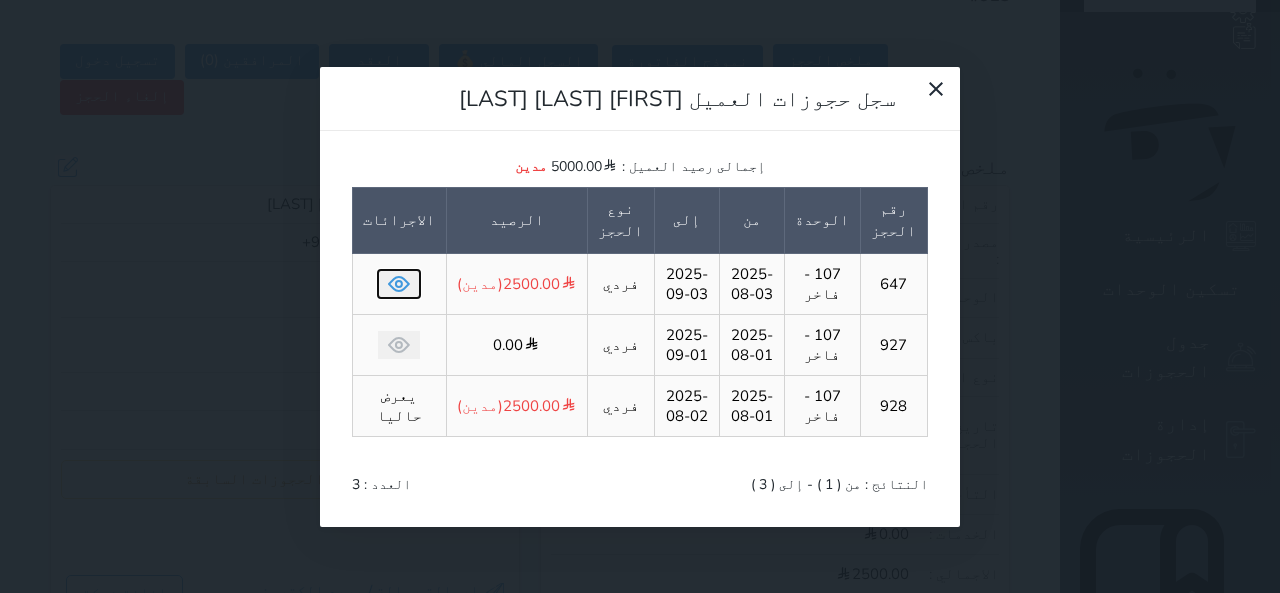 click 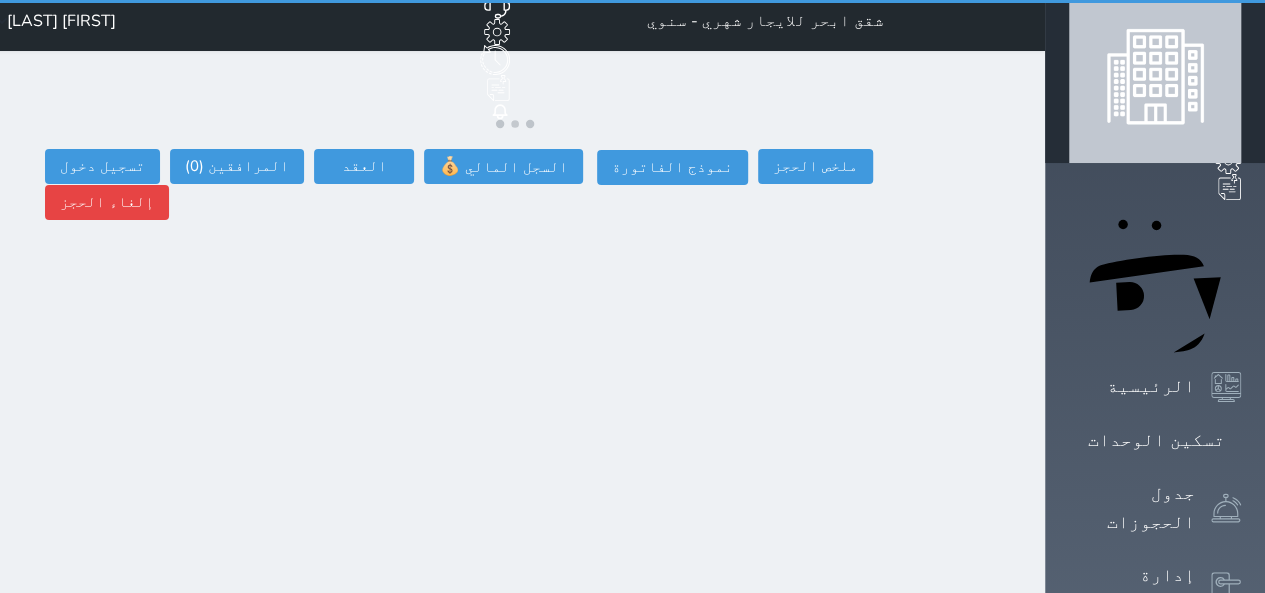 scroll, scrollTop: 0, scrollLeft: 0, axis: both 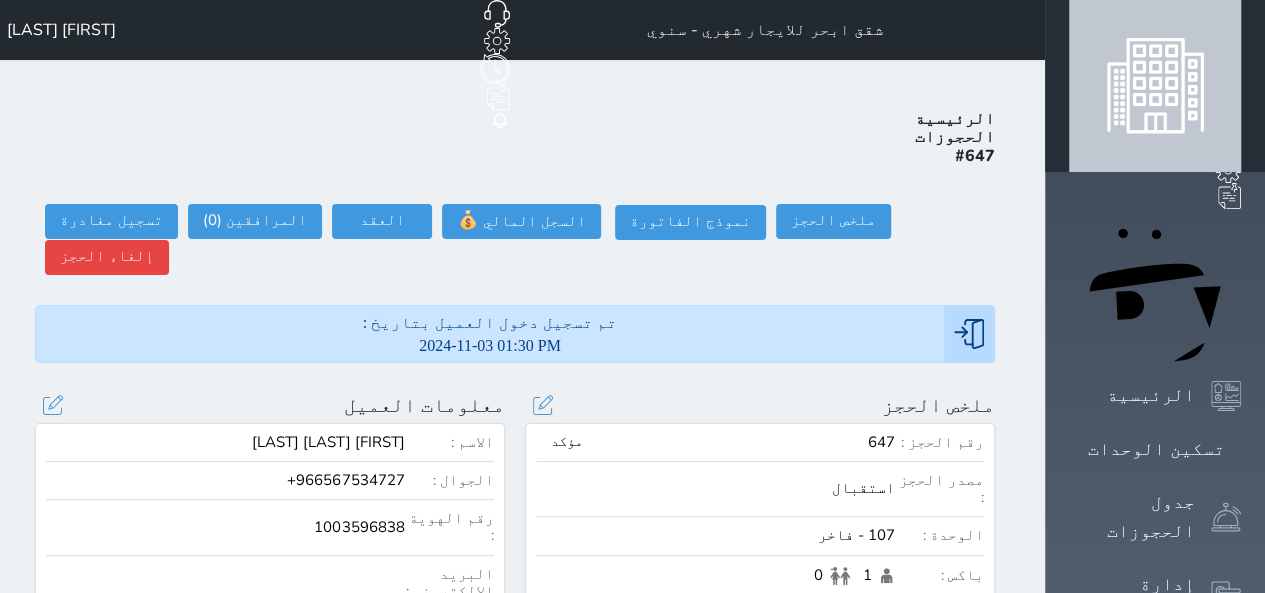 click on "استقبال" at bounding box center (715, 488) 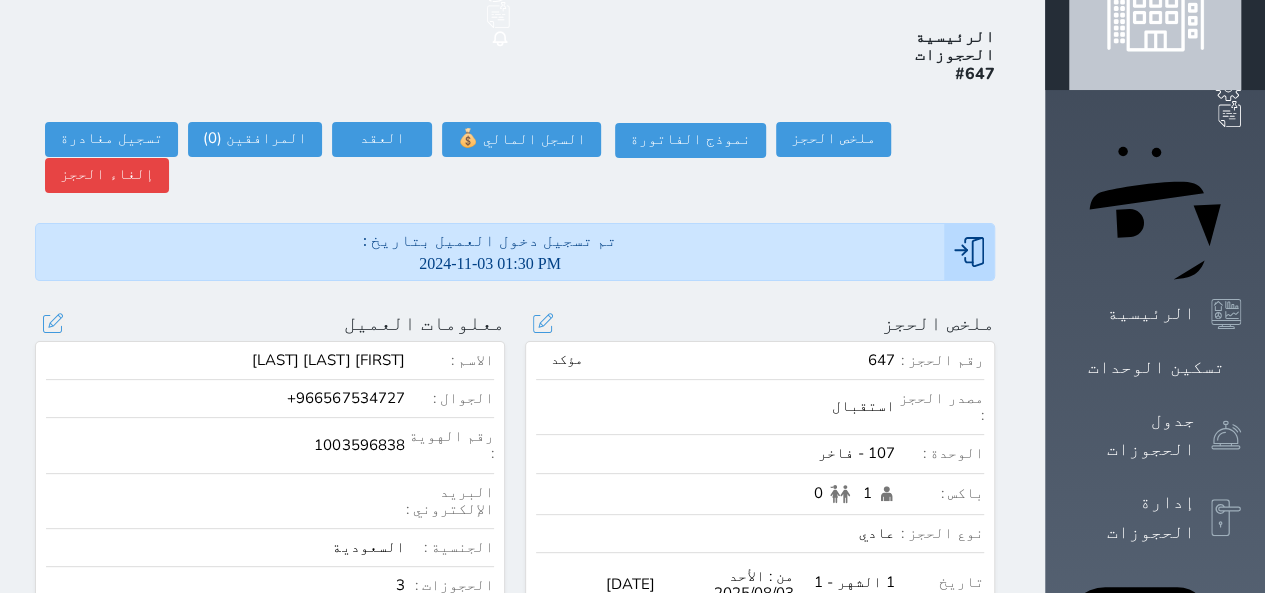scroll, scrollTop: 120, scrollLeft: 0, axis: vertical 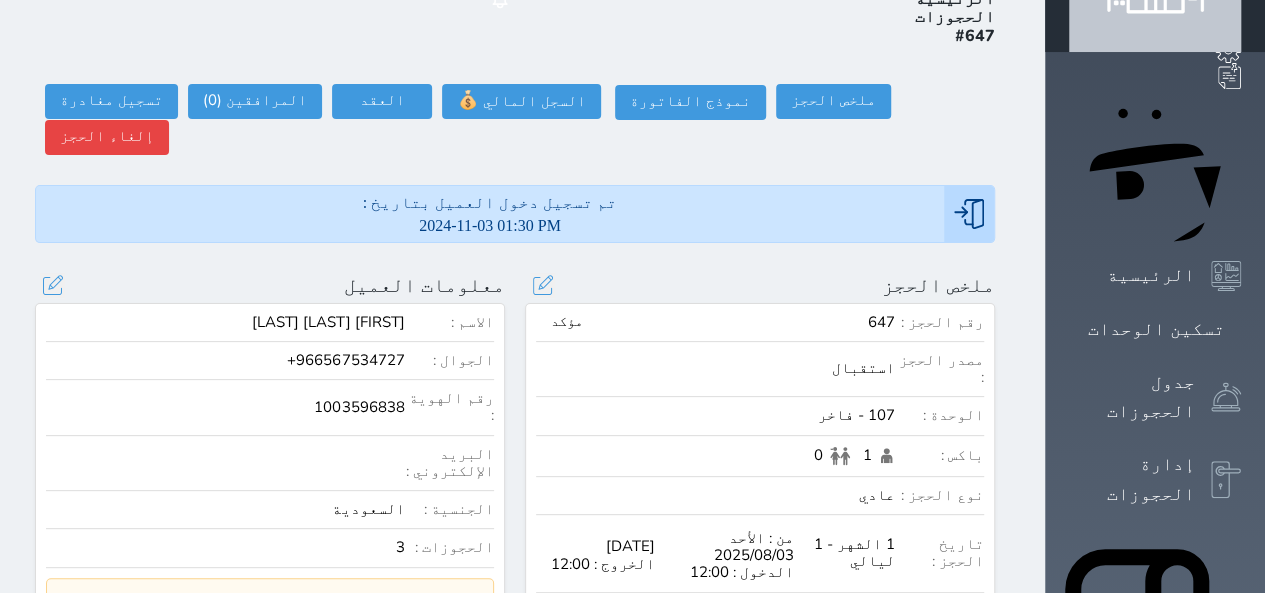click on "2500.00" at bounding box center [715, 692] 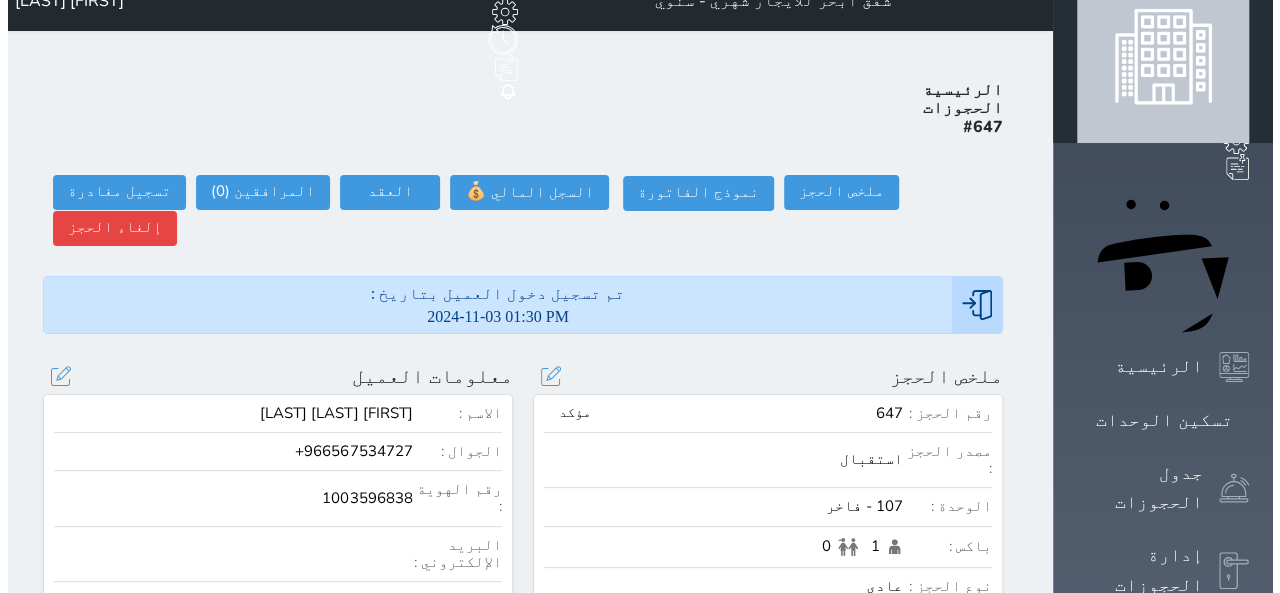 scroll, scrollTop: 0, scrollLeft: 0, axis: both 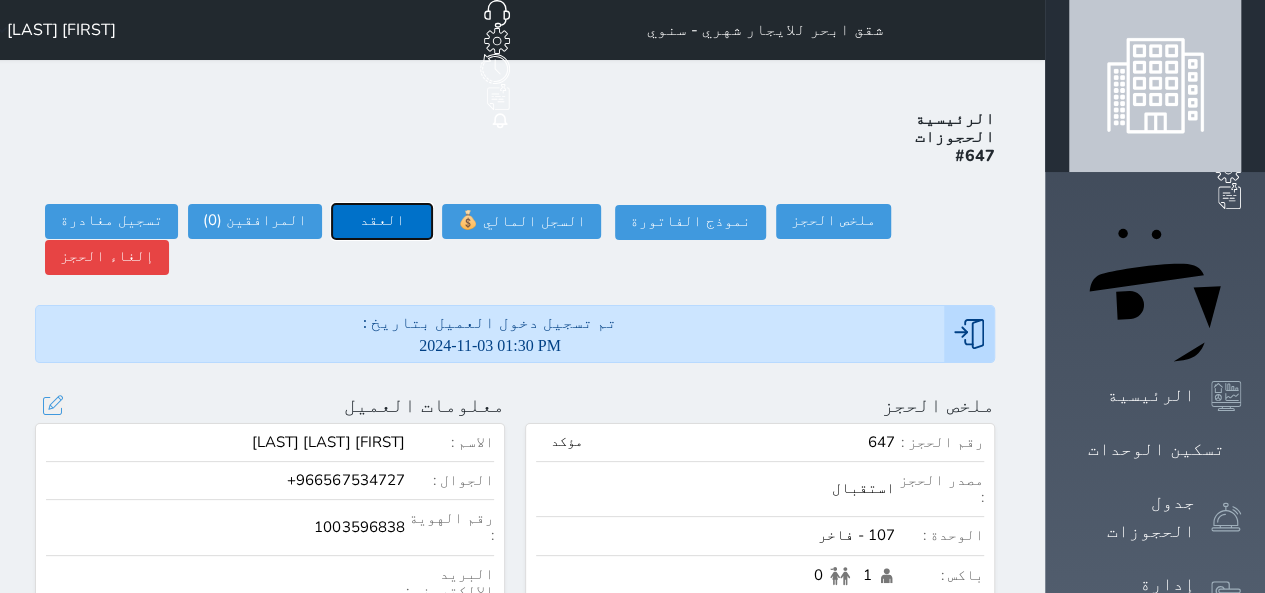 click on "العقد" at bounding box center [382, 221] 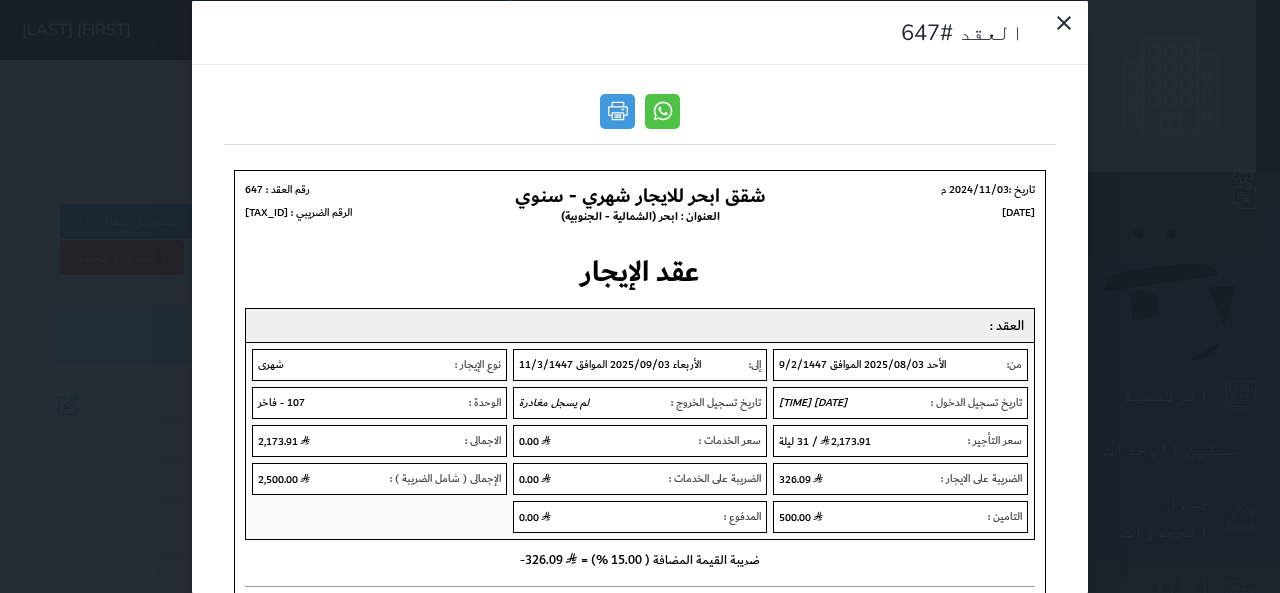 scroll, scrollTop: 0, scrollLeft: 0, axis: both 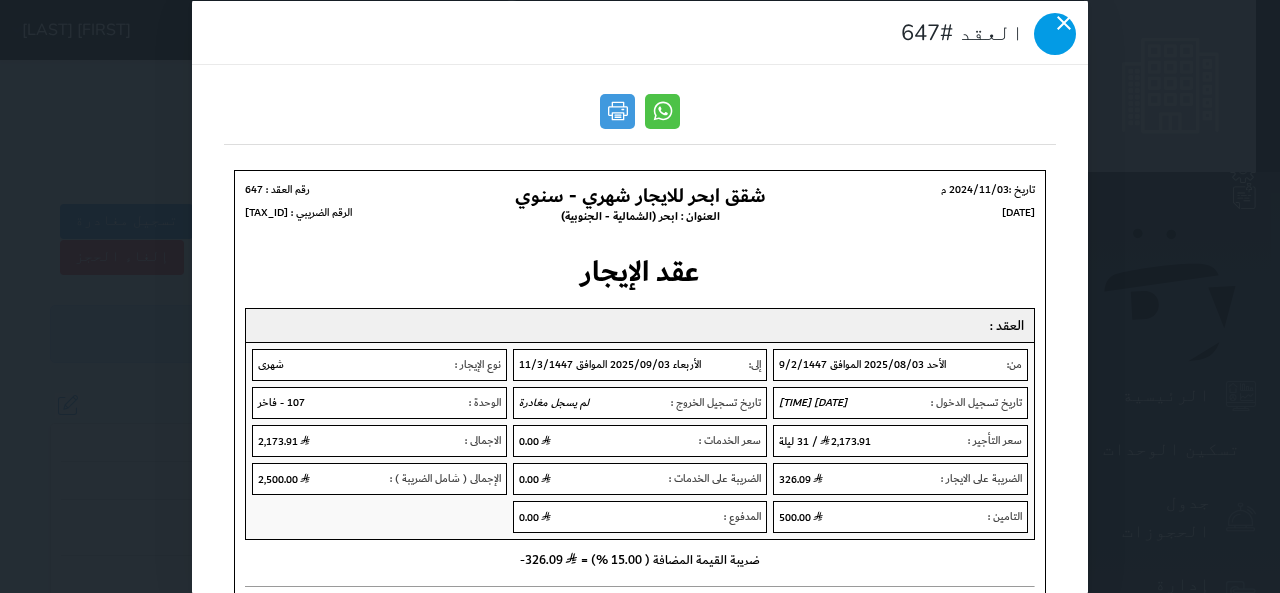 click 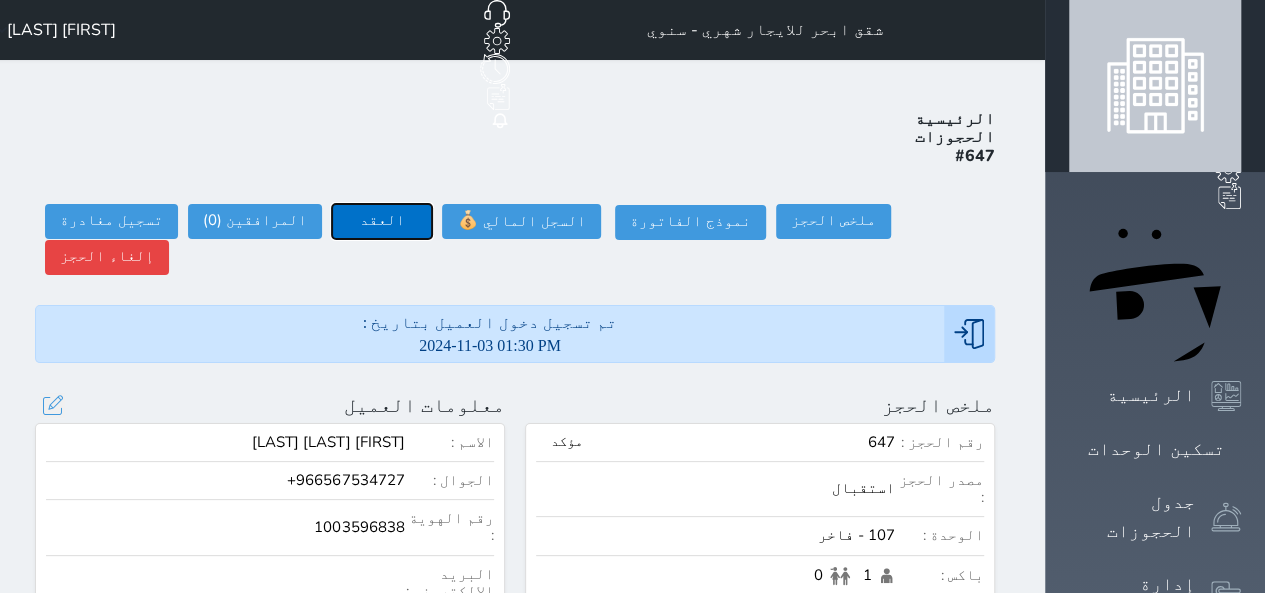 click on "العقد" at bounding box center (382, 221) 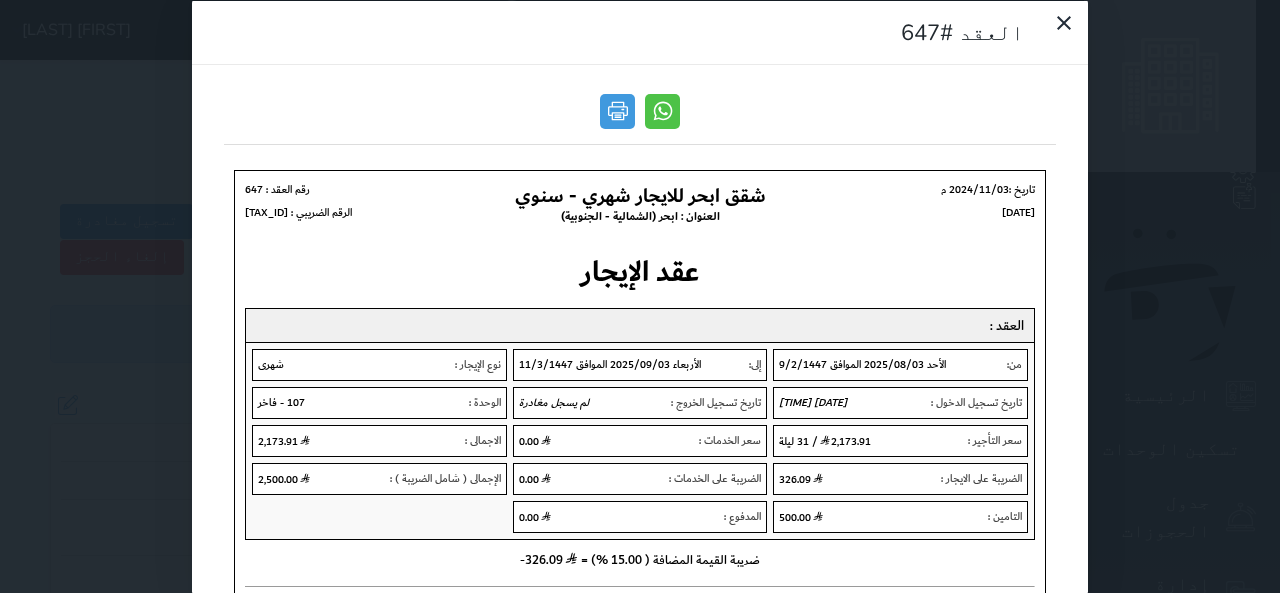 scroll, scrollTop: 0, scrollLeft: 0, axis: both 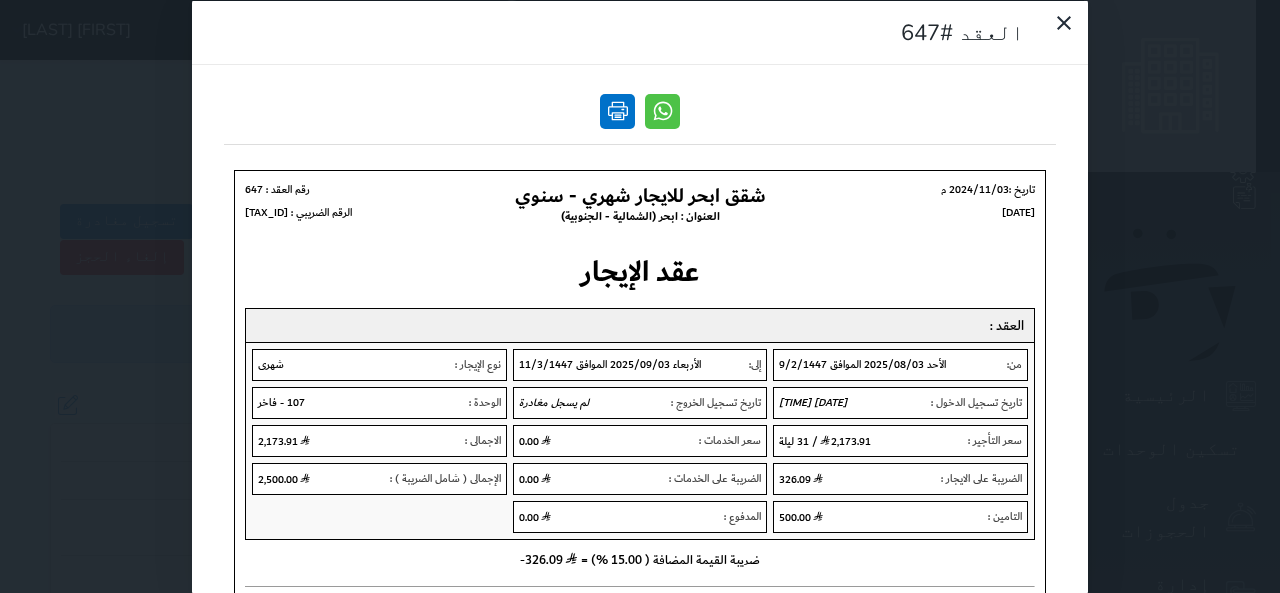 click at bounding box center [617, 110] 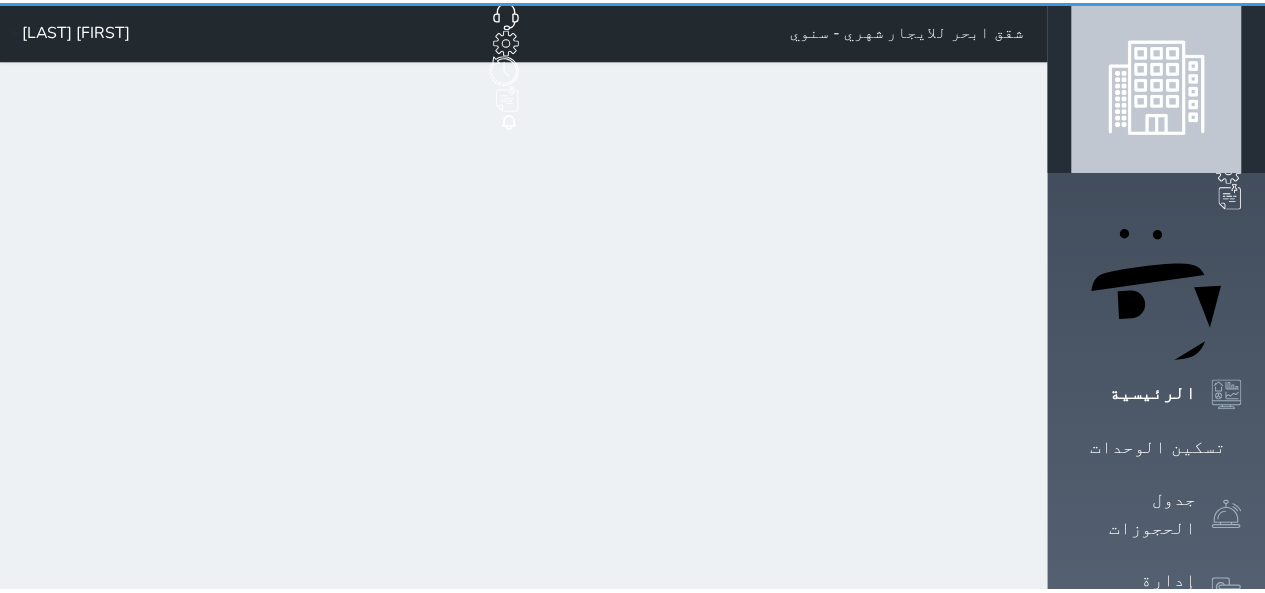 scroll, scrollTop: 0, scrollLeft: 0, axis: both 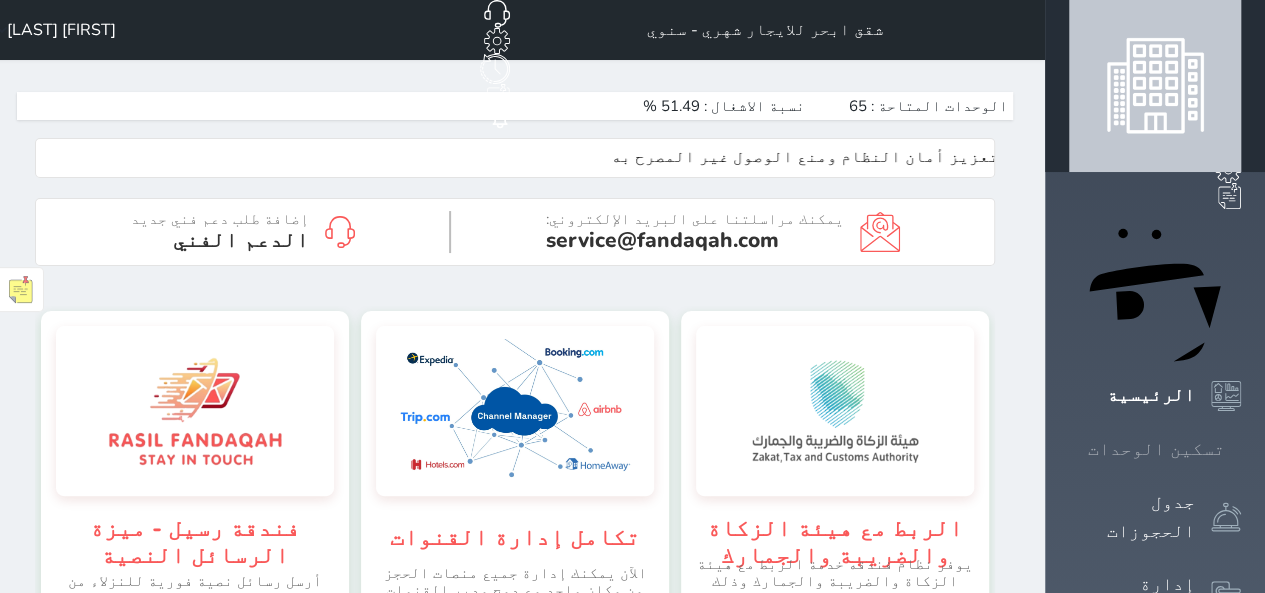 click on "تسكين الوحدات" at bounding box center (1155, 449) 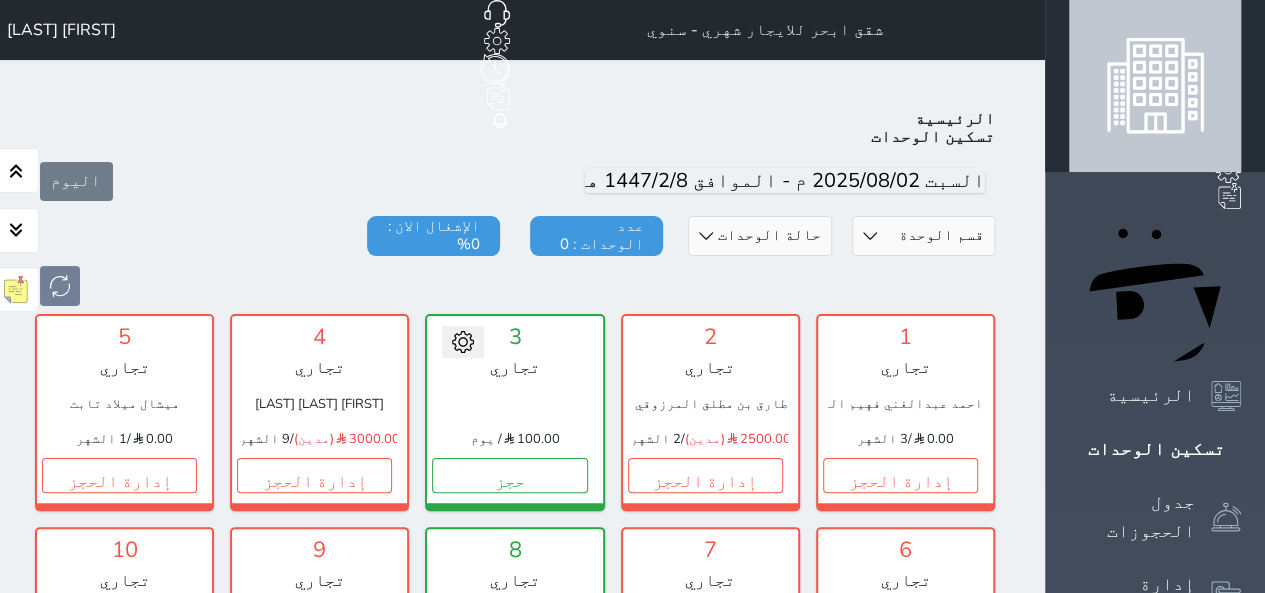 click at bounding box center [515, 286] 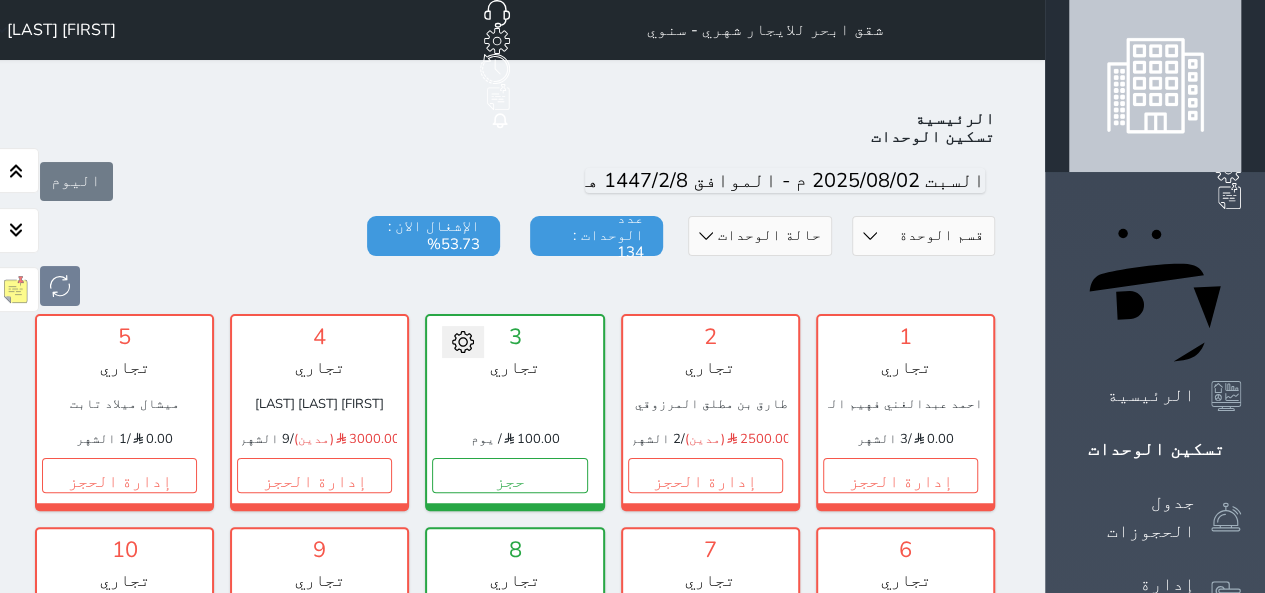 scroll, scrollTop: 78, scrollLeft: 0, axis: vertical 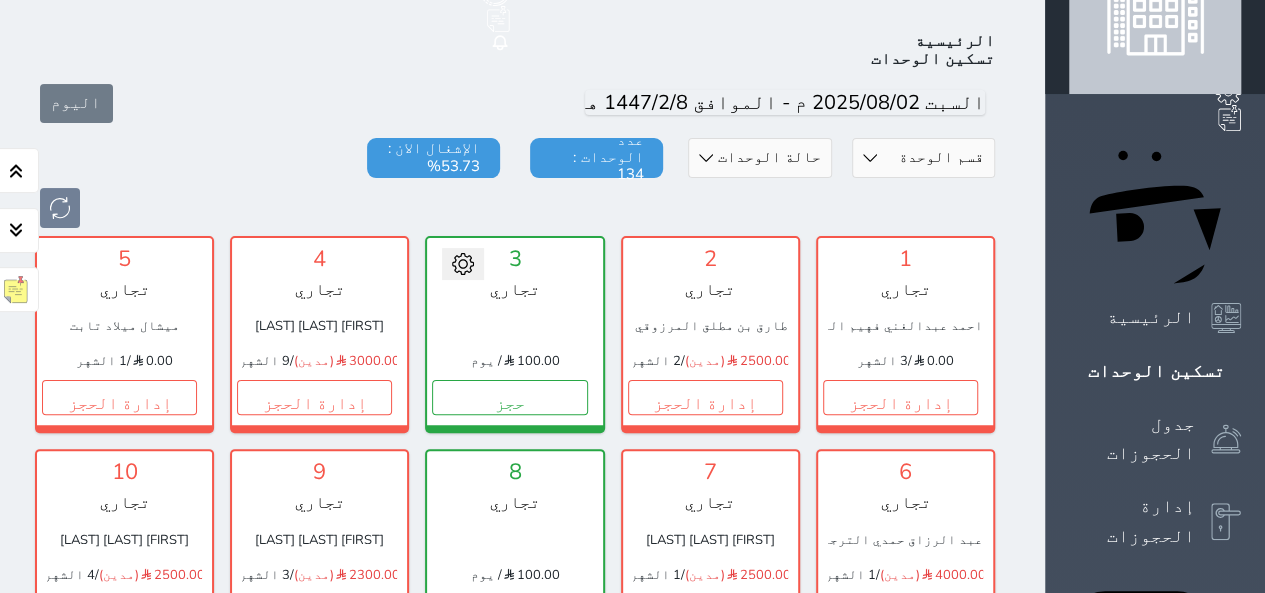 click on "قسم الوحدة   البيت الازرق تجاري اقتصادي فاخر" at bounding box center (923, 158) 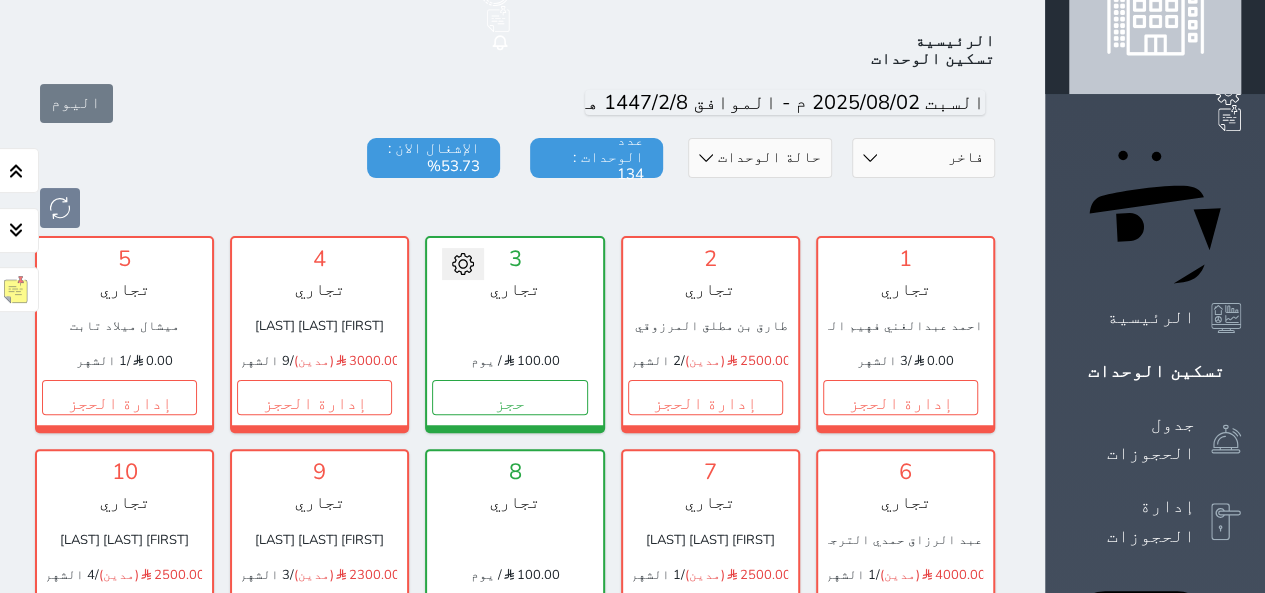 click on "قسم الوحدة   البيت الازرق تجاري اقتصادي فاخر" at bounding box center [923, 158] 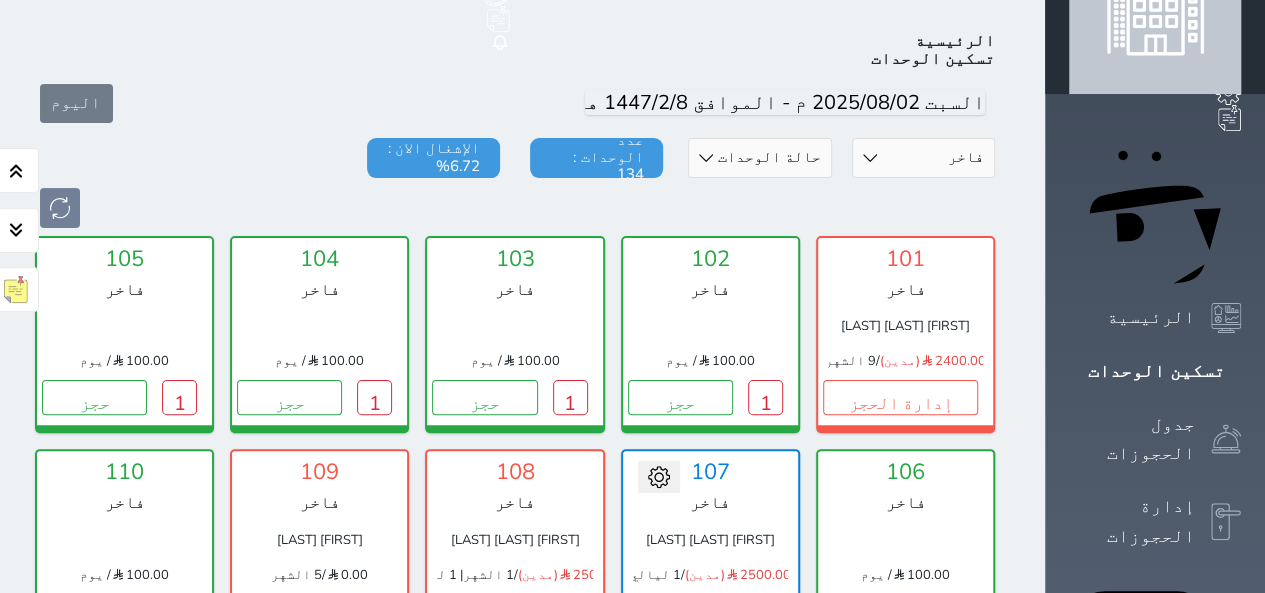 click at bounding box center [515, 208] 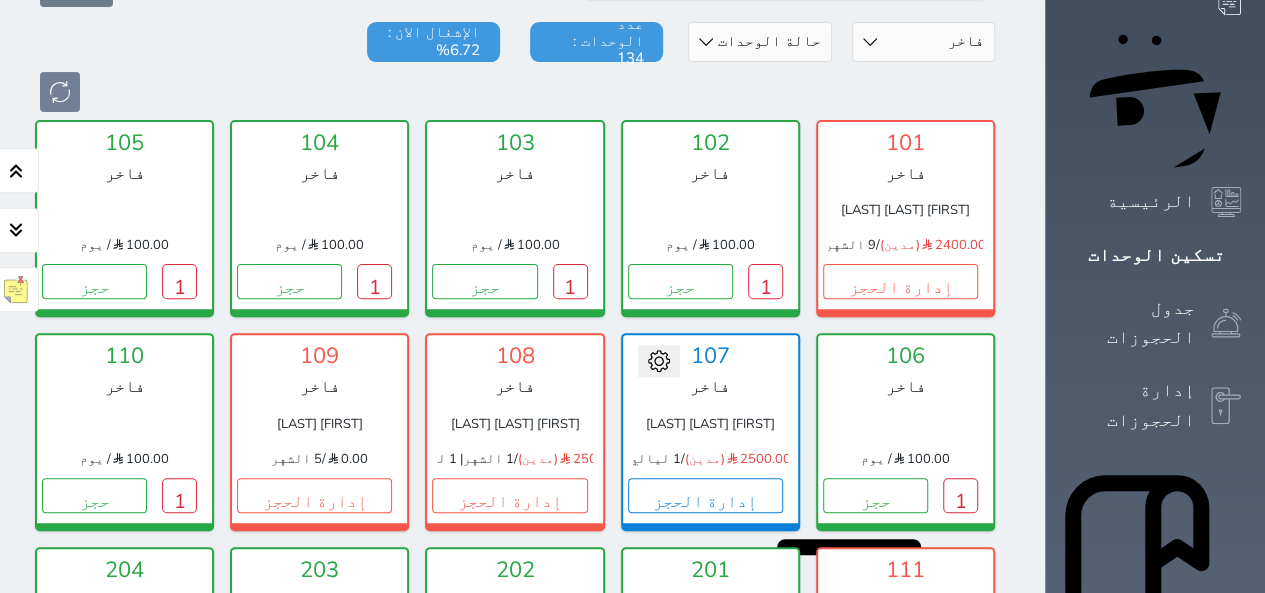 scroll, scrollTop: 198, scrollLeft: 0, axis: vertical 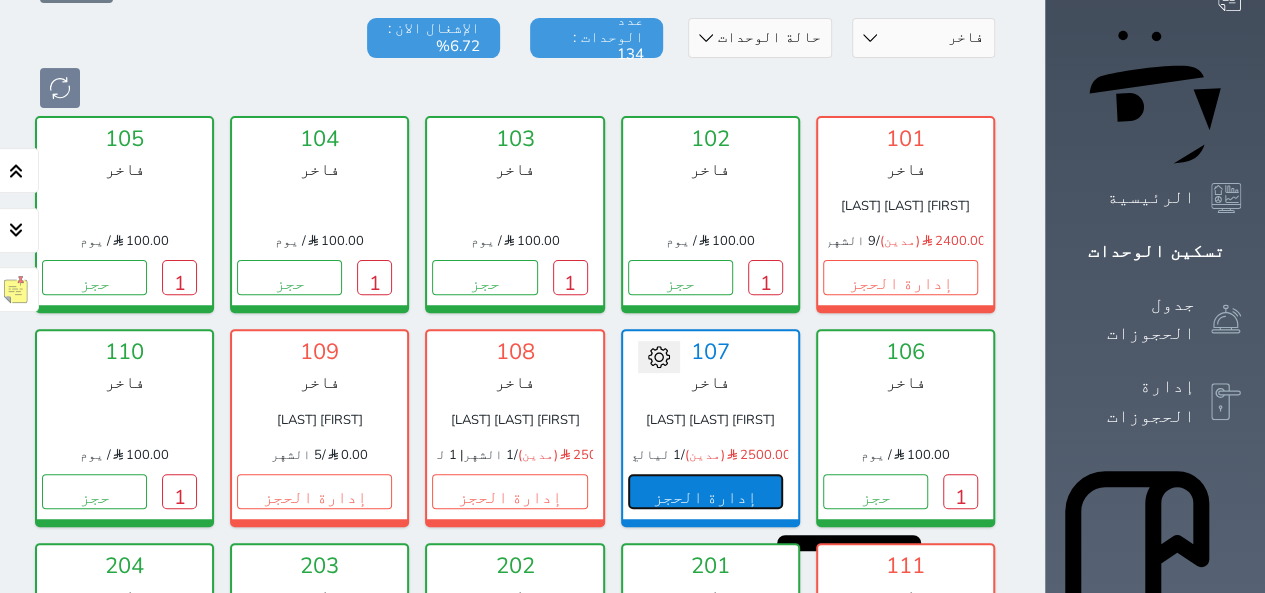 click on "إدارة الحجز" at bounding box center (705, 491) 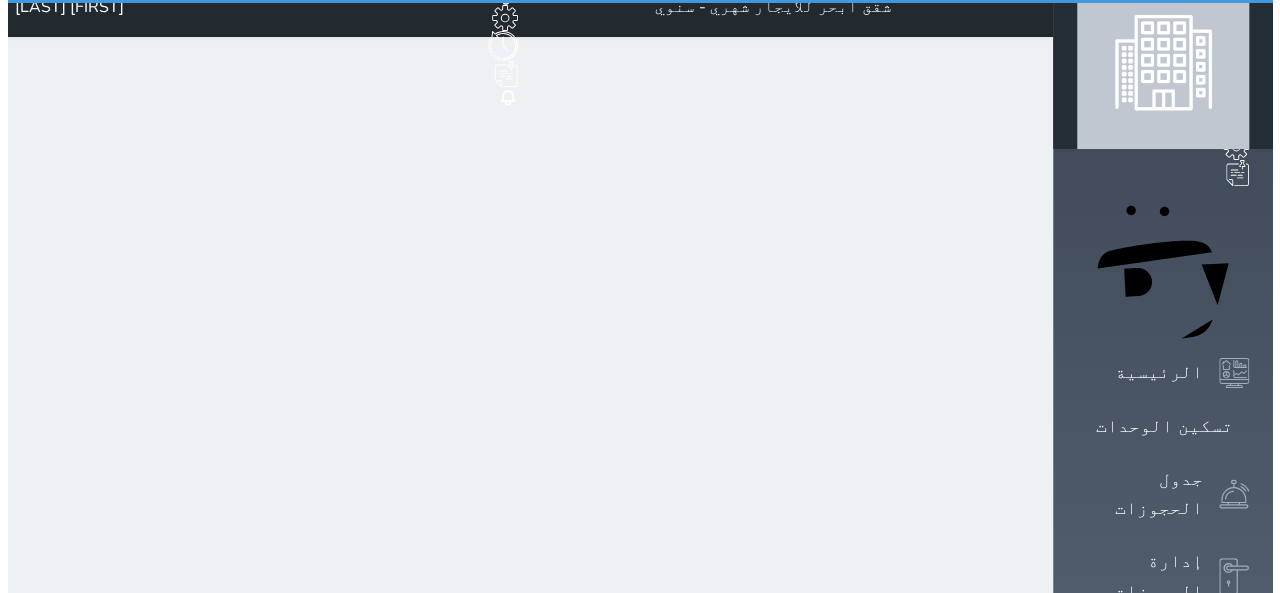 scroll, scrollTop: 0, scrollLeft: 0, axis: both 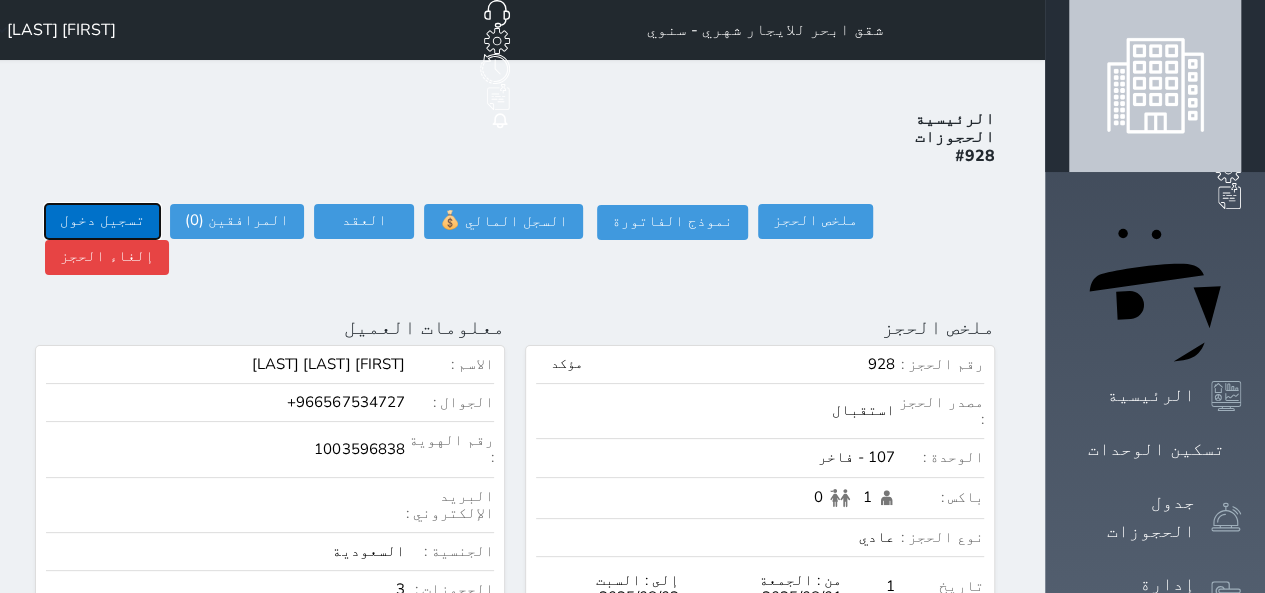 click on "تسجيل دخول" at bounding box center [102, 221] 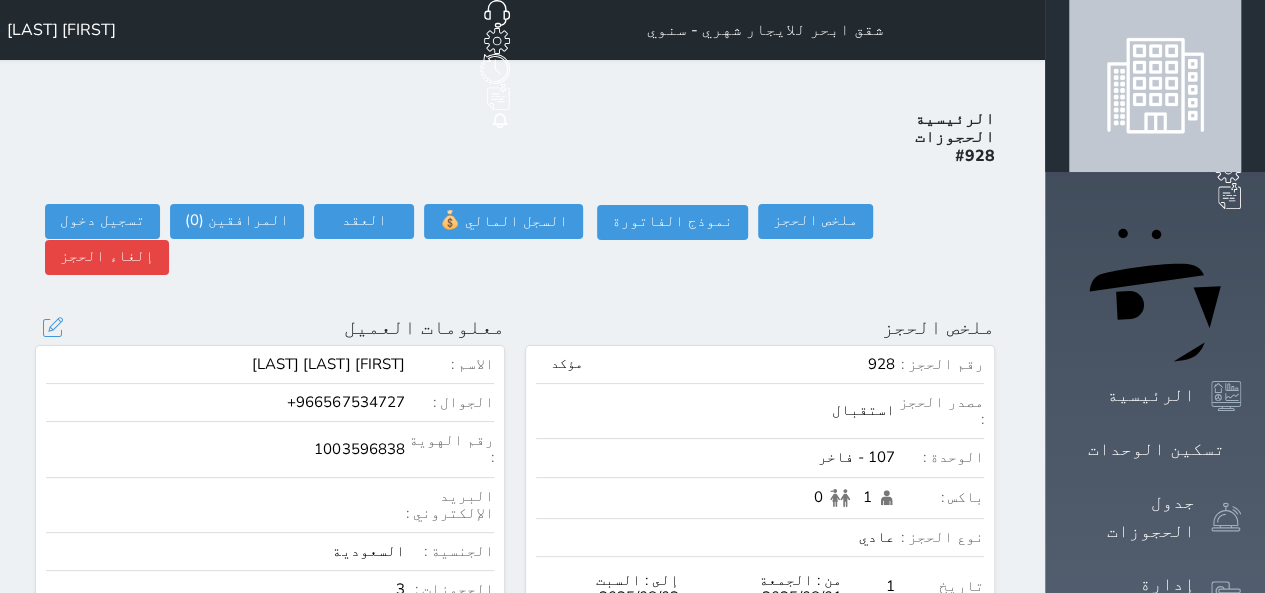 click on "عرض سجل الحجوزات السابقة" at bounding box center [270, 639] 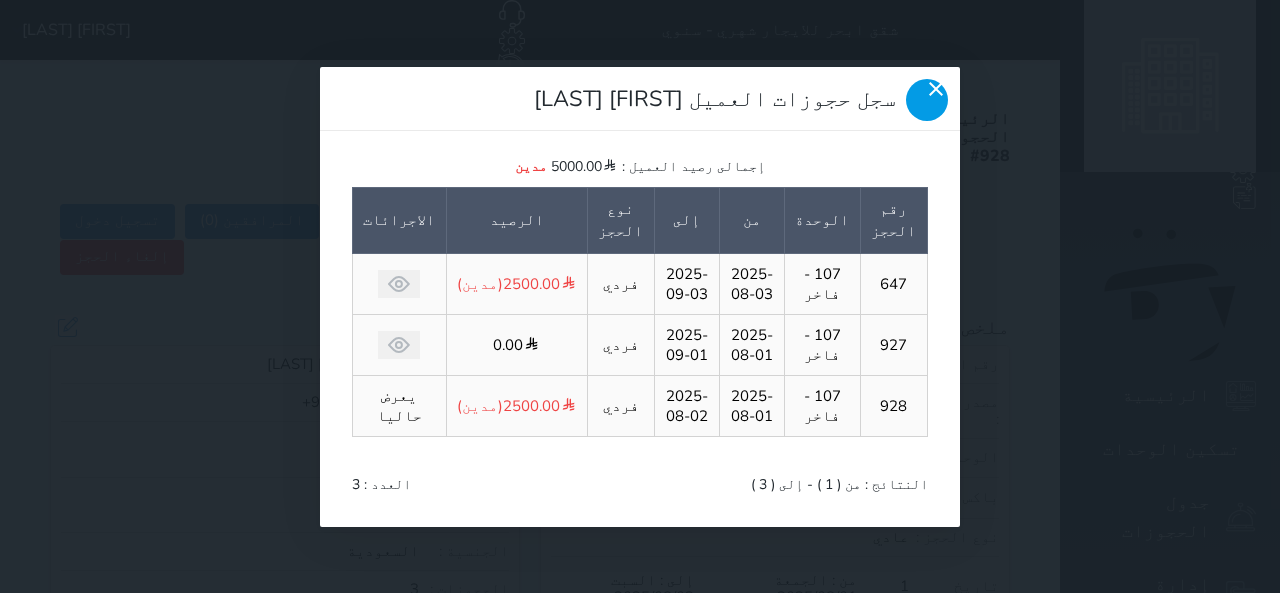 click 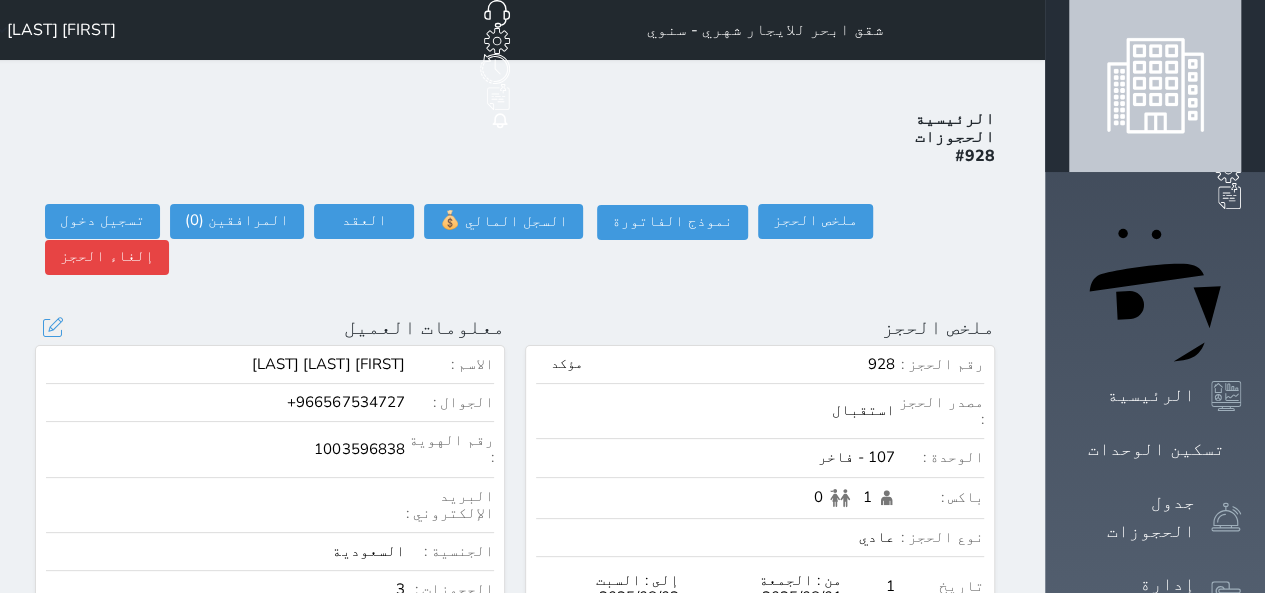 click on "عرض سجل الحجوزات السابقة" at bounding box center (270, 639) 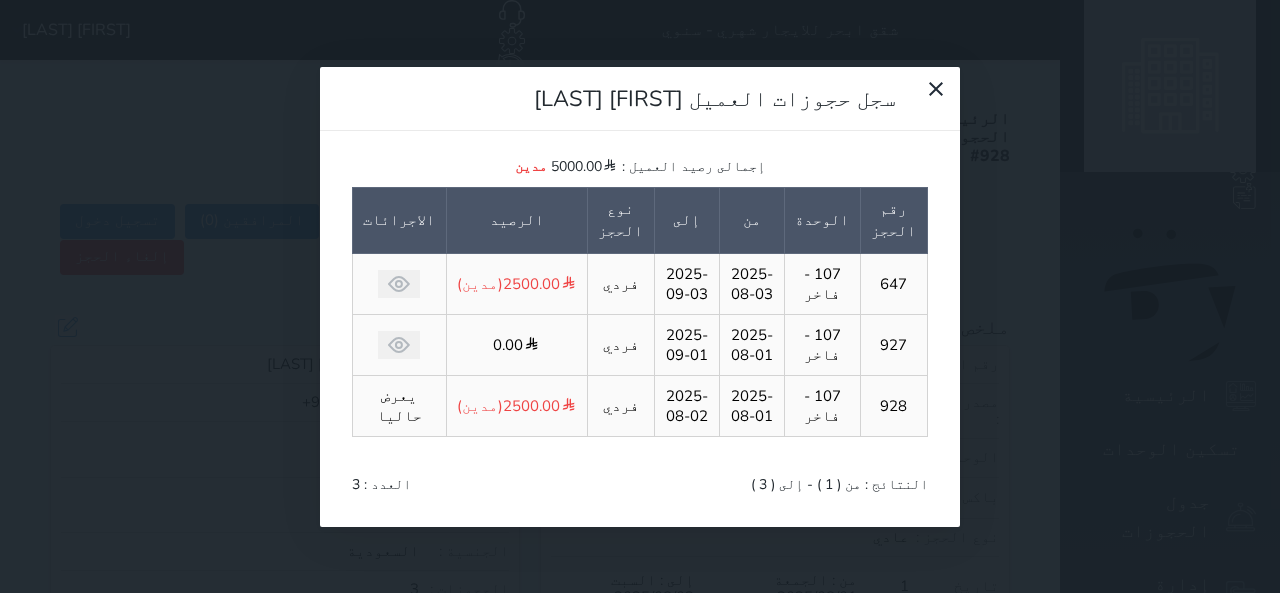click on "927" at bounding box center (893, 344) 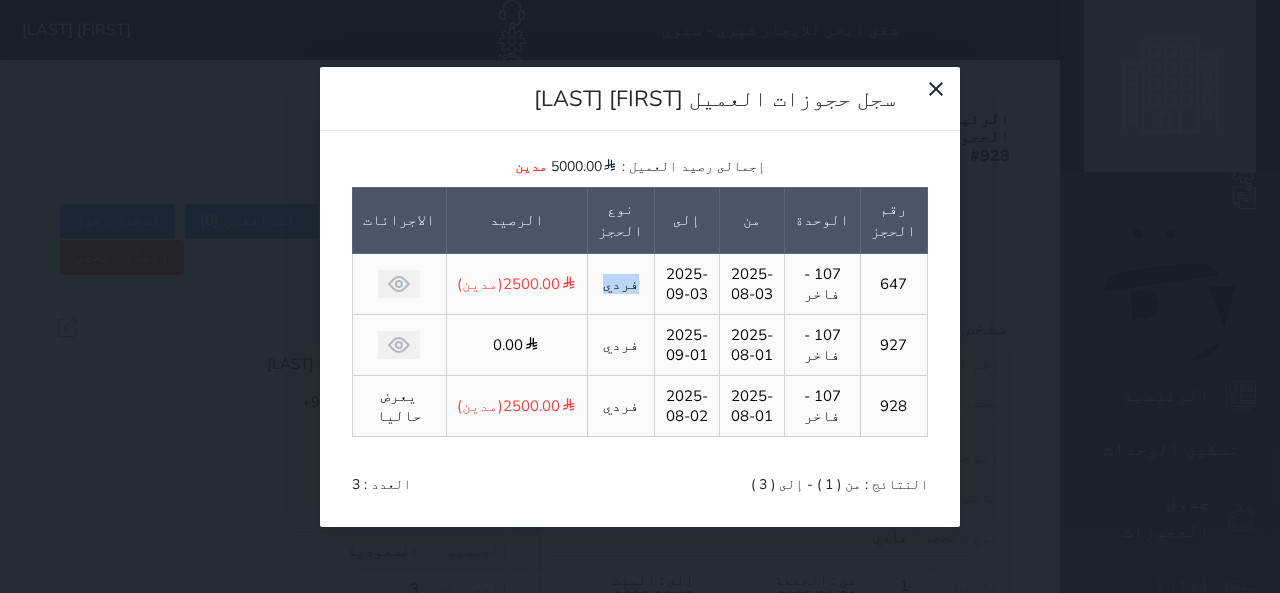 click on "فردي" at bounding box center (620, 283) 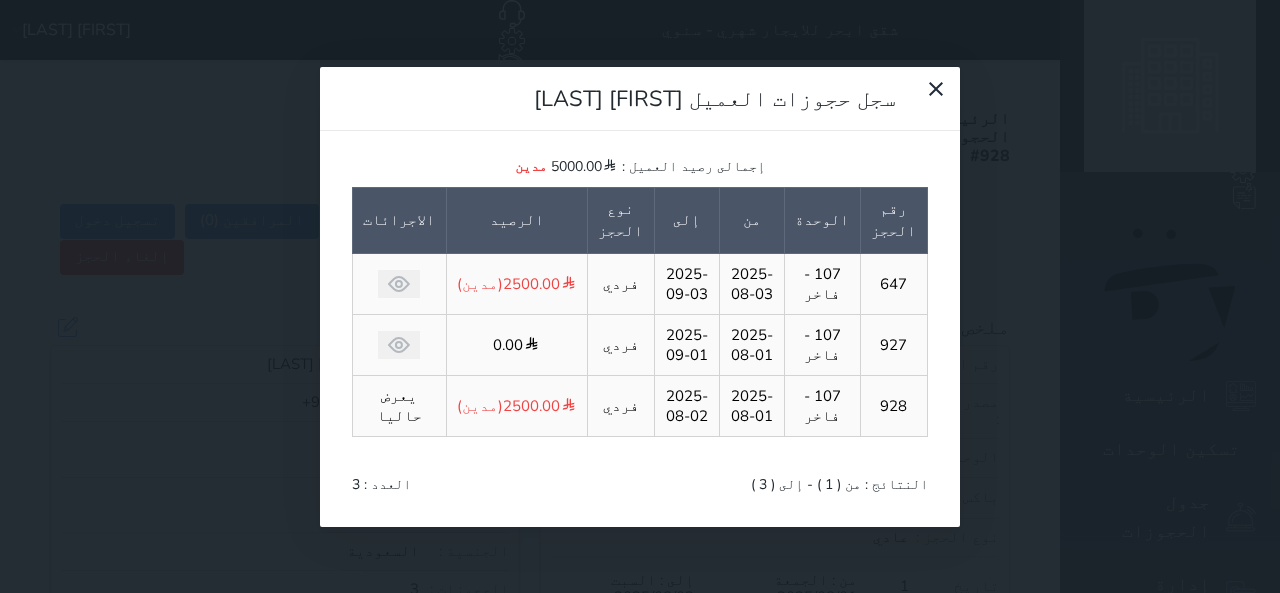 click on "فردي" at bounding box center [620, 283] 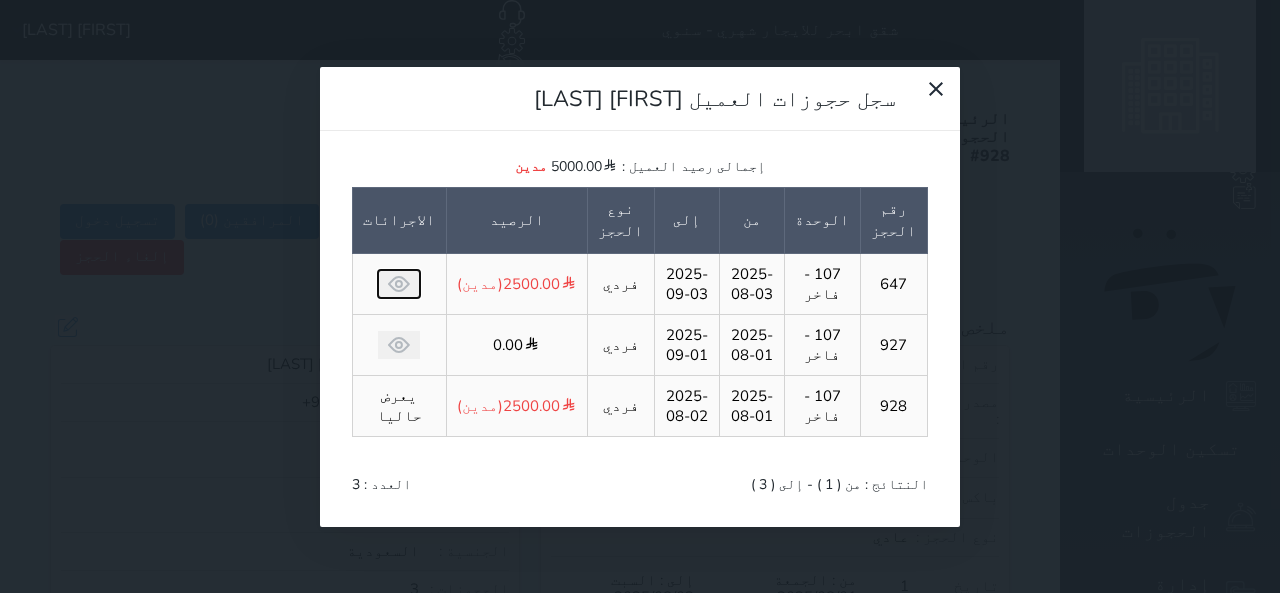 click at bounding box center (399, 284) 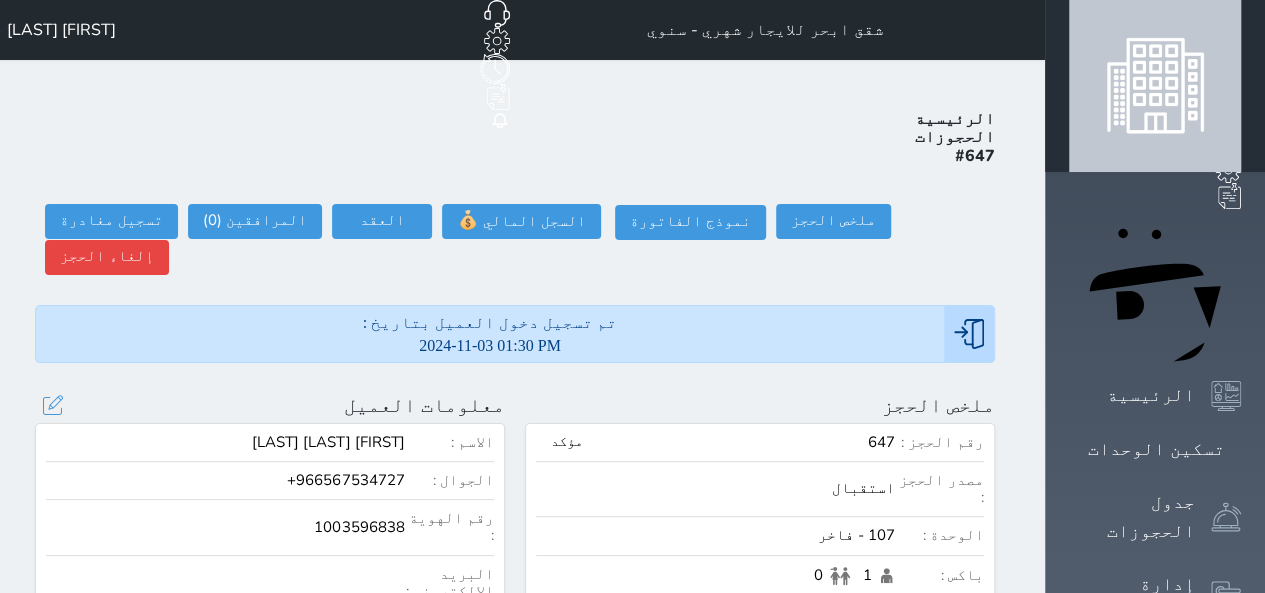 click on "عرض سجل الحجوزات السابقة" at bounding box center [270, 717] 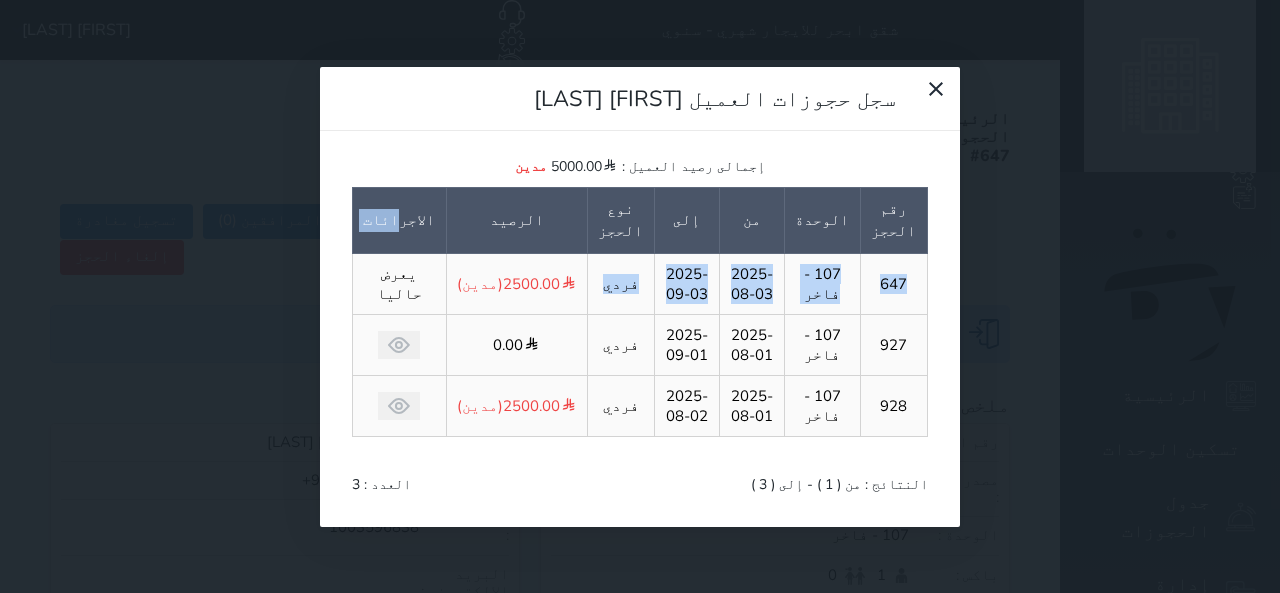 drag, startPoint x: 548, startPoint y: 219, endPoint x: 372, endPoint y: 156, distance: 186.93582 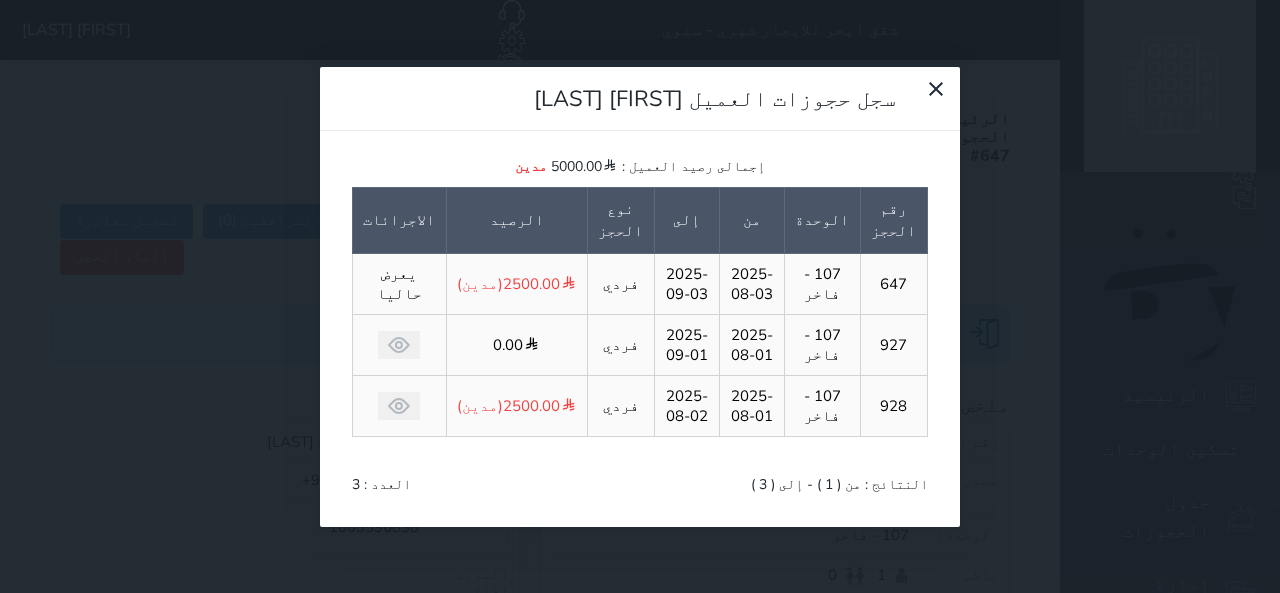 click on "الاجرائات" at bounding box center (400, 220) 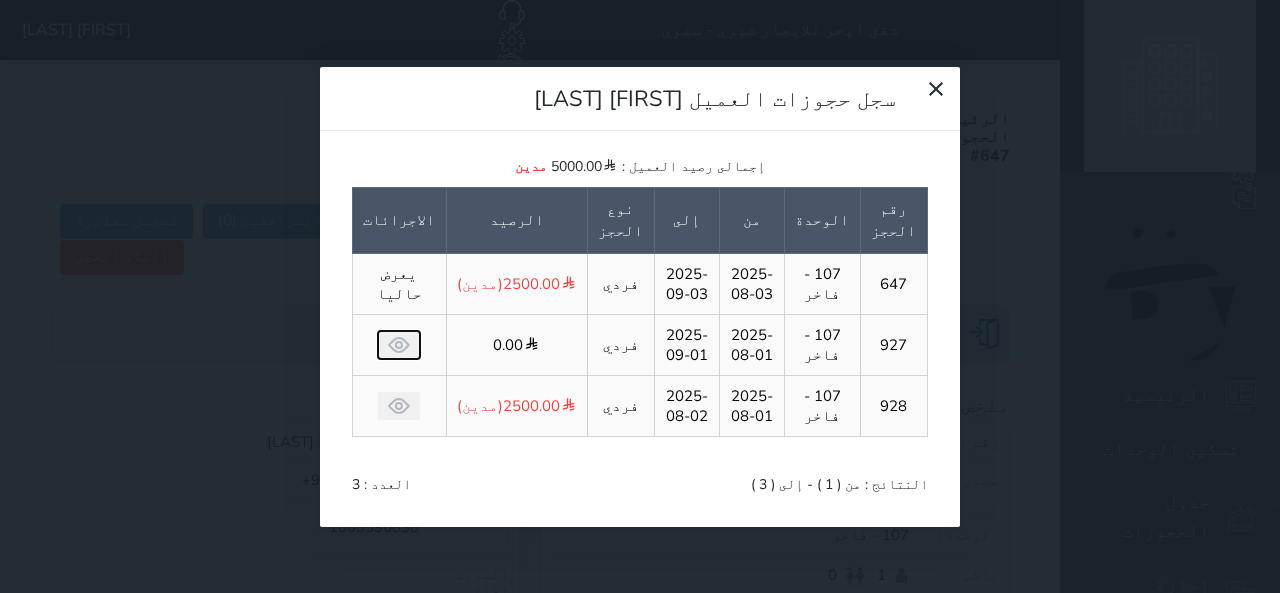 click 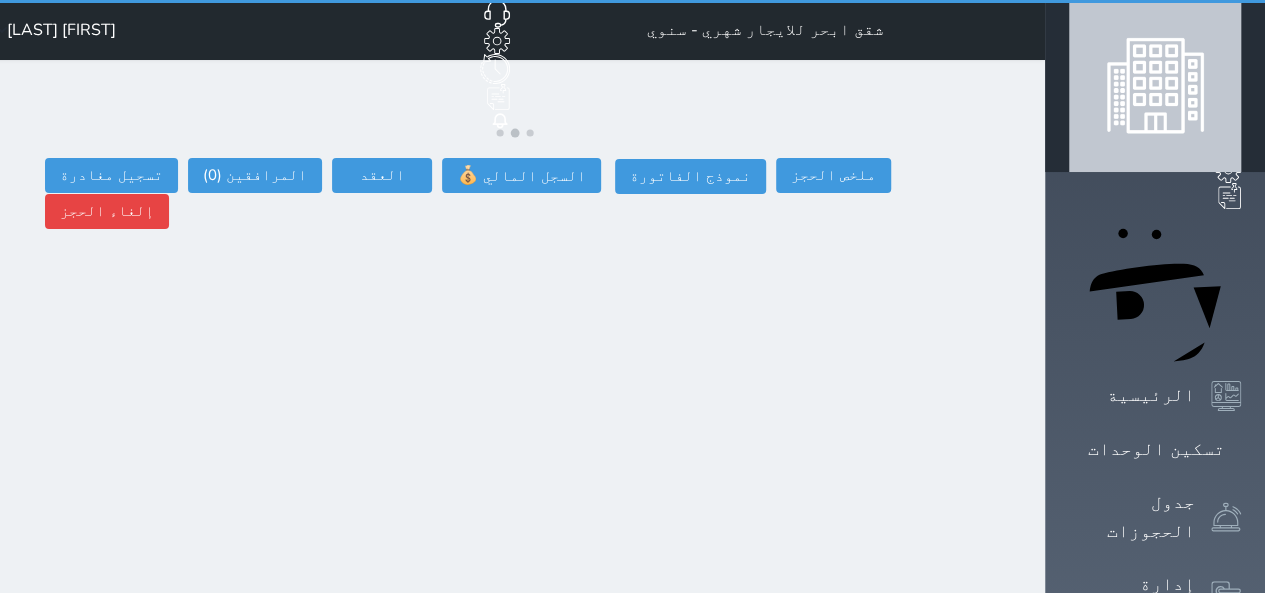 click on "شقق ابحر للايجار شهري - سنوي
حجز جماعي جديد   حجز جديد   غير مرتبط مع منصة زاتكا المرحلة الثانية   غير مرتبط مع شموس   غير مرتبط مع المنصة الوطنية للرصد السياحي             إشعار   الغرفة   النزيل   المصدر
[FIRST] [LAST]
ملخص الحجز         ملخص الحجز #647                           نموذج الفاتورة   السجل المالي   💰         العقد         العقد #647                                   العقود الموقعه #647
العقود الموقعه (0)
#   تاريخ التوقيع   الاجرائات       المرافقين (0)         المرافقين                 البحث عن المرافقين :        الاسم       رقم الهوية       البريد الإلكتروني       الجوال" at bounding box center (515, 824) 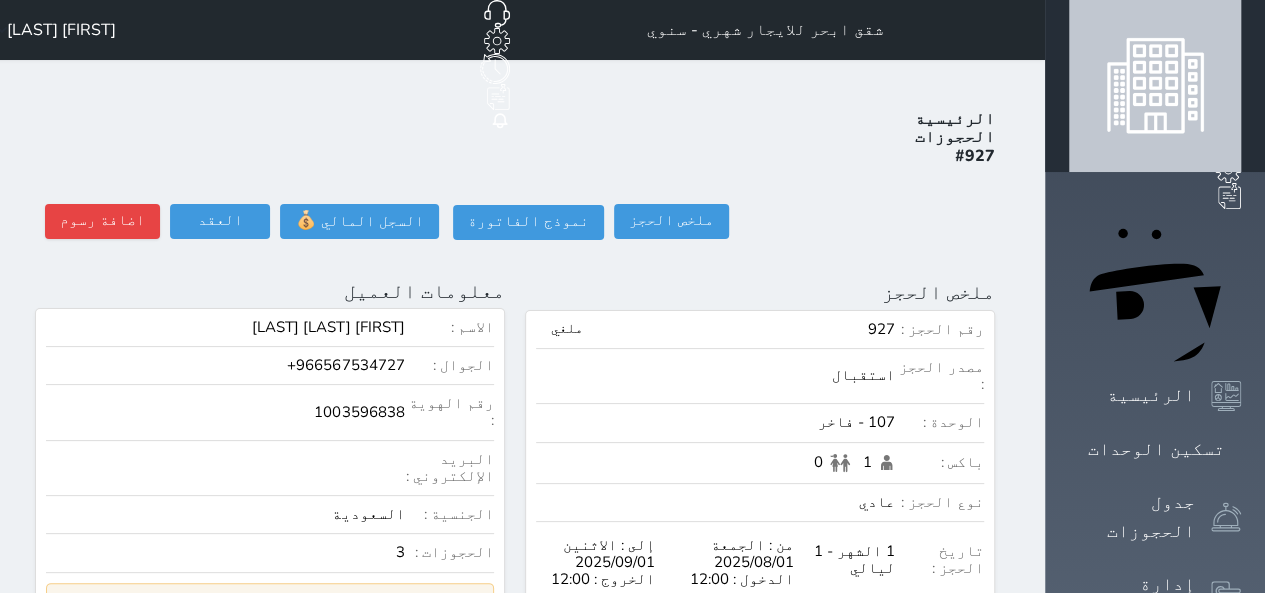 click on "عرض سجل الحجوزات السابقة" at bounding box center (270, 602) 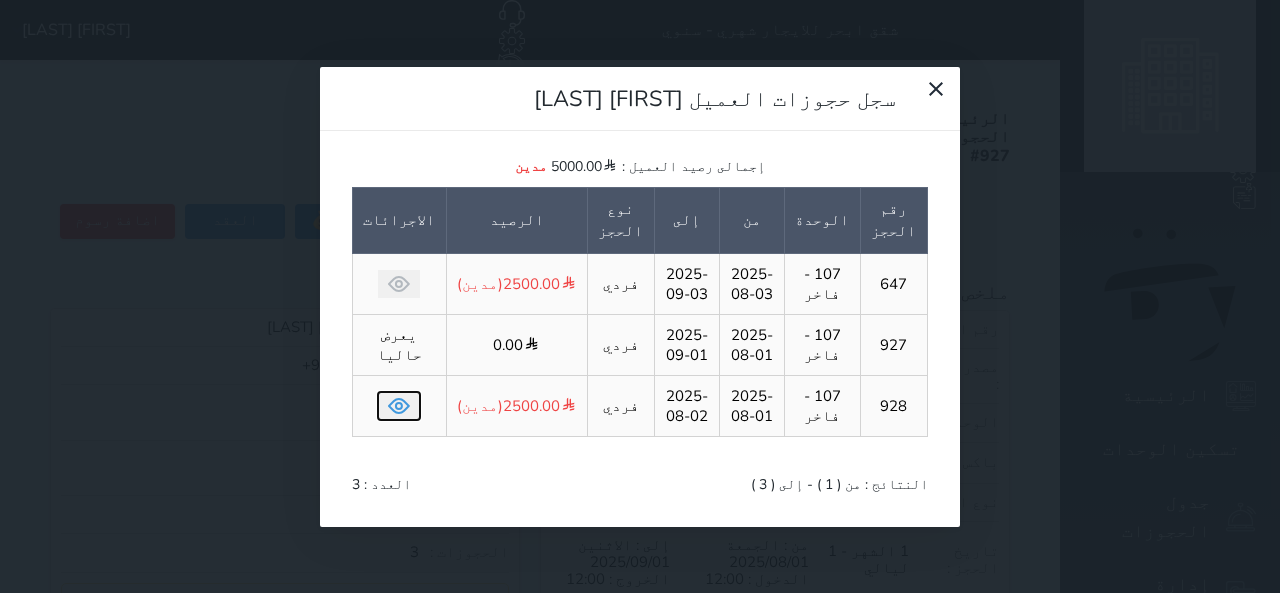 click 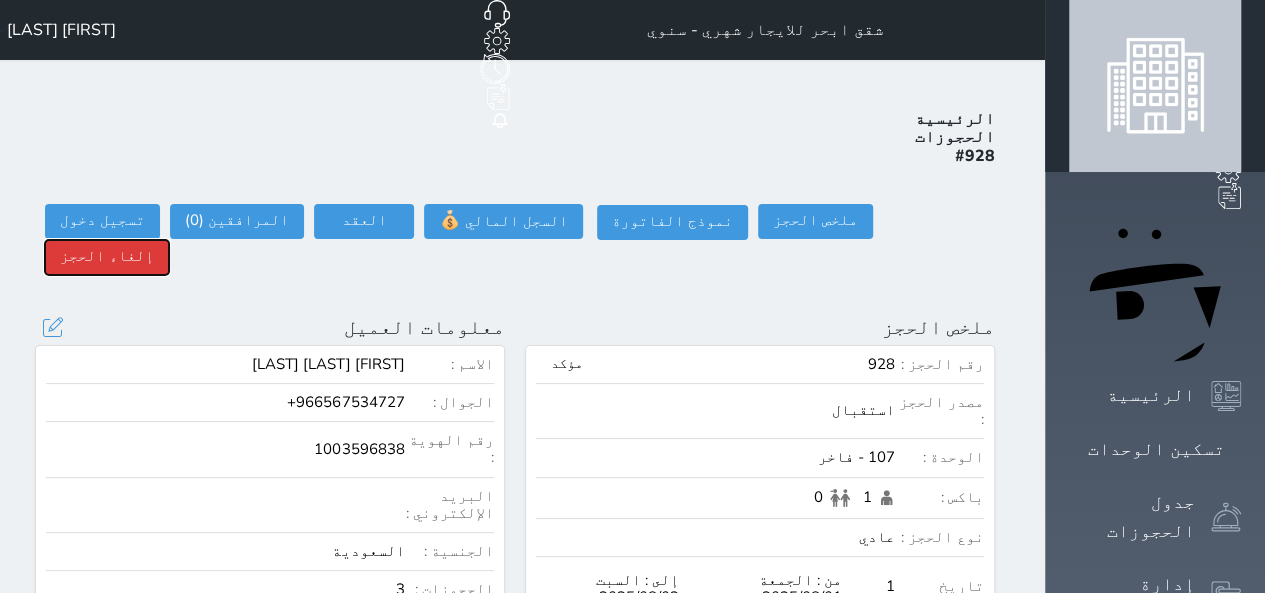 click on "إلغاء الحجز" at bounding box center [107, 257] 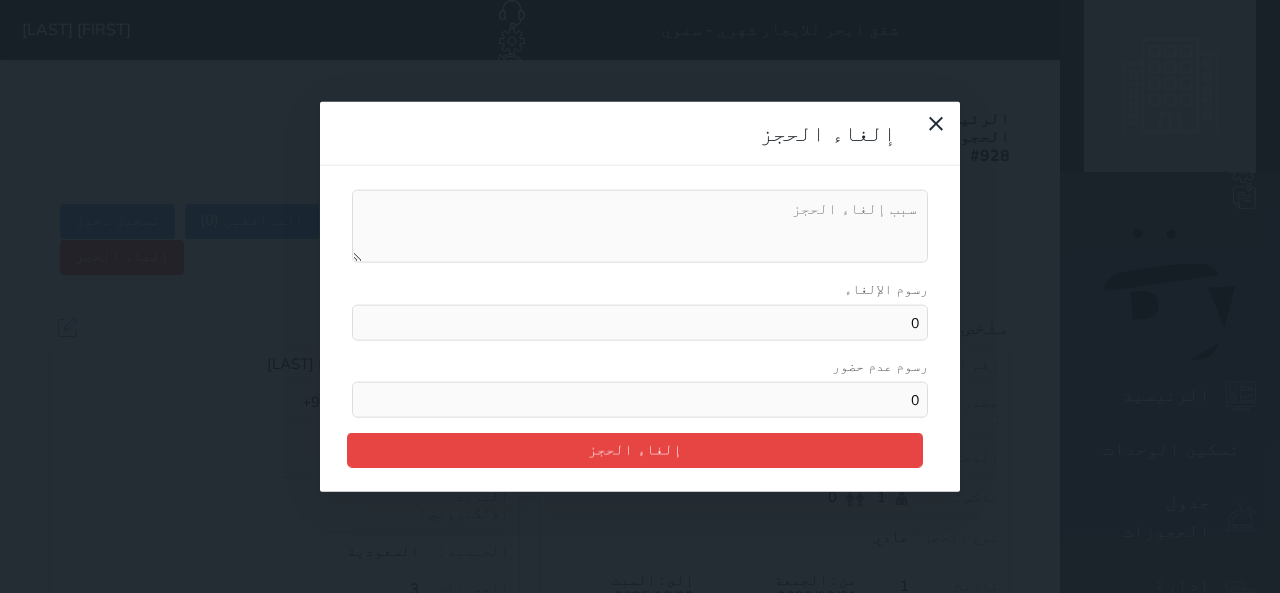click on "0" at bounding box center [640, 400] 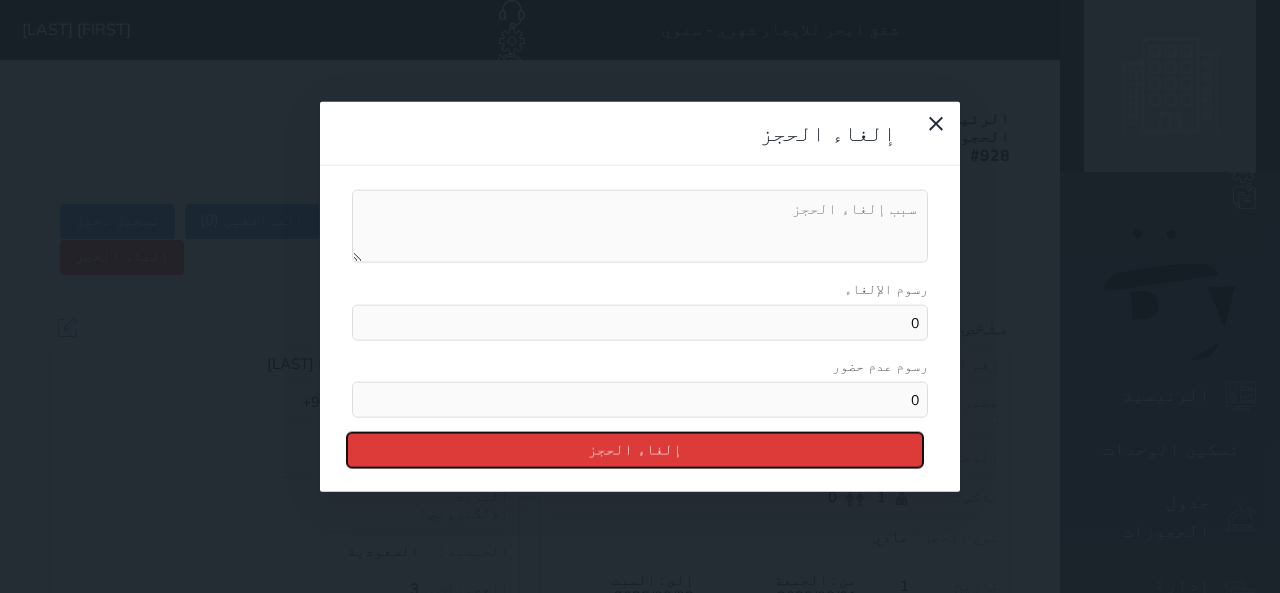 click on "إلغاء الحجز" at bounding box center (635, 450) 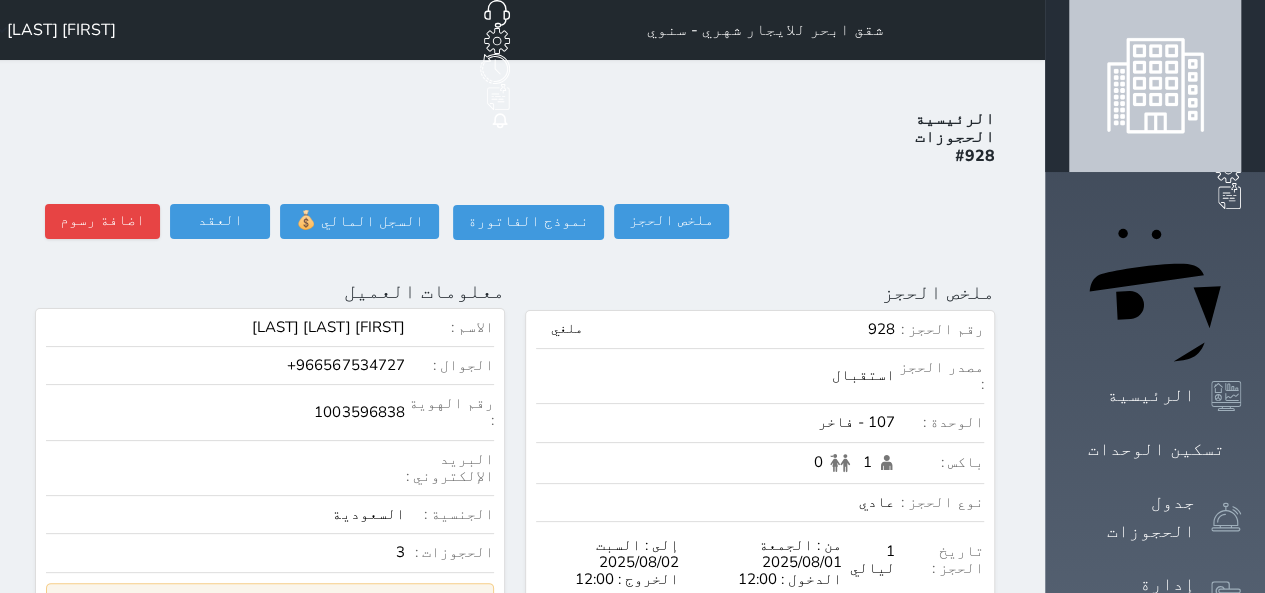 click on "عرض سجل الحجوزات السابقة" at bounding box center (270, 602) 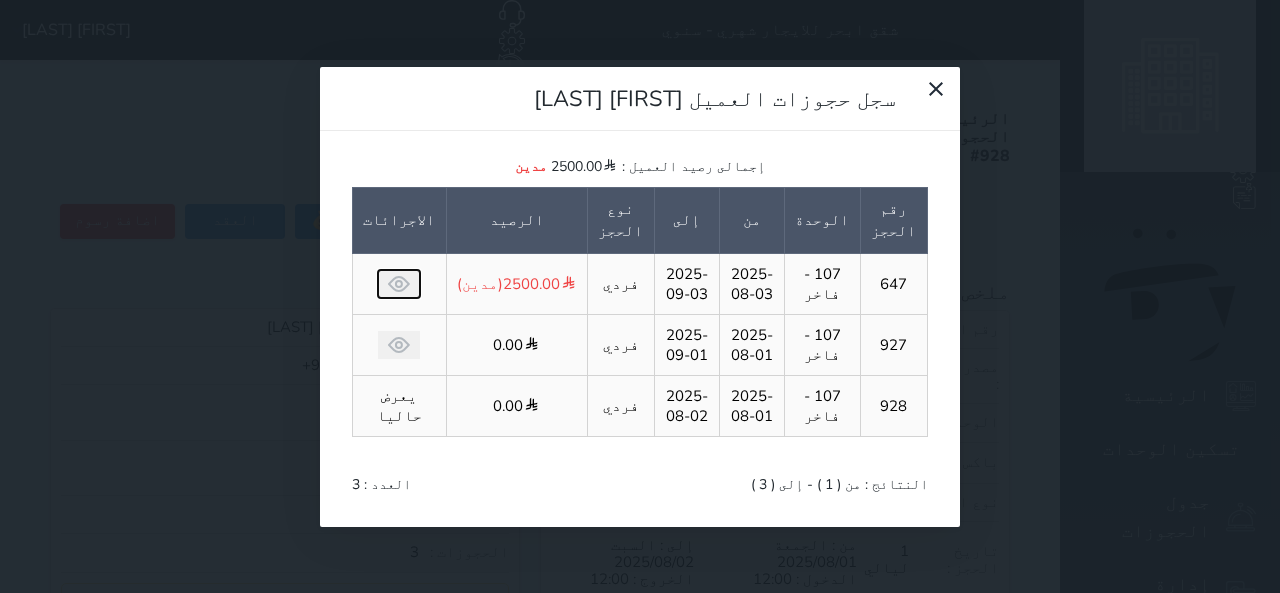 click at bounding box center [399, 284] 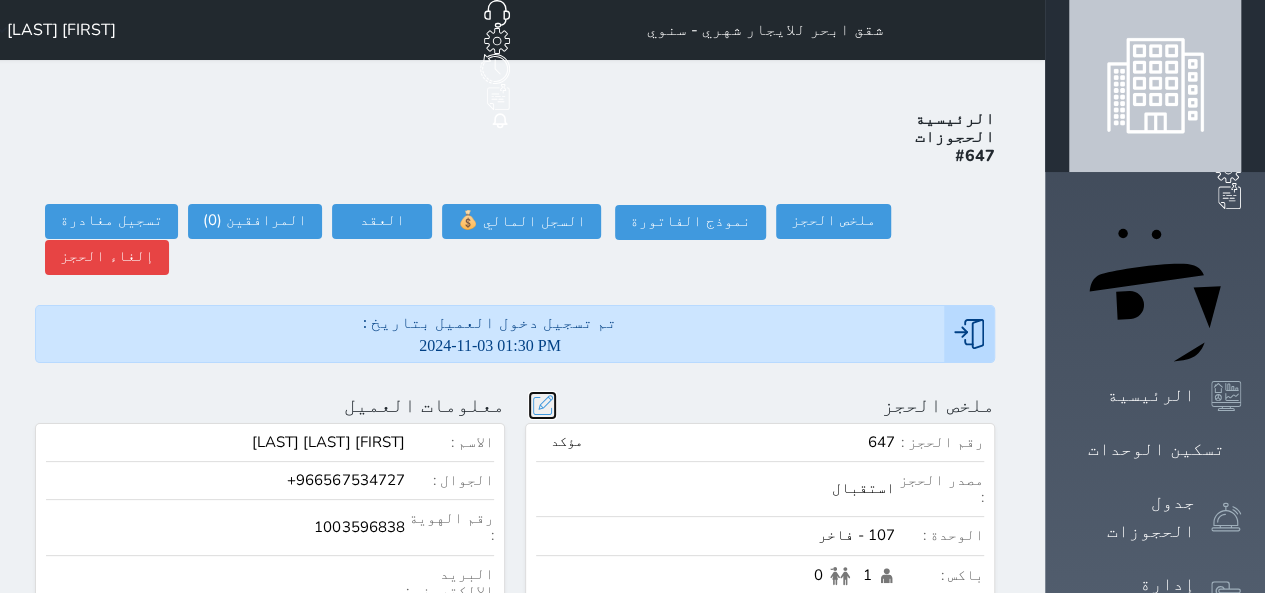 click at bounding box center (542, 405) 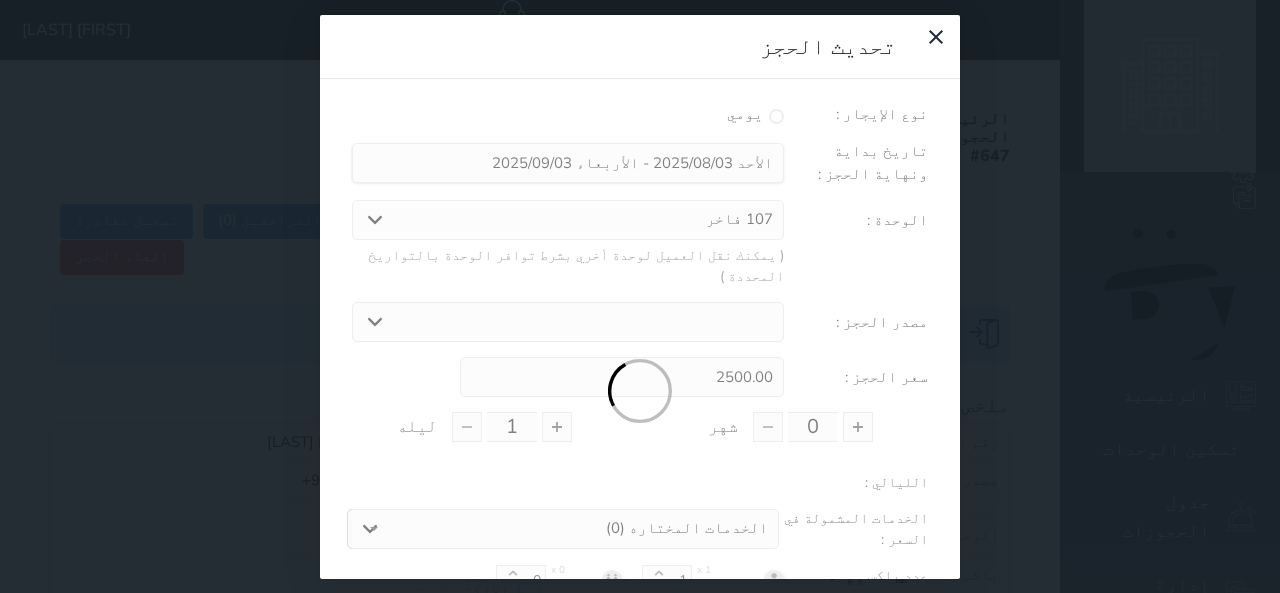 type on "1" 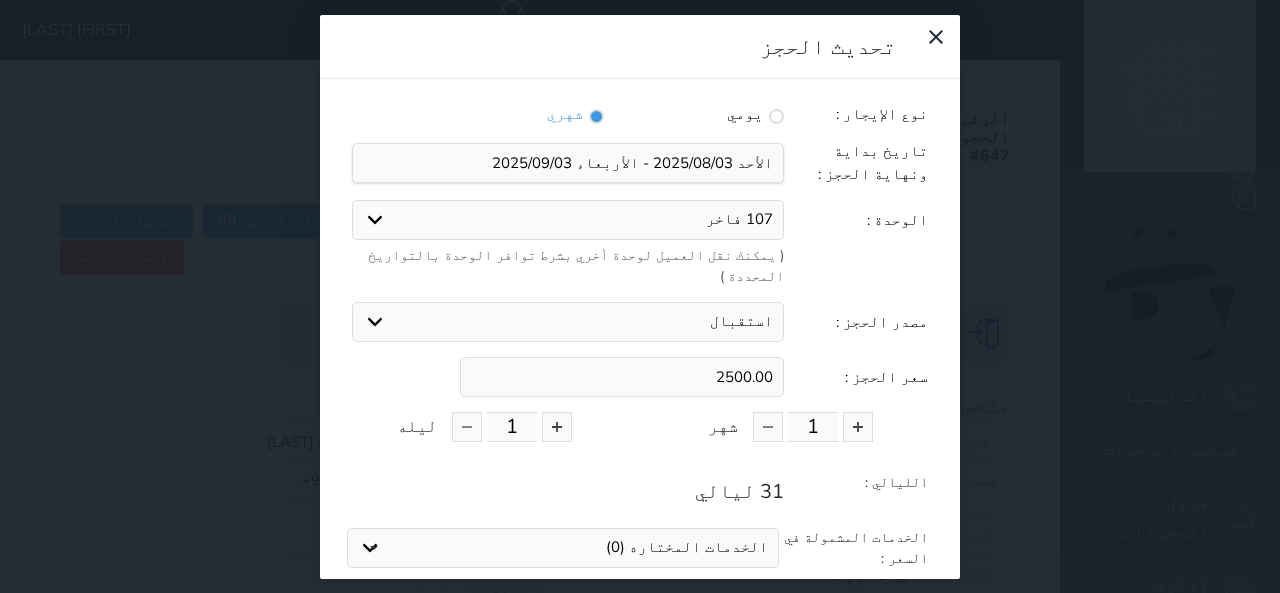 type 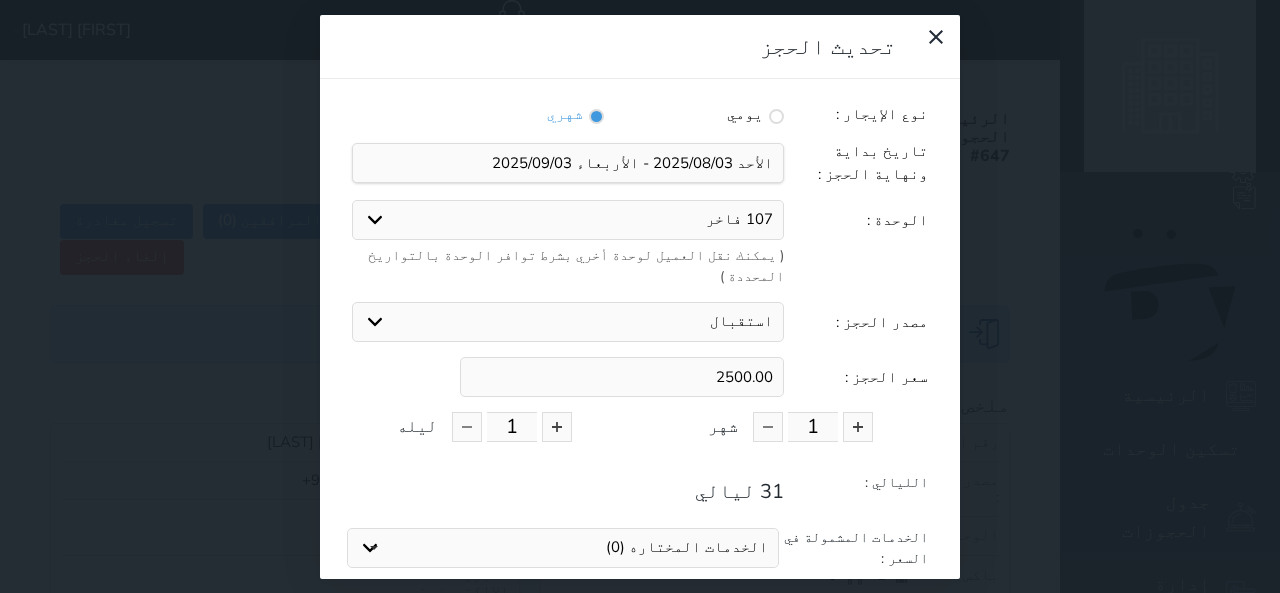 click on "عدد باكس           البالغون   x 1   1                             الاطفال   x 0   0" at bounding box center (640, 599) 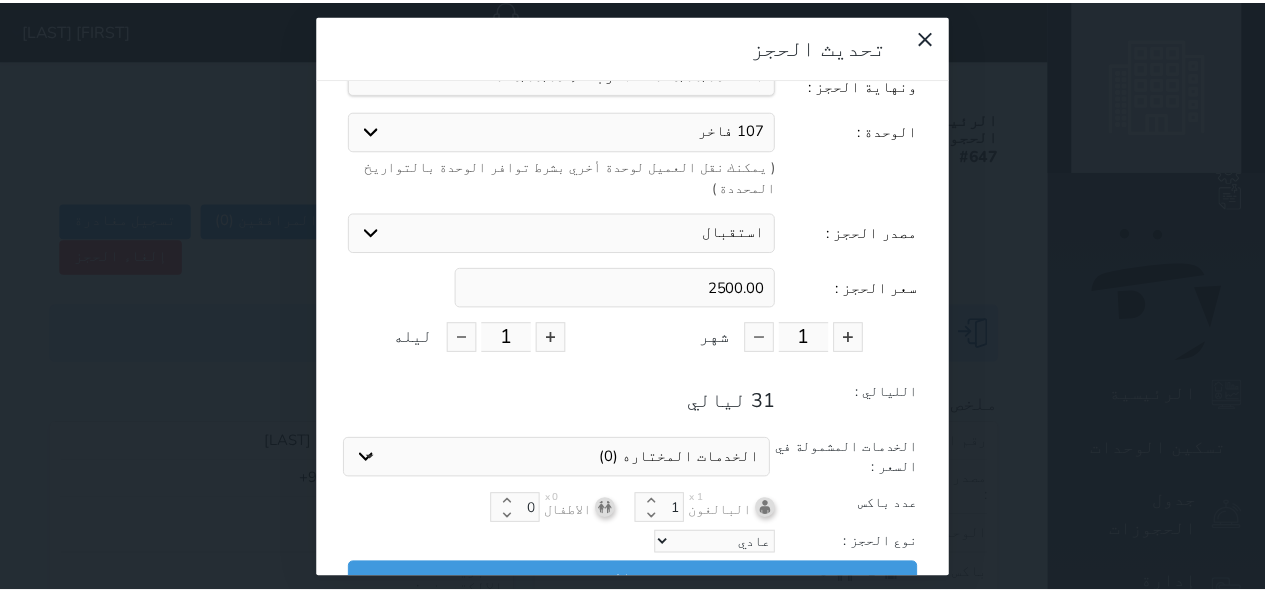 scroll, scrollTop: 104, scrollLeft: 0, axis: vertical 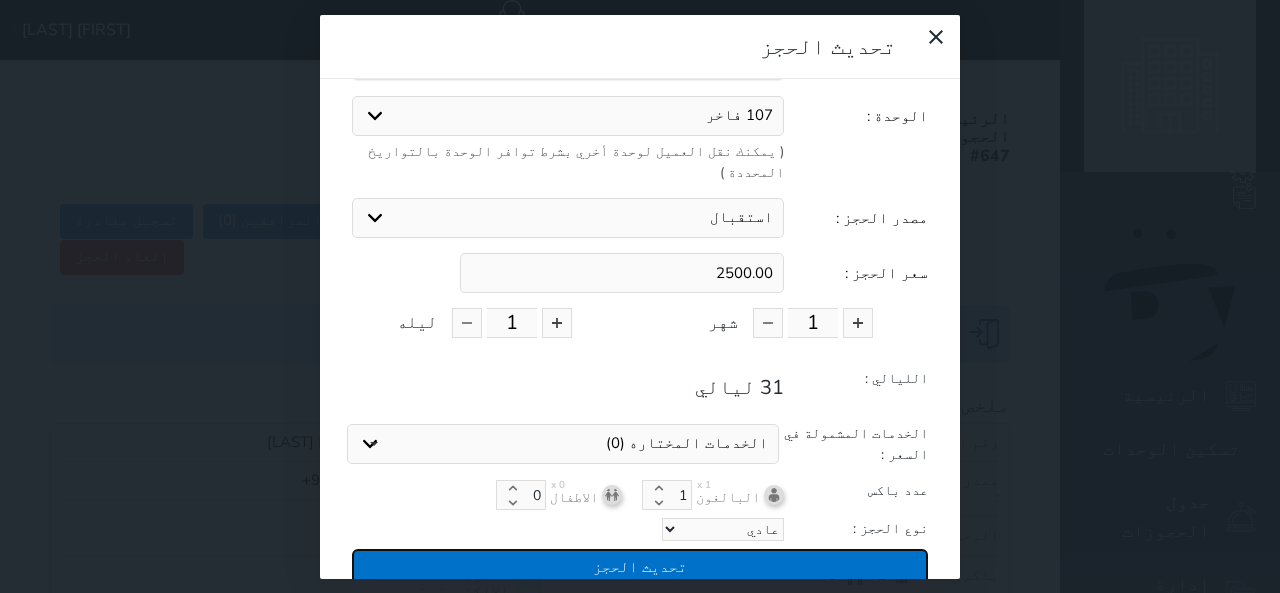 click on "تحديث الحجز" at bounding box center [640, 566] 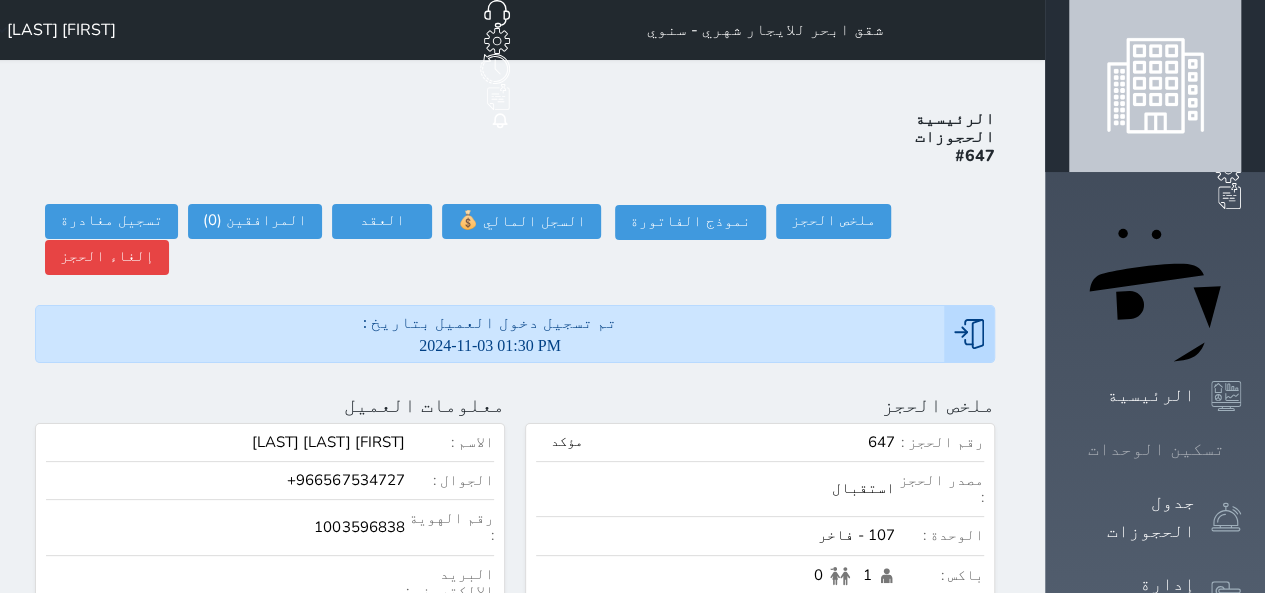 click at bounding box center [1241, 449] 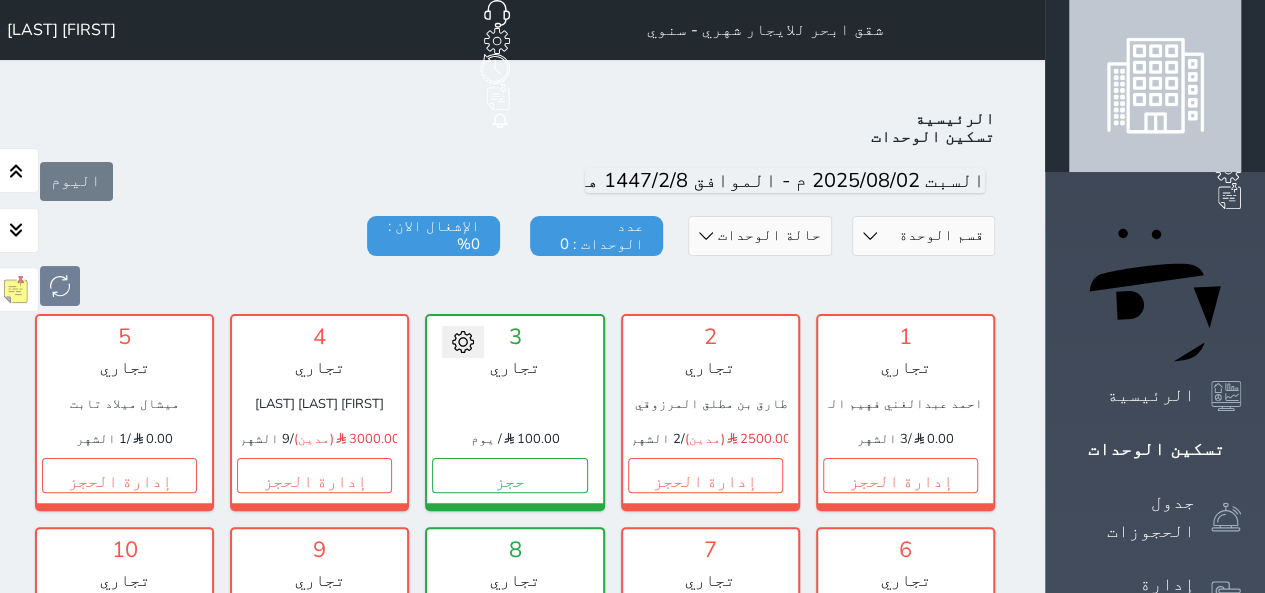 scroll, scrollTop: 78, scrollLeft: 0, axis: vertical 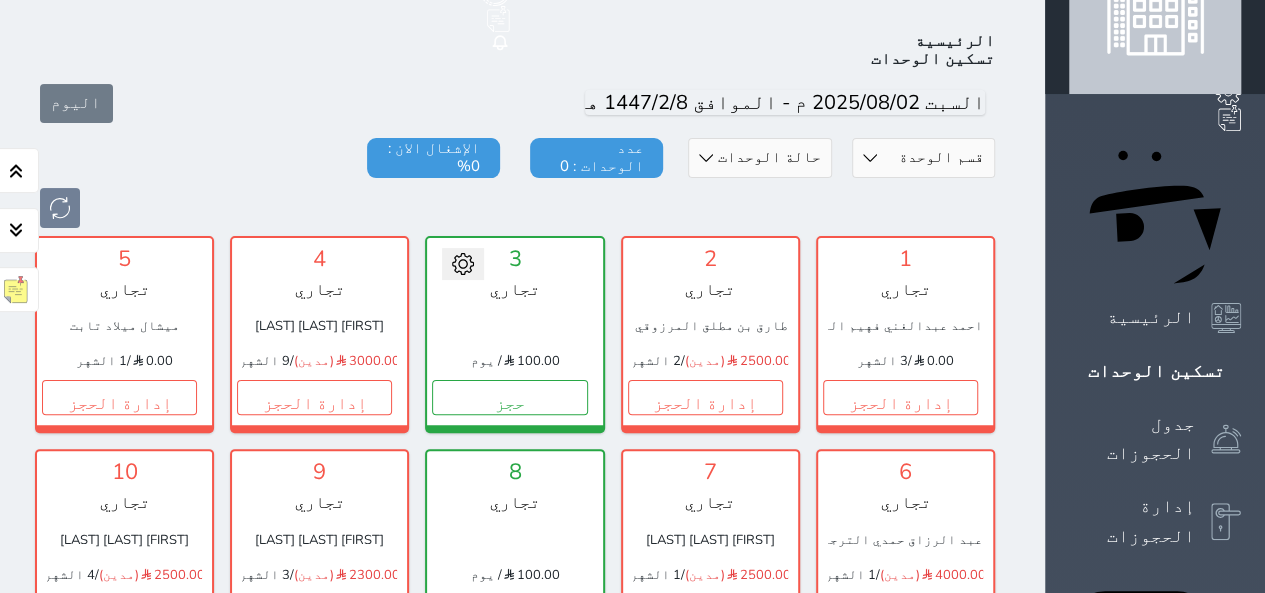 click on "قسم الوحدة   البيت الازرق تجاري اقتصادي فاخر" at bounding box center [923, 158] 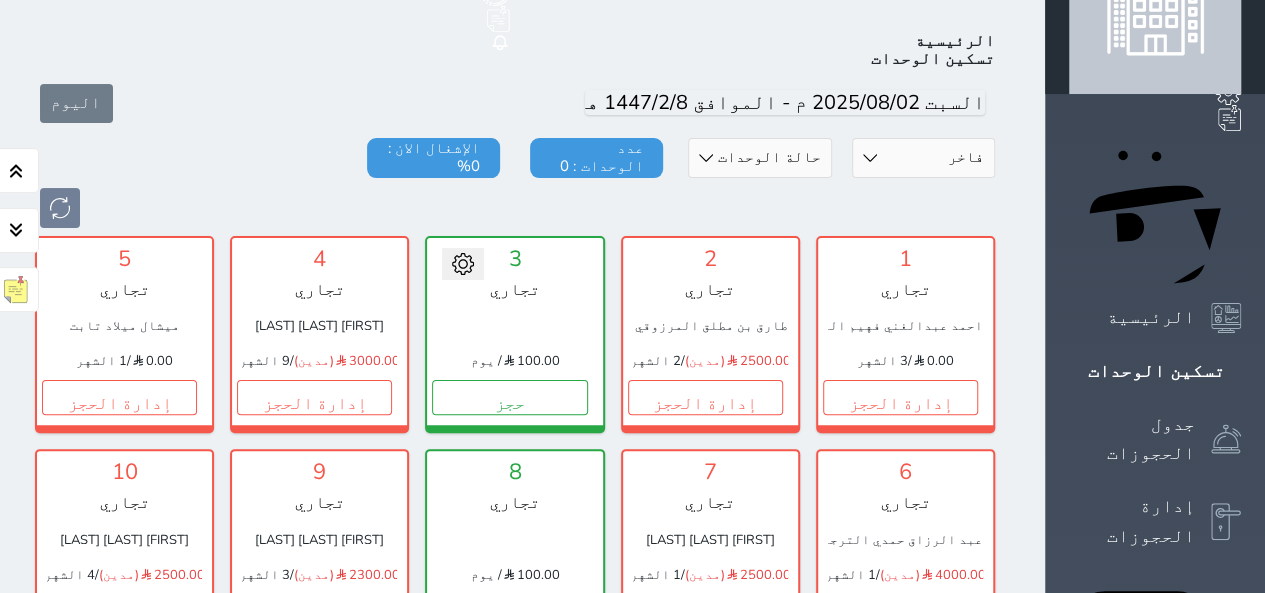 click on "قسم الوحدة   البيت الازرق تجاري اقتصادي فاخر" at bounding box center (923, 158) 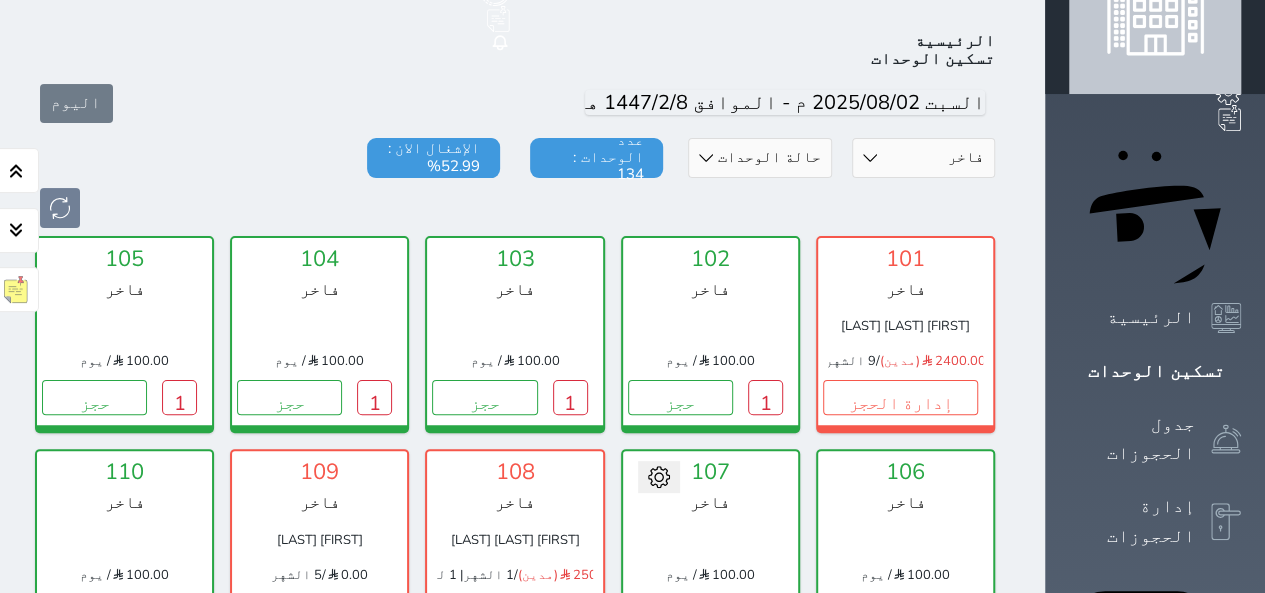 click on "قسم الوحدة   البيت الازرق تجاري اقتصادي فاخر   حالة الوحدات متاح تحت التنظيف تحت الصيانة سجل دخول  لم يتم تسجيل الدخول   عدد الوحدات : 134   الإشغال الان : 52.99%" at bounding box center (515, 183) 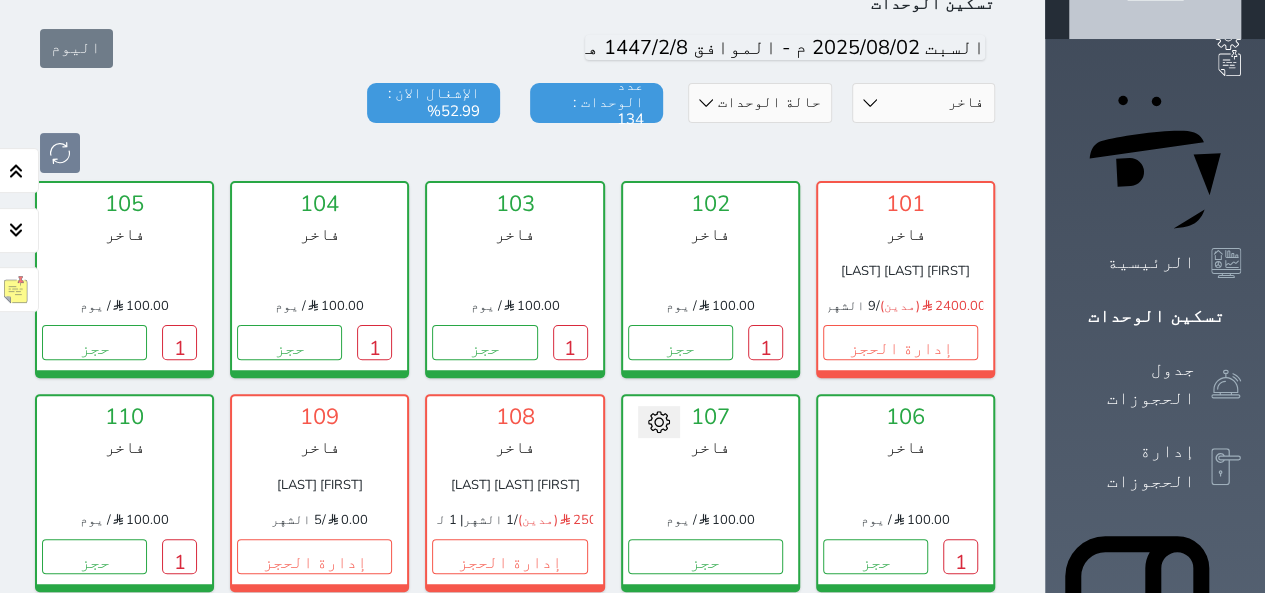 scroll, scrollTop: 158, scrollLeft: 0, axis: vertical 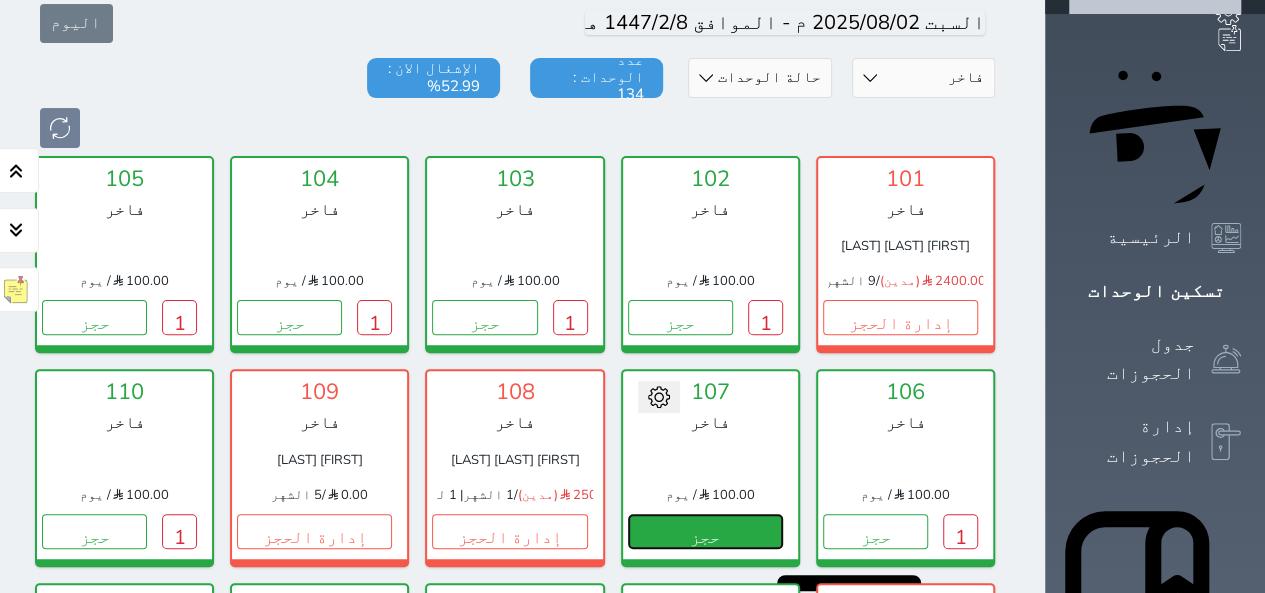 click on "حجز" at bounding box center (705, 531) 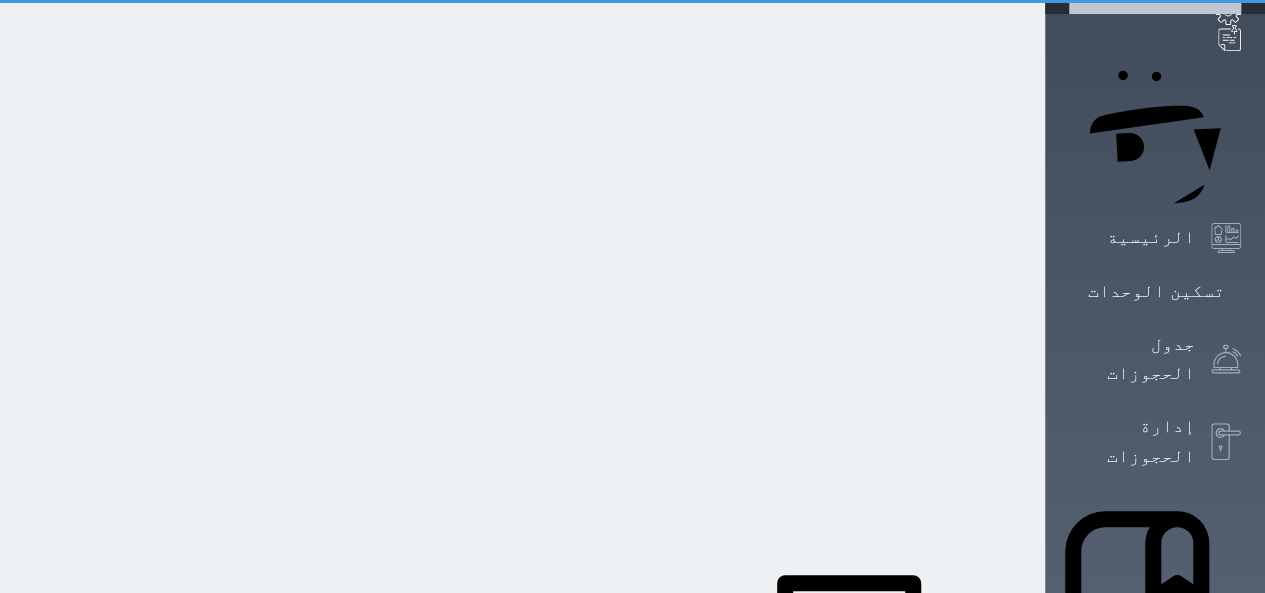 scroll, scrollTop: 21, scrollLeft: 0, axis: vertical 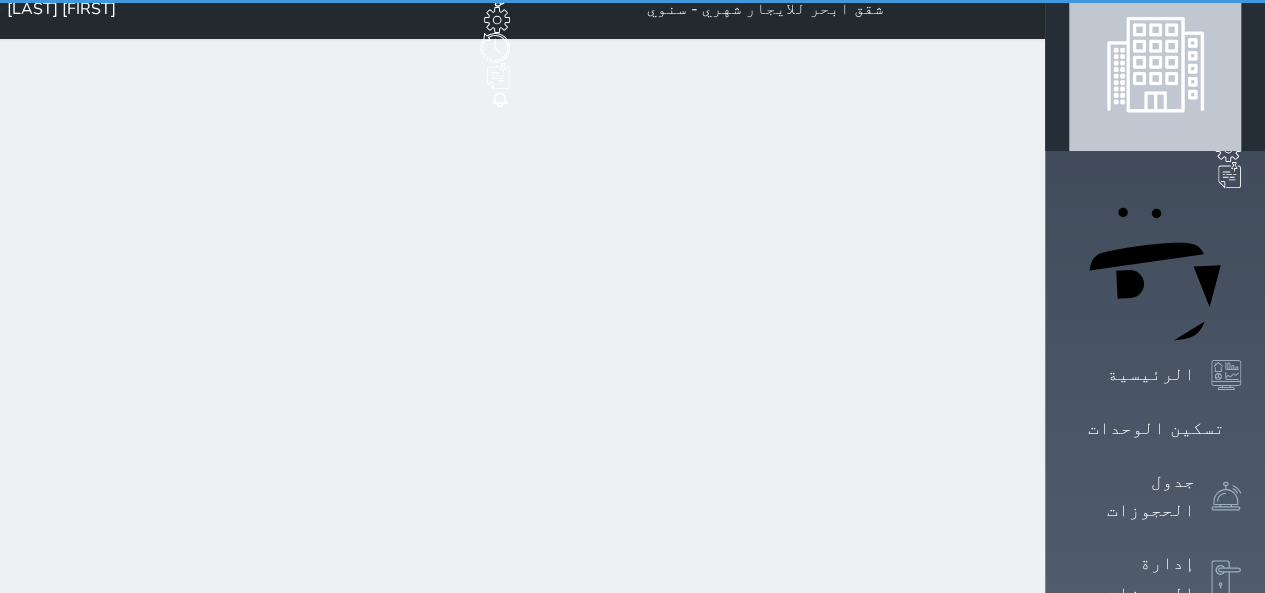 select on "1" 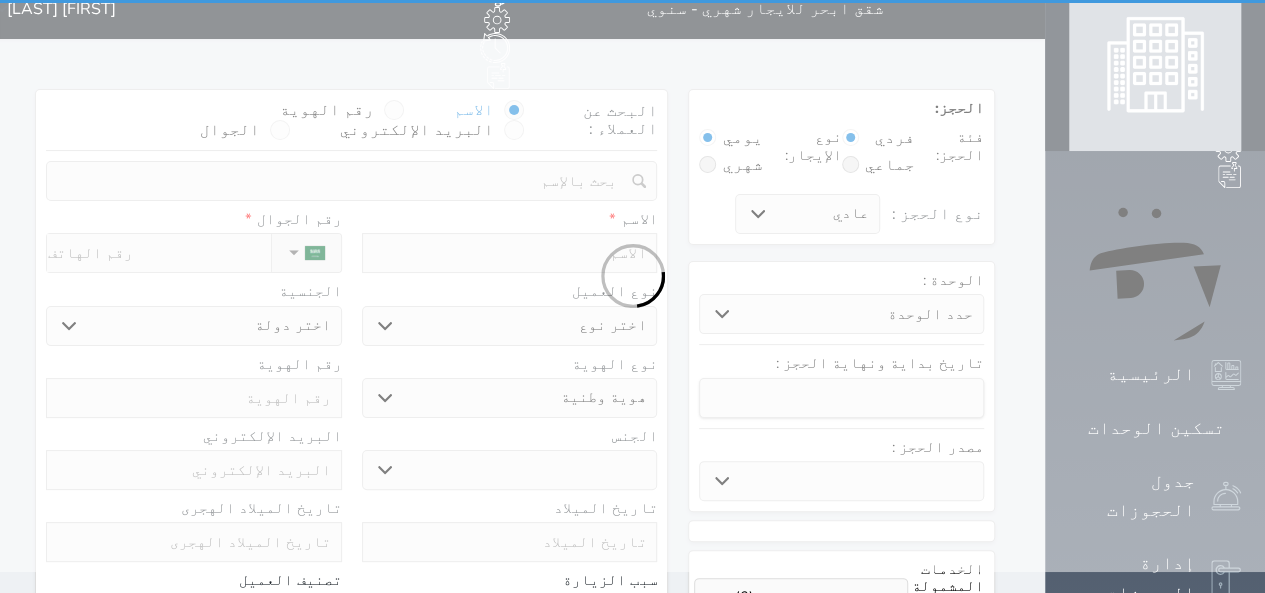 scroll, scrollTop: 0, scrollLeft: 0, axis: both 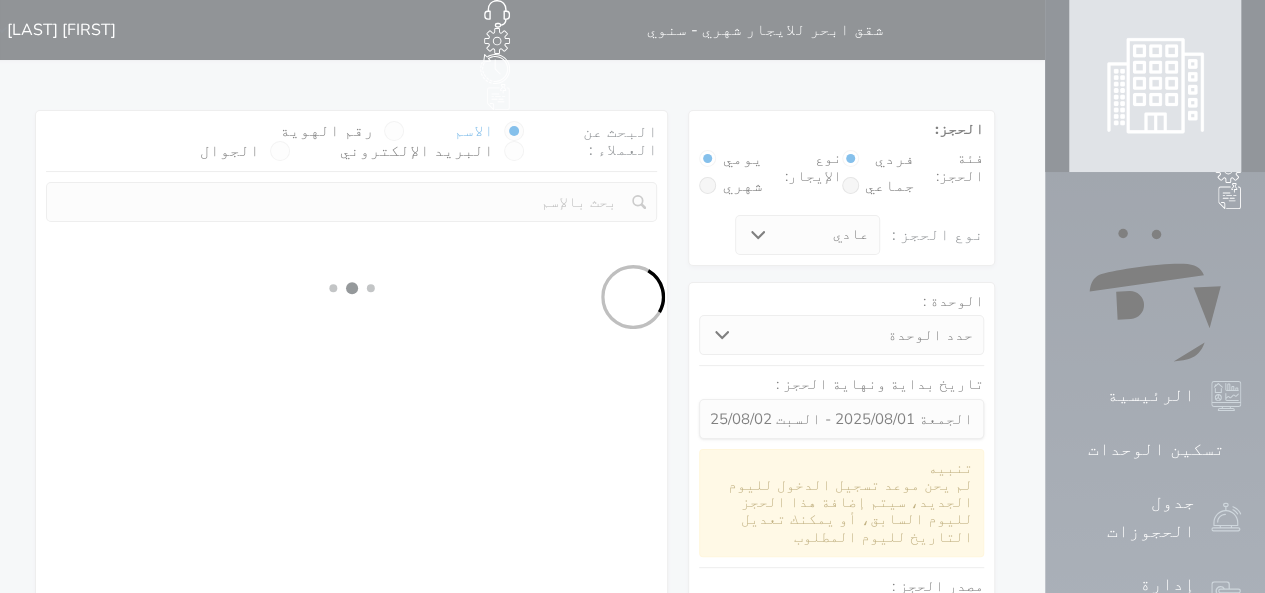 select 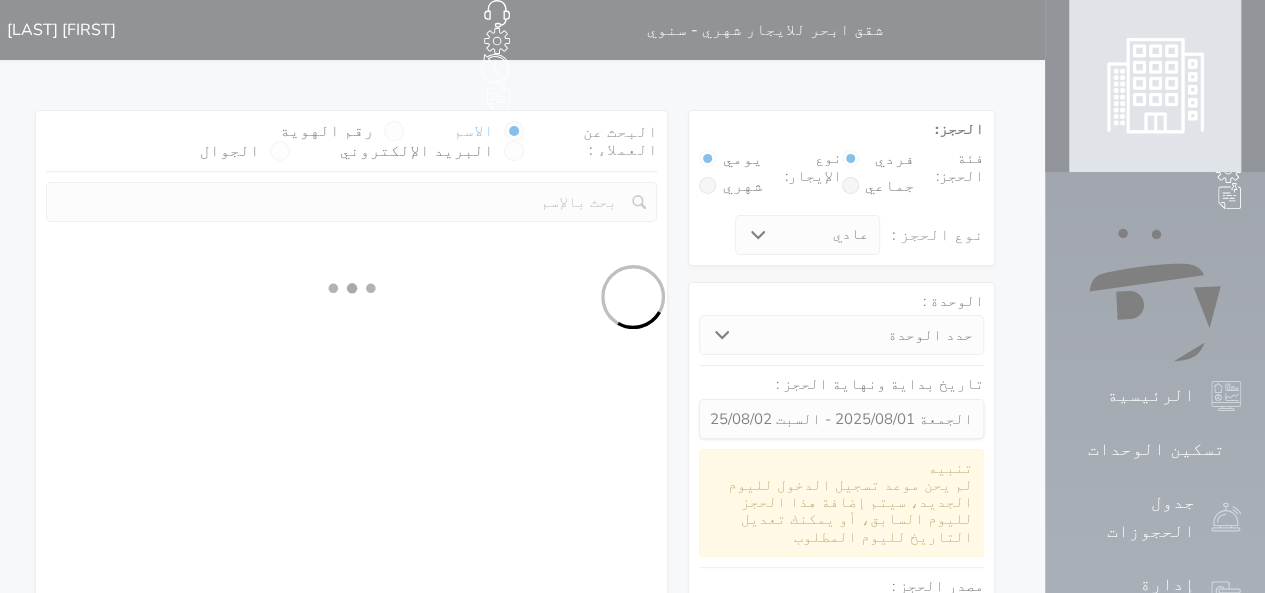 select on "113" 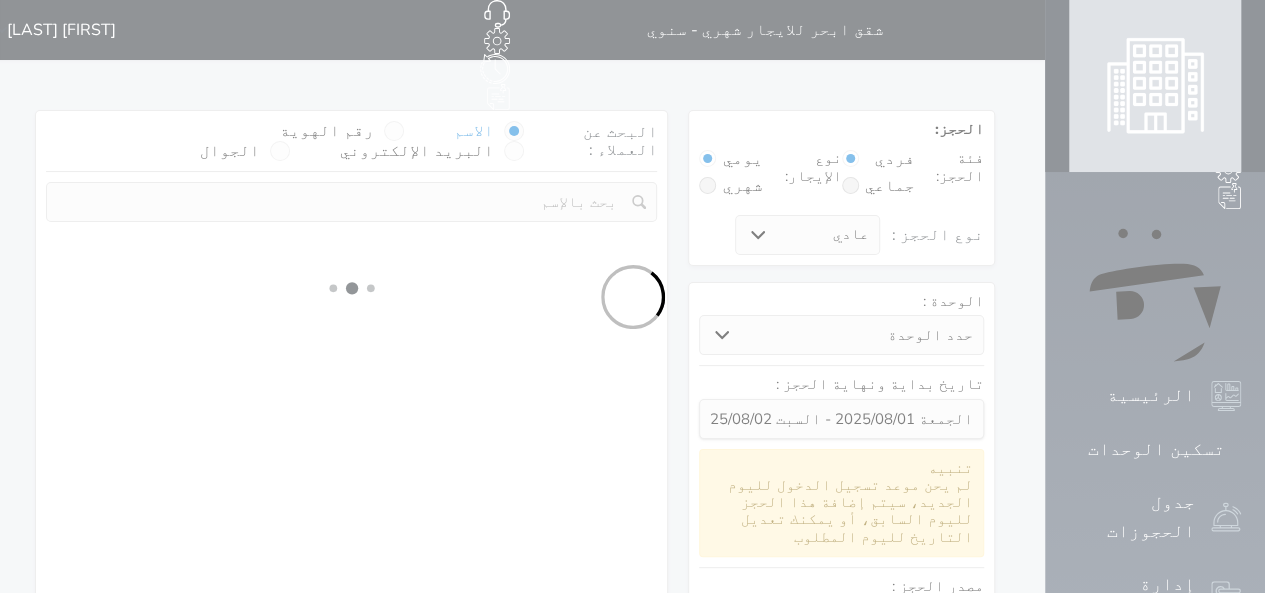 select on "1" 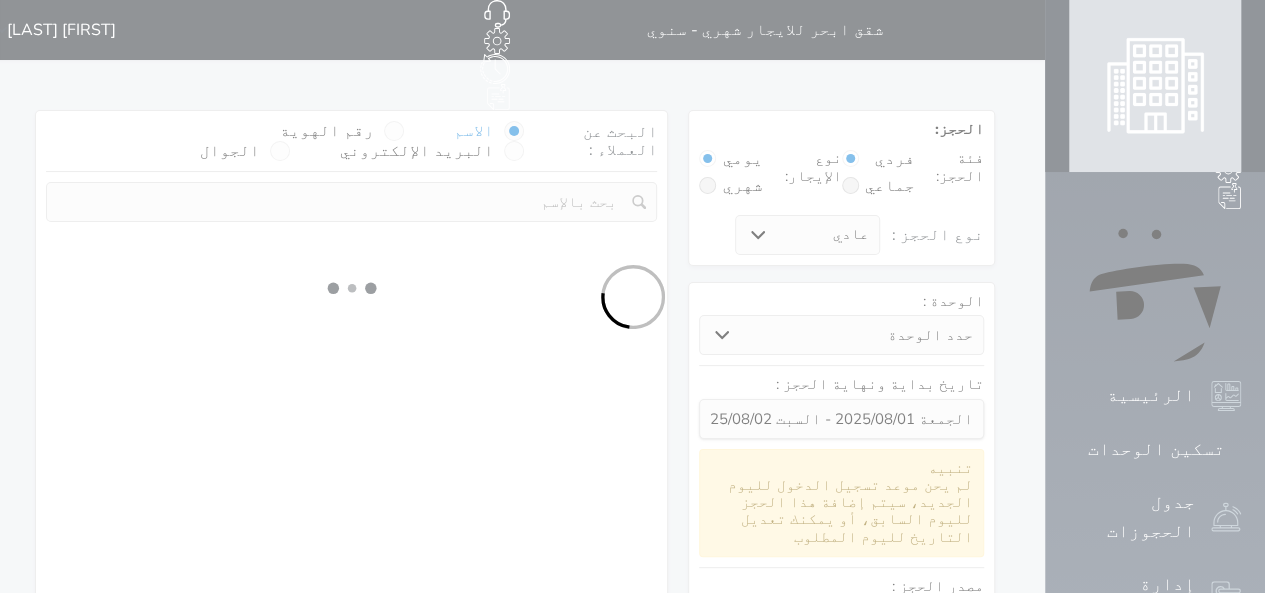 select 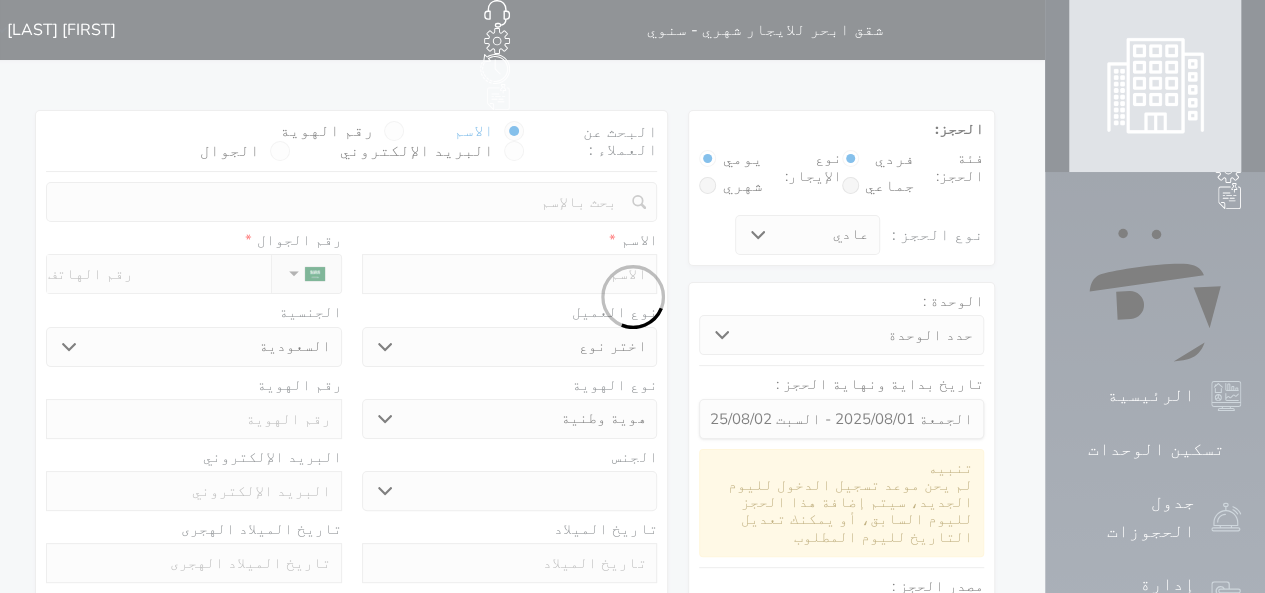 select 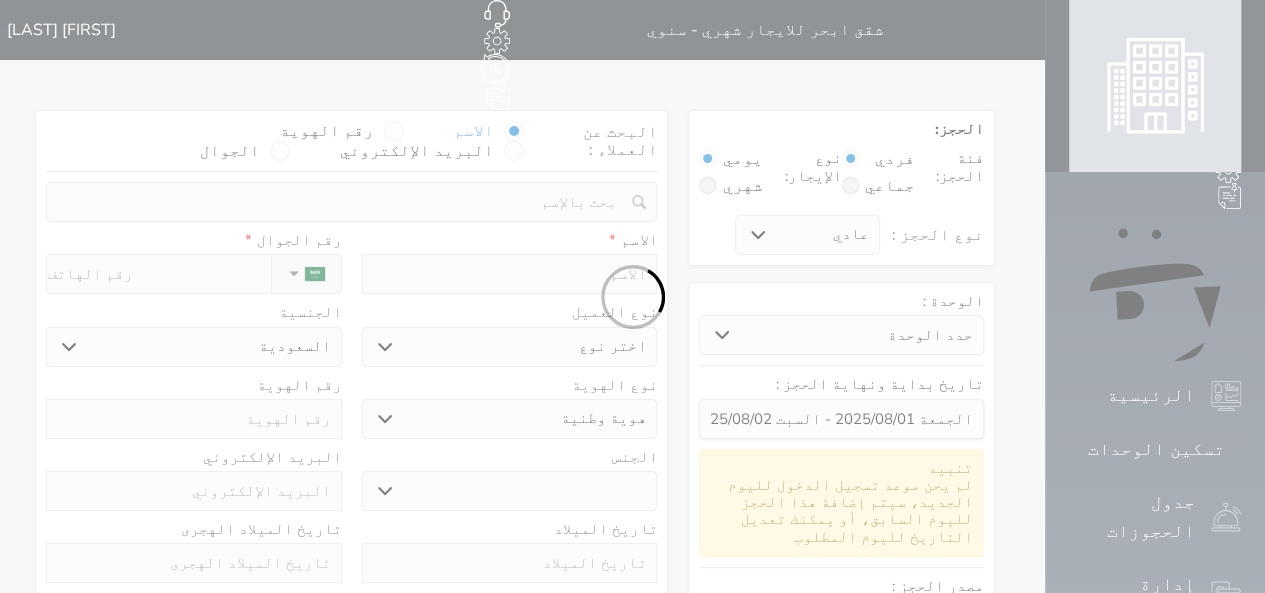 select 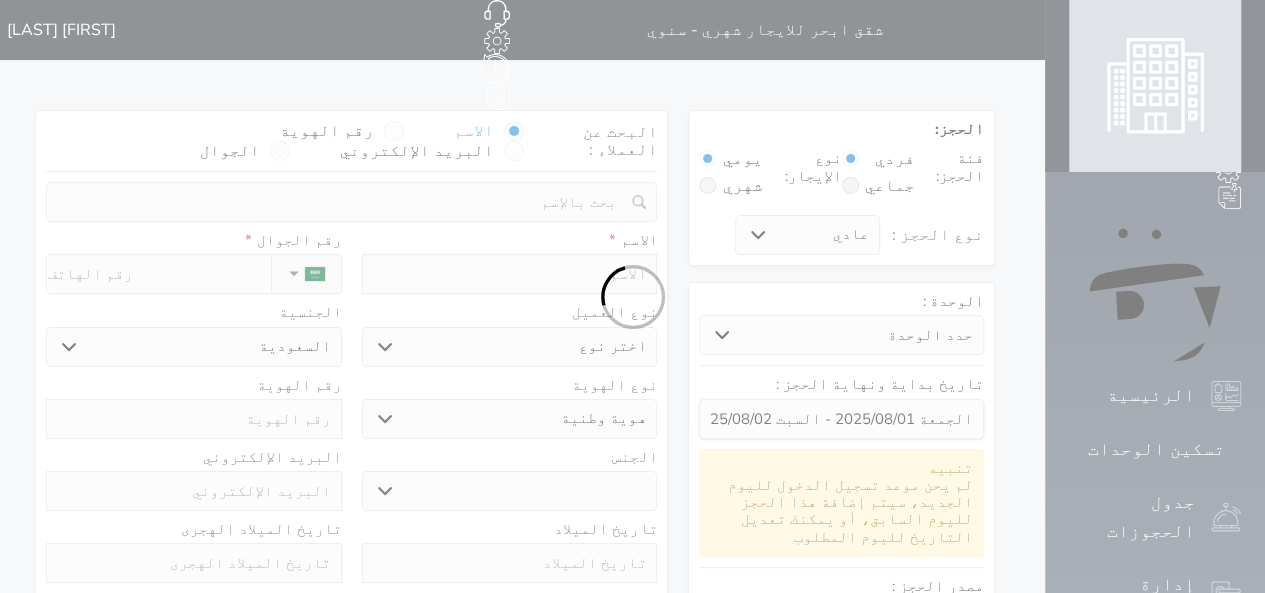 select 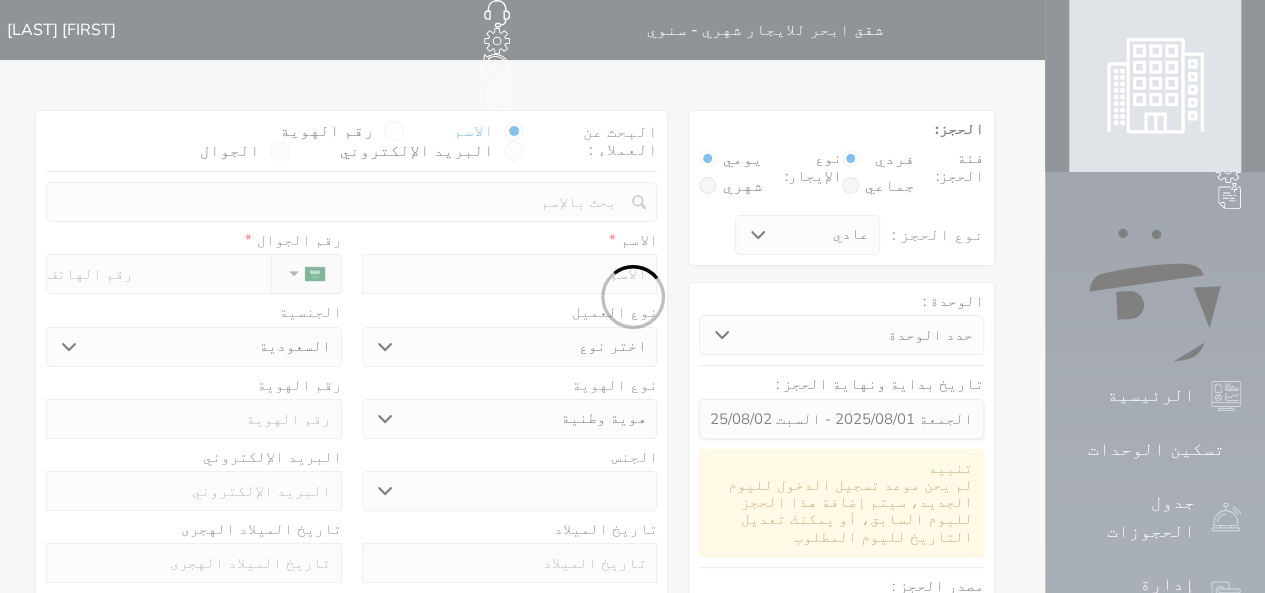 select 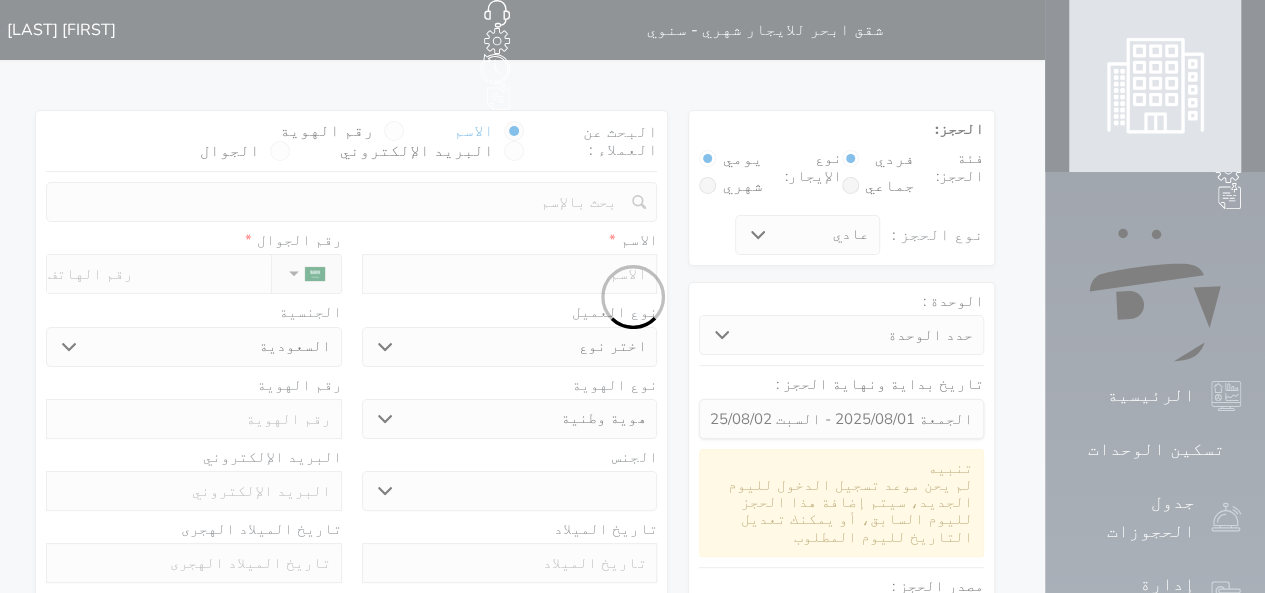 select 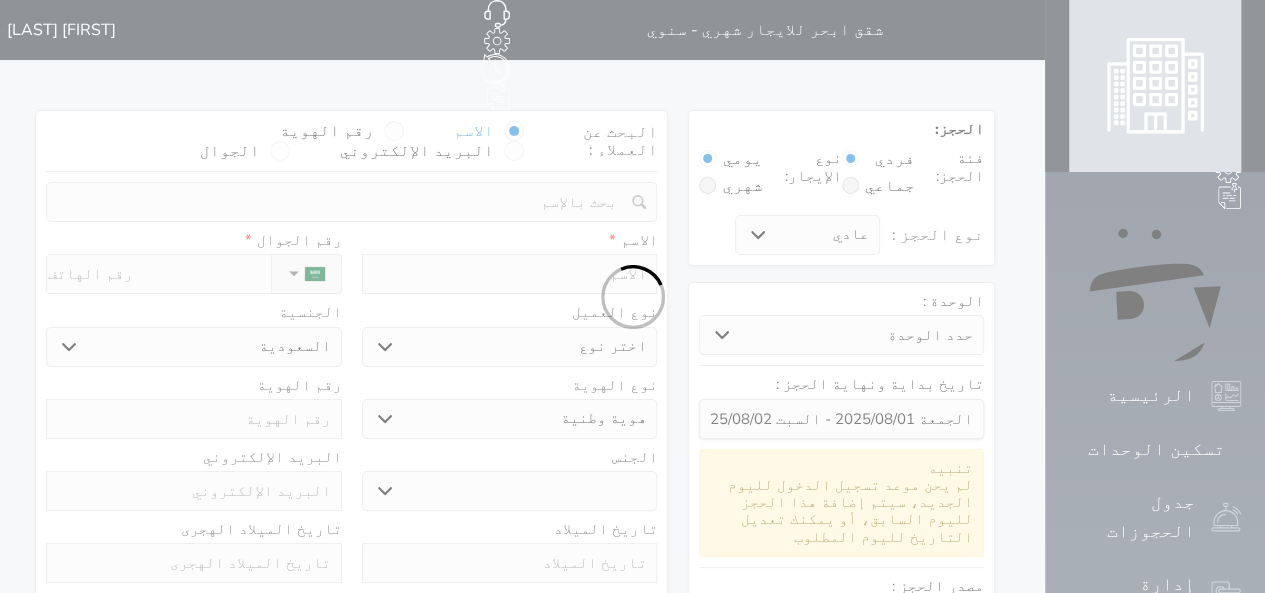 select 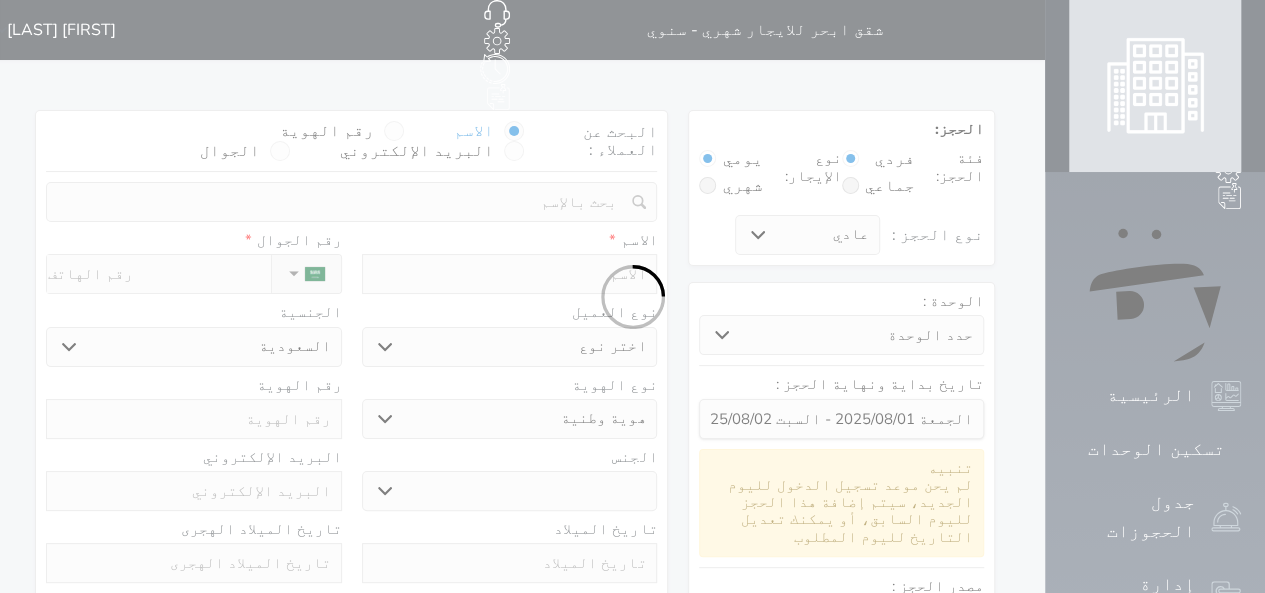 select 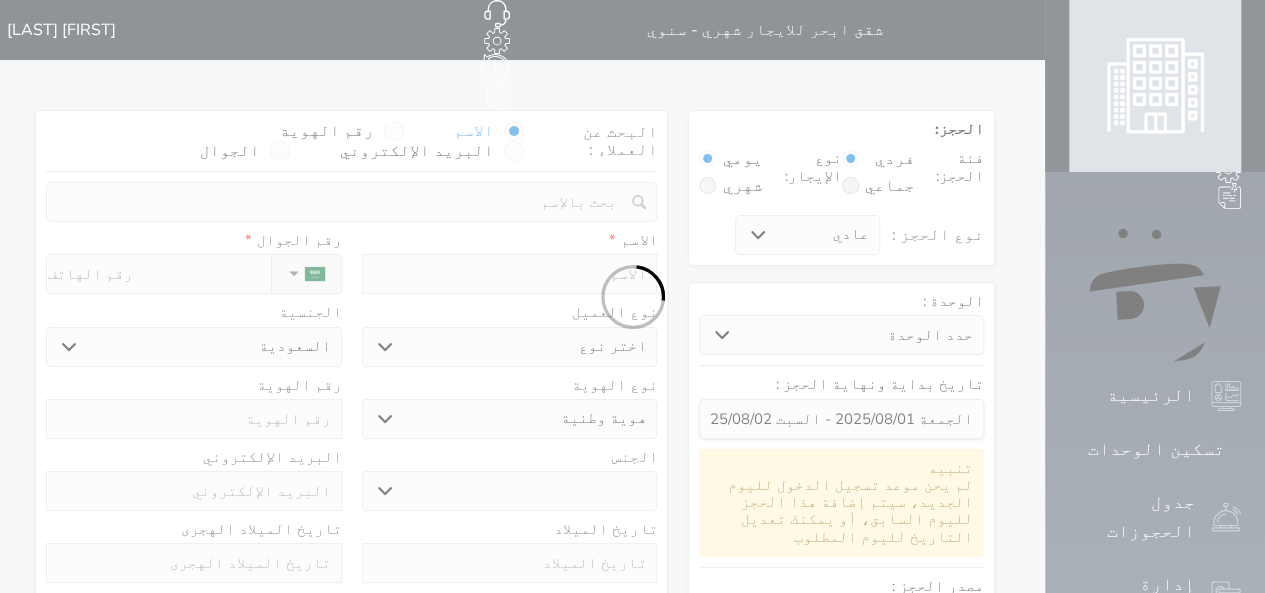 select on "1" 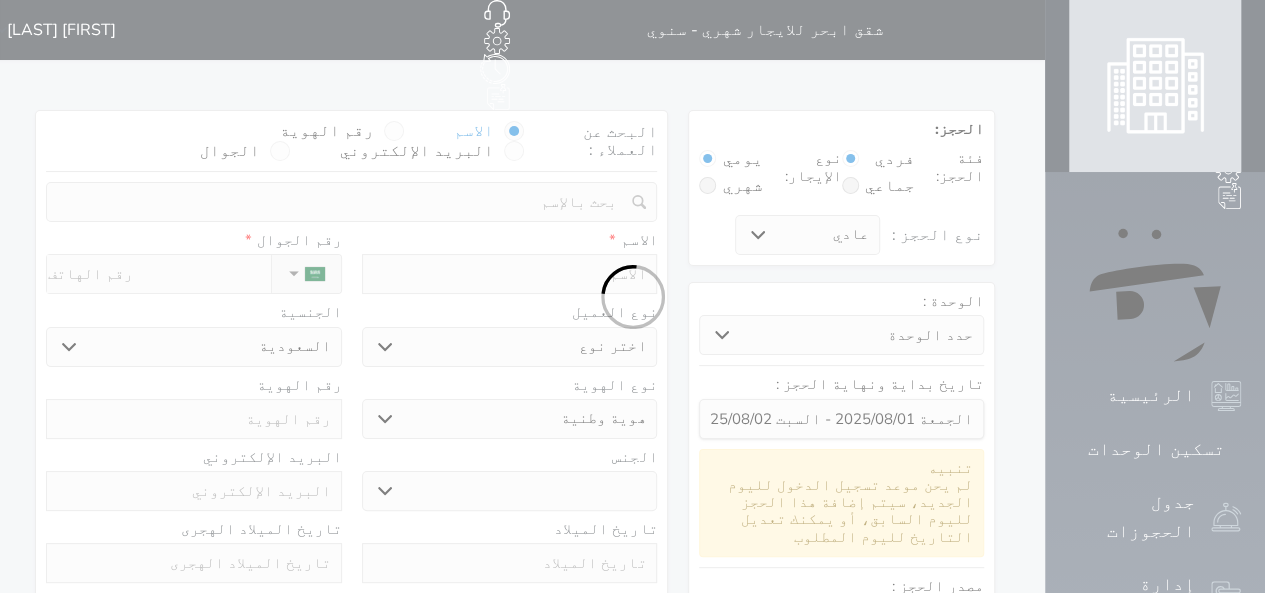select on "7" 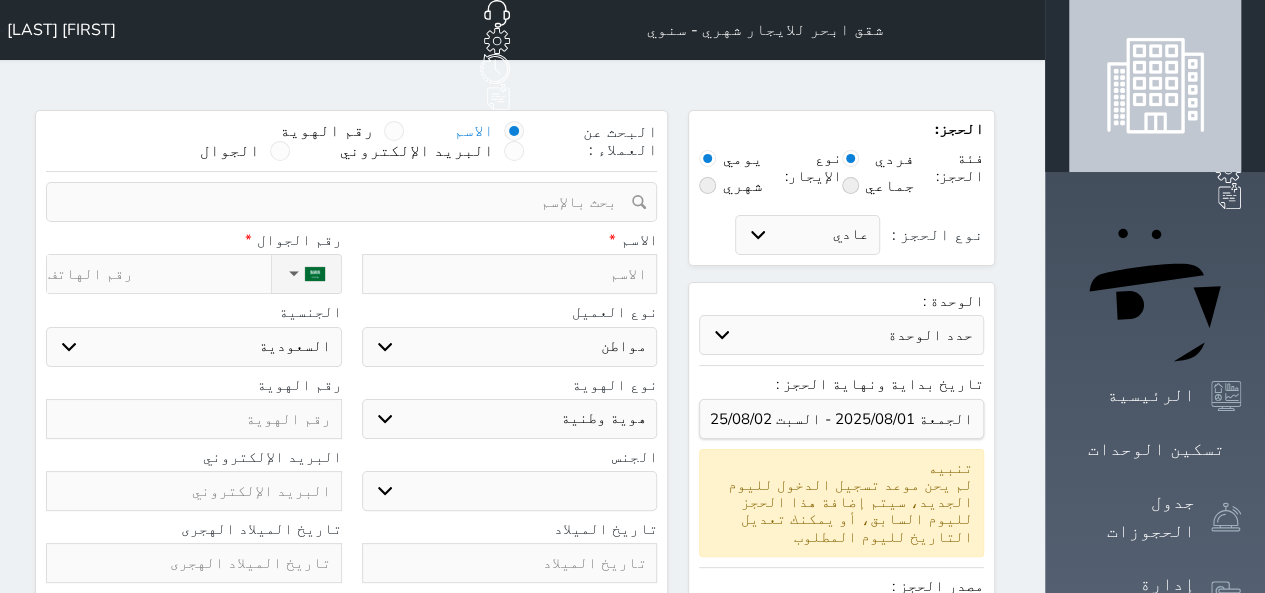 click at bounding box center (707, 185) 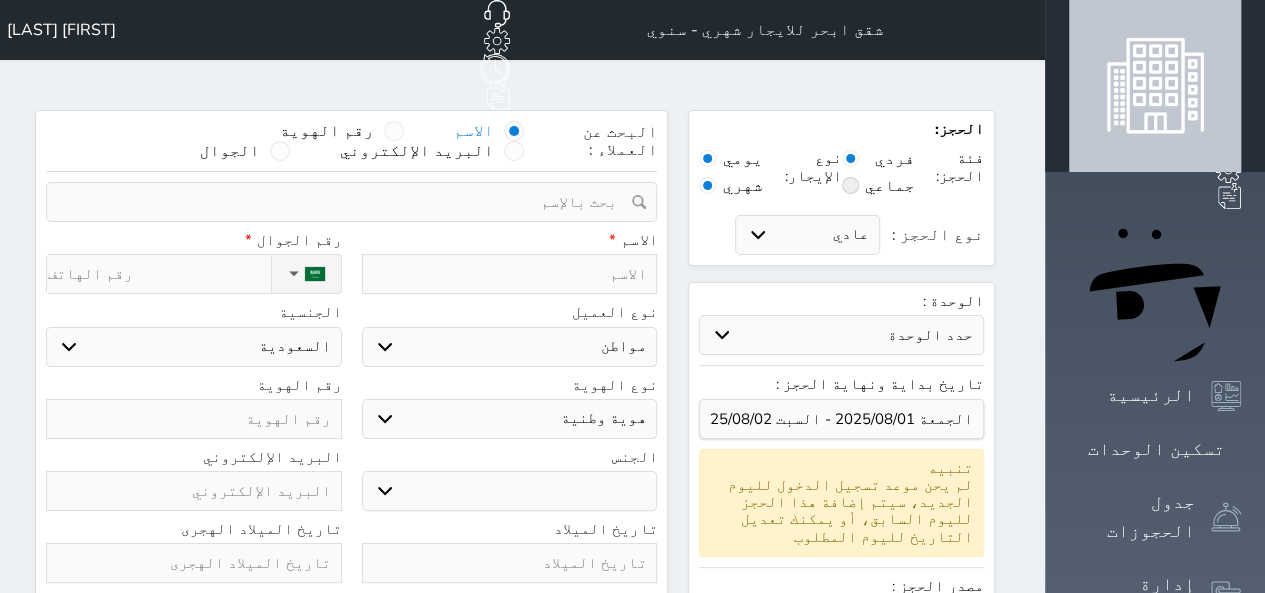 radio on "false" 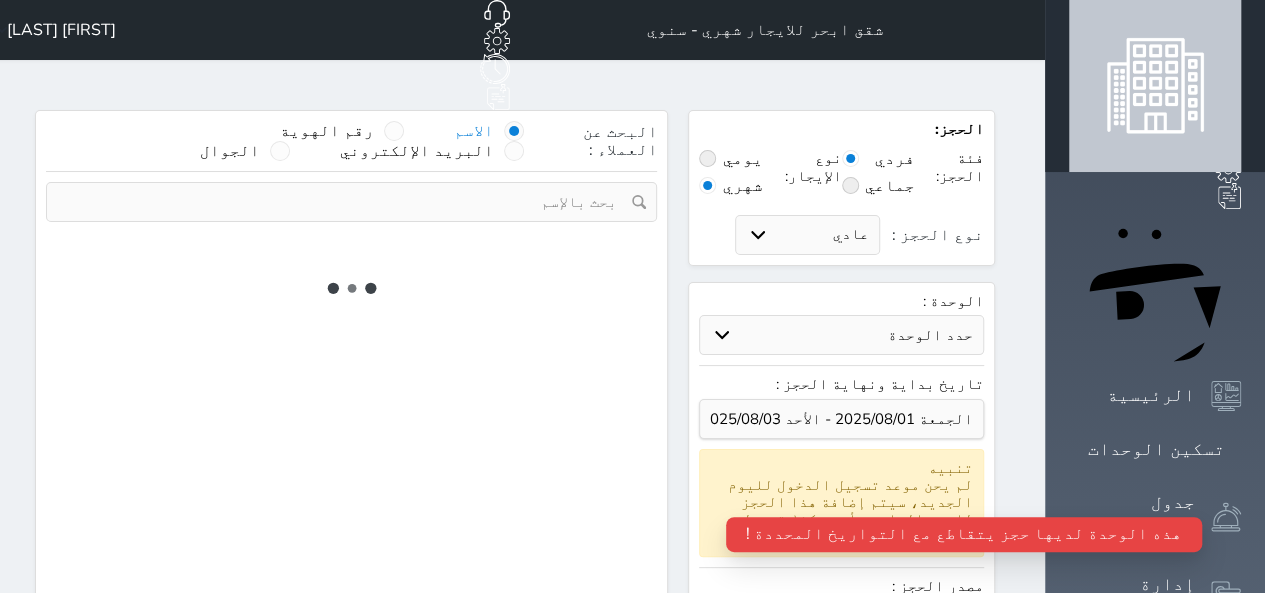type on "0" 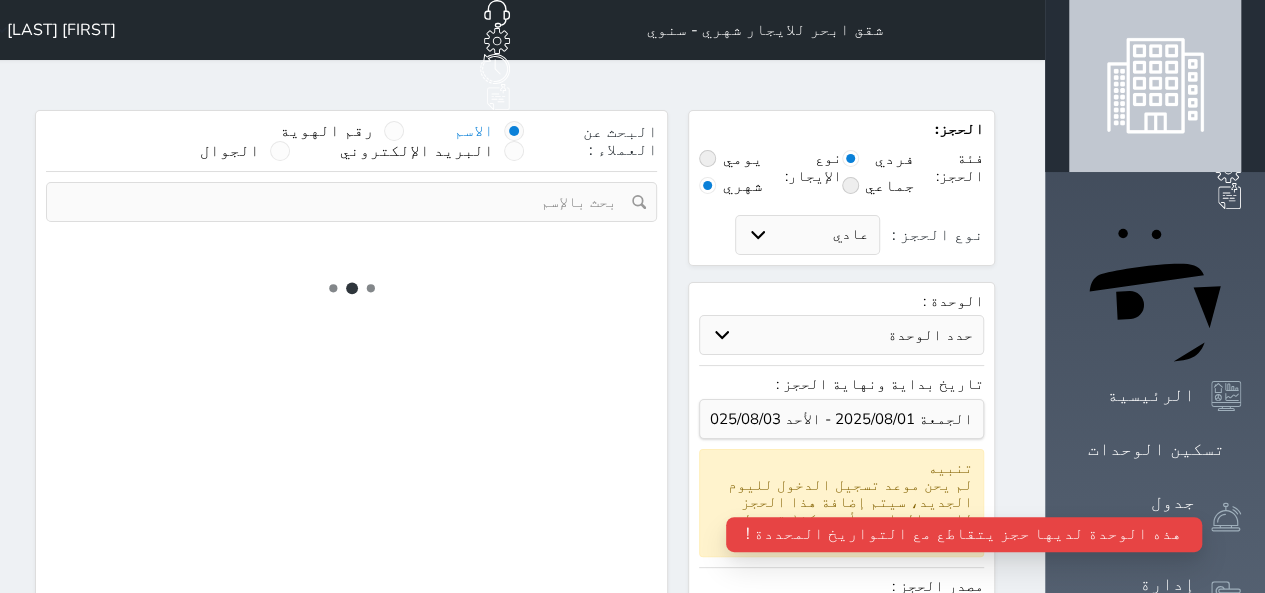 type on "2" 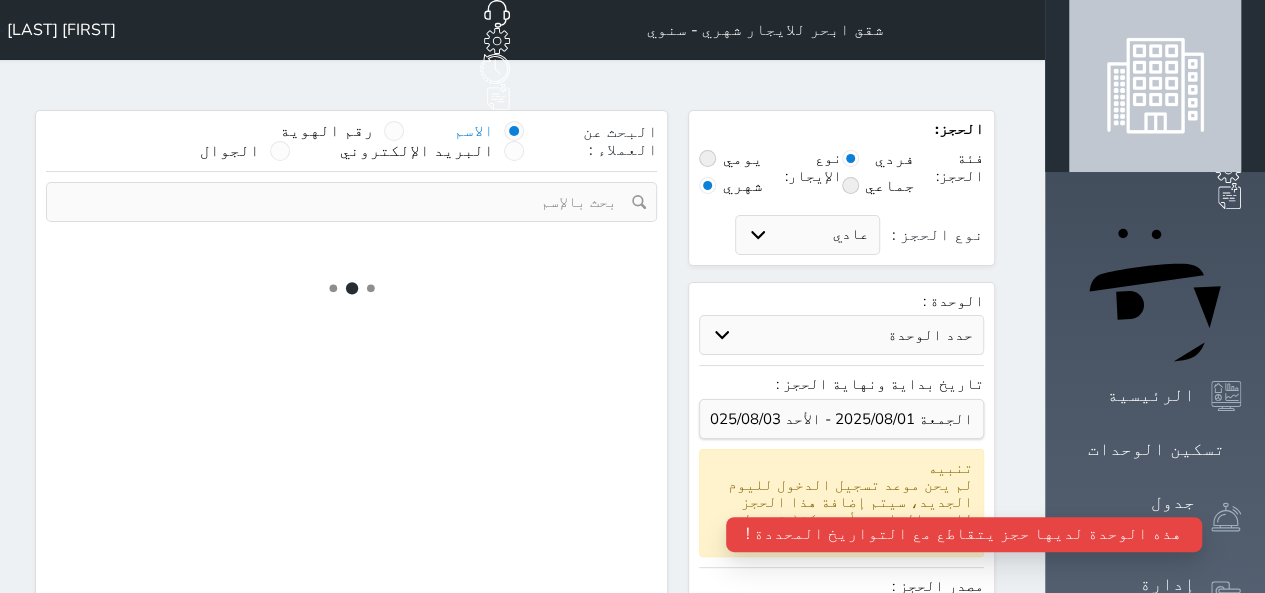select on "1" 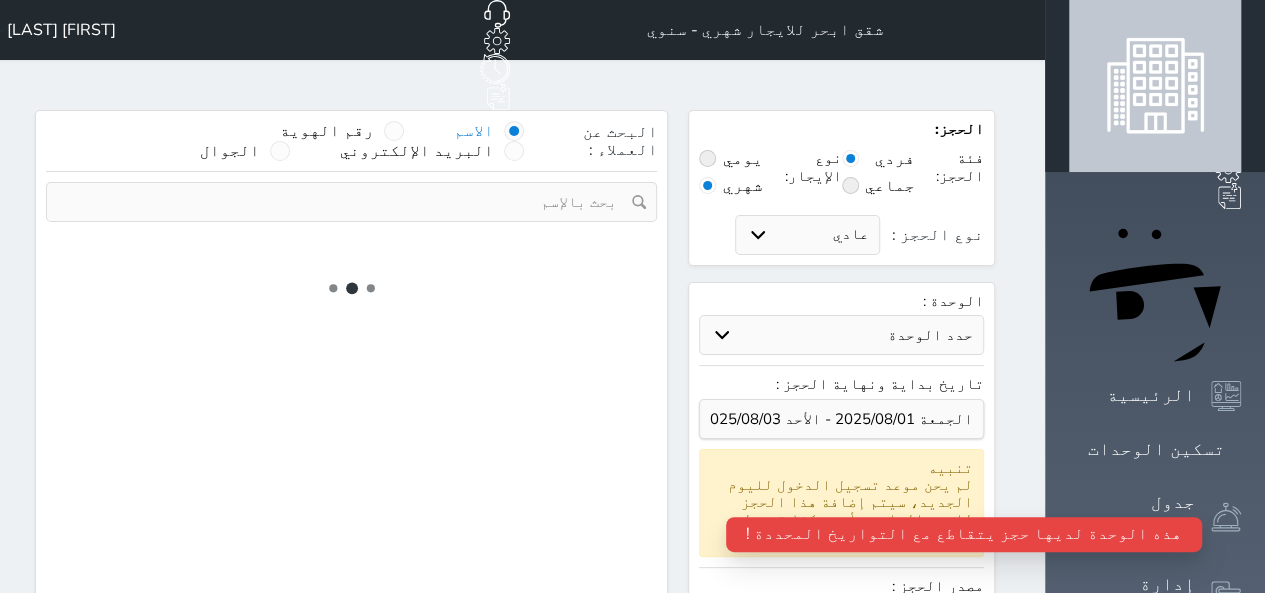select on "113" 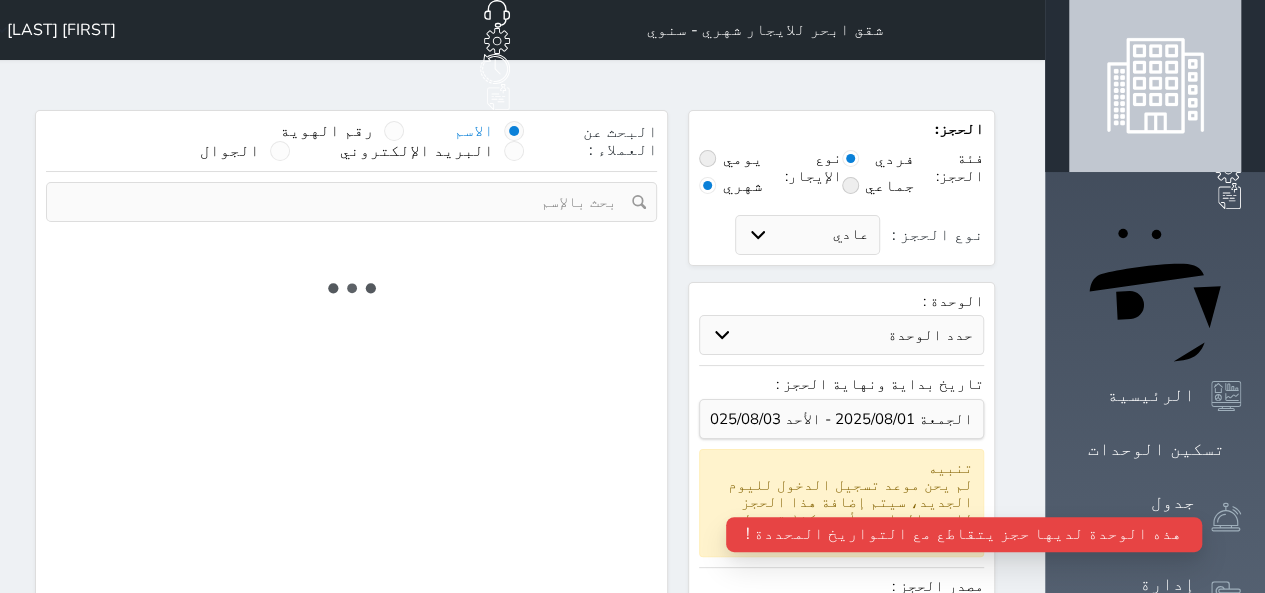 select on "1" 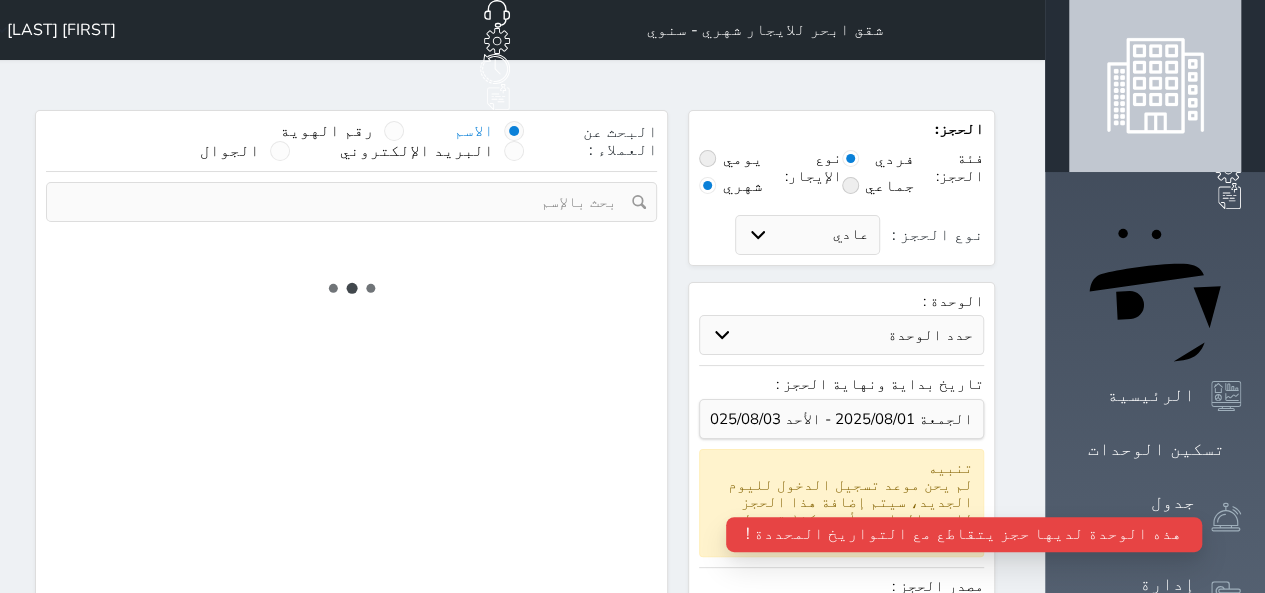 select 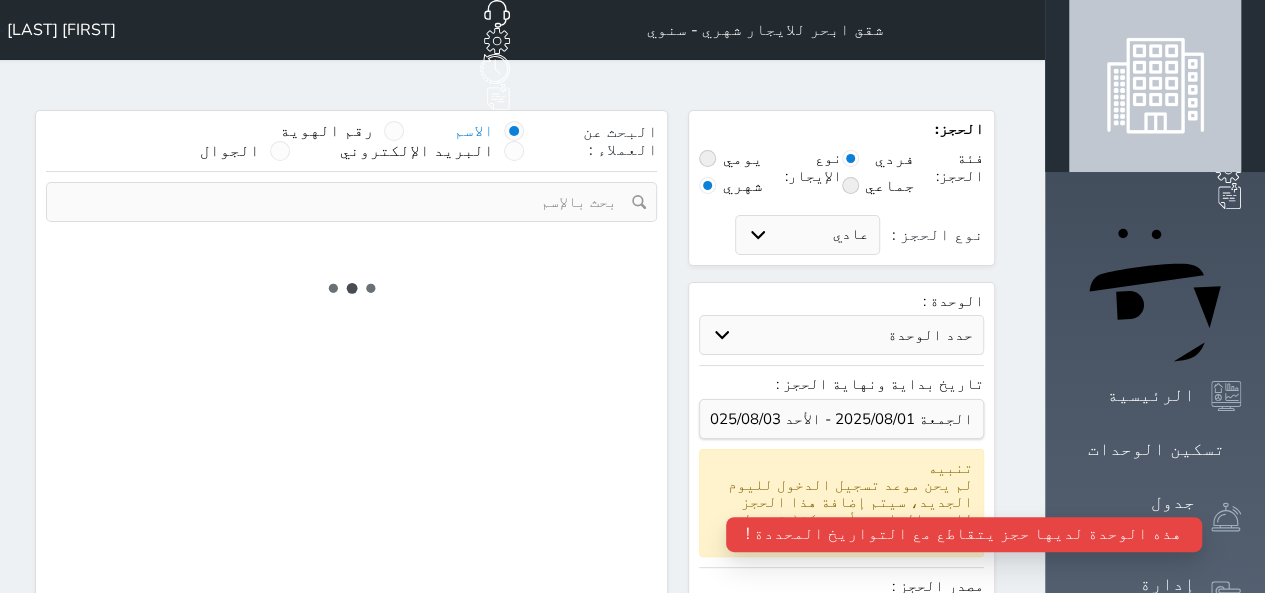 select on "7" 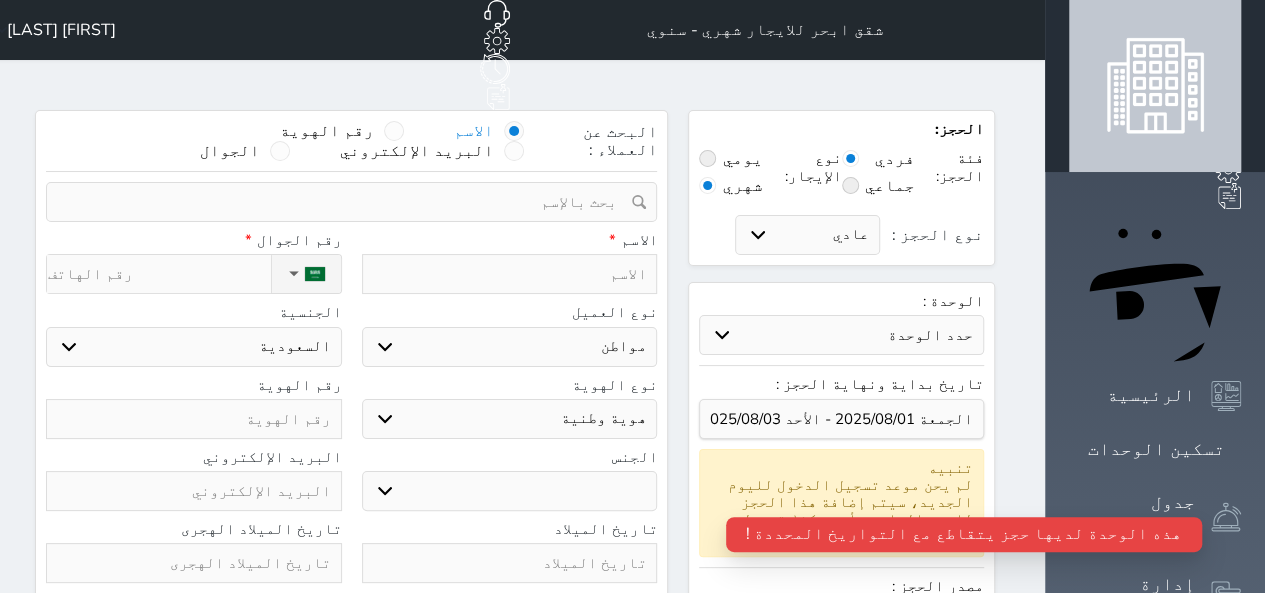 select 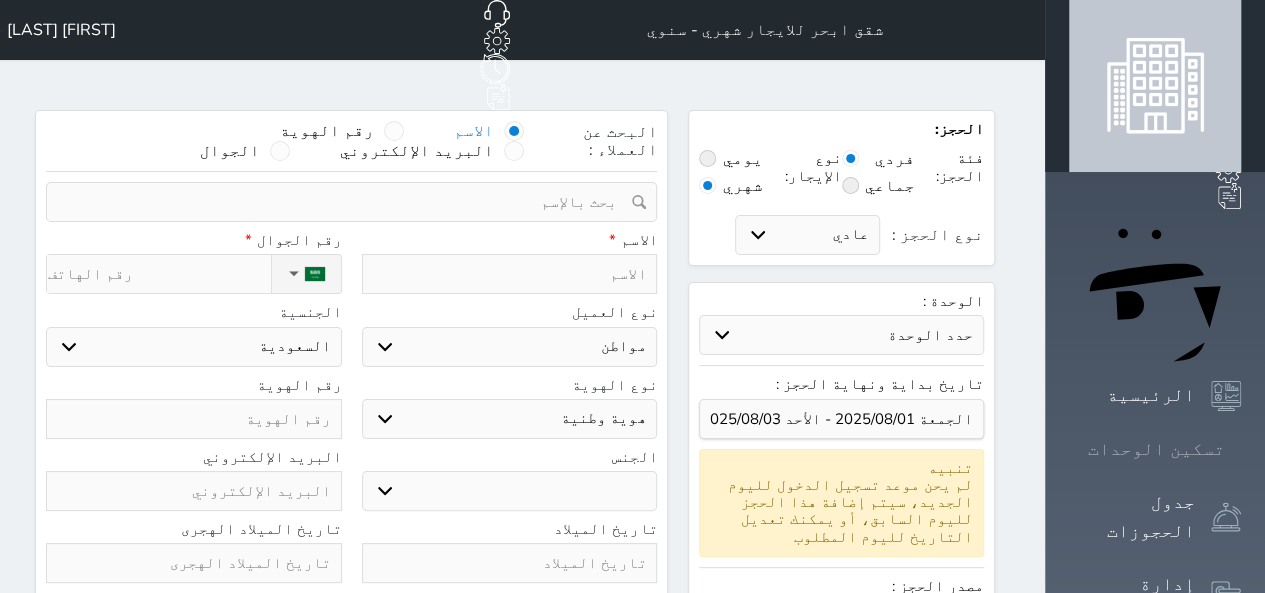 click 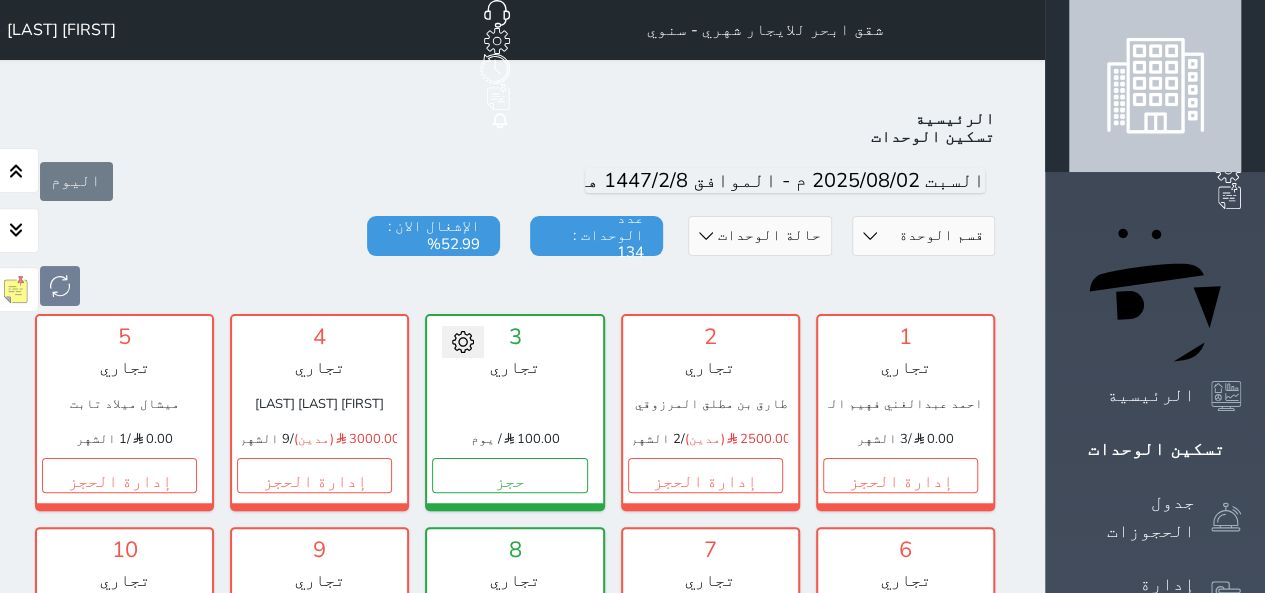 scroll, scrollTop: 78, scrollLeft: 0, axis: vertical 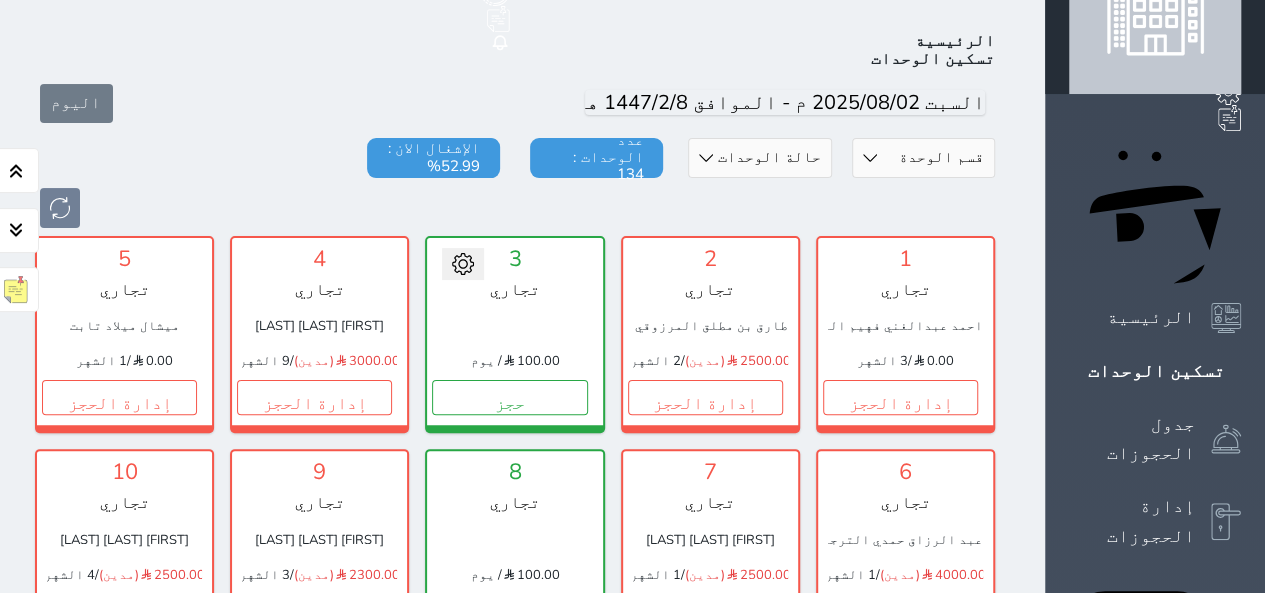 click on "قسم الوحدة   البيت الازرق تجاري اقتصادي فاخر" at bounding box center [923, 158] 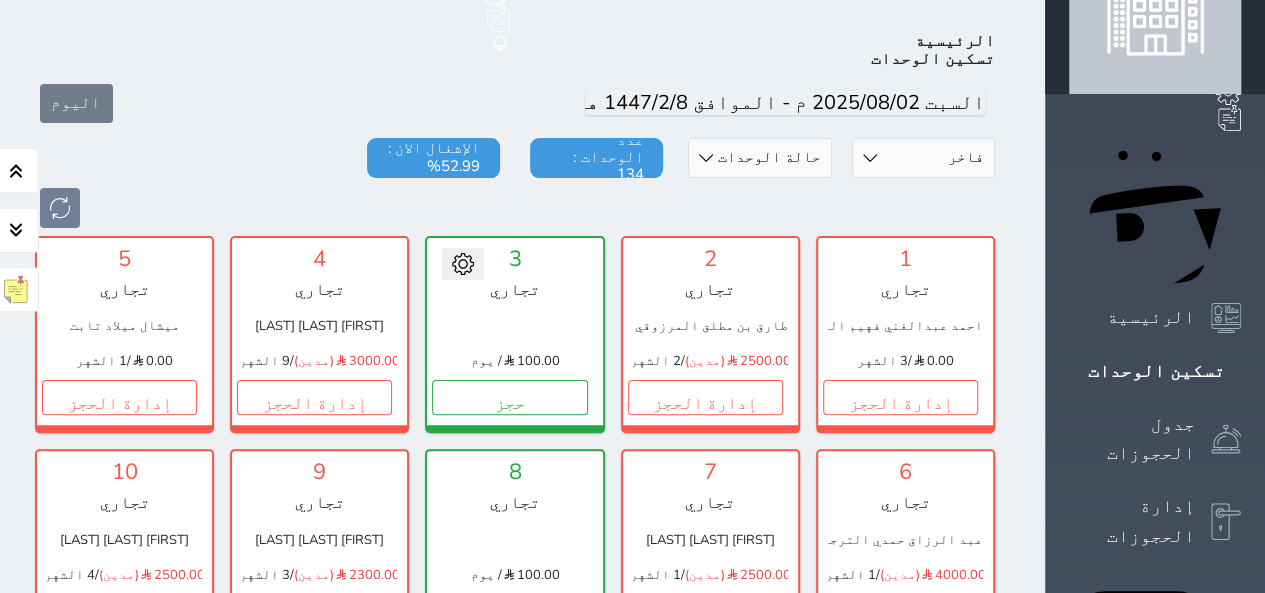 click on "قسم الوحدة   البيت الازرق تجاري اقتصادي فاخر" at bounding box center (923, 158) 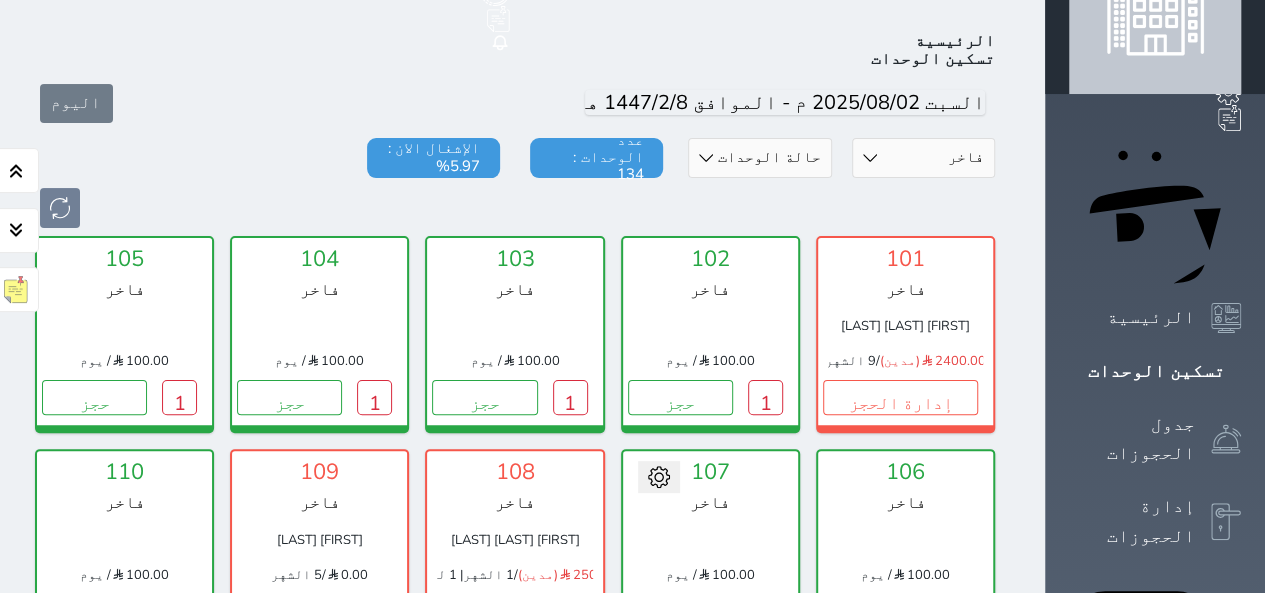 click on "حجز" at bounding box center (705, 611) 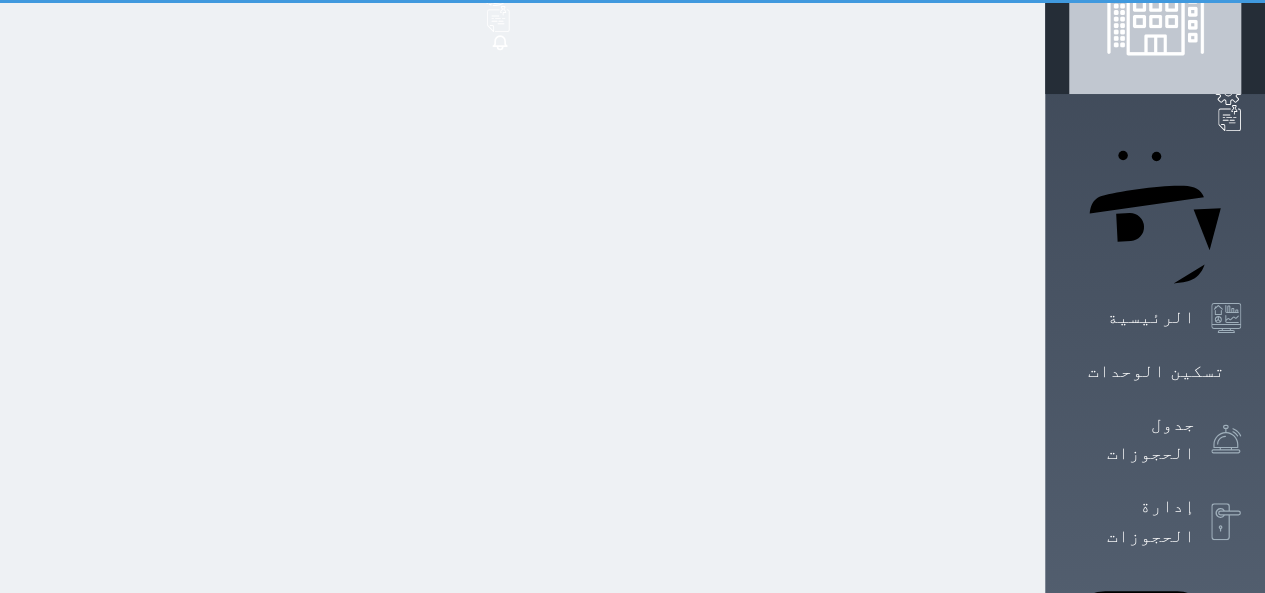 scroll, scrollTop: 10, scrollLeft: 0, axis: vertical 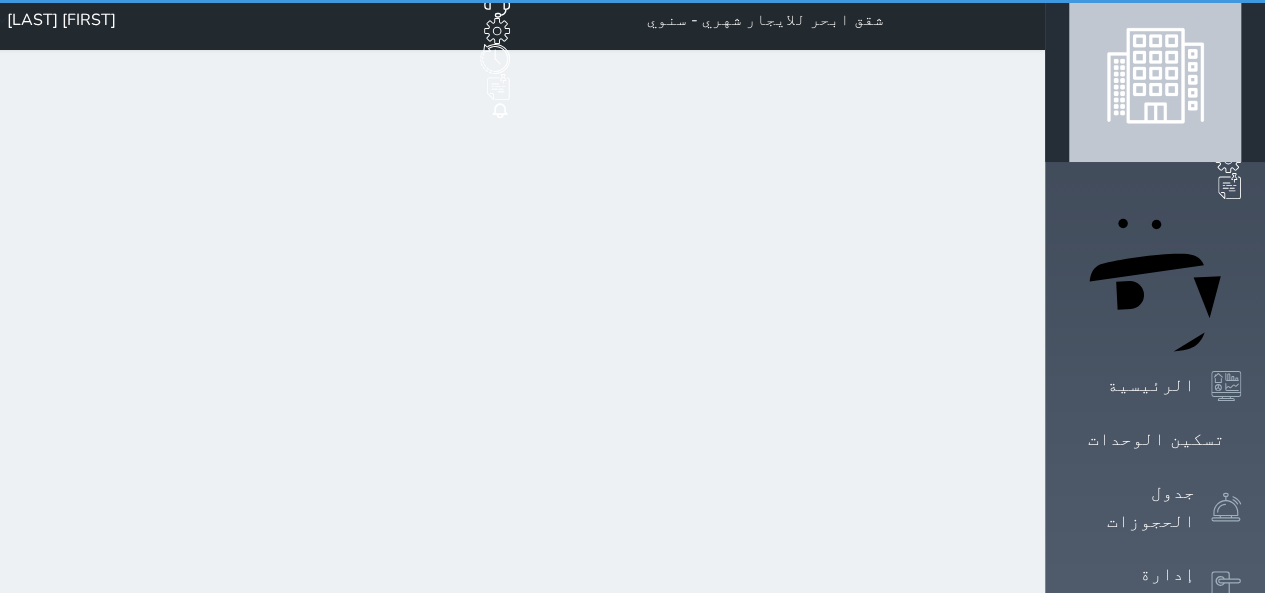 select on "1" 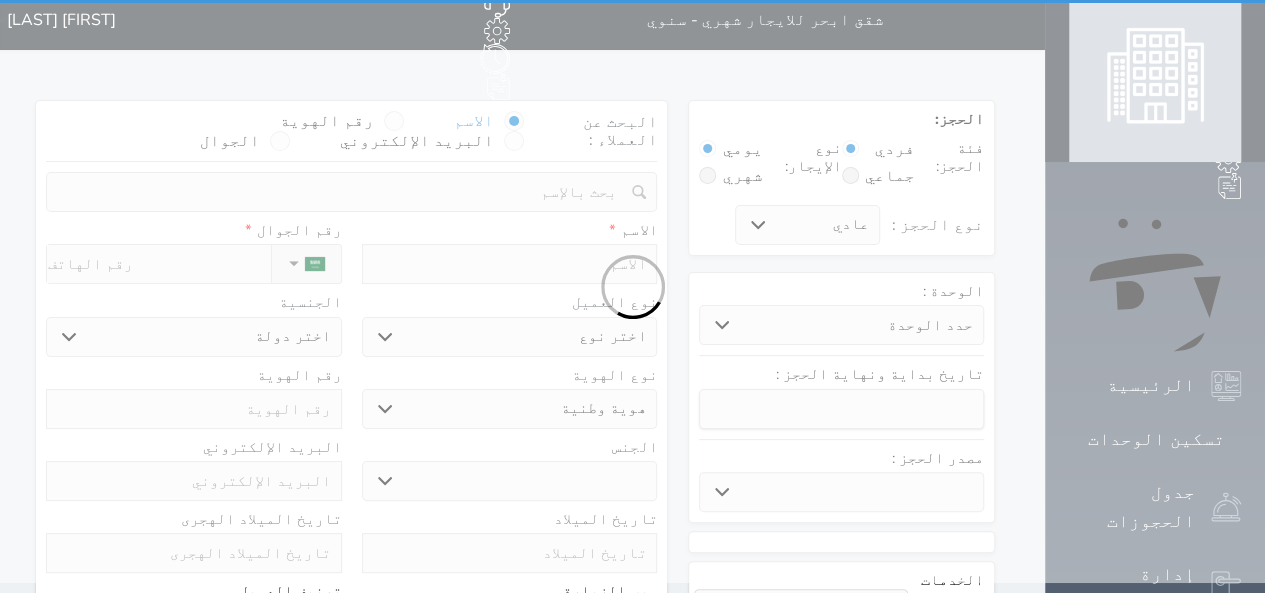 scroll, scrollTop: 0, scrollLeft: 0, axis: both 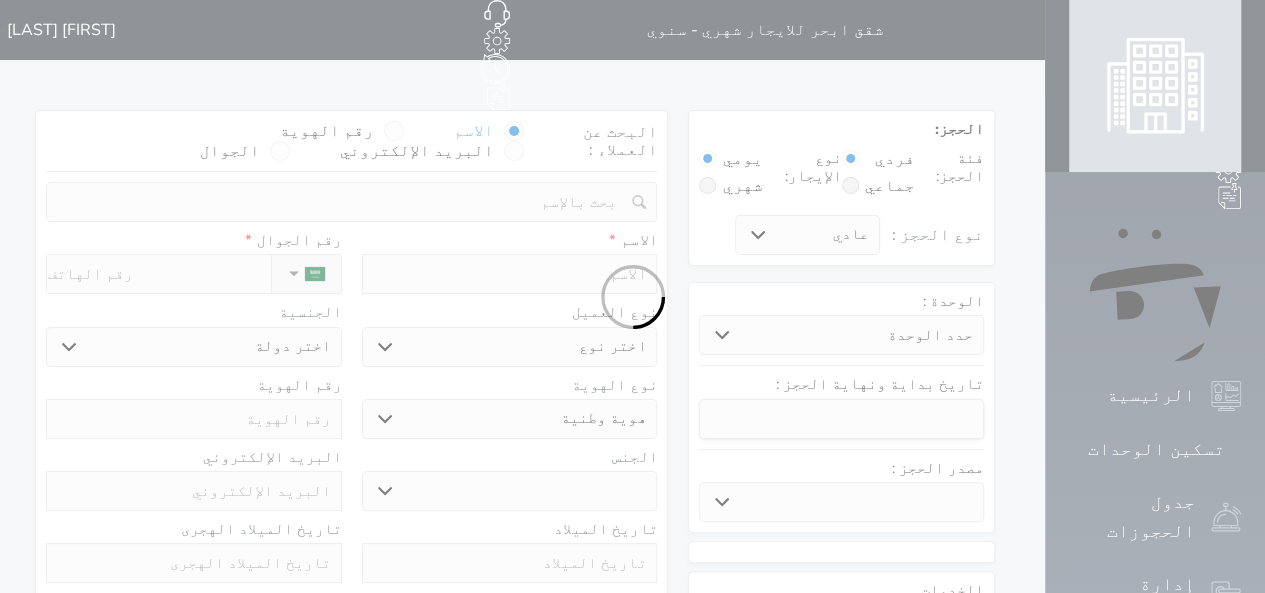 select 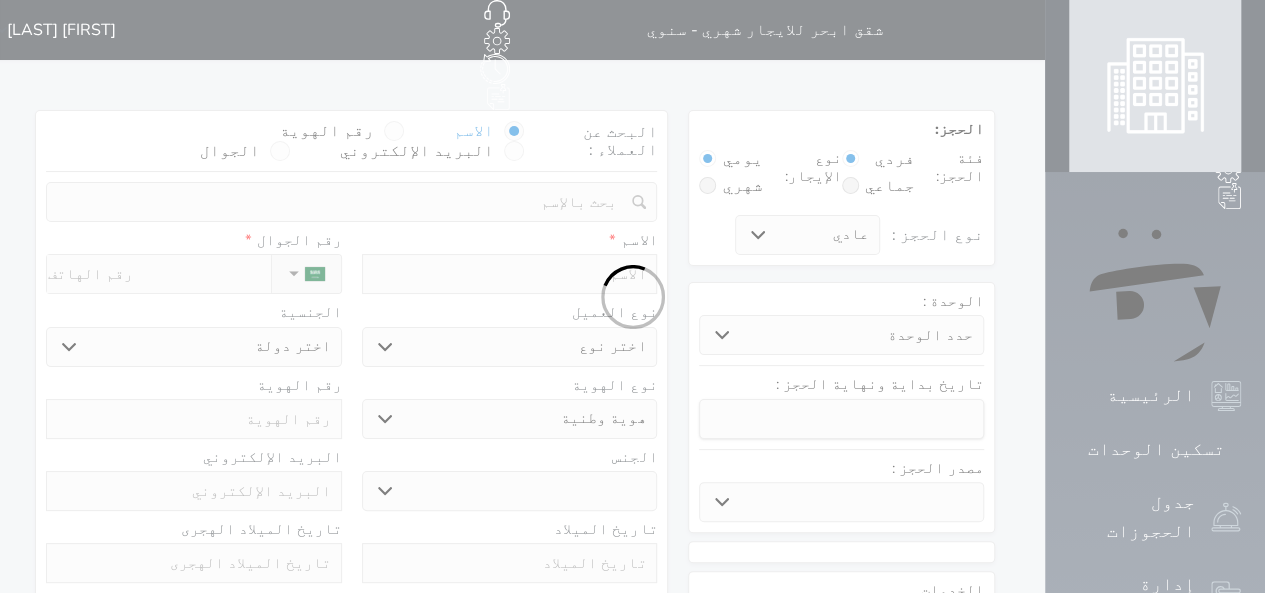 select 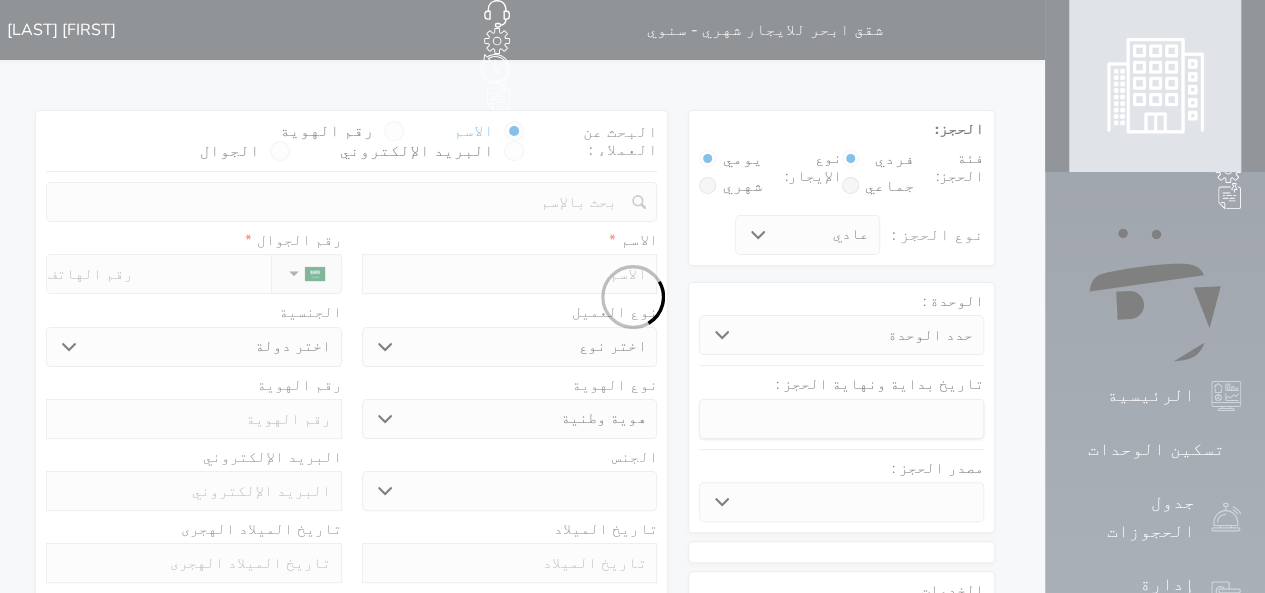 select 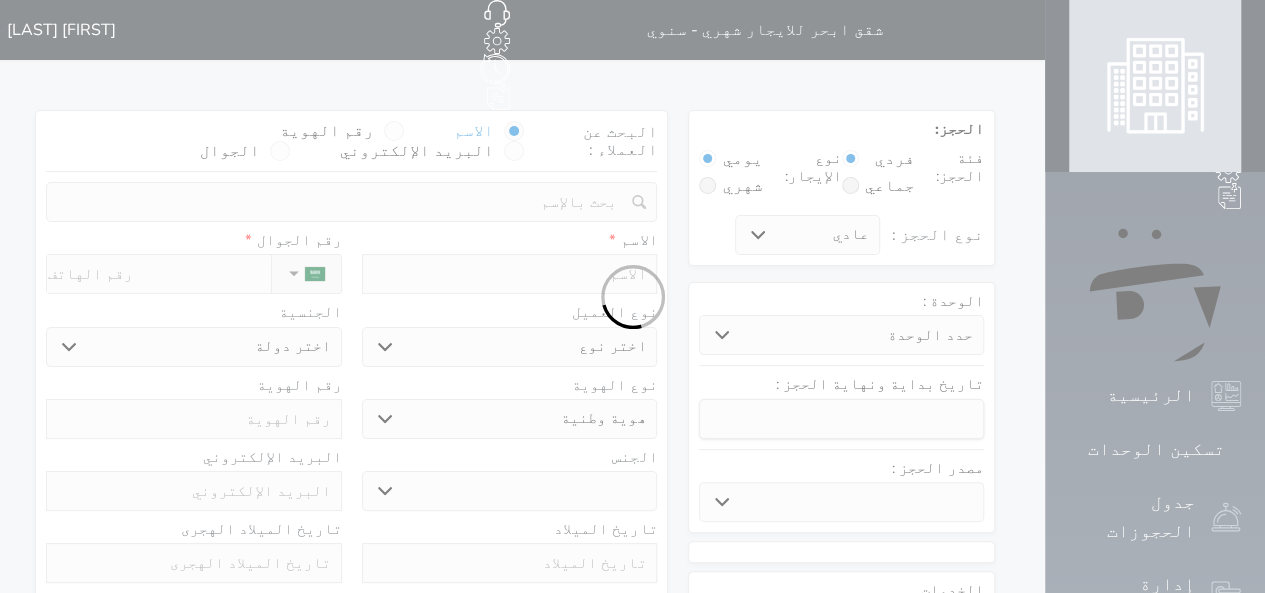 select 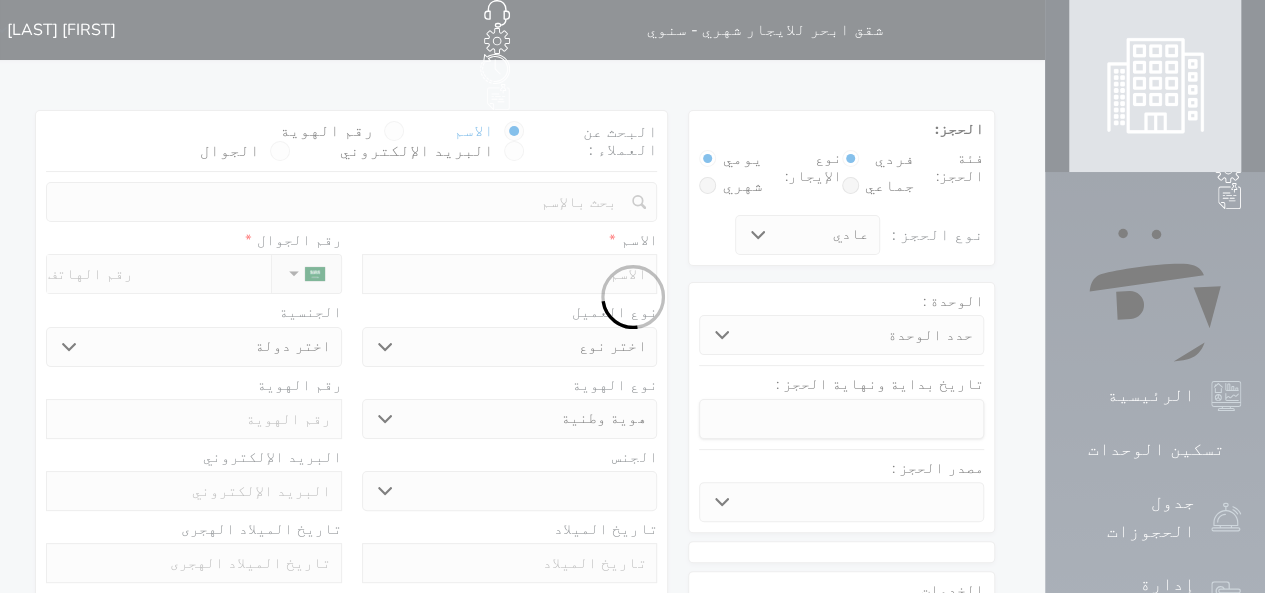 select 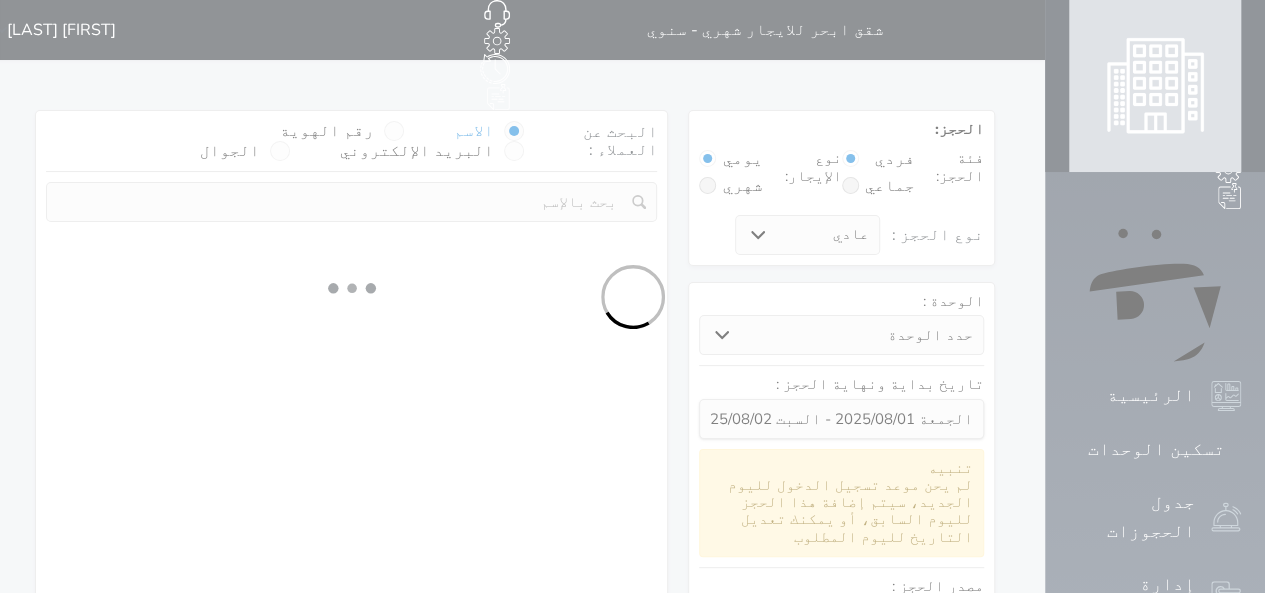 select 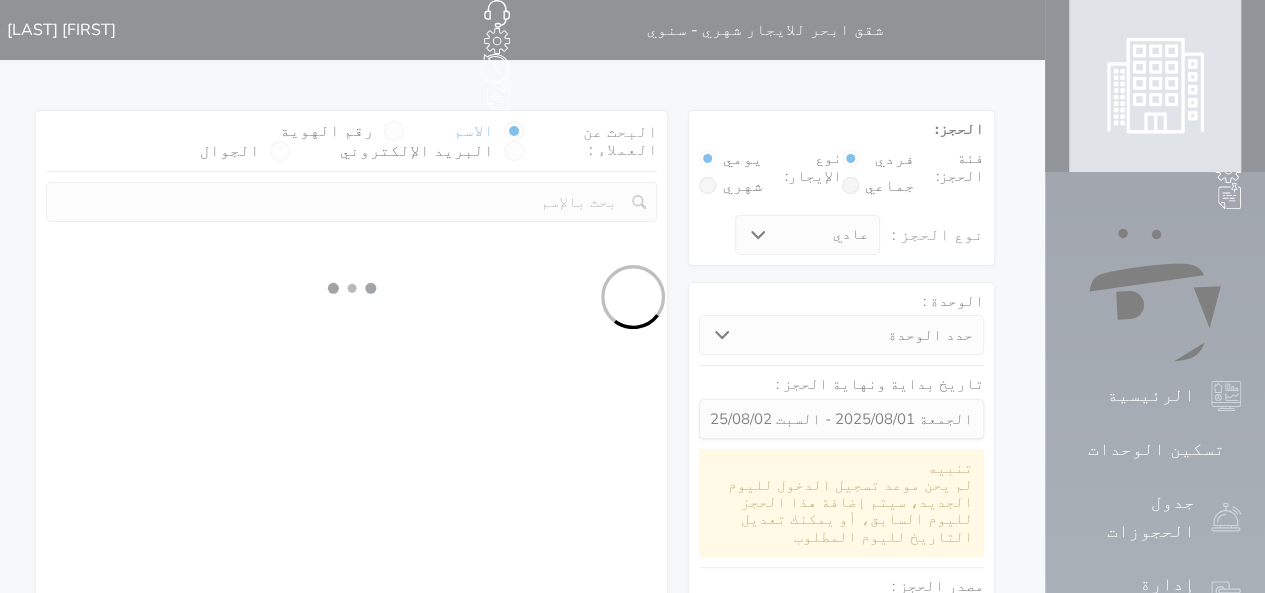 select on "113" 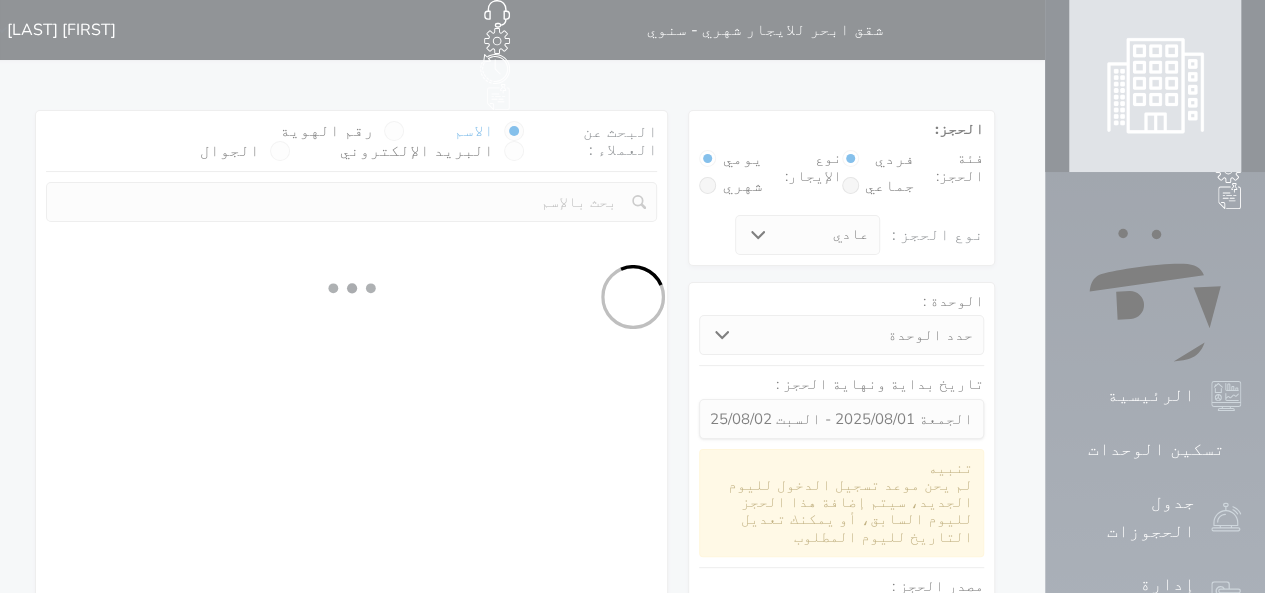 select on "1" 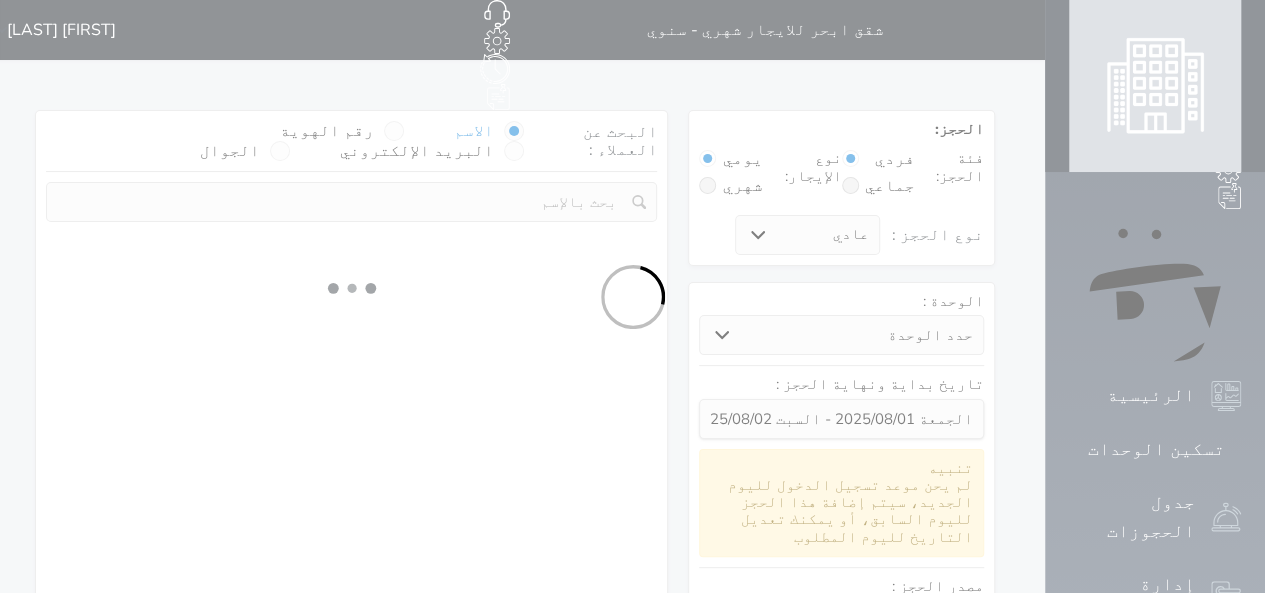 select 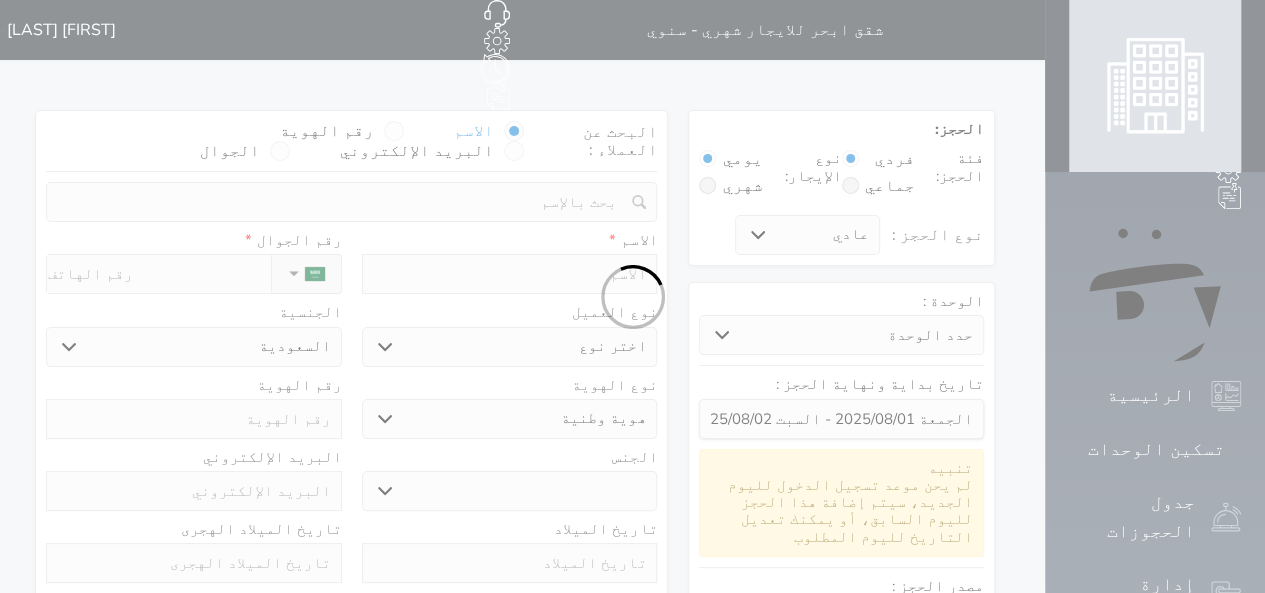select 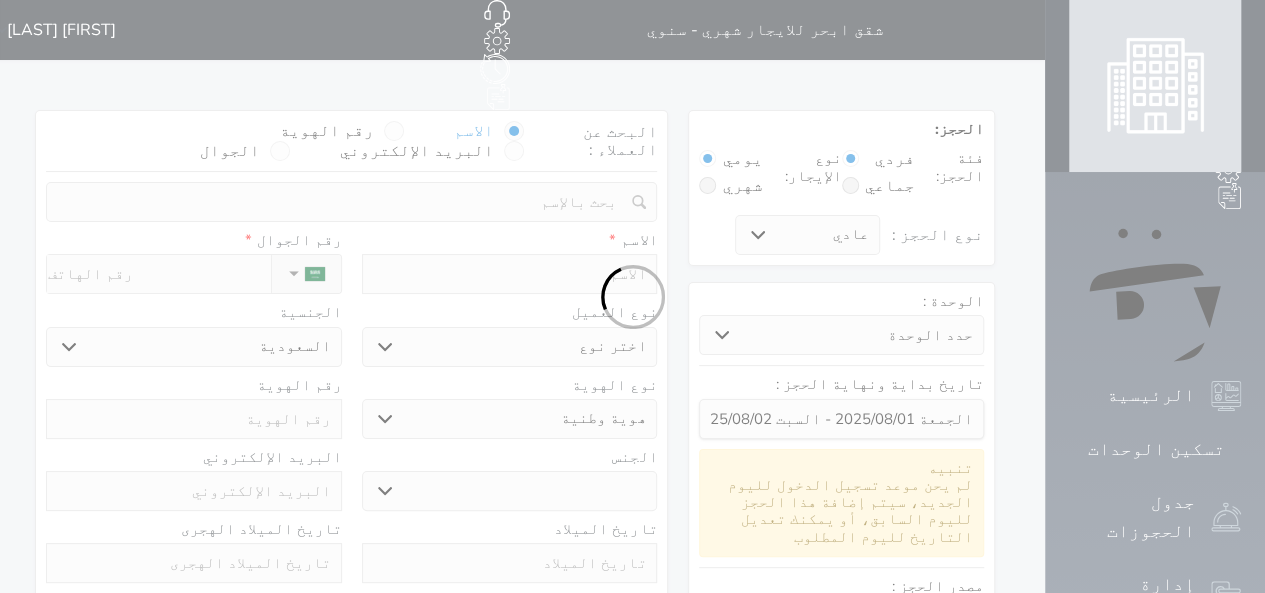 select 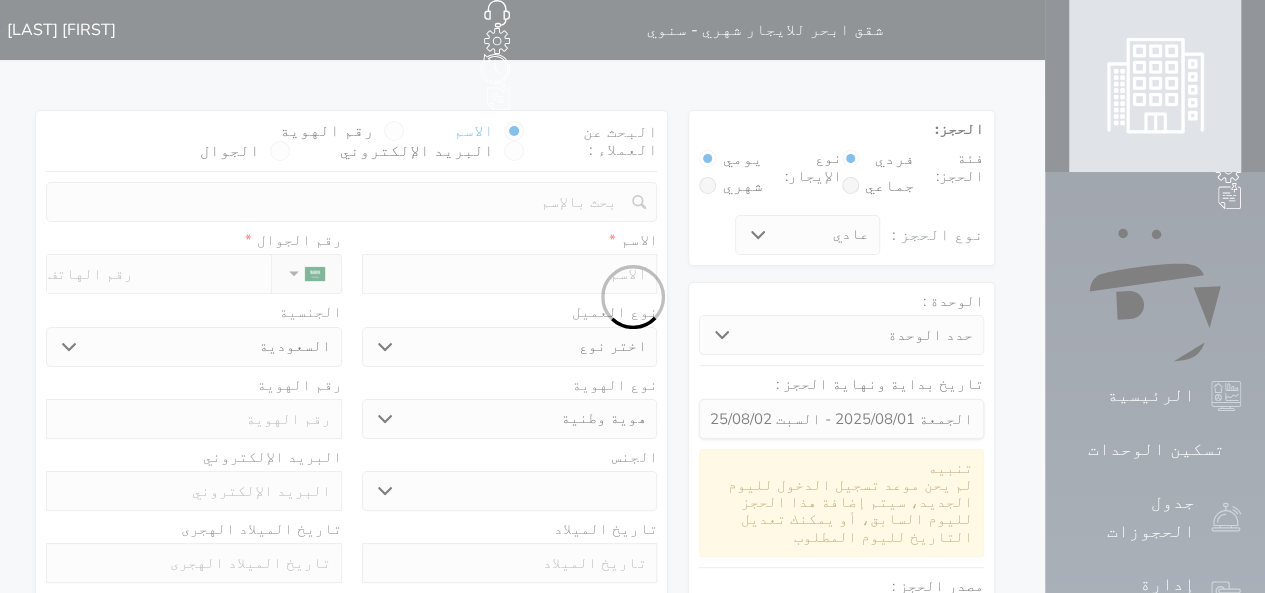select 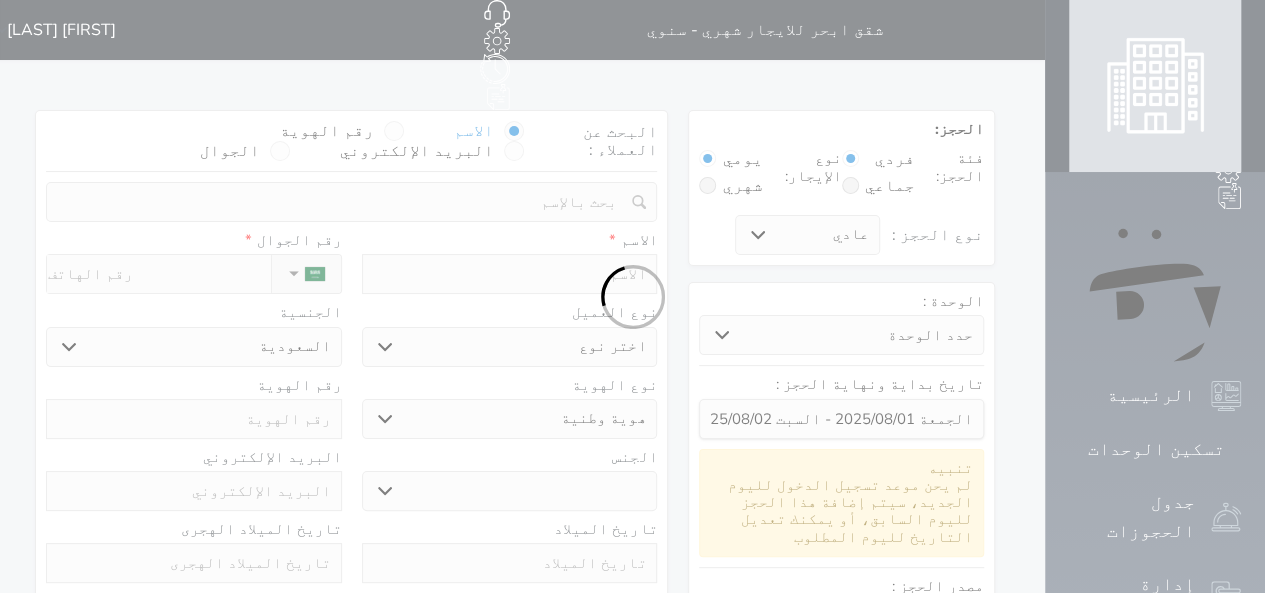 select 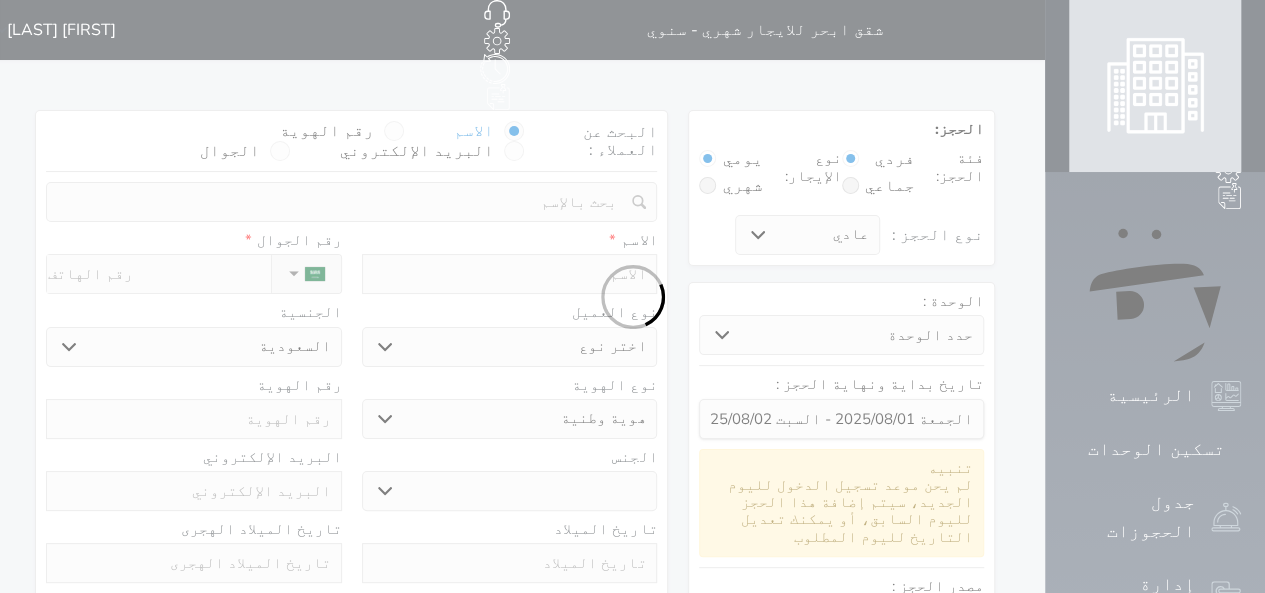 select 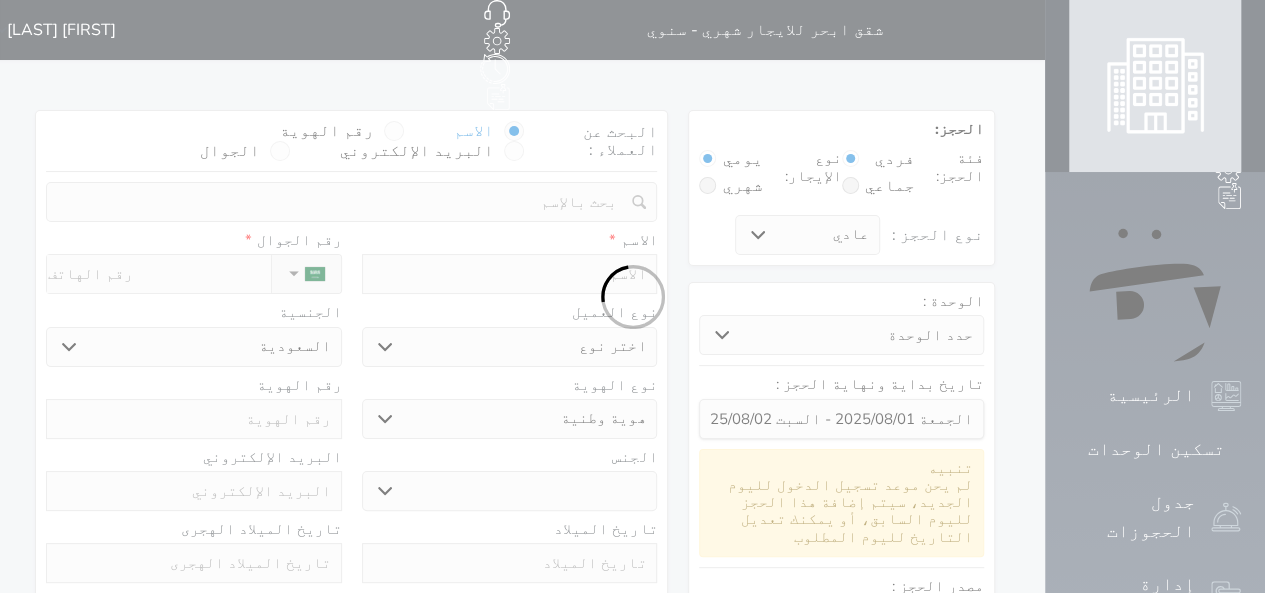 select 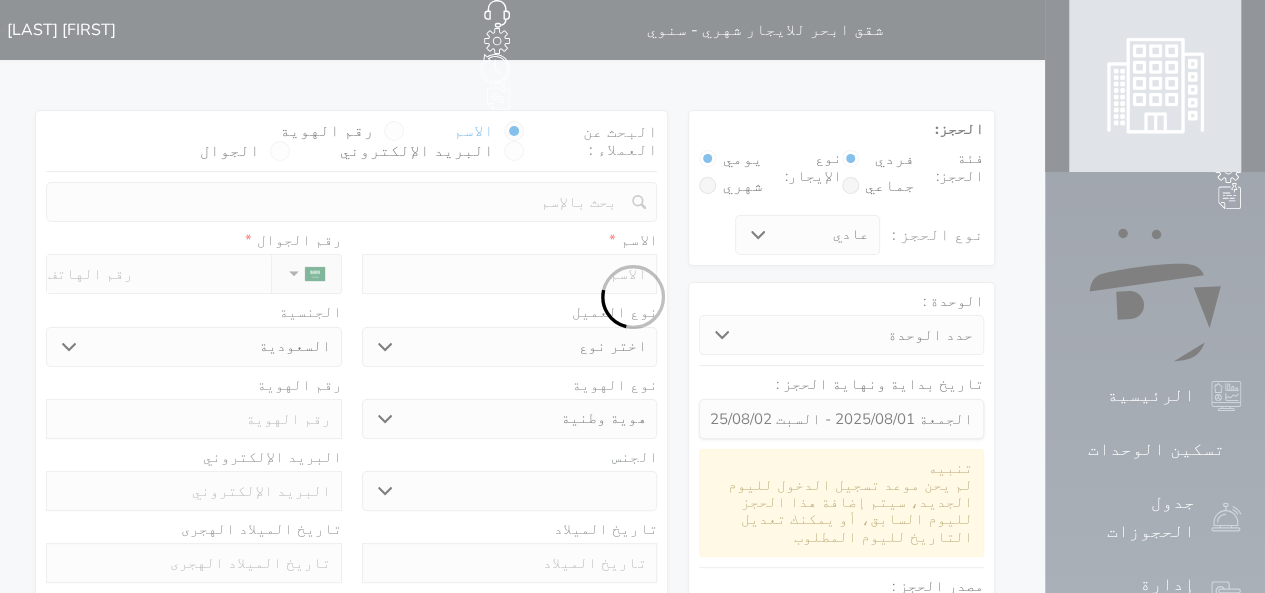 select 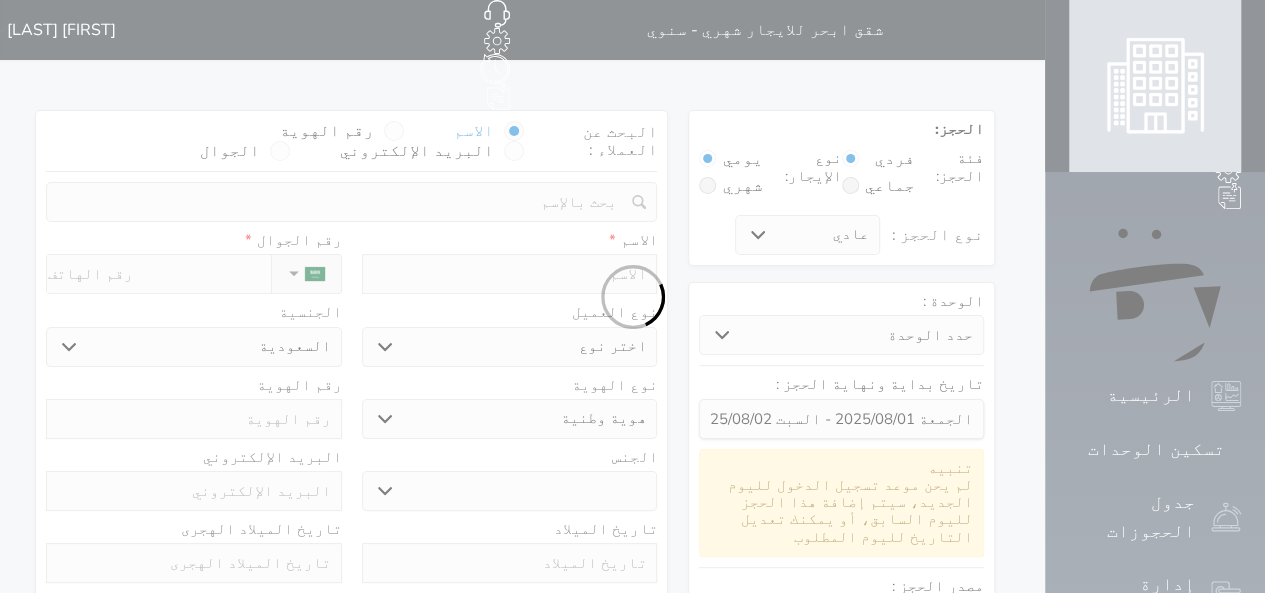 select on "1" 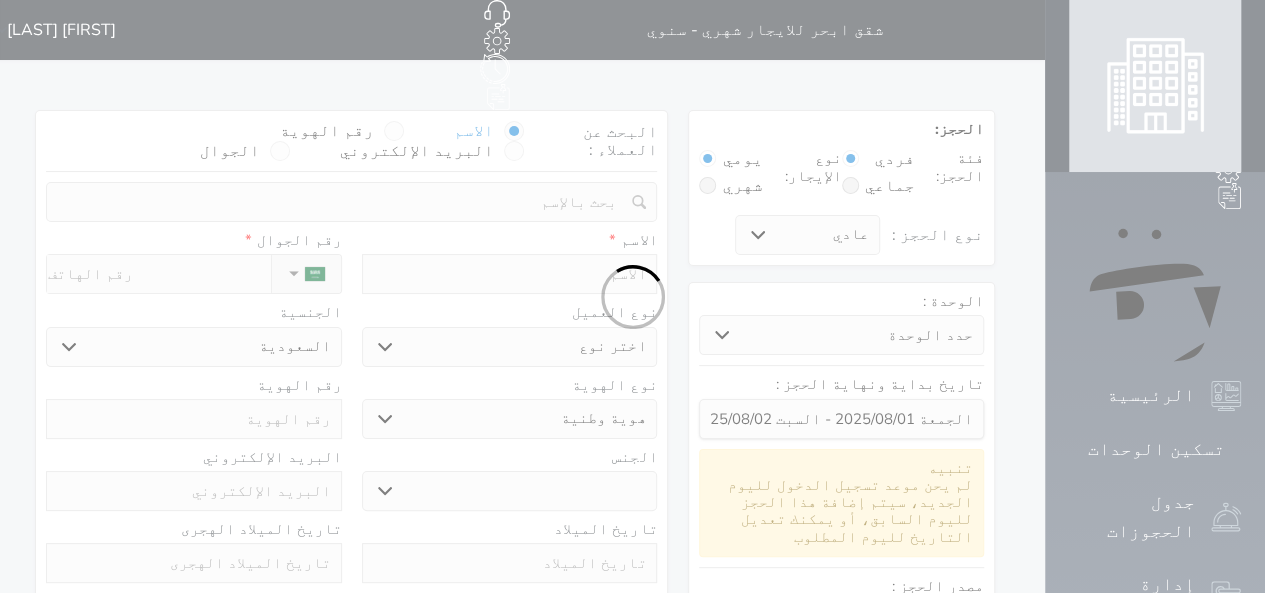 select on "7" 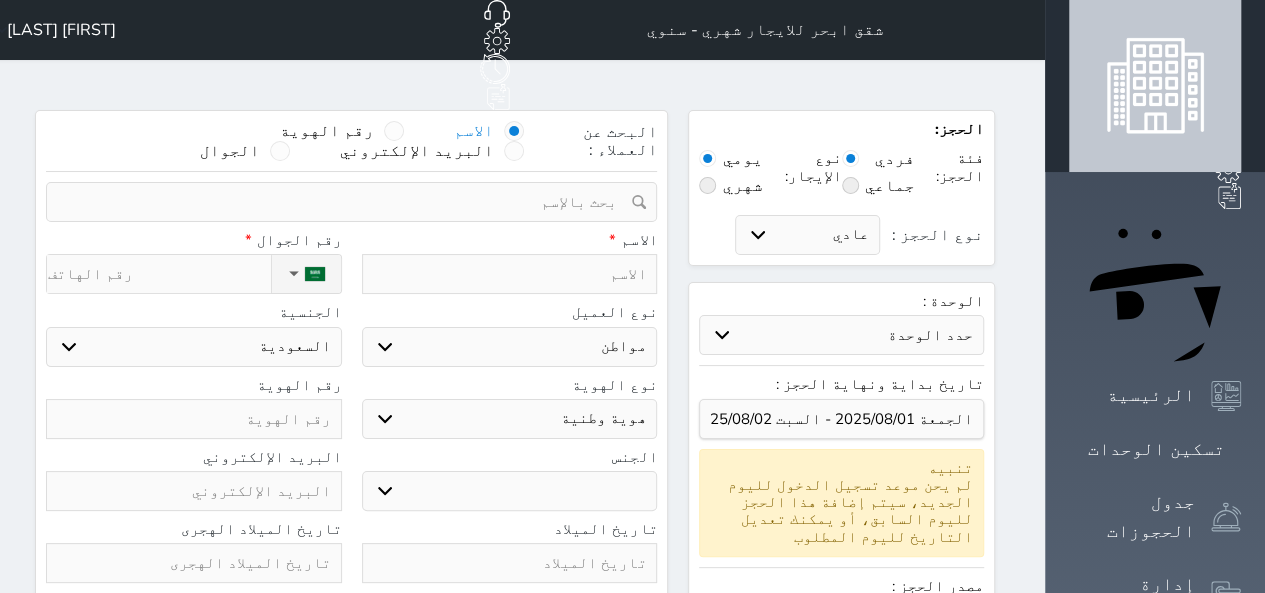 click at bounding box center [707, 185] 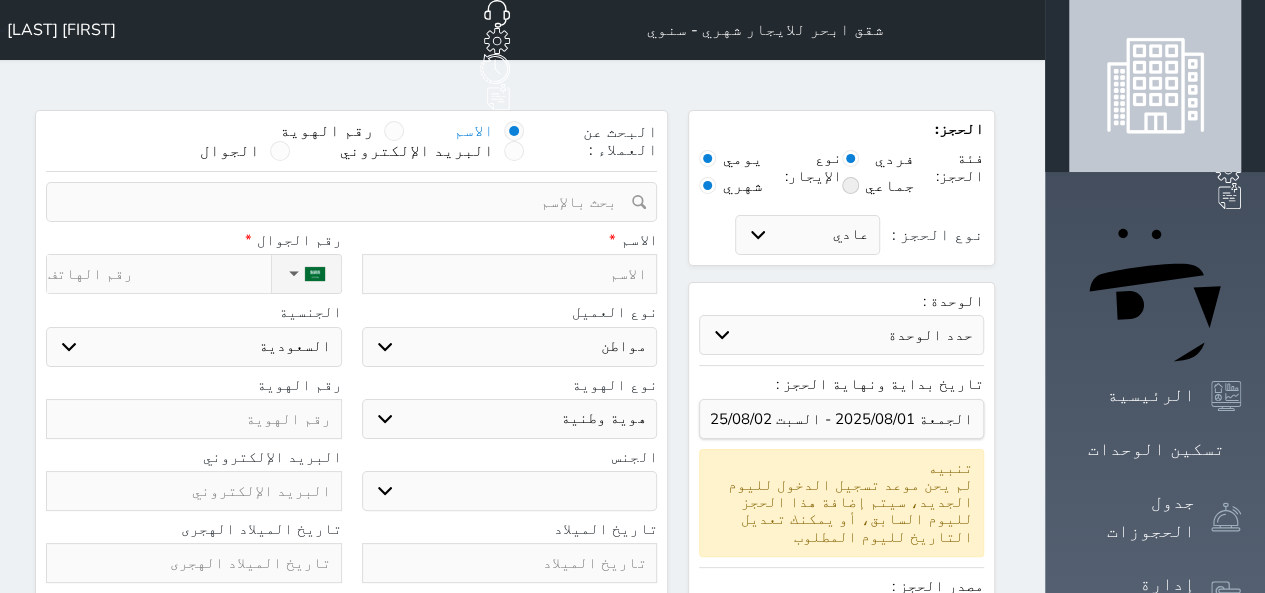 radio on "false" 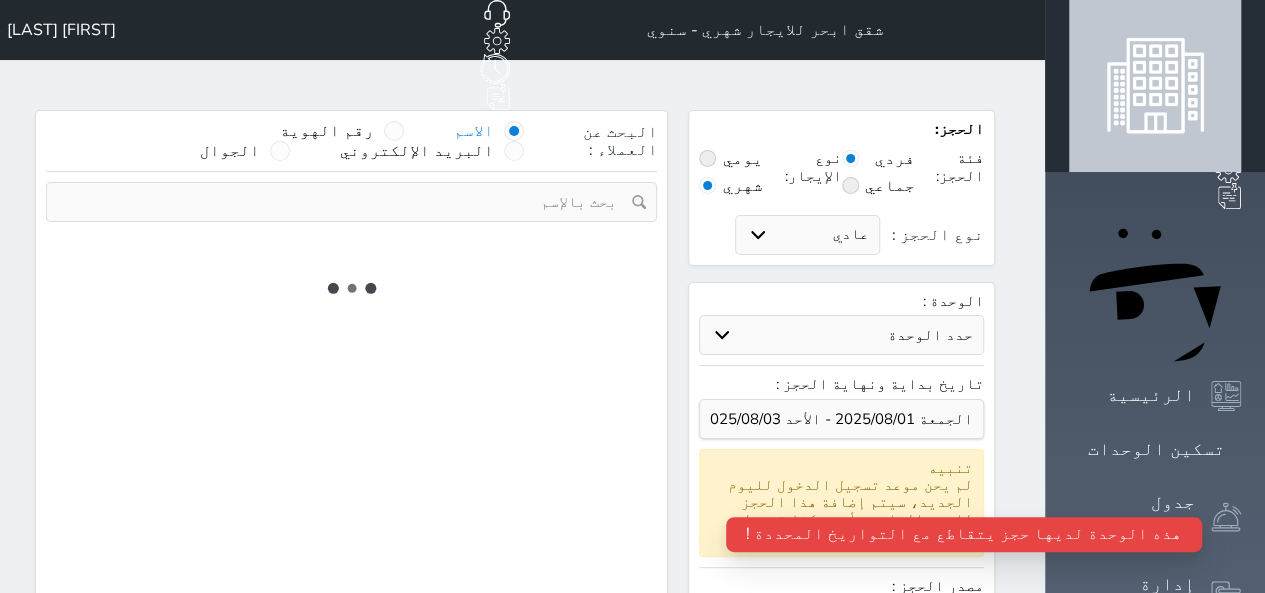 type on "0" 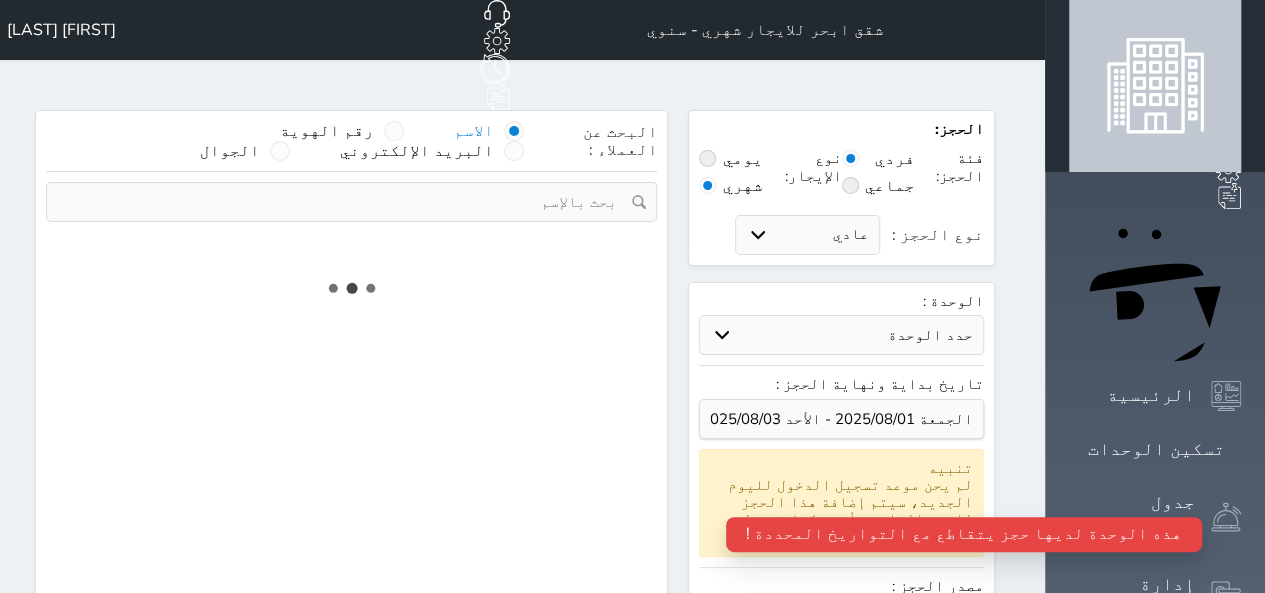 type on "2" 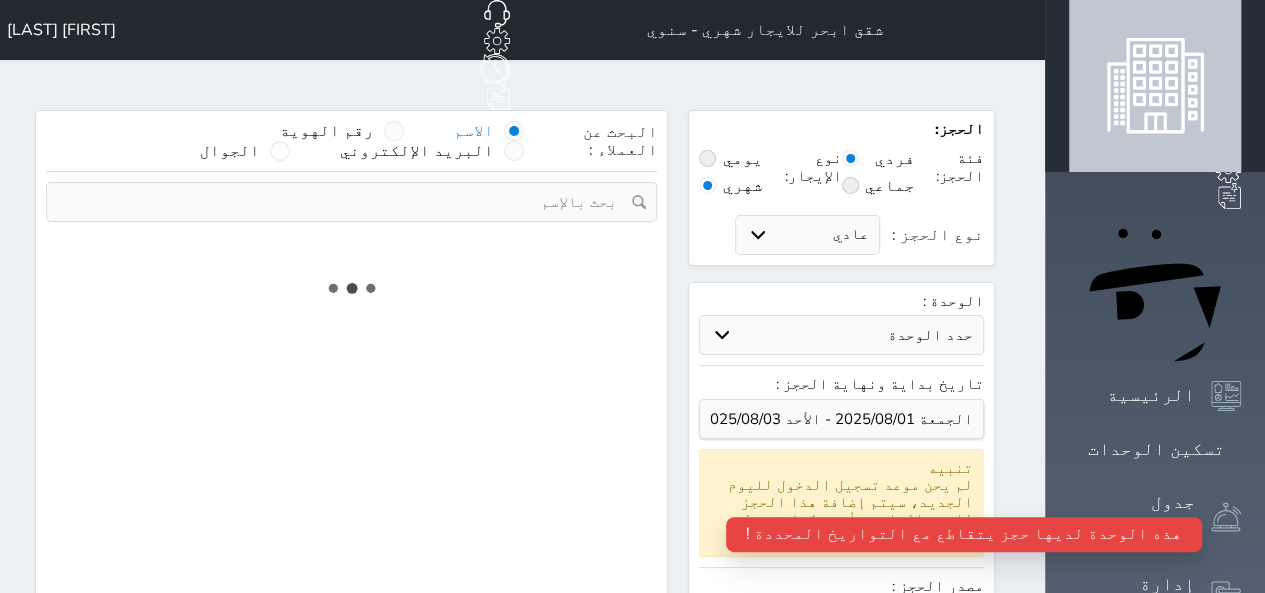 select on "1" 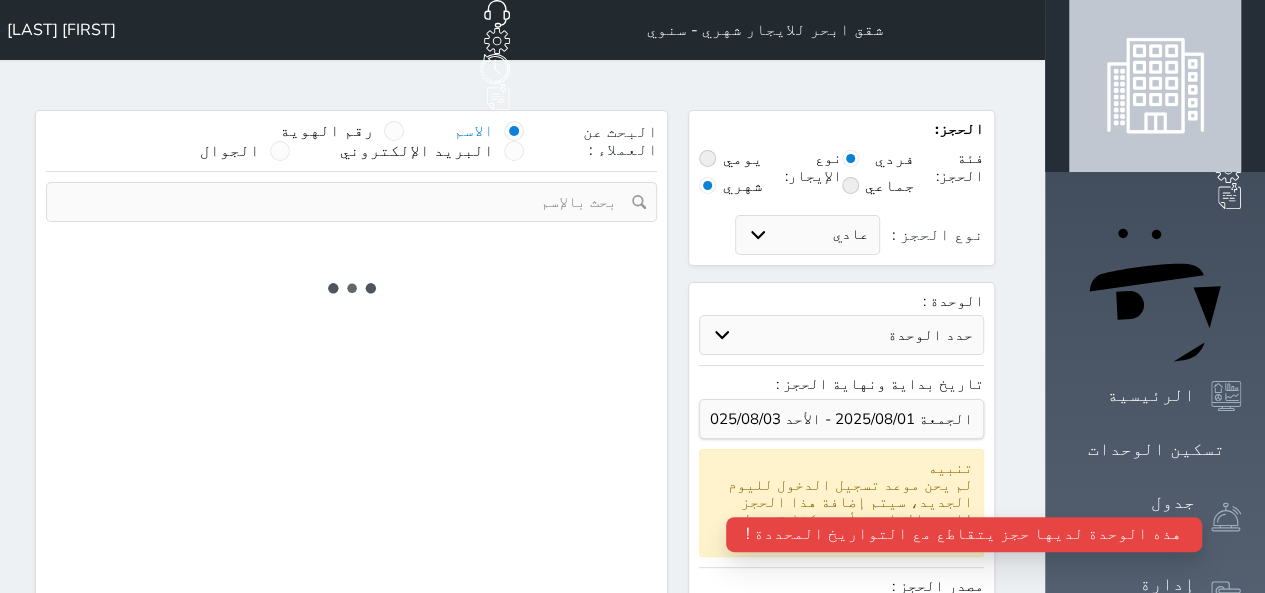 select on "113" 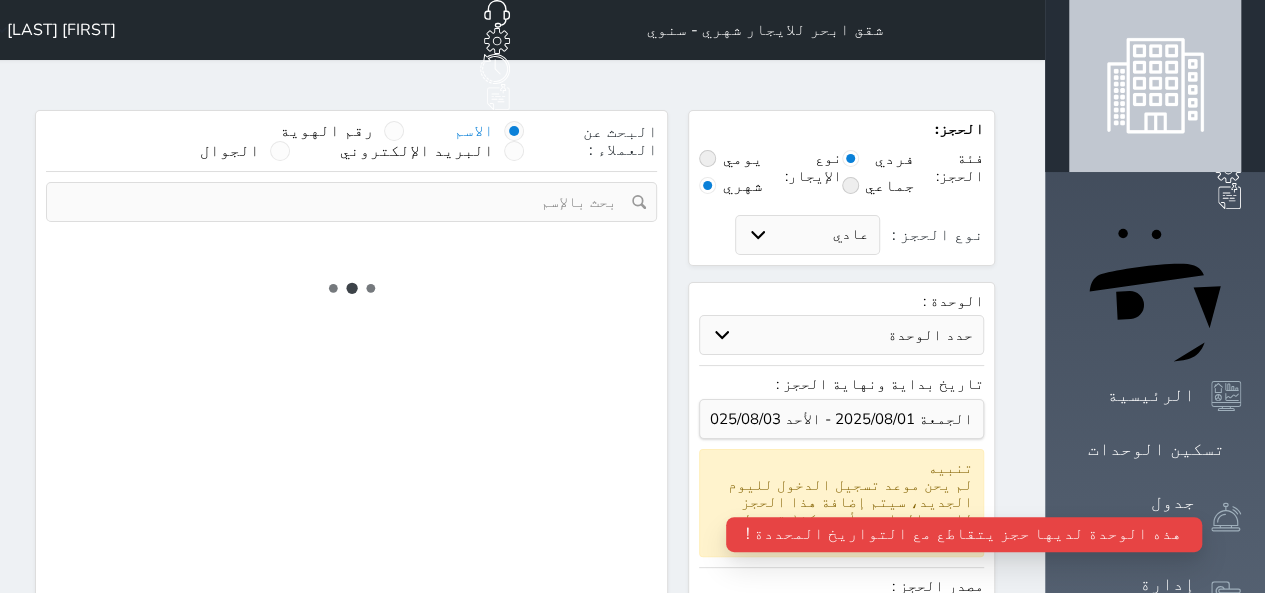select on "1" 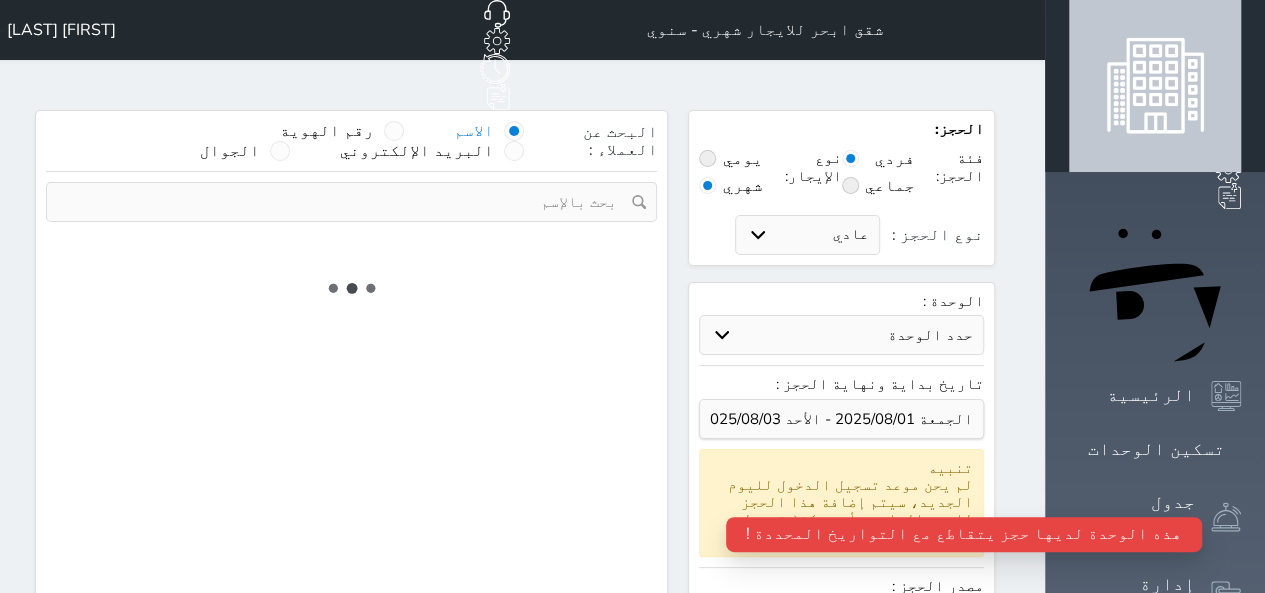 select 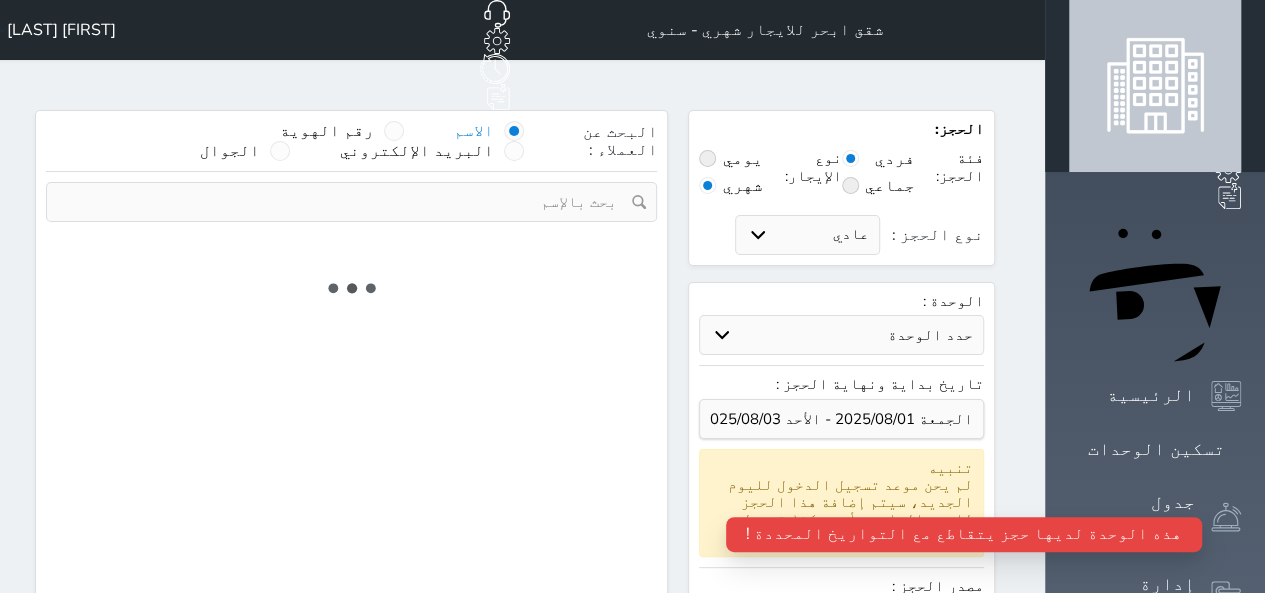 select on "7" 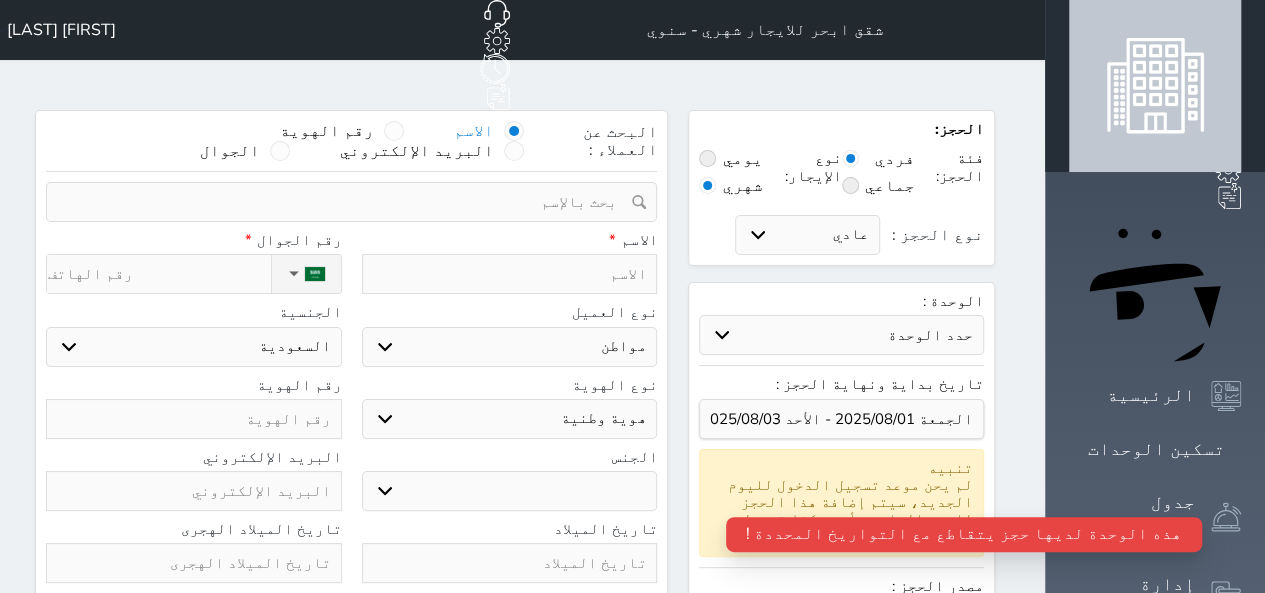 select 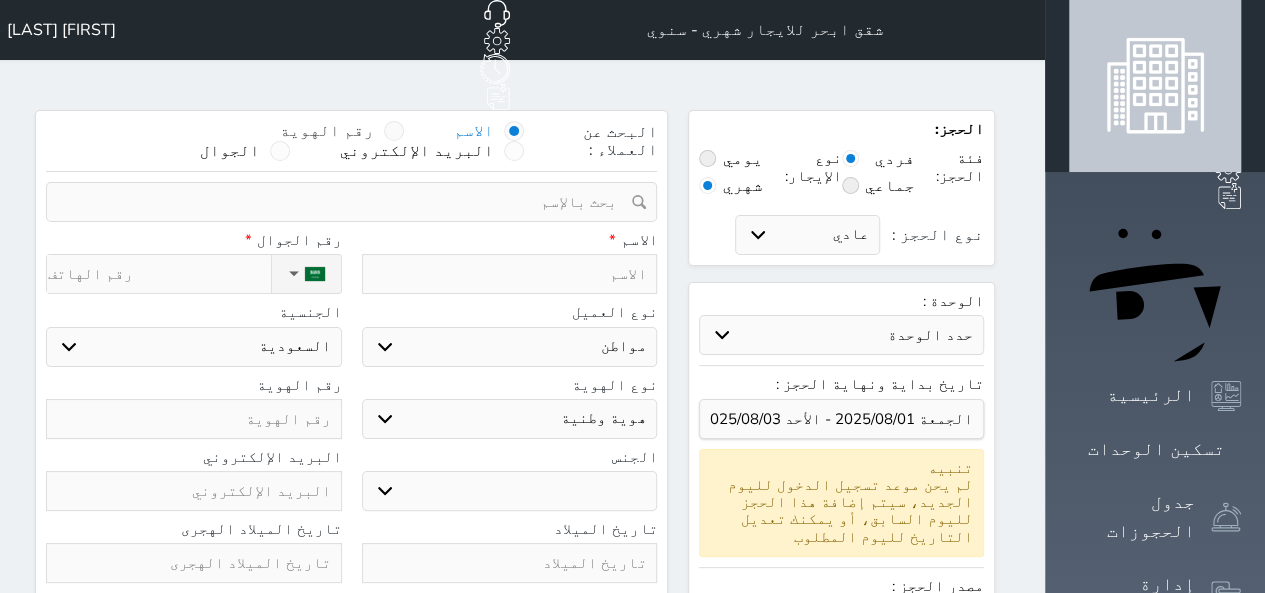 click at bounding box center (394, 131) 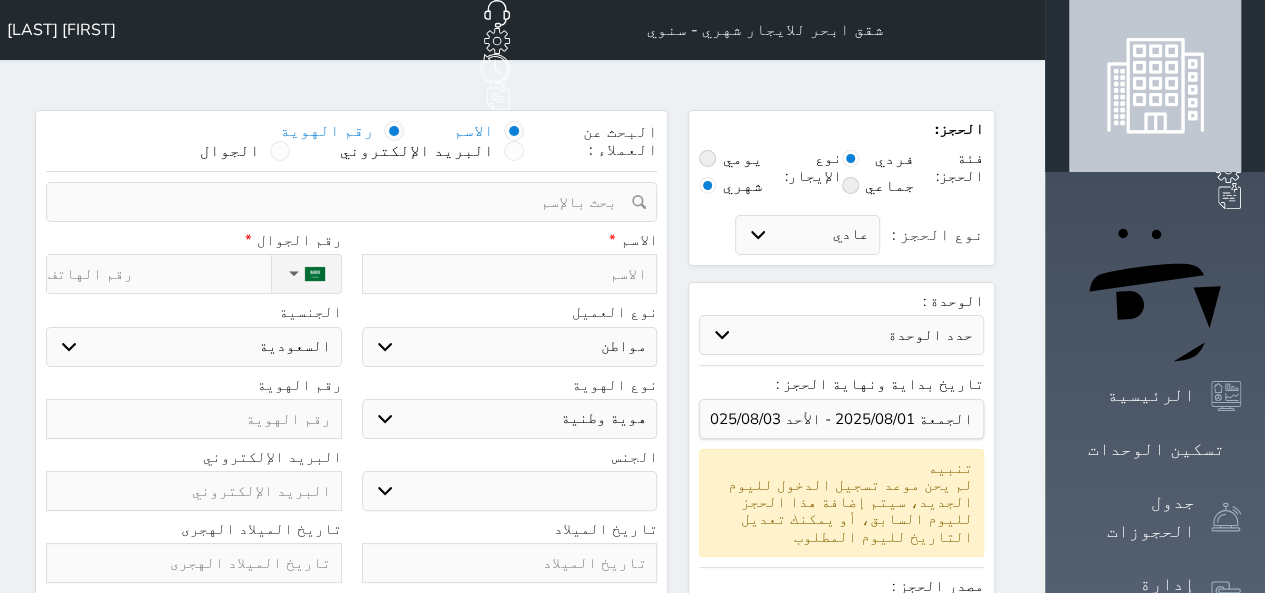 select 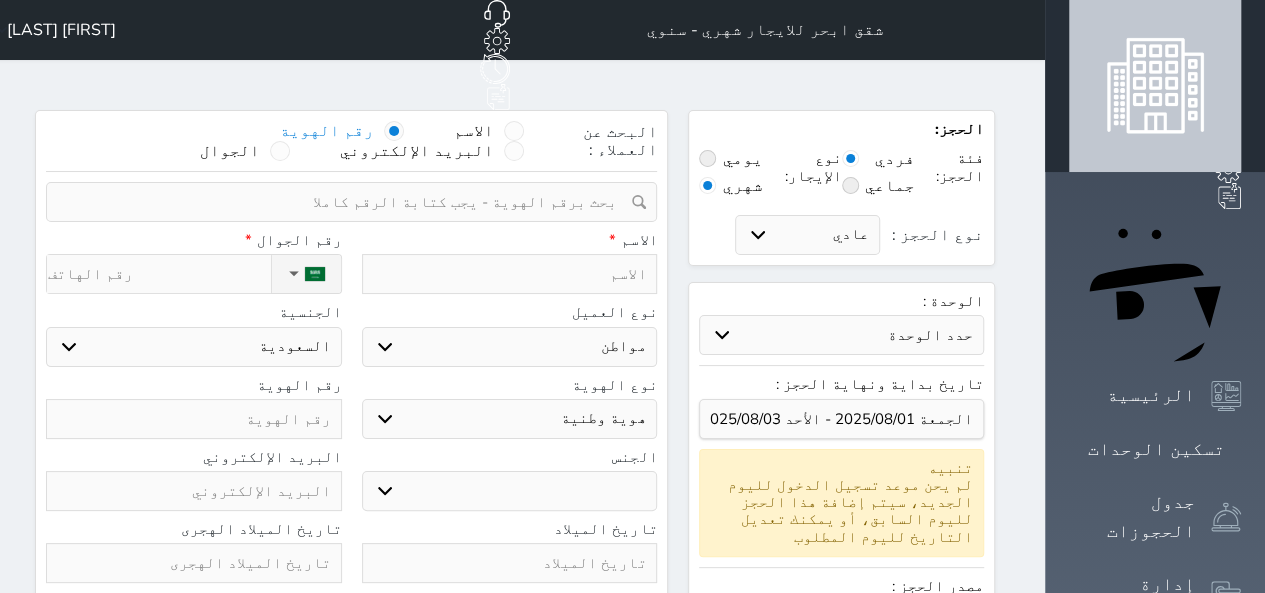 click at bounding box center [344, 202] 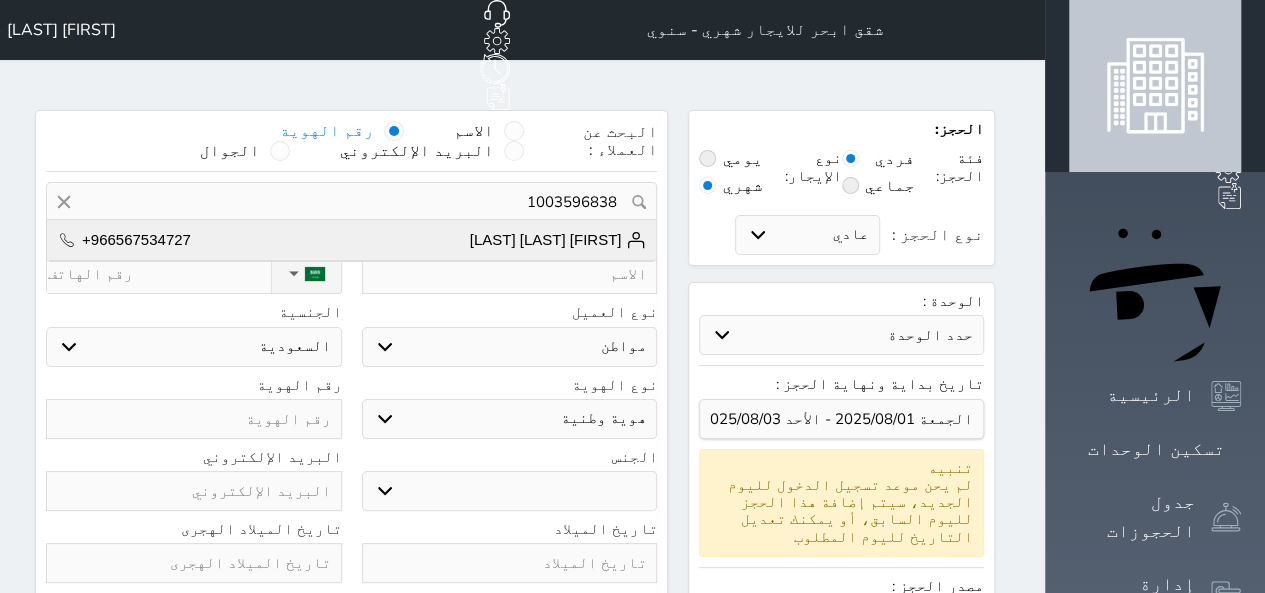 click on "نجاح يحيى احمد الجردي" at bounding box center [558, 240] 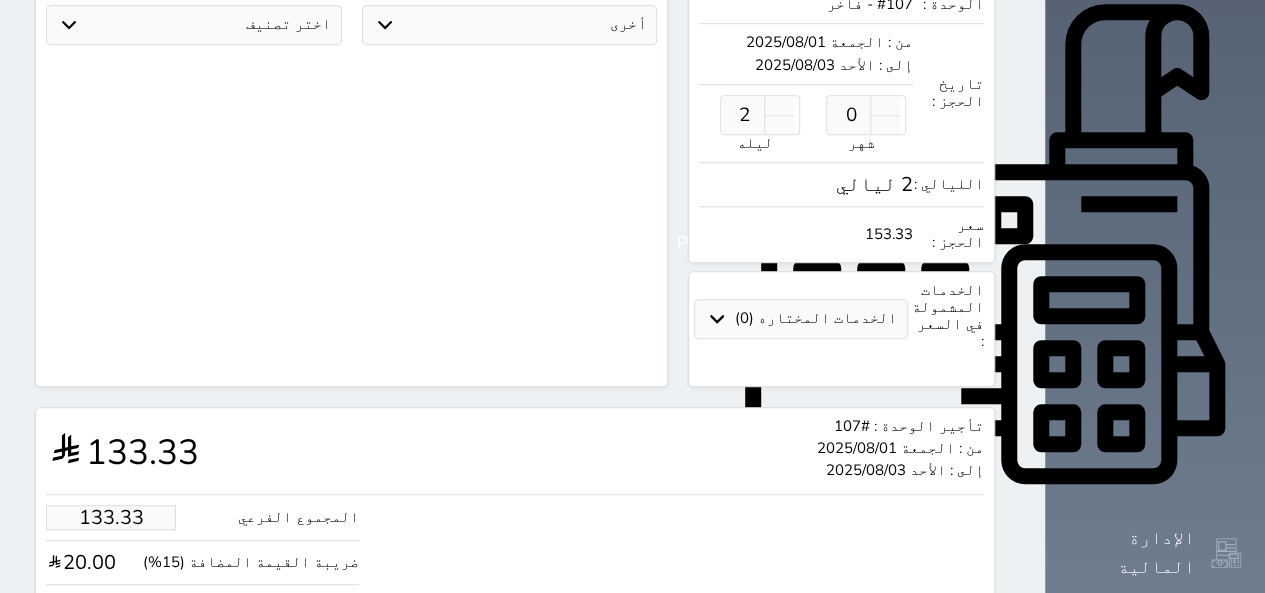scroll, scrollTop: 666, scrollLeft: 0, axis: vertical 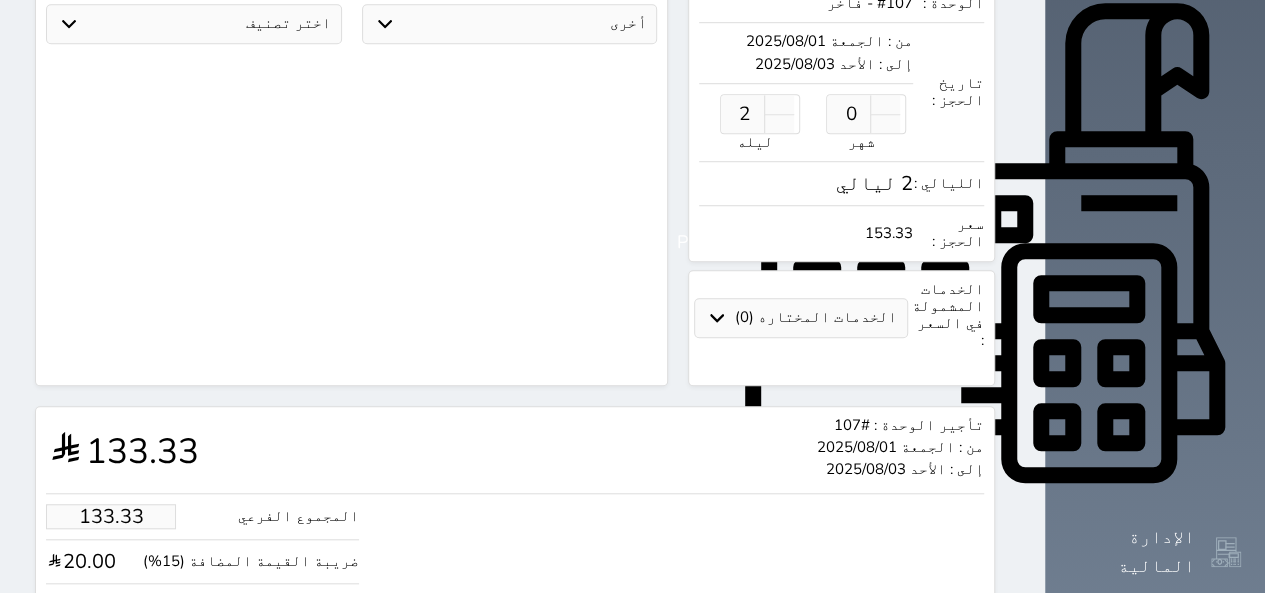 click on "153.33" at bounding box center (111, 606) 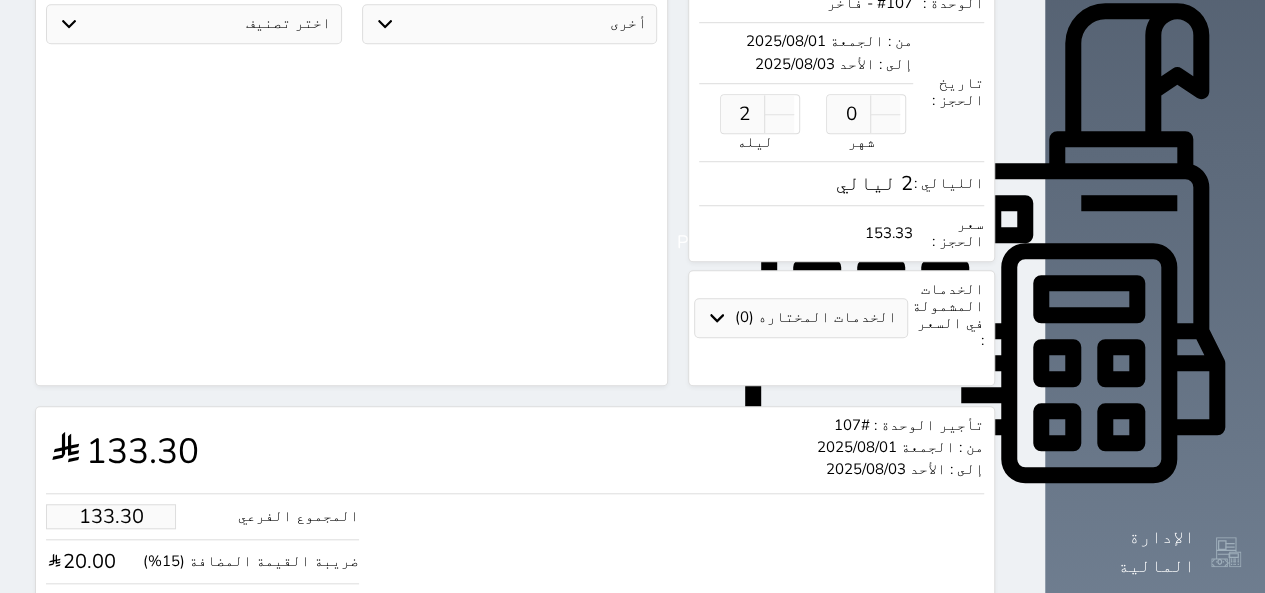 type on "133.04" 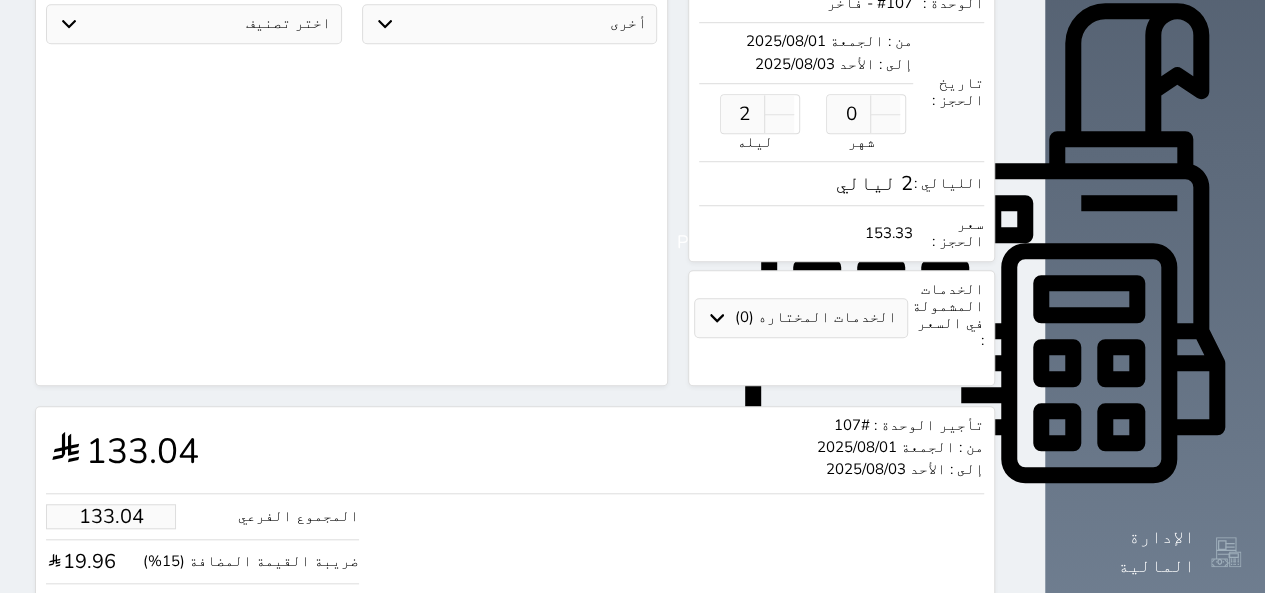 type on "13.04" 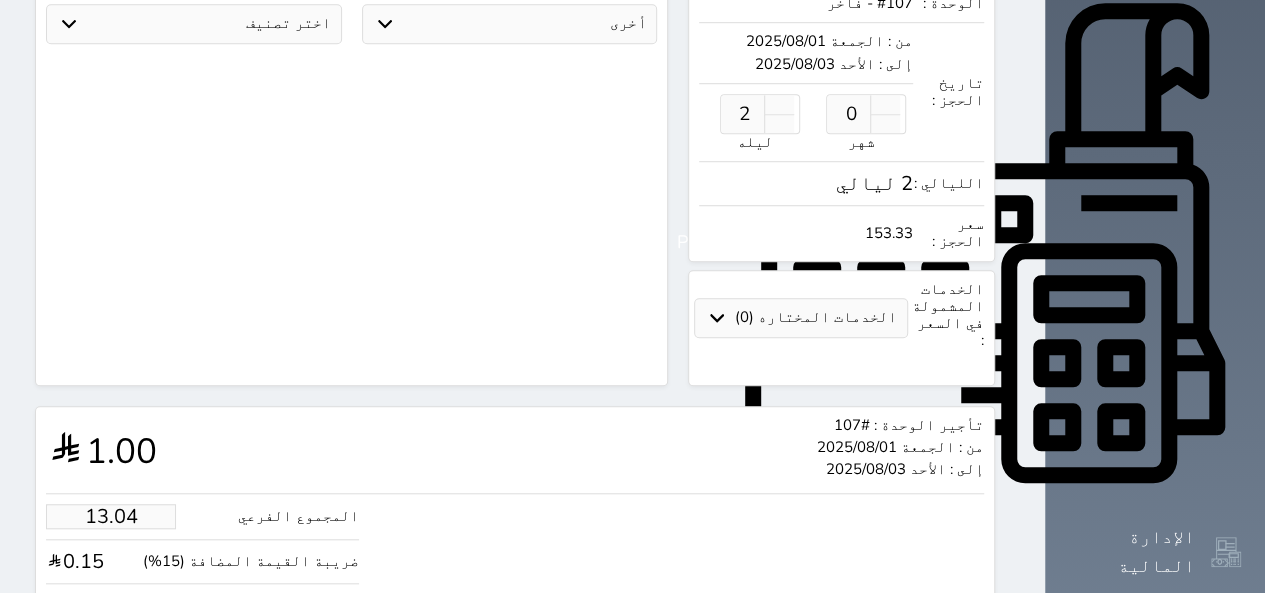 type on "1.00" 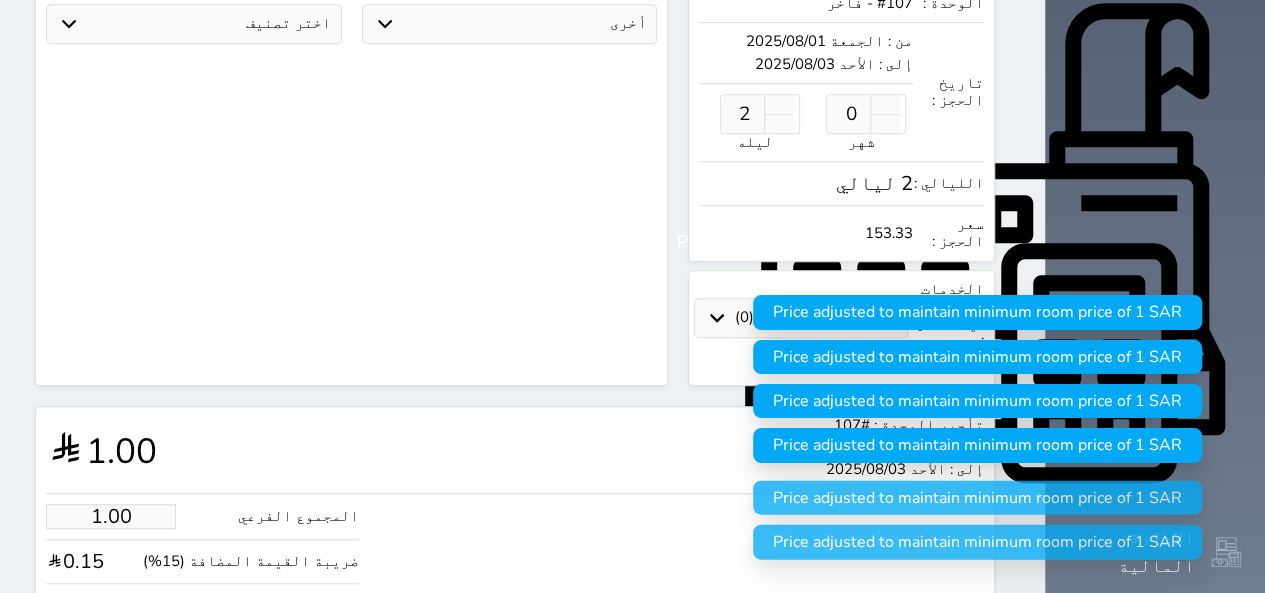 type on "1" 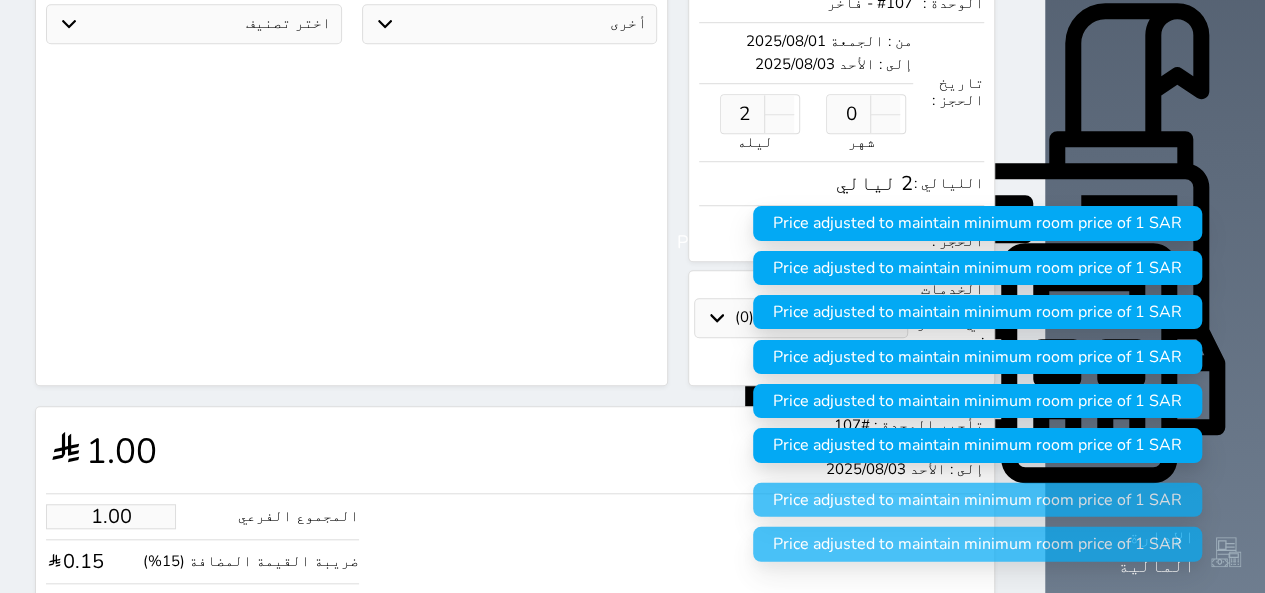 type 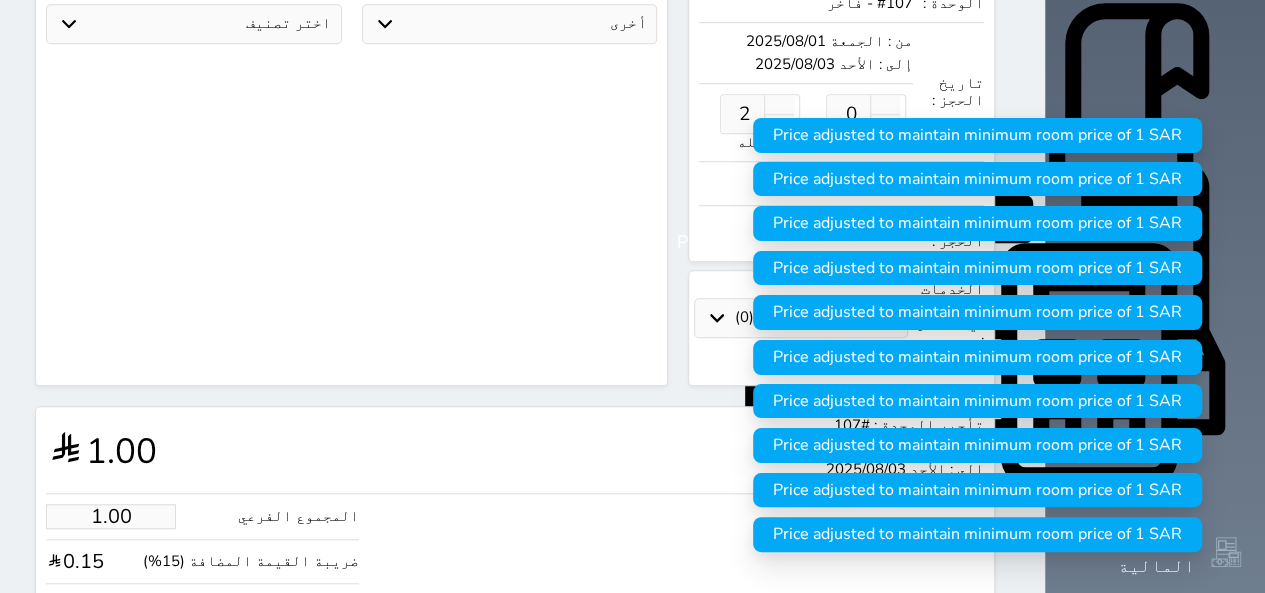 type on "1.74" 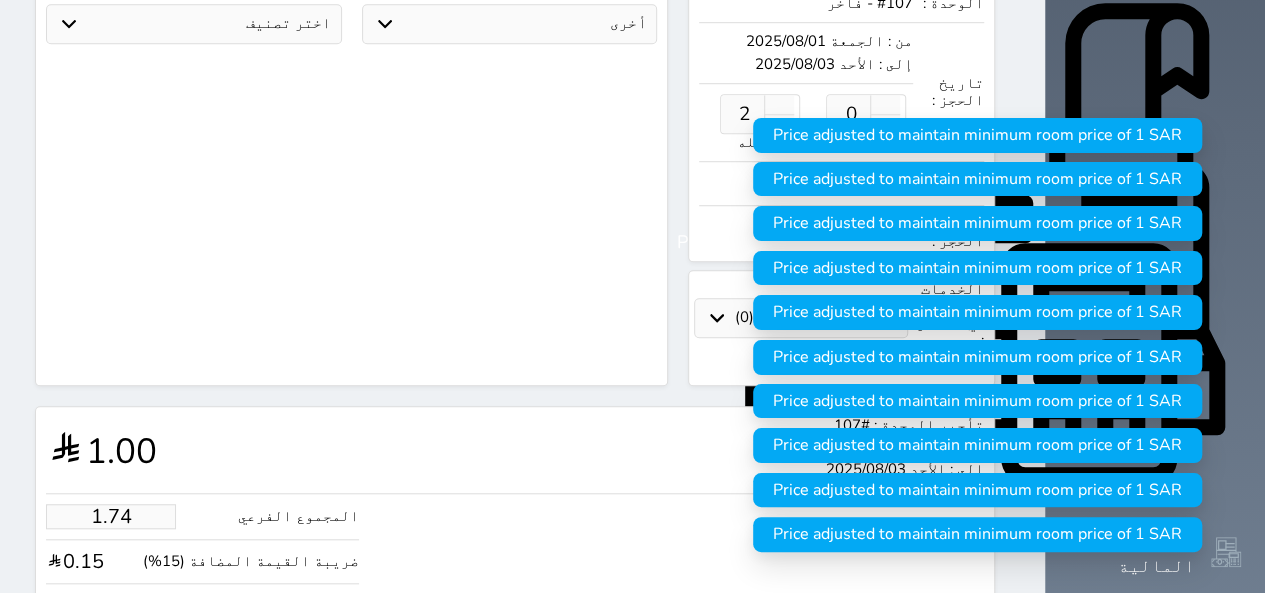 type on "2" 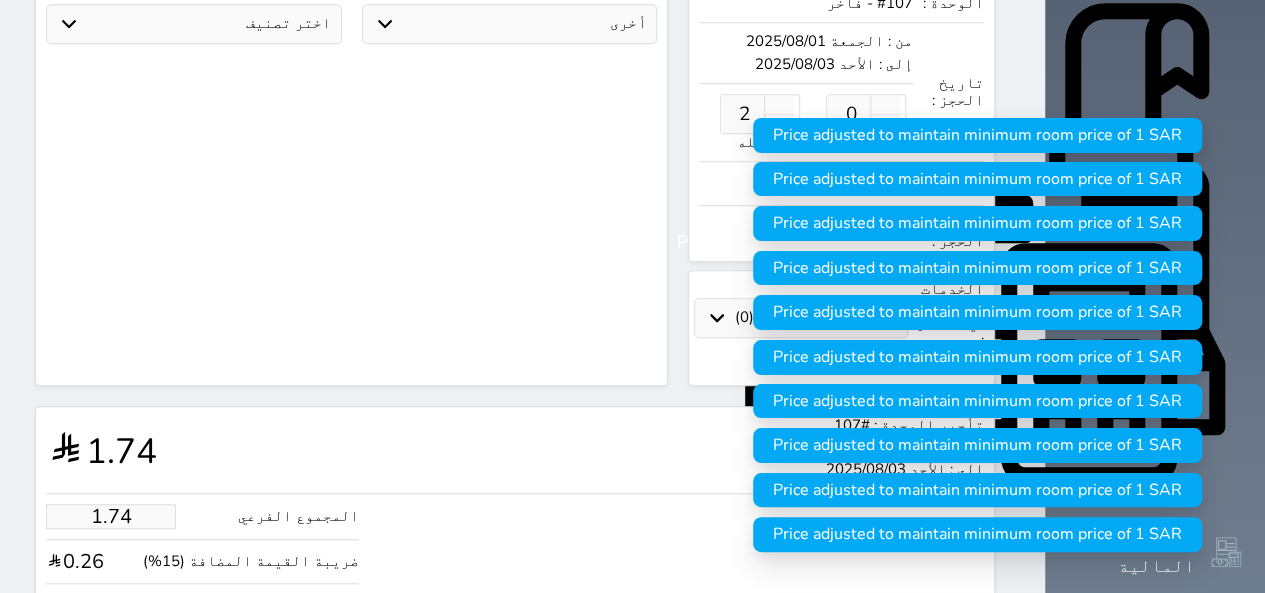 type on "21.74" 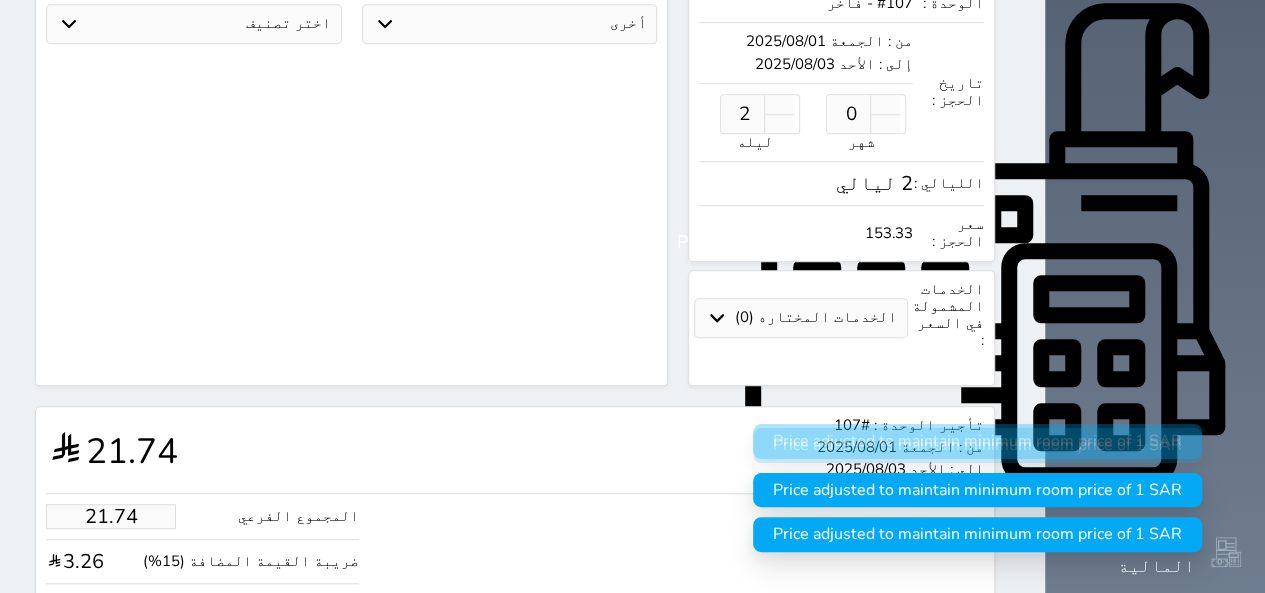 type on "217.39" 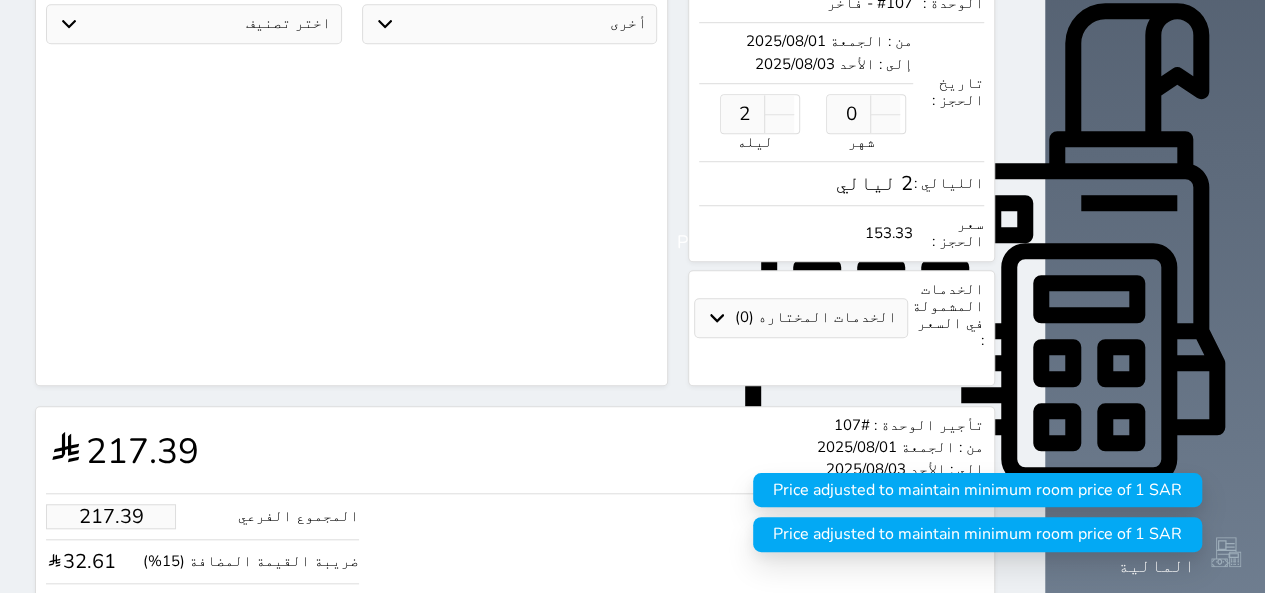 type on "2173.91" 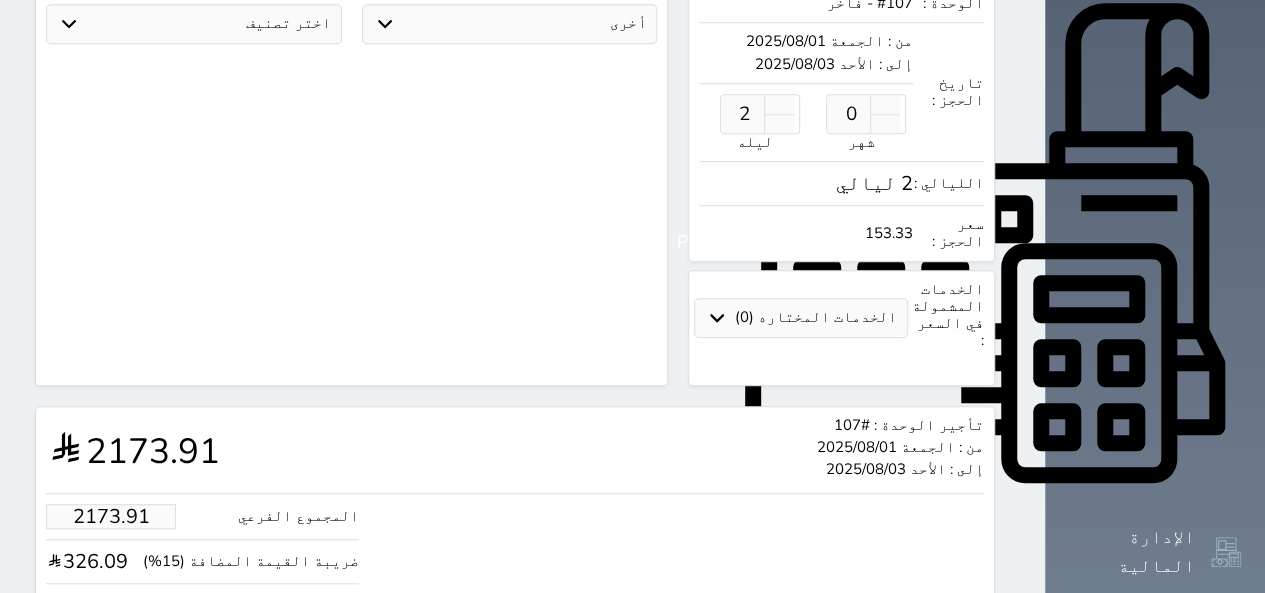 type on "2500.00" 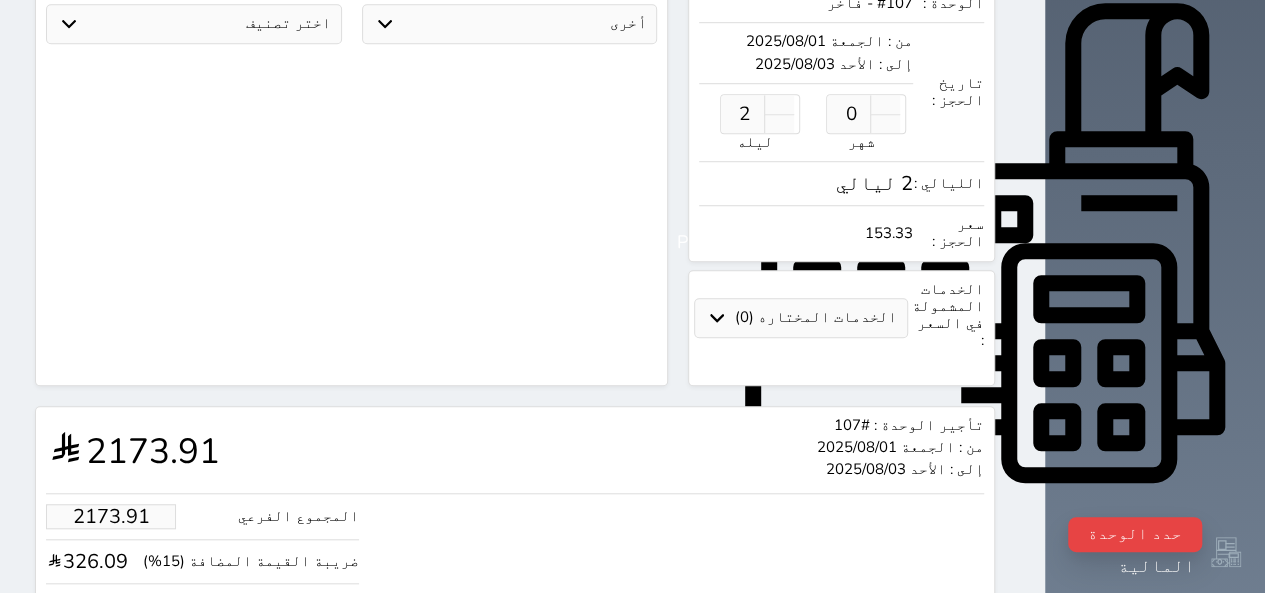 click on "حجز" at bounding box center [128, 667] 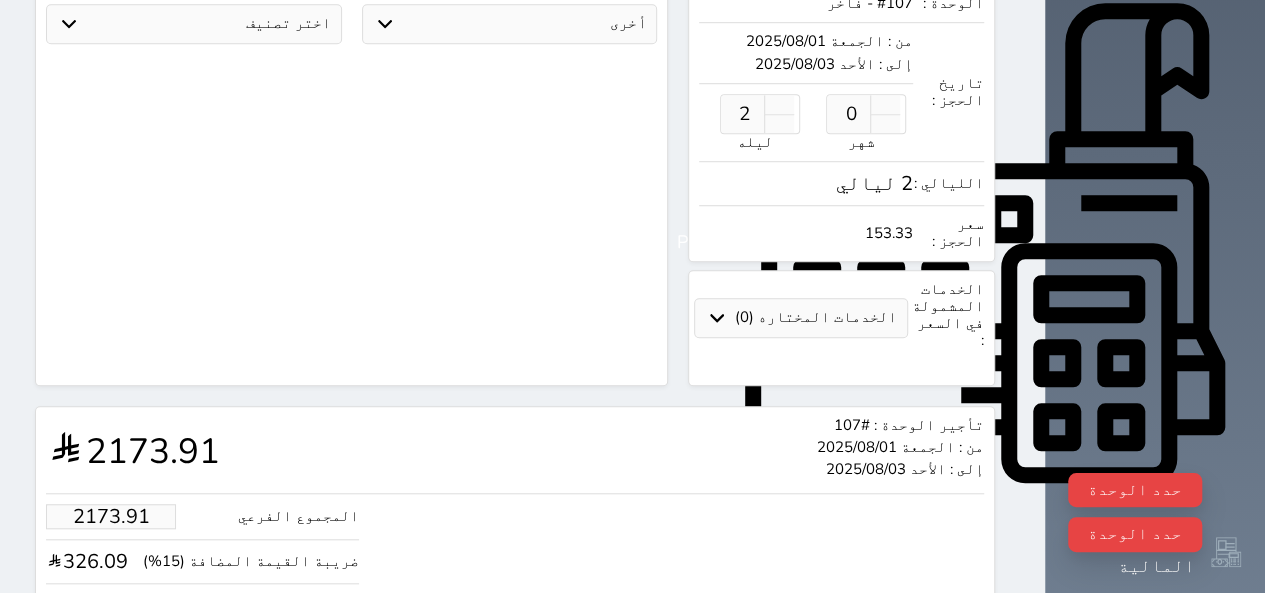 click on "حجز" at bounding box center (128, 667) 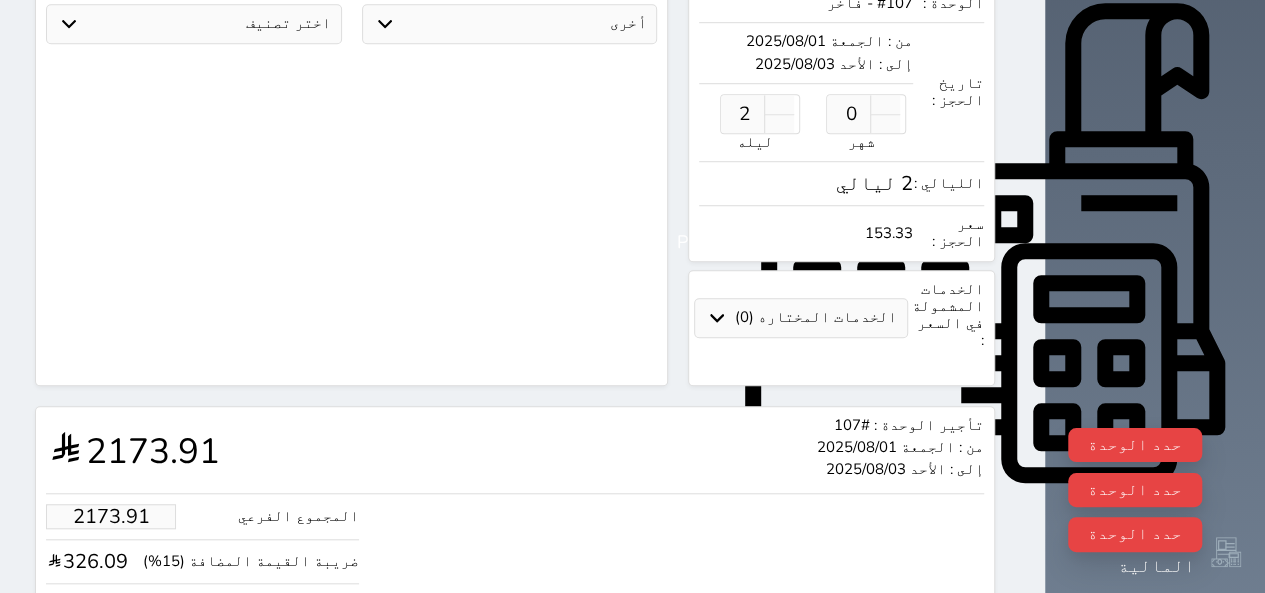 click on "حجز" at bounding box center [128, 667] 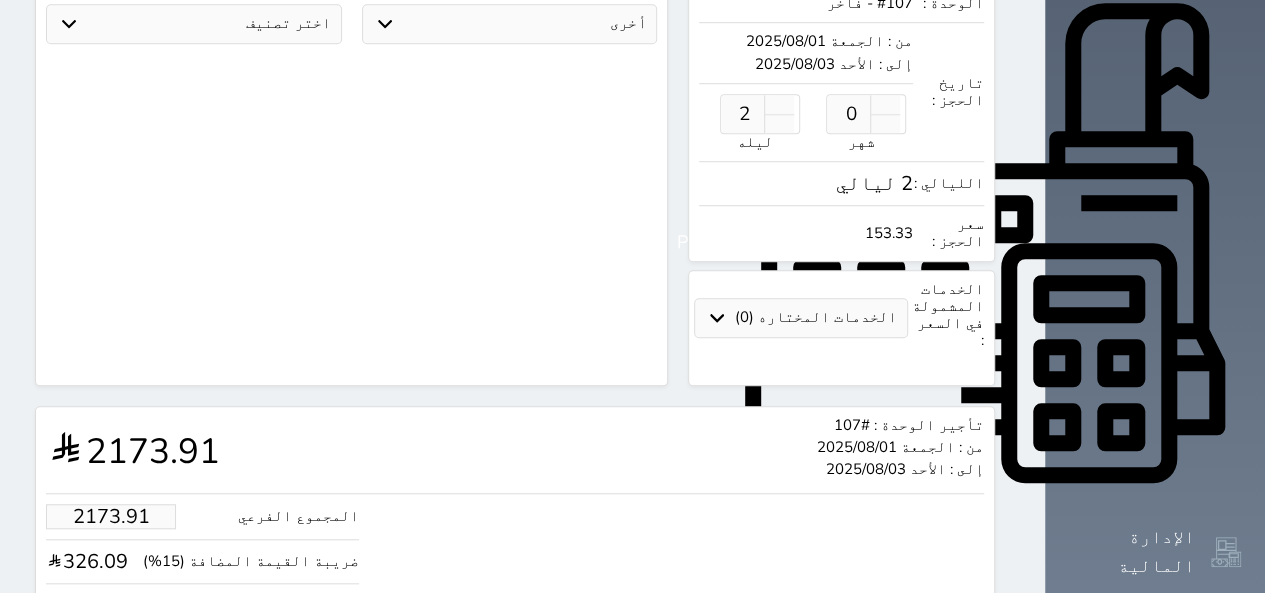 click on "البحث عن العملاء :        الاسم       رقم الهوية       البريد الإلكتروني       الجوال       نجاح يحيى احمد الجردي  ||  +966567534727     تغيير العميل                      ملاحظات                   عرض سجل الحجوزات السابقة         سجل حجوزات العميل نجاح يحيى احمد الجردي                   إجمالى رصيد العميل : 0 ريال     رقم الحجز   الوحدة   من   إلى   نوع الحجز   الرصيد   الاجرائات         النتائج  : من (  ) - إلى  (  )   العدد  :              سجل الكمبيالات الغير محصلة على العميل نجاح يحيى احمد الجردي                 رقم الحجز   المبلغ الكلى    المبلغ المحصل    المبلغ المتبقى    تاريخ الإستحقاق         النتائج  : من (  ) - إلى  (  )   العدد  : 0     الاسم *     *" at bounding box center [351, -85] 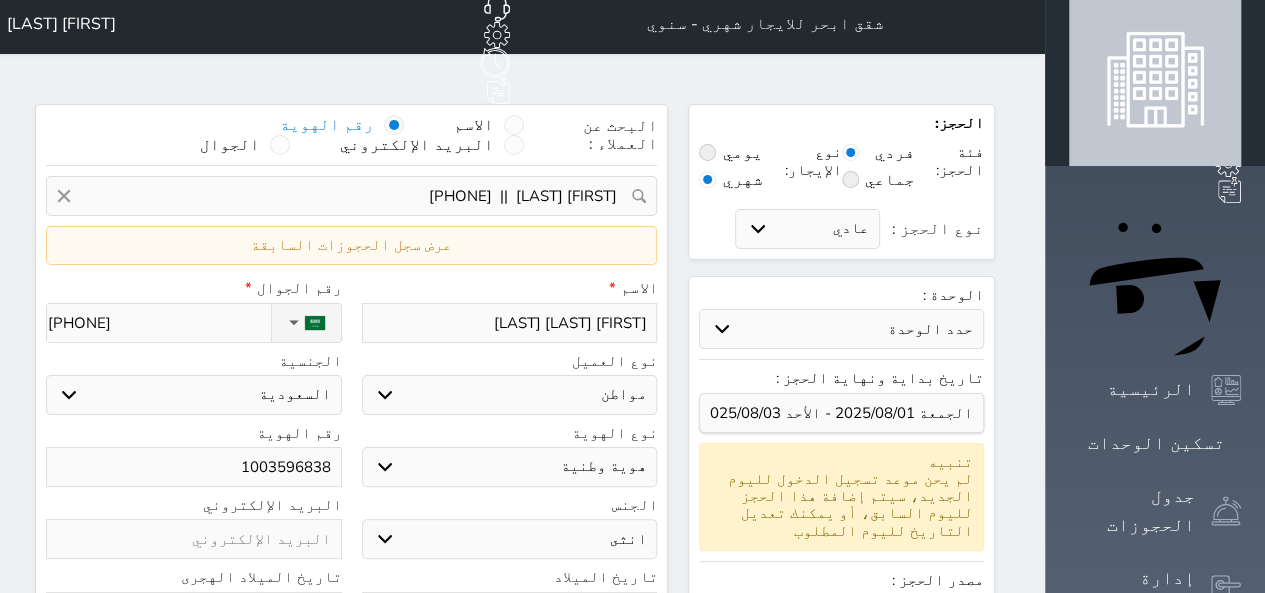 scroll, scrollTop: 0, scrollLeft: 0, axis: both 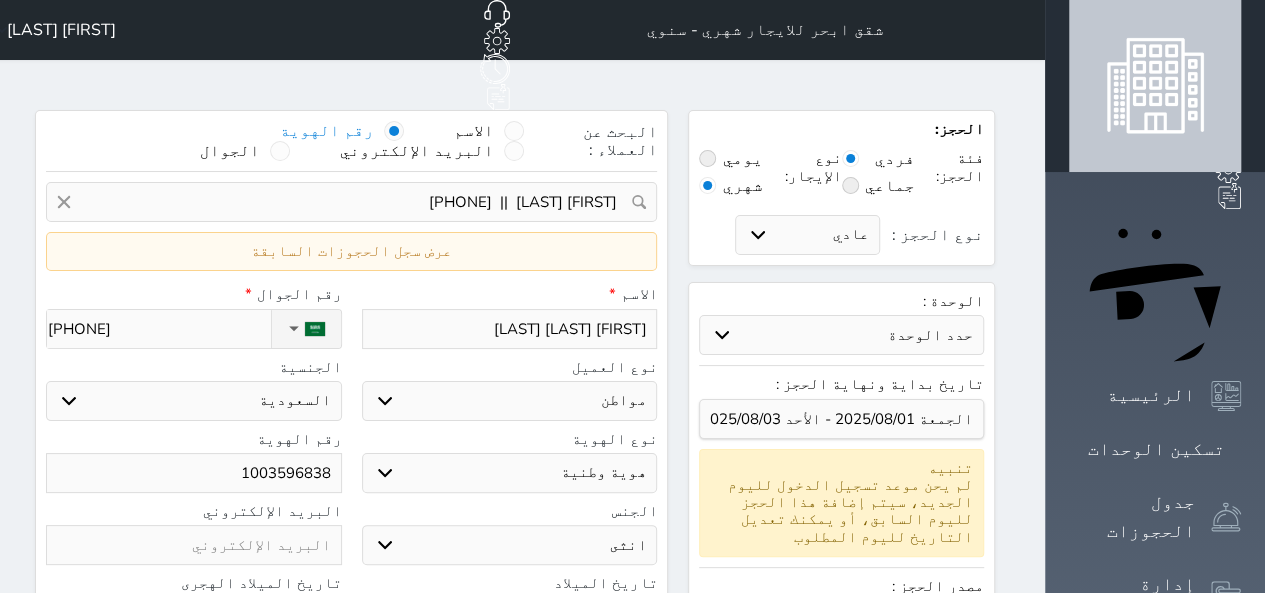 click on "حدد الوحدة
#2250 - فيلا دورين 3 غرف نوم 2 صاله
#2249 - استوديو فاخر دور اول
#2246 - شقه ثنائية الدور دوبلكس غرفة وصاله
#2245 - شقه ثنائية الدور دوبلكس غرفة وصاله
#2243 - شقه ثنائية الدور دوبلكس غرفة وصاله
#2240 - استوديو فاخر دور اول
#2238 - استوديو فاخر دور اول
#2237 - استوديو فاخر دور اول
#2236 - استوديو فاخر دور اول
#2233 - استوديو فاخر دور اول
#2231 - شقه ثنائية الدور دوبلكس غرفة وصاله
#1121 - استوديو" at bounding box center [841, 335] 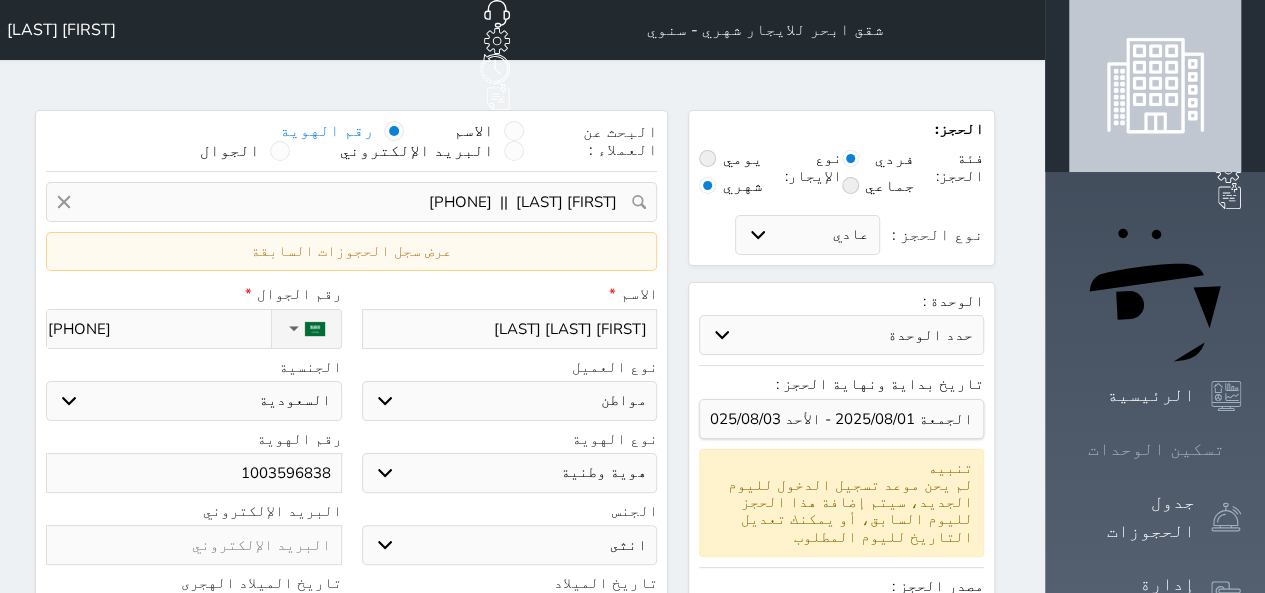 click 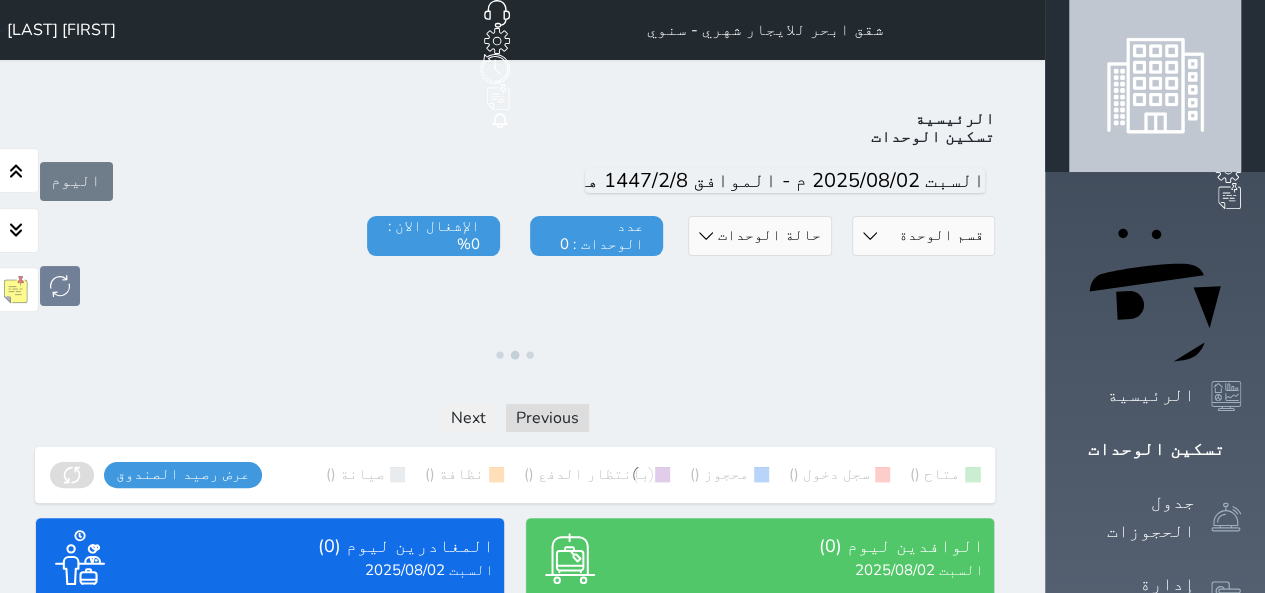 click on "قسم الوحدة   البيت الازرق تجاري اقتصادي فاخر" at bounding box center [923, 236] 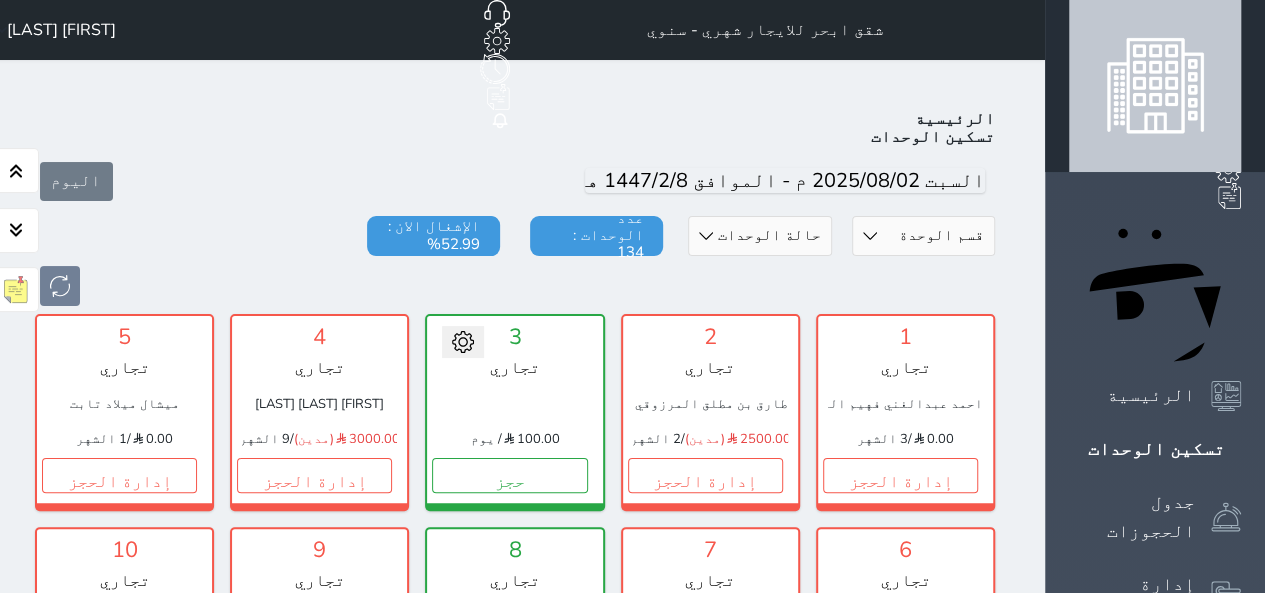 scroll, scrollTop: 78, scrollLeft: 0, axis: vertical 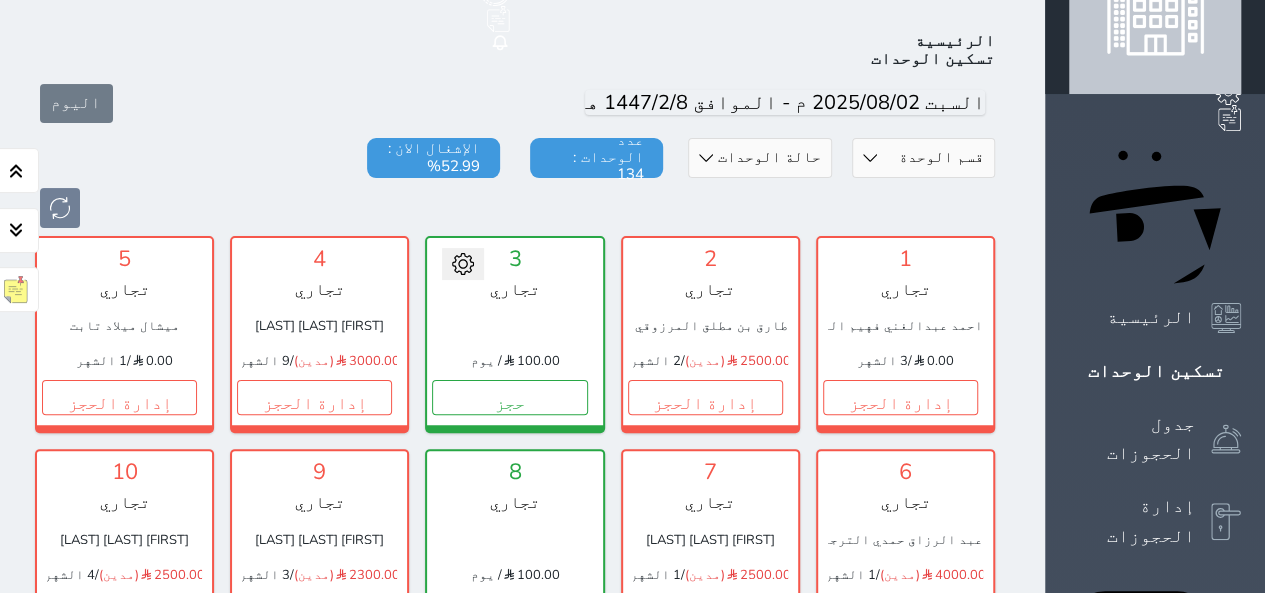 select on "3804" 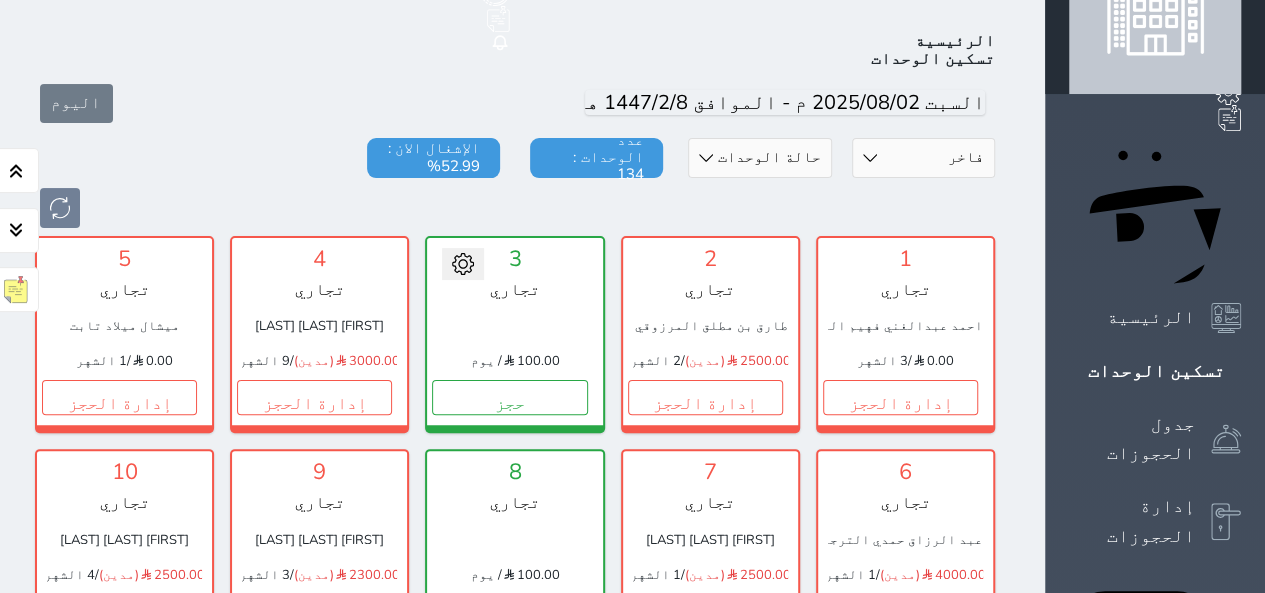 click on "قسم الوحدة   البيت الازرق تجاري اقتصادي فاخر" at bounding box center [923, 158] 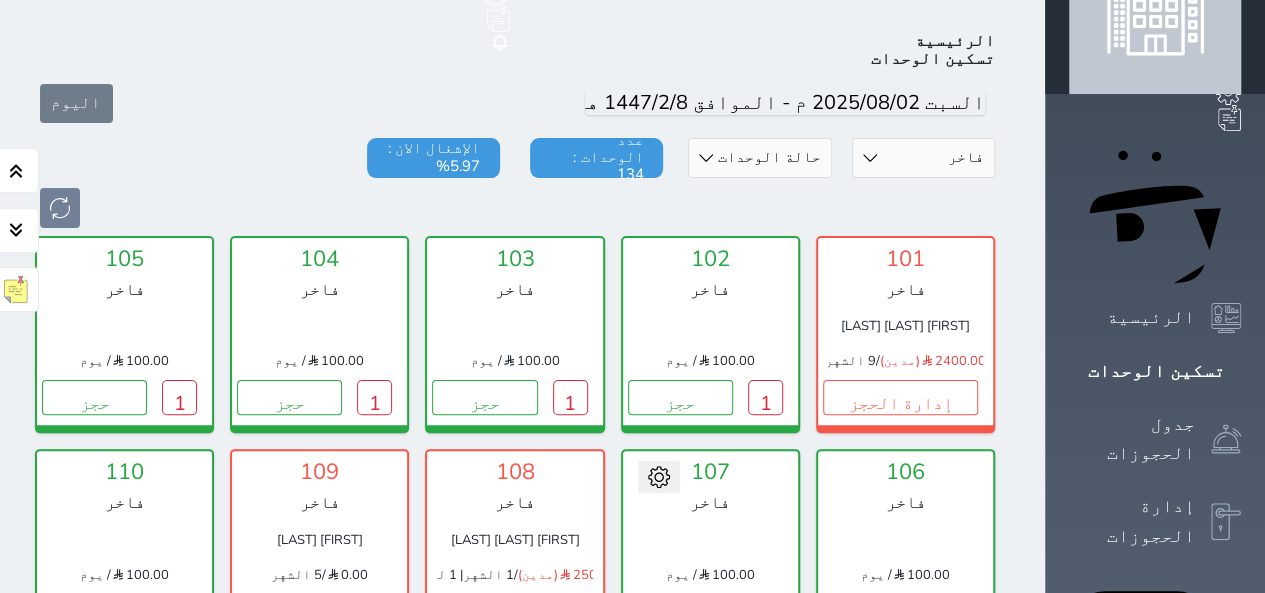 click on "حجز" at bounding box center (705, 611) 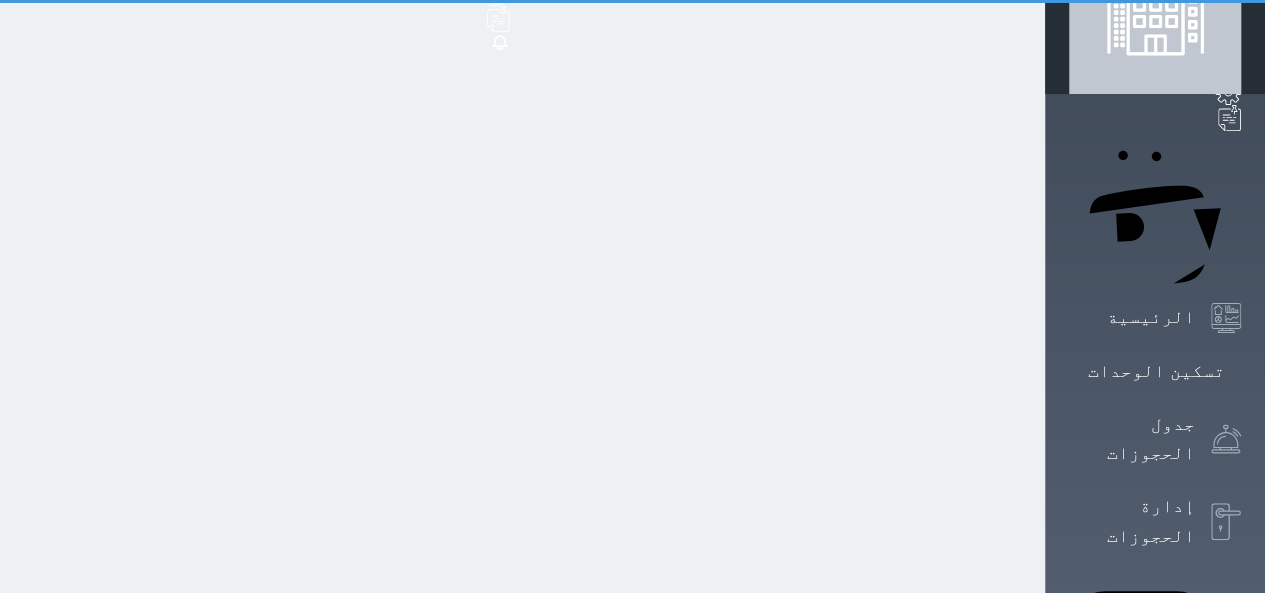 scroll, scrollTop: 10, scrollLeft: 0, axis: vertical 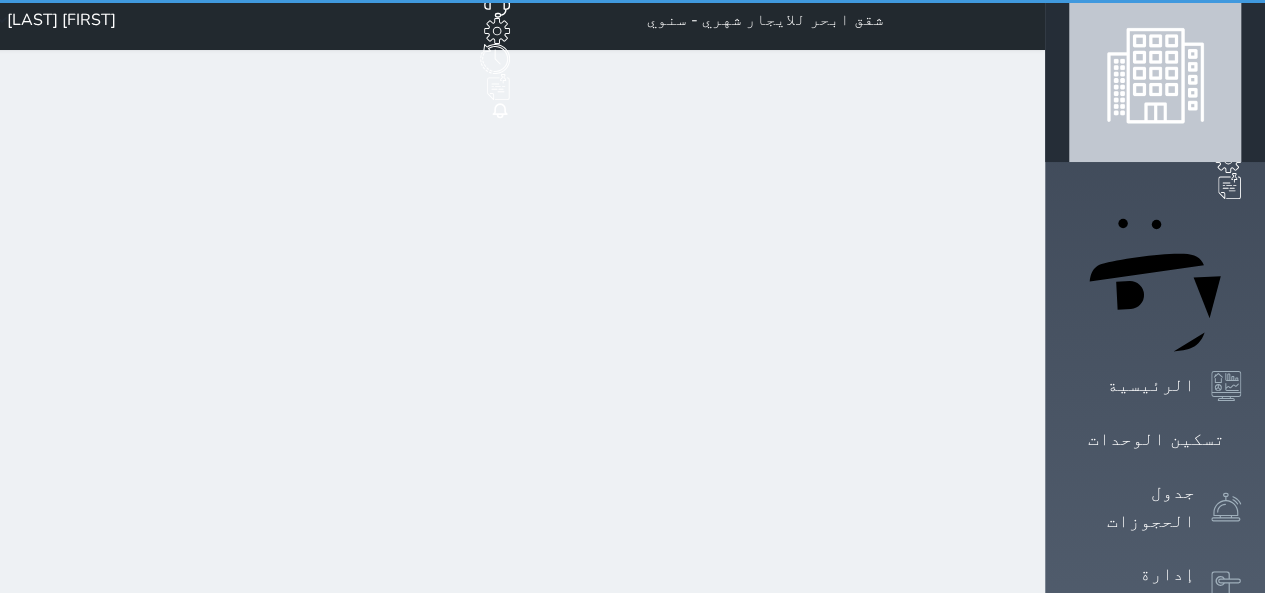 select on "1" 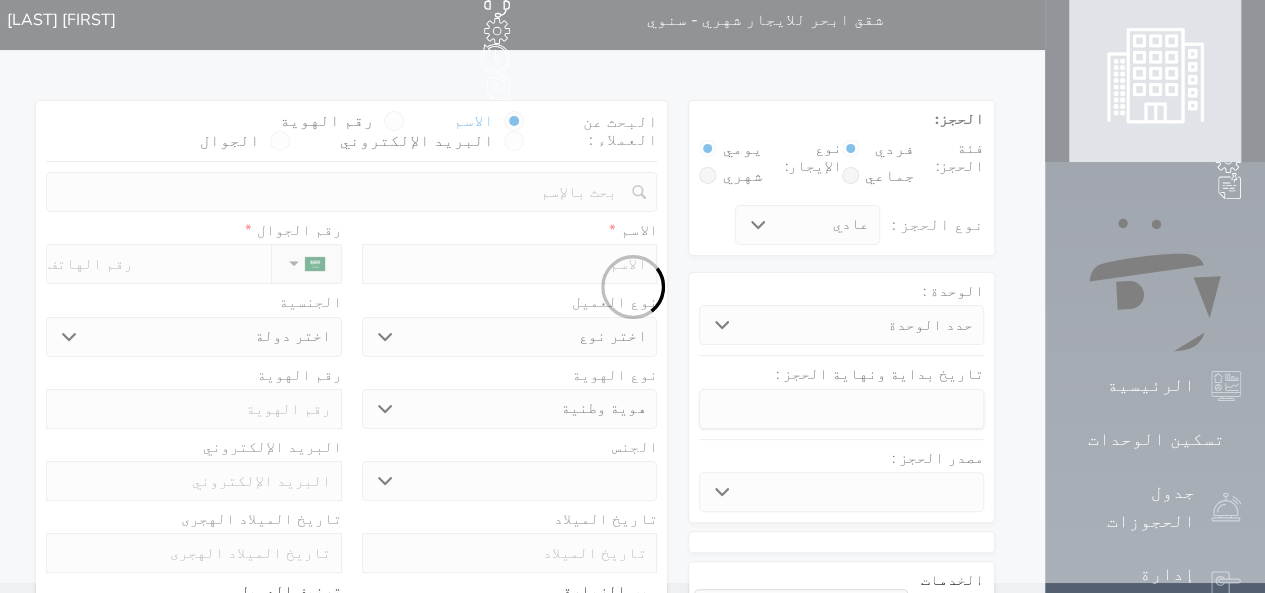 scroll, scrollTop: 0, scrollLeft: 0, axis: both 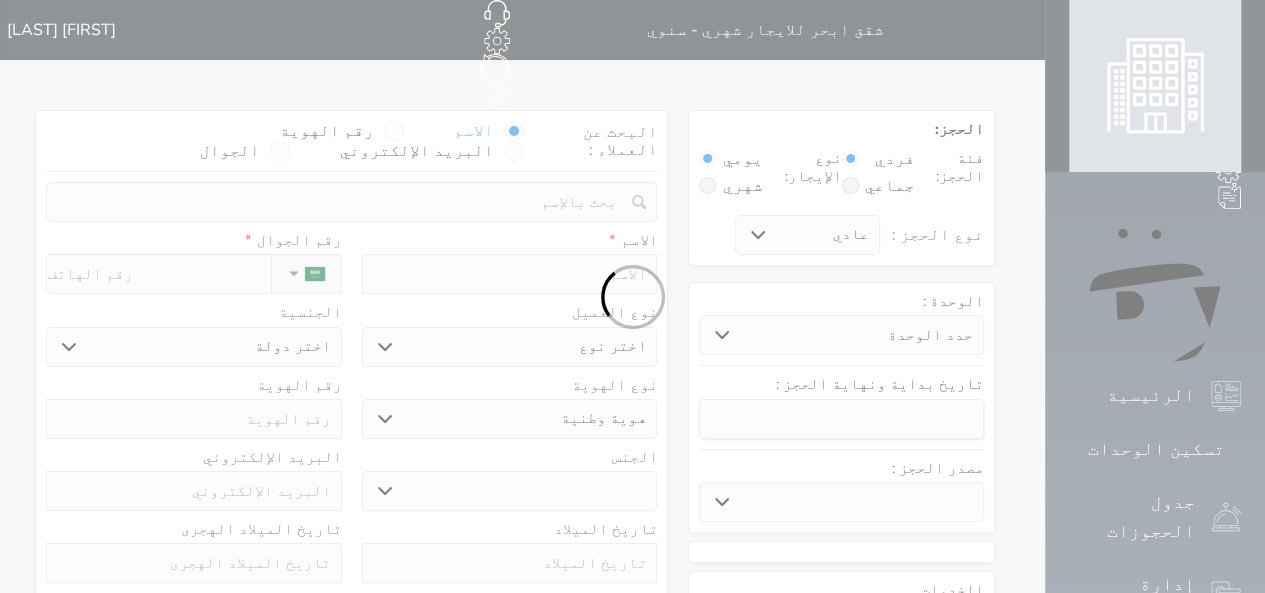 select 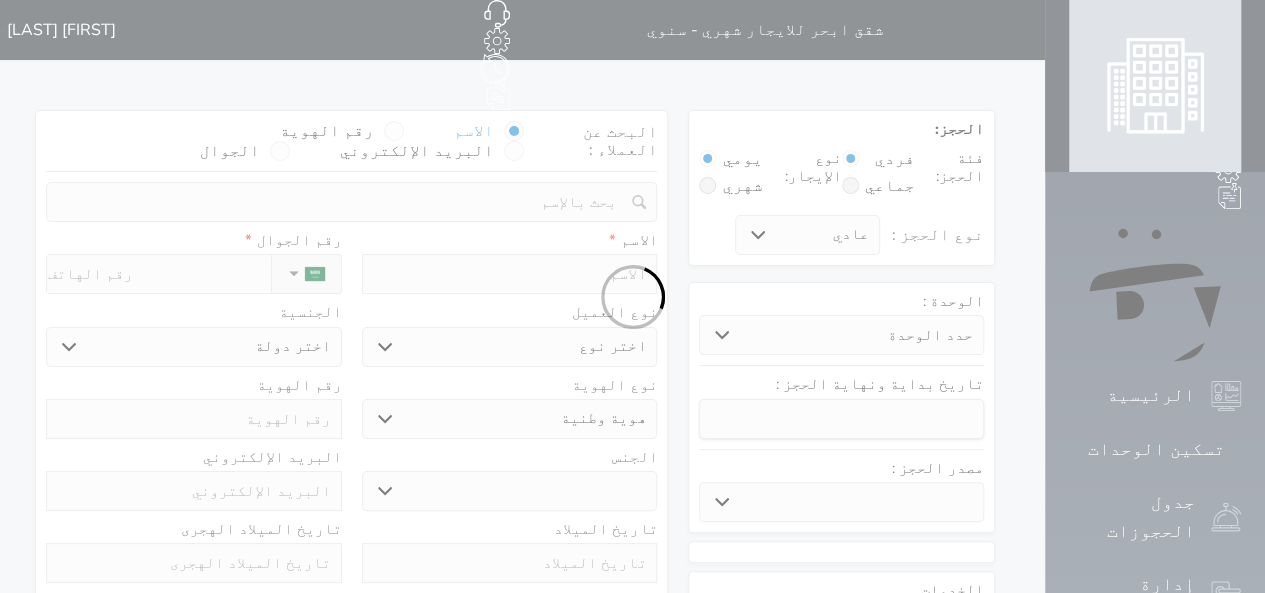 select 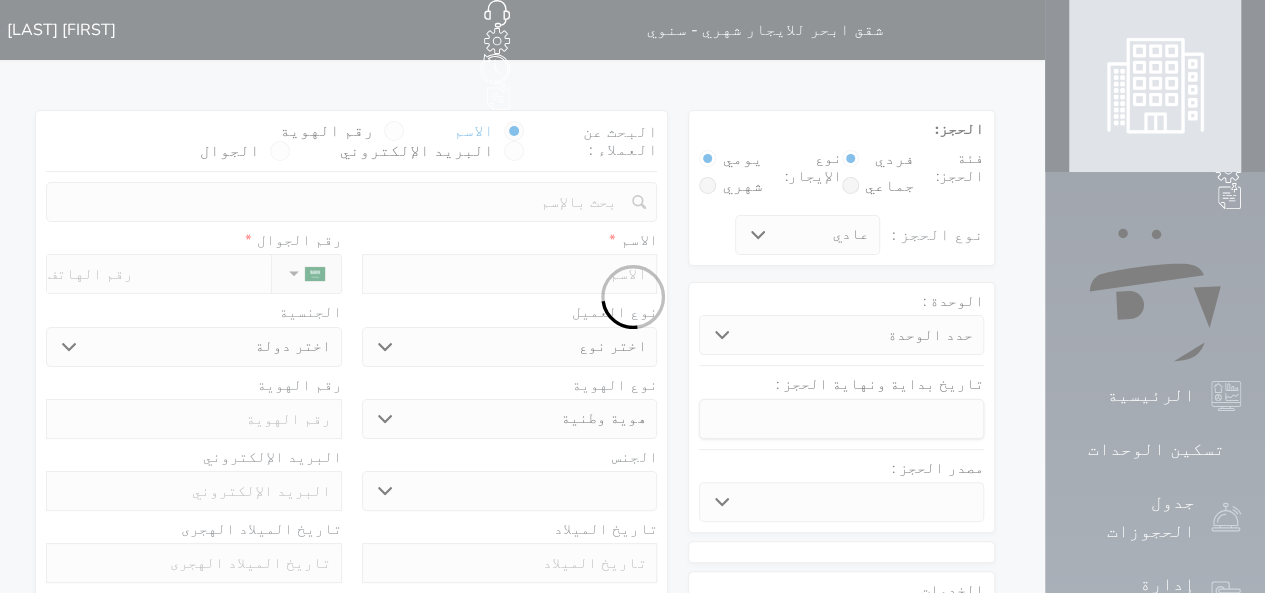 select 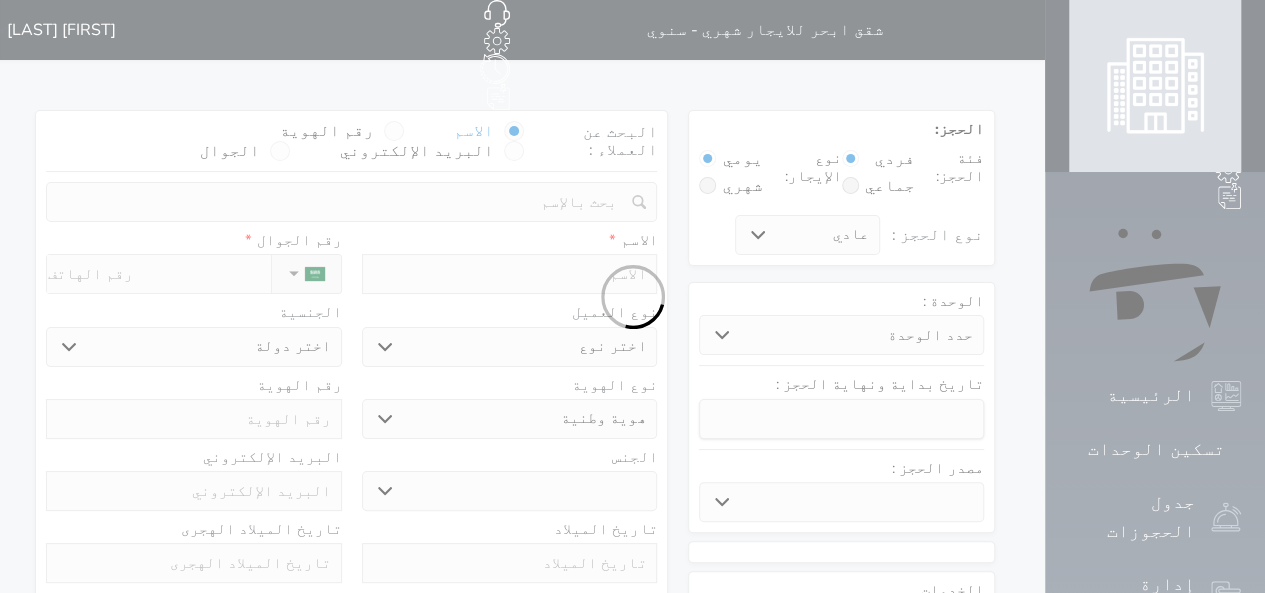 select 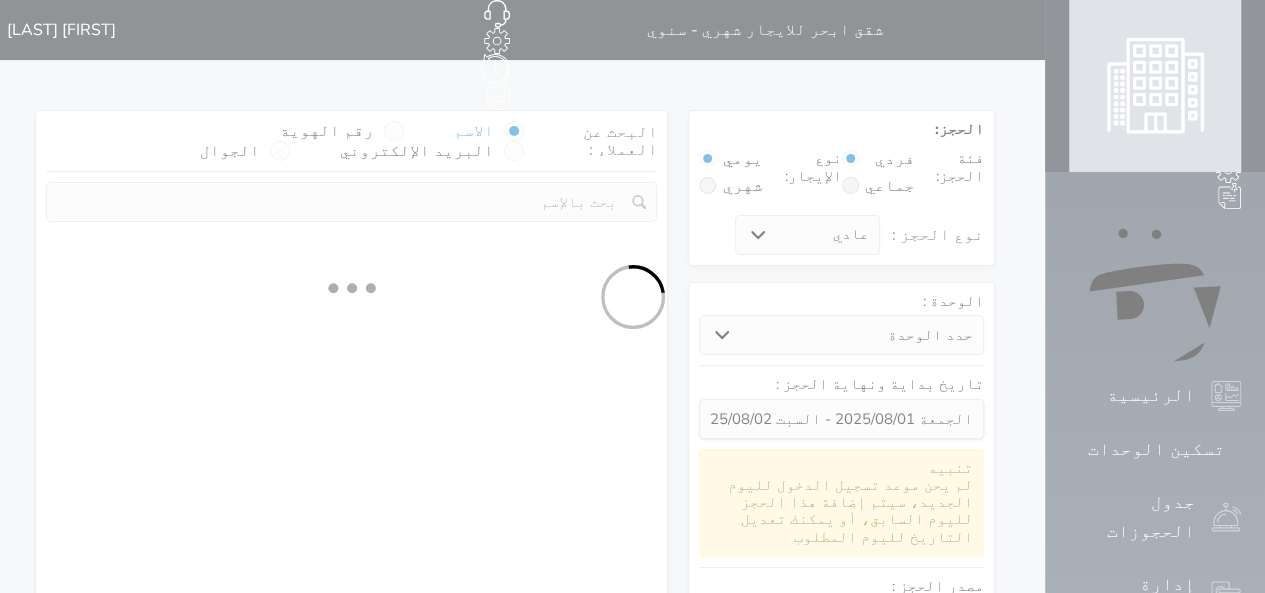 select 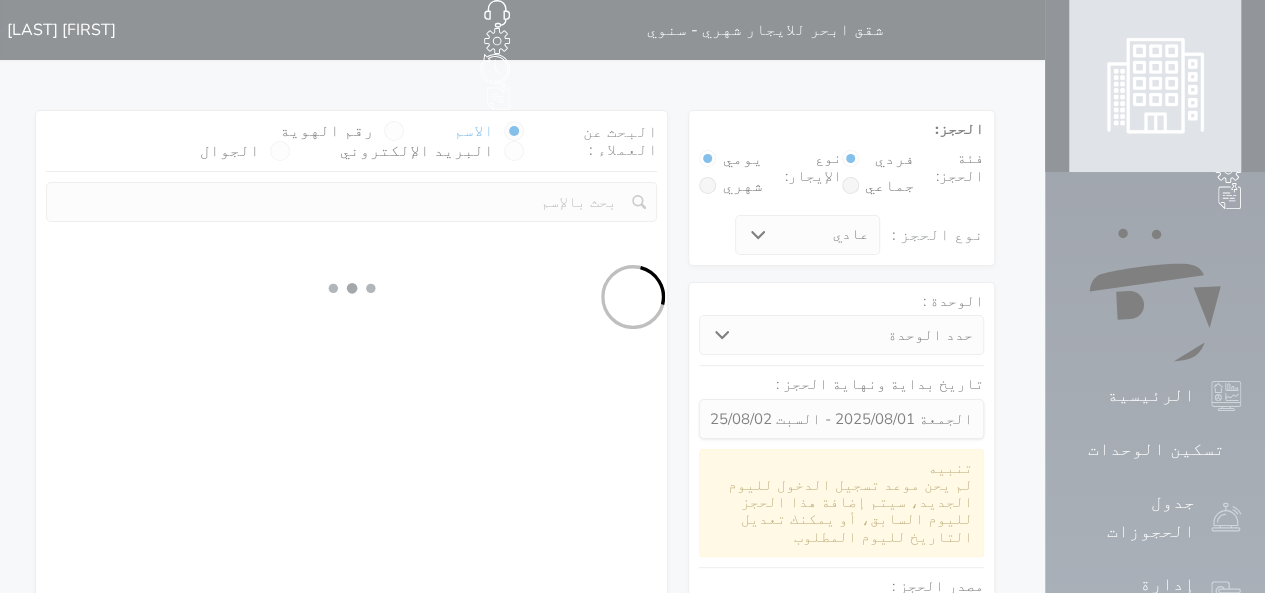 select on "113" 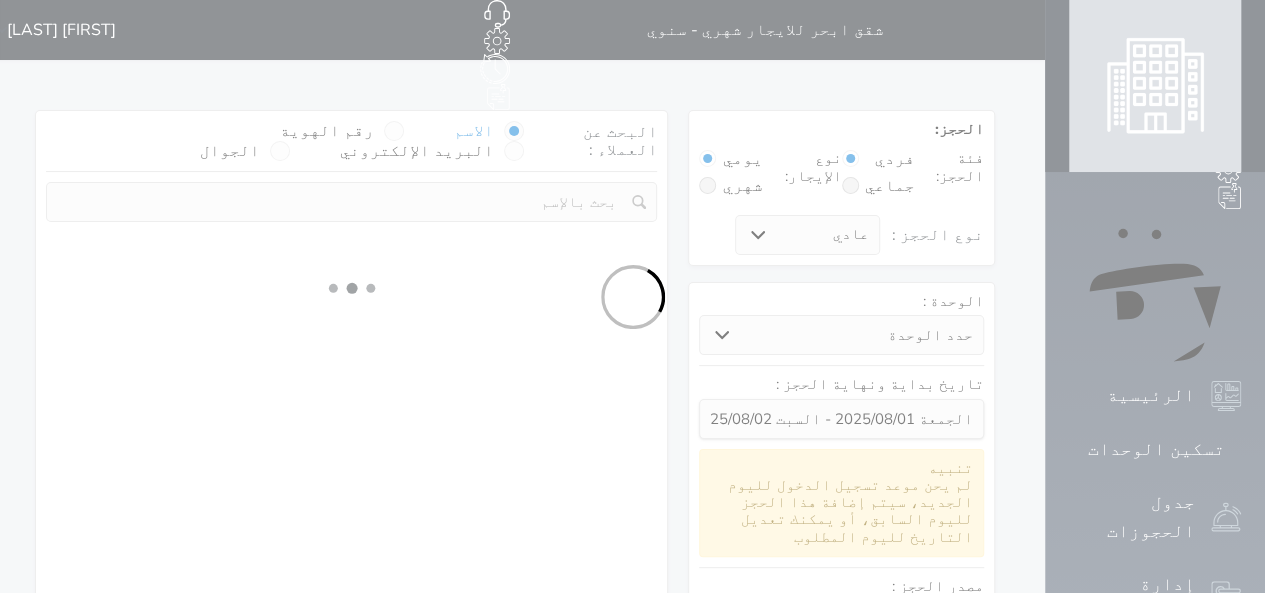 select on "1" 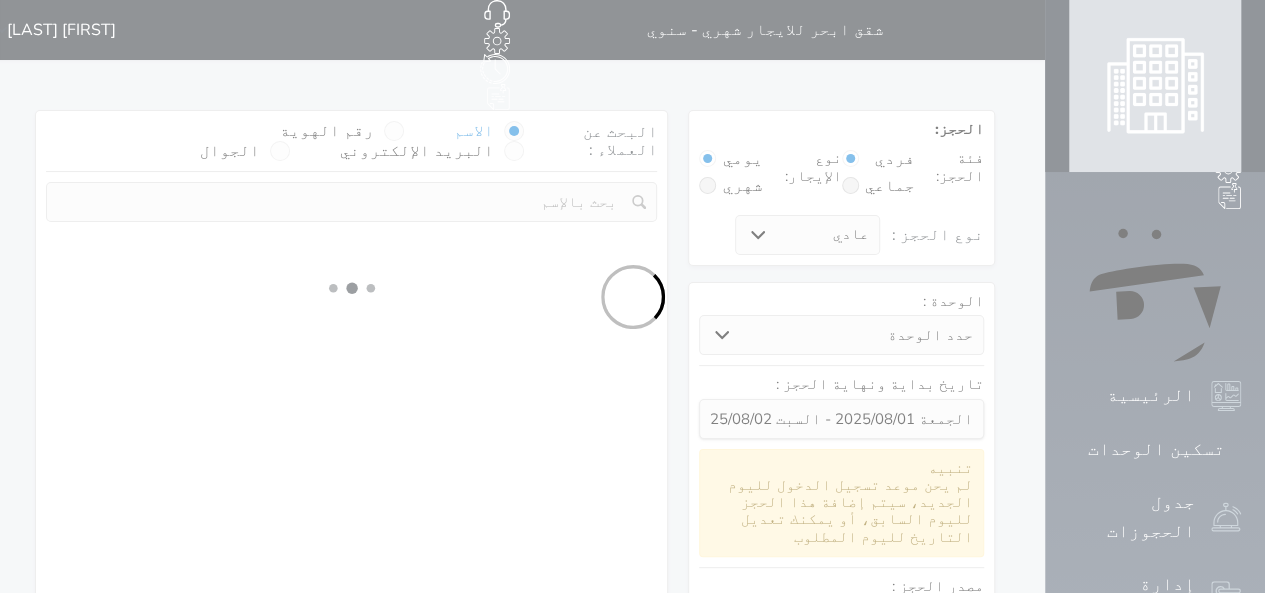 select 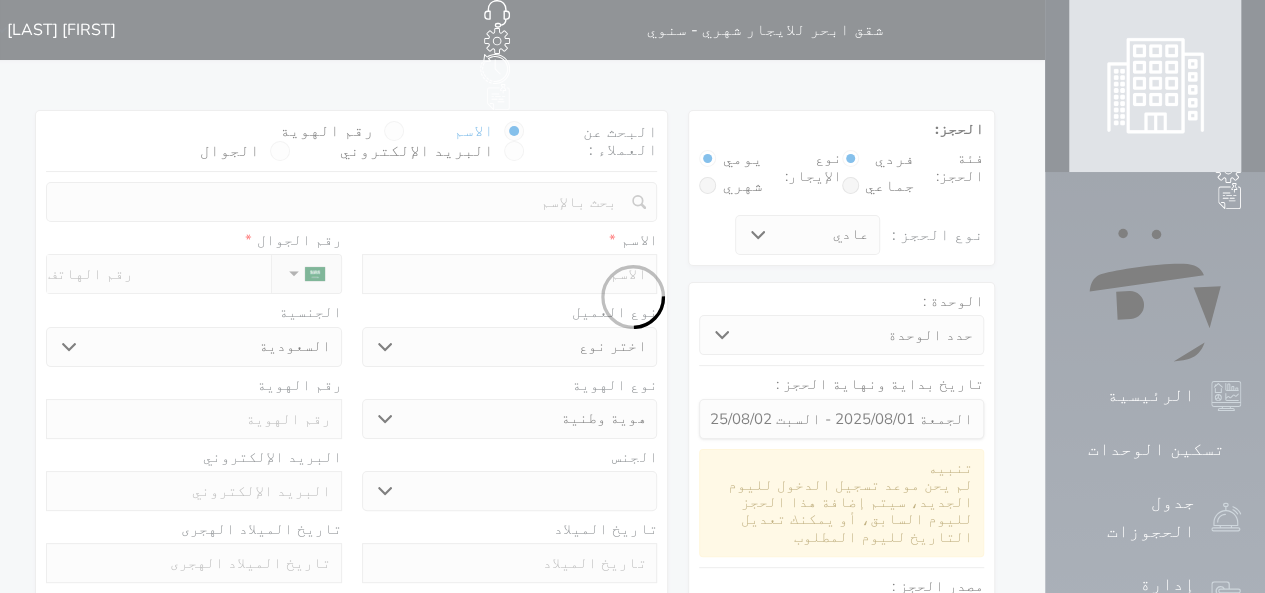 select 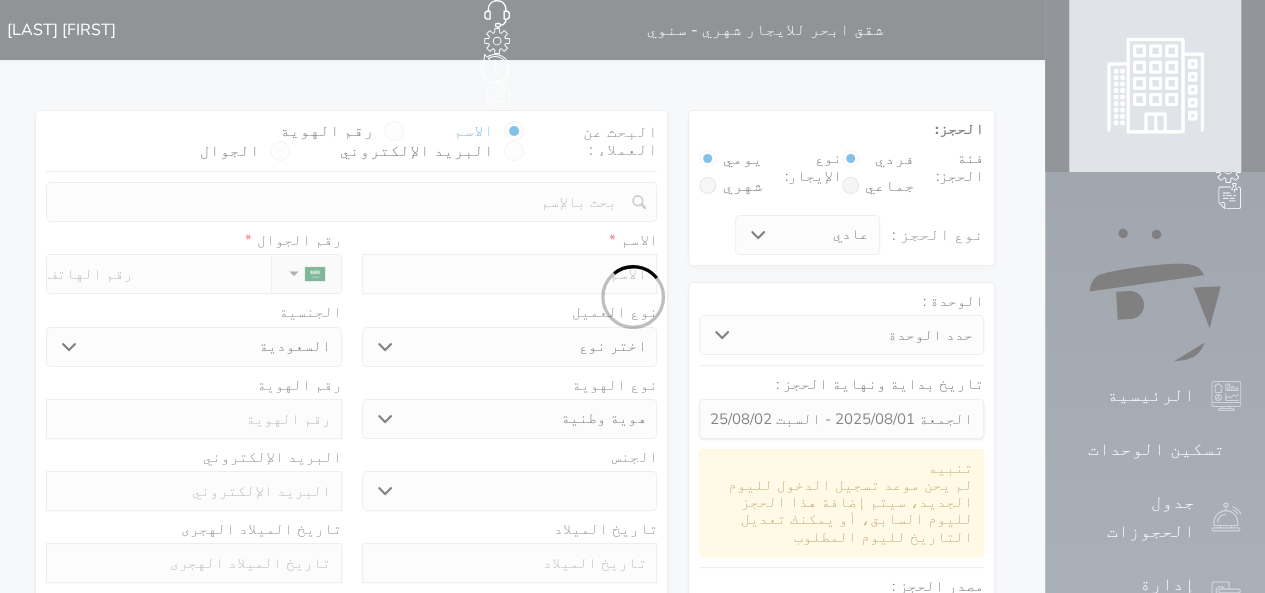 select 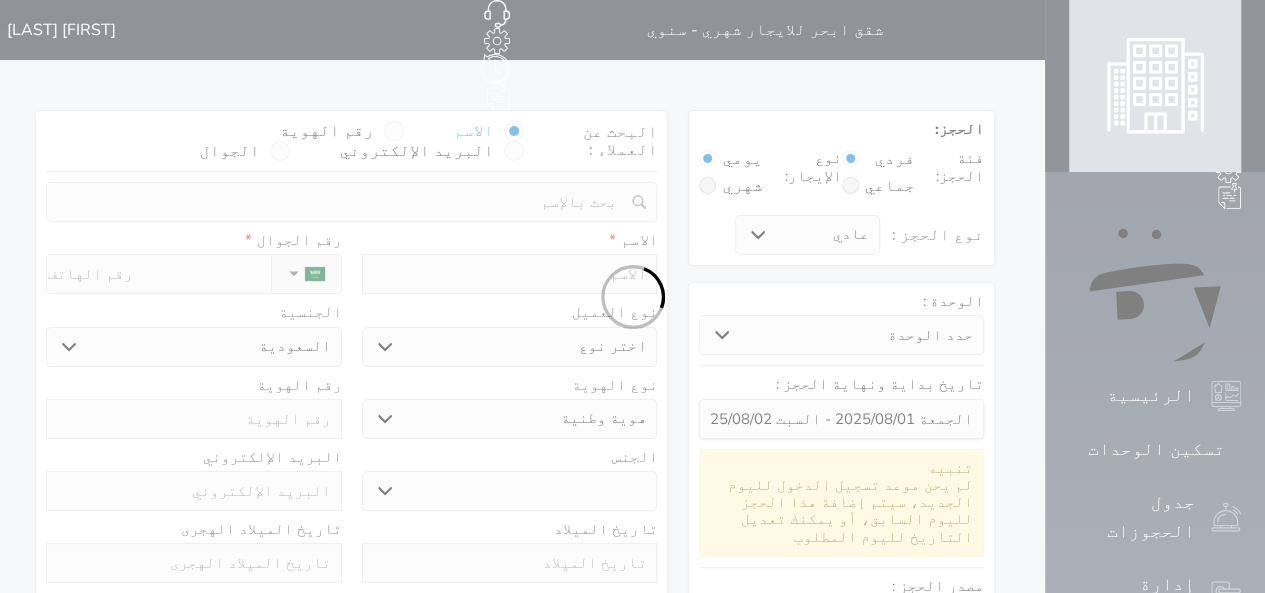 select 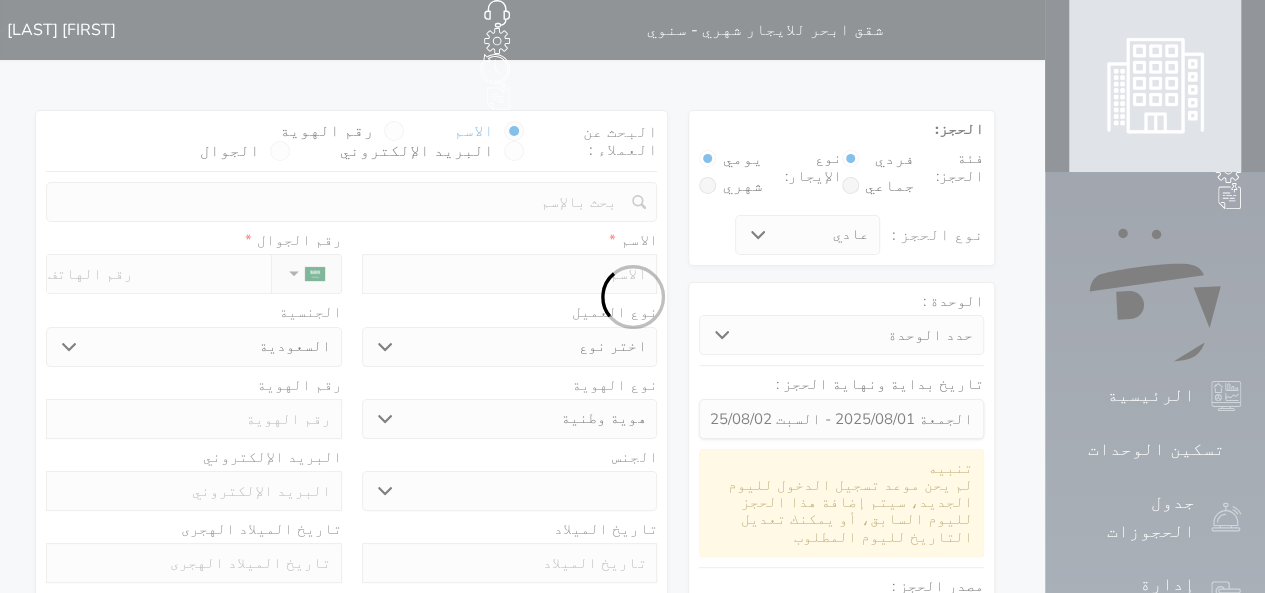 select 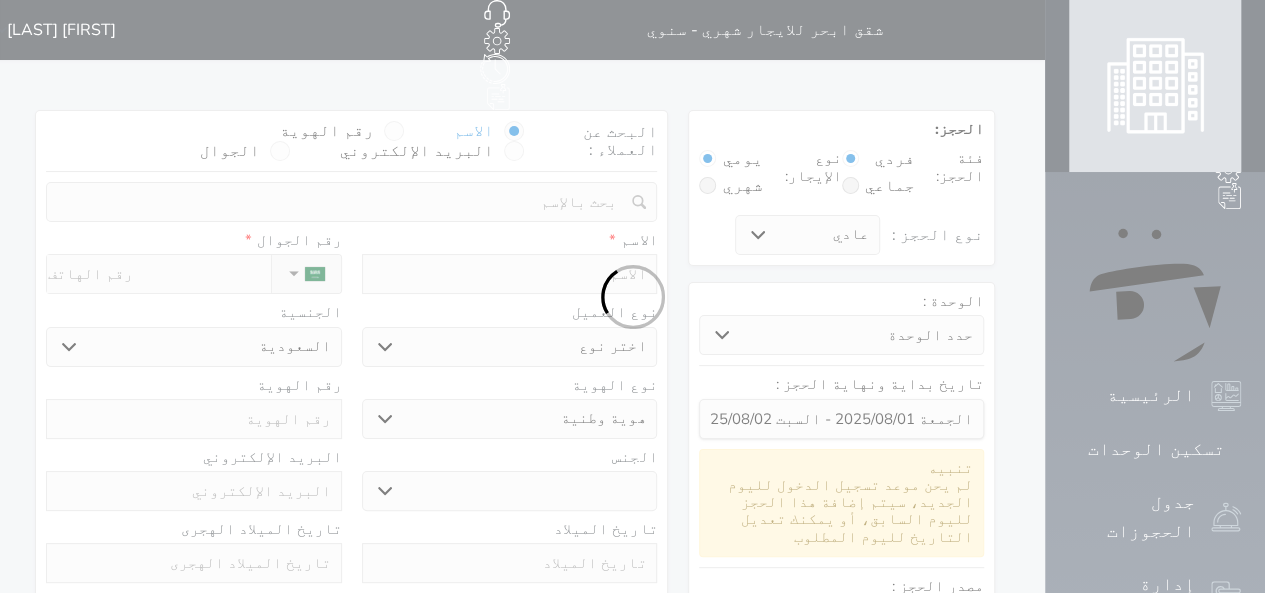 select 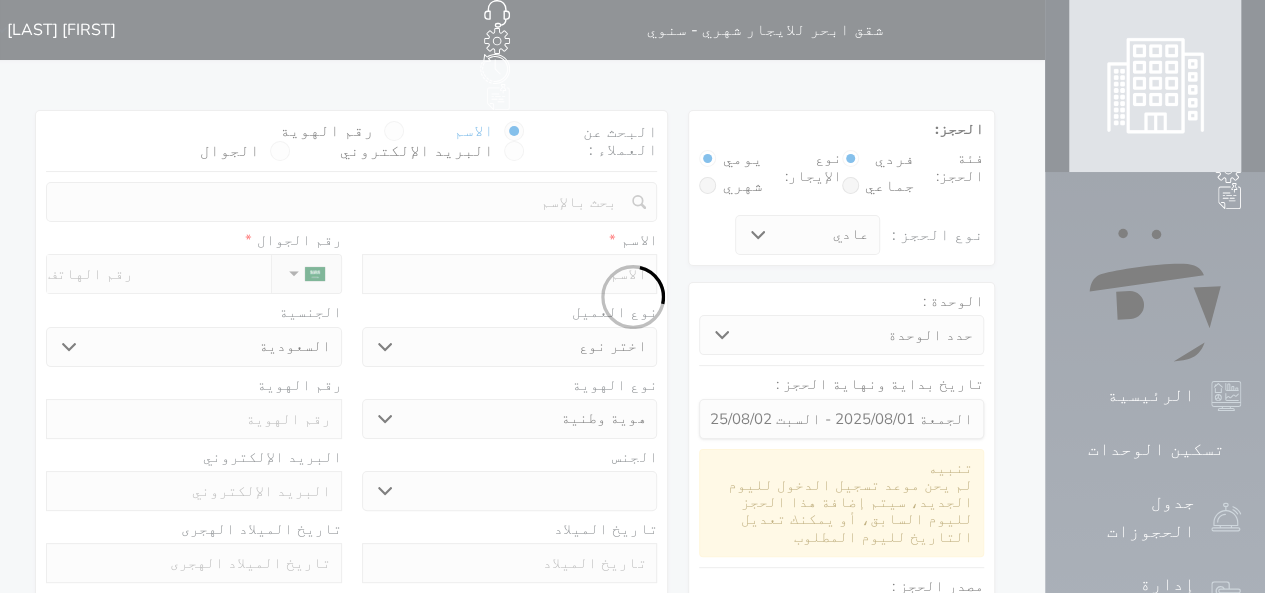 select 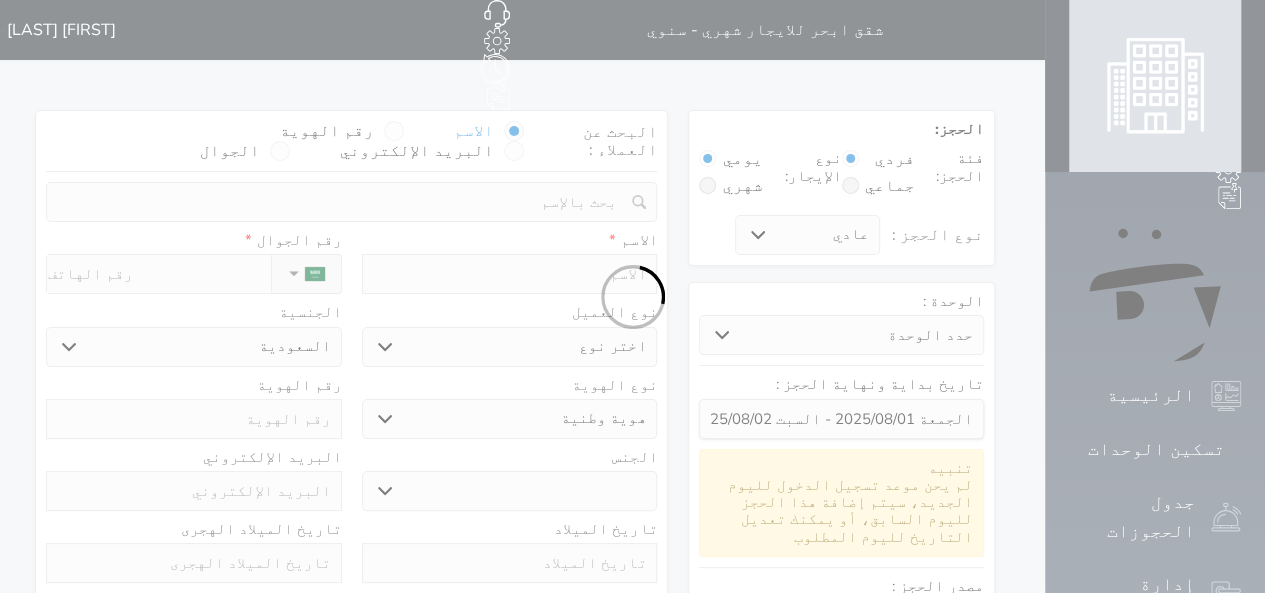 select 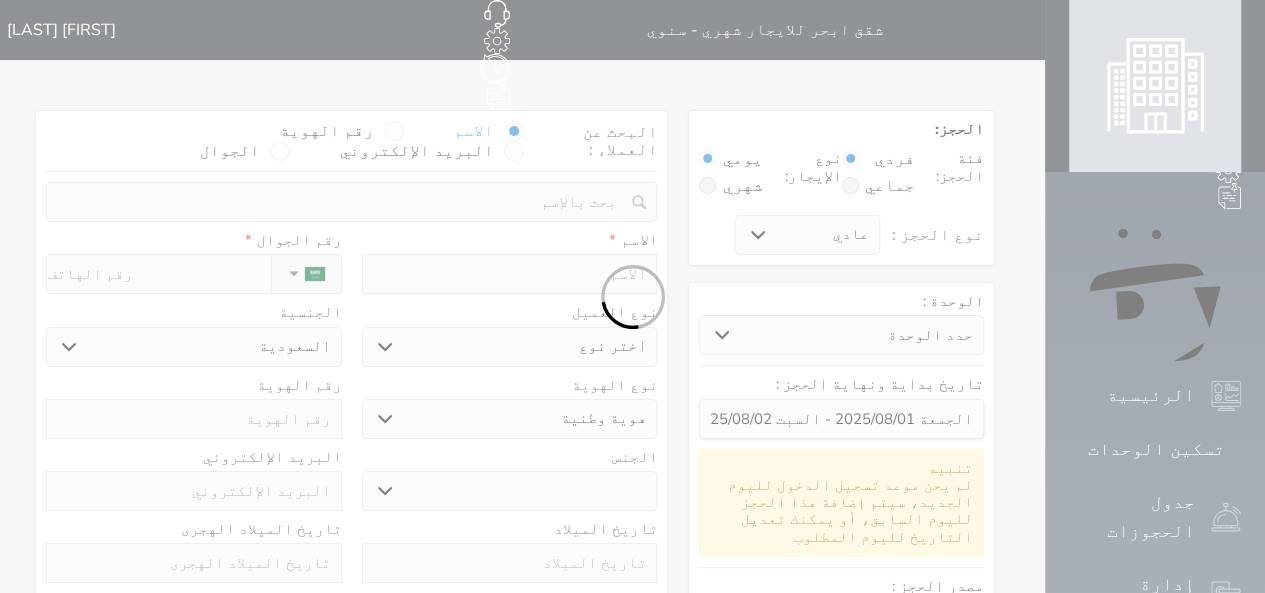 select on "1" 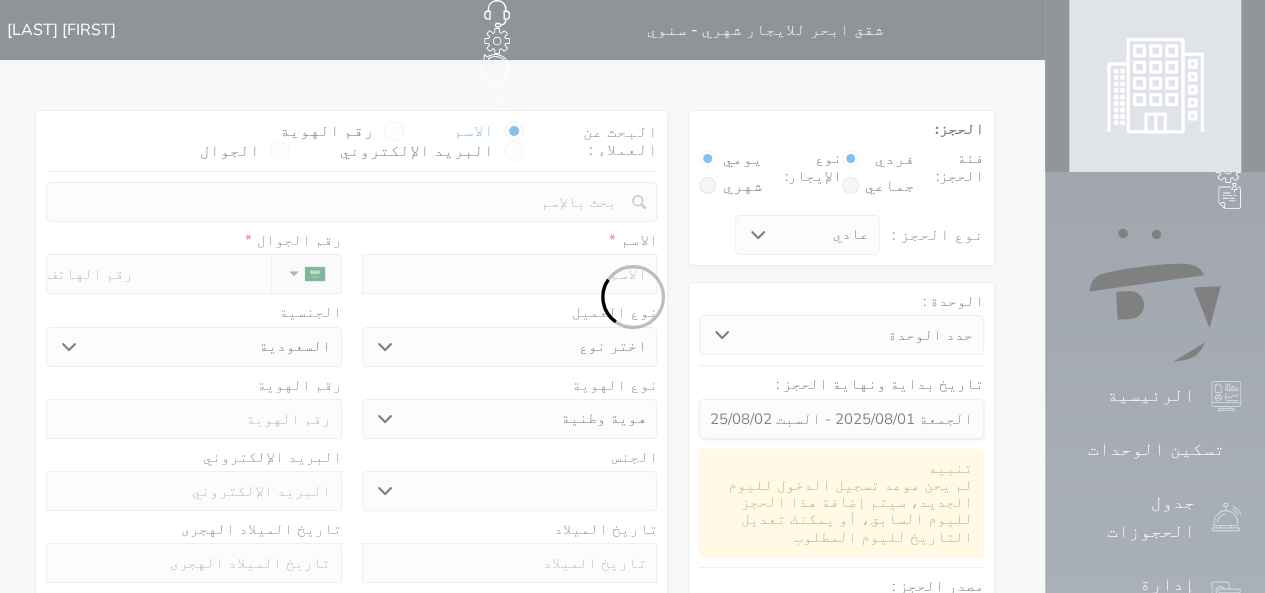 select on "7" 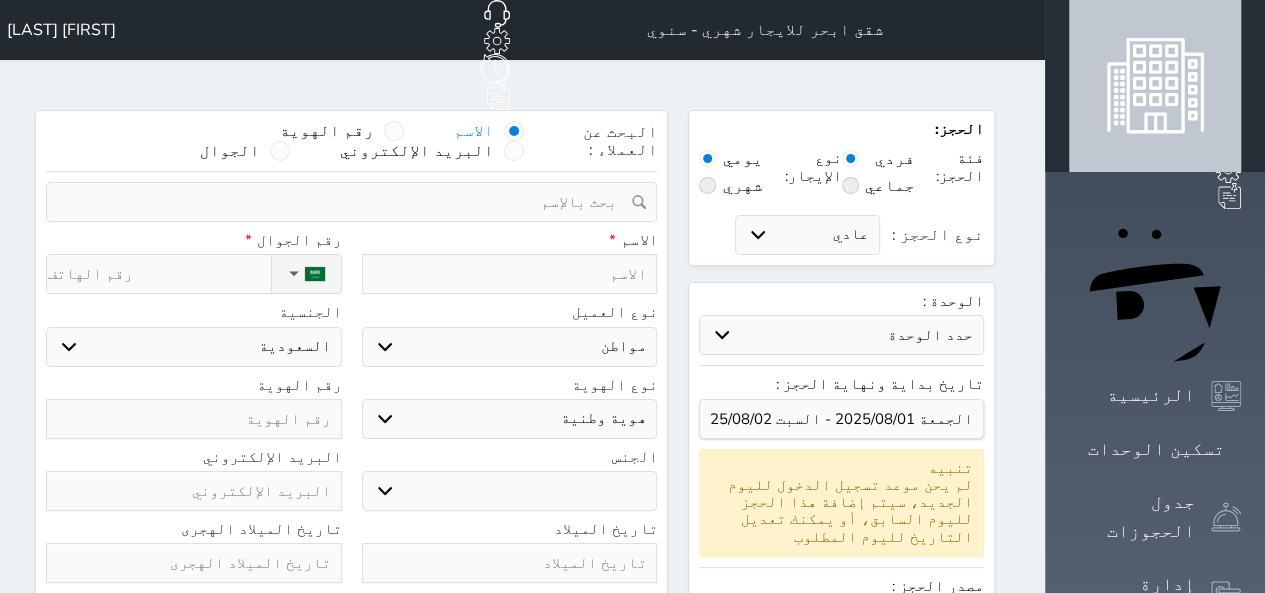 click at bounding box center (707, 185) 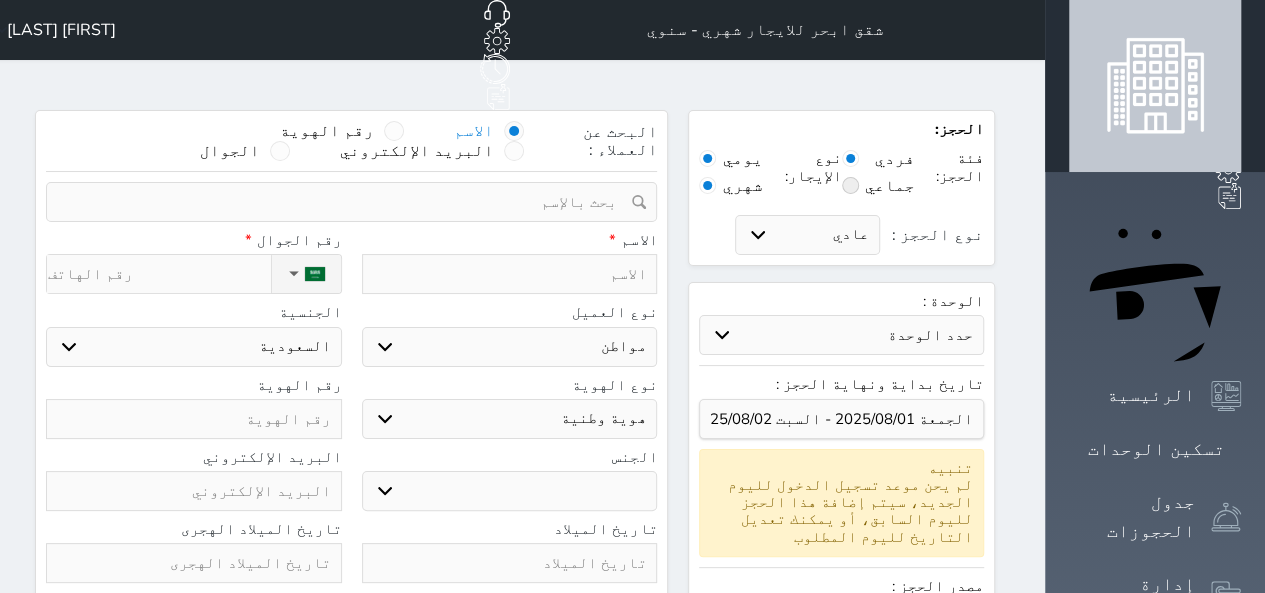 radio on "false" 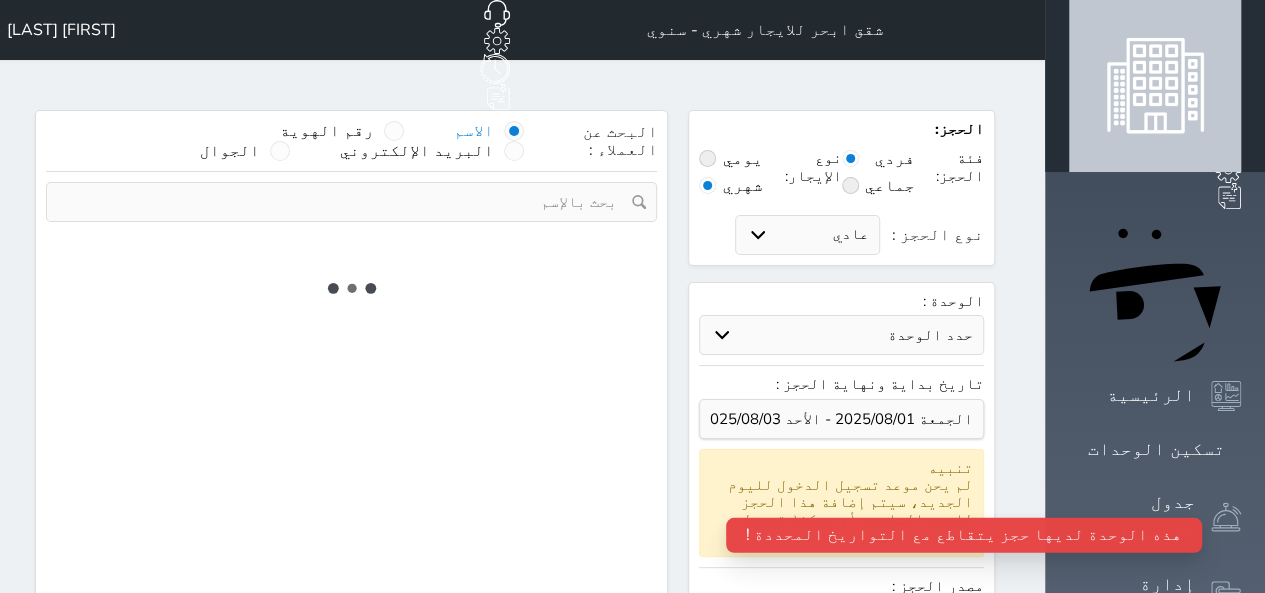 type on "0" 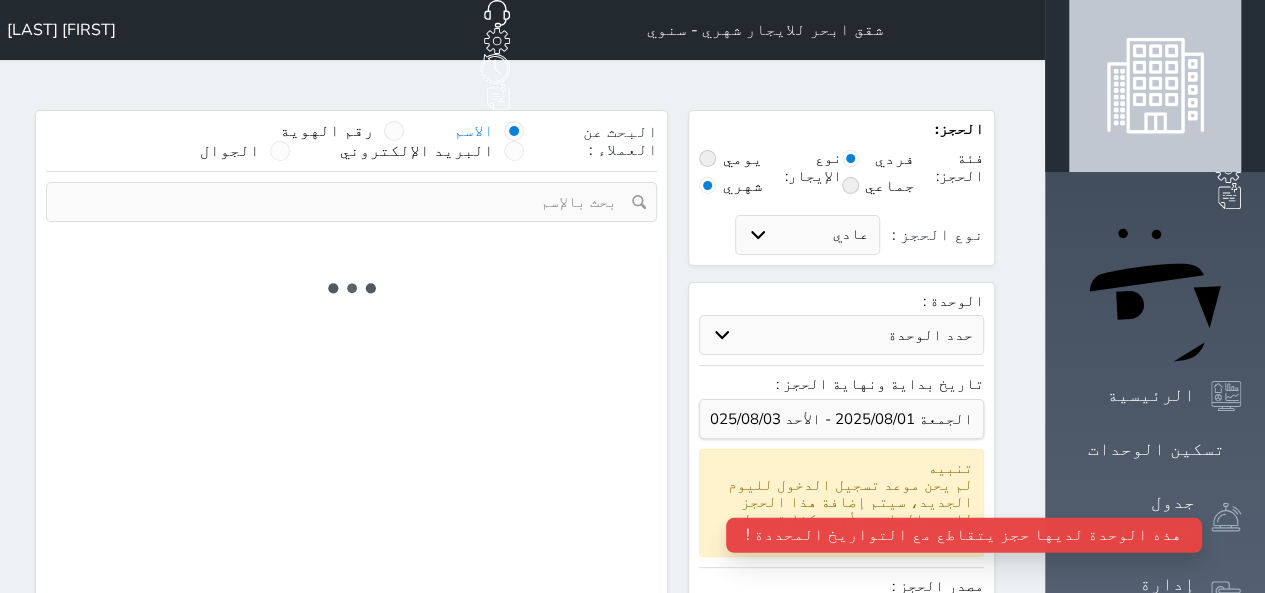 type on "2" 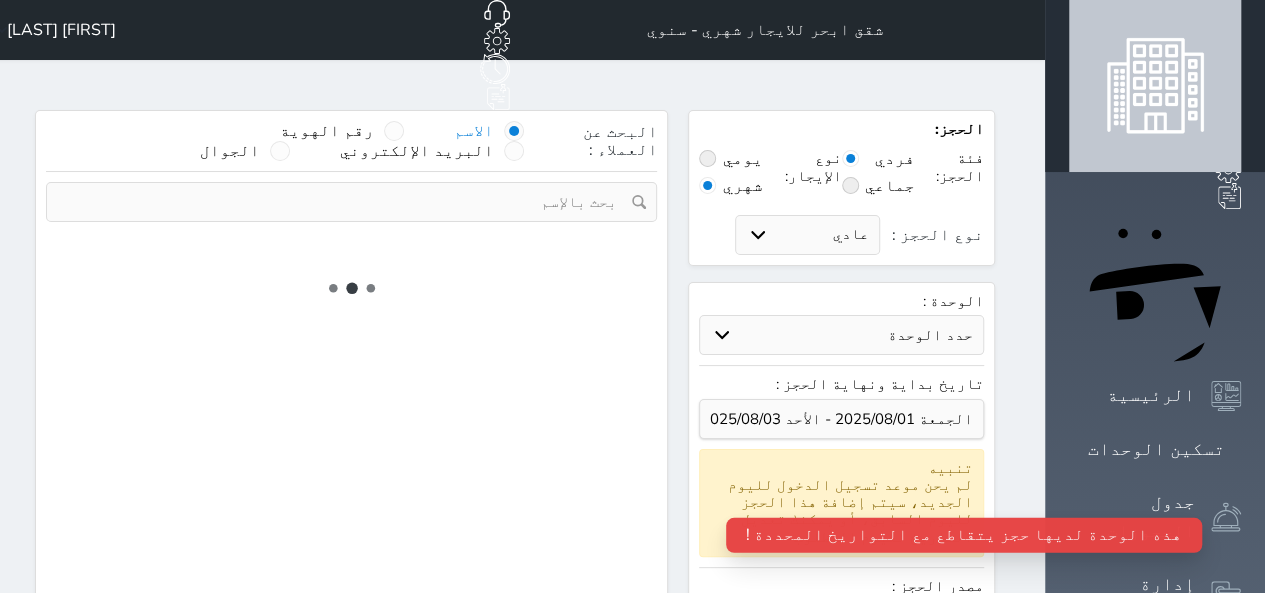 select on "1" 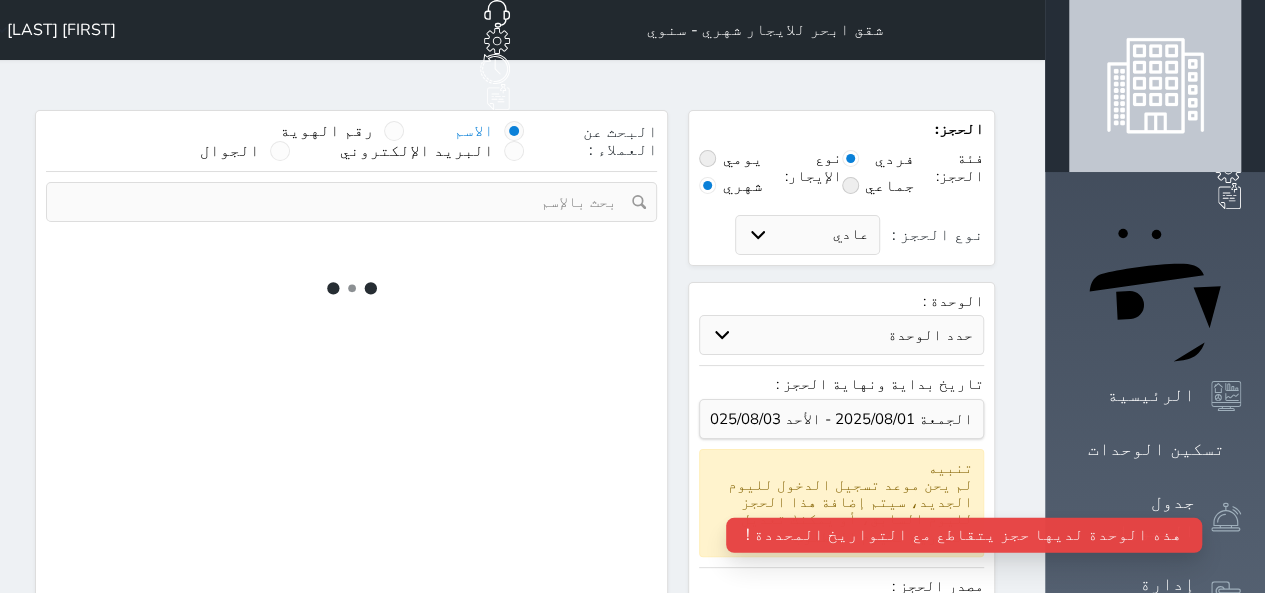 select on "113" 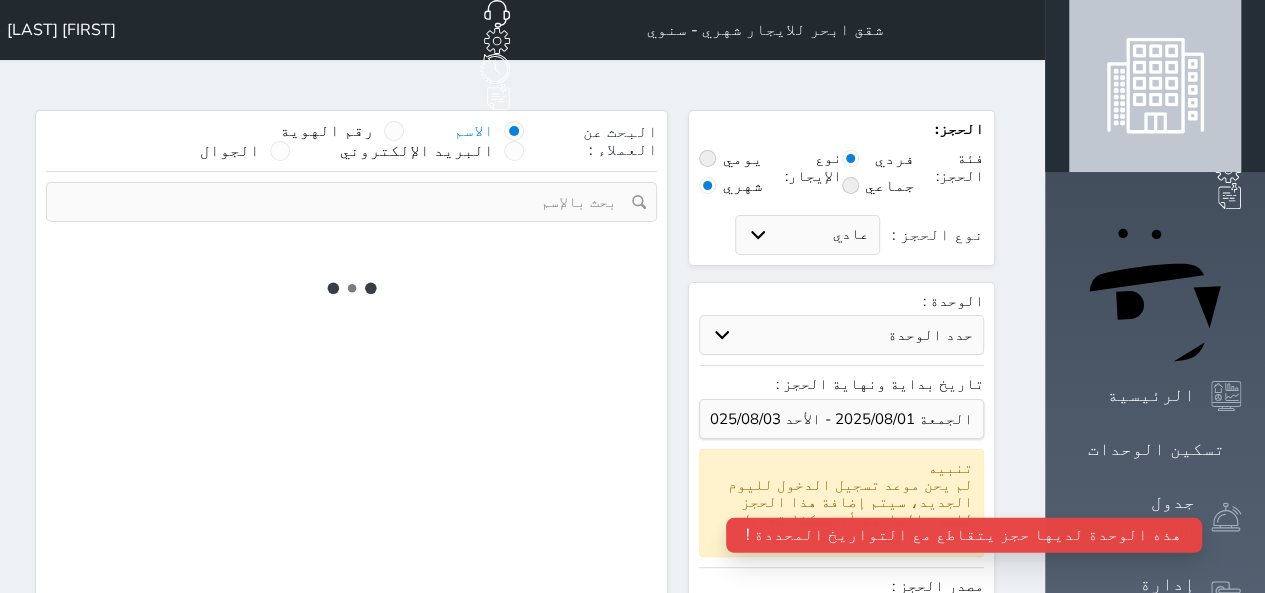 select on "1" 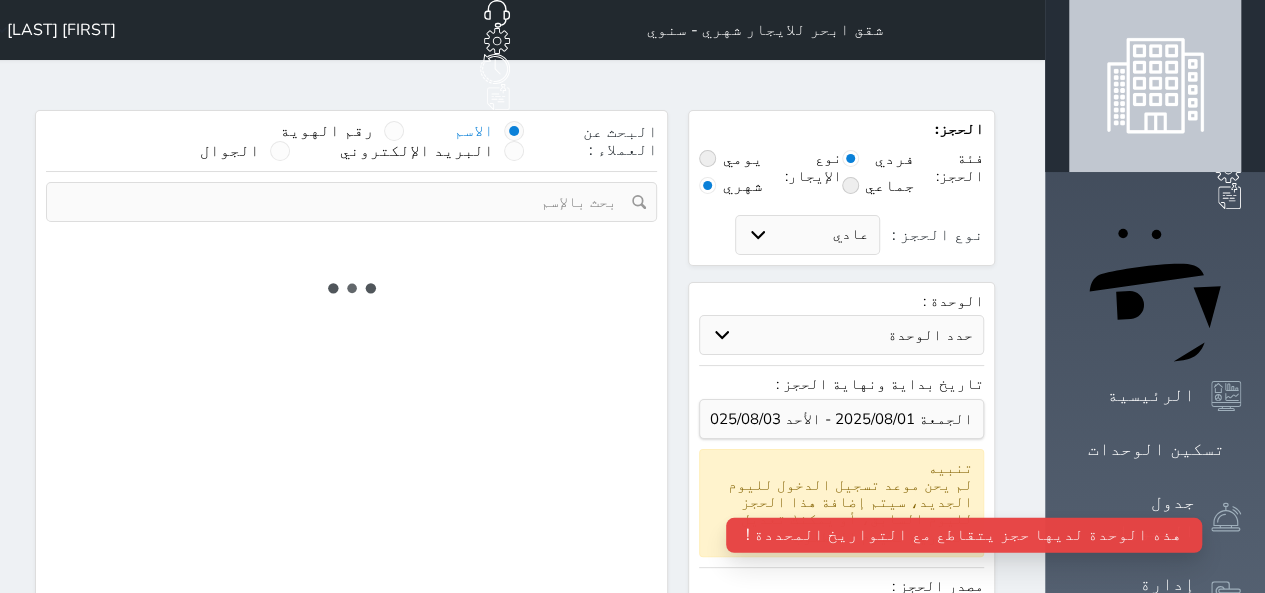 select 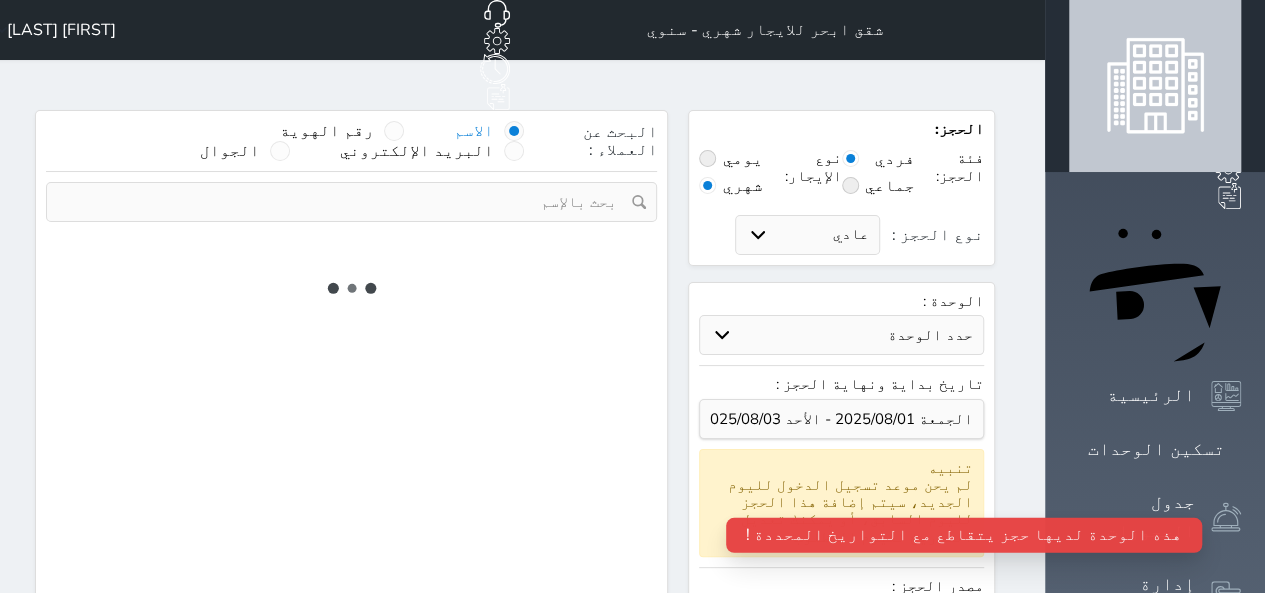 select on "7" 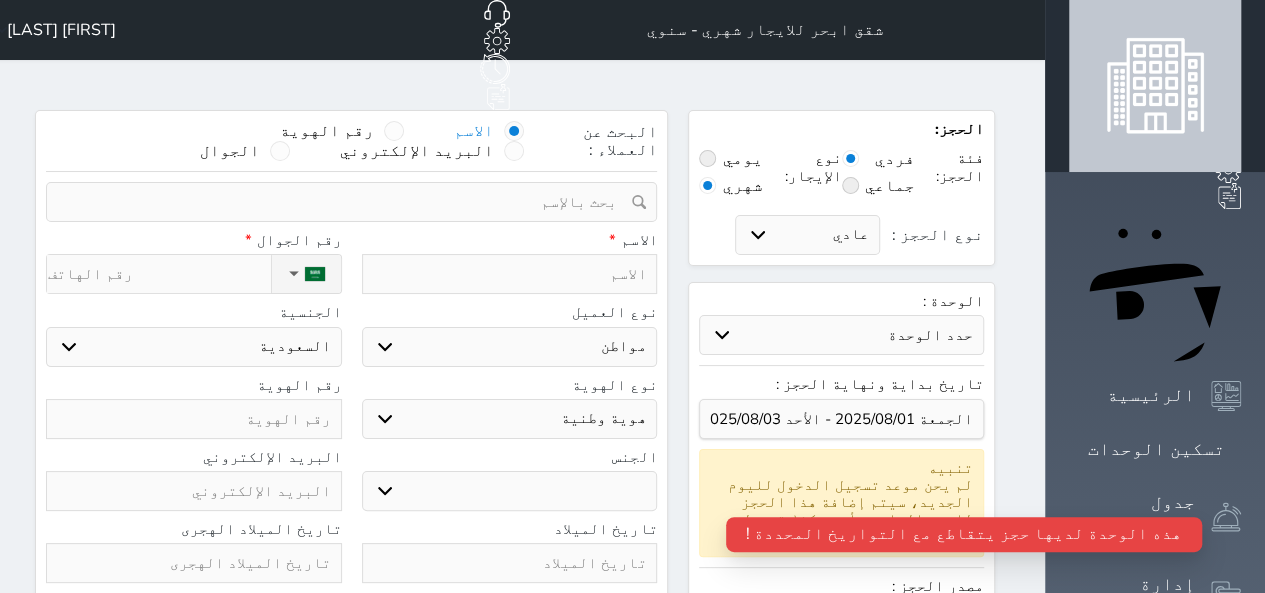 select 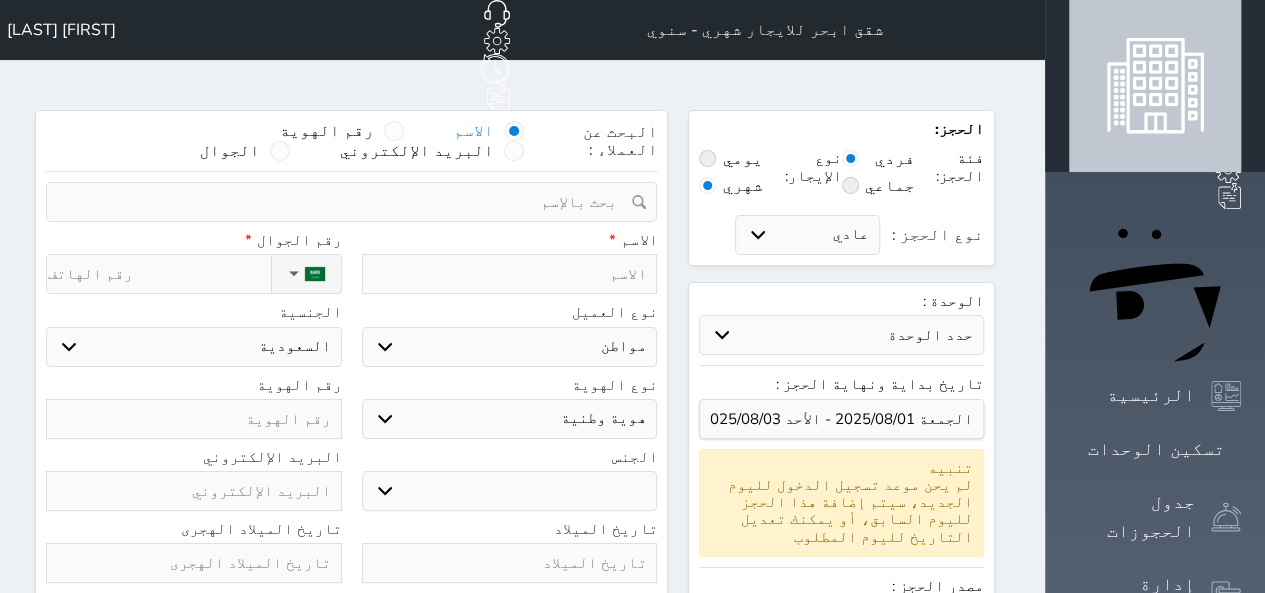 click on "الاسم" at bounding box center (494, 141) 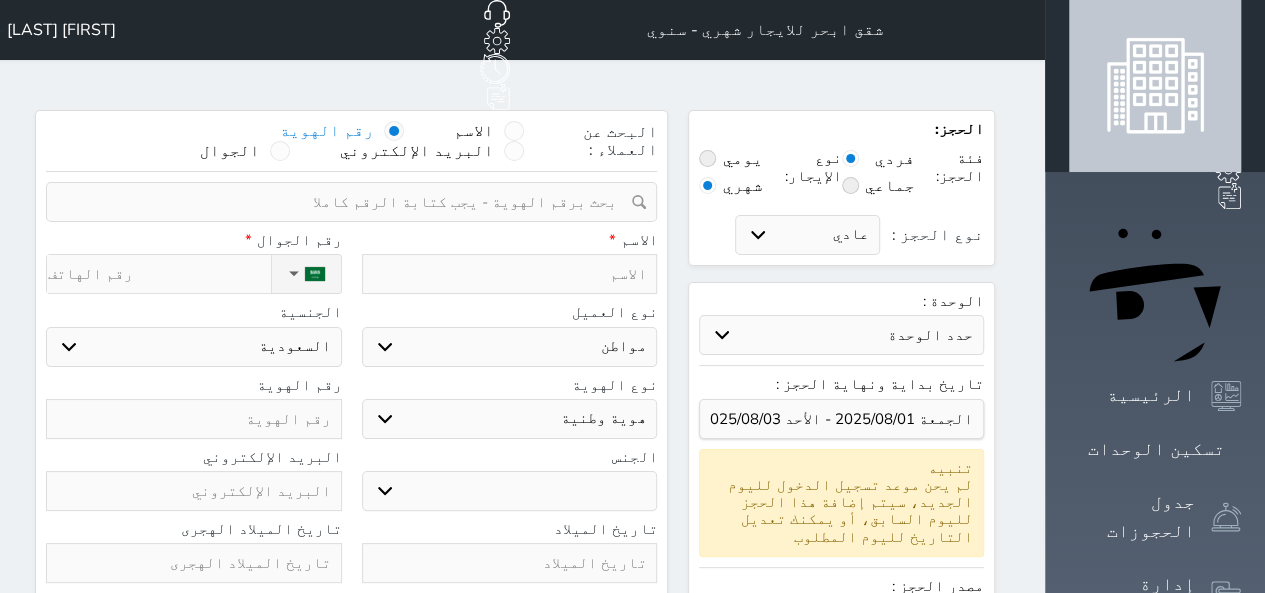 click on "البريد الإلكتروني" at bounding box center (494, 161) 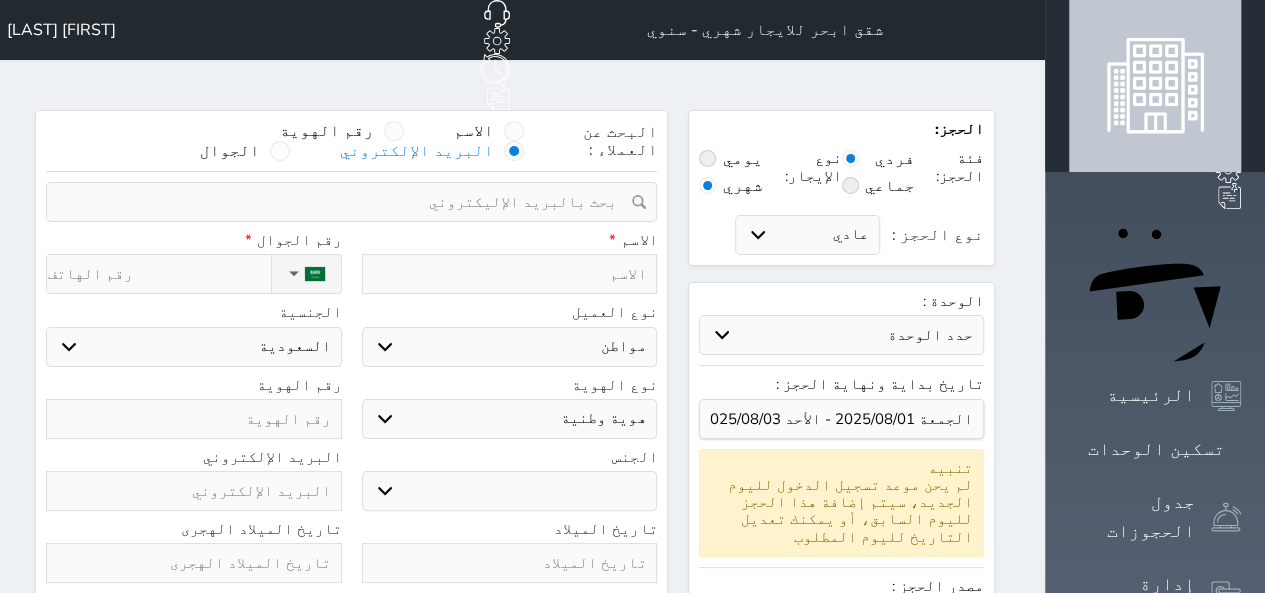 click on "الجوال" at bounding box center (260, 161) 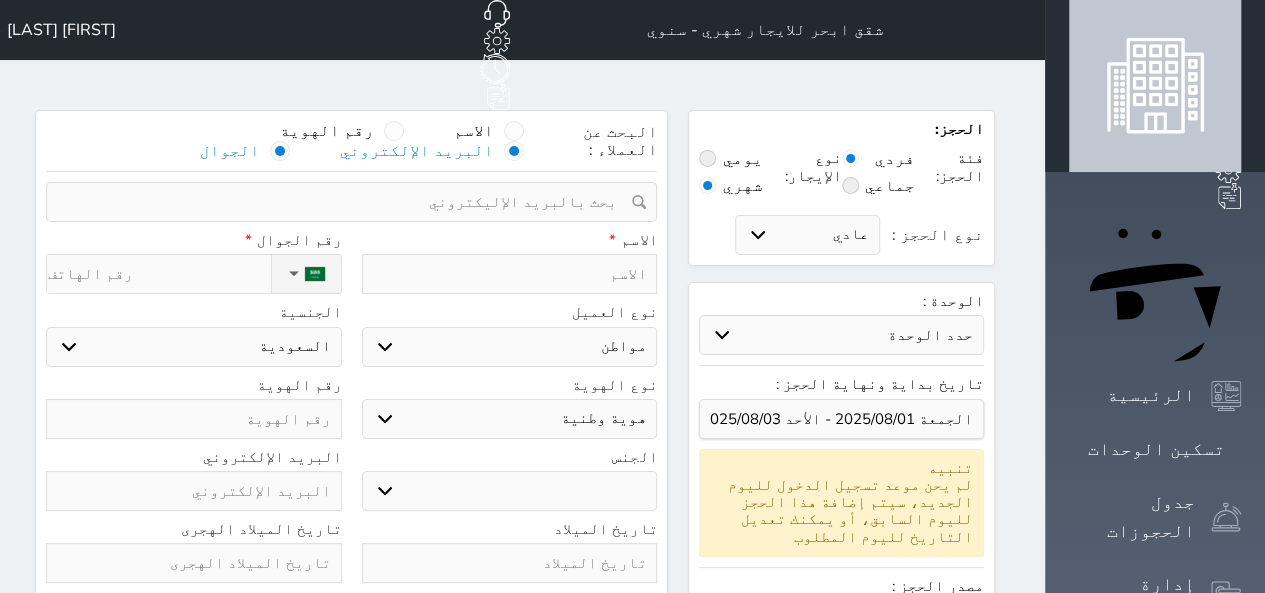select 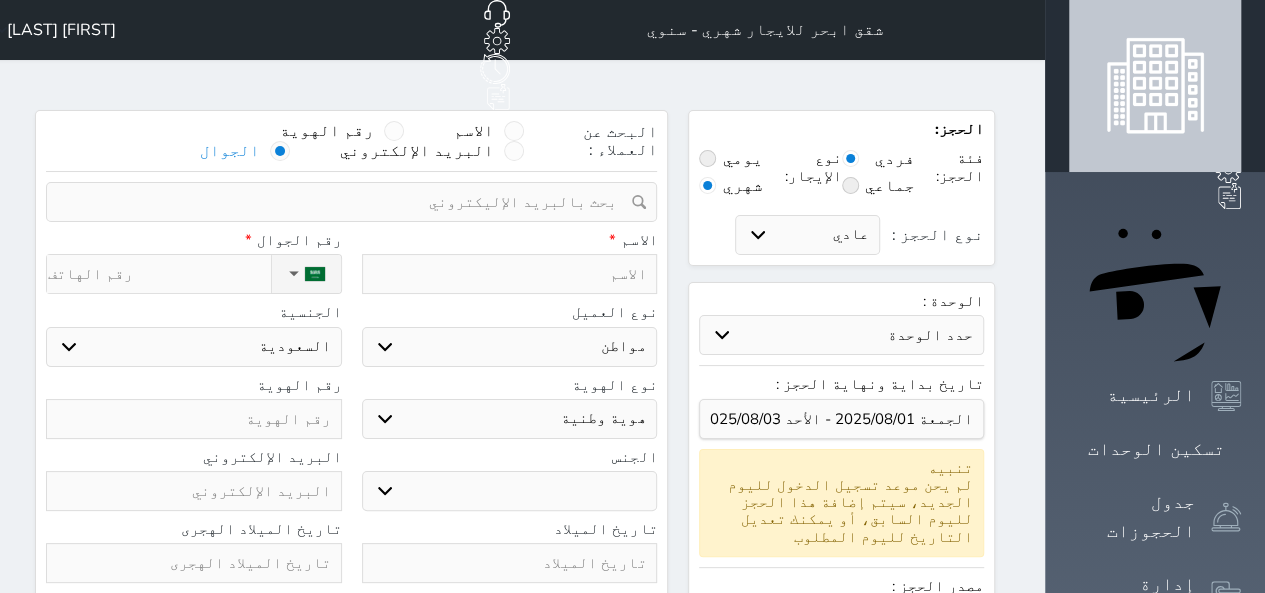 click on "فردي" at bounding box center [908, 156] 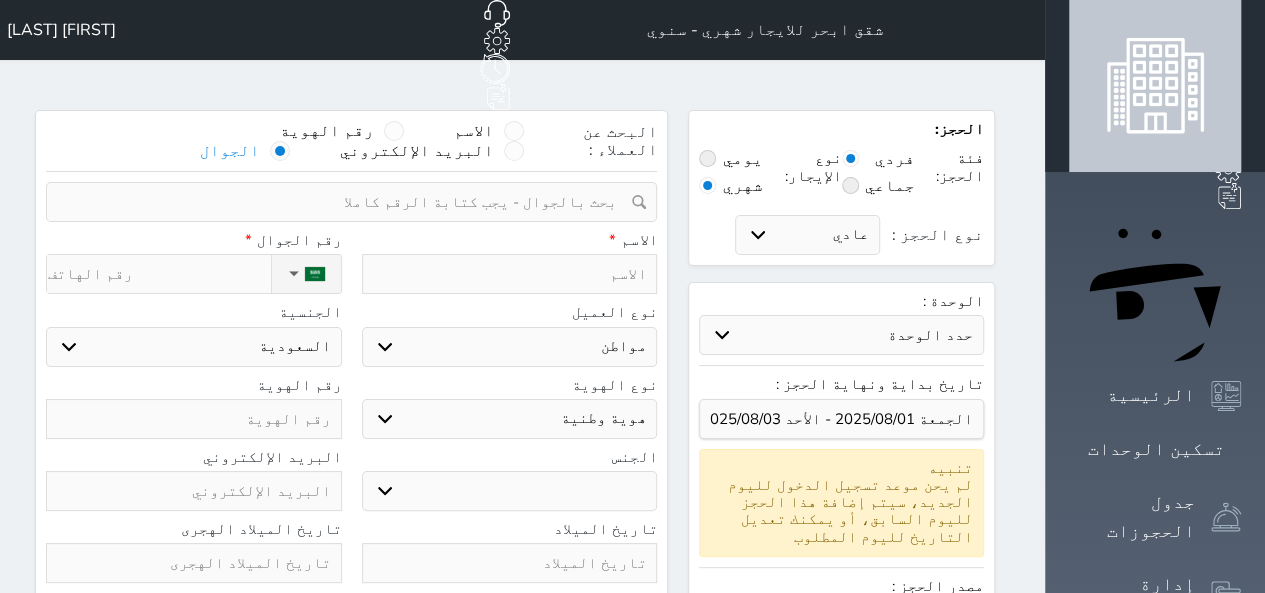 click on "جماعي" at bounding box center [908, 183] 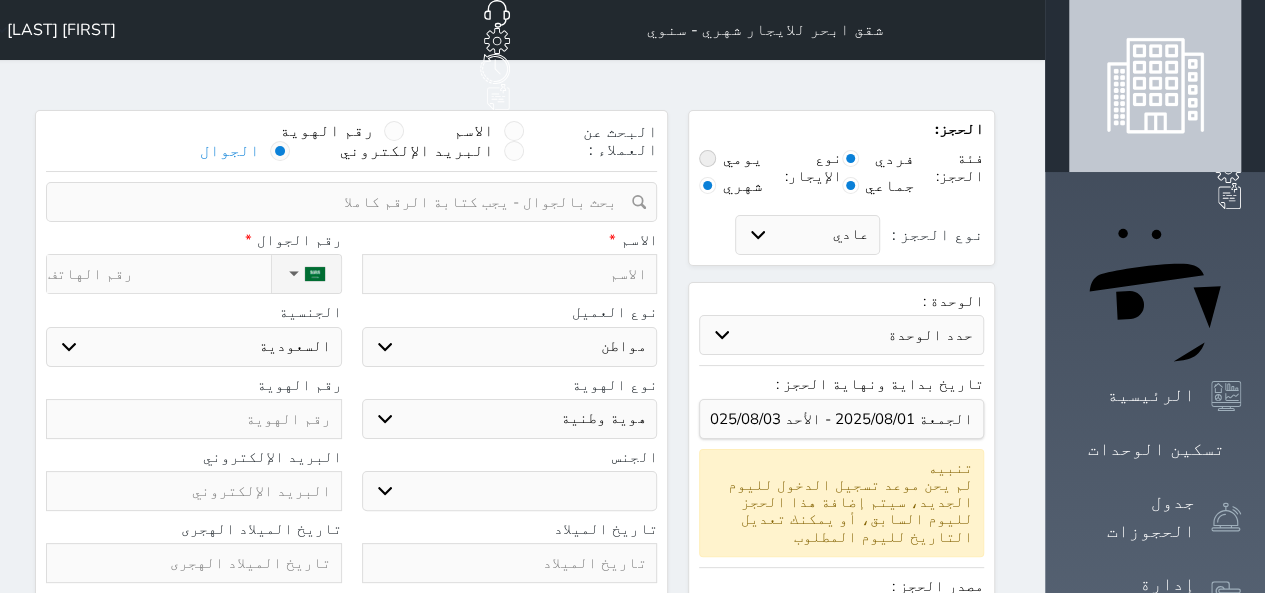 radio on "false" 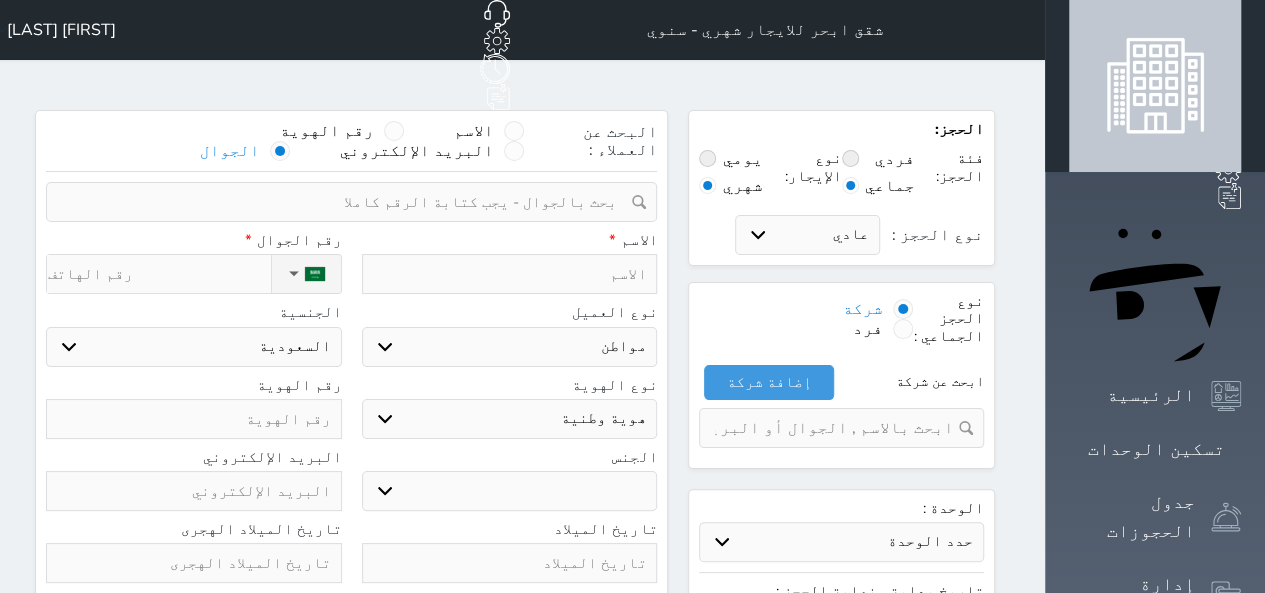click on "يومي" at bounding box center (755, 156) 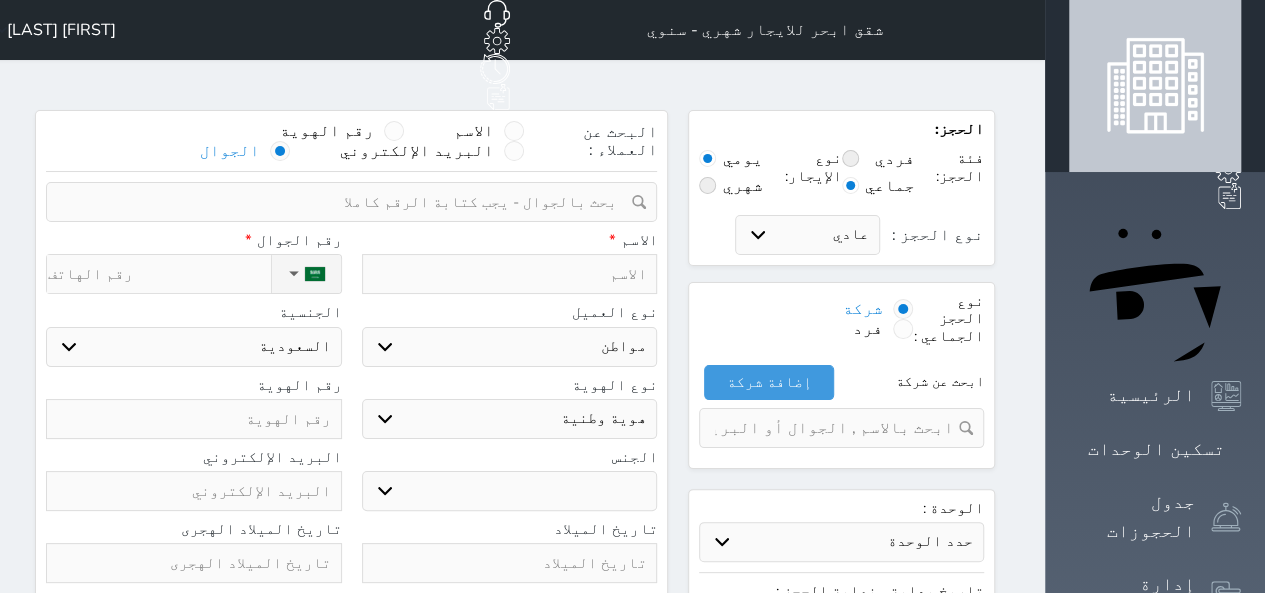 click on "شهري" at bounding box center (755, 183) 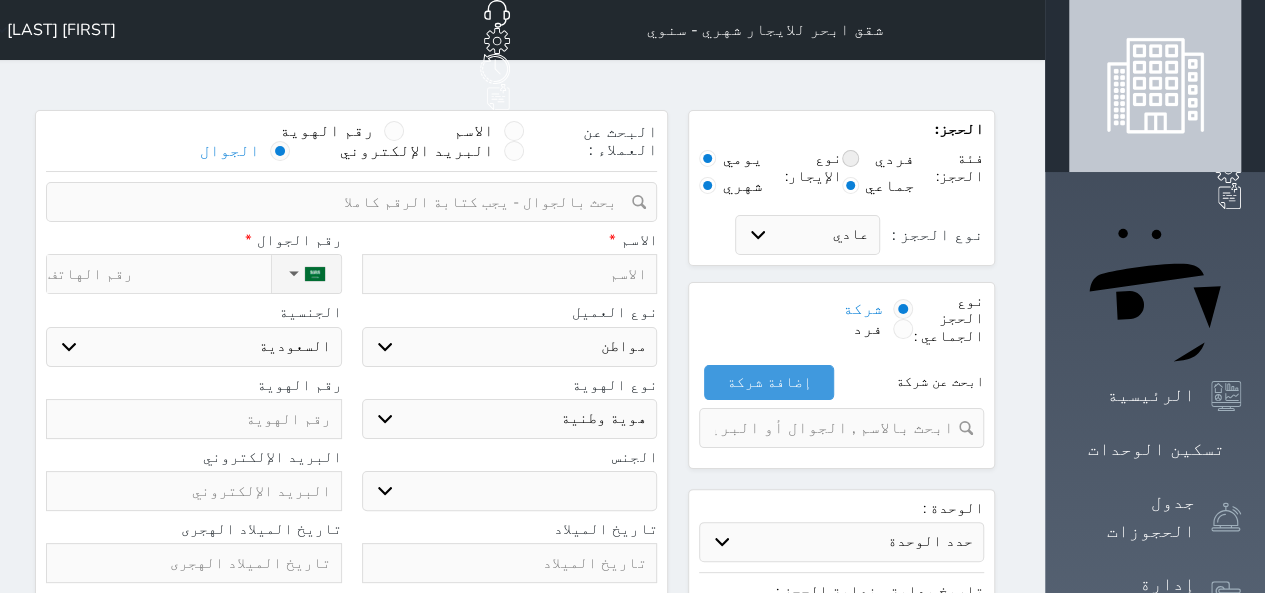 click on "شركة" at bounding box center [883, 299] 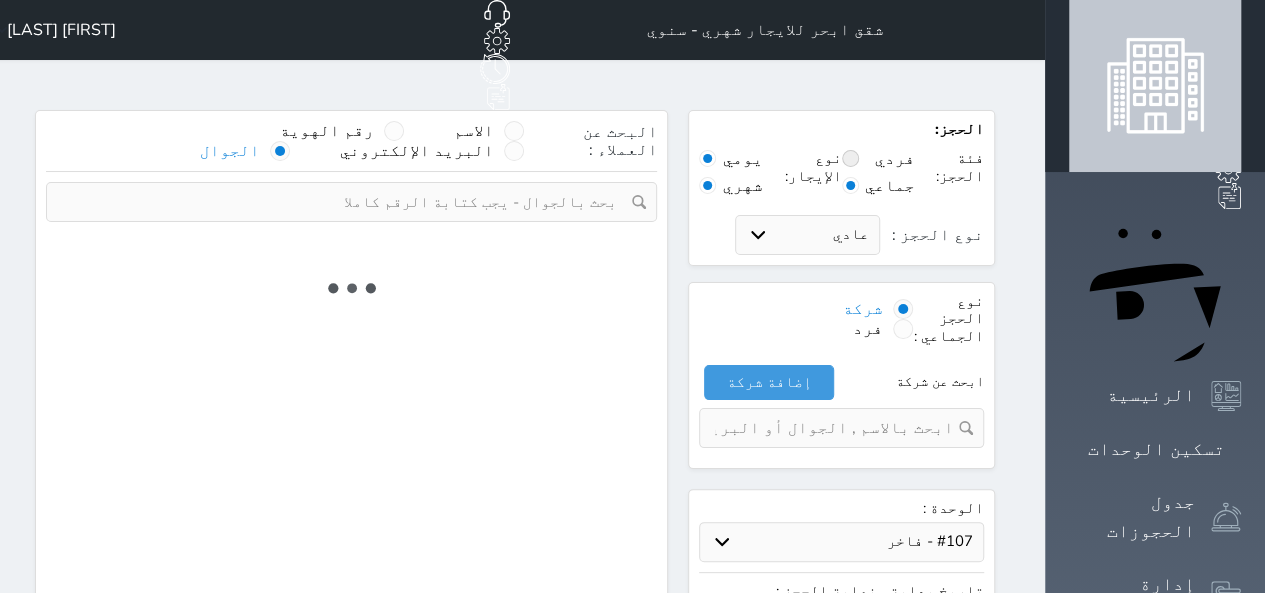 radio on "false" 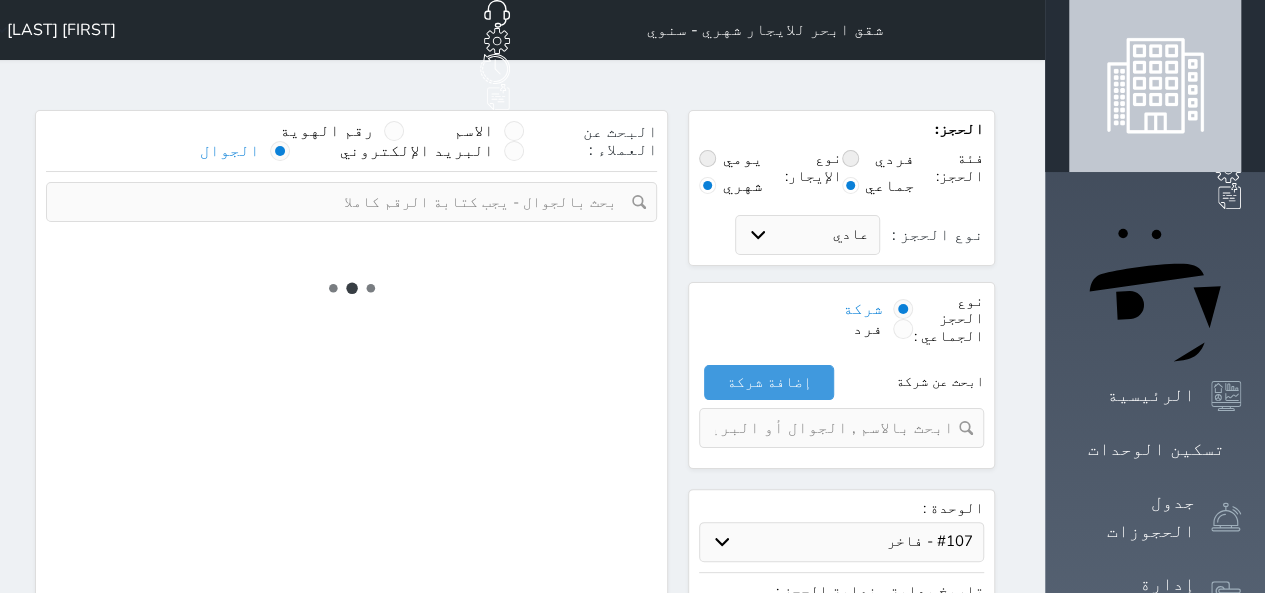click on "فرد" at bounding box center [883, 319] 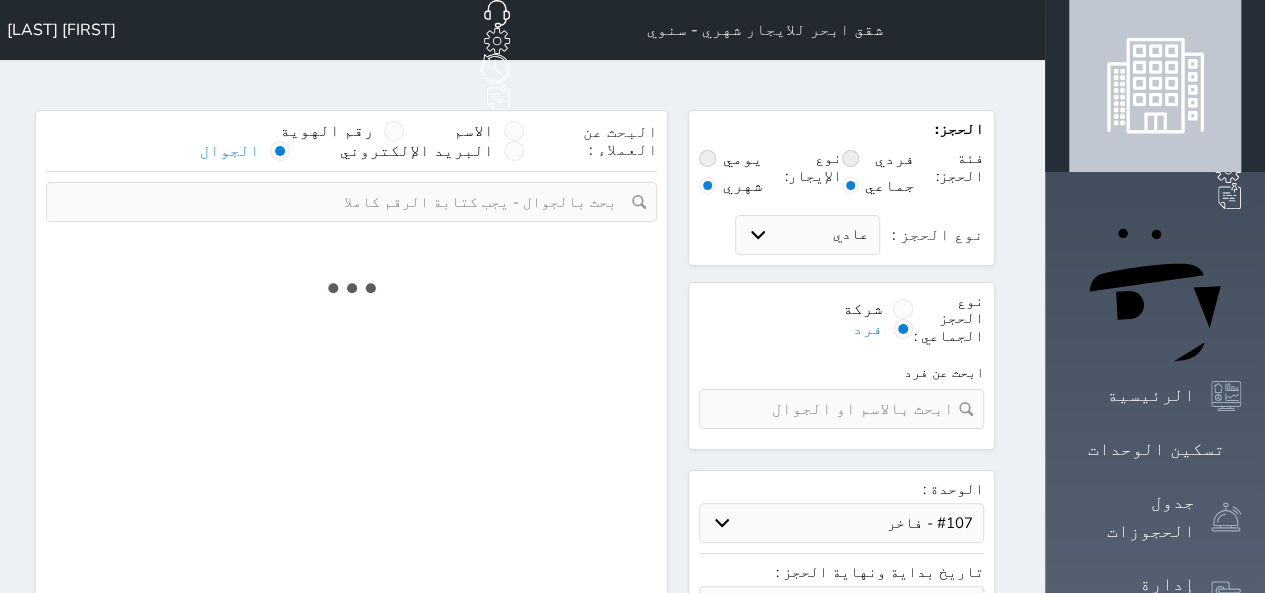 select on "1" 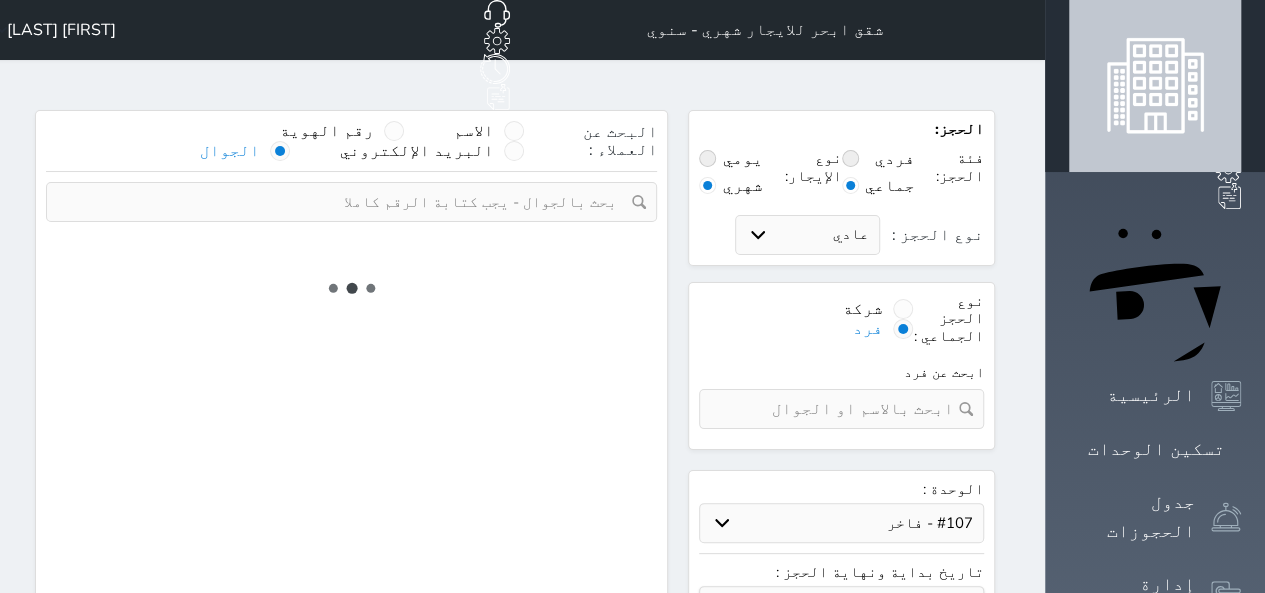 select on "113" 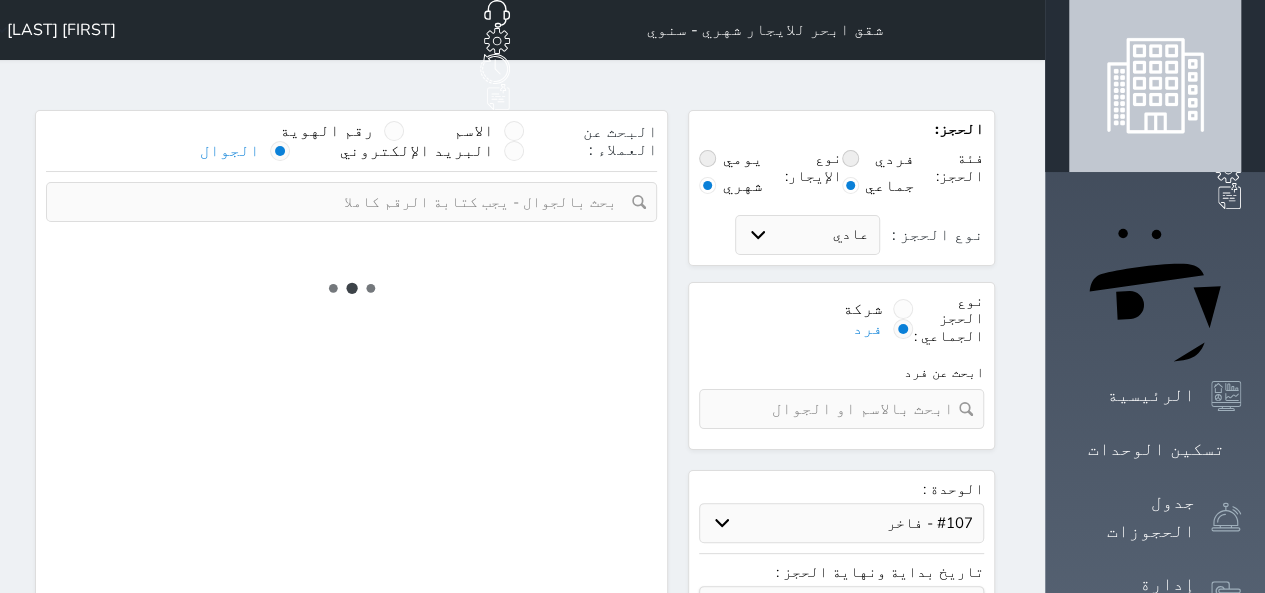 select on "1" 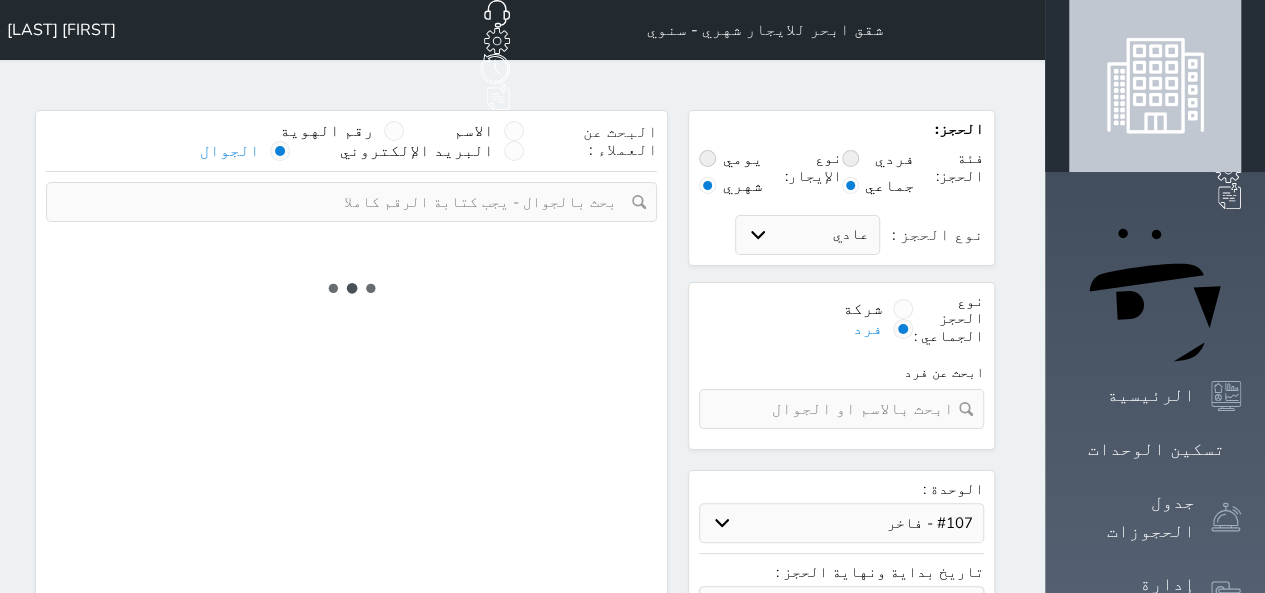 select 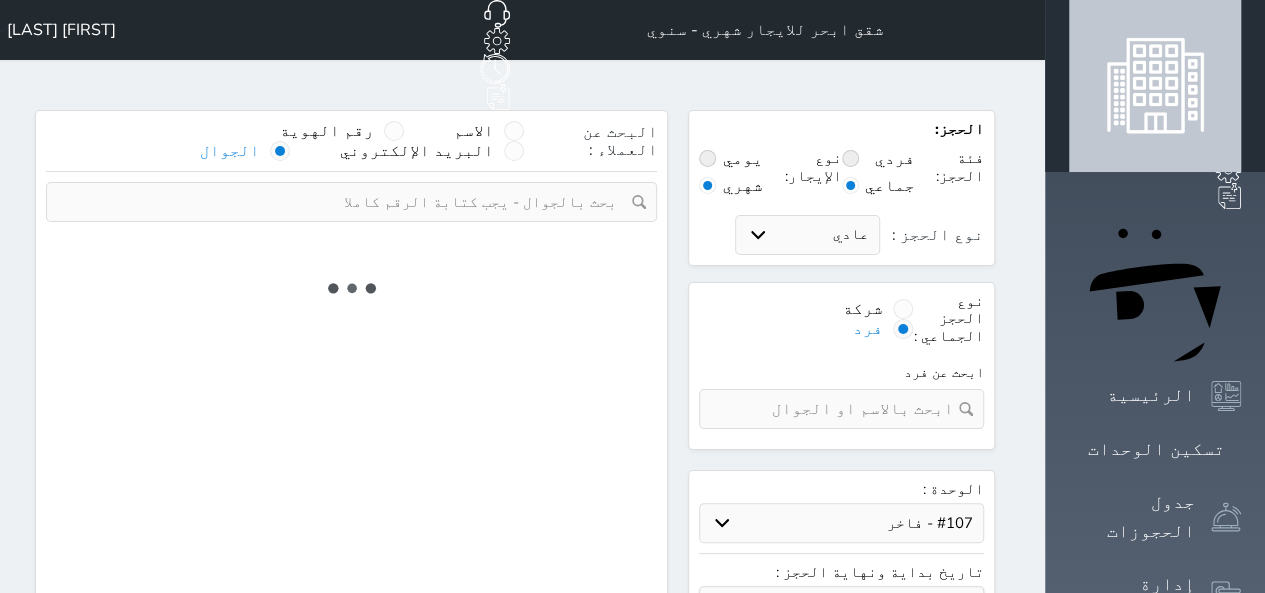 select on "7" 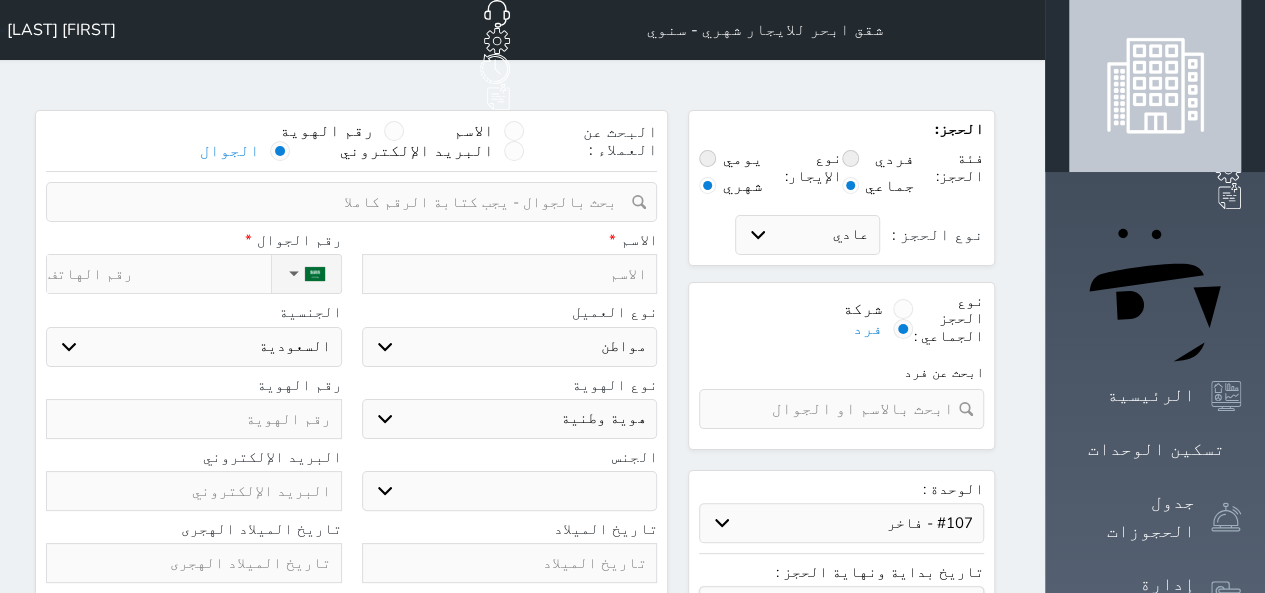 select 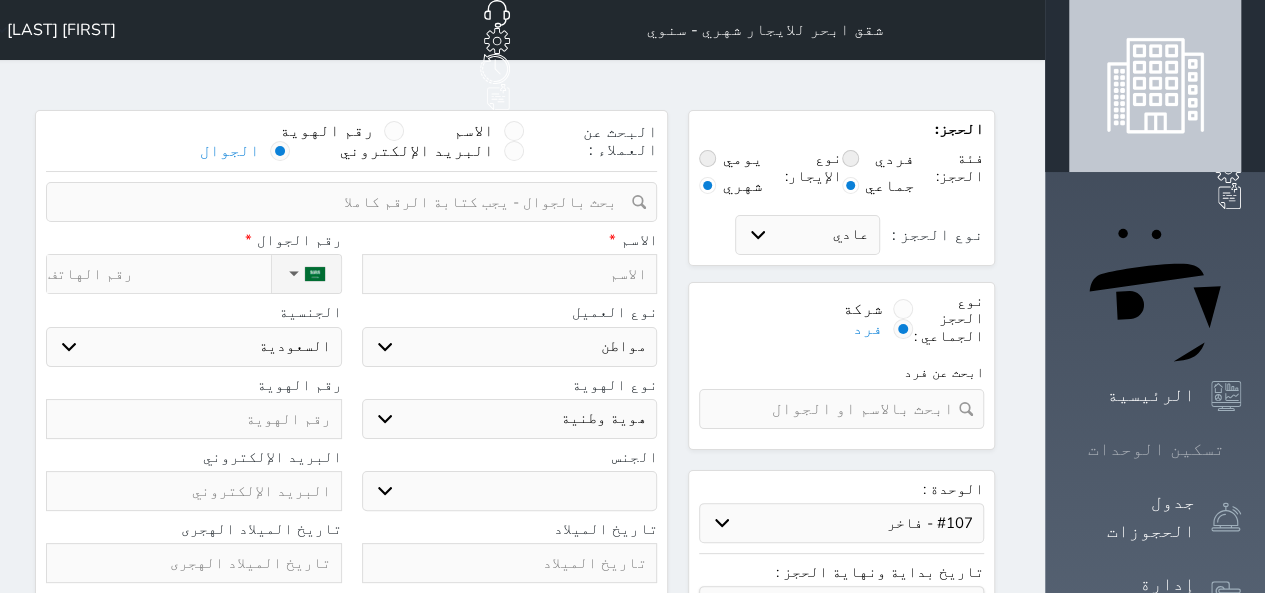click 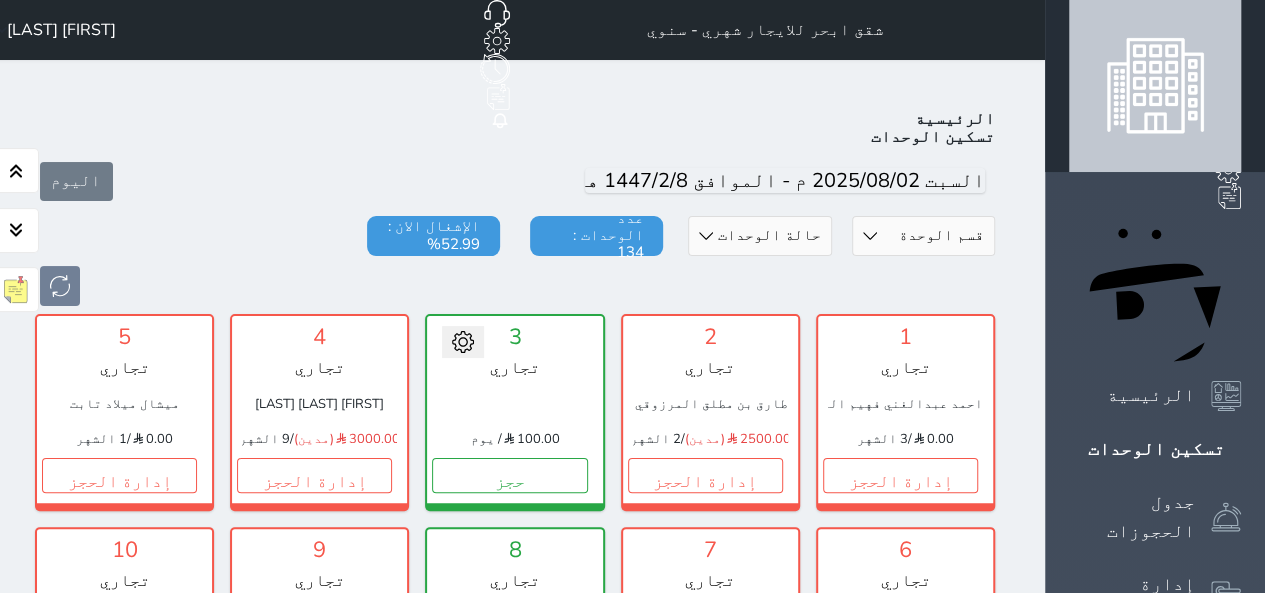 click on "قسم الوحدة   البيت الازرق تجاري اقتصادي فاخر" at bounding box center (923, 236) 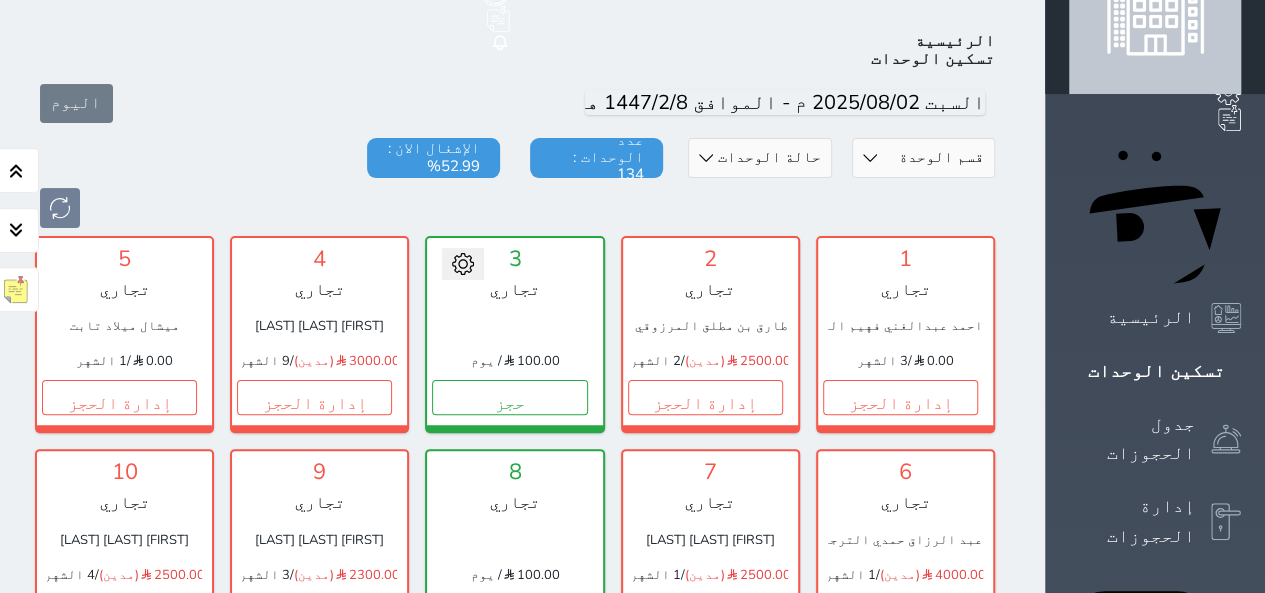 select on "3804" 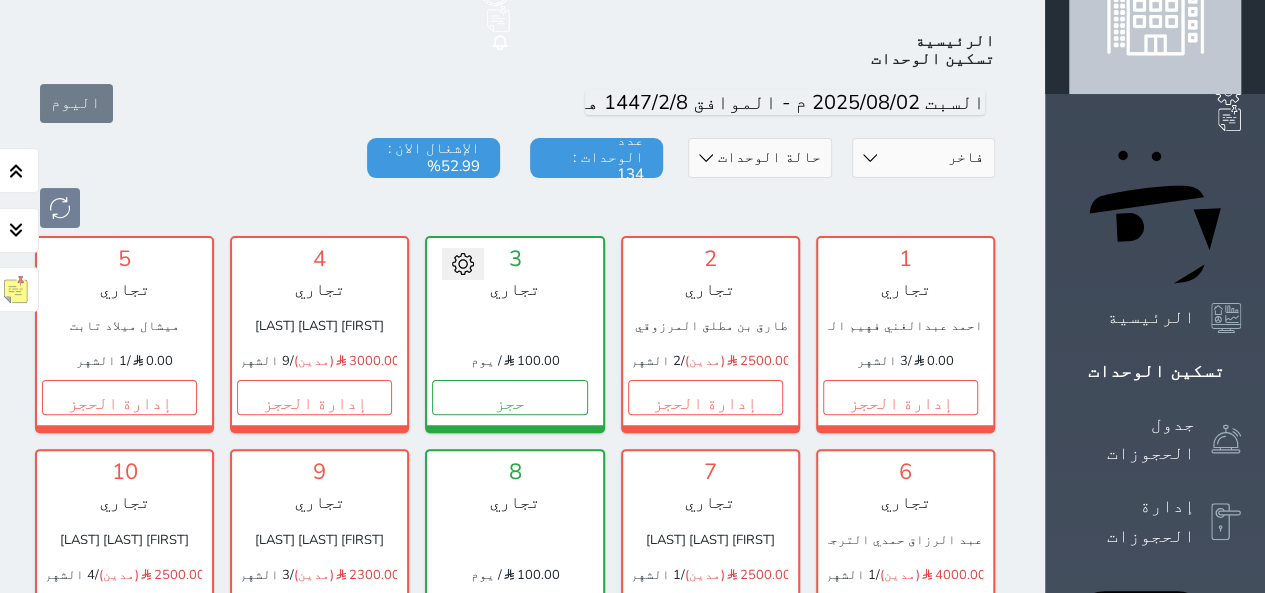 click on "قسم الوحدة   البيت الازرق تجاري اقتصادي فاخر" at bounding box center (923, 158) 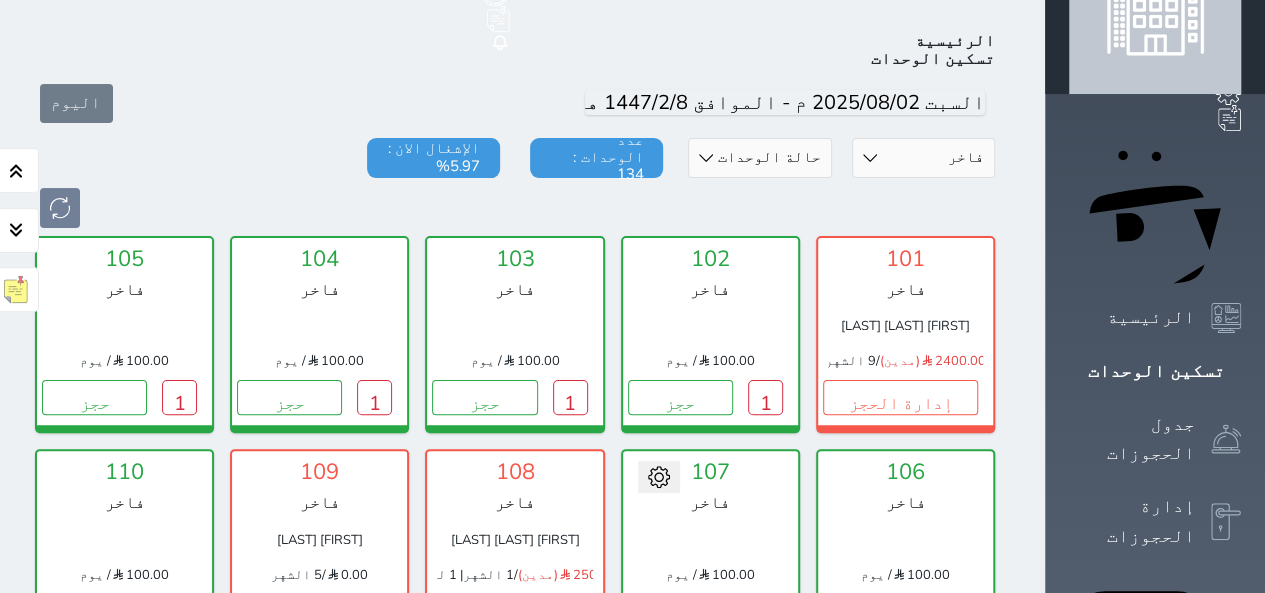 click 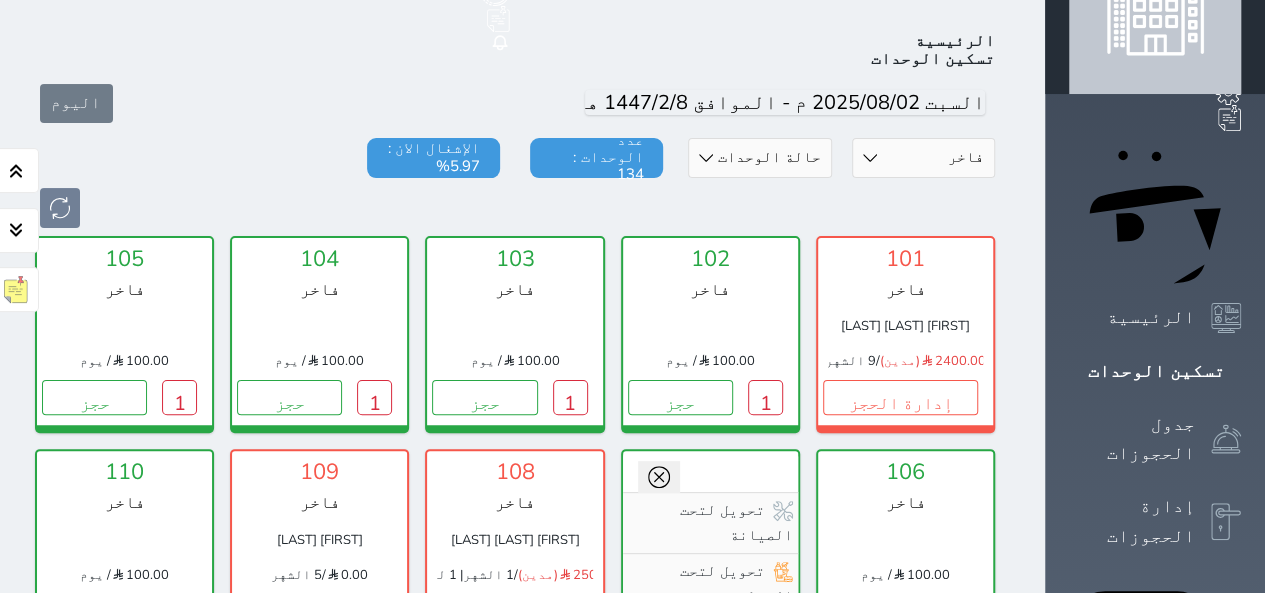 click on "تحويل لتحت الصيانة
تحويل لتحت التنظيف" at bounding box center [710, 545] 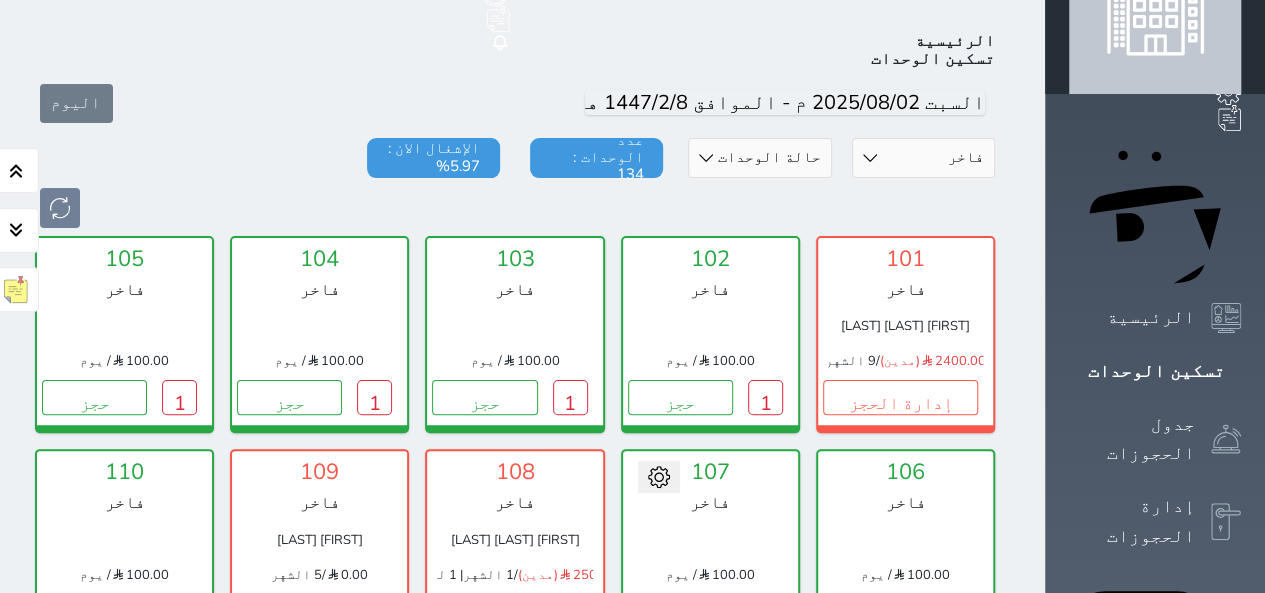 click on "حجز" at bounding box center (705, 611) 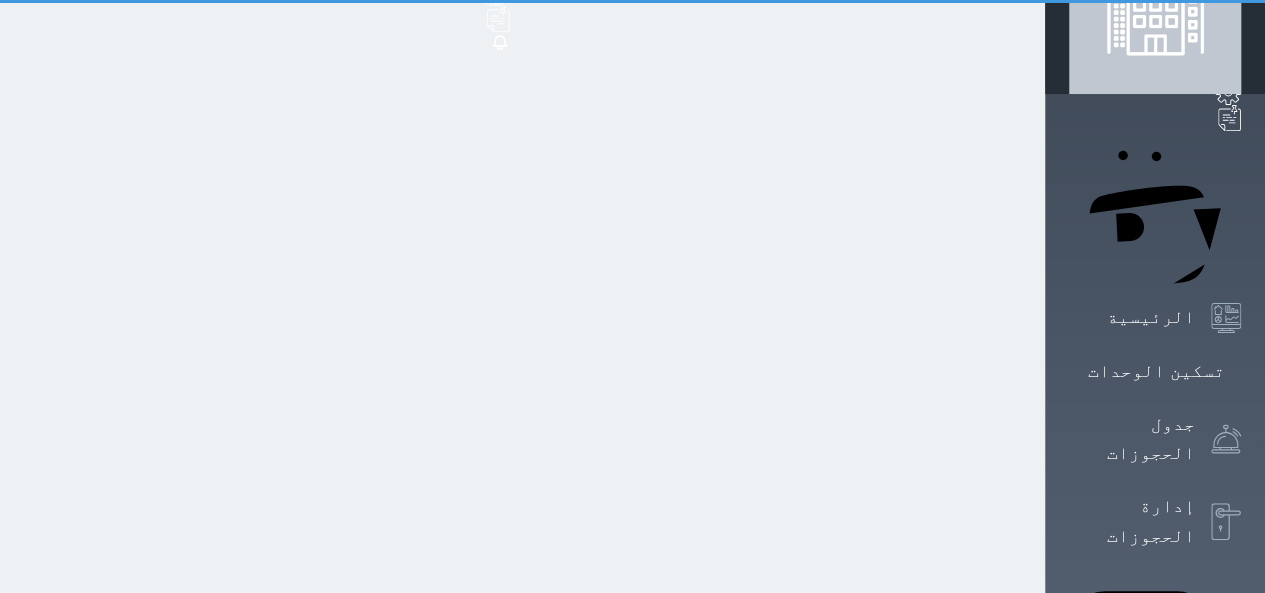 scroll, scrollTop: 9, scrollLeft: 0, axis: vertical 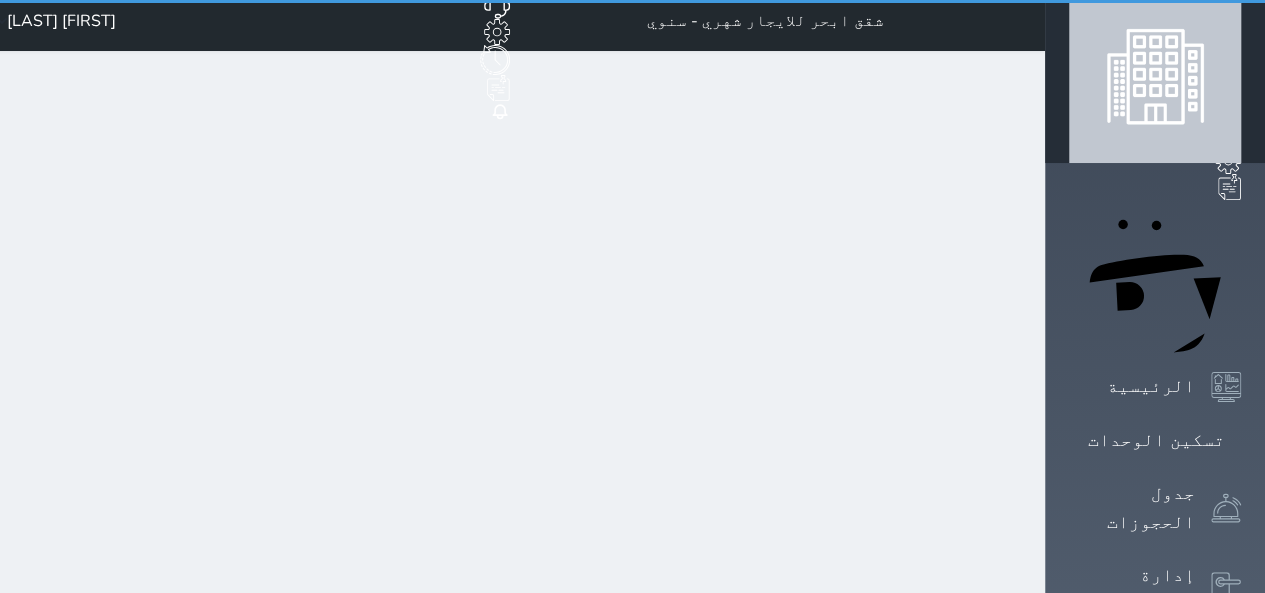 select on "1" 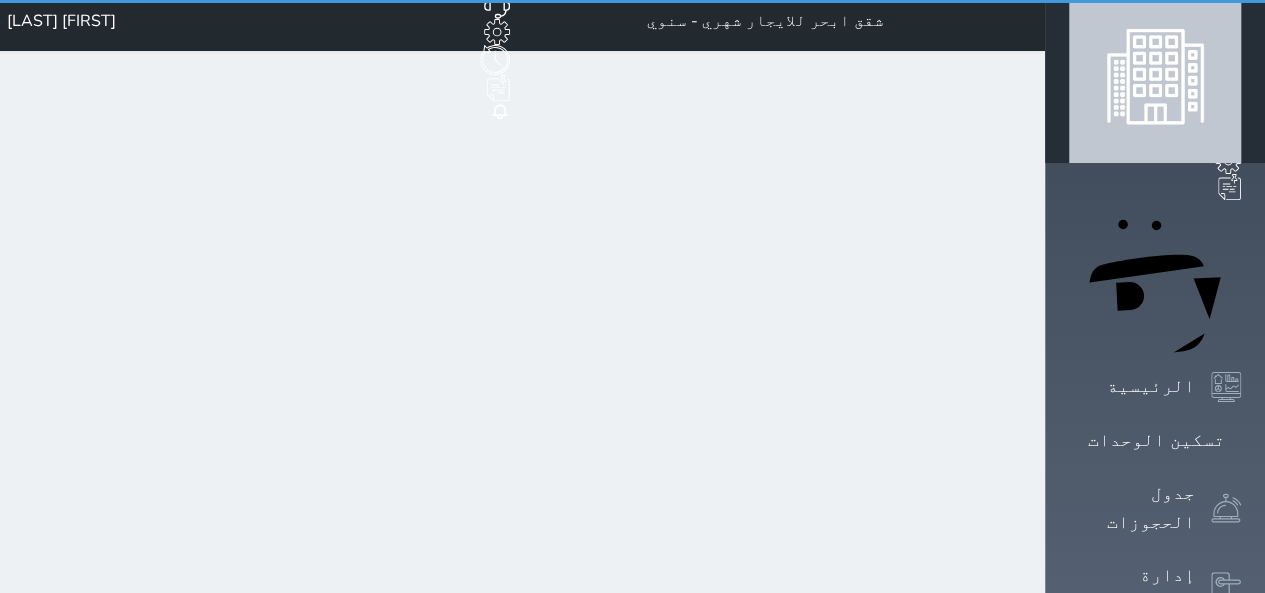 scroll, scrollTop: 0, scrollLeft: 0, axis: both 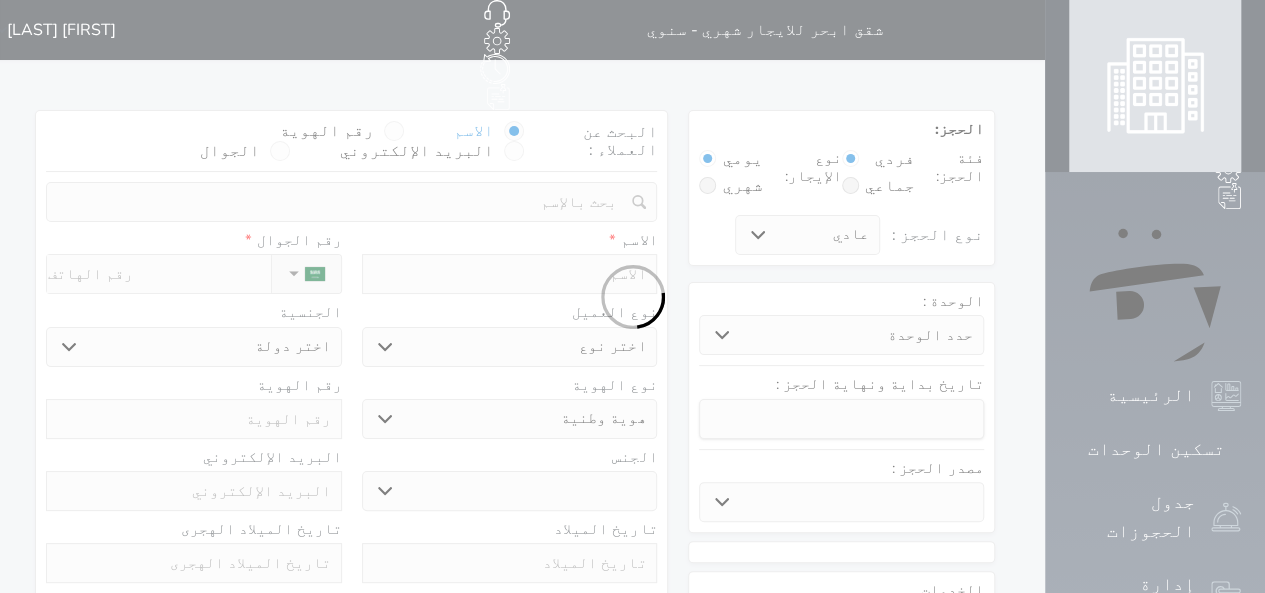 select 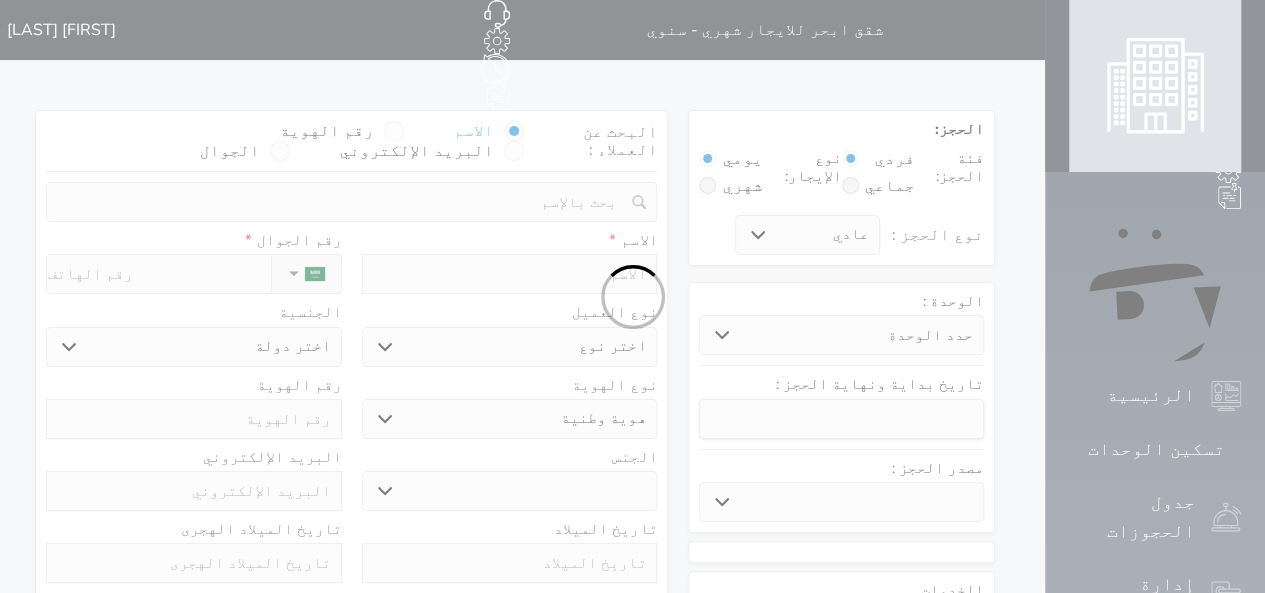 select 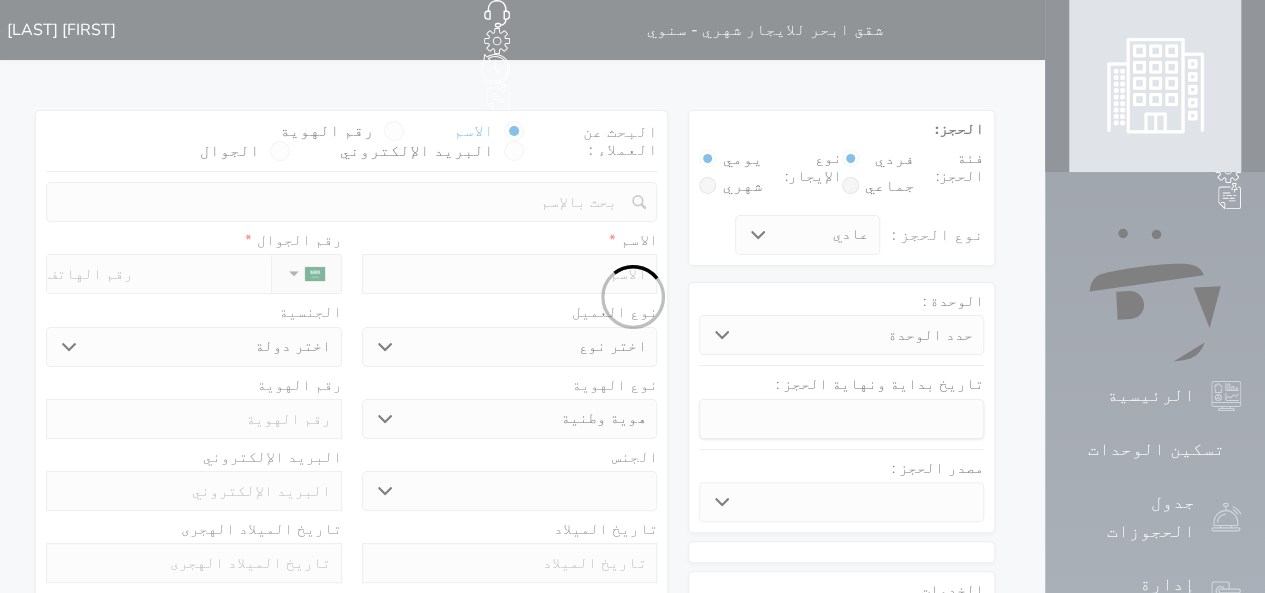 select 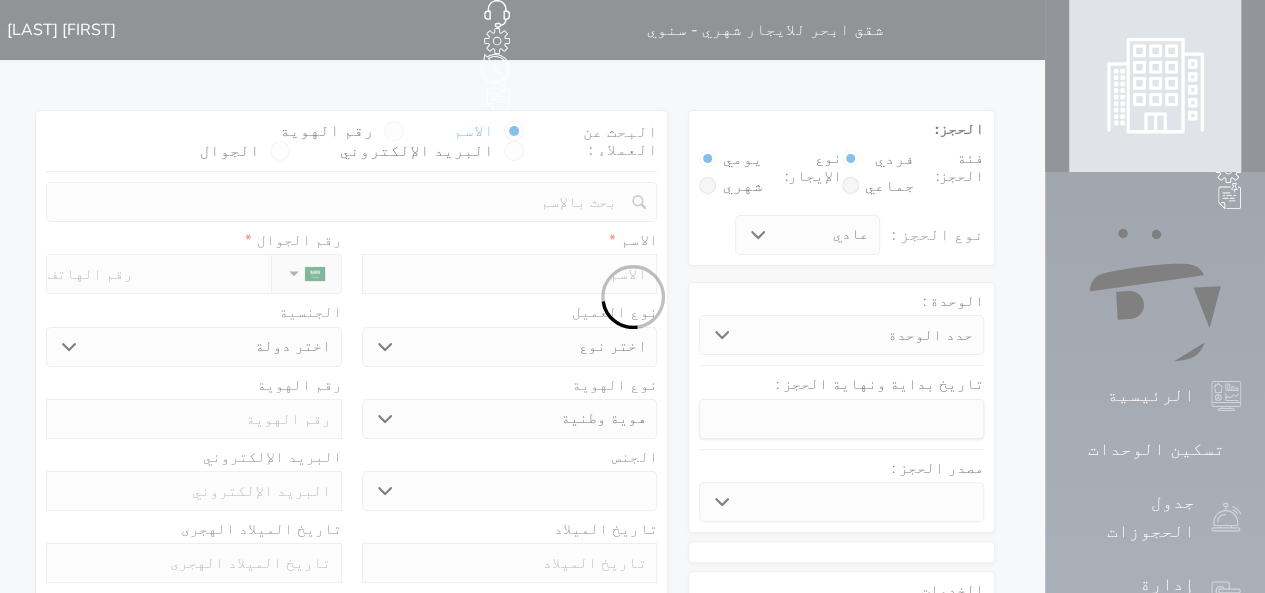 select 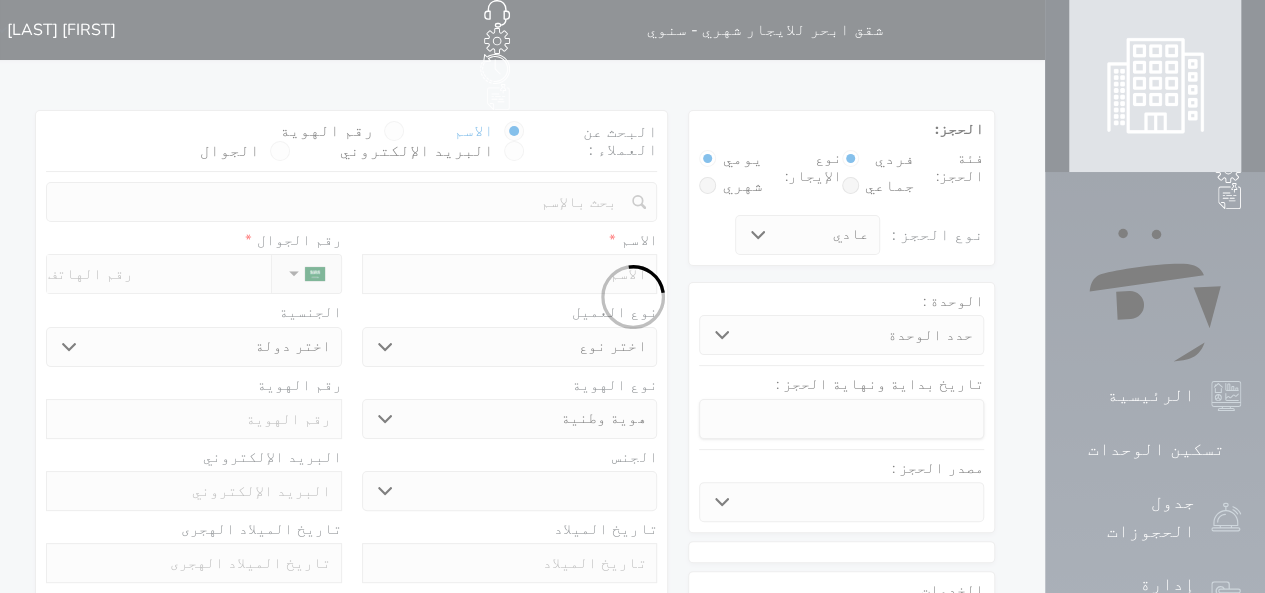 select 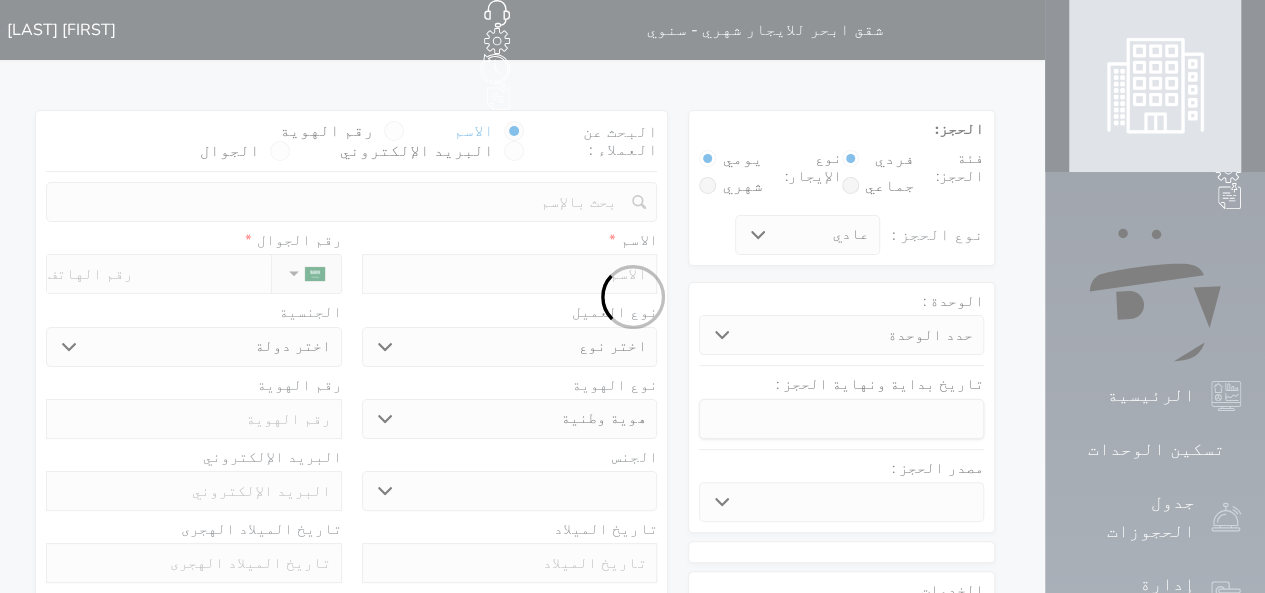 select on "14617" 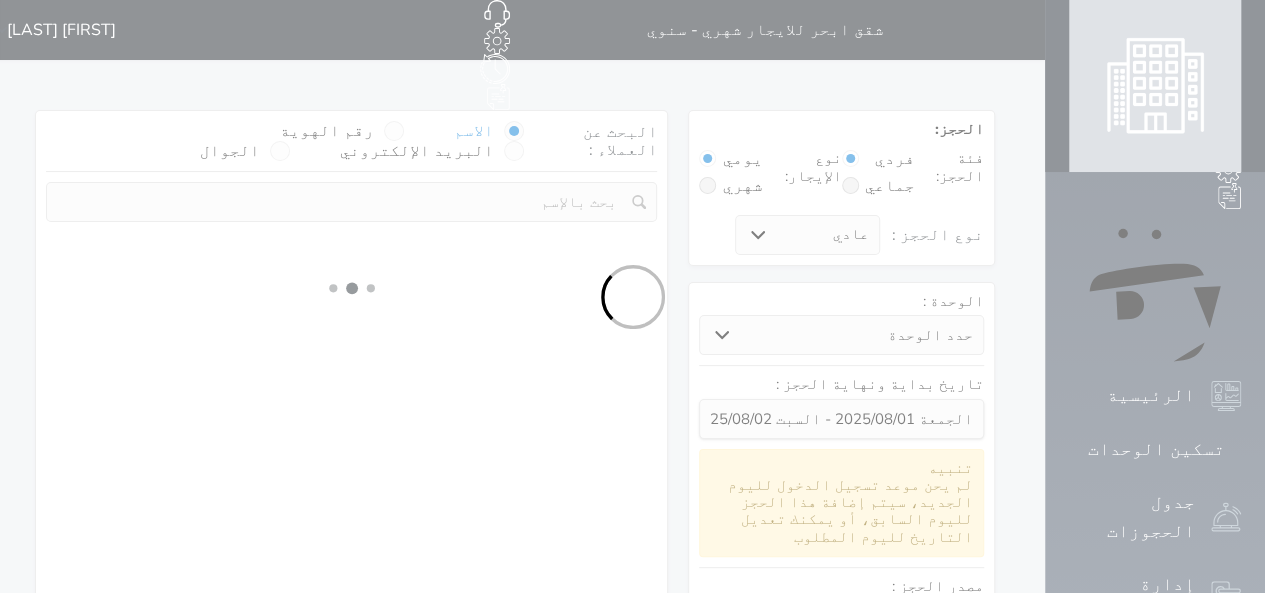 select 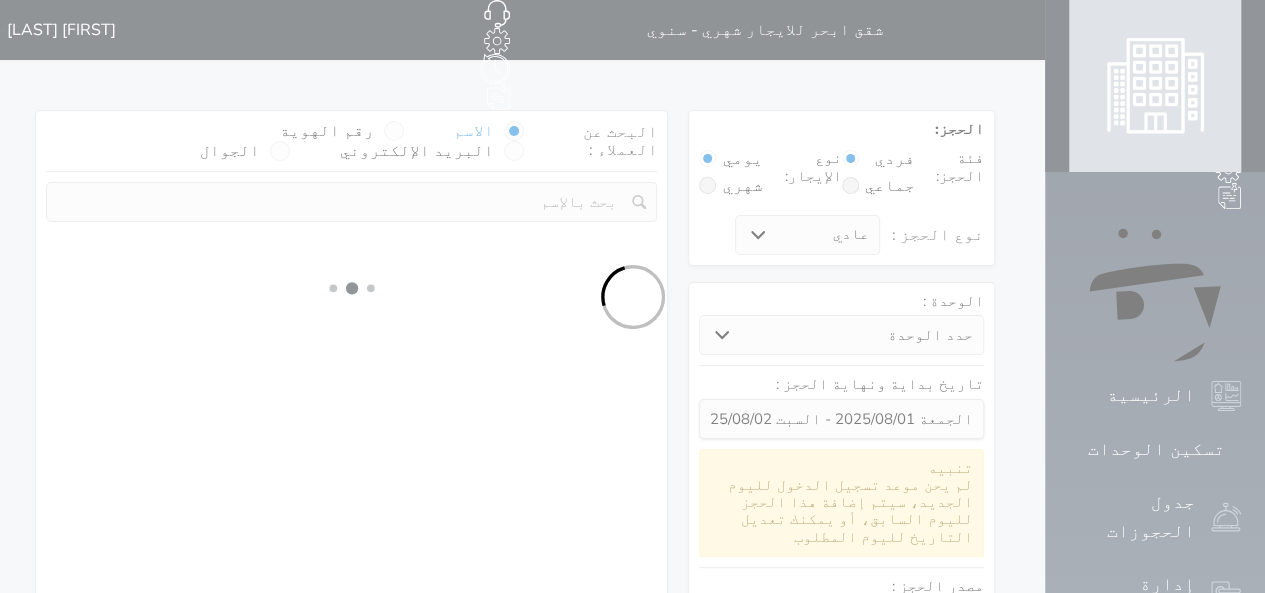 select on "113" 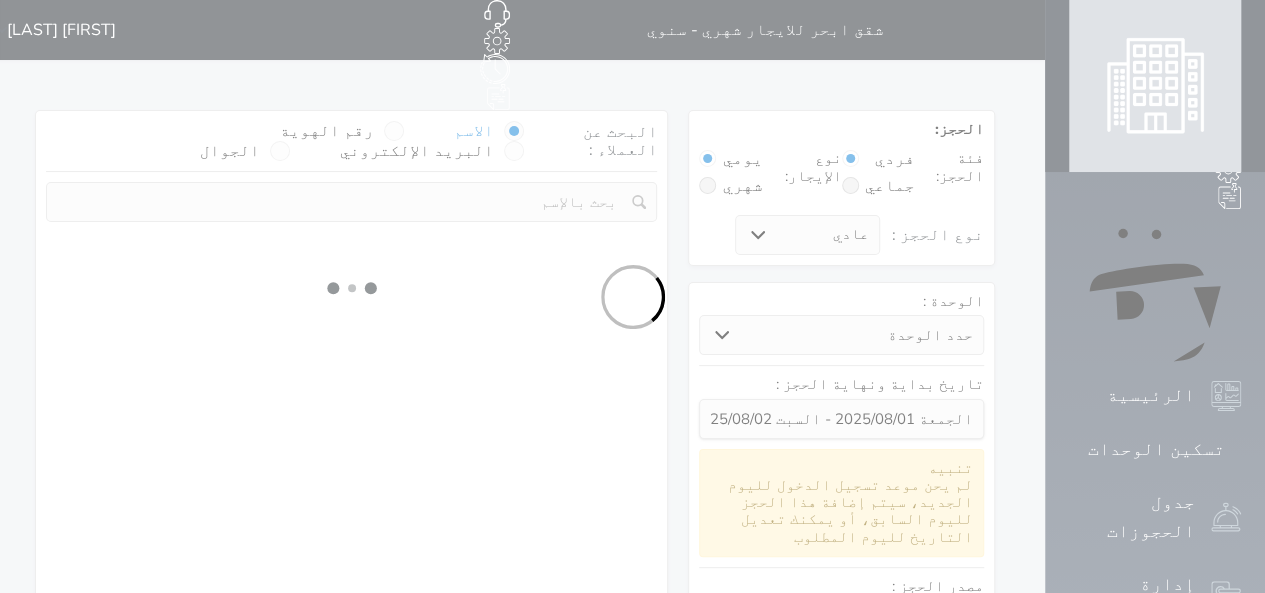 select on "1" 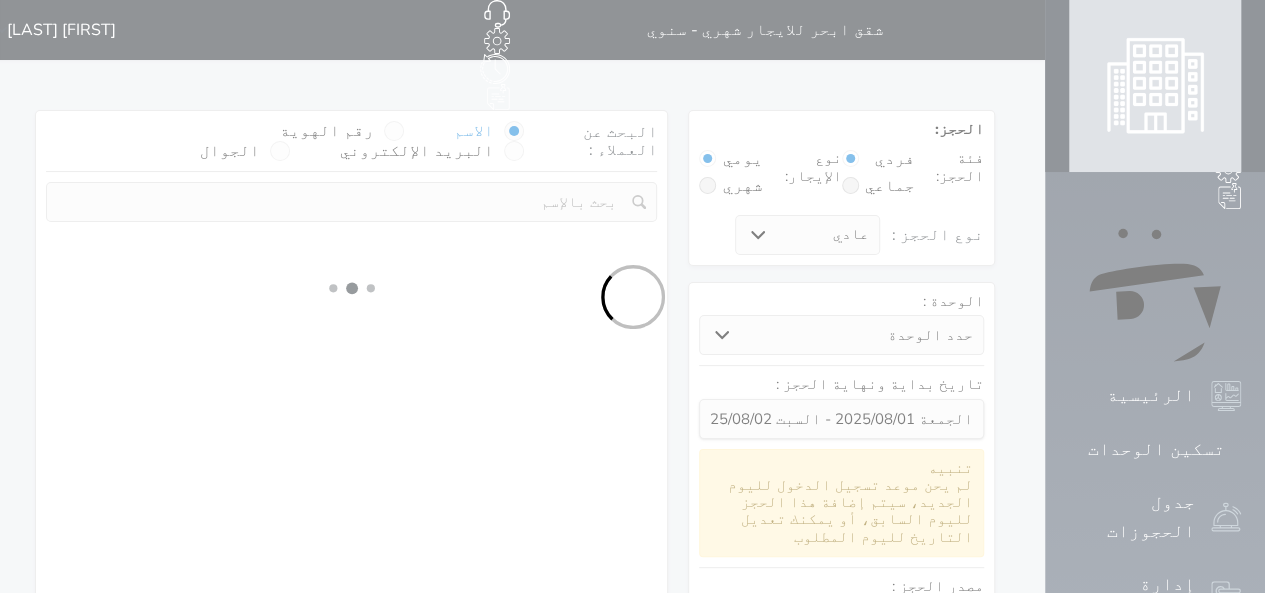 select 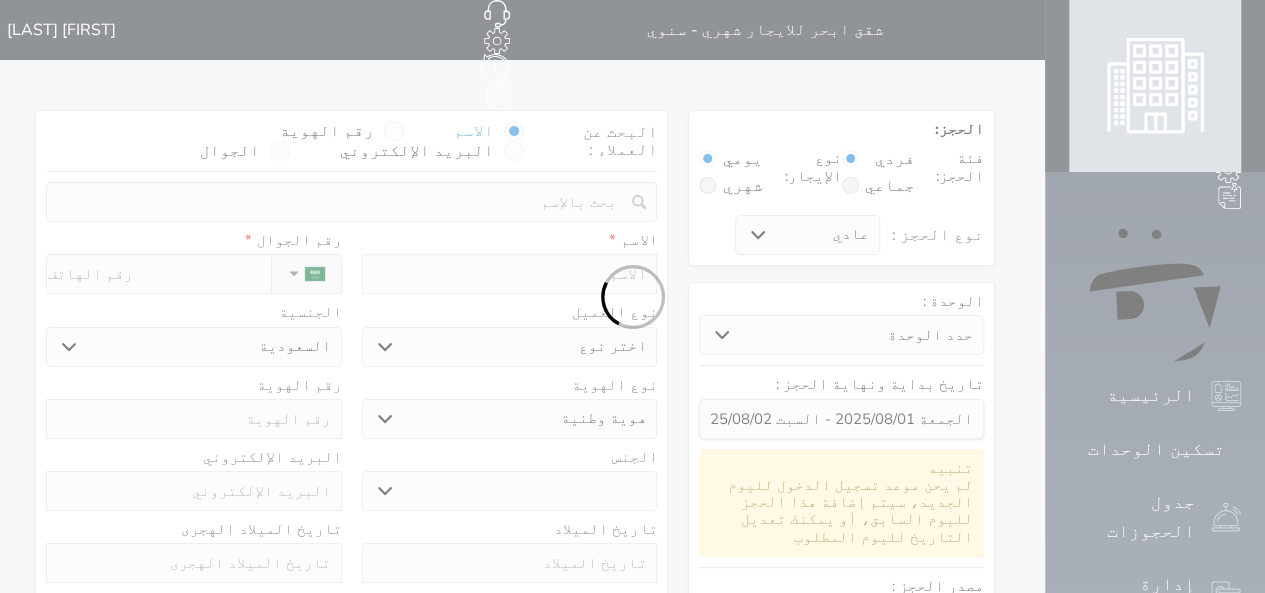 select 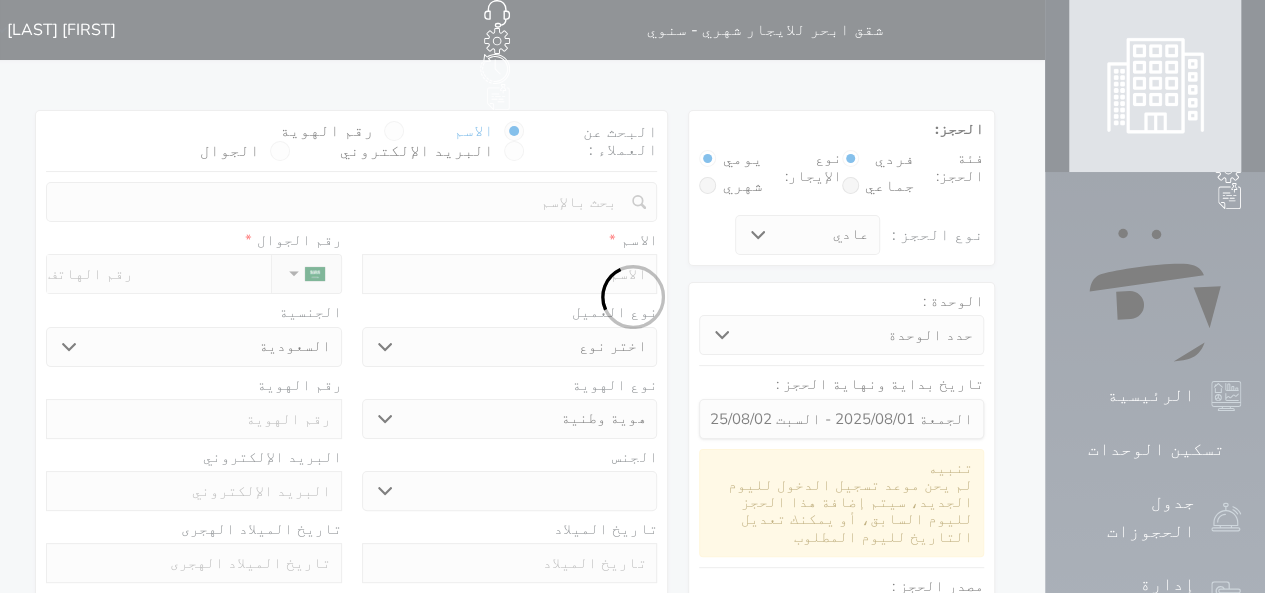 select 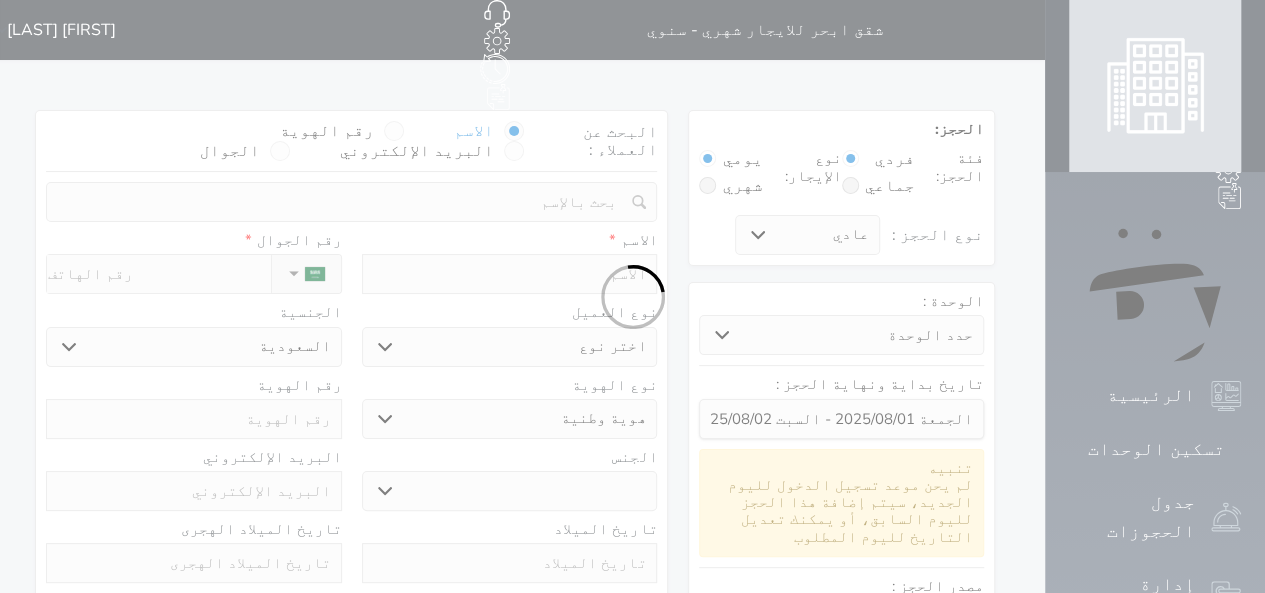 select 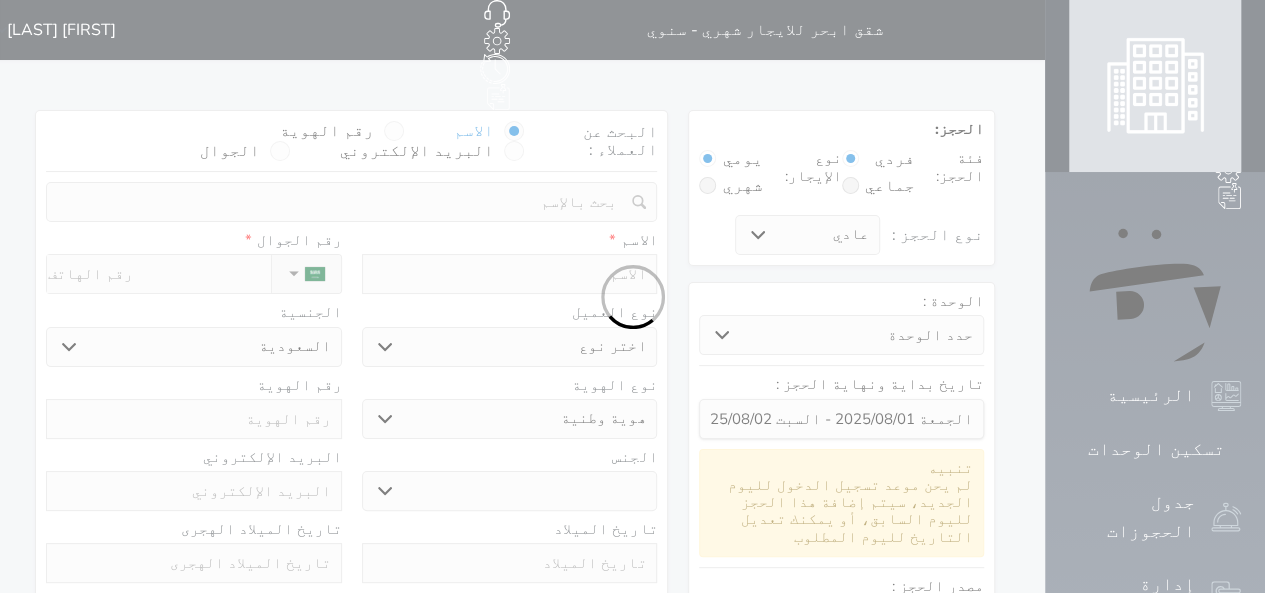 select 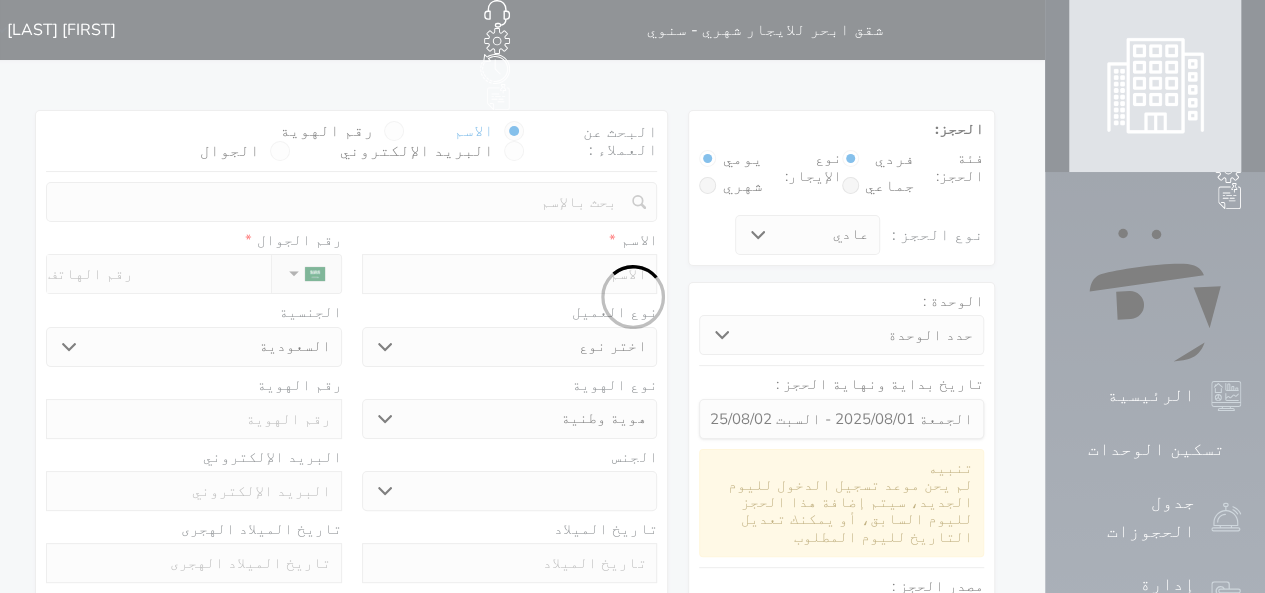 select on "1" 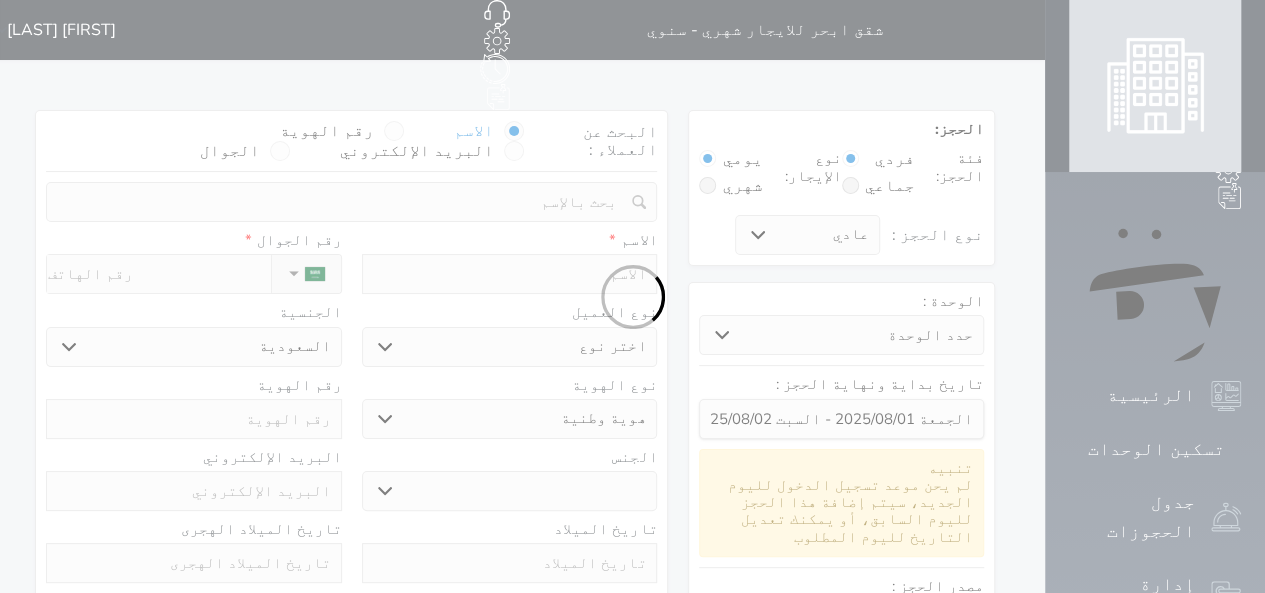 select on "7" 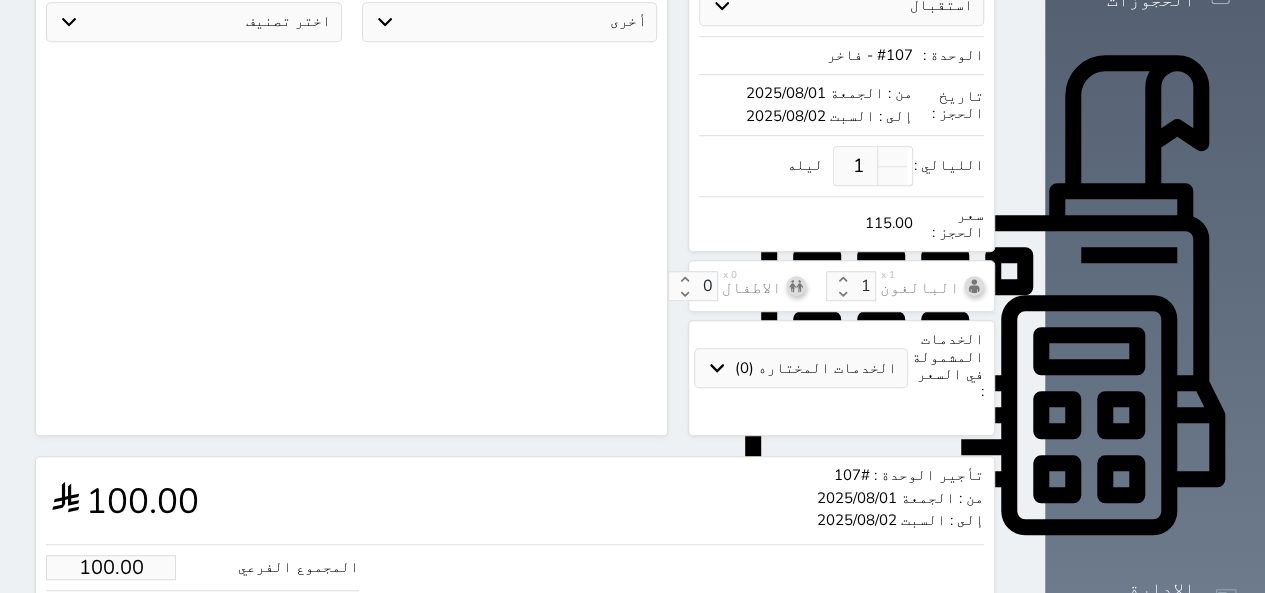 scroll, scrollTop: 682, scrollLeft: 0, axis: vertical 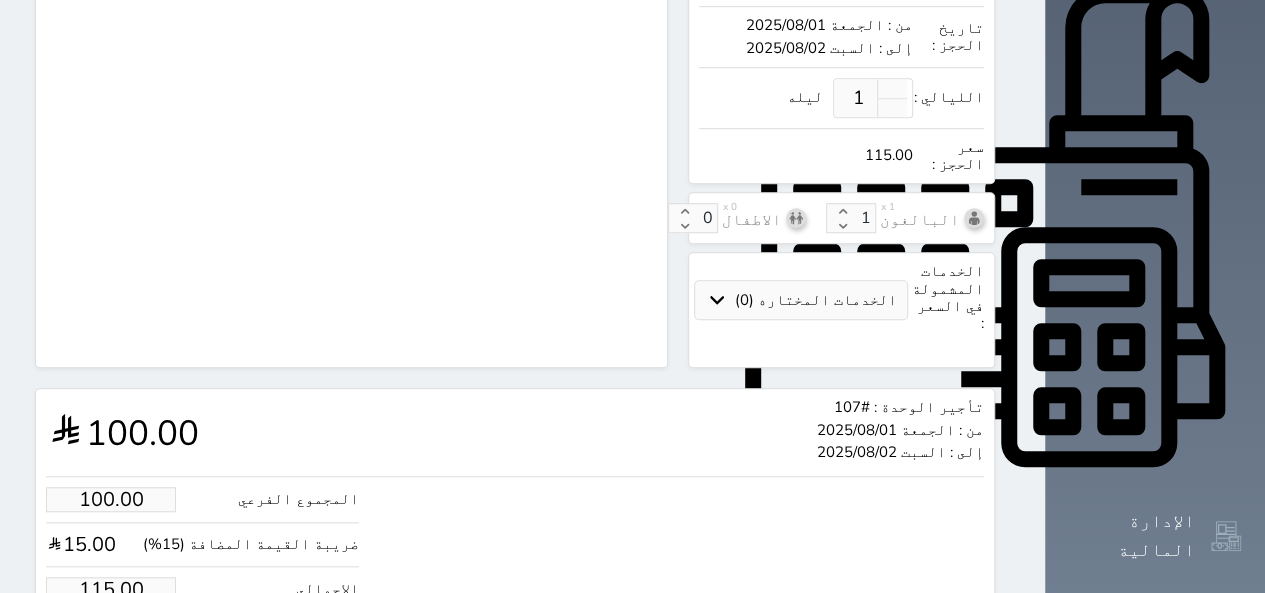 click on "رفض حجز" at bounding box center [285, 650] 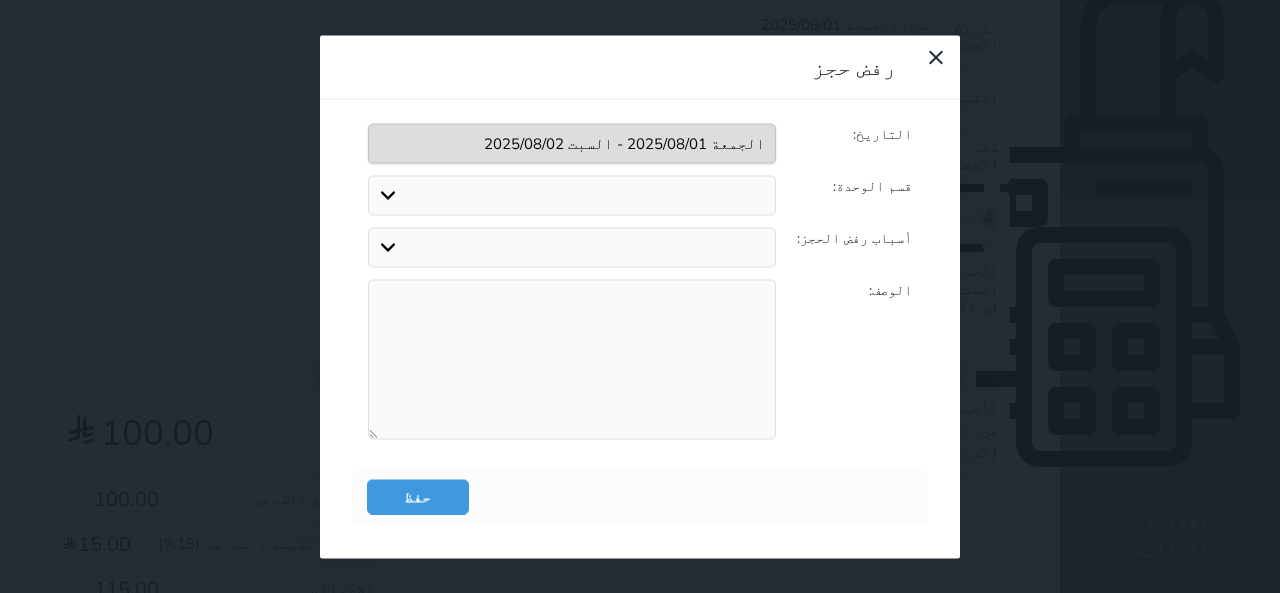 select 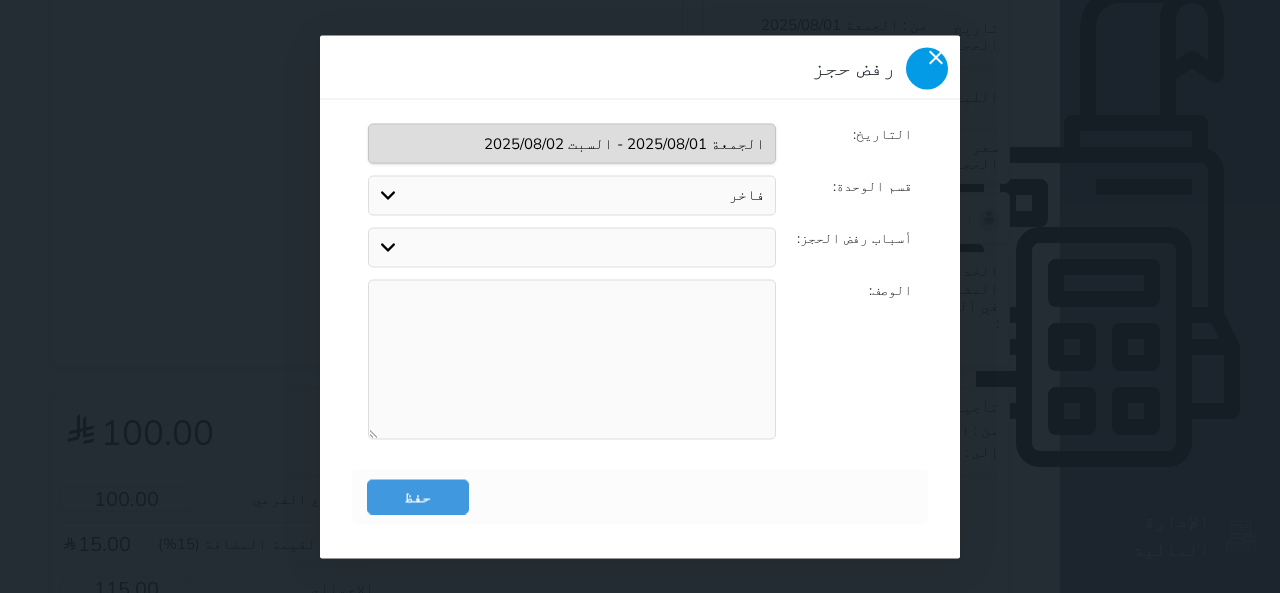 click 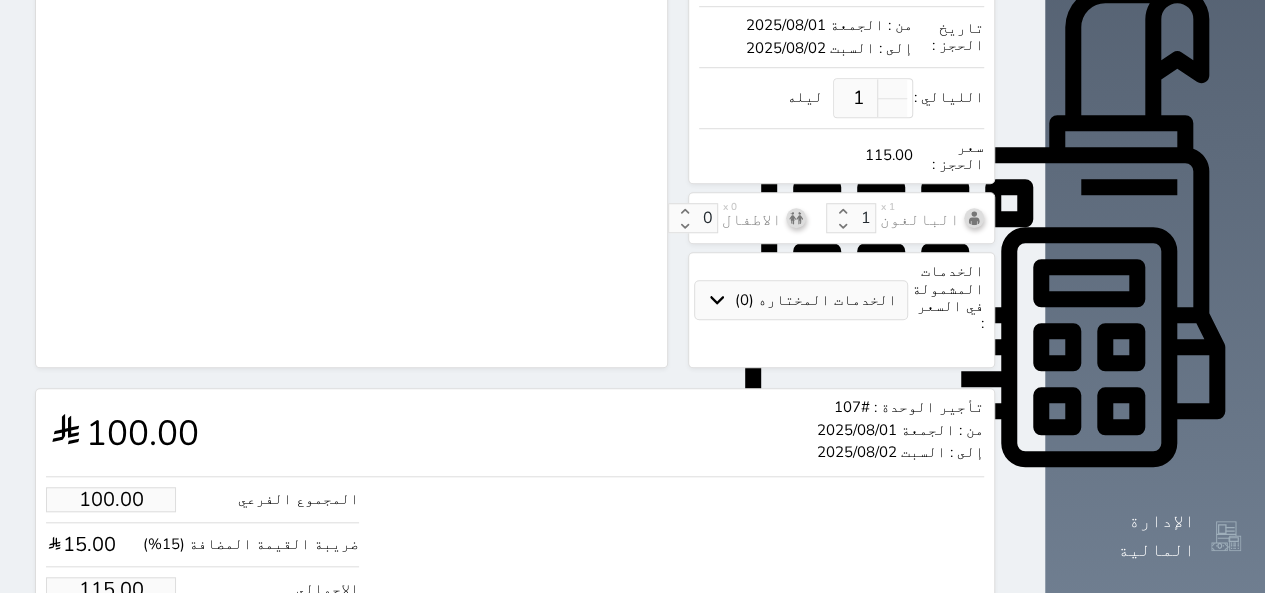 click on "من : الجمعة 2025/08/01" at bounding box center [900, 430] 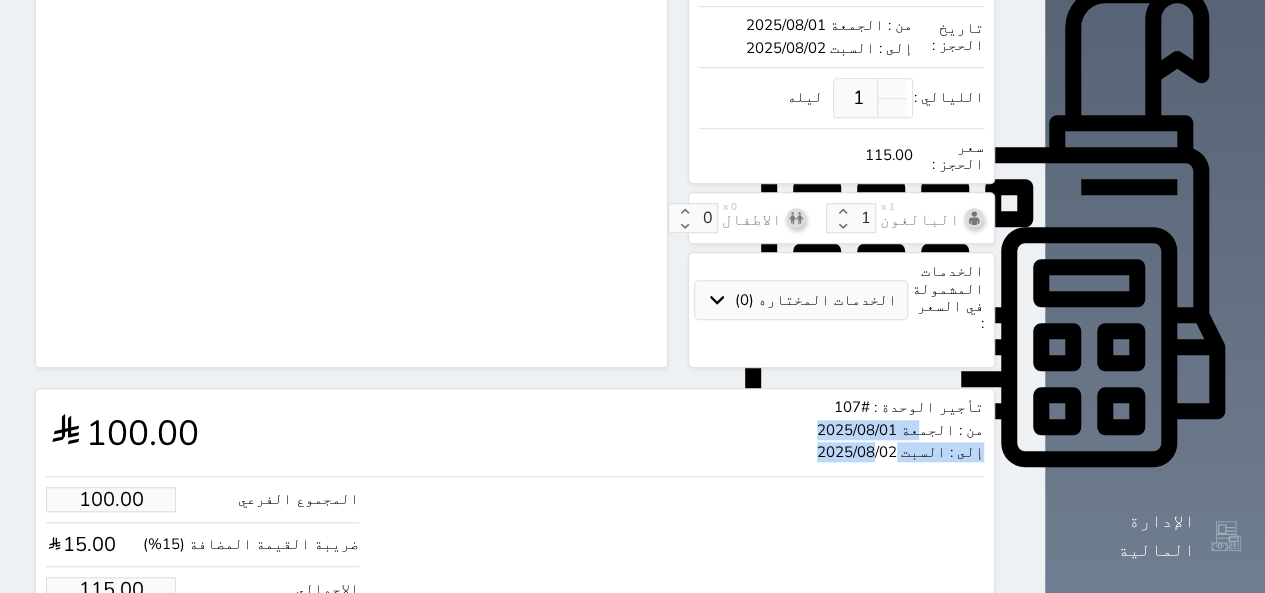 drag, startPoint x: 1056, startPoint y: 337, endPoint x: 1016, endPoint y: 367, distance: 50 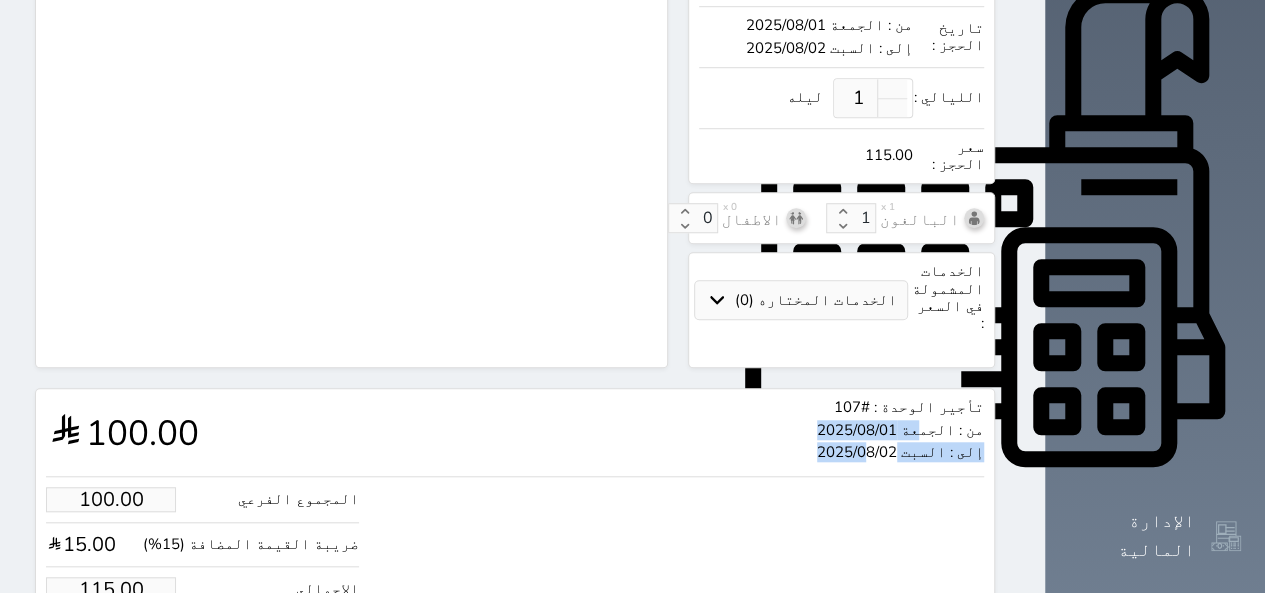 click on "إلى : السبت 2025/08/02" at bounding box center [900, 452] 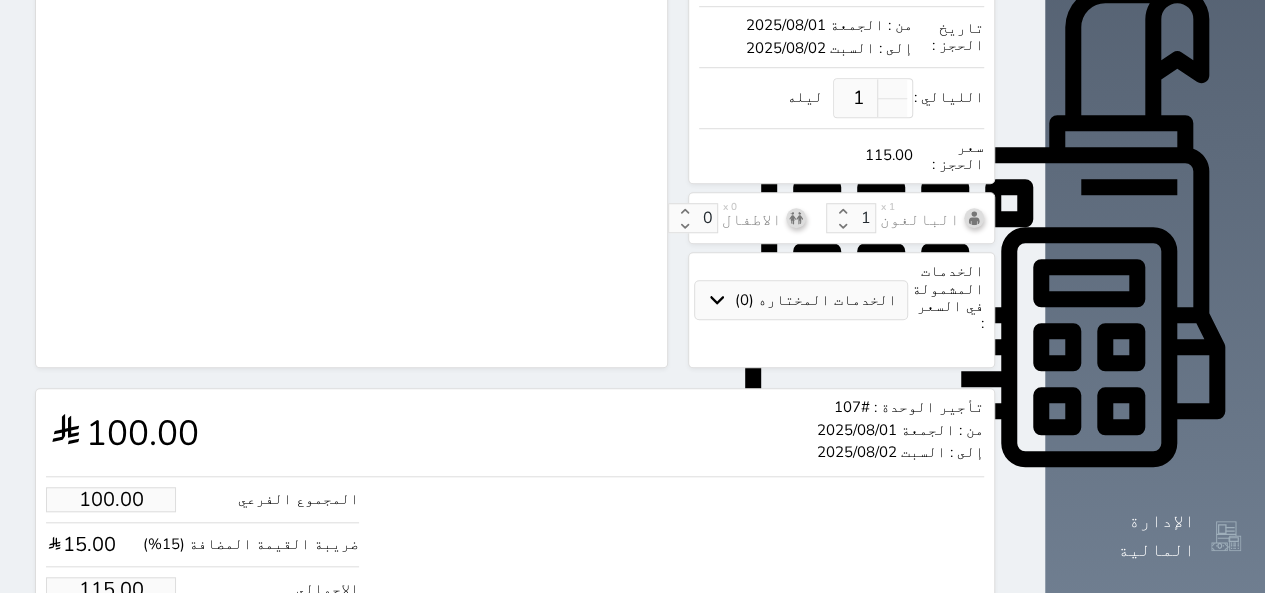 click on "تأجير الوحدة : #107   من : الجمعة 2025/08/01   إلى : السبت 2025/08/02    100.00" at bounding box center (515, 432) 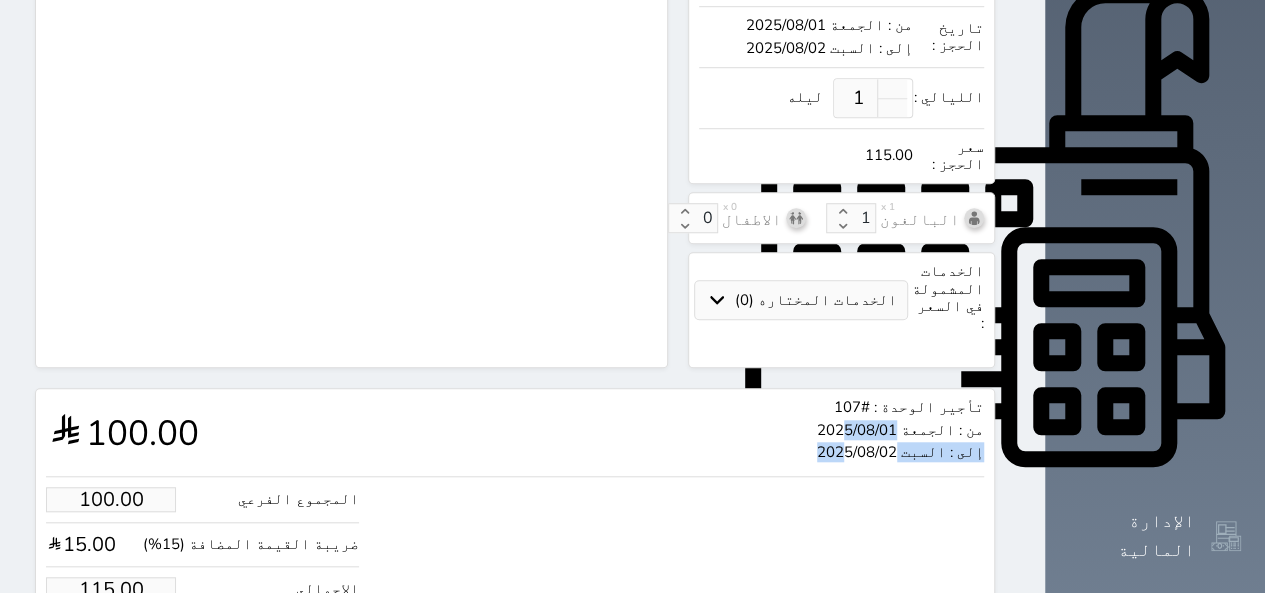 click on "تأجير الوحدة : #107   من : الجمعة 2025/08/01   إلى : السبت 2025/08/02" at bounding box center (900, 432) 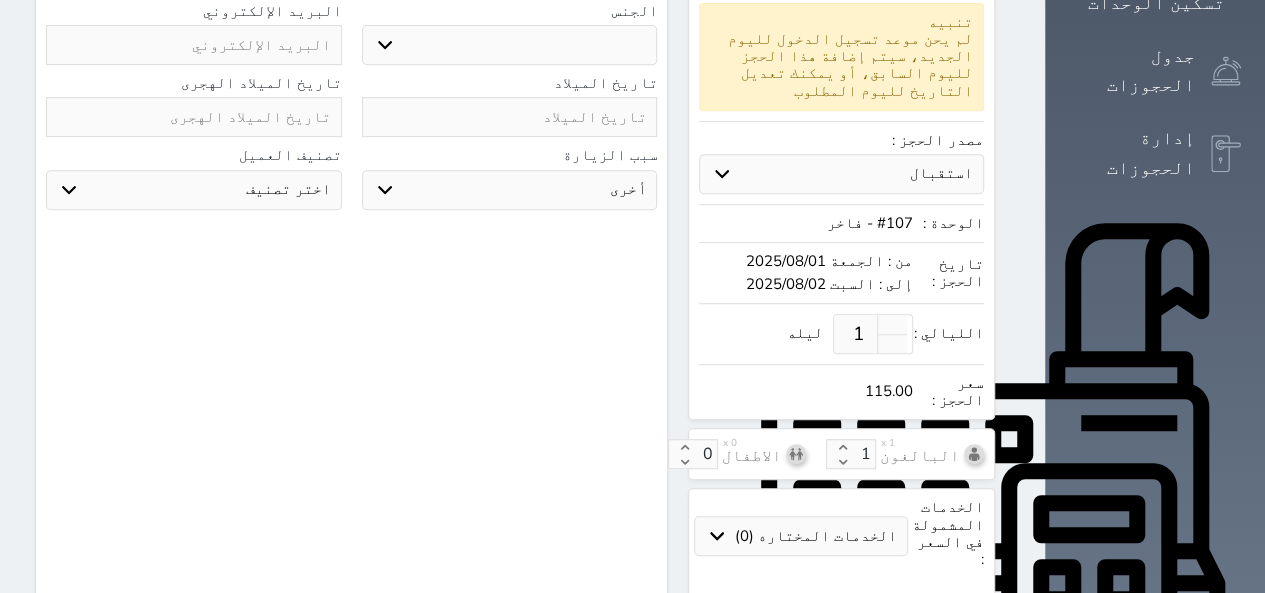 scroll, scrollTop: 442, scrollLeft: 0, axis: vertical 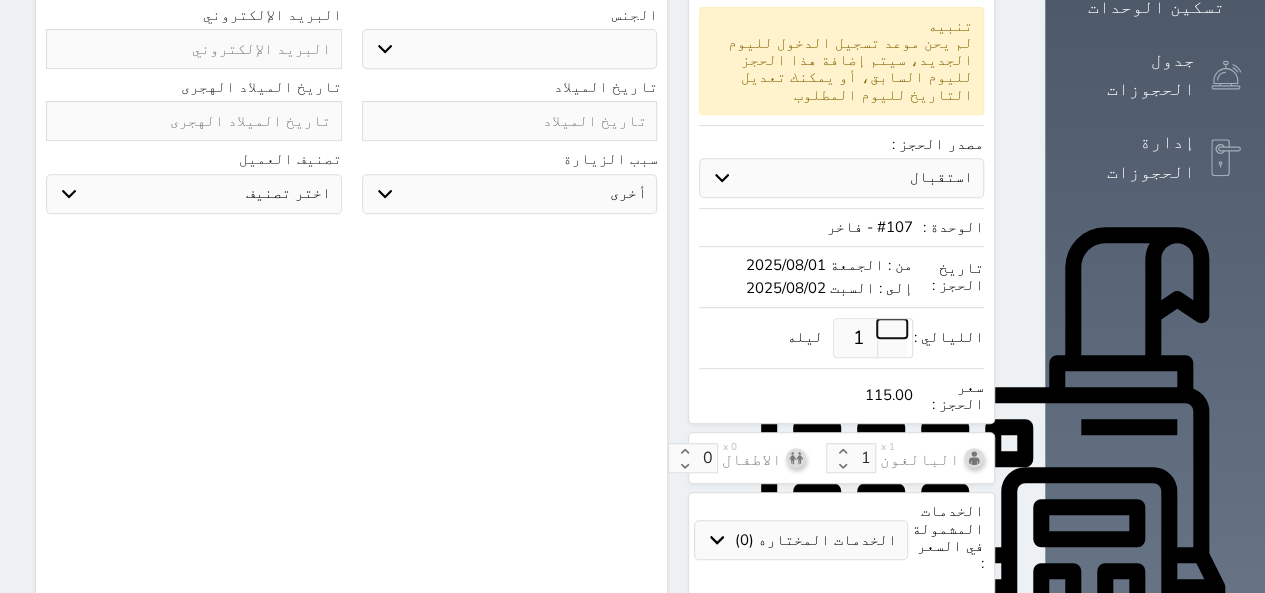 click at bounding box center (892, 328) 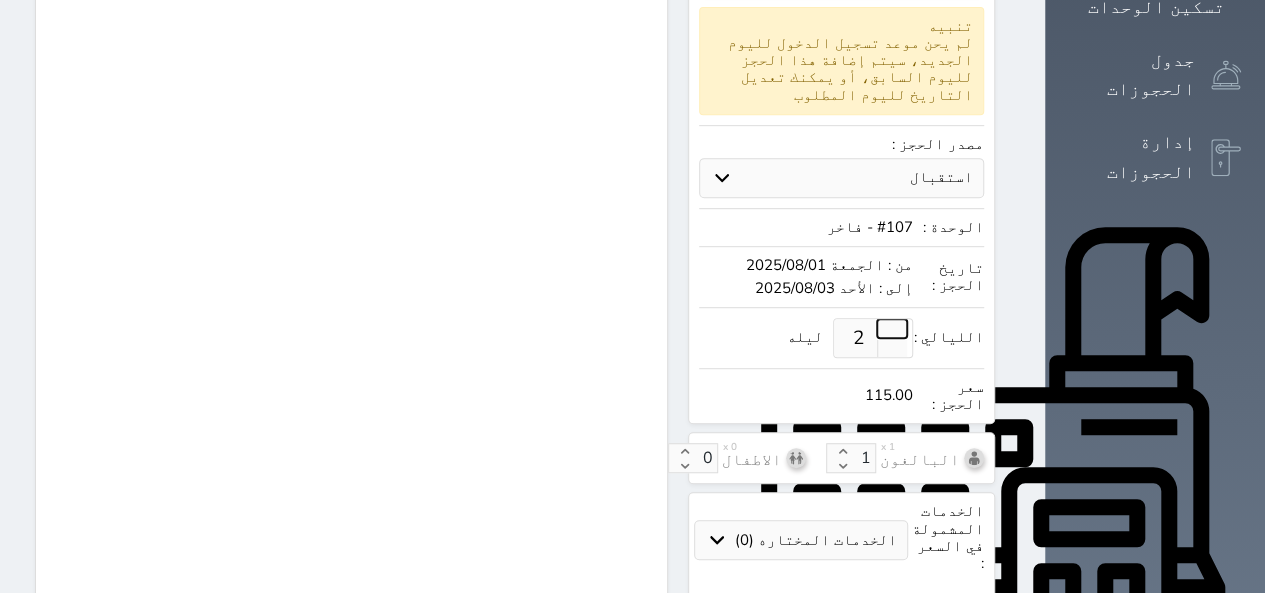 select on "1" 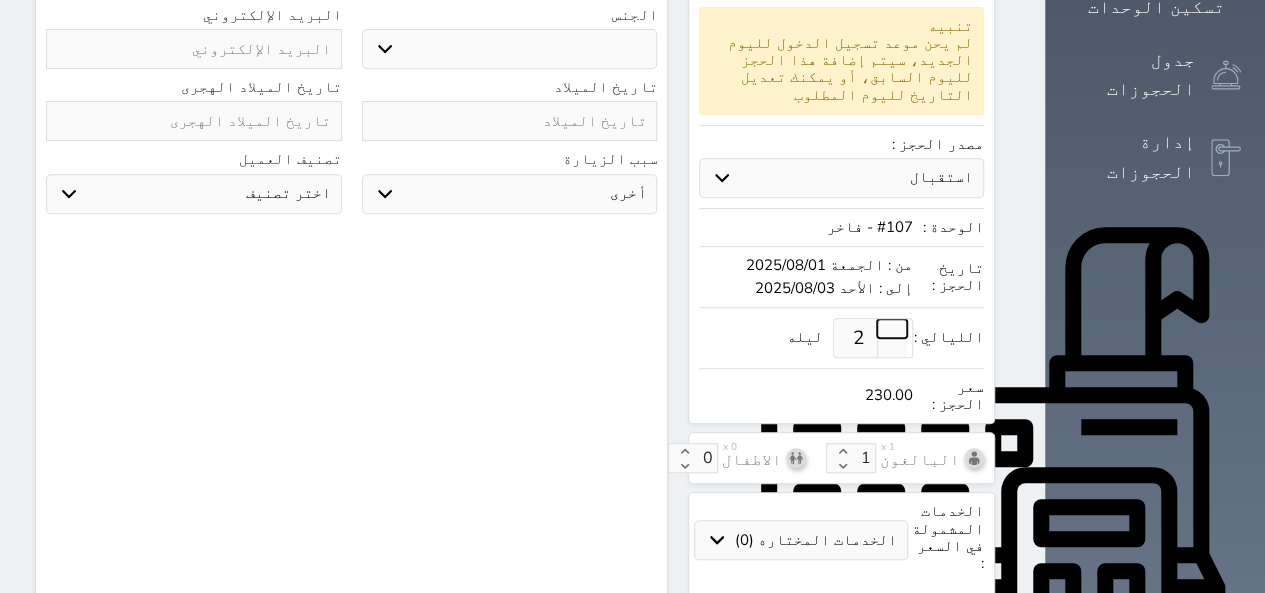 select 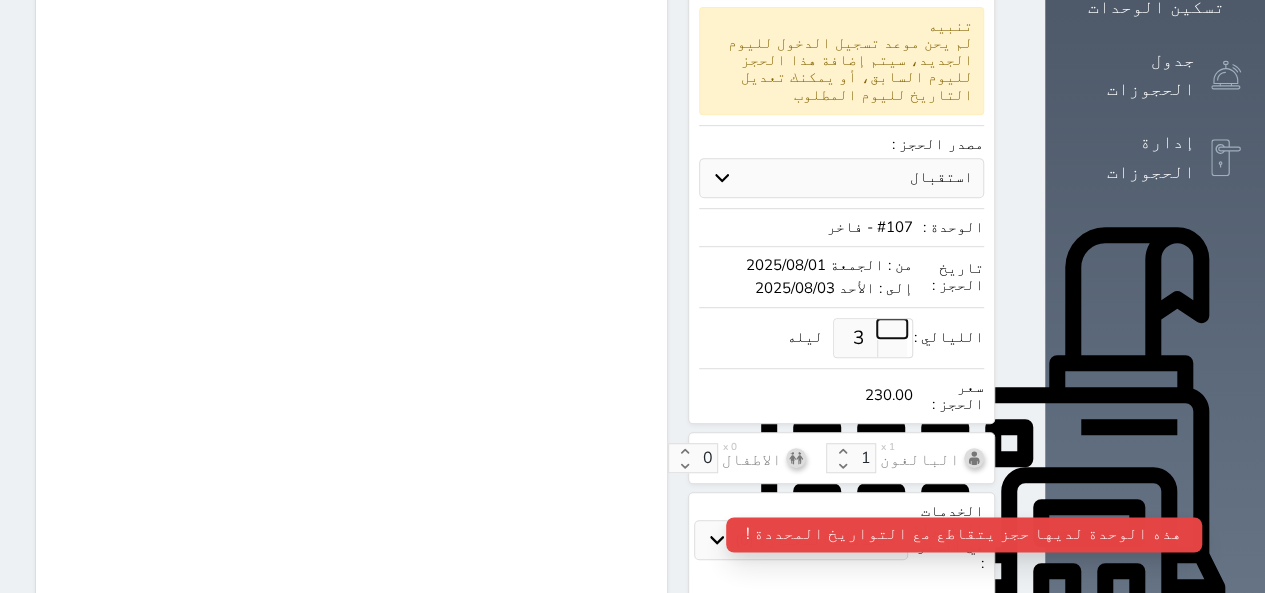 select on "1" 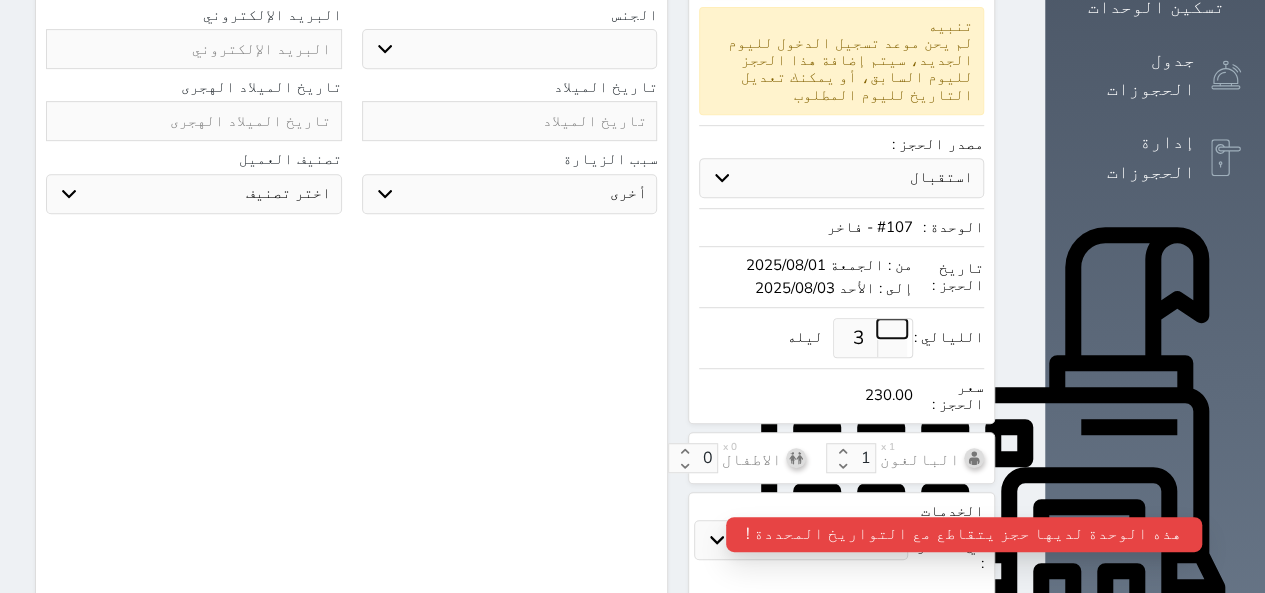 type on "2" 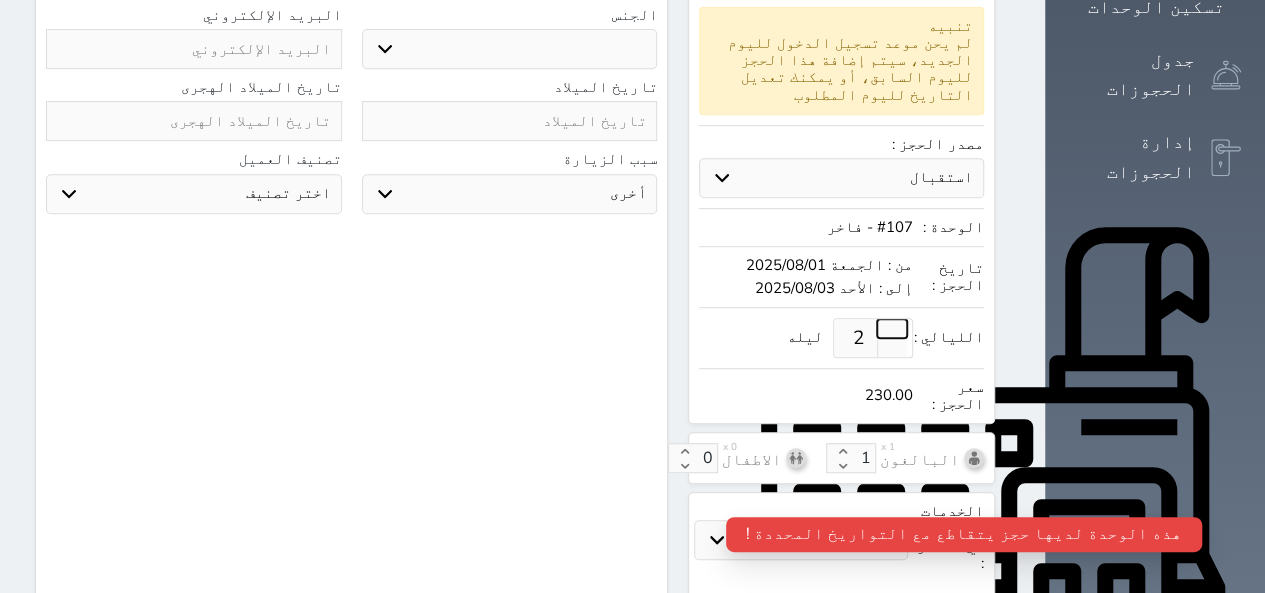 select 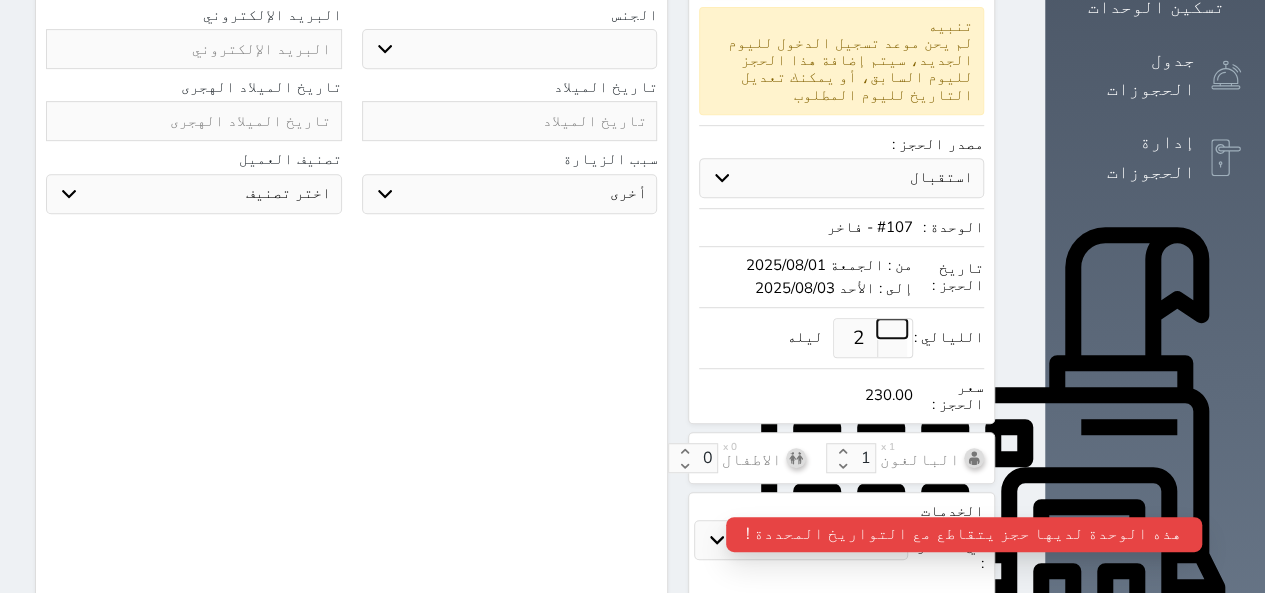 select 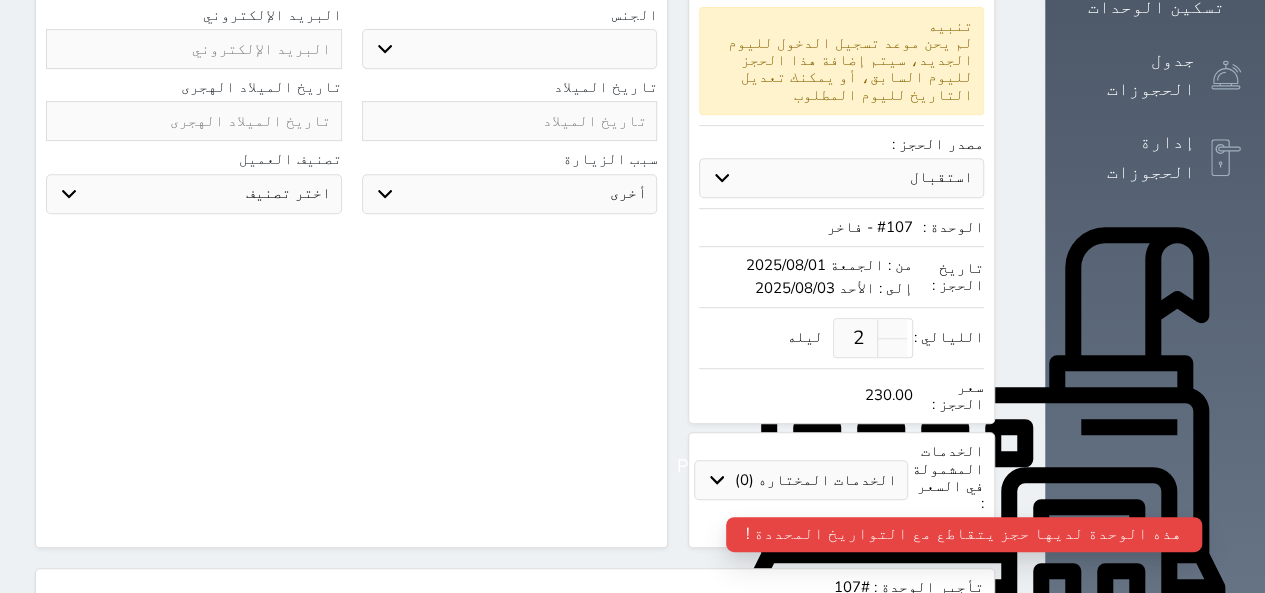 click on "2" at bounding box center (858, 338) 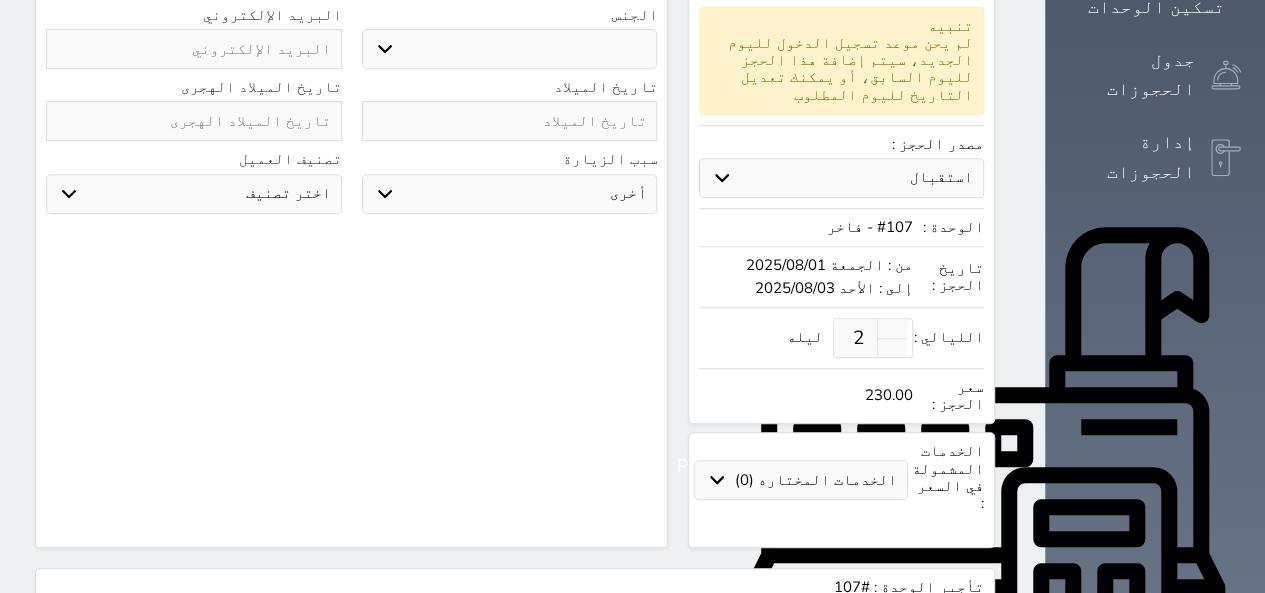 click on "من : الجمعة 2025/08/01" at bounding box center (805, 265) 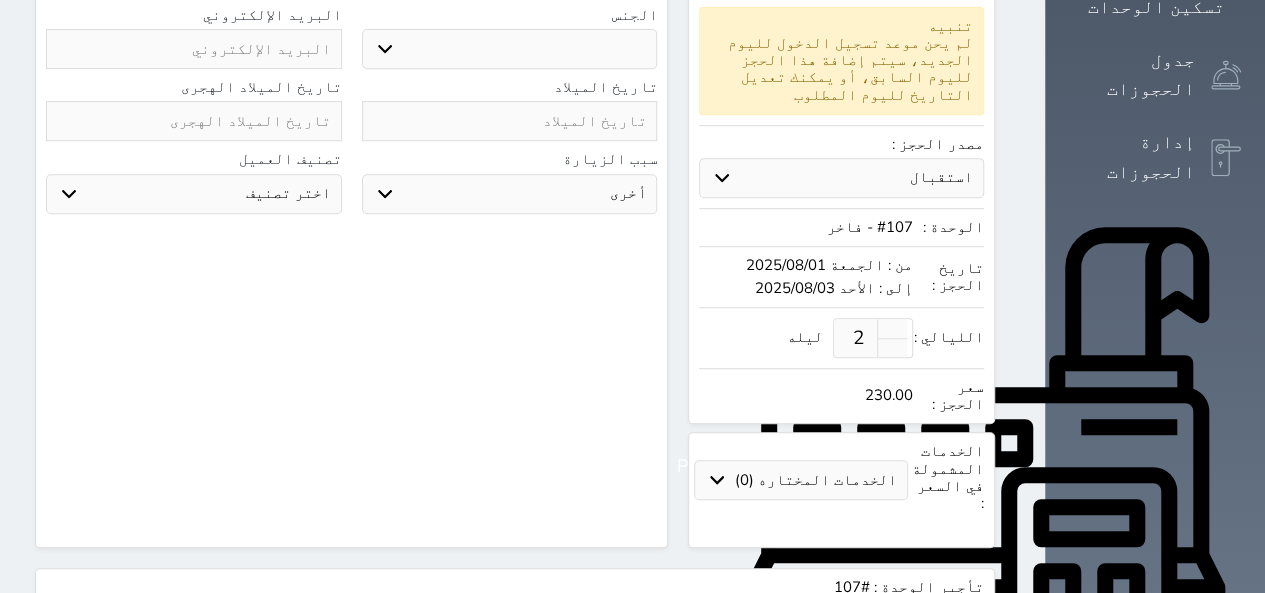select on "28211" 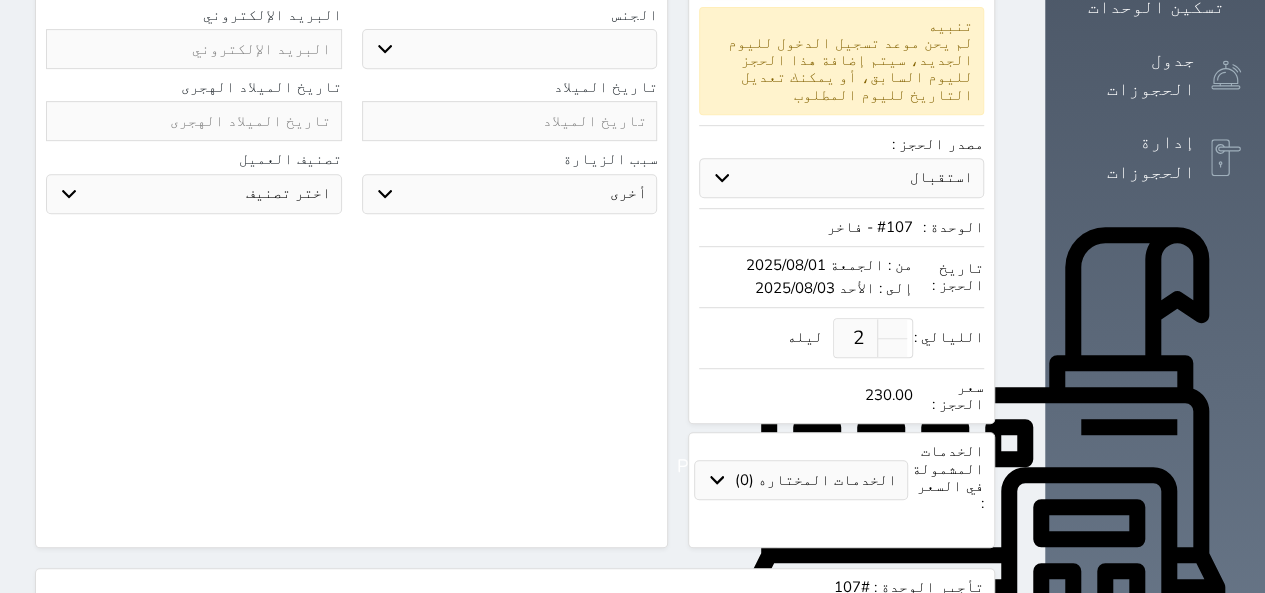 click on "البحث عن العملاء :        الاسم       رقم الهوية       البريد الإلكتروني       الجوال           تغيير العميل                      ملاحظات                           سجل حجوزات العميل undefined                   إجمالى رصيد العميل : 0 ريال     رقم الحجز   الوحدة   من   إلى   نوع الحجز   الرصيد   الاجرائات         النتائج  : من (  ) - إلى  (  )   العدد  :              سجل الكمبيالات الغير محصلة على العميل undefined                 رقم الحجز   المبلغ الكلى    المبلغ المحصل    المبلغ المتبقى    تاريخ الإستحقاق         النتائج  : من (  ) - إلى  (  )   العدد  :      الاسم *     رقم الجوال *       ▼     Afghanistan (‫افغانستان‬‎)   +93   Albania (Shqipëri)   +355   Algeria (‫الجزائر‬‎)   +213   American Samoa" at bounding box center [351, 108] 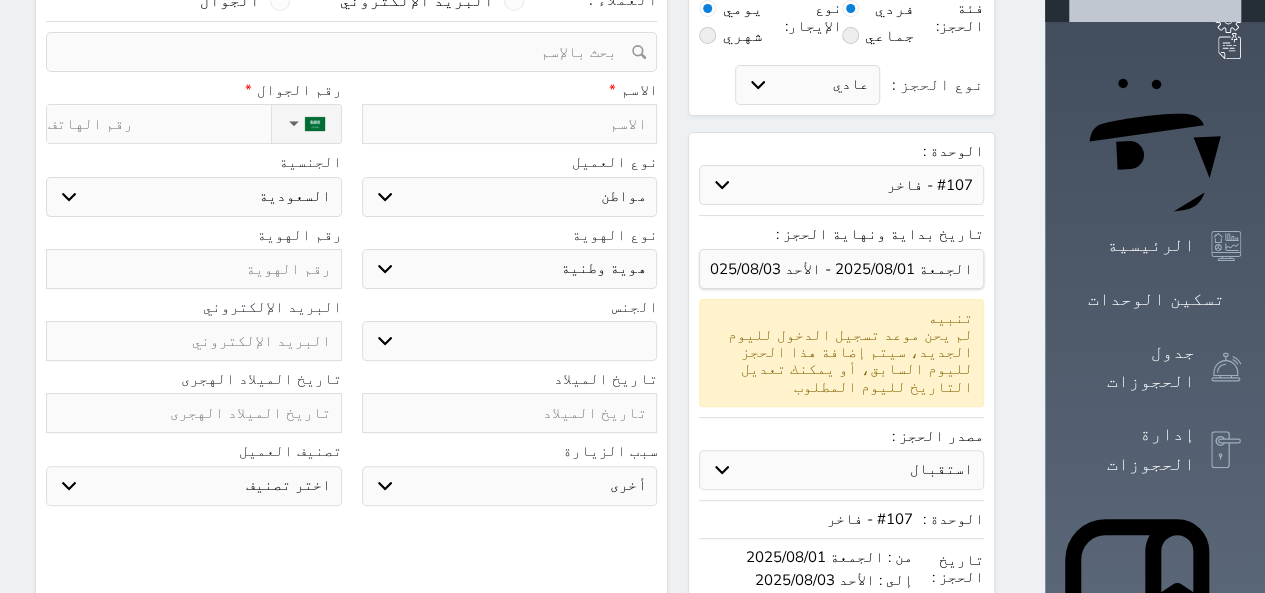 scroll, scrollTop: 0, scrollLeft: 0, axis: both 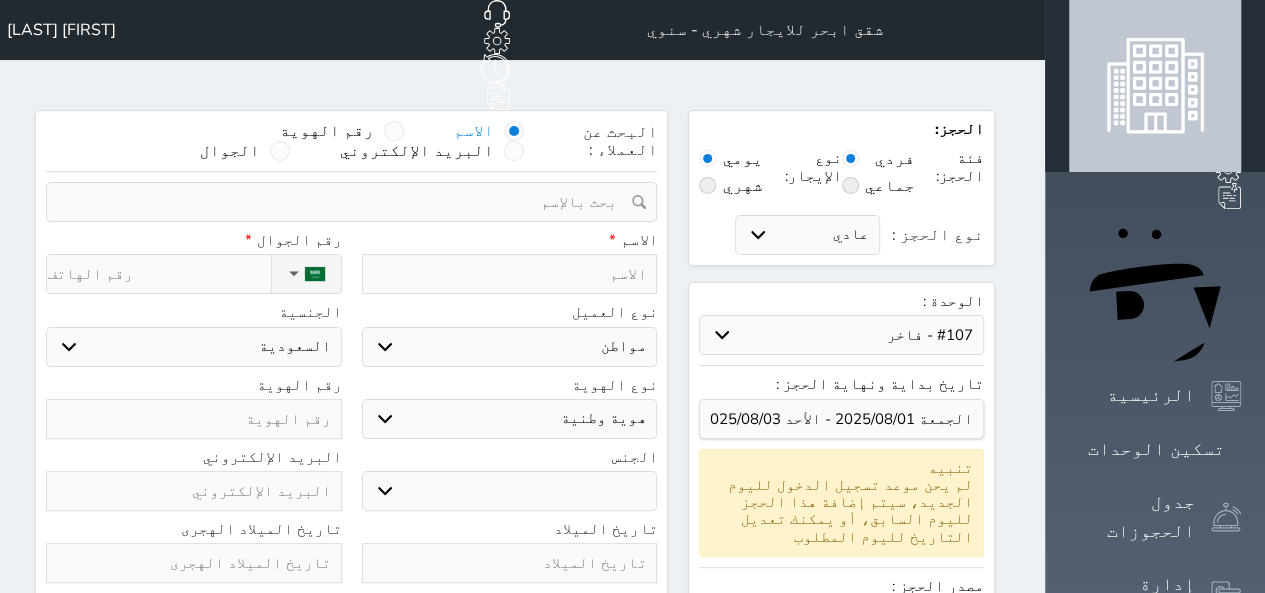 click on "نوع الإيجار:       يومي       شهري" at bounding box center (770, 172) 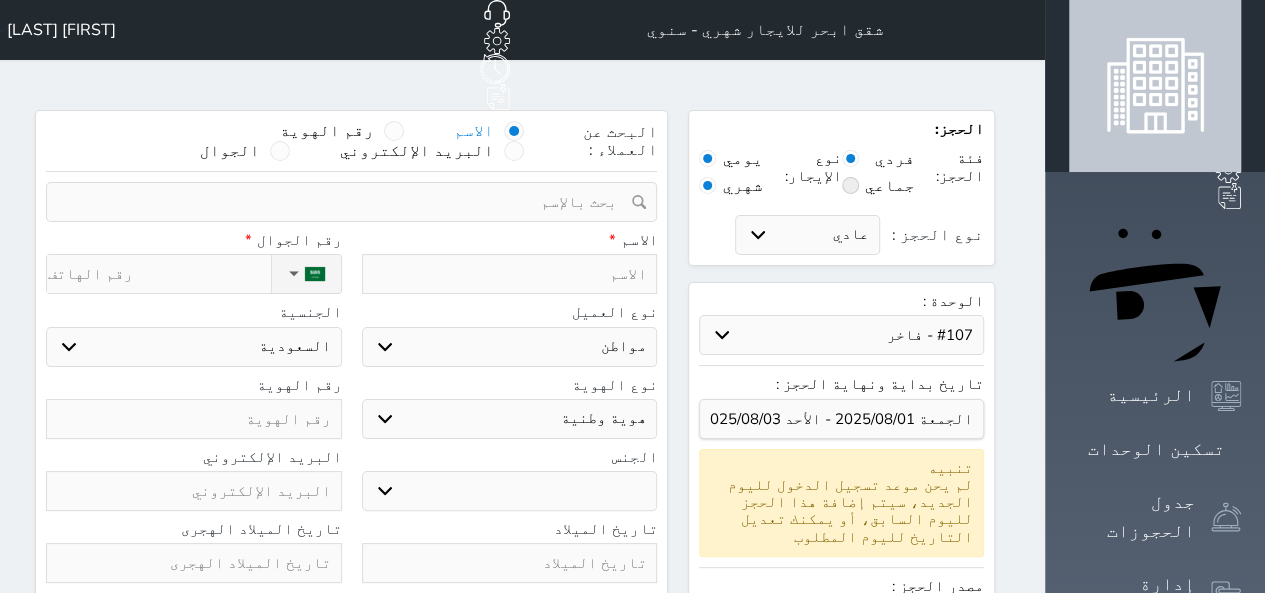 radio on "false" 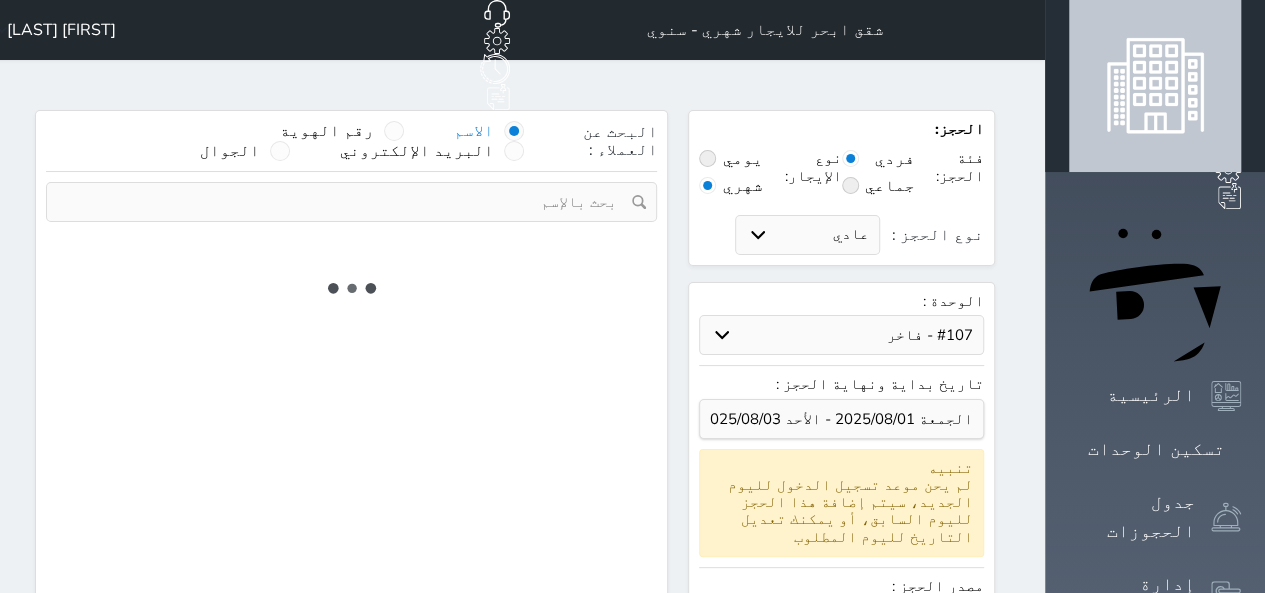 select on "1" 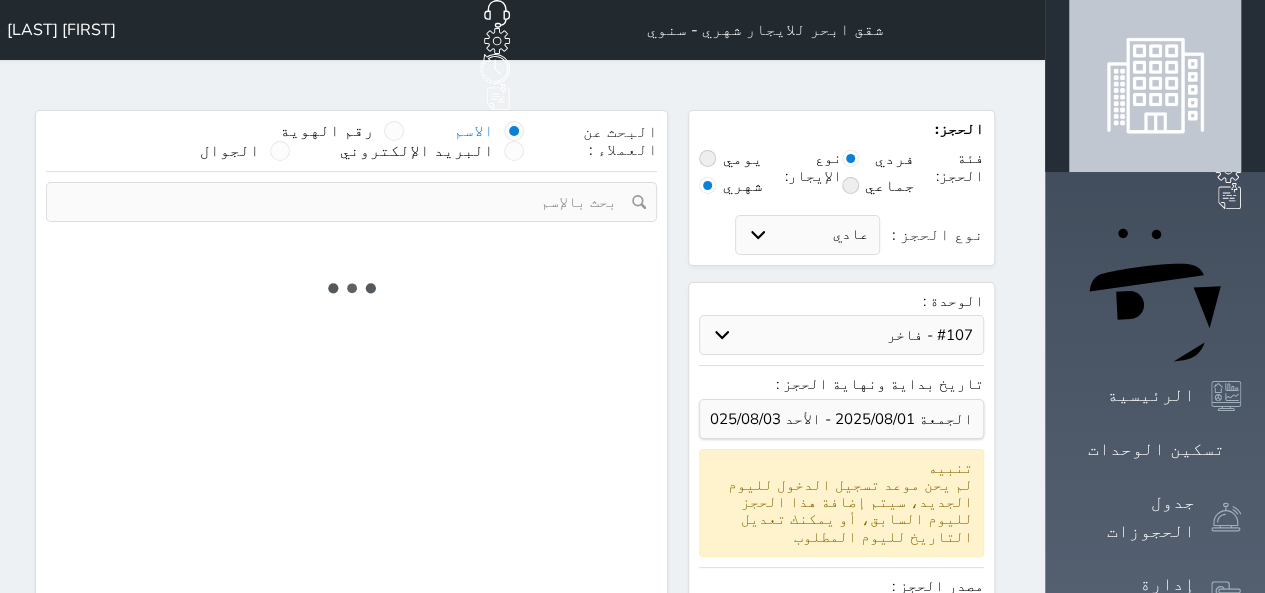 select on "113" 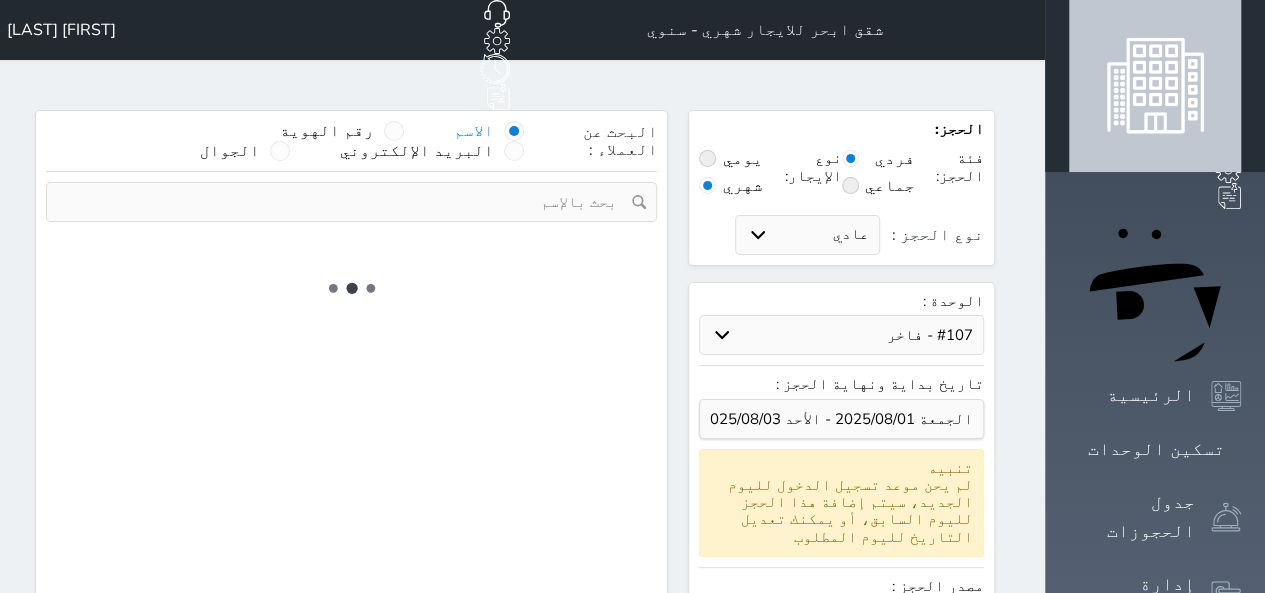 select on "1" 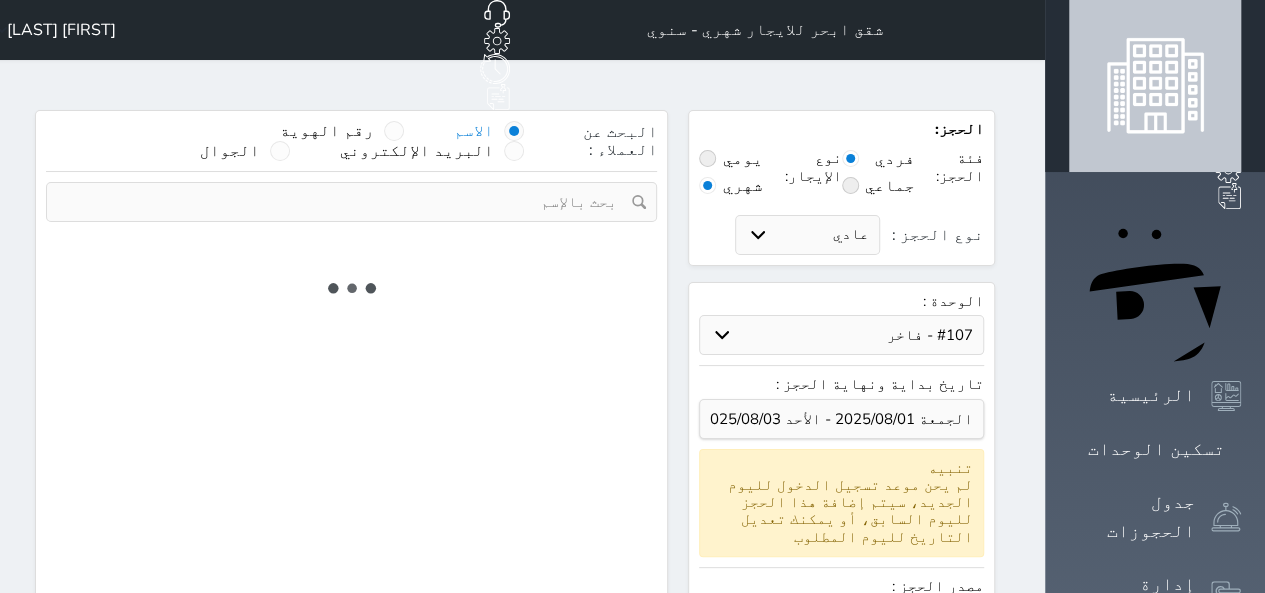 select 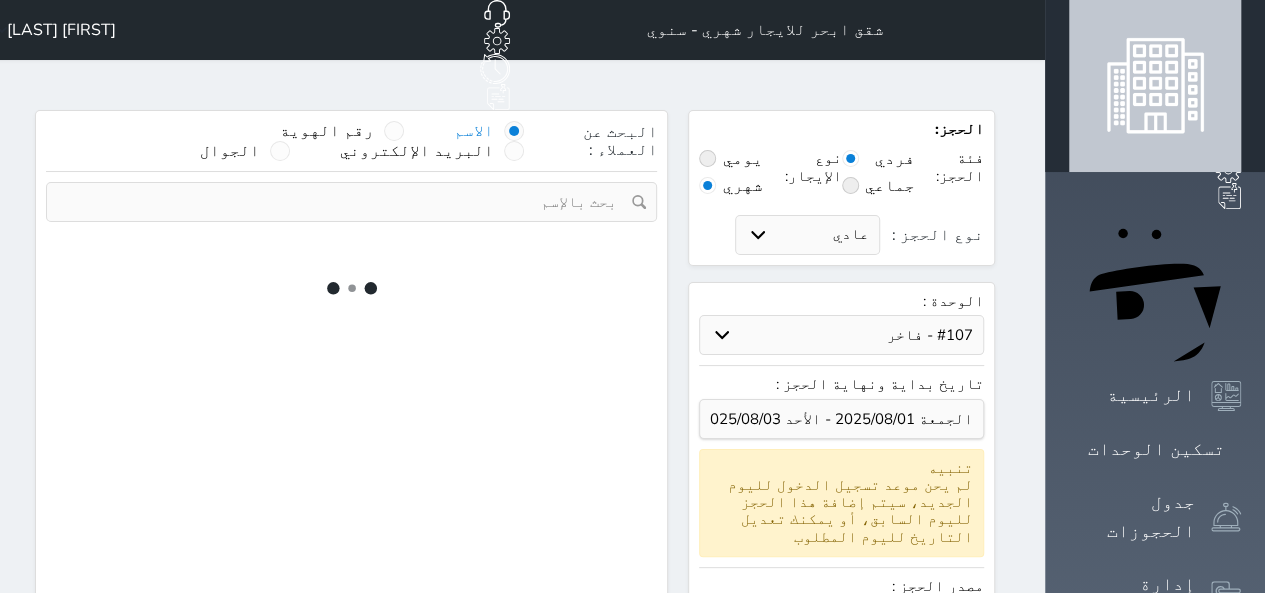 select on "7" 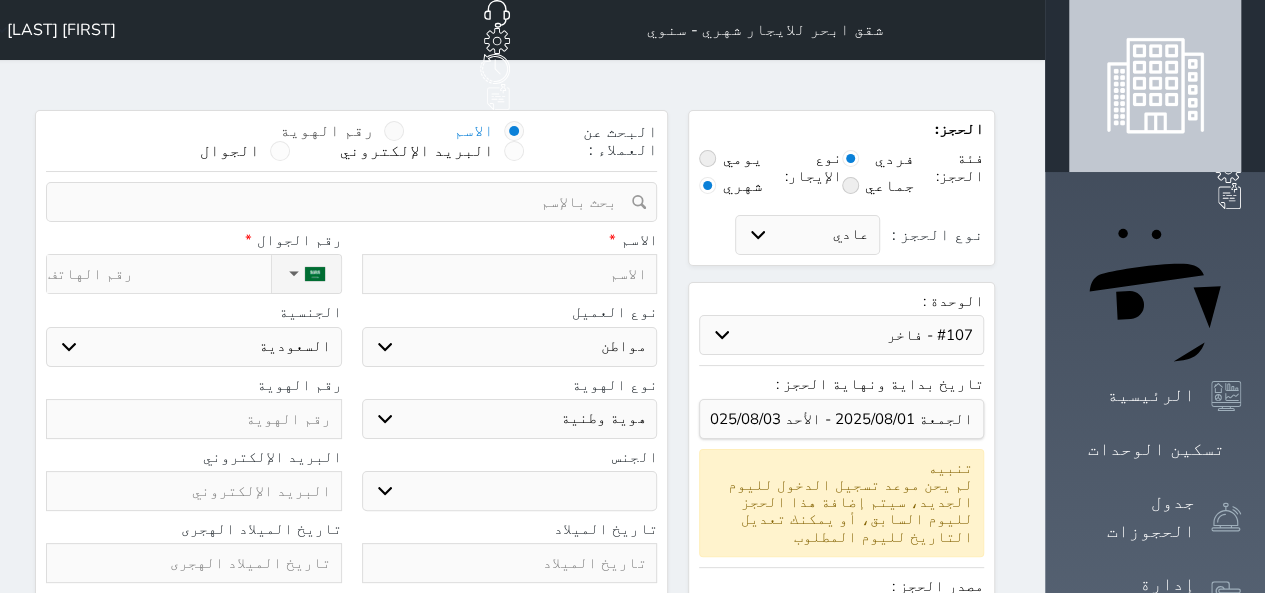 click at bounding box center [394, 131] 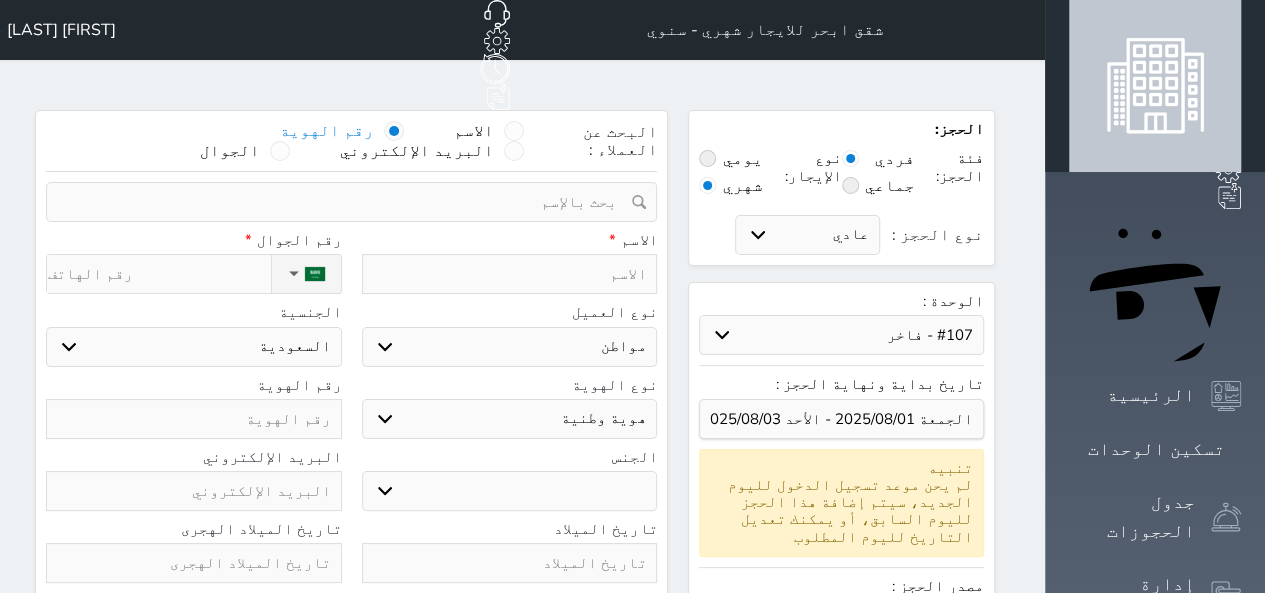 select 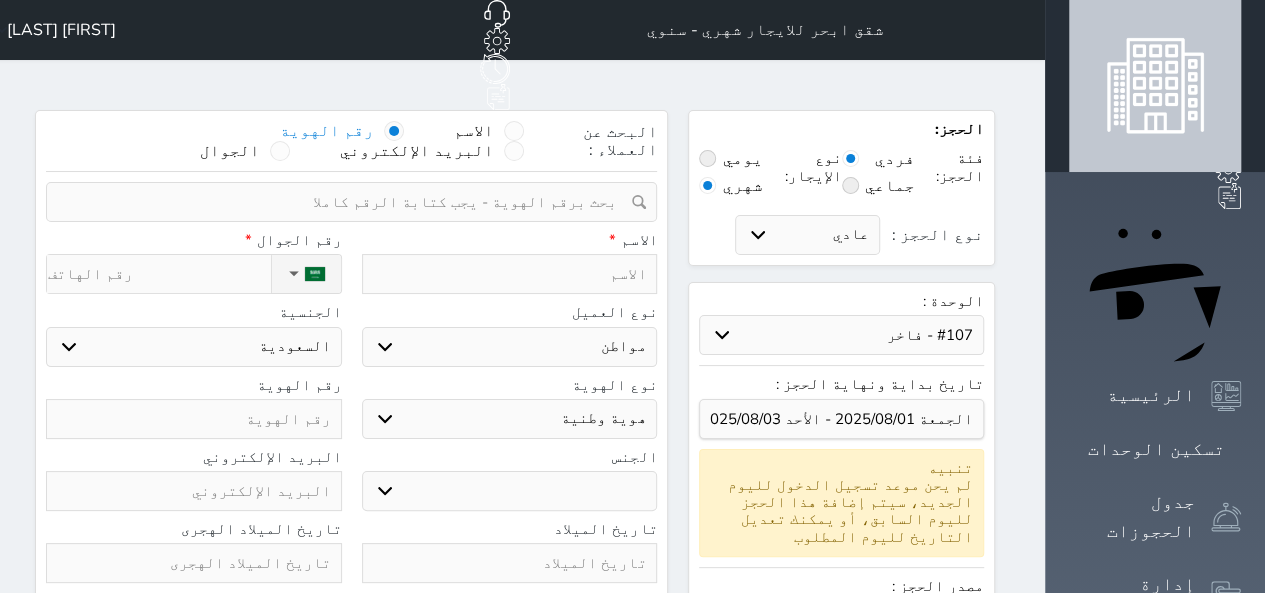 click at bounding box center (344, 202) 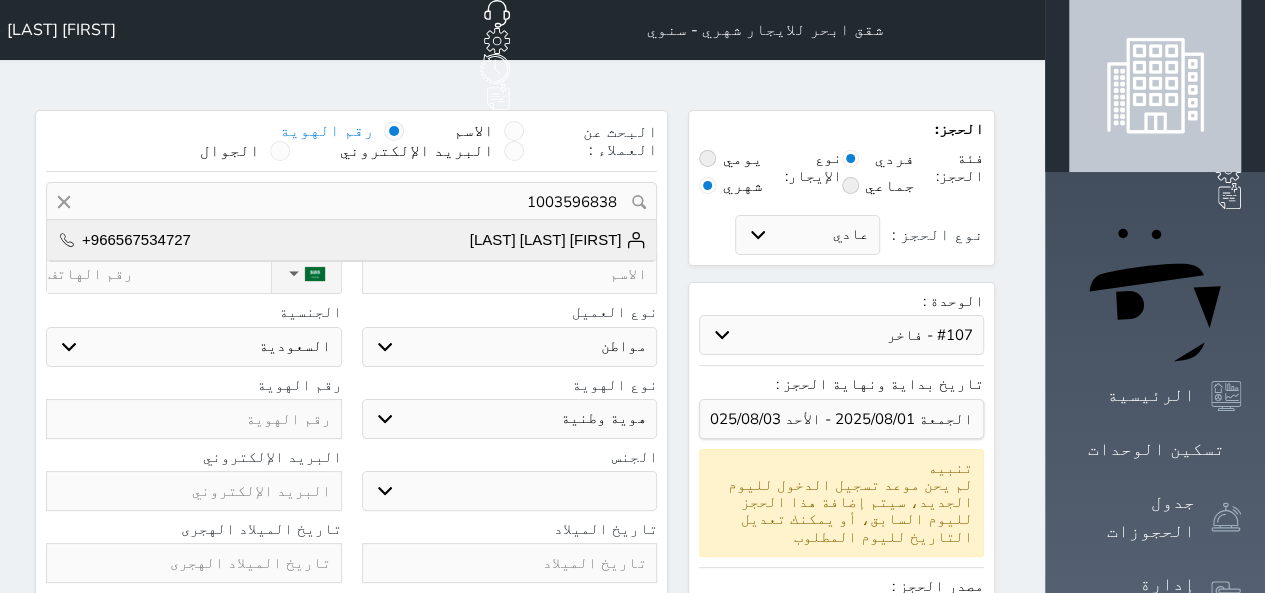 click on "نجاح يحيى احمد الجردي" at bounding box center [558, 240] 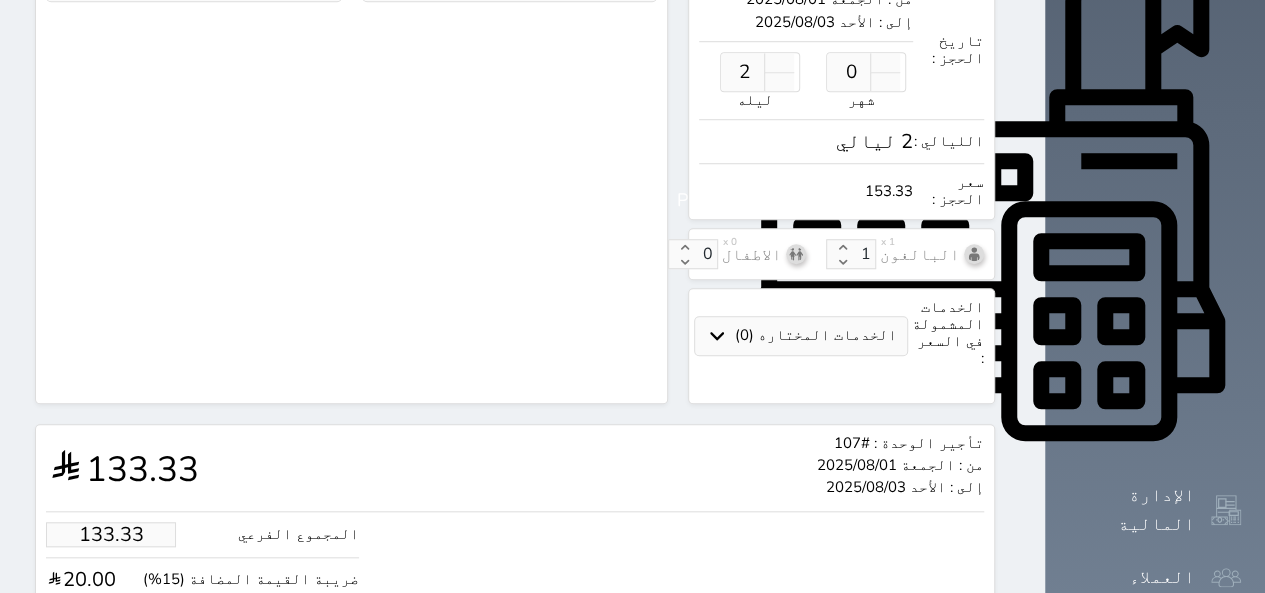 scroll, scrollTop: 726, scrollLeft: 0, axis: vertical 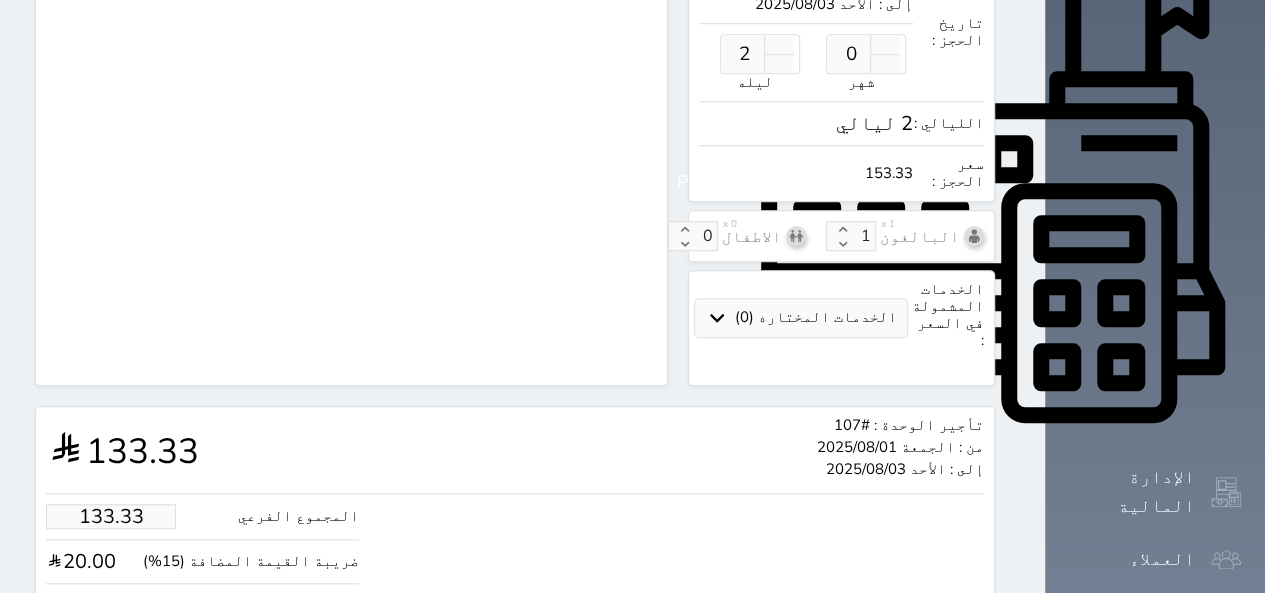 click on "153.33" at bounding box center (111, 606) 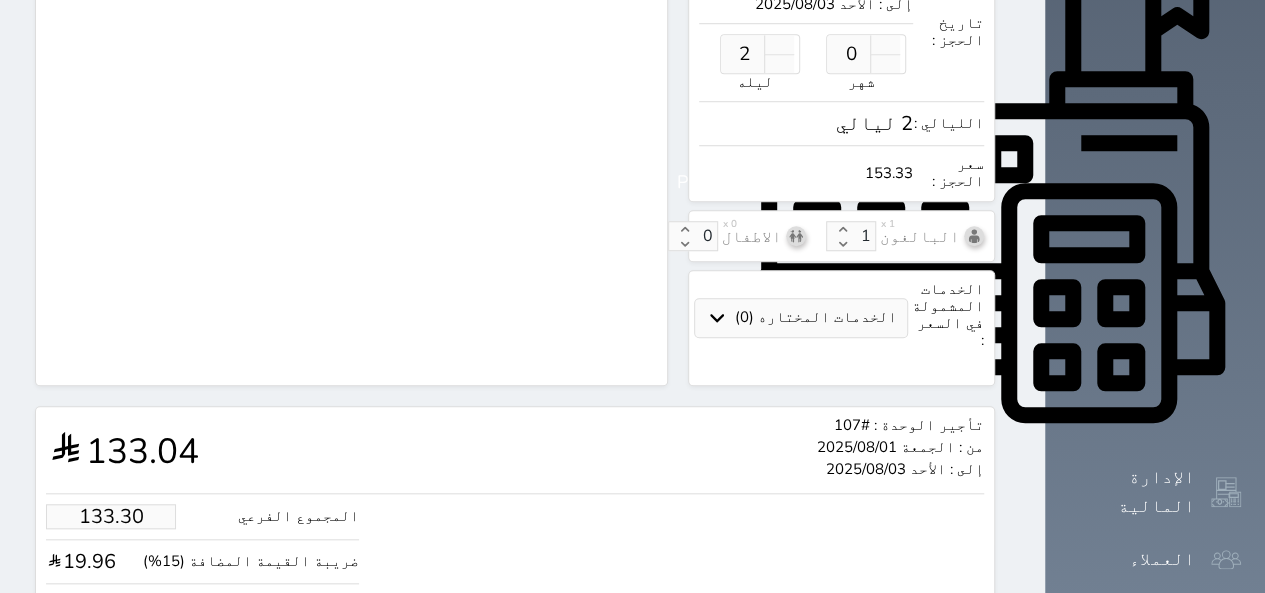type on "133.04" 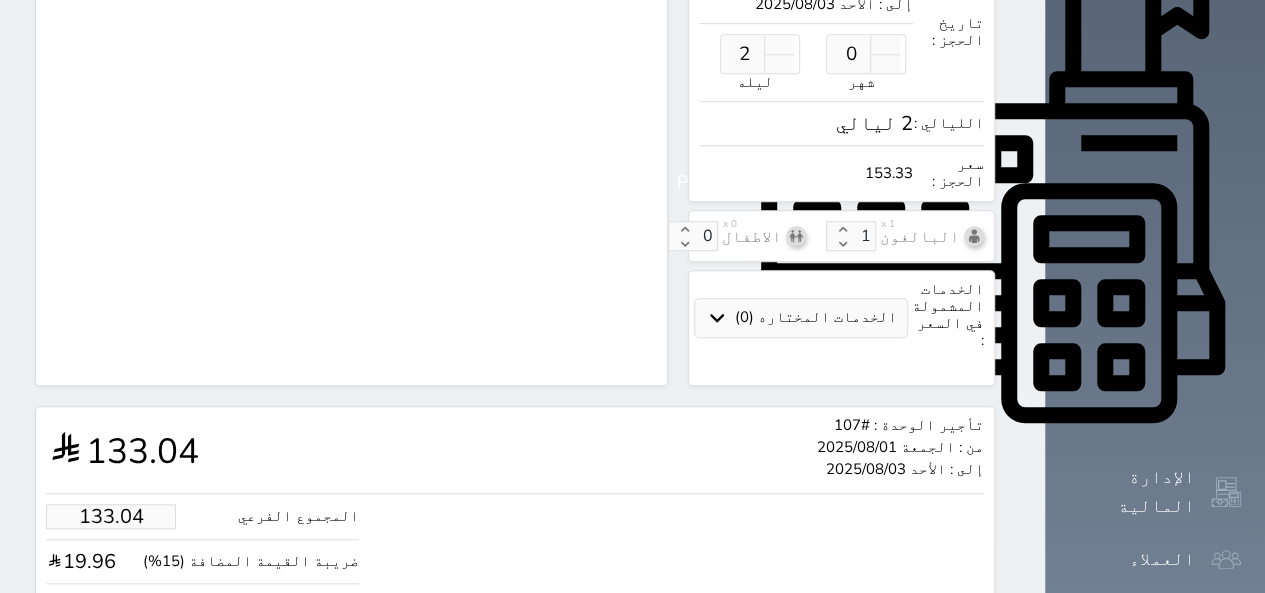 type on "13.04" 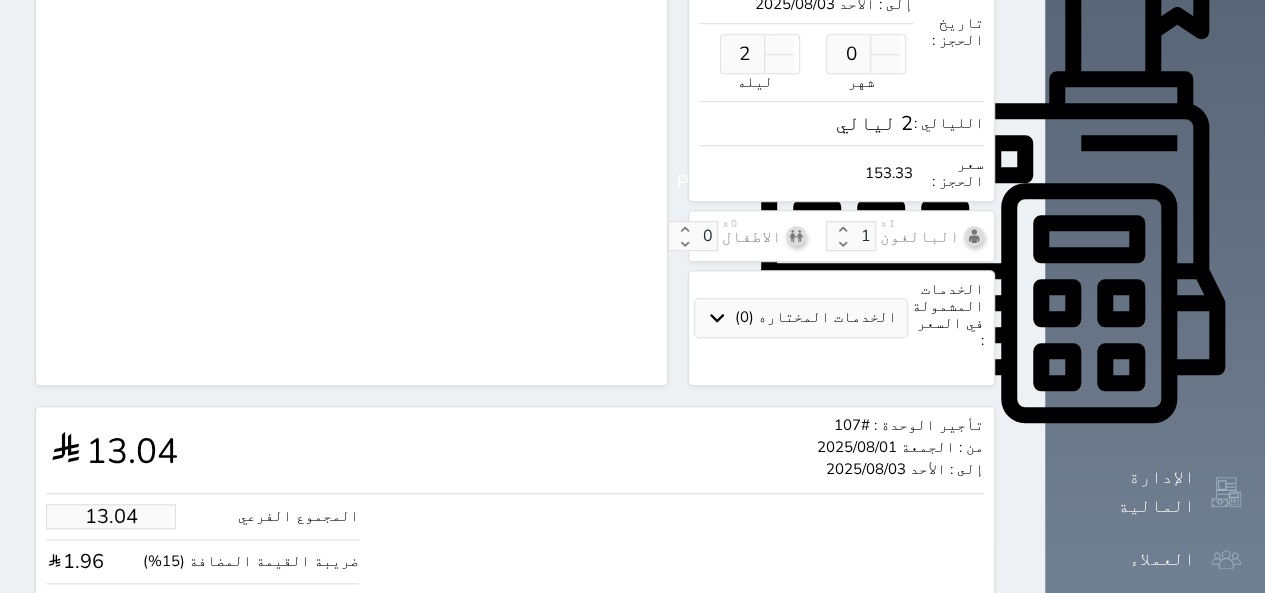 type on "1.00" 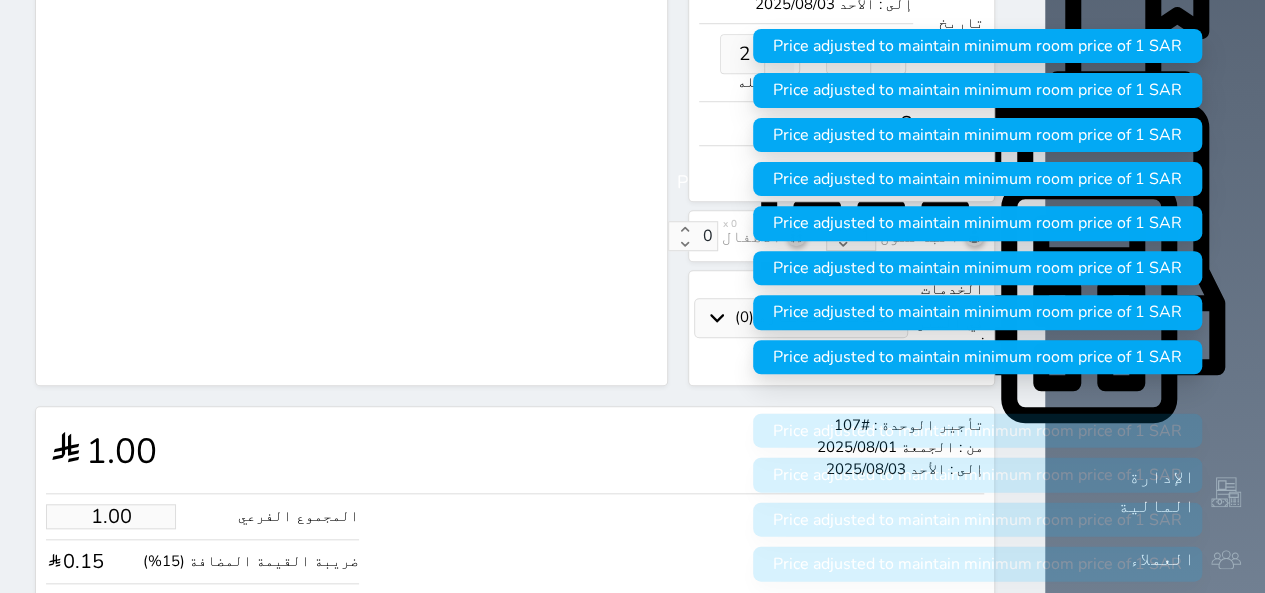 type on "1" 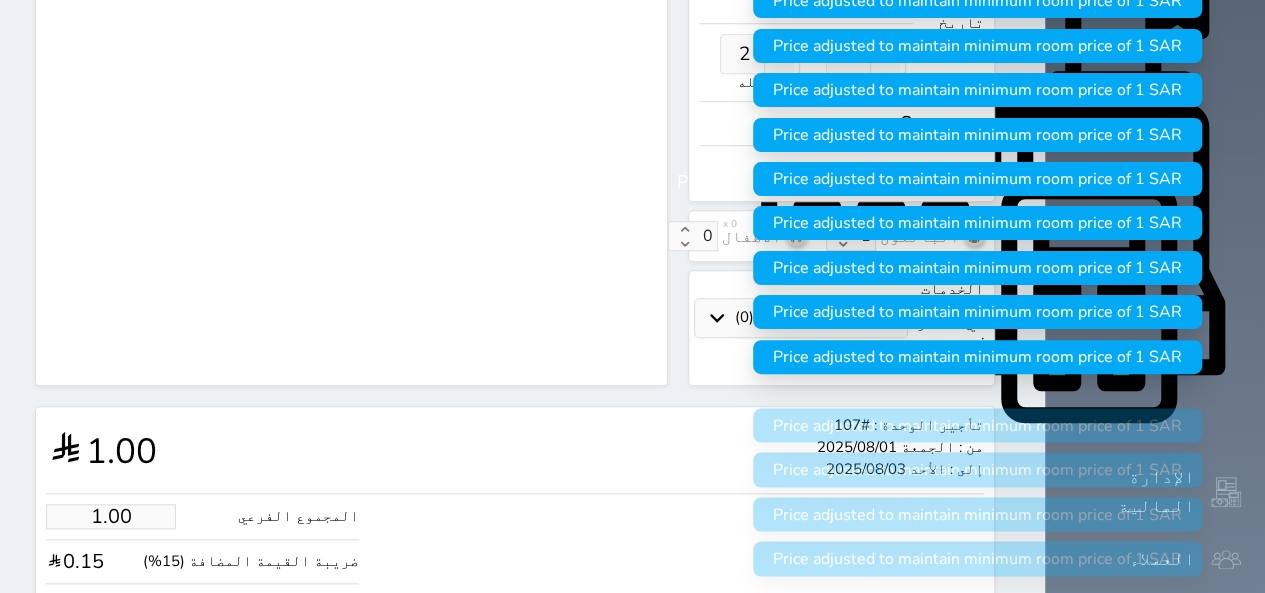 type 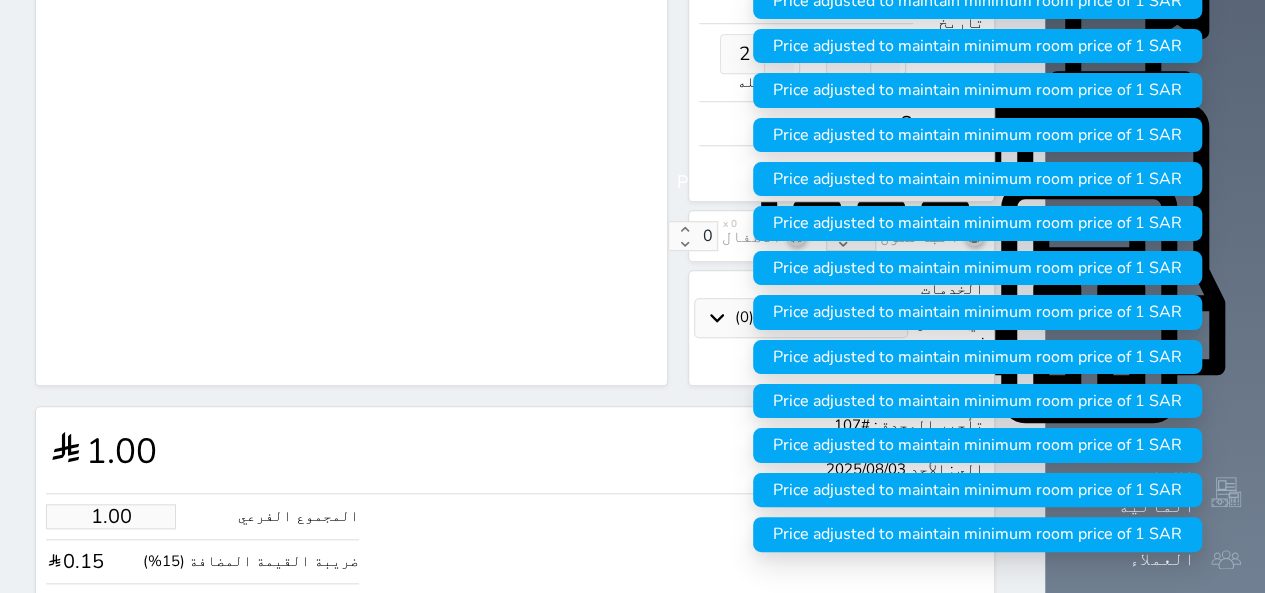 type on "1.74" 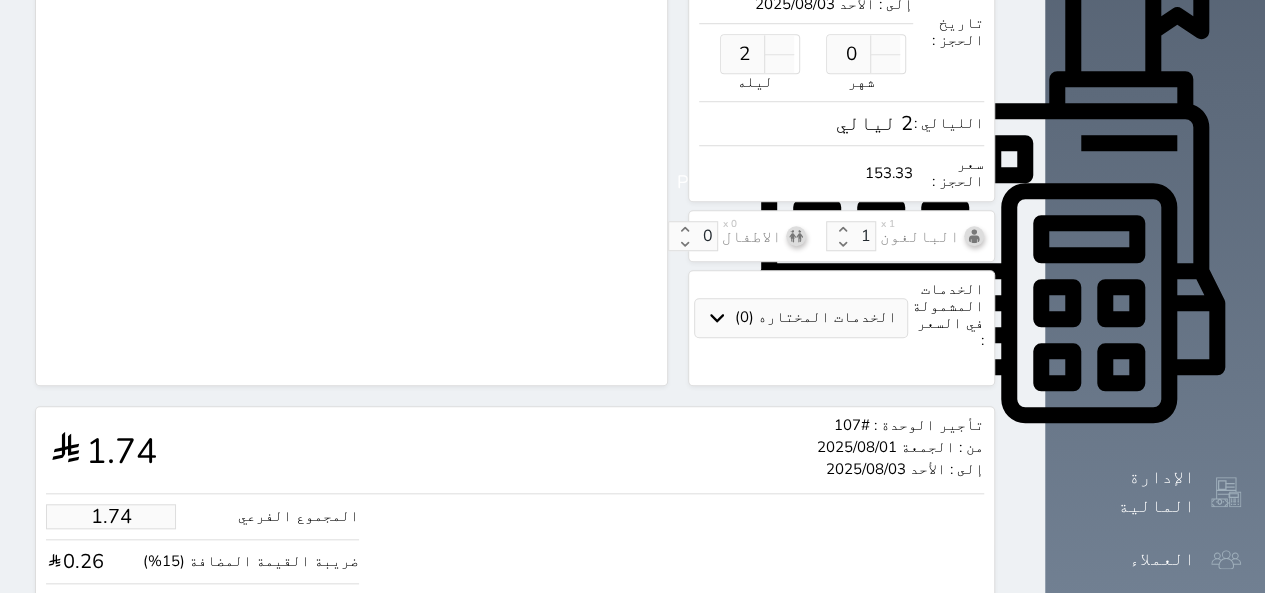 type on "21.74" 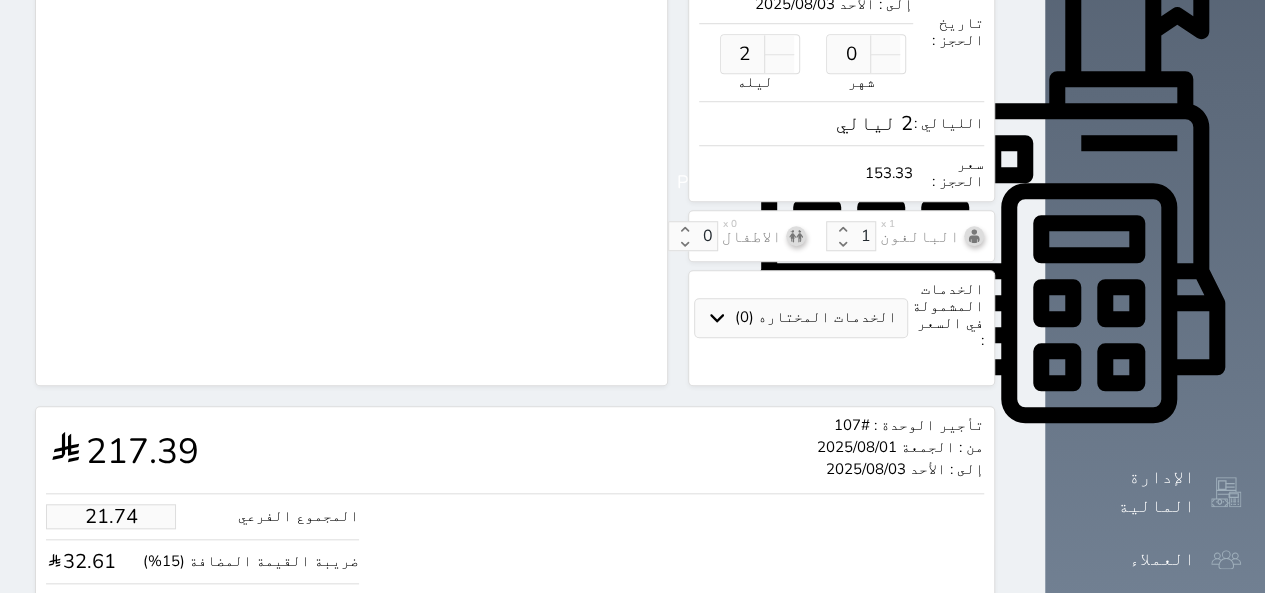 type on "217.39" 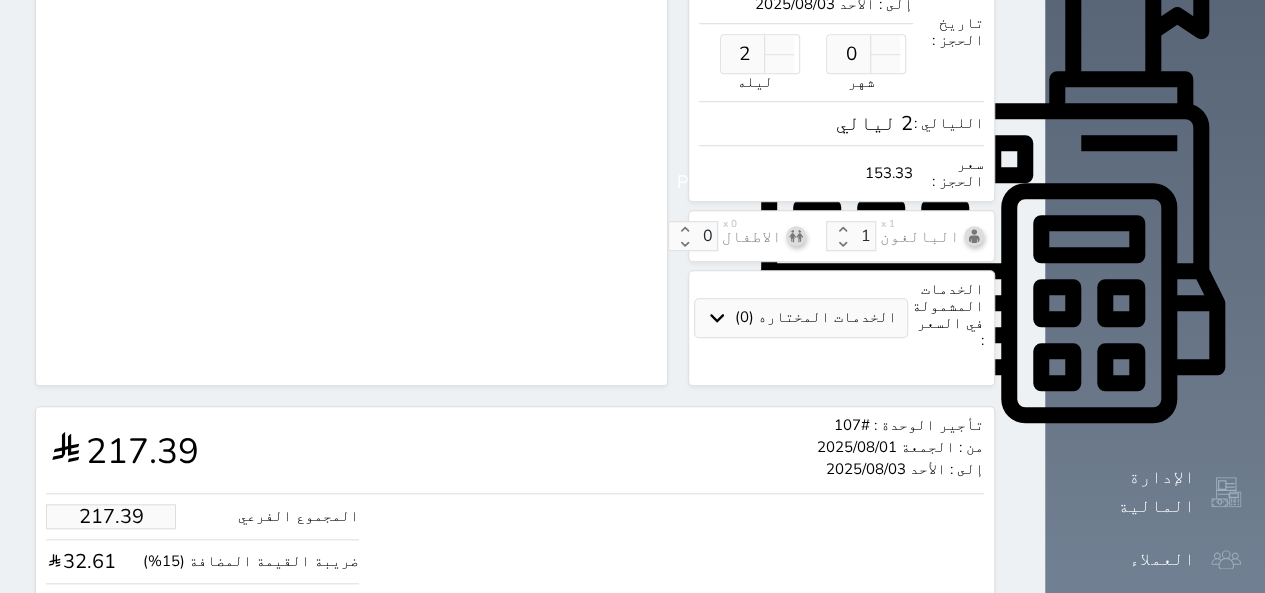 type 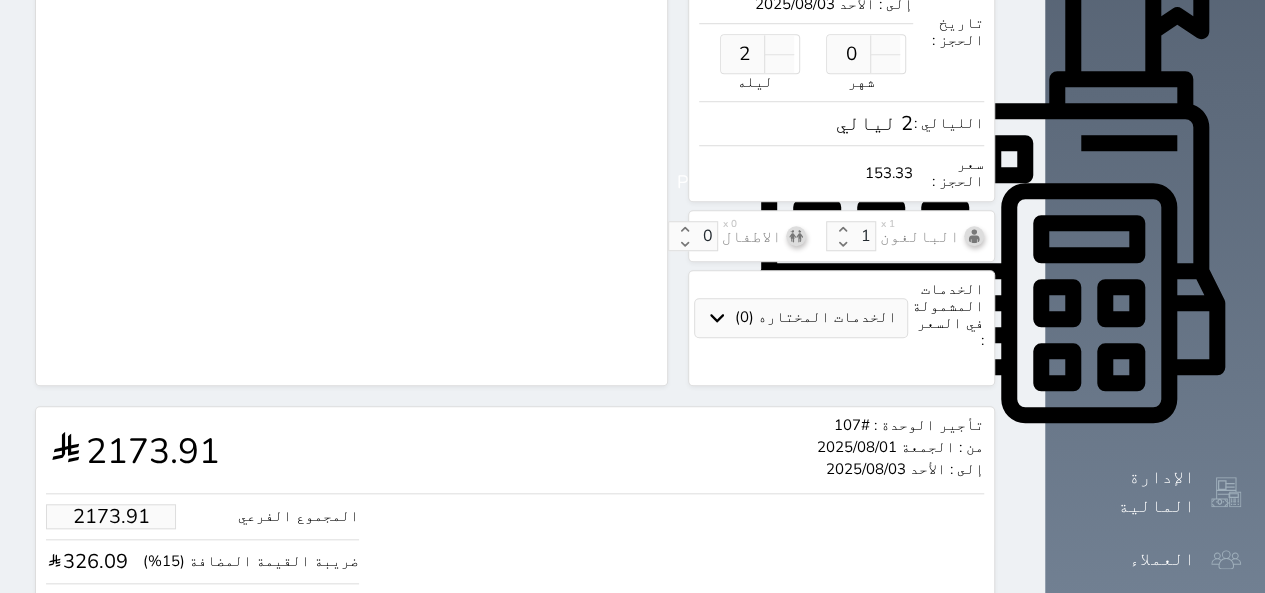 click on "حجز" at bounding box center (128, 667) 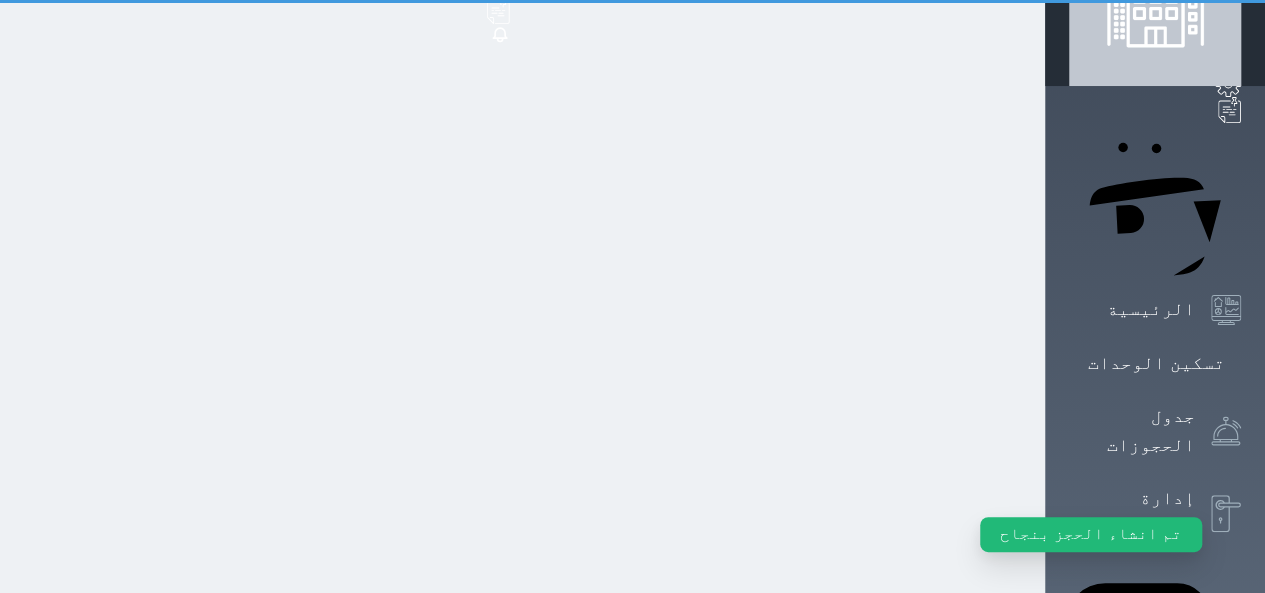 scroll, scrollTop: 0, scrollLeft: 0, axis: both 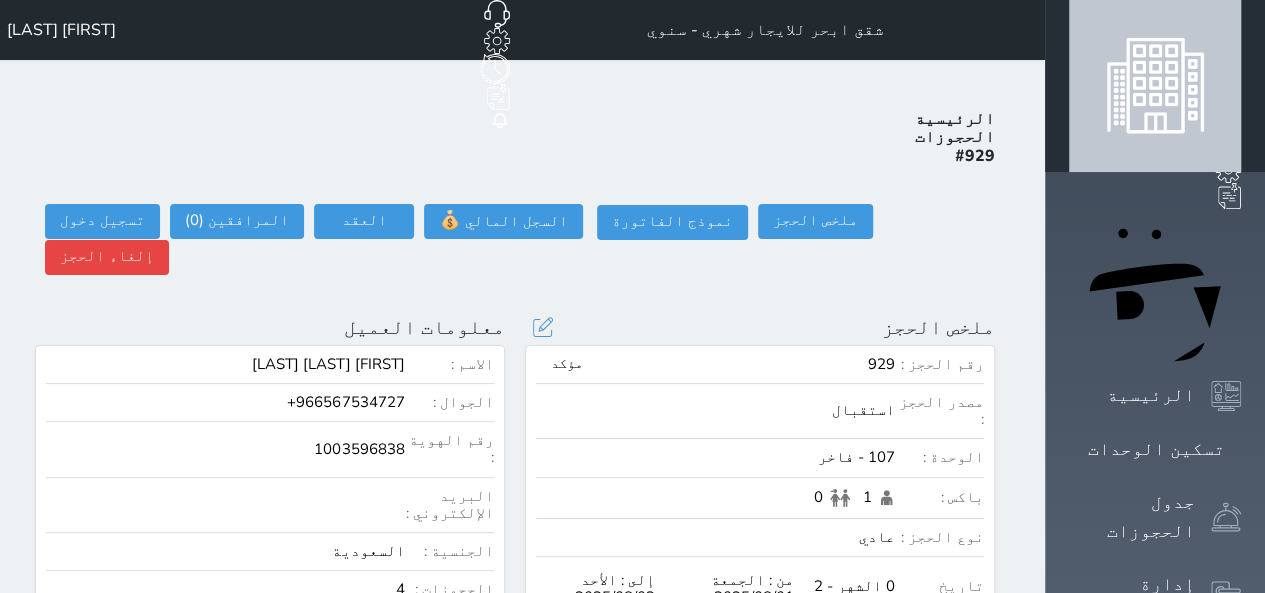 click on "0.00" at bounding box center (715, 694) 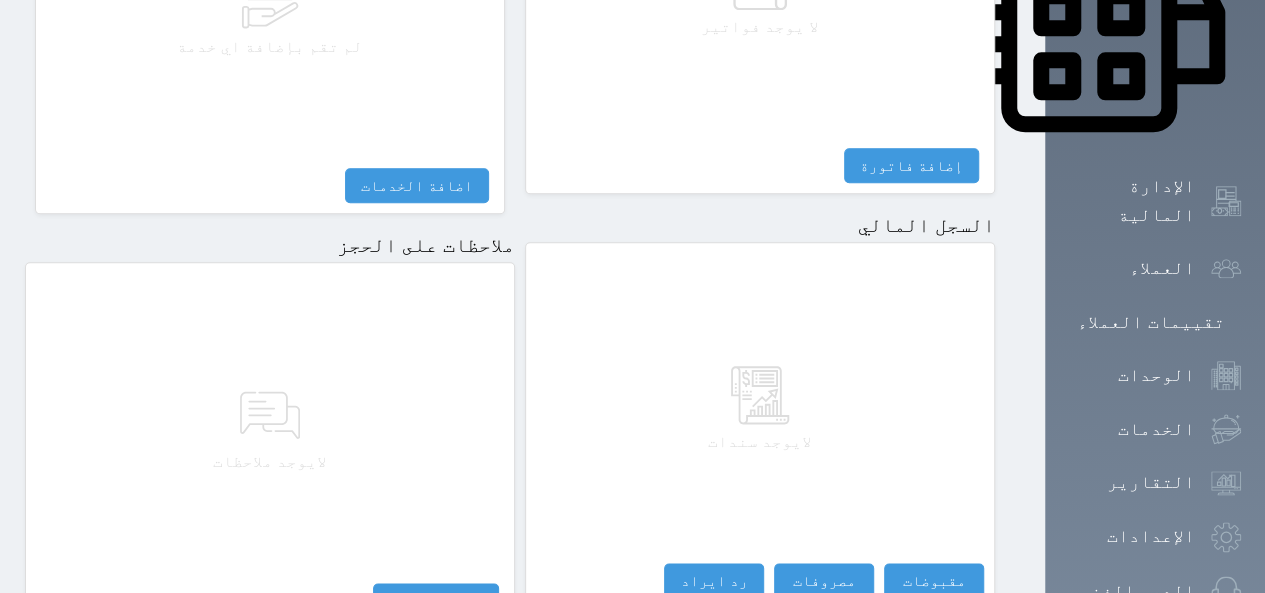 scroll, scrollTop: 1051, scrollLeft: 0, axis: vertical 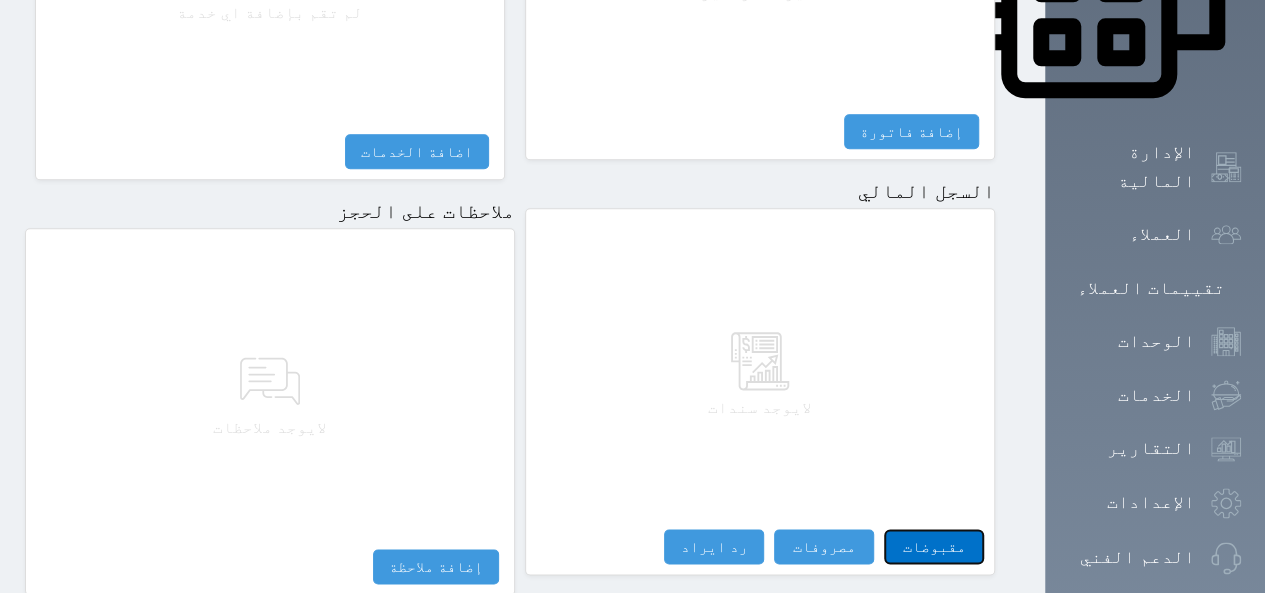 click on "مقبوضات" at bounding box center (934, 546) 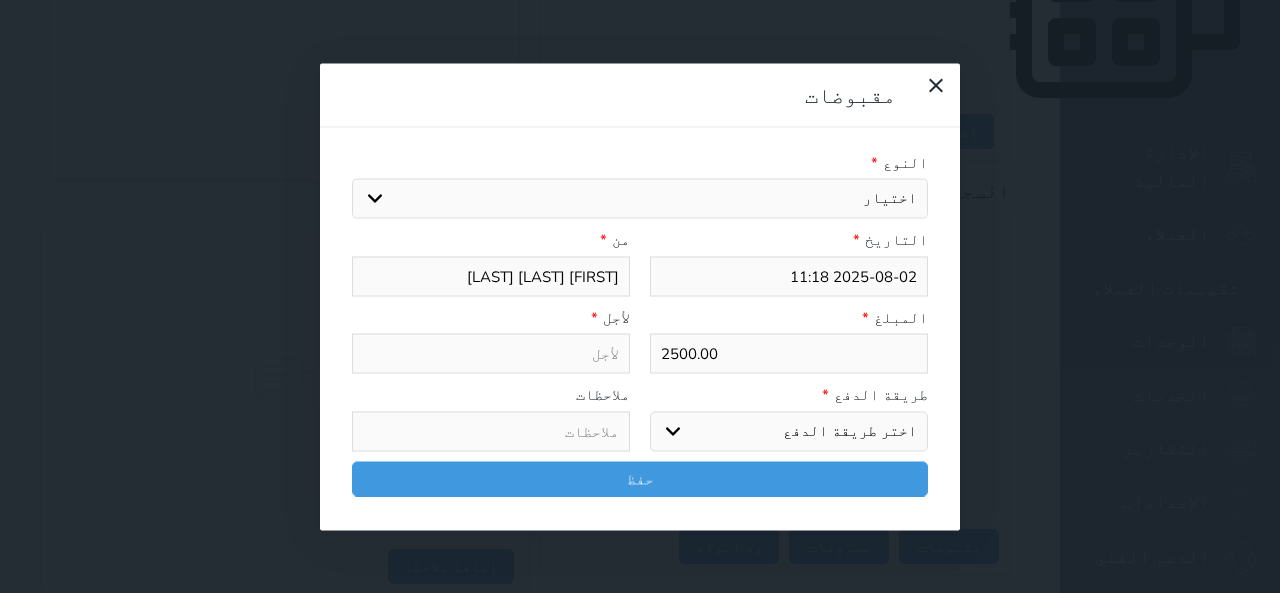 click on "اختيار   مقبوضات عامة قيمة إيجار فواتير تامين عربون لا ينطبق آخر مغسلة واي فاي - الإنترنت مواقف السيارات طعام الأغذية والمشروبات مشروبات المشروبات الباردة المشروبات الساخنة الإفطار غداء عشاء مخبز و كعك حمام سباحة الصالة الرياضية سبا و خدمات الجمال اختيار وإسقاط (خدمات النقل) ميني بار كابل - تلفزيون سرير إضافي تصفيف الشعر التسوق خدمات الجولات السياحية المنظمة خدمات الدليل السياحي" at bounding box center [640, 199] 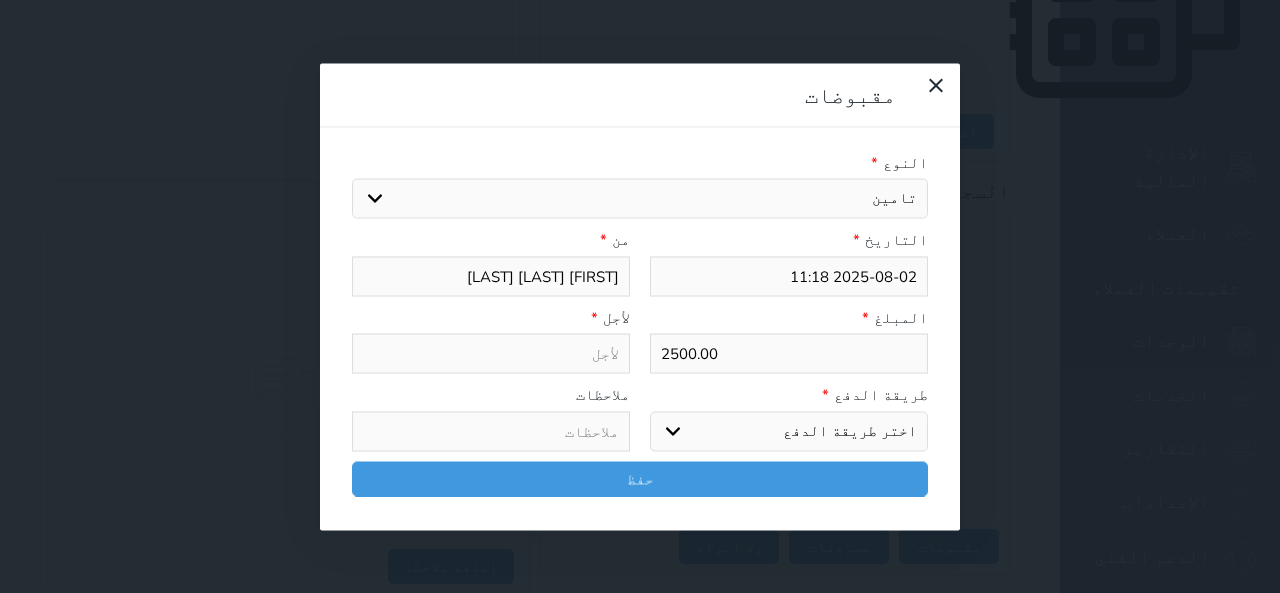 click on "اختيار   مقبوضات عامة قيمة إيجار فواتير تامين عربون لا ينطبق آخر مغسلة واي فاي - الإنترنت مواقف السيارات طعام الأغذية والمشروبات مشروبات المشروبات الباردة المشروبات الساخنة الإفطار غداء عشاء مخبز و كعك حمام سباحة الصالة الرياضية سبا و خدمات الجمال اختيار وإسقاط (خدمات النقل) ميني بار كابل - تلفزيون سرير إضافي تصفيف الشعر التسوق خدمات الجولات السياحية المنظمة خدمات الدليل السياحي" at bounding box center [640, 199] 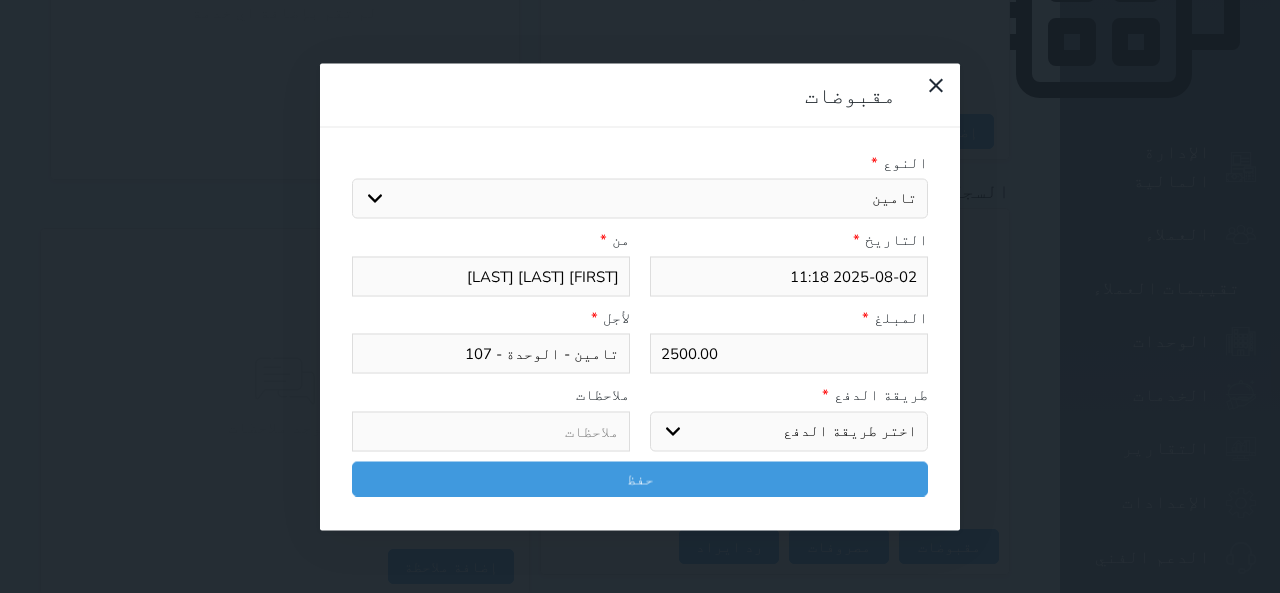 click on "2500.00" at bounding box center [789, 354] 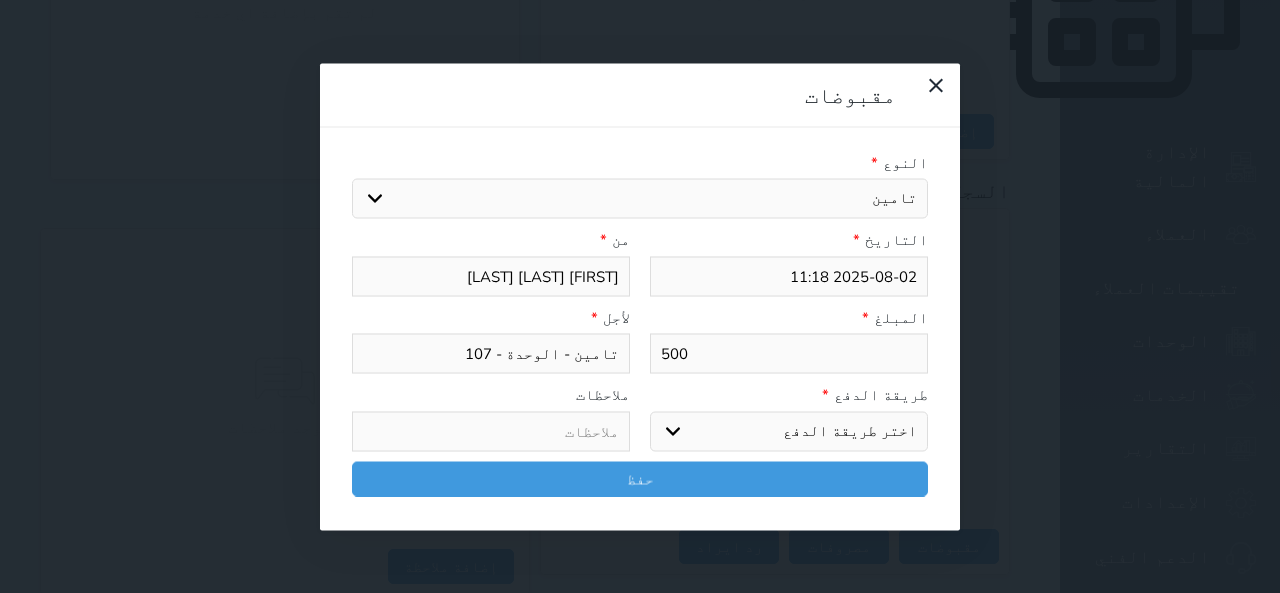 click on "اختر طريقة الدفع   دفع نقدى   تحويل بنكى   مدى   بطاقة ائتمان   آجل" at bounding box center (789, 431) 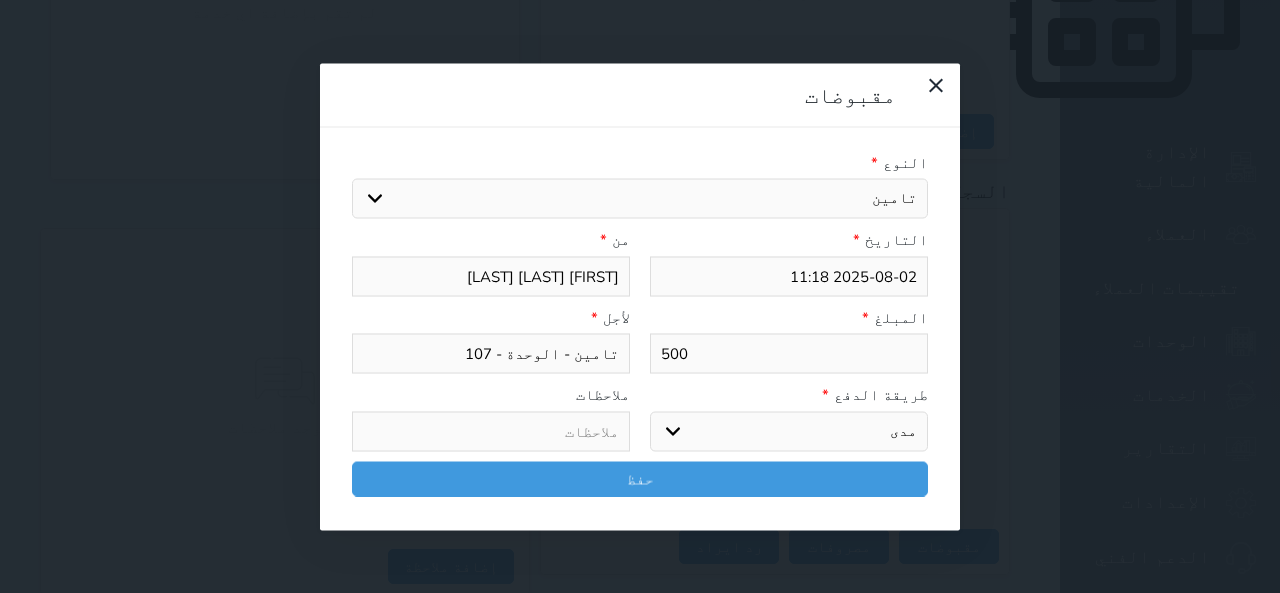 click on "اختر طريقة الدفع   دفع نقدى   تحويل بنكى   مدى   بطاقة ائتمان   آجل" at bounding box center [789, 431] 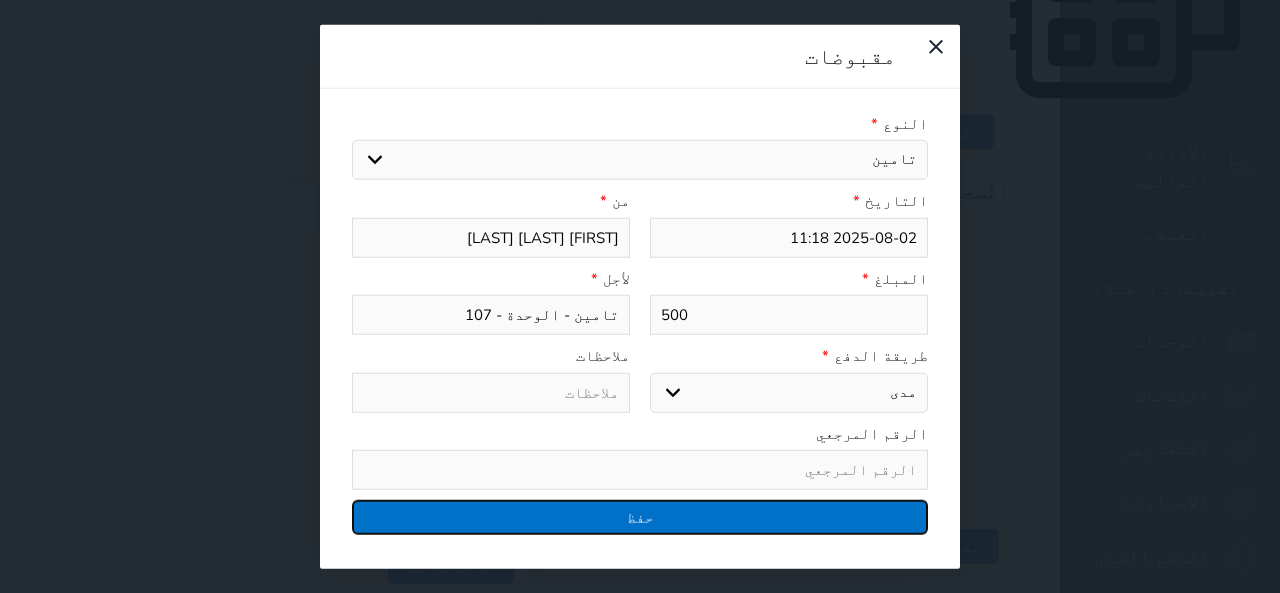 click on "حفظ" at bounding box center [640, 517] 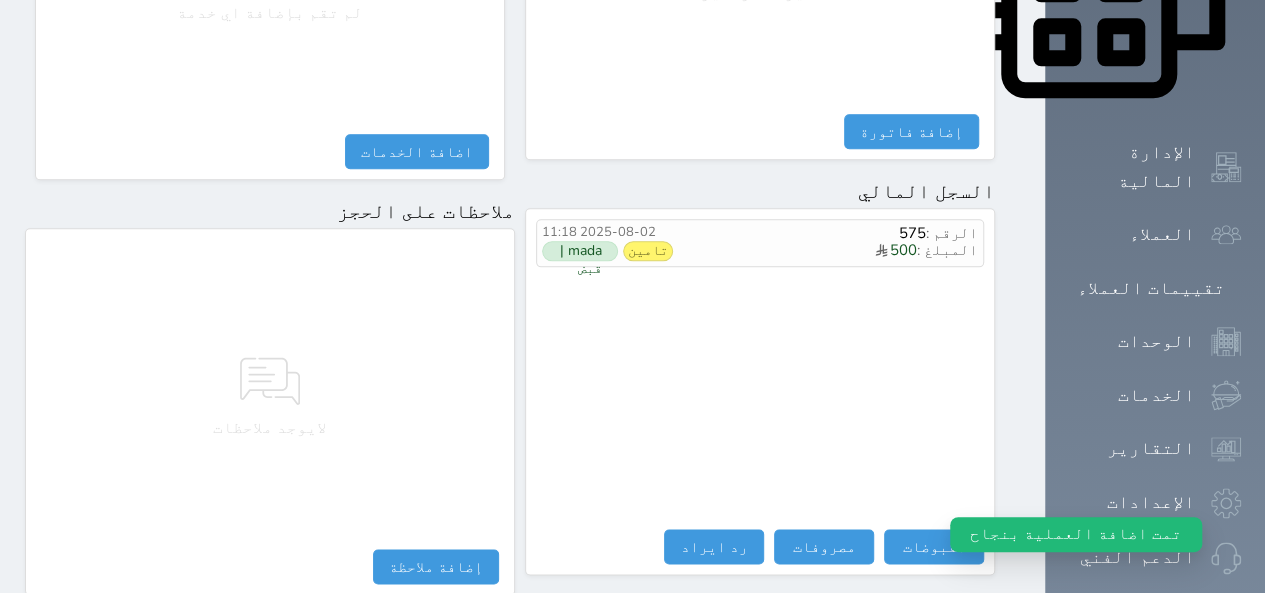 click on "لايوجد ملاحظات" at bounding box center (270, 394) 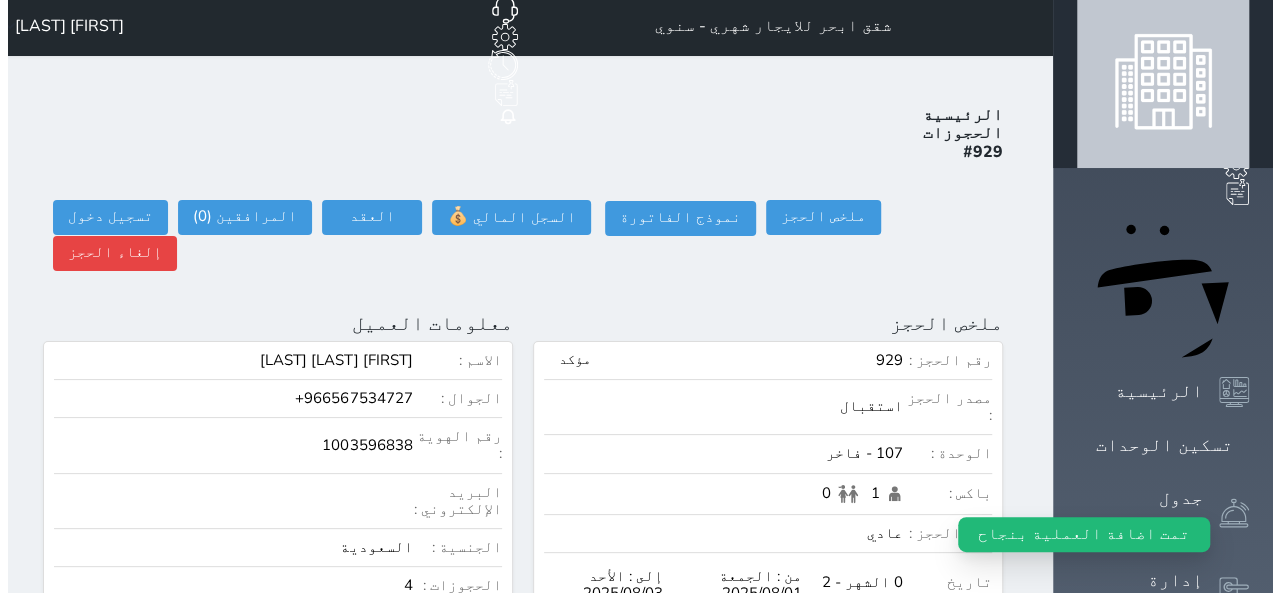 scroll, scrollTop: 0, scrollLeft: 0, axis: both 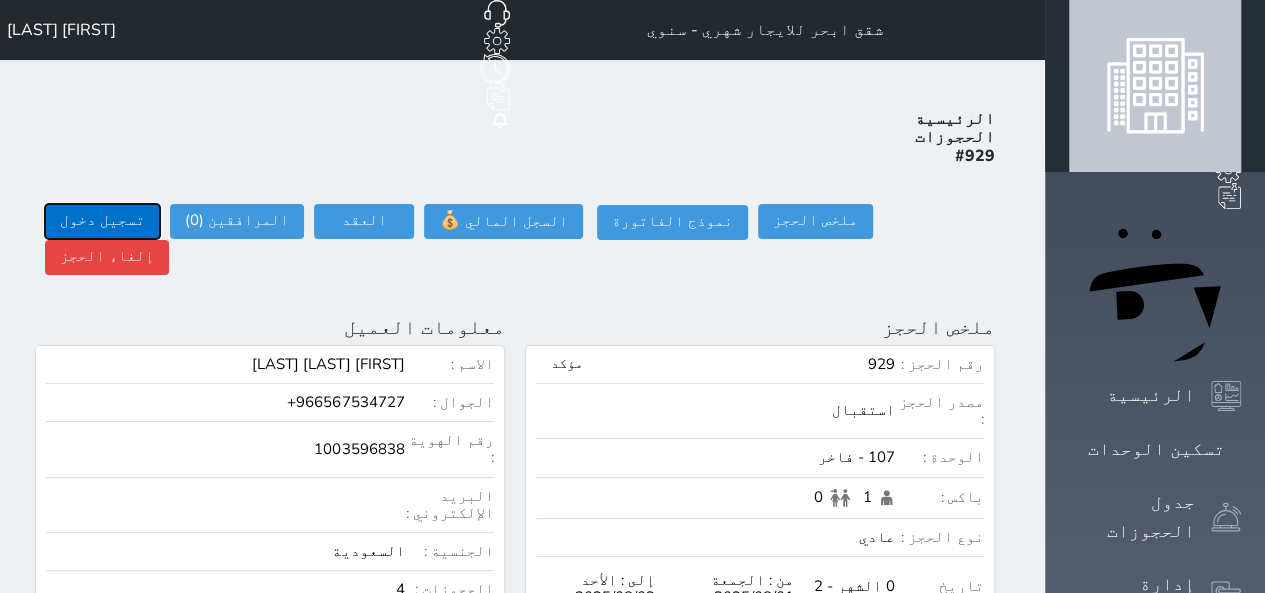 click on "تسجيل دخول" at bounding box center [102, 221] 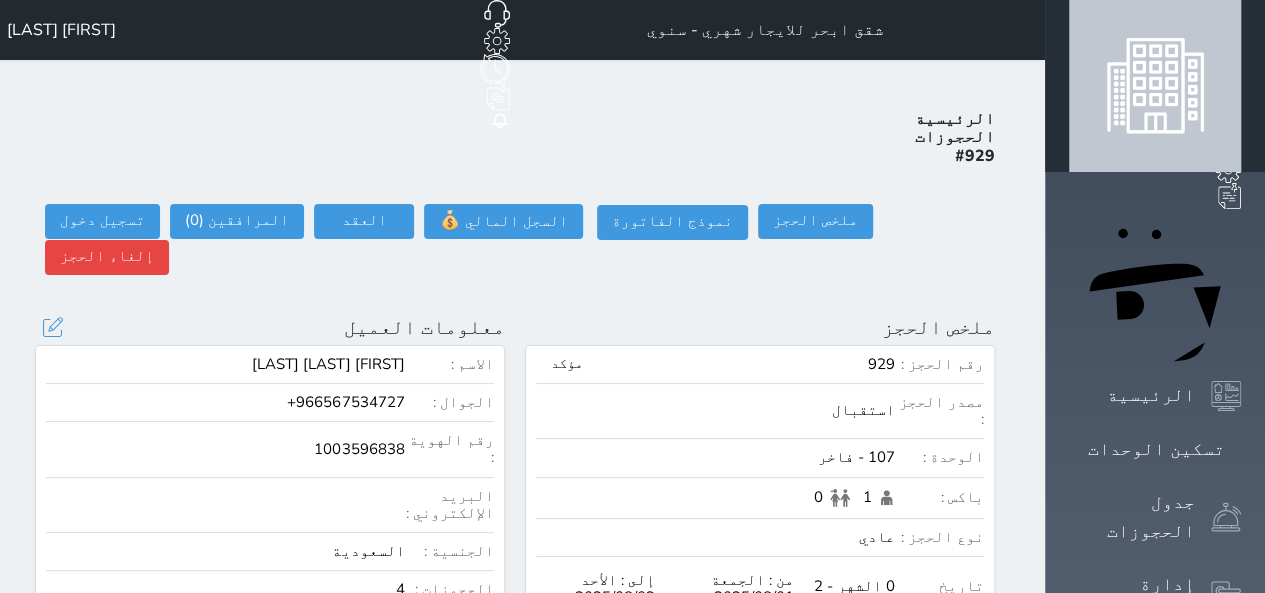 click on "عرض سجل الحجوزات السابقة" at bounding box center (270, 639) 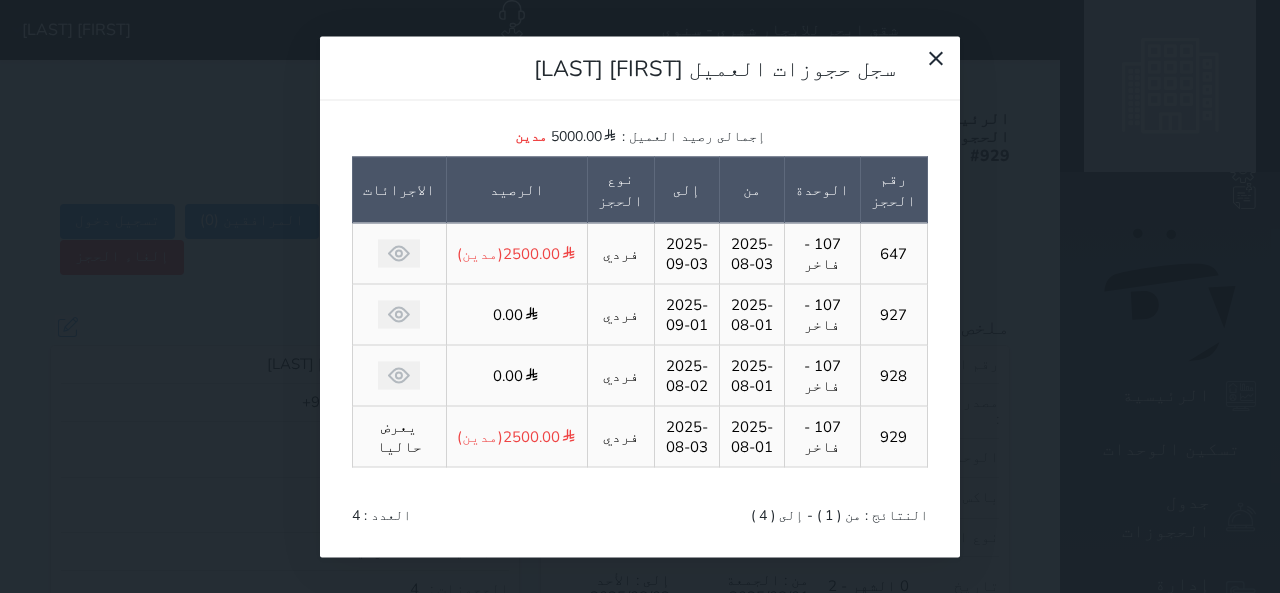 click on "647" at bounding box center (893, 253) 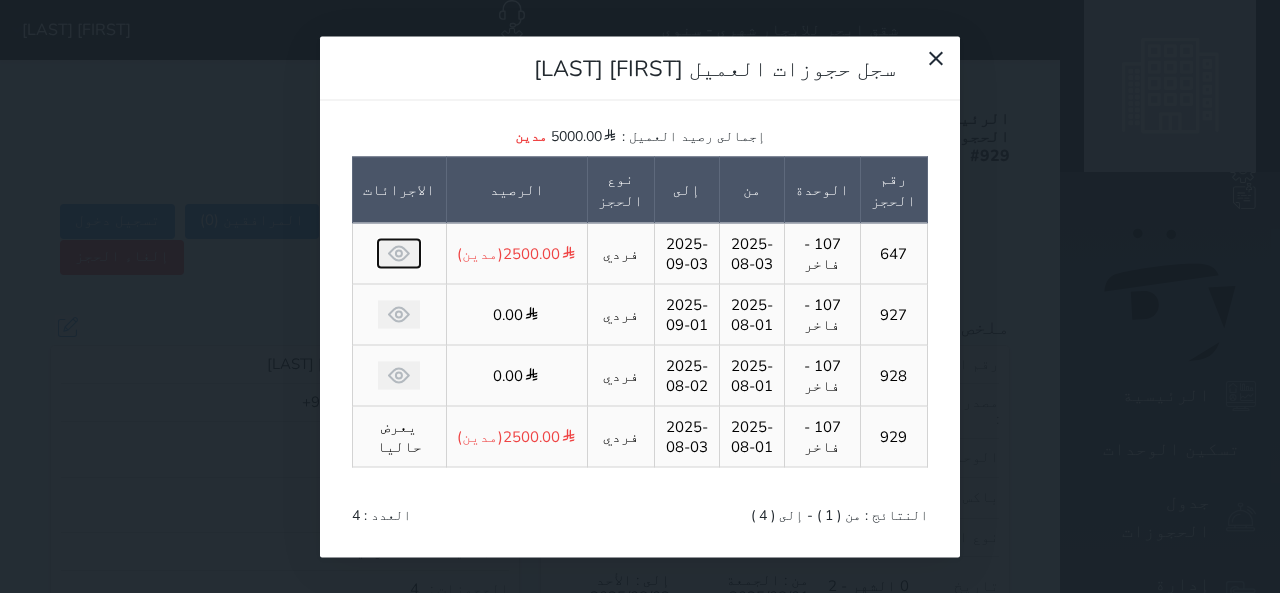 click 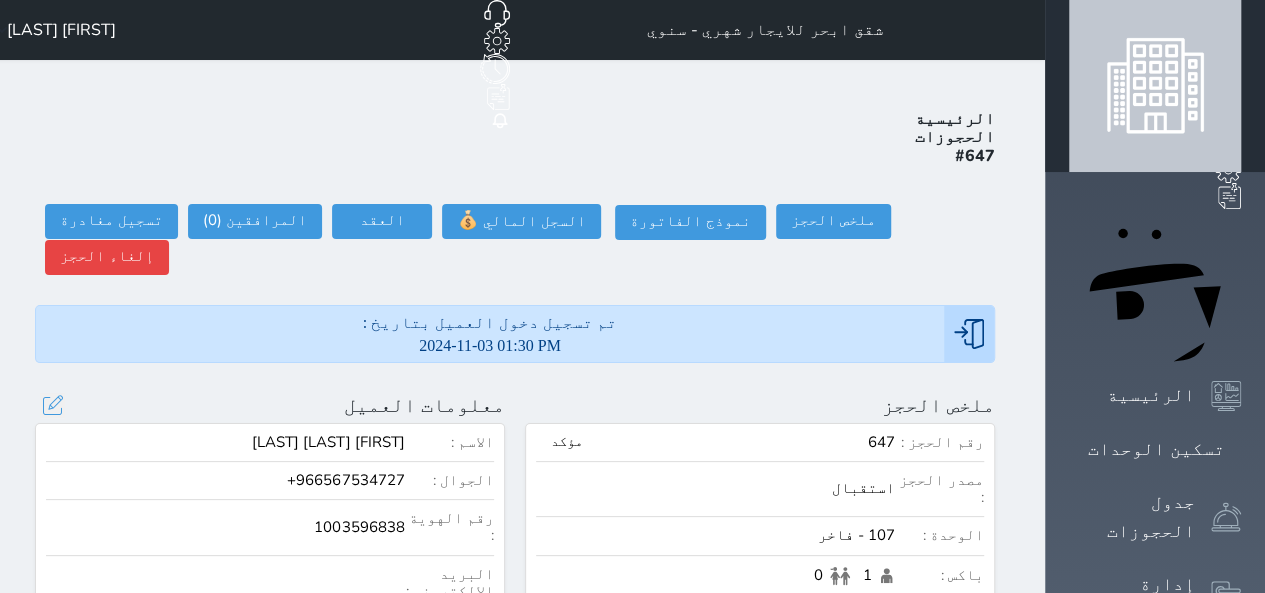 click on "عرض سجل الحجوزات السابقة" at bounding box center (270, 717) 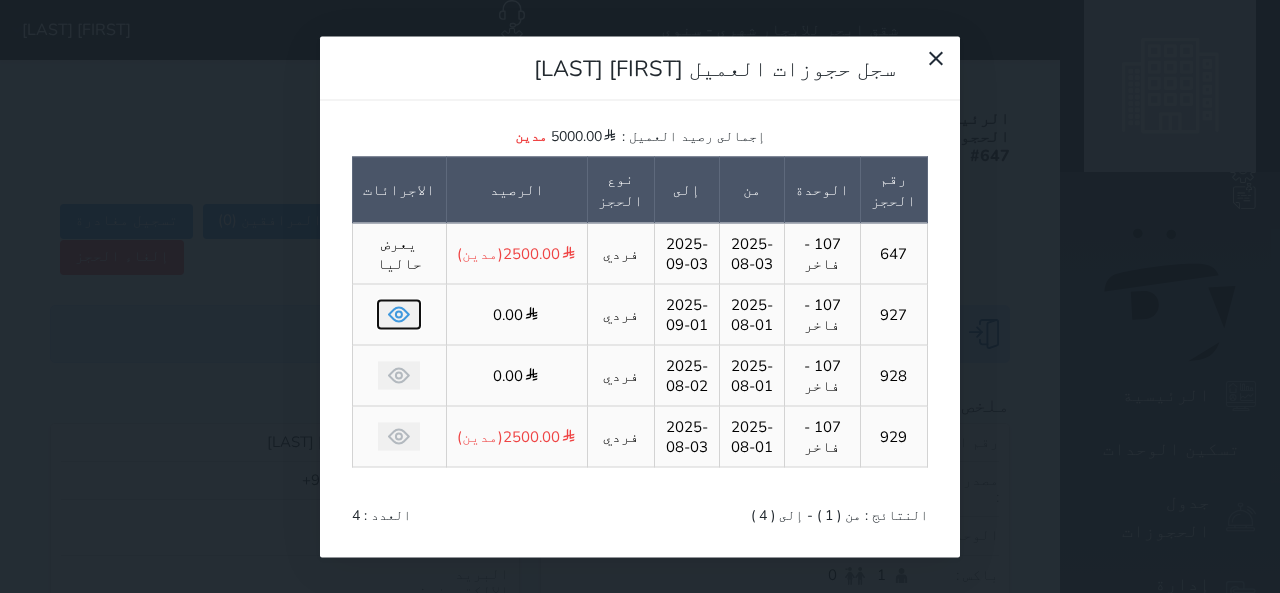 click 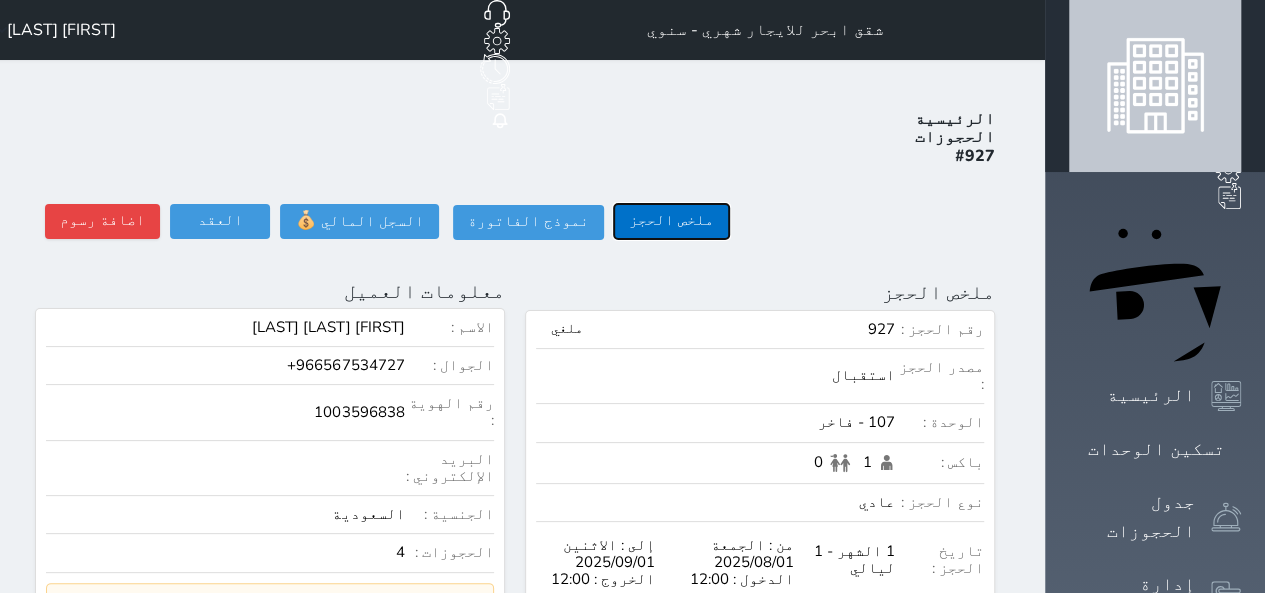 click on "ملخص الحجز" at bounding box center [671, 221] 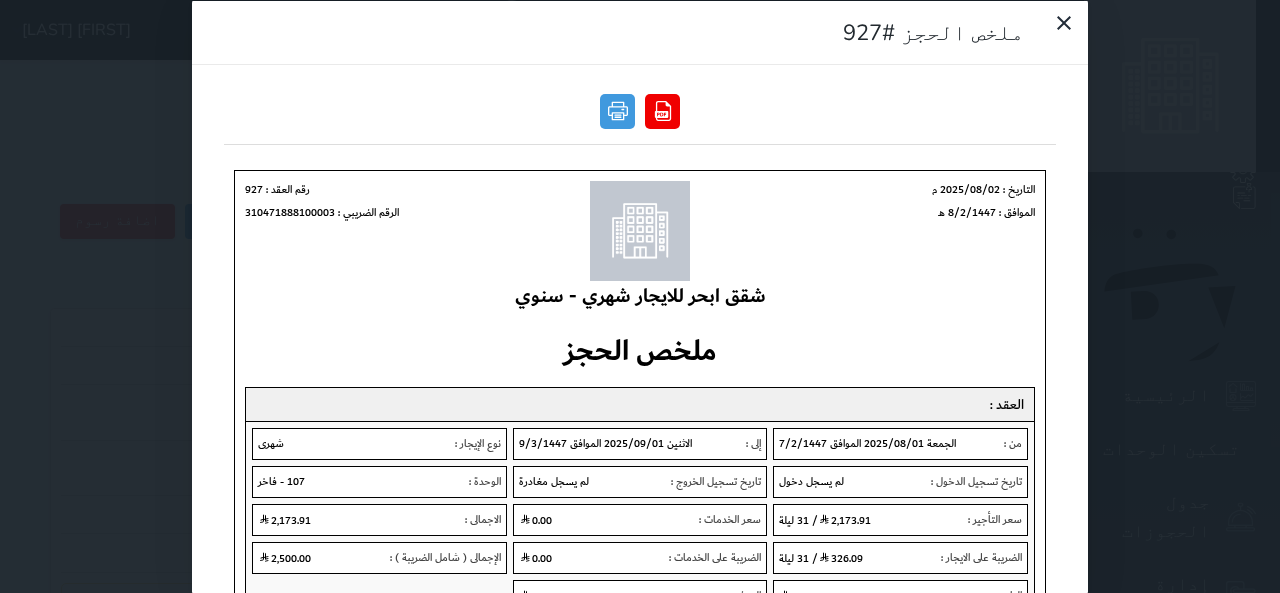 scroll, scrollTop: 0, scrollLeft: 0, axis: both 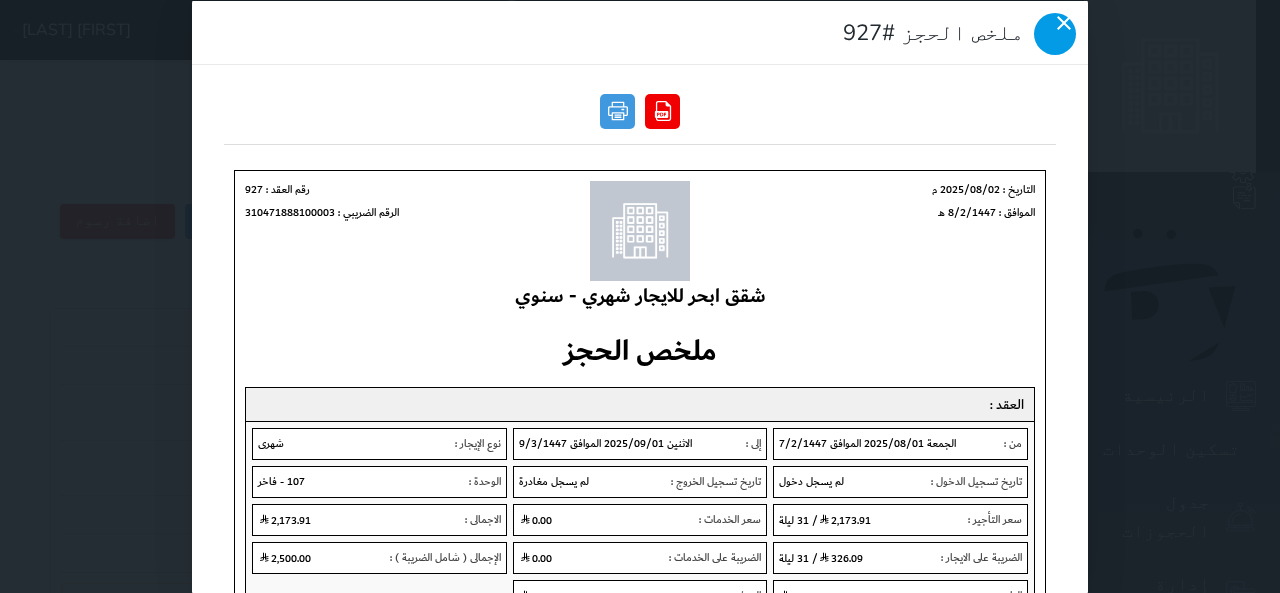 click 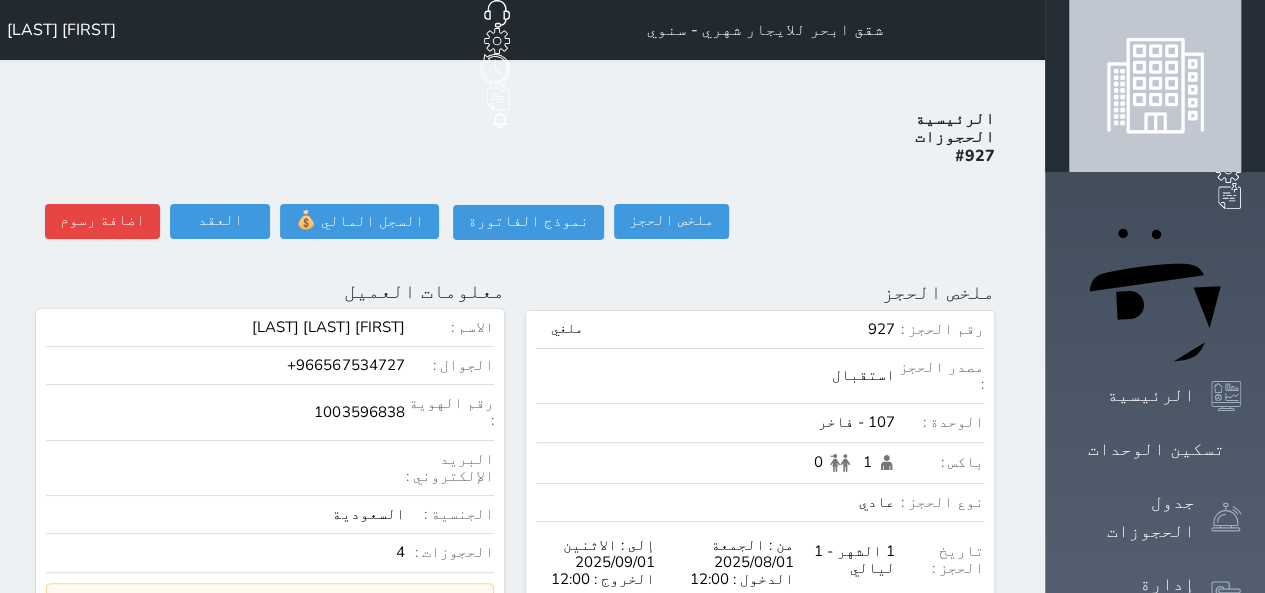 click on "معلومات العميل" at bounding box center (270, 291) 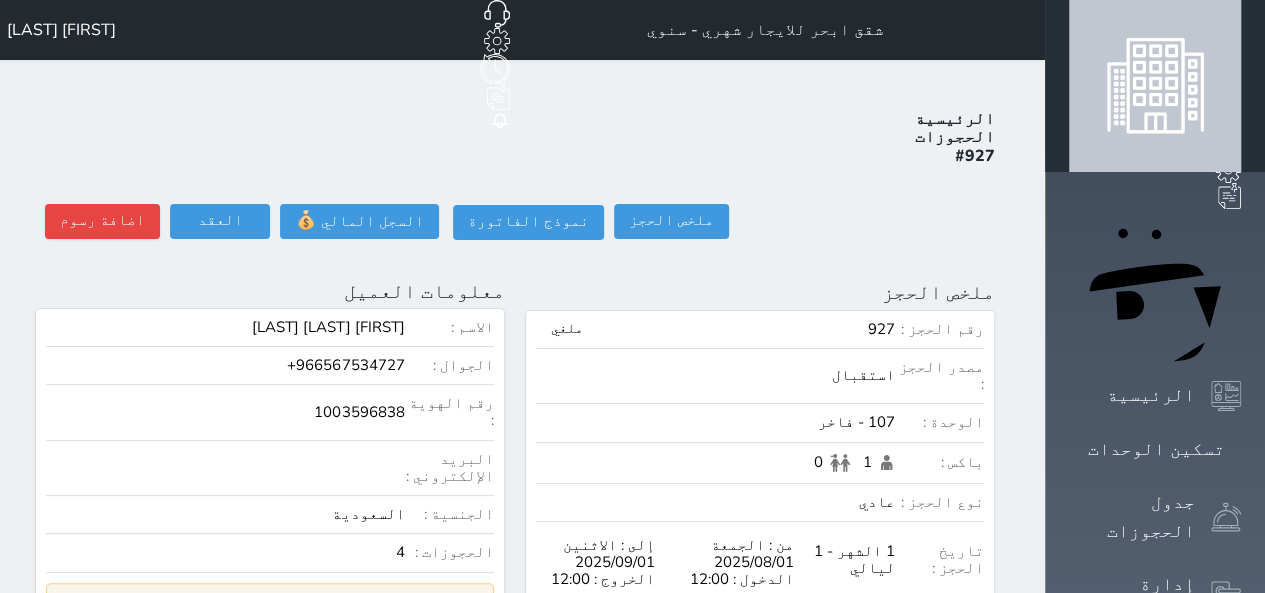 click on "عرض سجل الحجوزات السابقة" at bounding box center [270, 602] 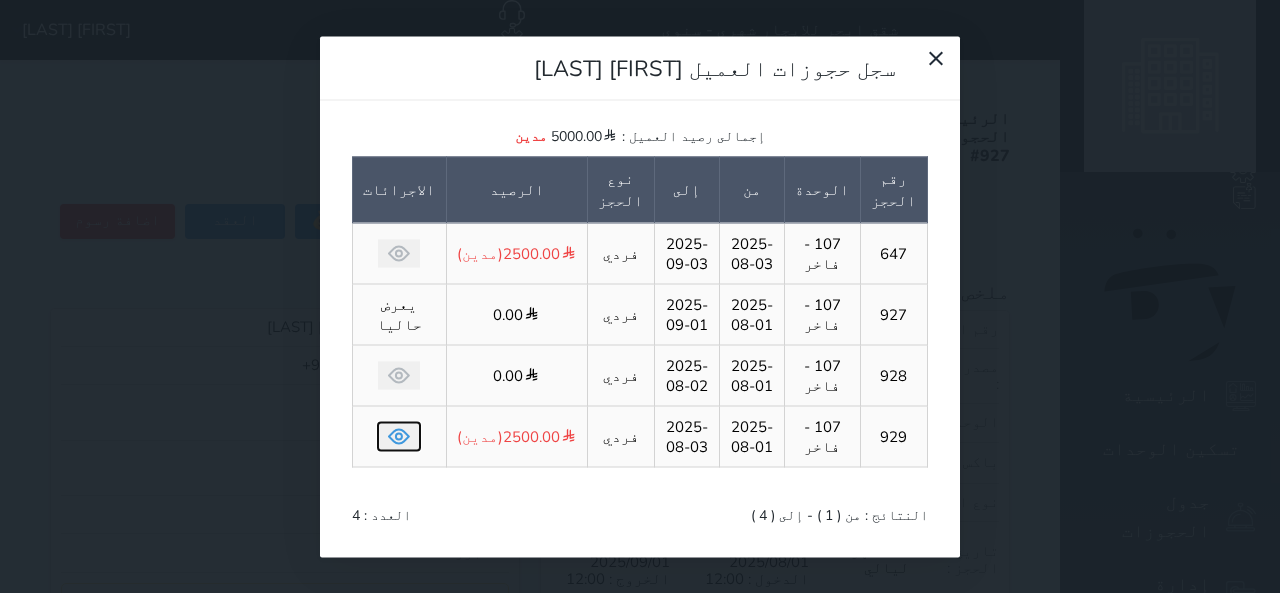 click 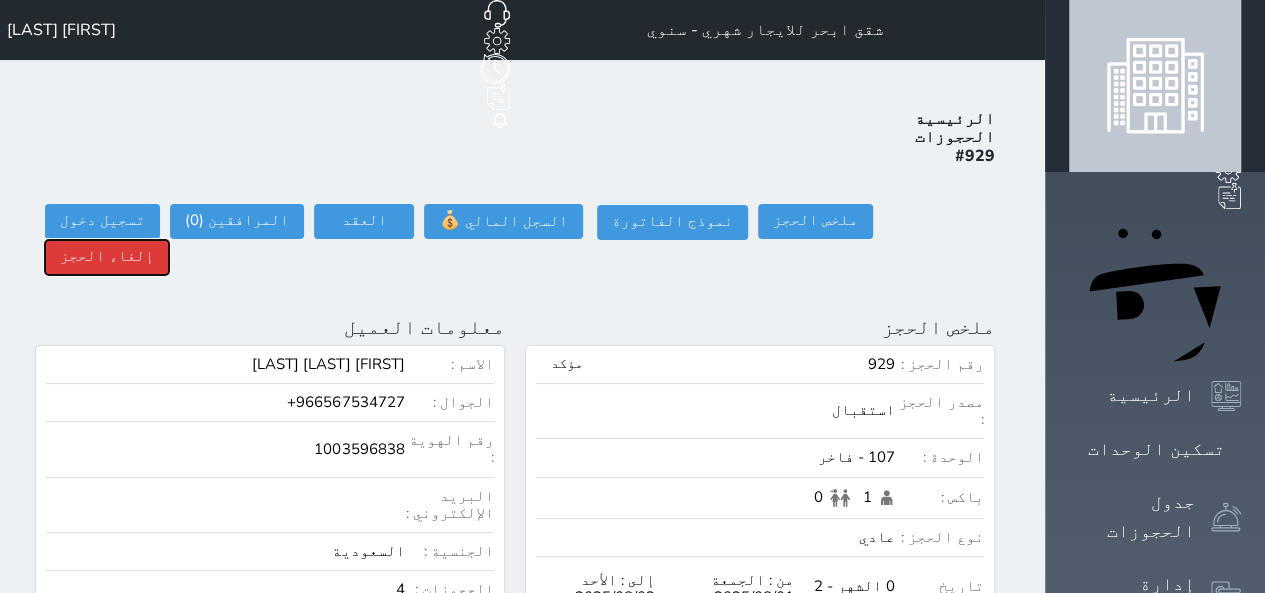 click on "إلغاء الحجز" at bounding box center [107, 257] 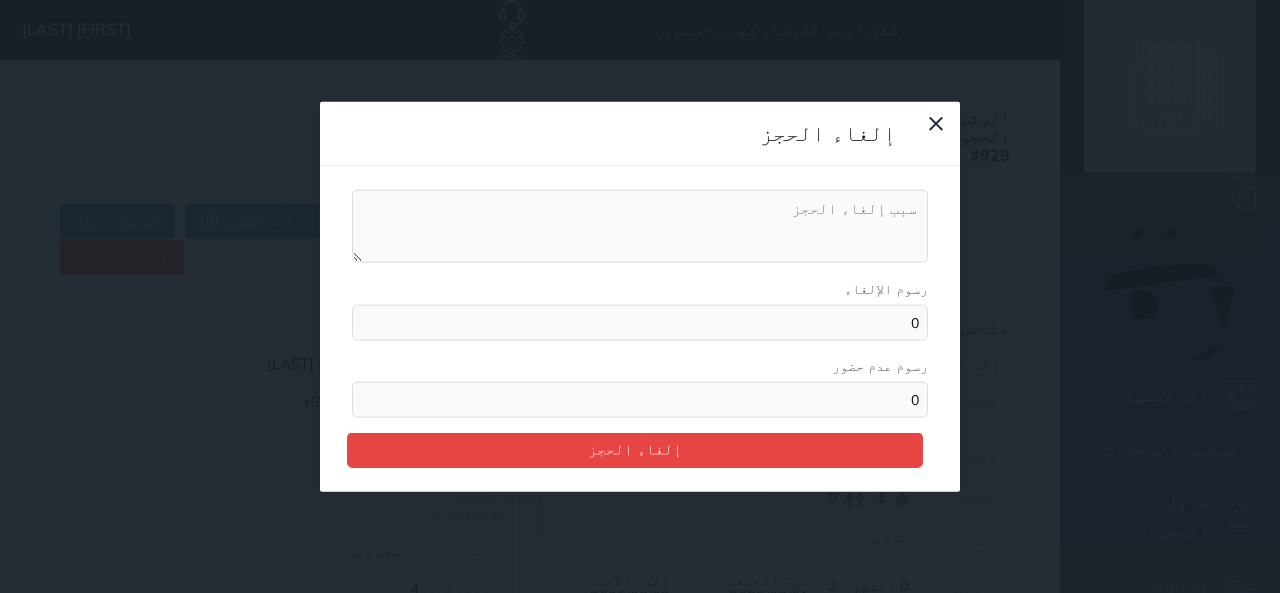 click on "0" at bounding box center [640, 400] 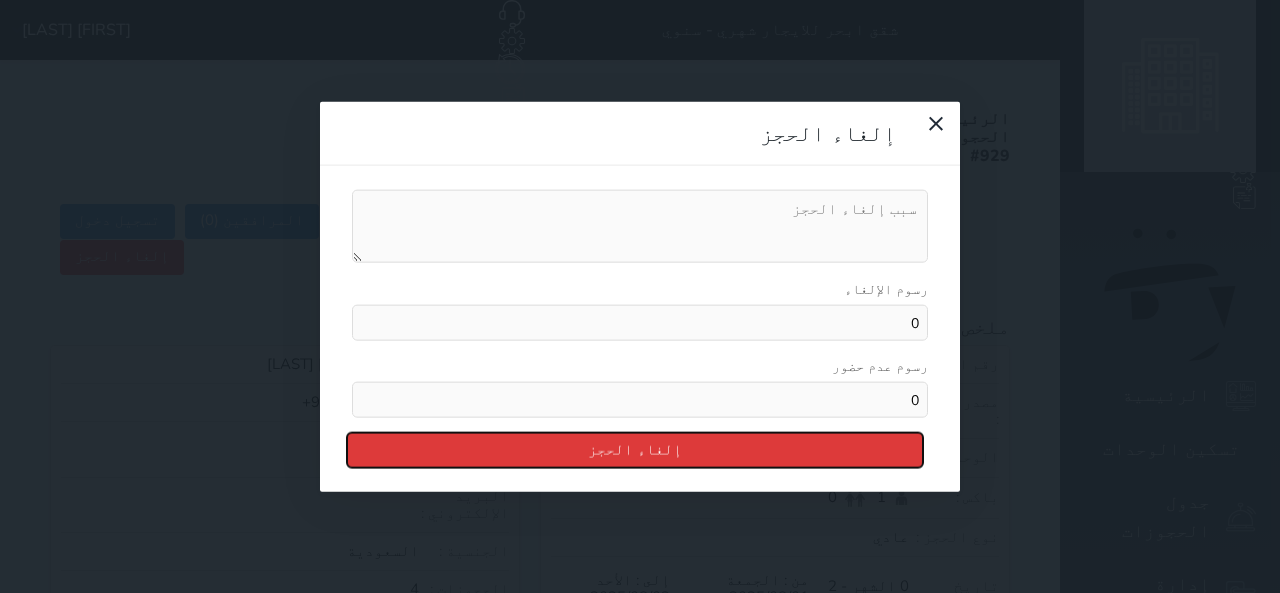 click on "إلغاء الحجز" at bounding box center (635, 450) 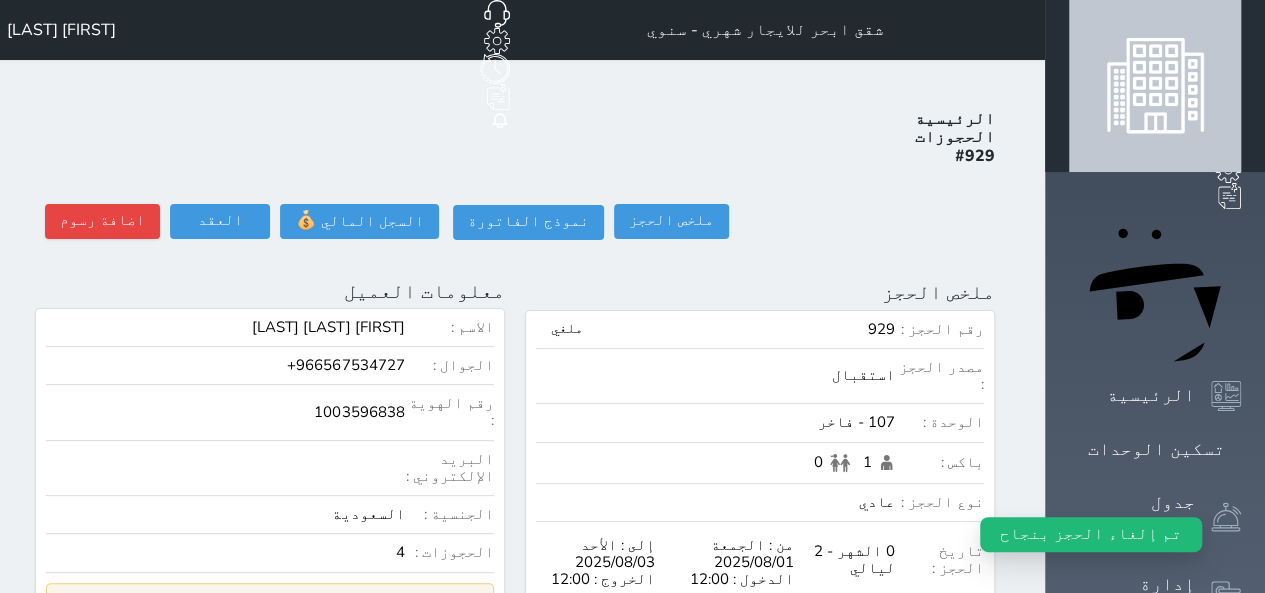 click on "عرض سجل الحجوزات السابقة" at bounding box center [270, 602] 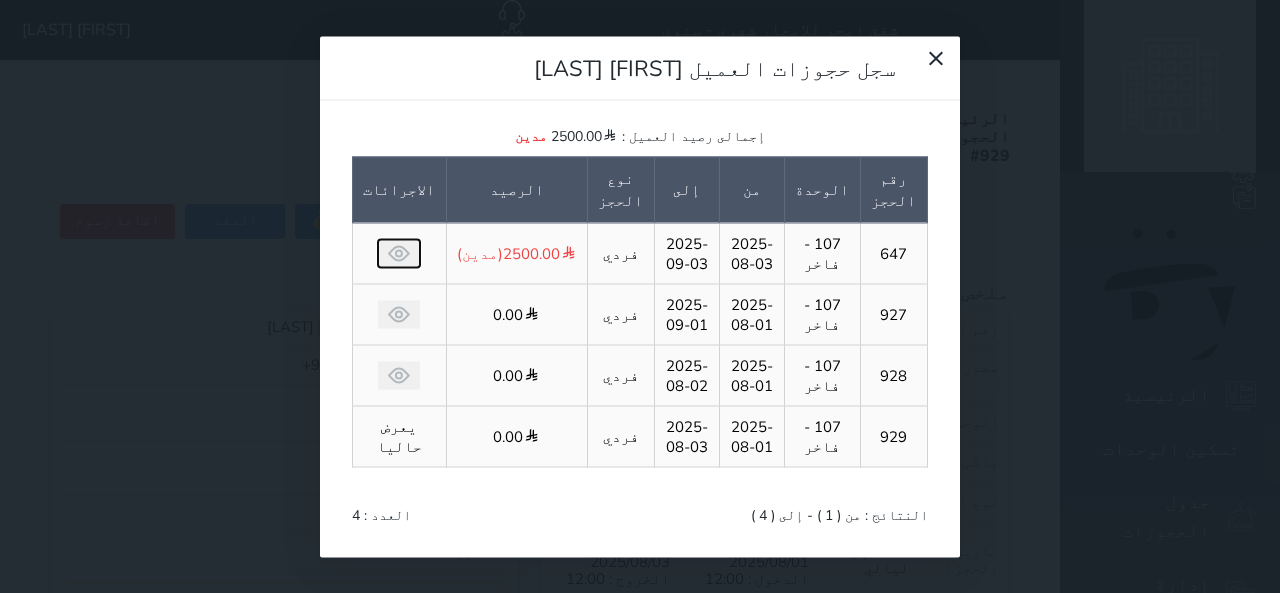 click at bounding box center (399, 253) 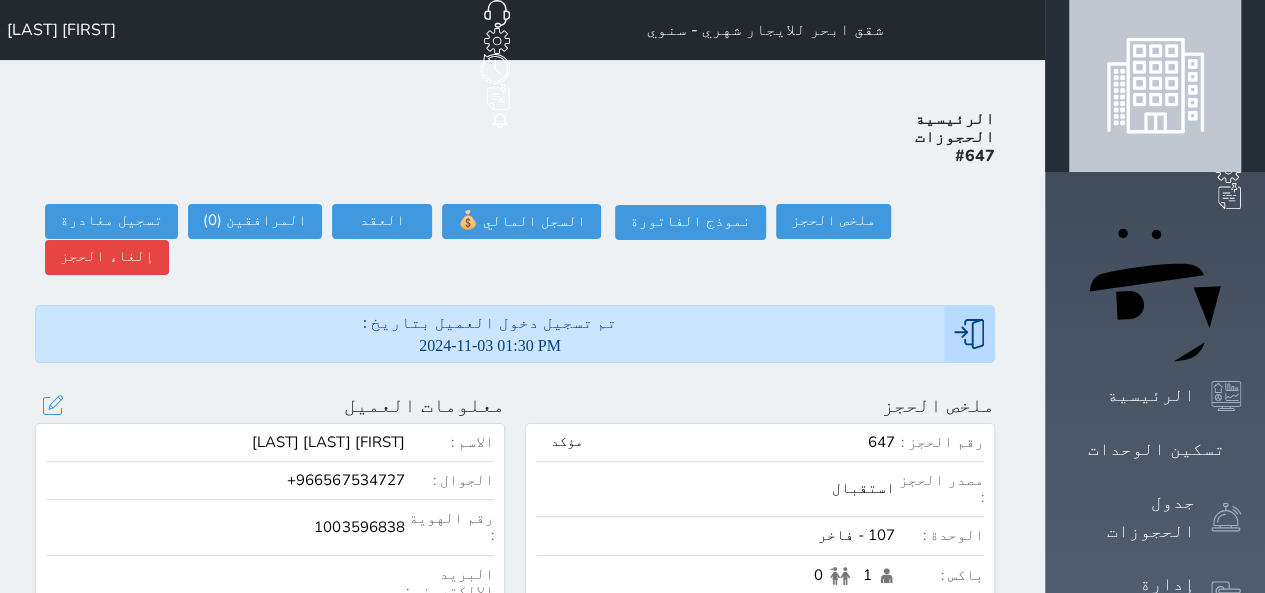 click on "عرض سجل الحجوزات السابقة" at bounding box center (270, 717) 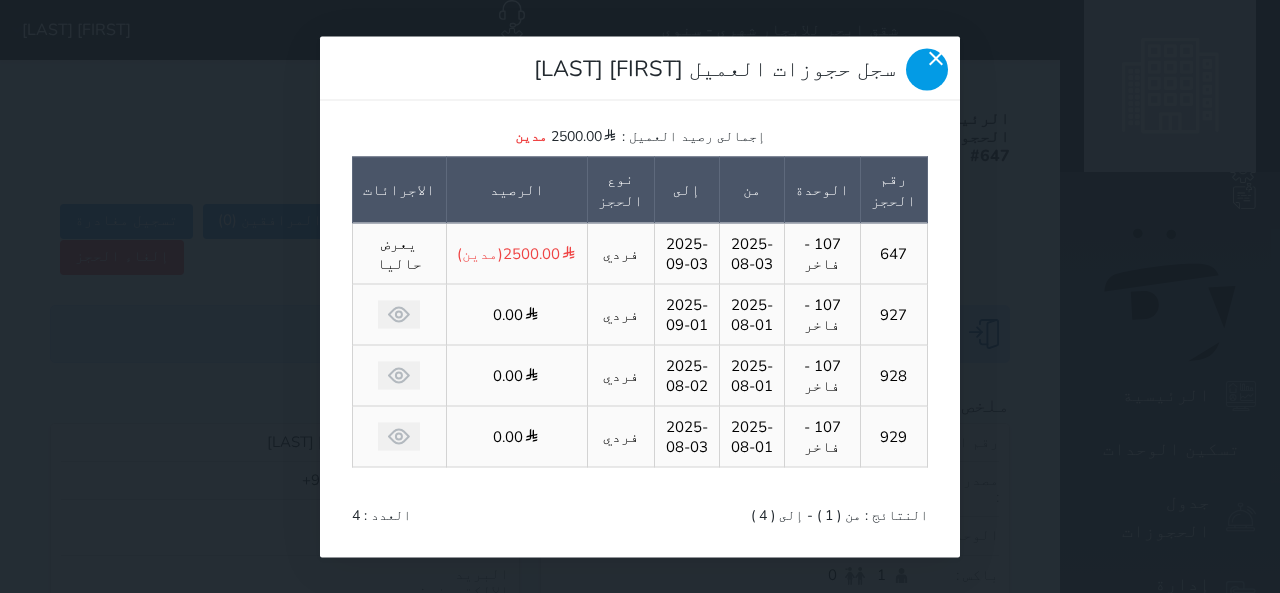 click 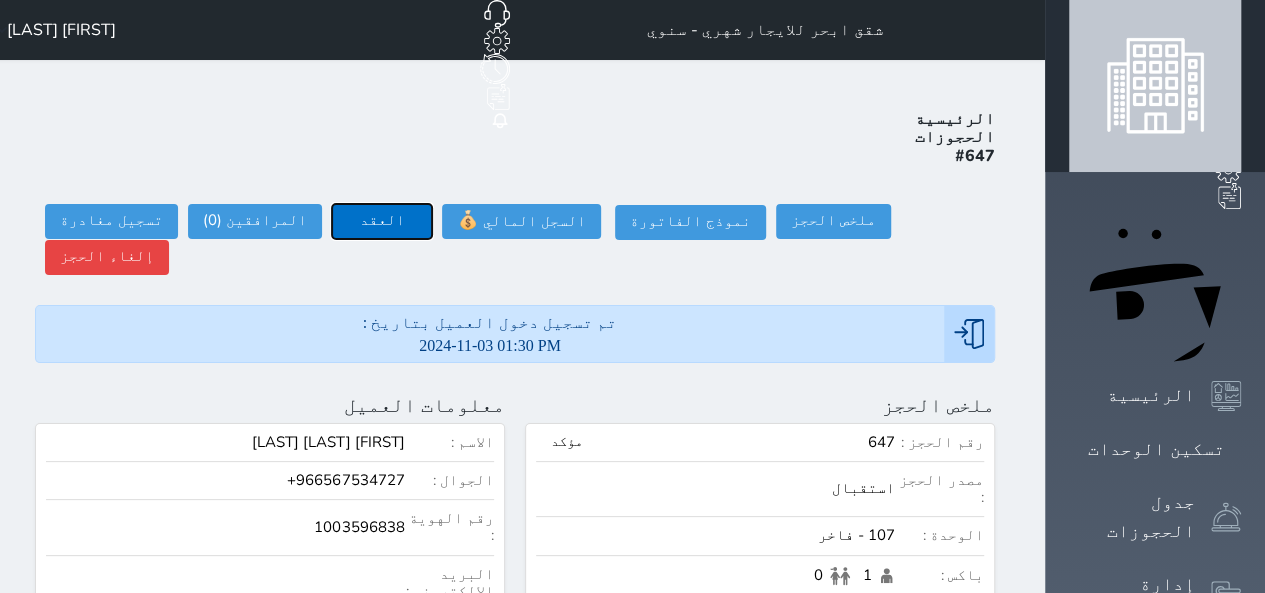 click on "العقد" at bounding box center [382, 221] 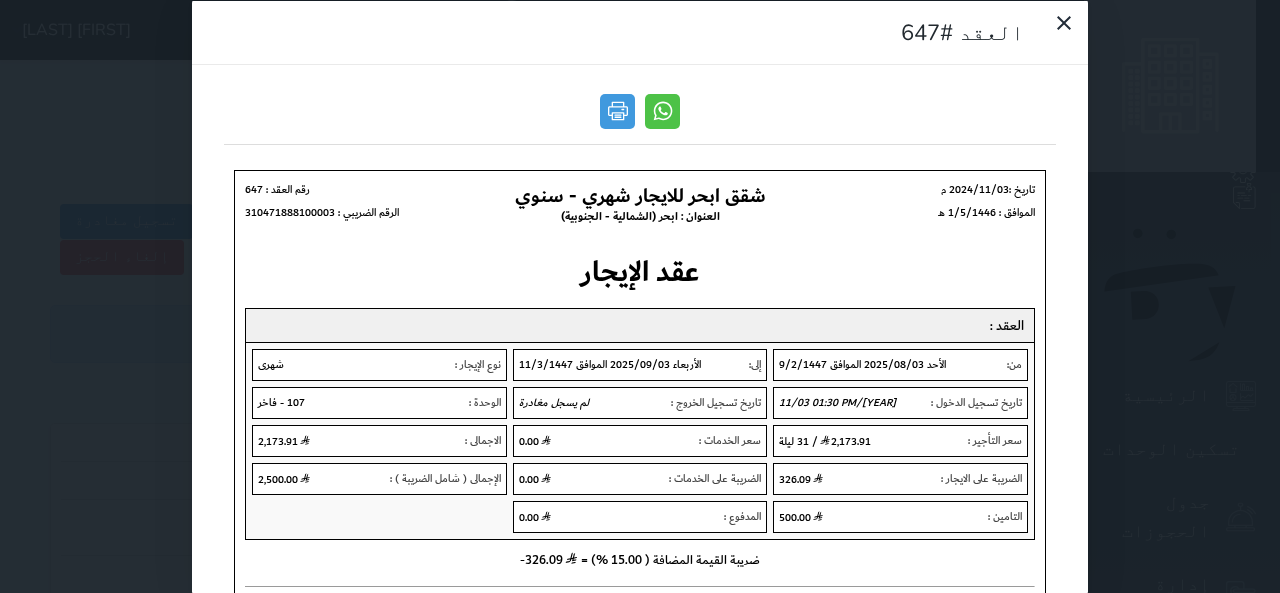 scroll, scrollTop: 0, scrollLeft: 0, axis: both 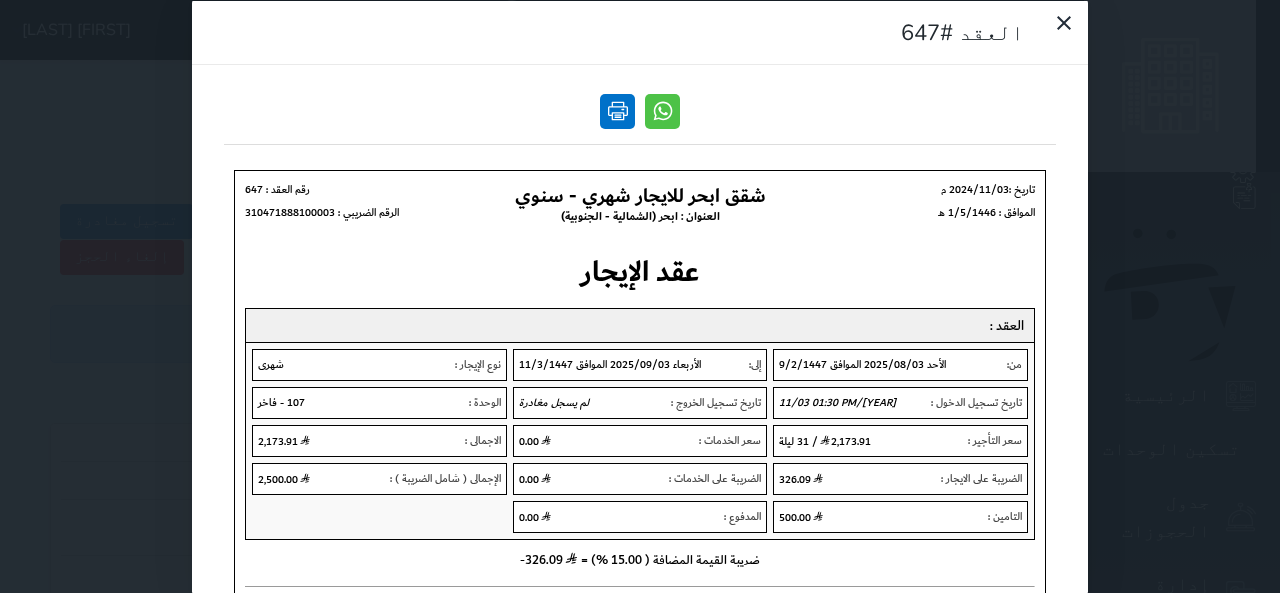 click at bounding box center (617, 110) 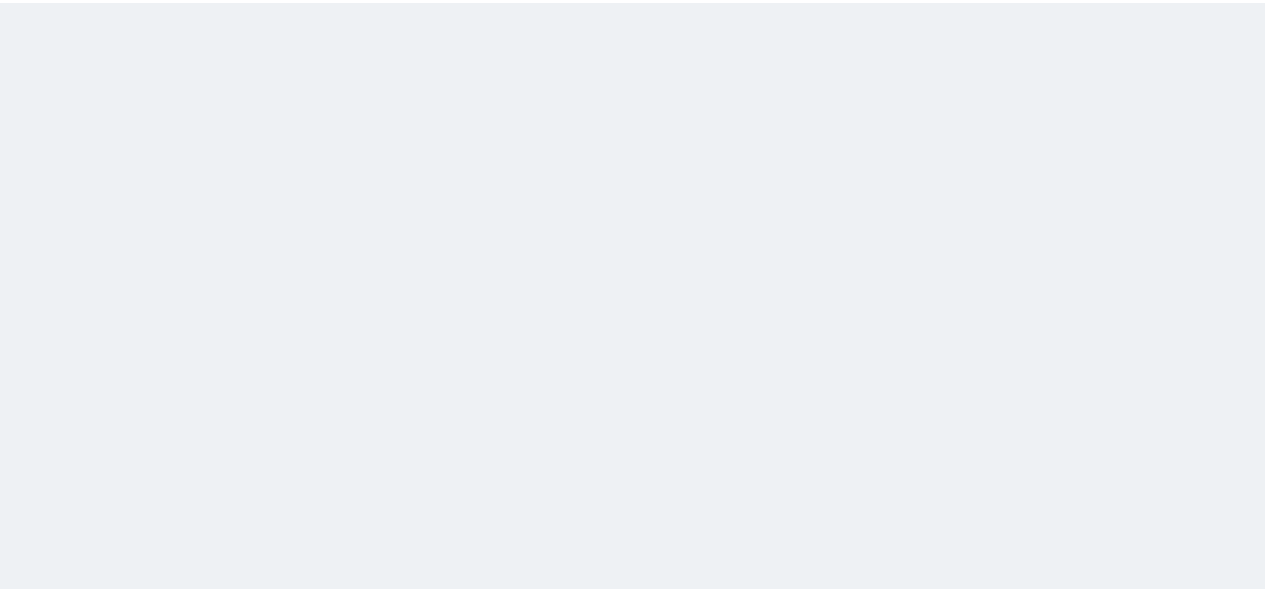 scroll, scrollTop: 0, scrollLeft: 0, axis: both 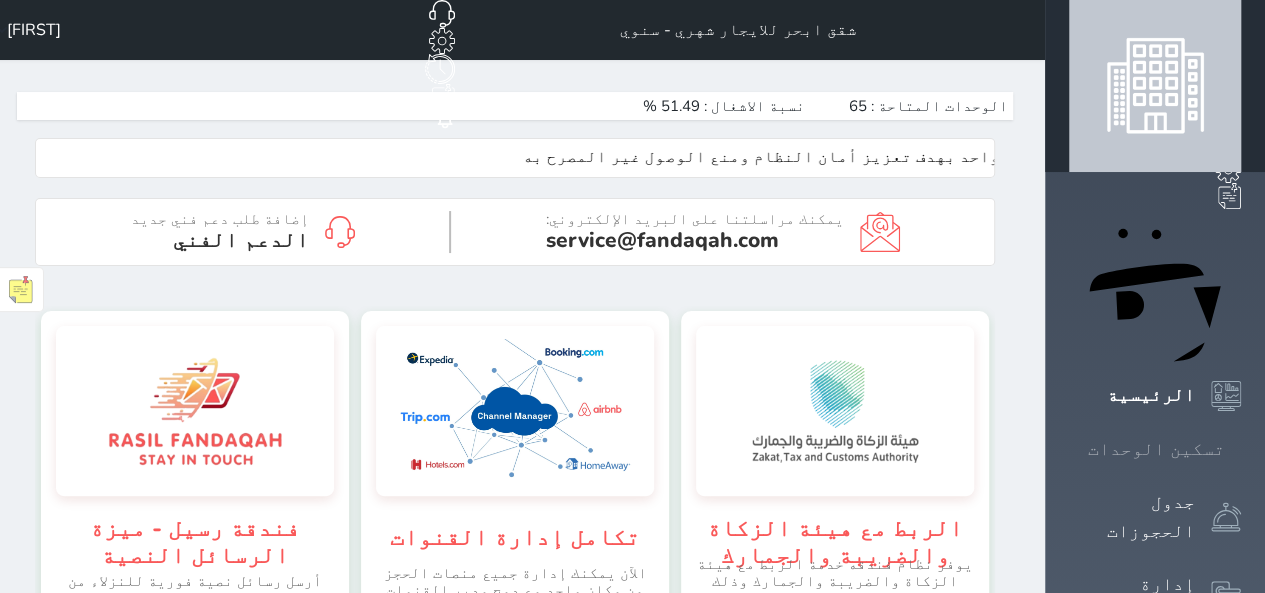 click on "تسكين الوحدات" at bounding box center [1155, 449] 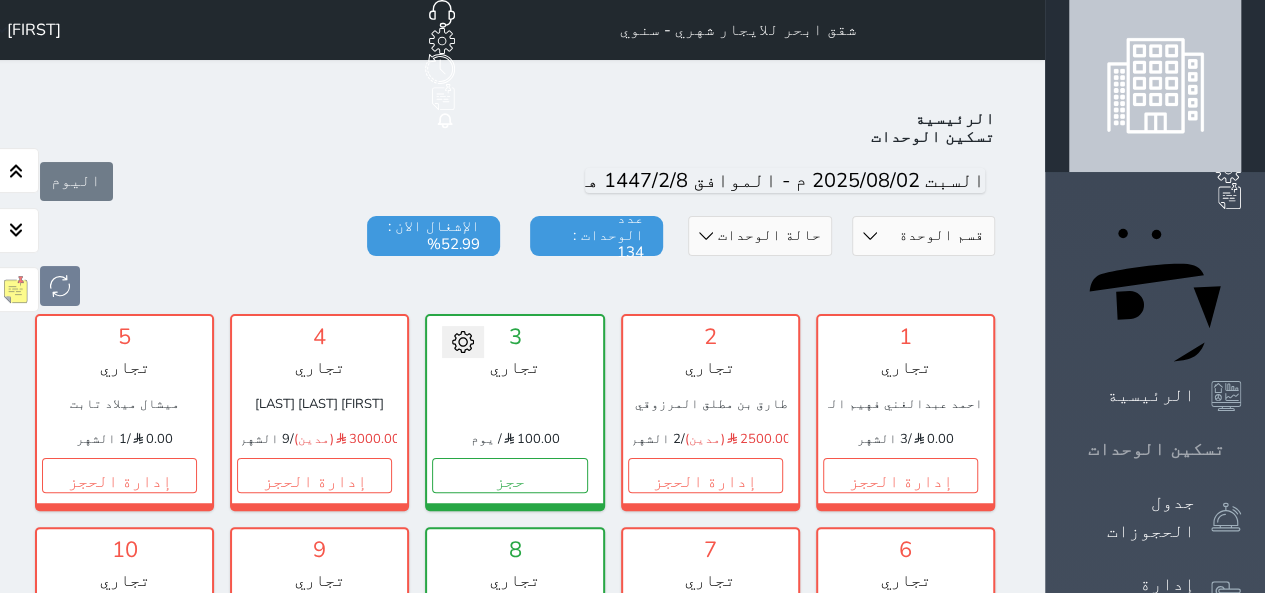 scroll, scrollTop: 78, scrollLeft: 0, axis: vertical 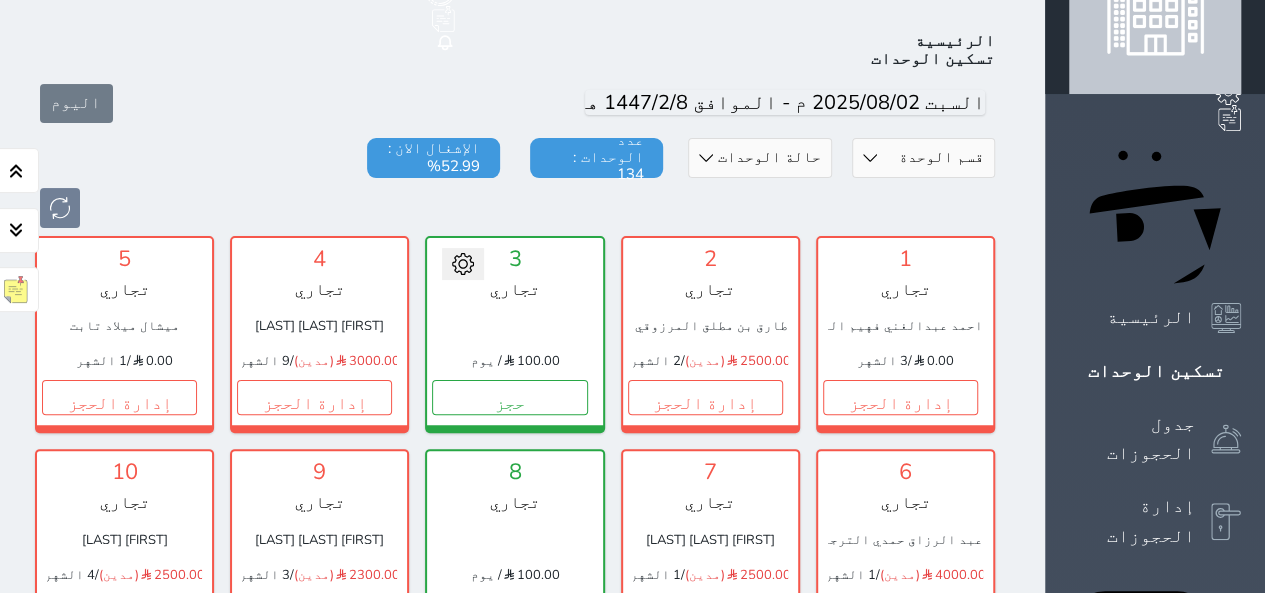 click on "قسم الوحدة   البيت الازرق تجاري اقتصادي فاخر" at bounding box center [923, 158] 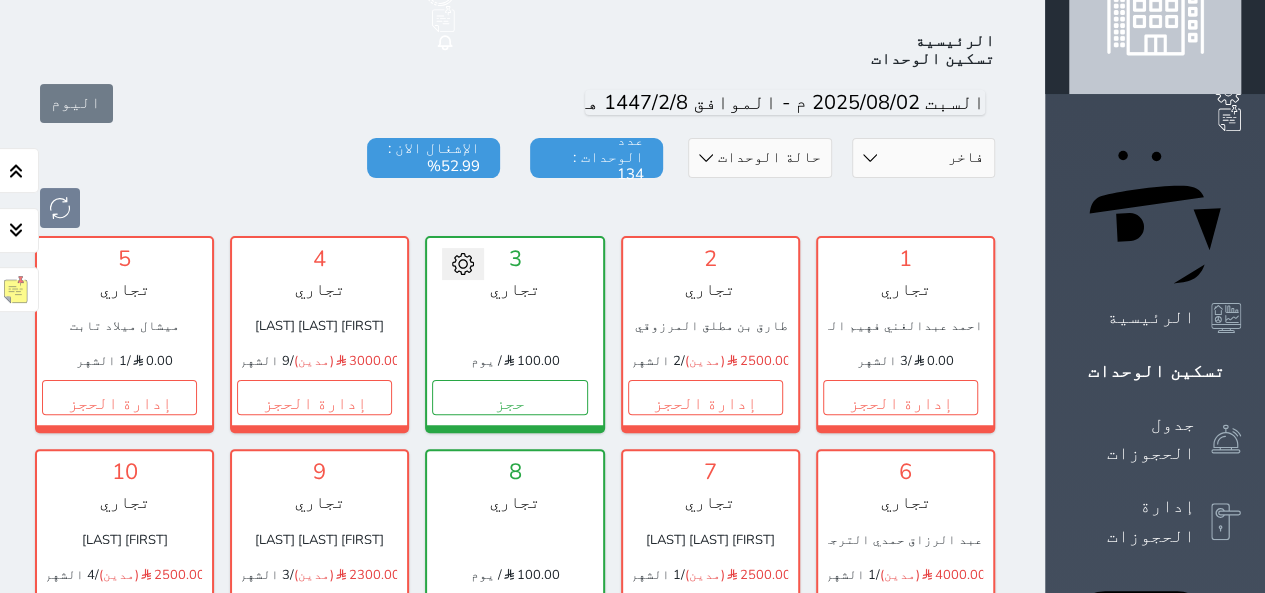 click on "قسم الوحدة   البيت الازرق تجاري اقتصادي فاخر" at bounding box center [923, 158] 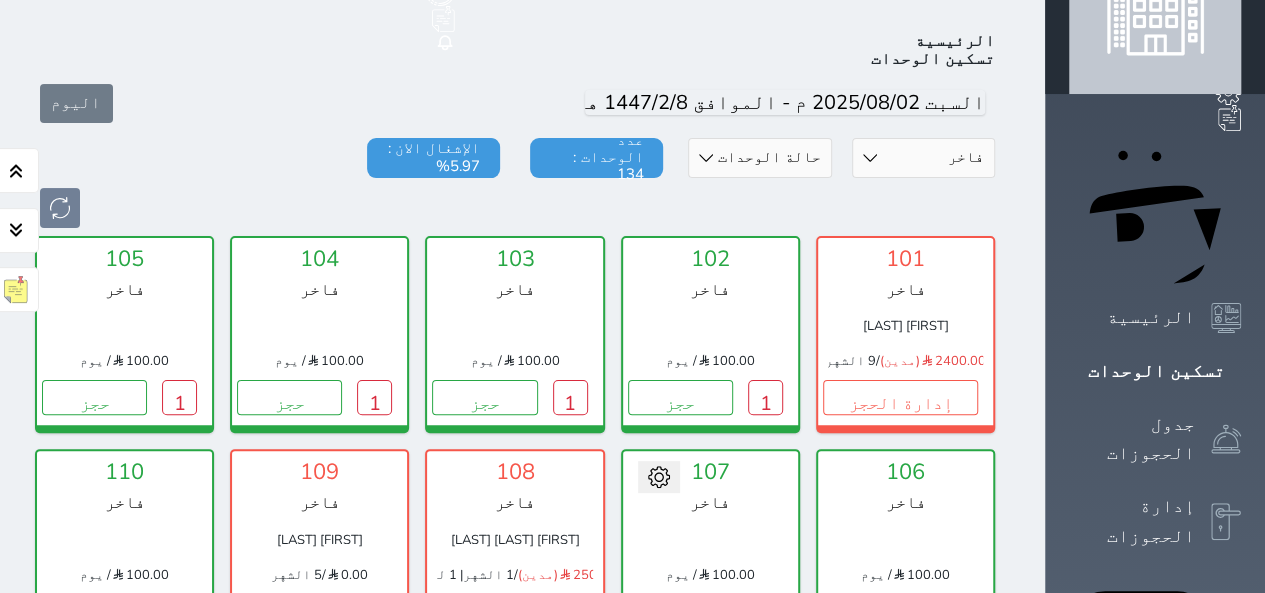 click at bounding box center [515, 208] 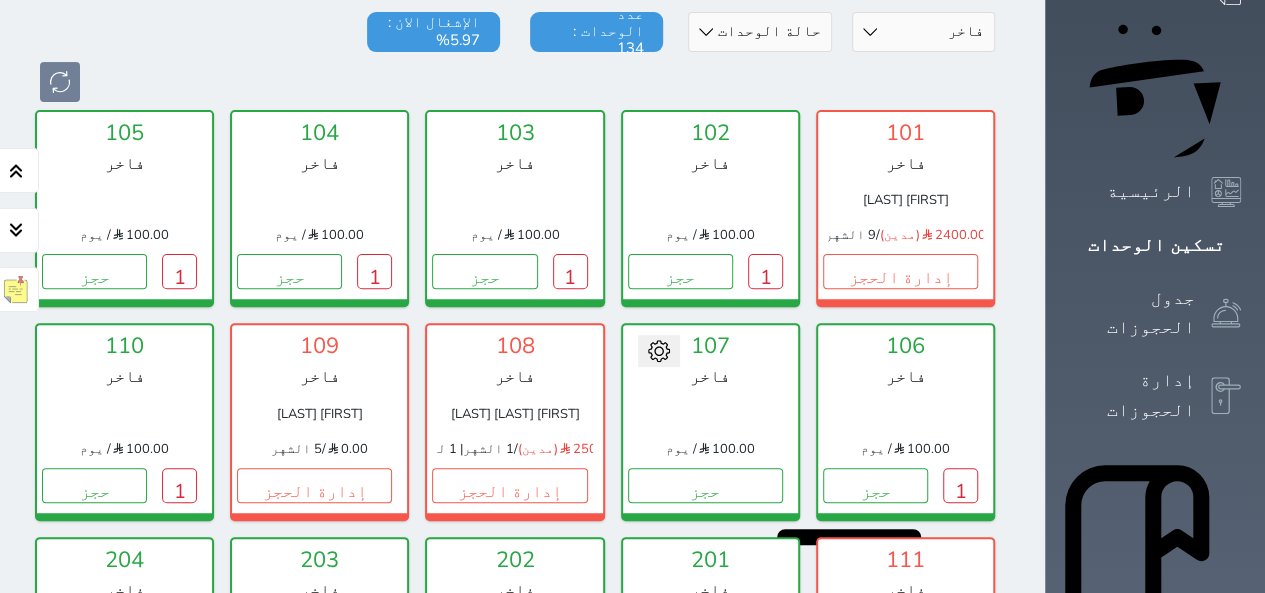 scroll, scrollTop: 238, scrollLeft: 0, axis: vertical 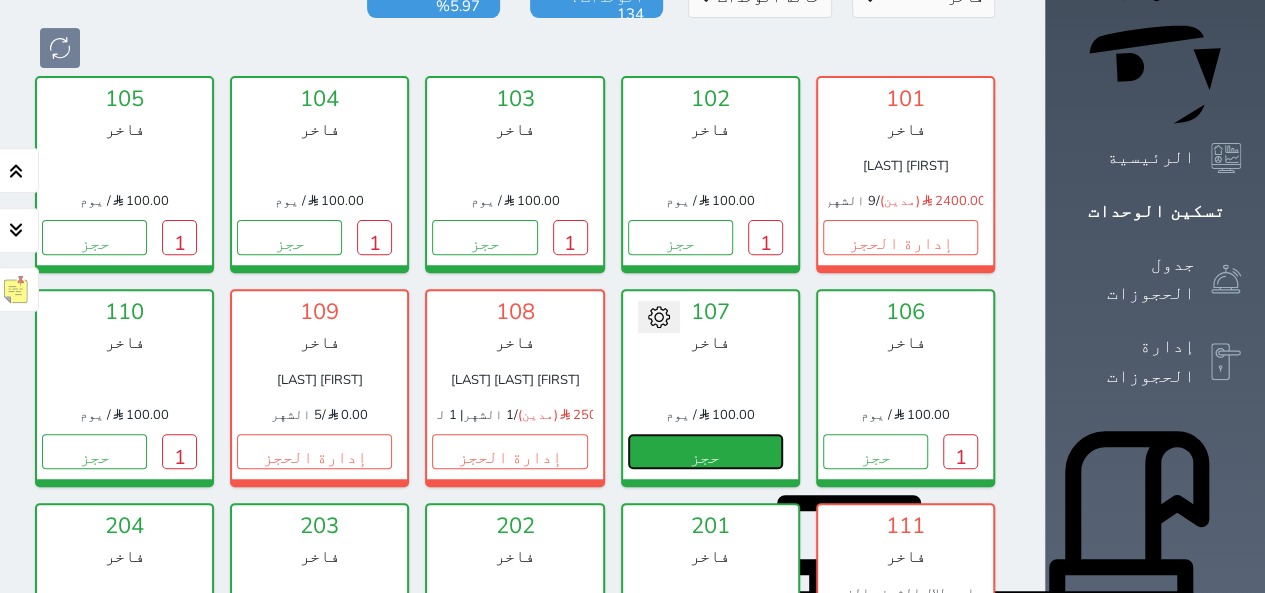 click on "حجز" at bounding box center [705, 451] 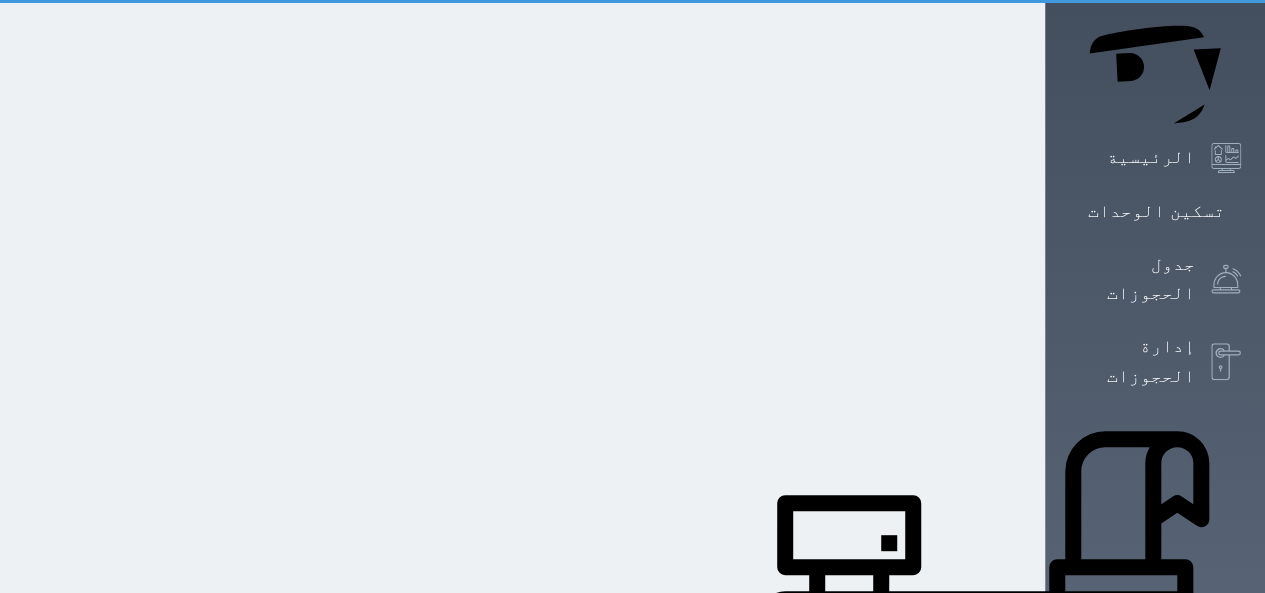 scroll, scrollTop: 0, scrollLeft: 0, axis: both 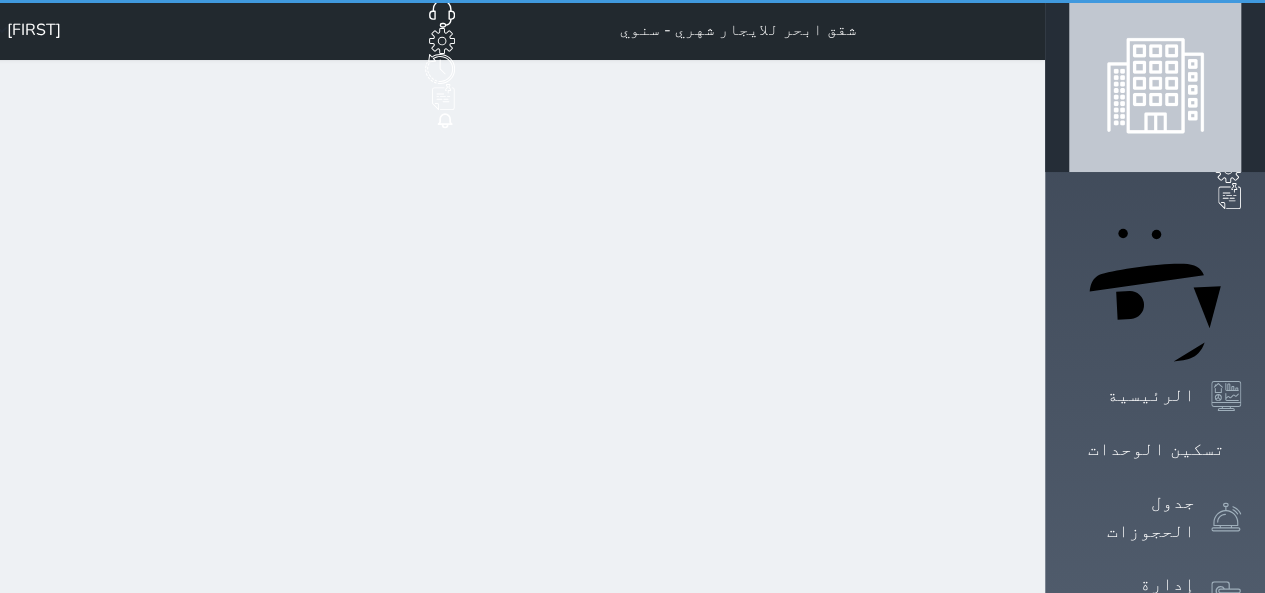 select on "1" 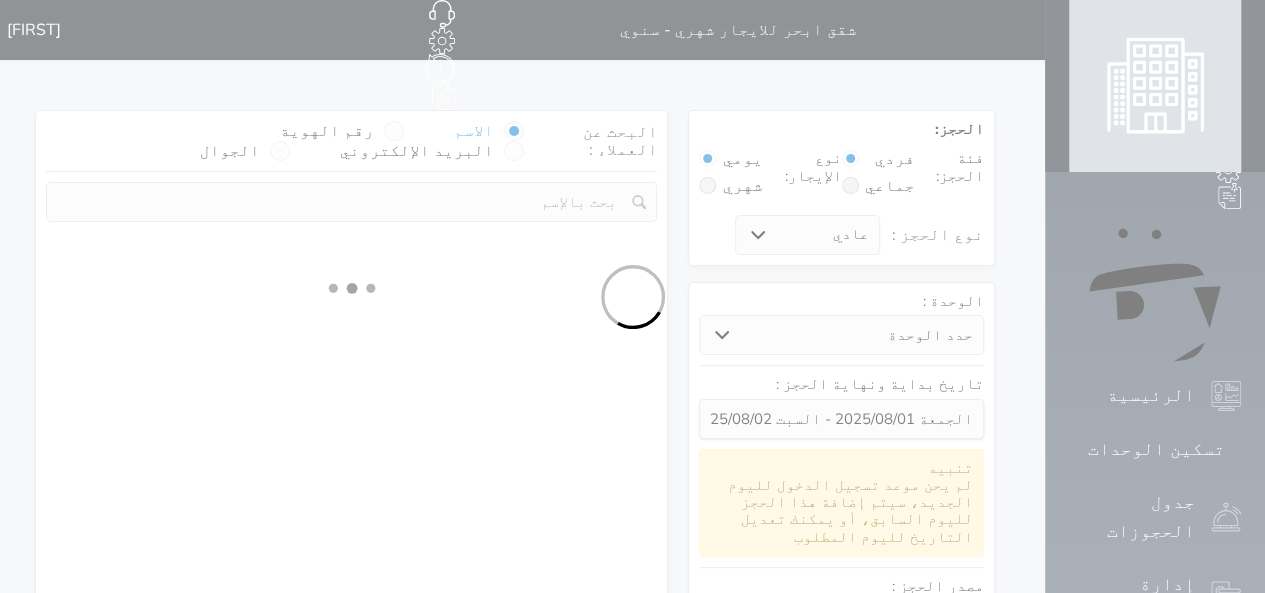 select 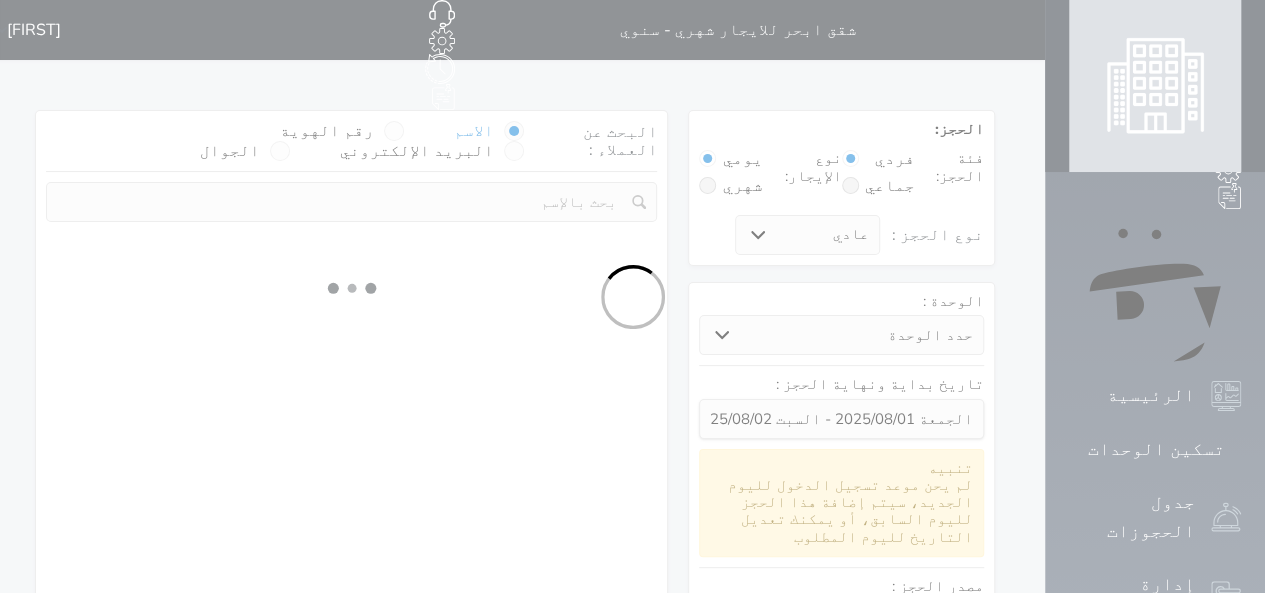 select on "113" 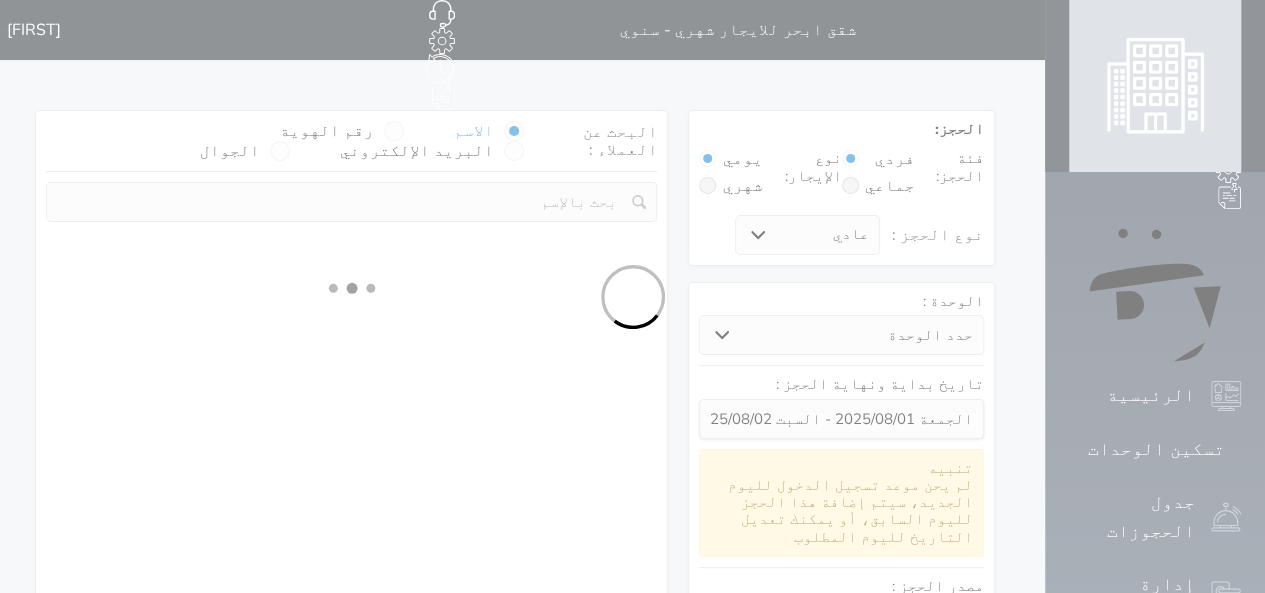 select on "1" 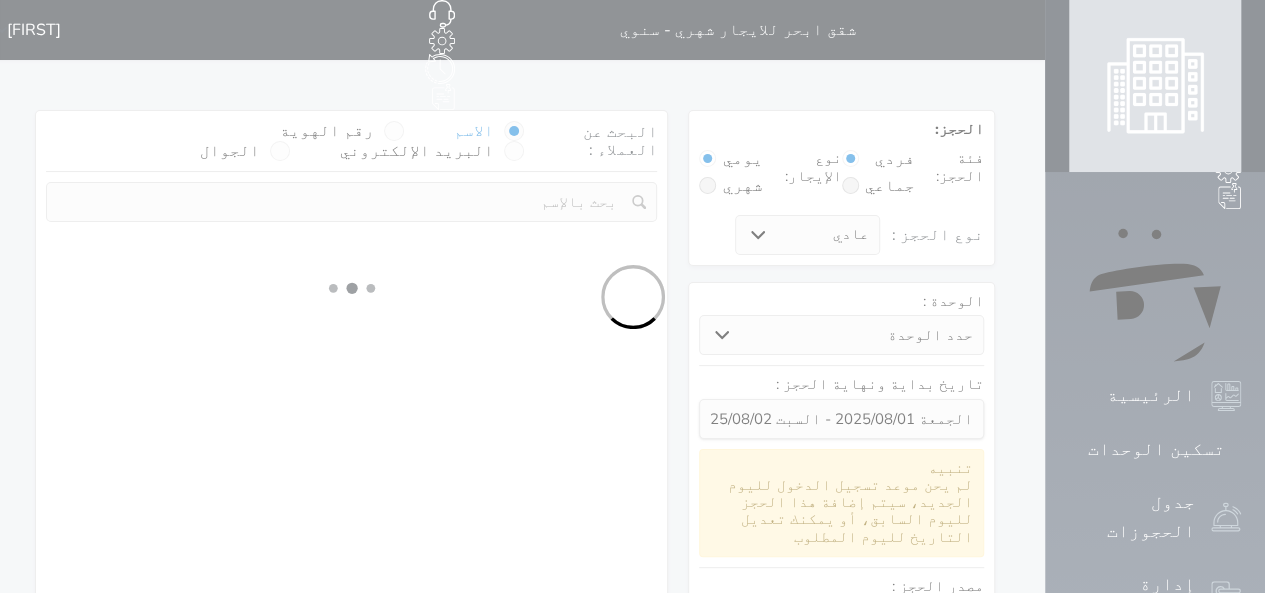 select 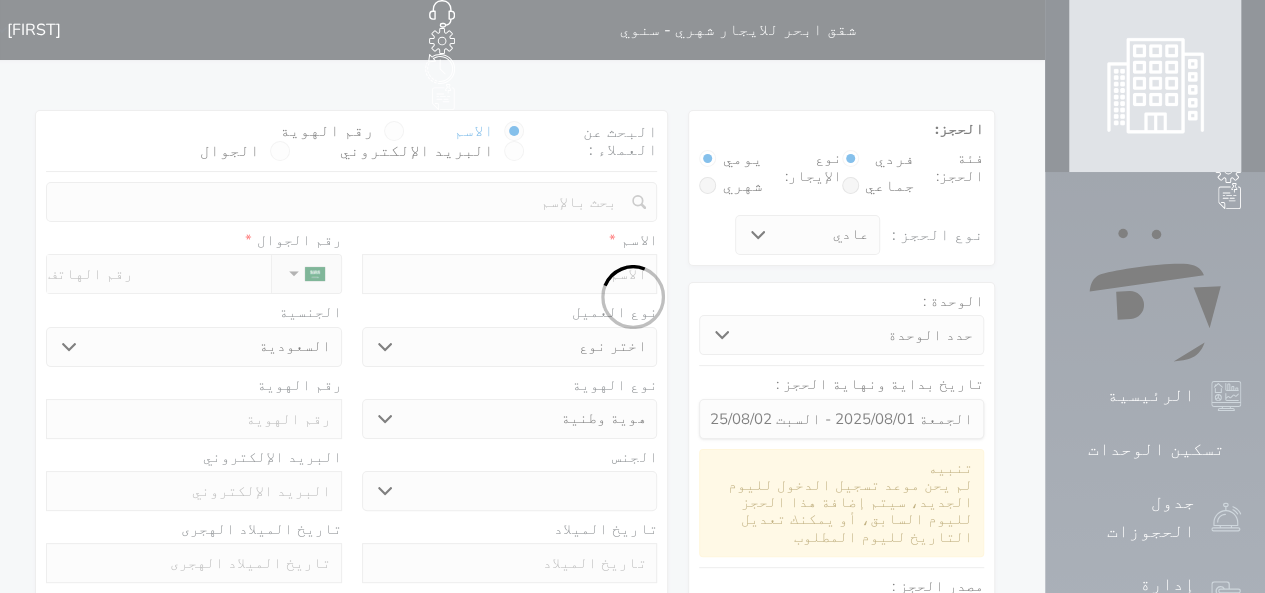 select 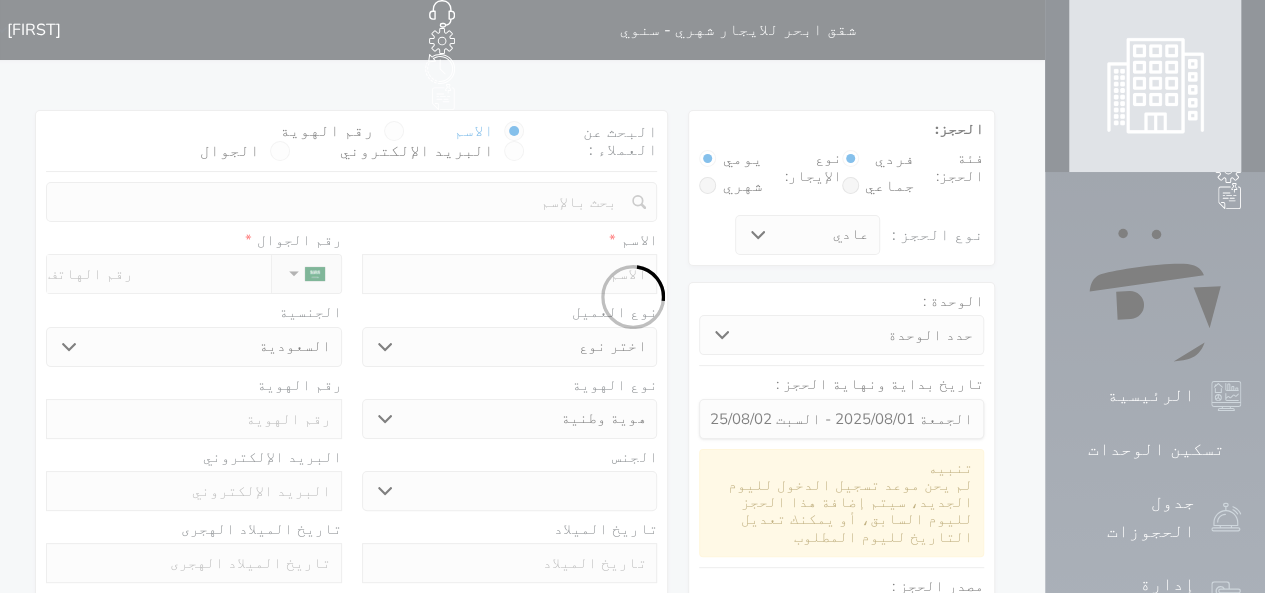 select 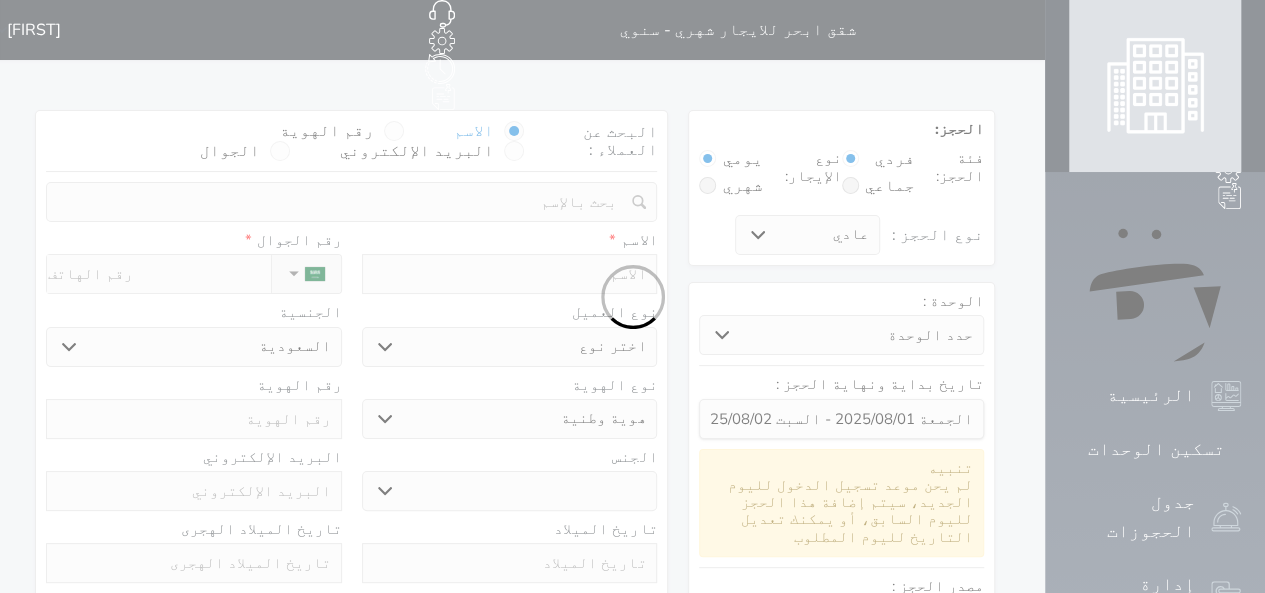select 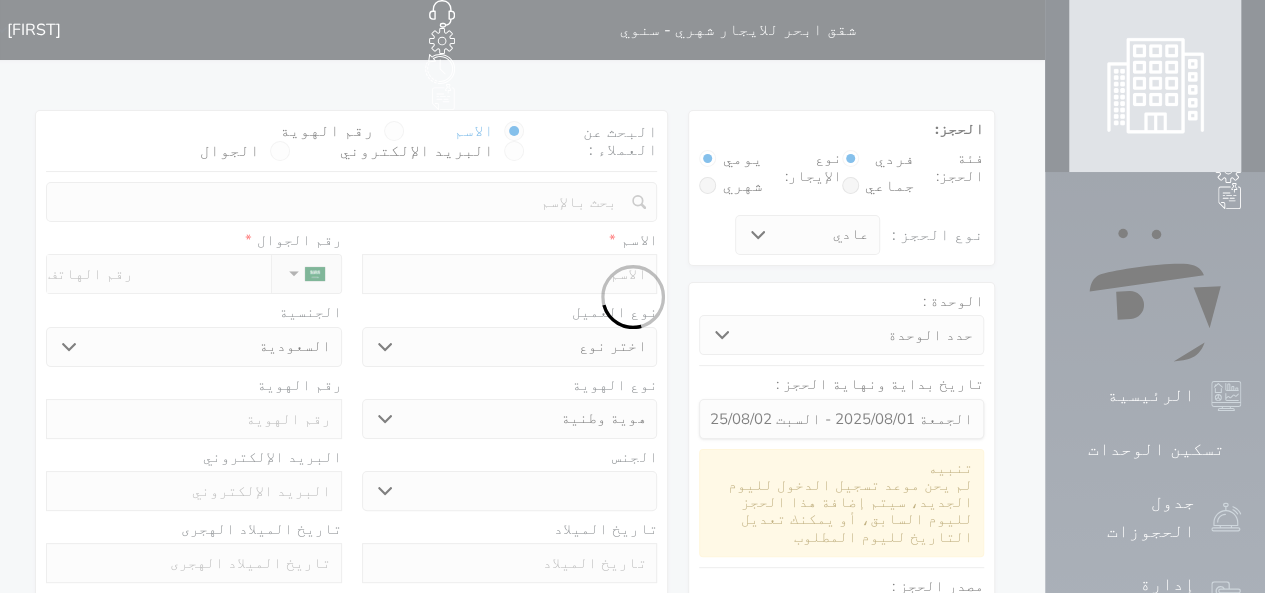select 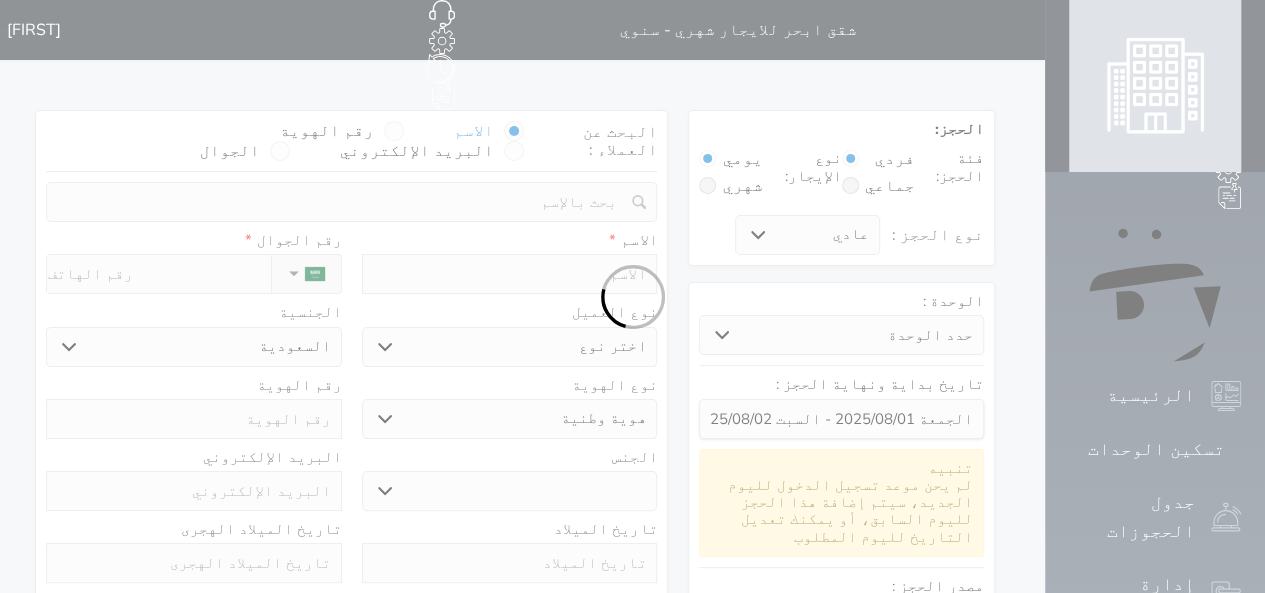 select 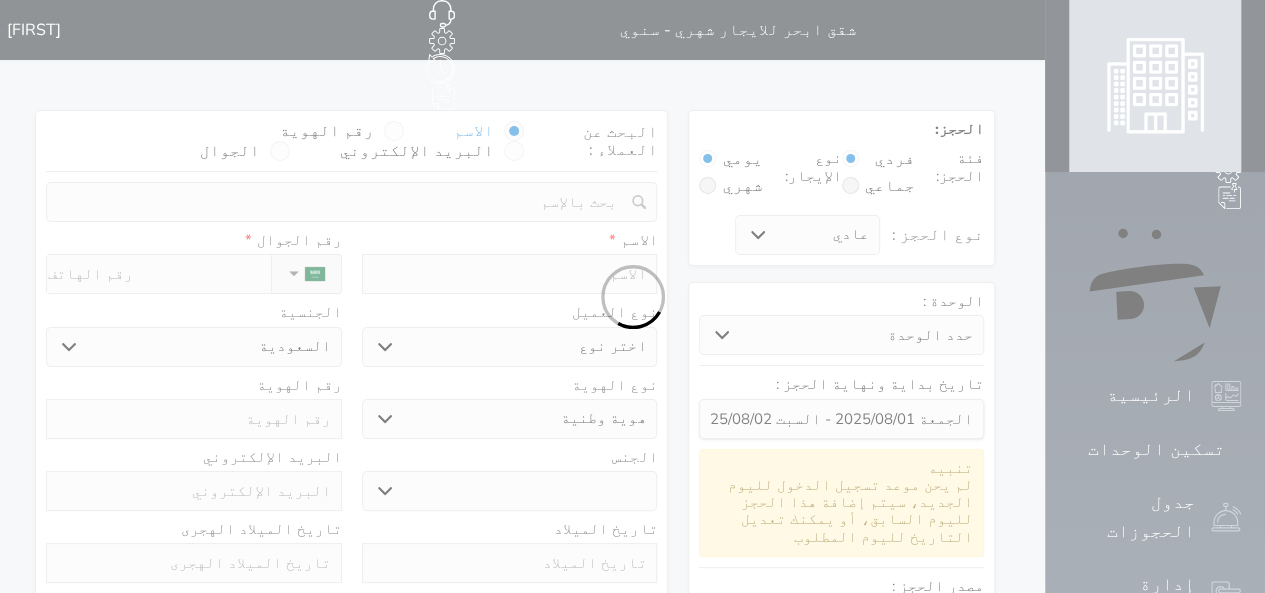 select 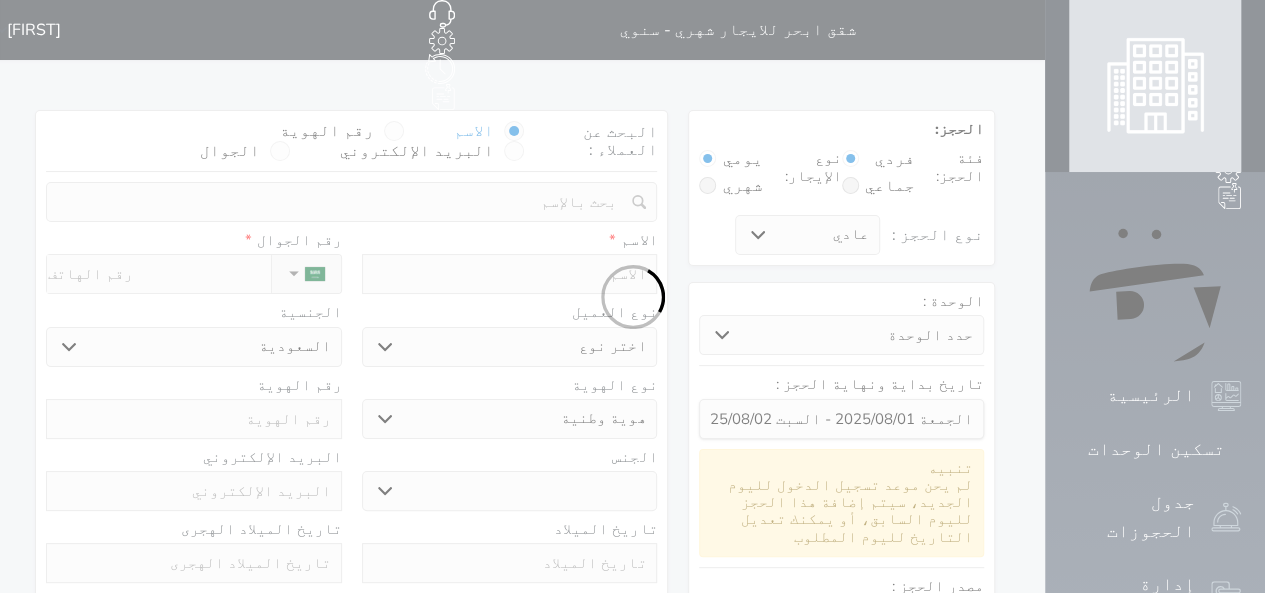 select 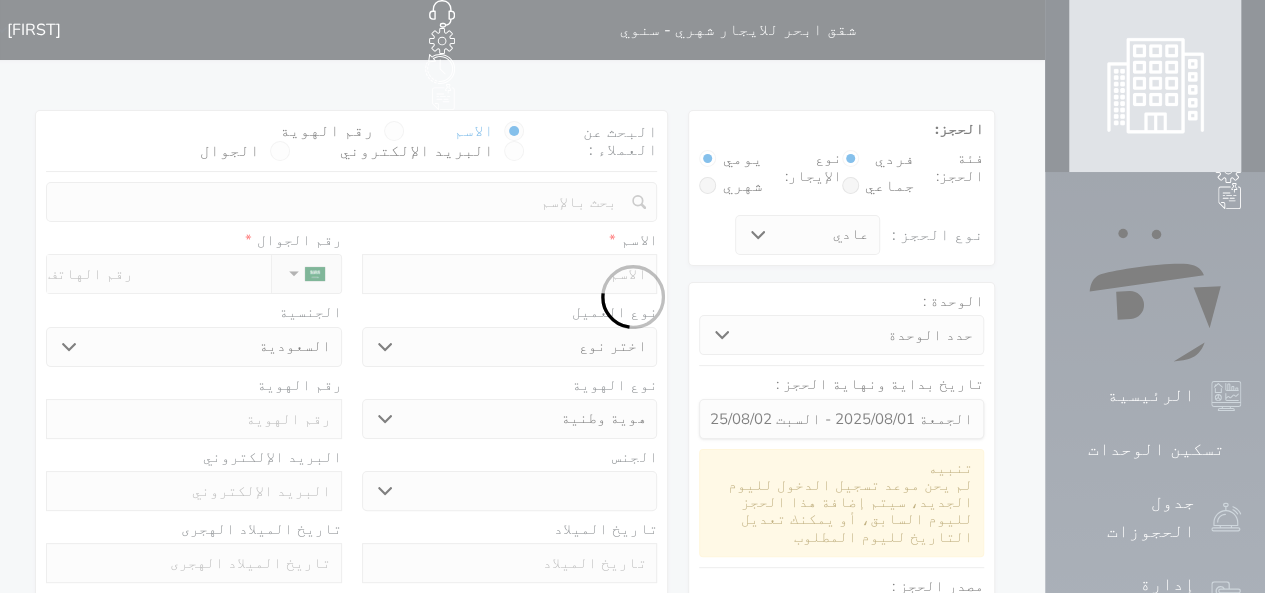 select on "1" 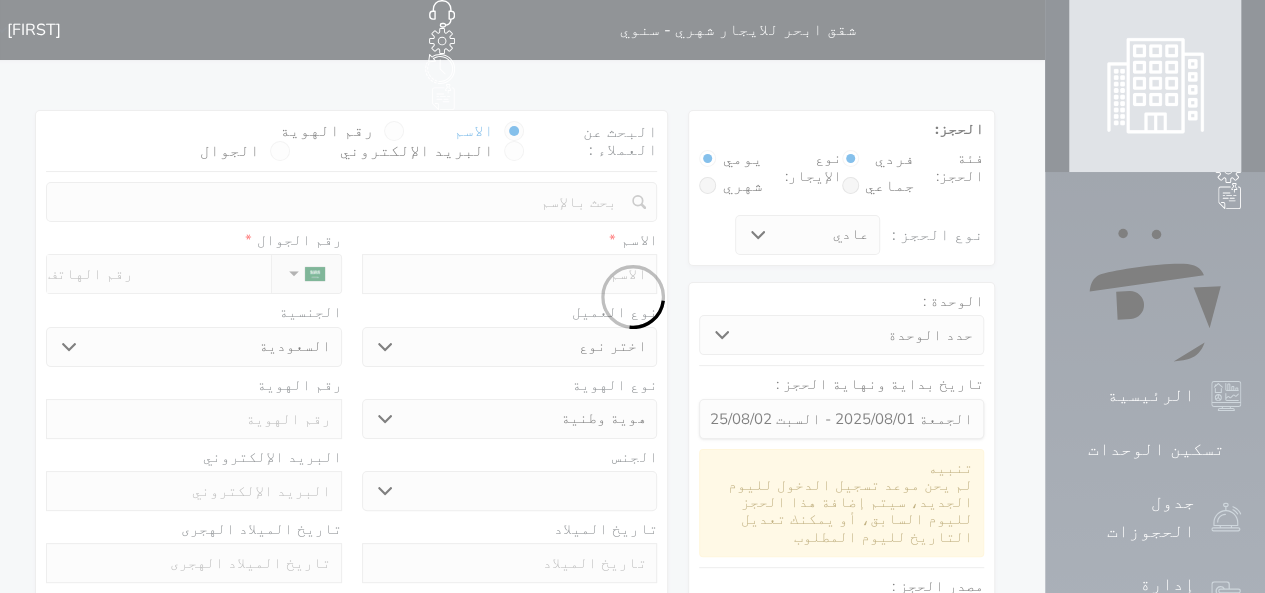 select on "7" 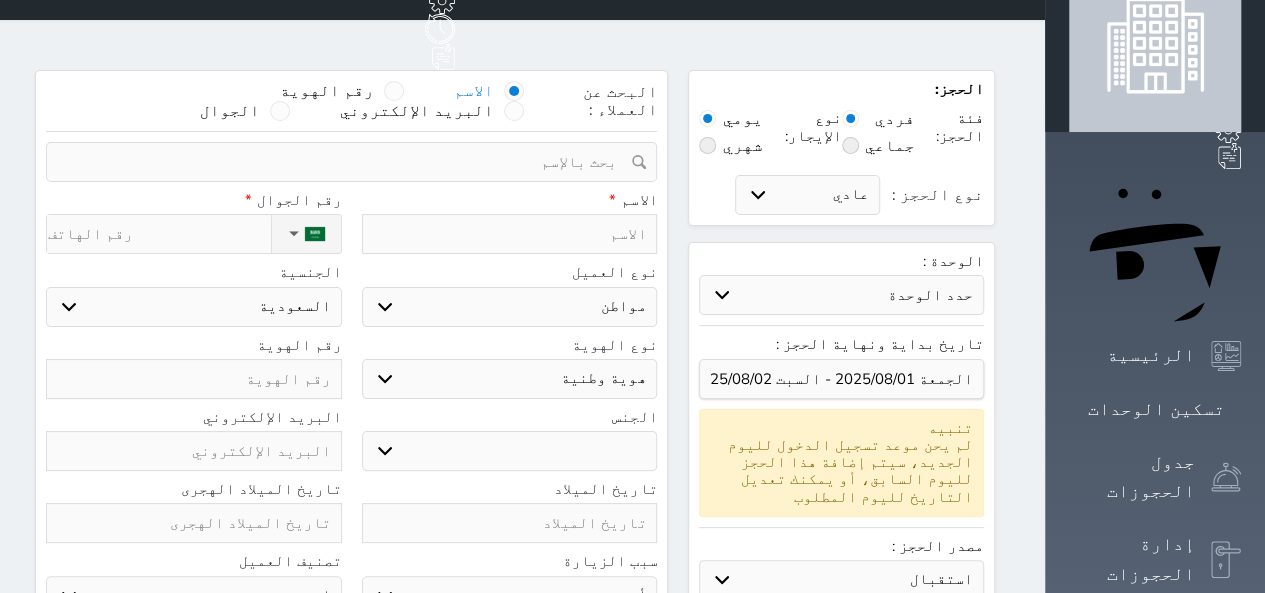 scroll, scrollTop: 0, scrollLeft: 0, axis: both 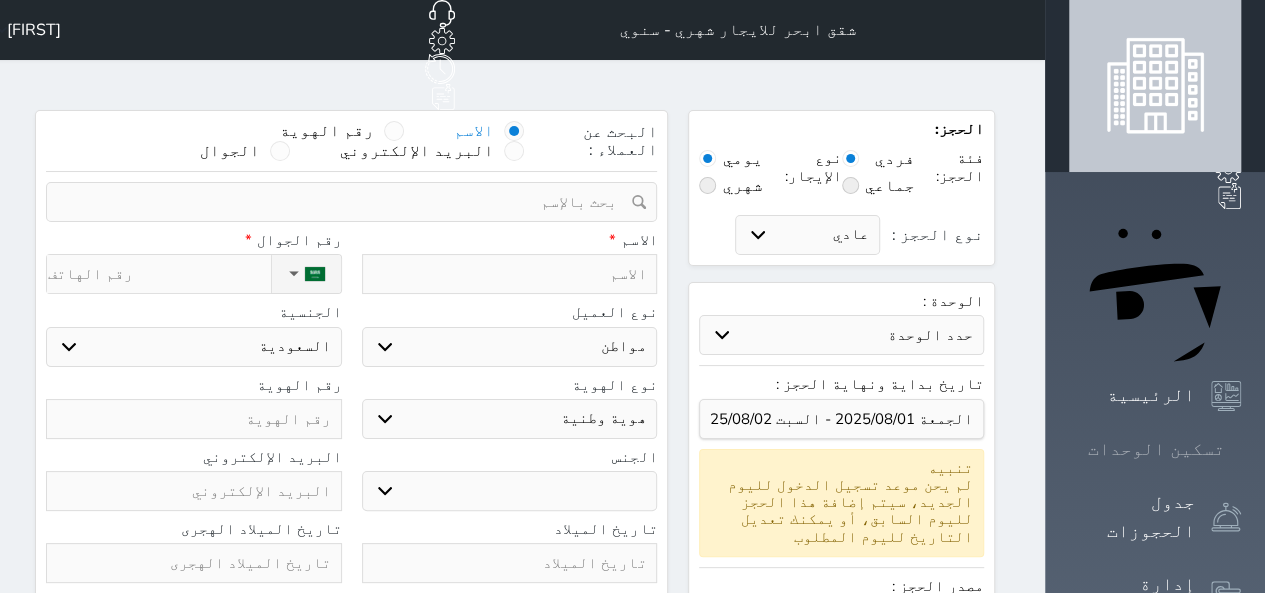 click 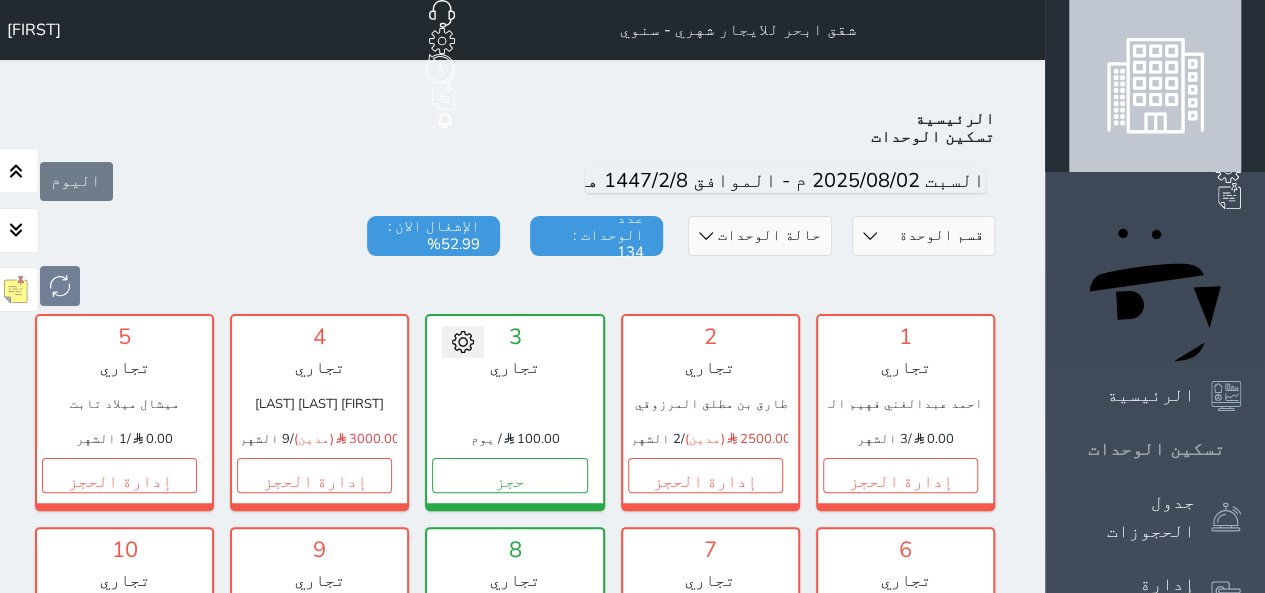 scroll, scrollTop: 78, scrollLeft: 0, axis: vertical 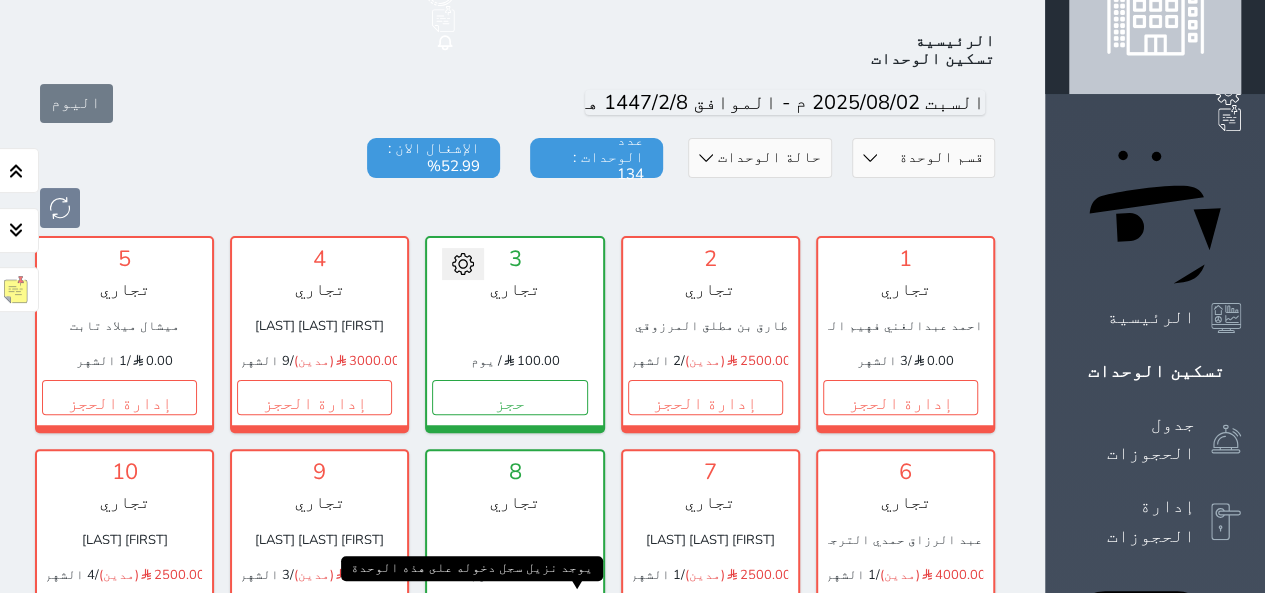 click on "1" at bounding box center (570, 611) 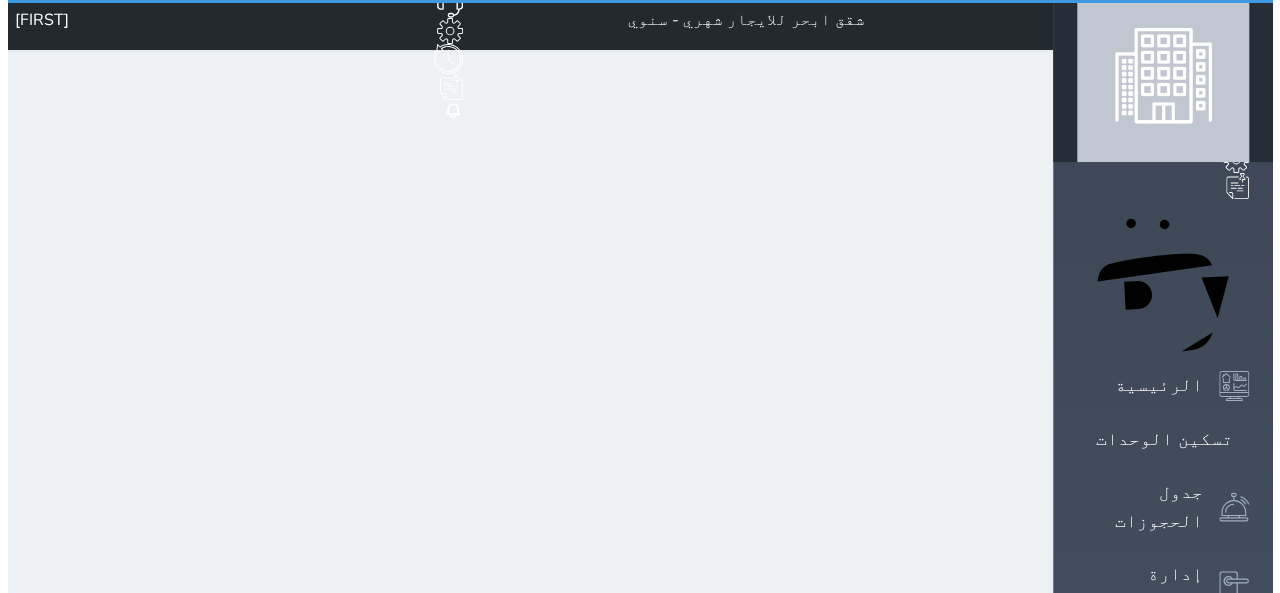 scroll, scrollTop: 0, scrollLeft: 0, axis: both 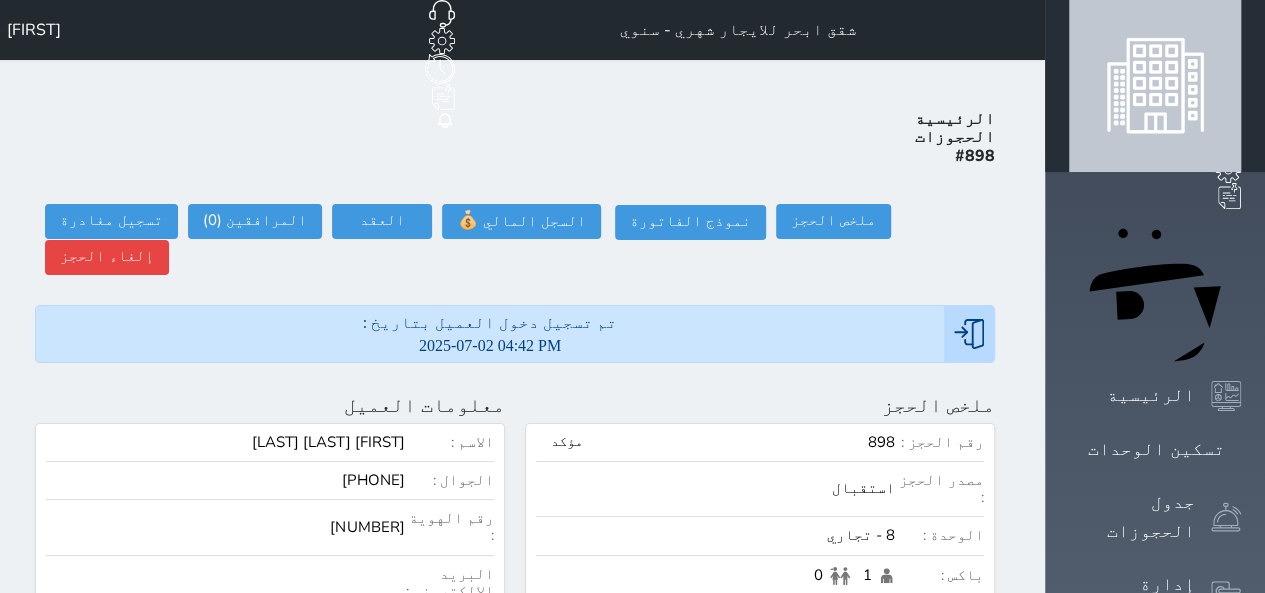 click on "ملخص الحجز           تحديث الحجز                       نوع الإيجار :     يومي     تاريخ بداية ونهاية الحجز :     الوحدة :   8 تجاري     ( يمكنك نقل العميل لوحدة أخري بشرط توافر الوحدة بالتواريخ المحددة )   مصدر الحجز :       سعر الحجز :           الليالي :     1     ليله    الخدمات المشمولة في السعر :   الخدمات المختاره (0)  تحديد الكل  ×  فطار   عدد باكس           البالغون     1                             الاطفال     0               نوع الحجز :
عادي
إقامة مجانية
إستخدام داخلي
إستخدام يومي
تحديث الحجز       رقم الحجز :      مؤكد" at bounding box center [760, 1048] 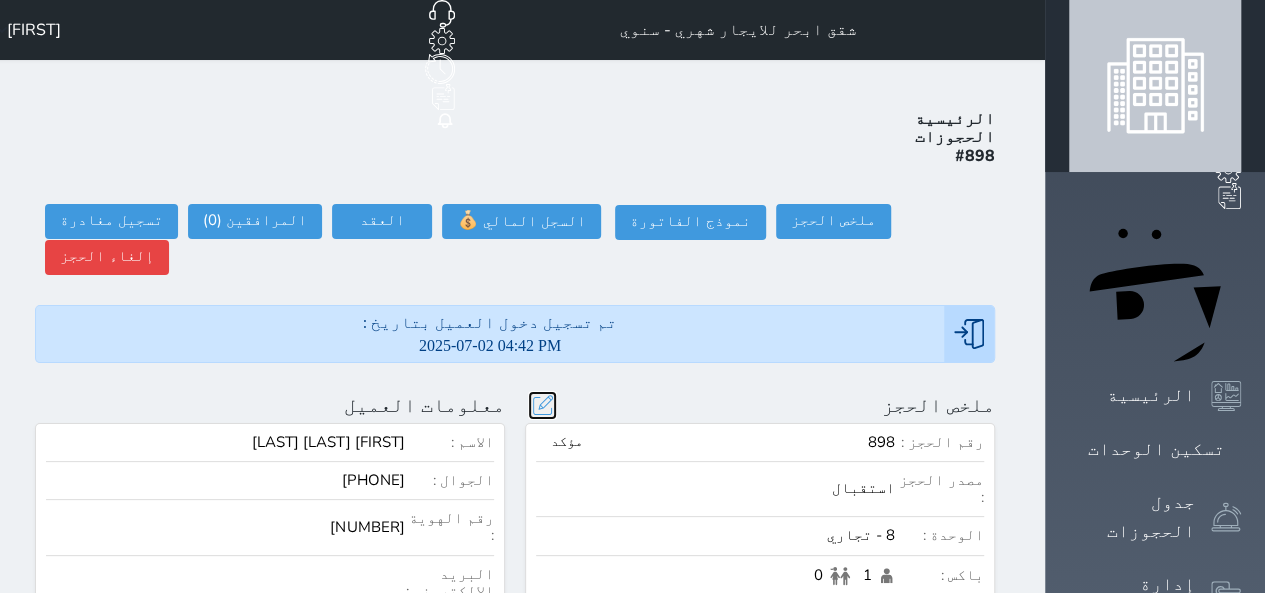 click at bounding box center (542, 405) 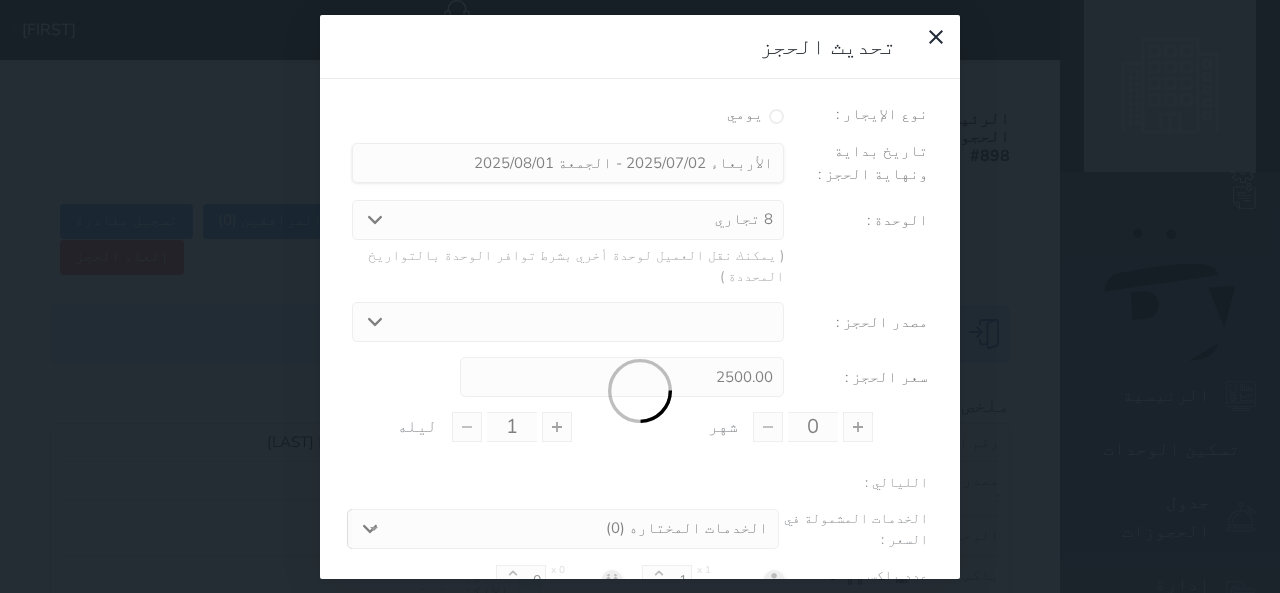 type on "1" 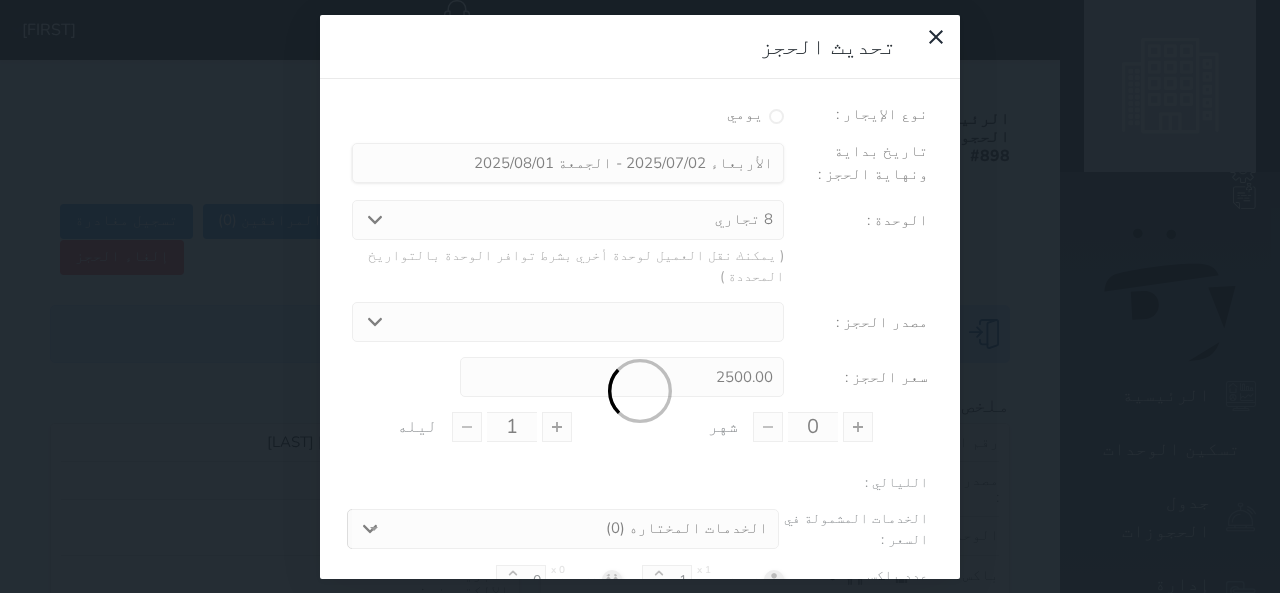 type on "0" 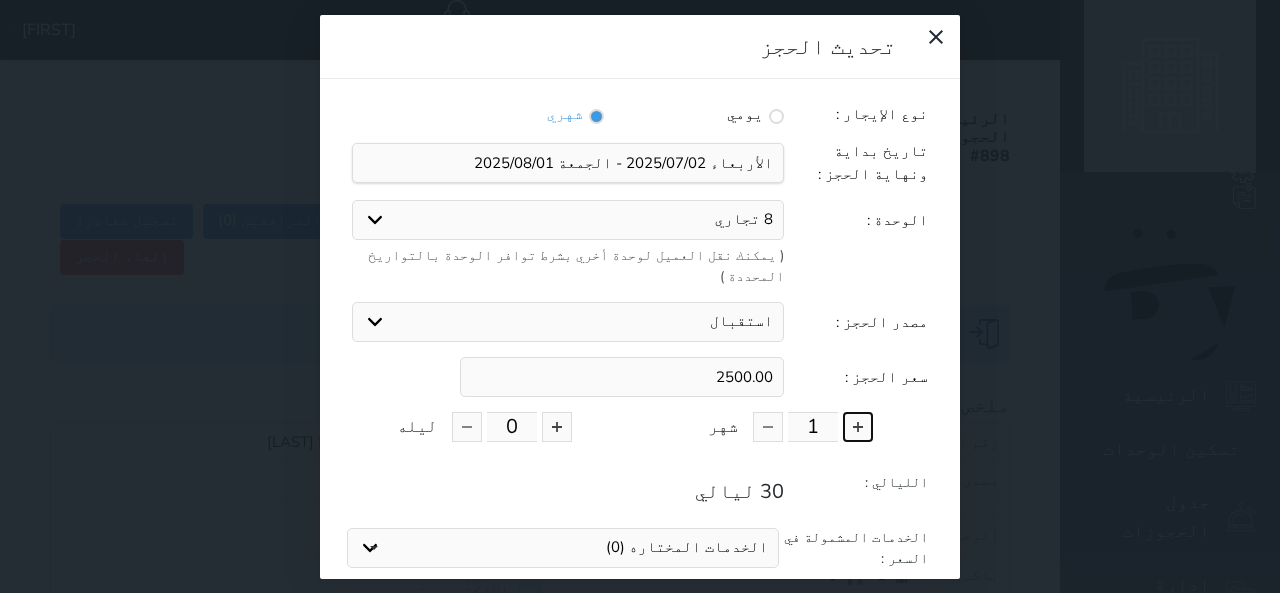 click at bounding box center (858, 427) 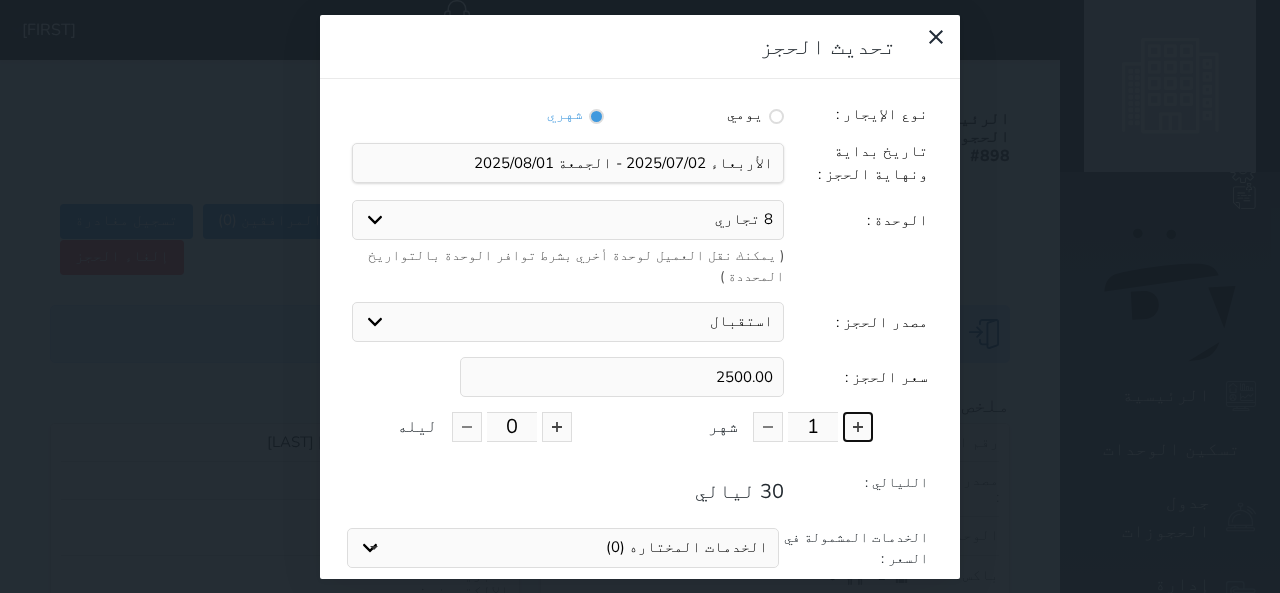 type on "2" 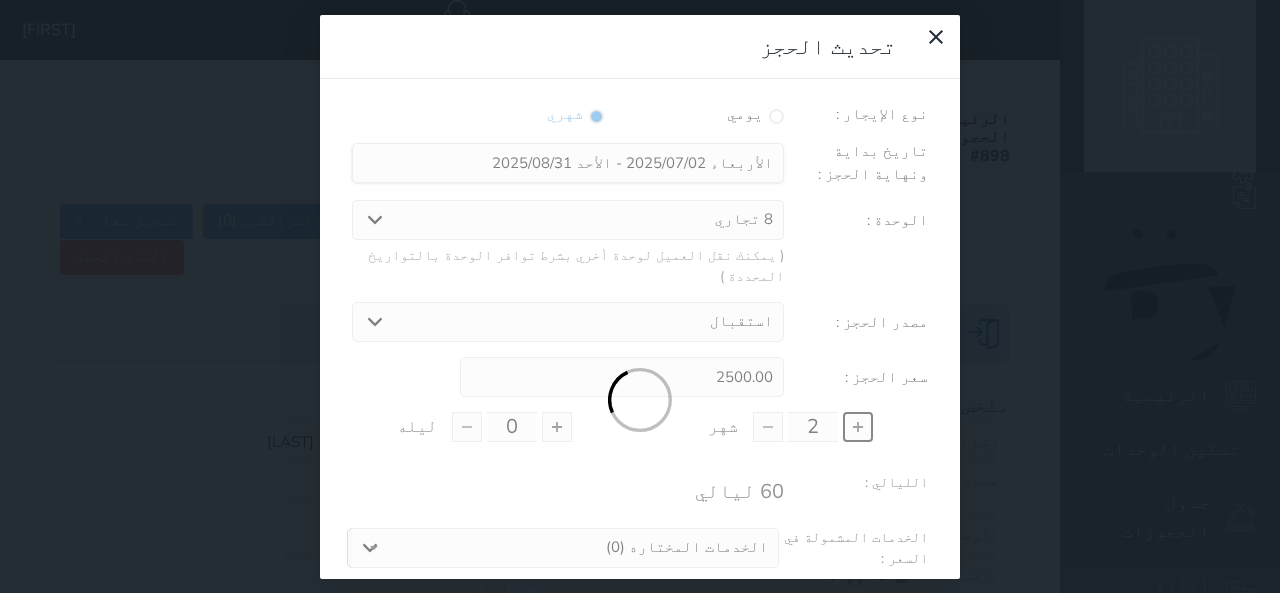 type on "5000.00" 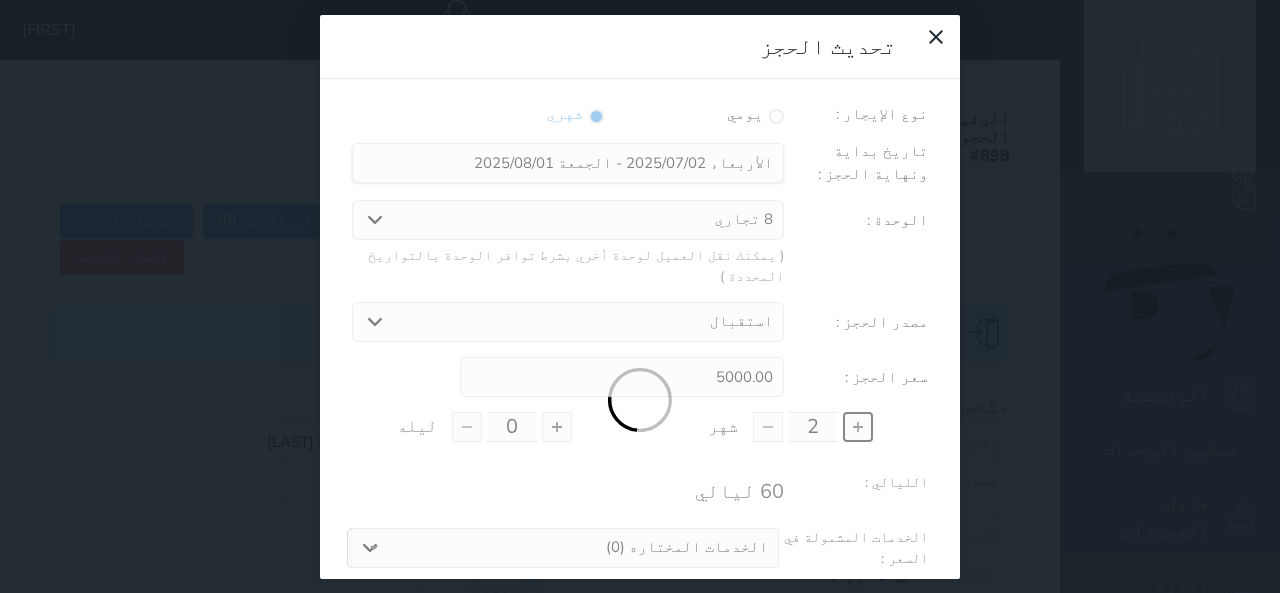 type on "1" 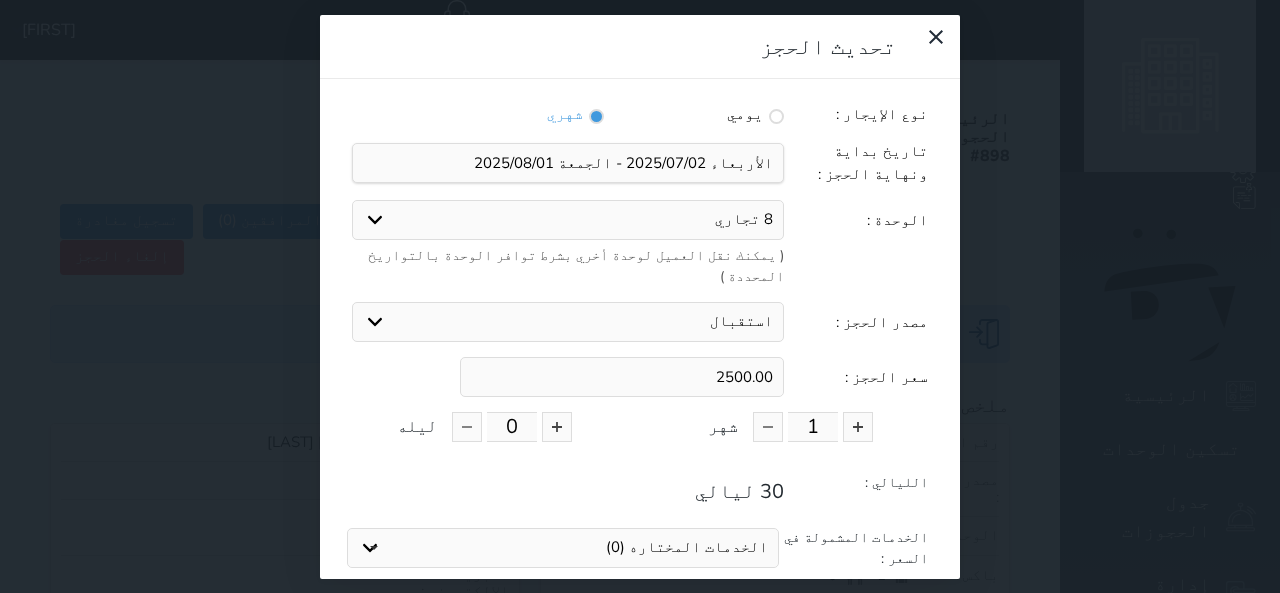 click on "عدد باكس           البالغون   x 1   1                             الاطفال   x 0   0" at bounding box center [640, 599] 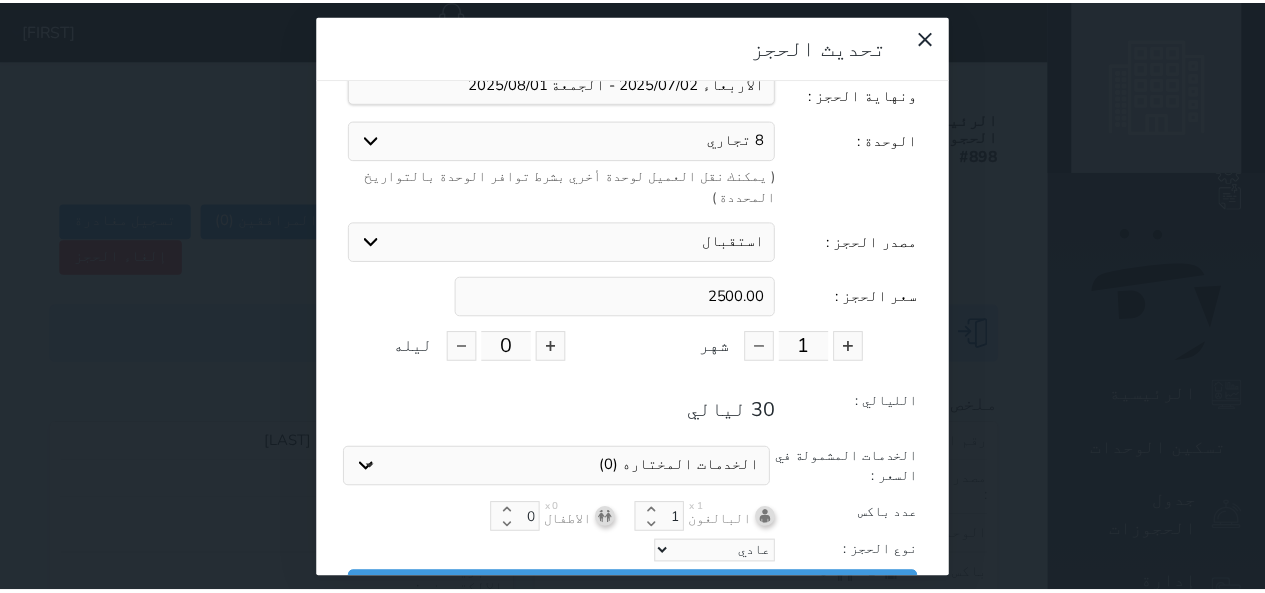 scroll, scrollTop: 104, scrollLeft: 0, axis: vertical 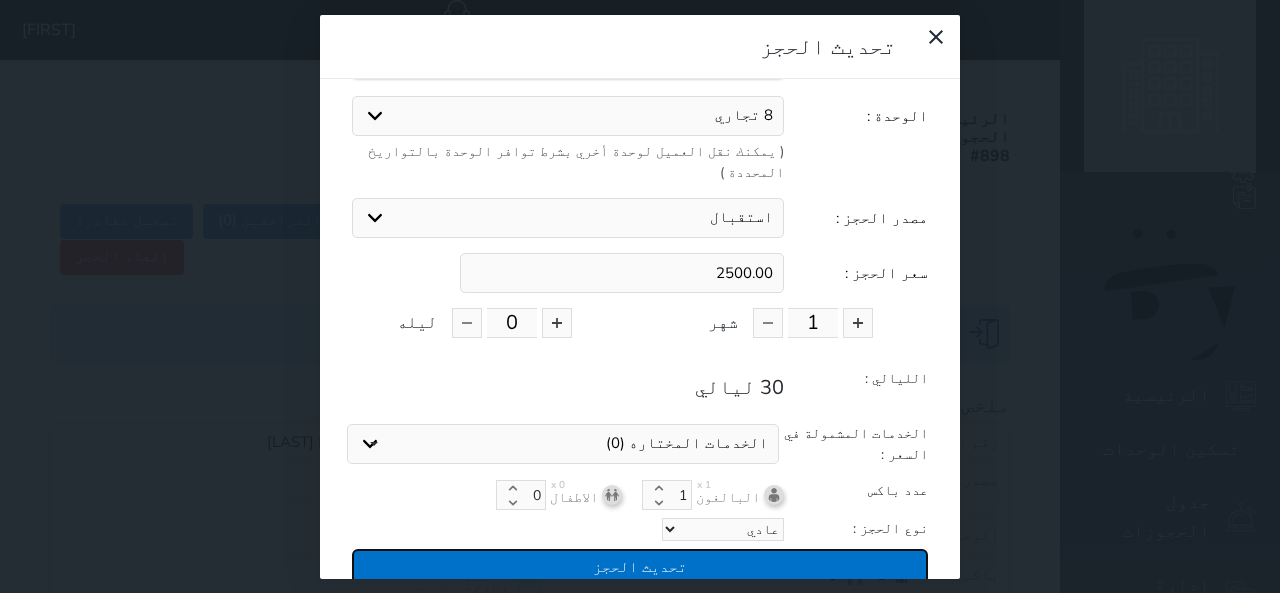 click on "تحديث الحجز" at bounding box center [640, 566] 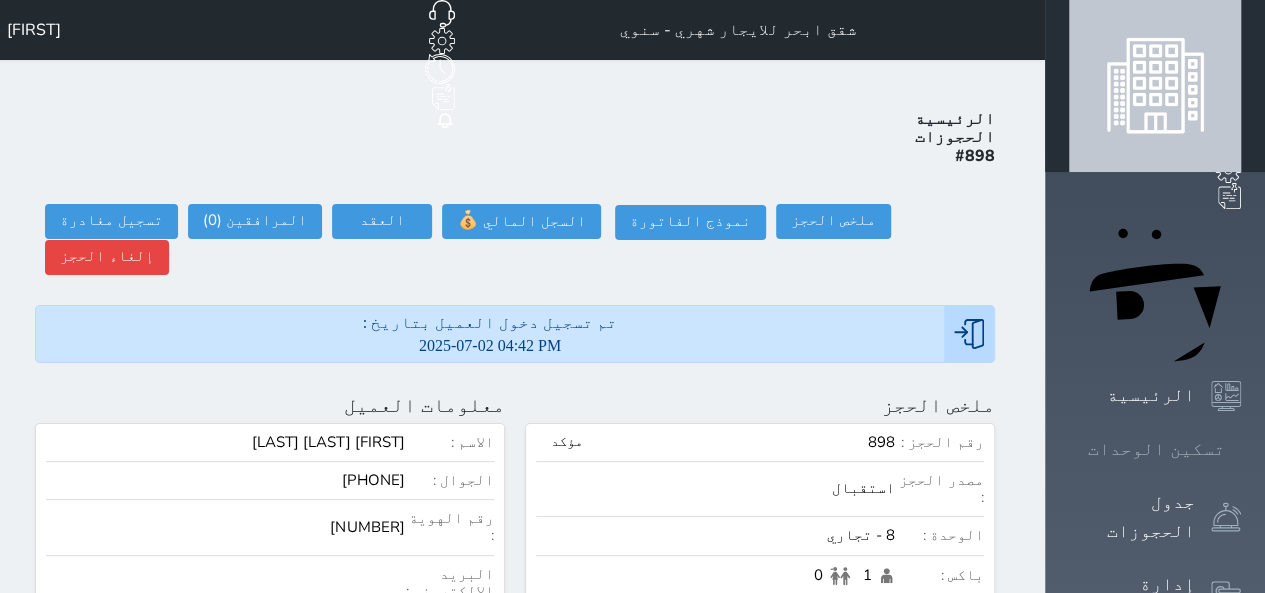 click 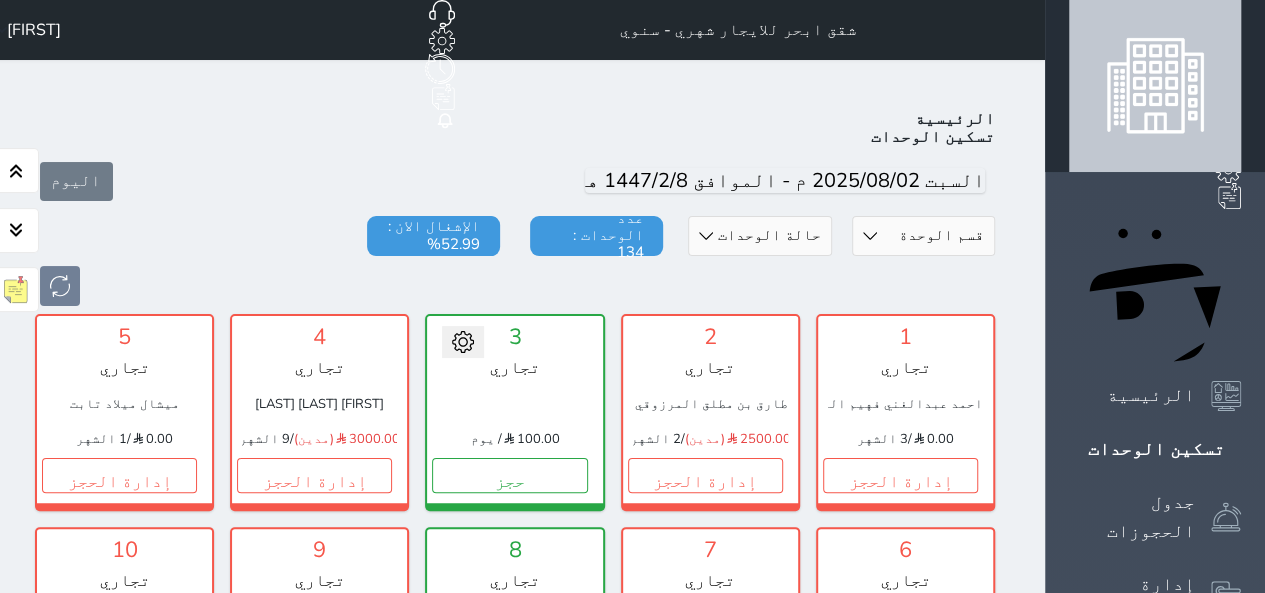 click at bounding box center [515, 286] 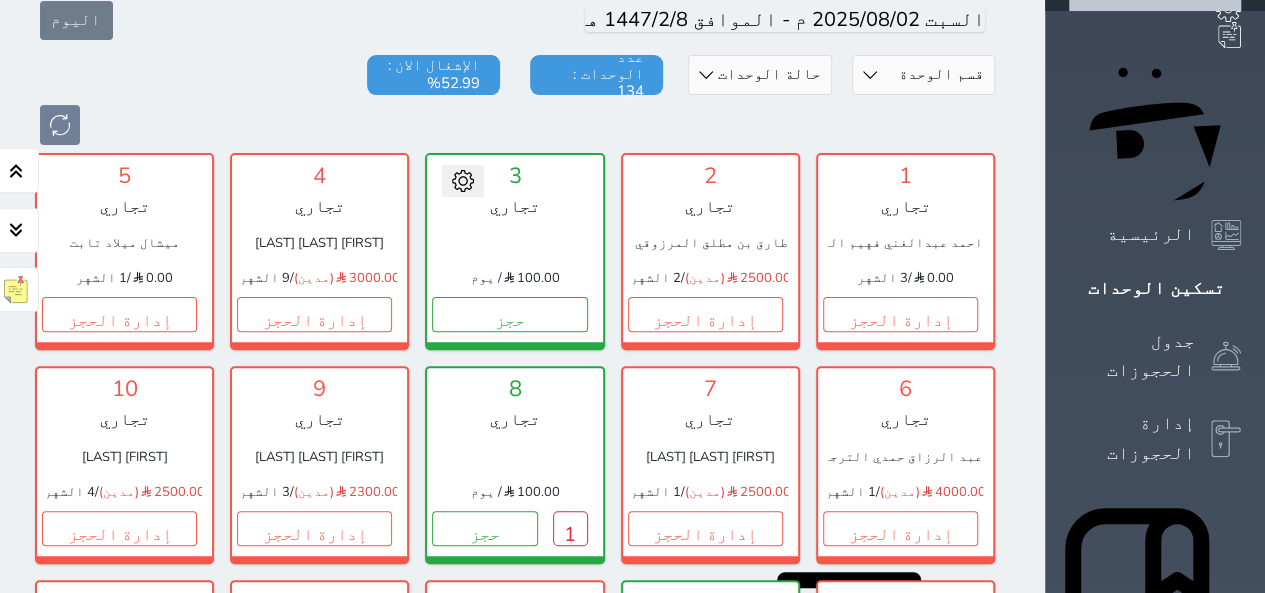 scroll, scrollTop: 198, scrollLeft: 0, axis: vertical 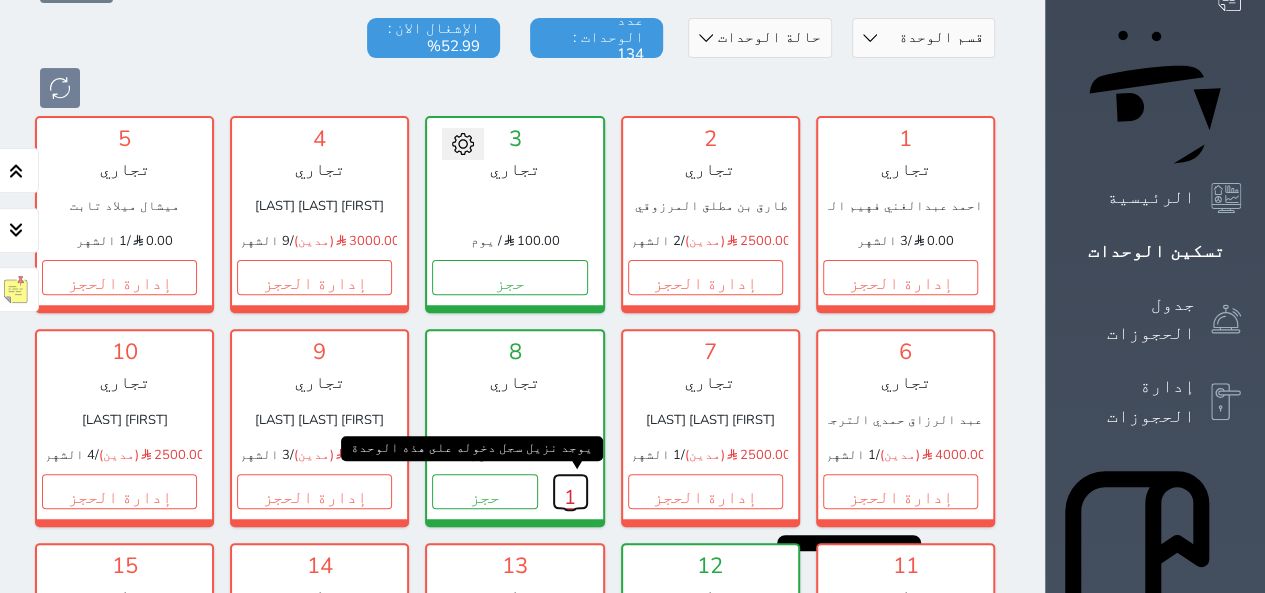 click on "1" at bounding box center [570, 491] 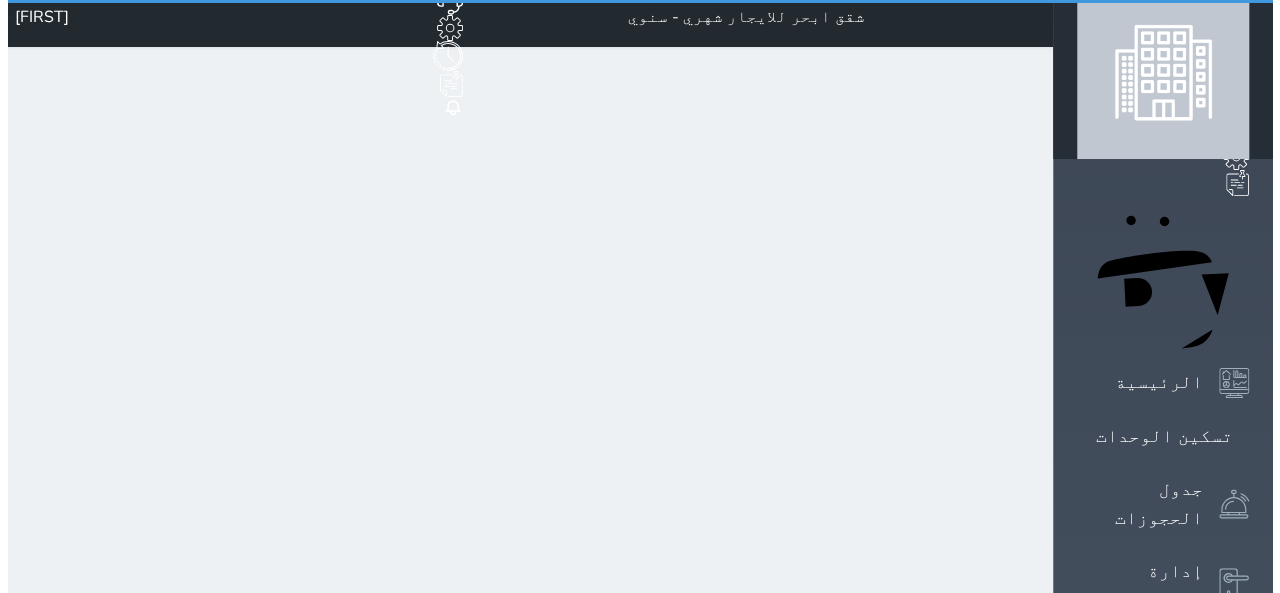 scroll, scrollTop: 0, scrollLeft: 0, axis: both 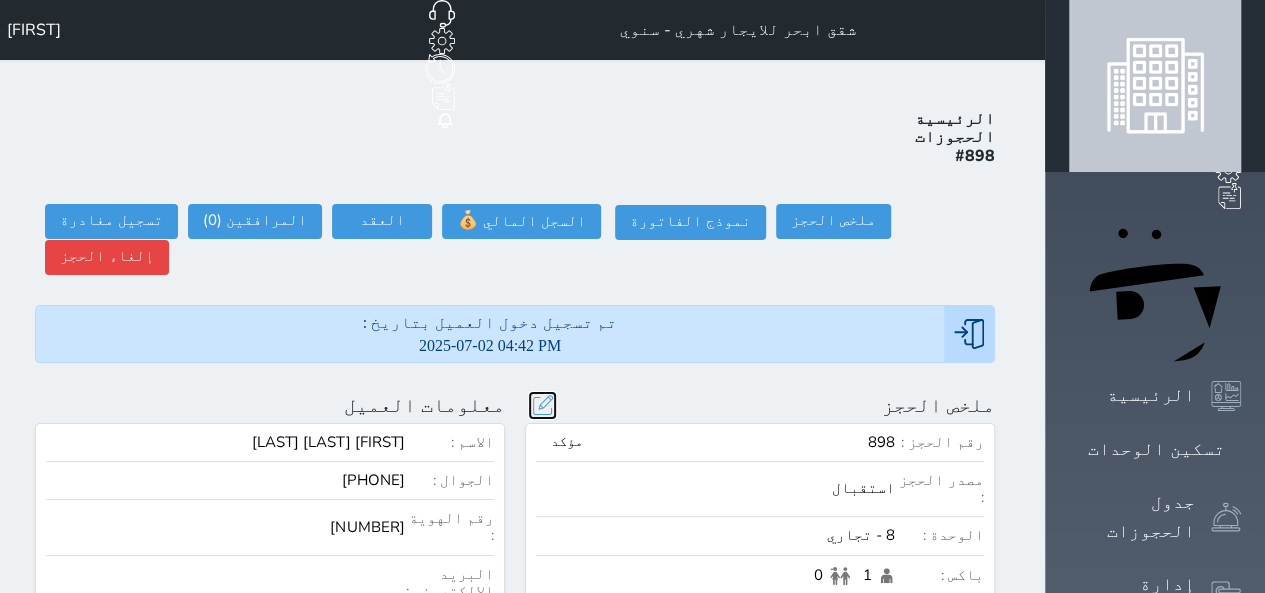 click at bounding box center [542, 405] 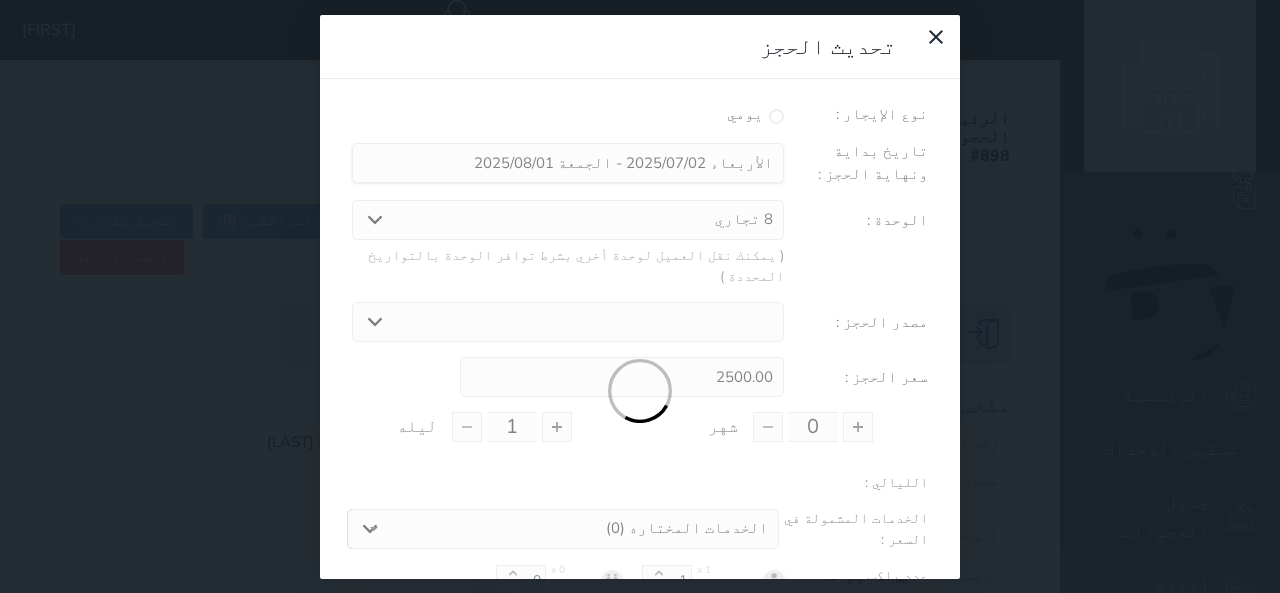 type on "1" 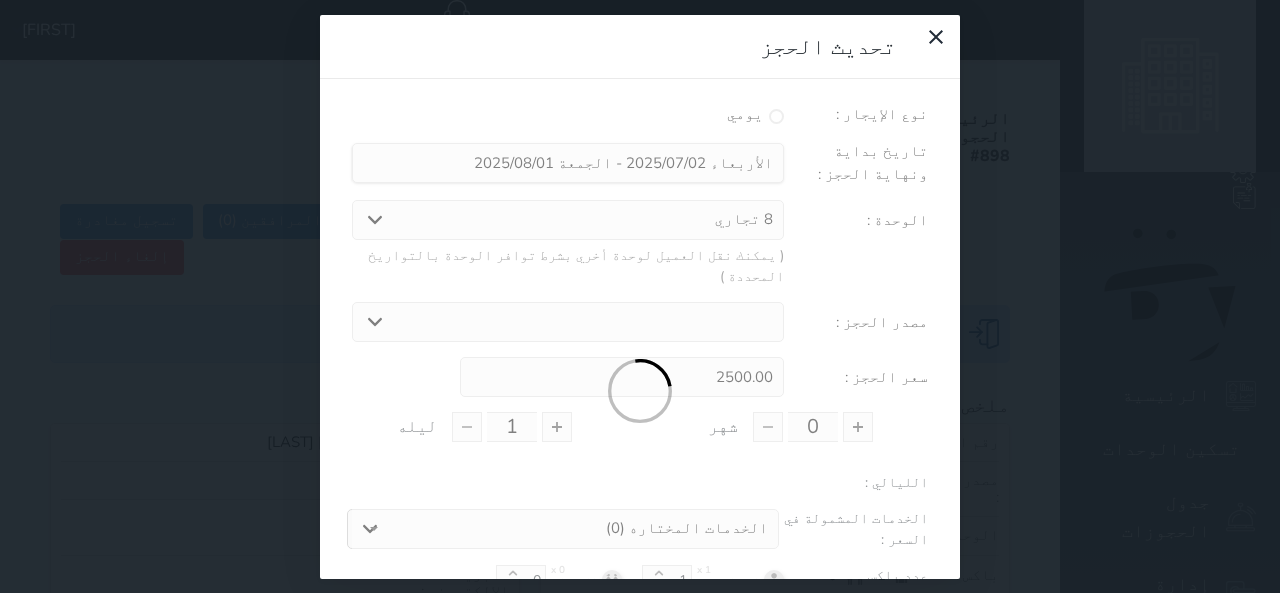 type on "0" 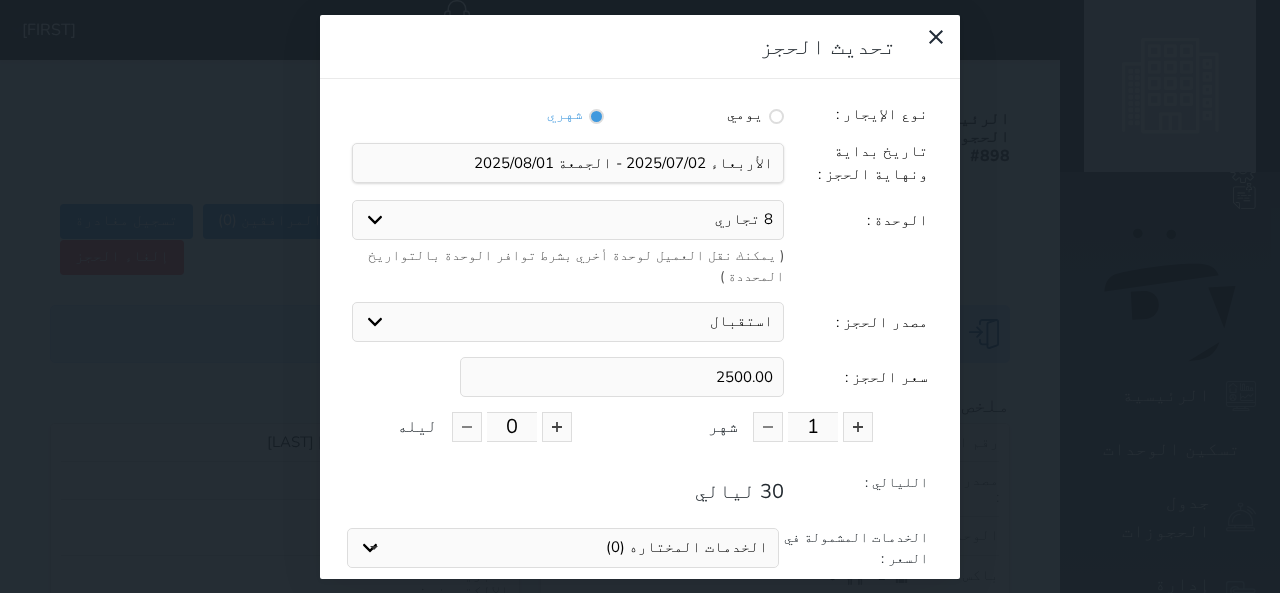 click on "2500.00" at bounding box center (622, 377) 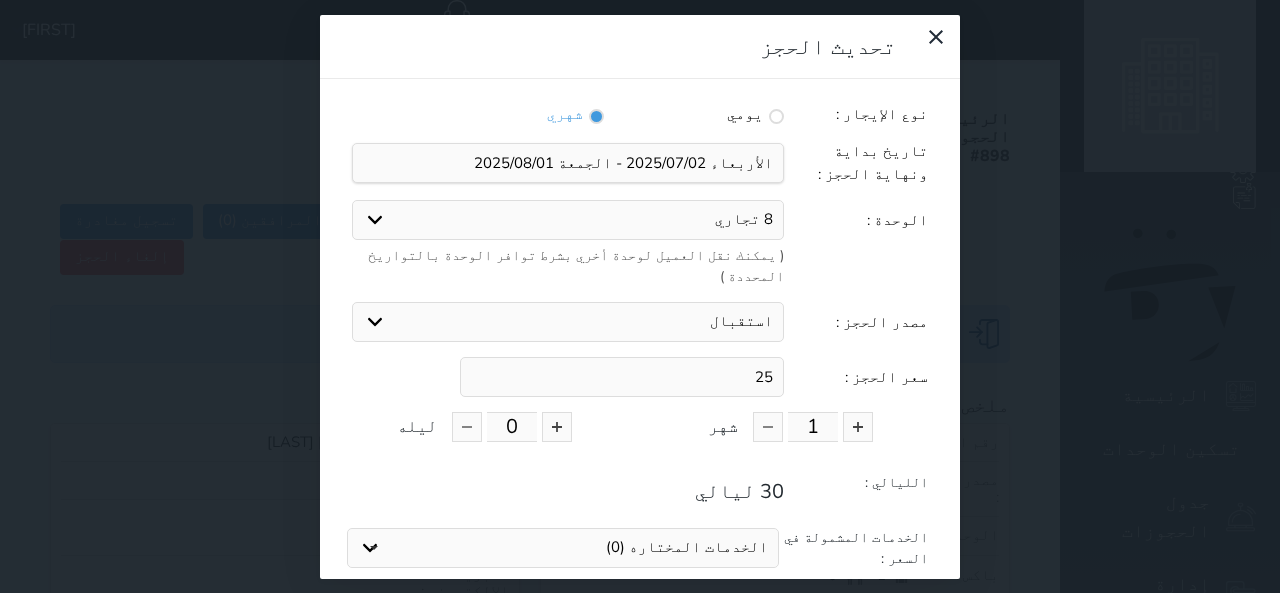 type on "2" 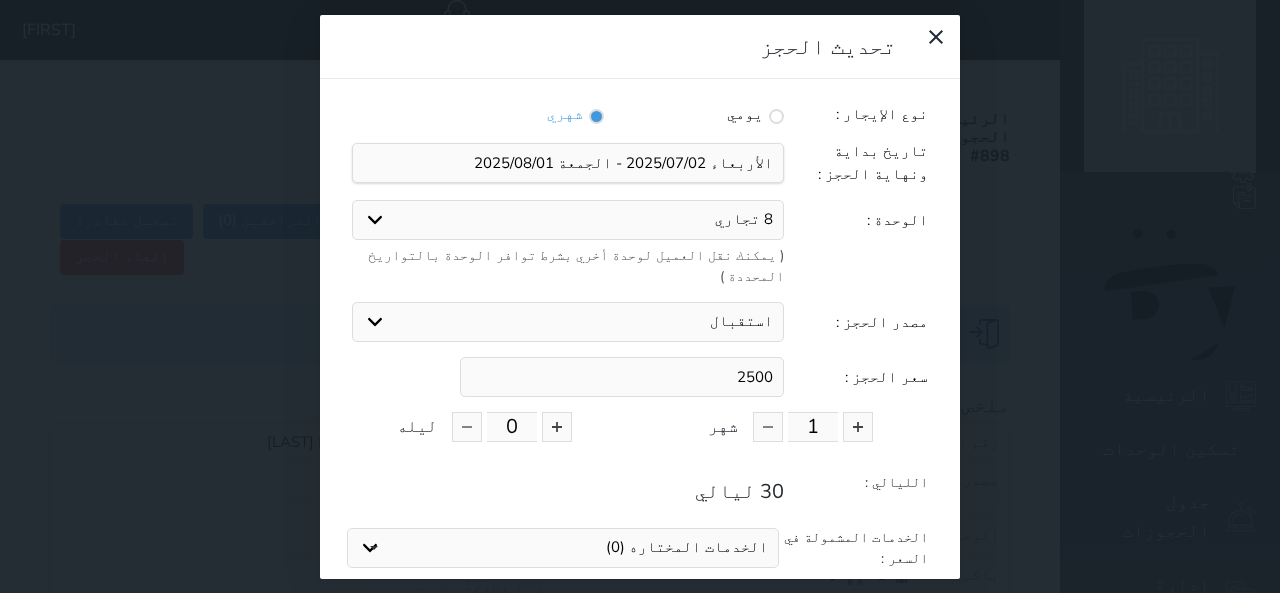 type on "2500" 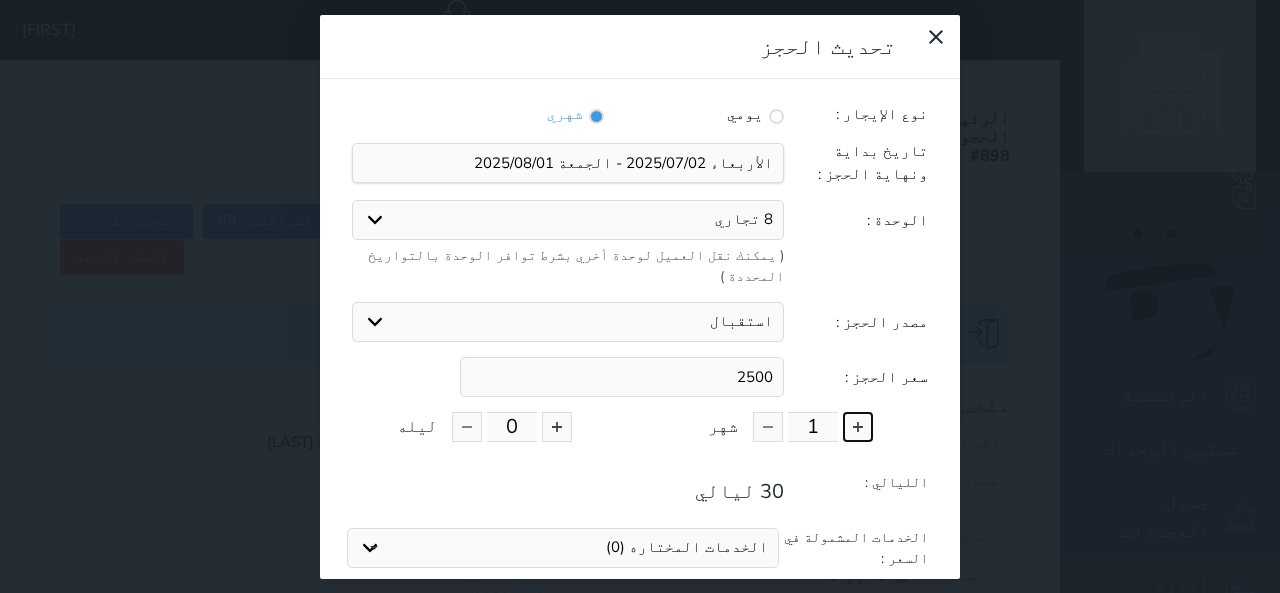 click at bounding box center (858, 427) 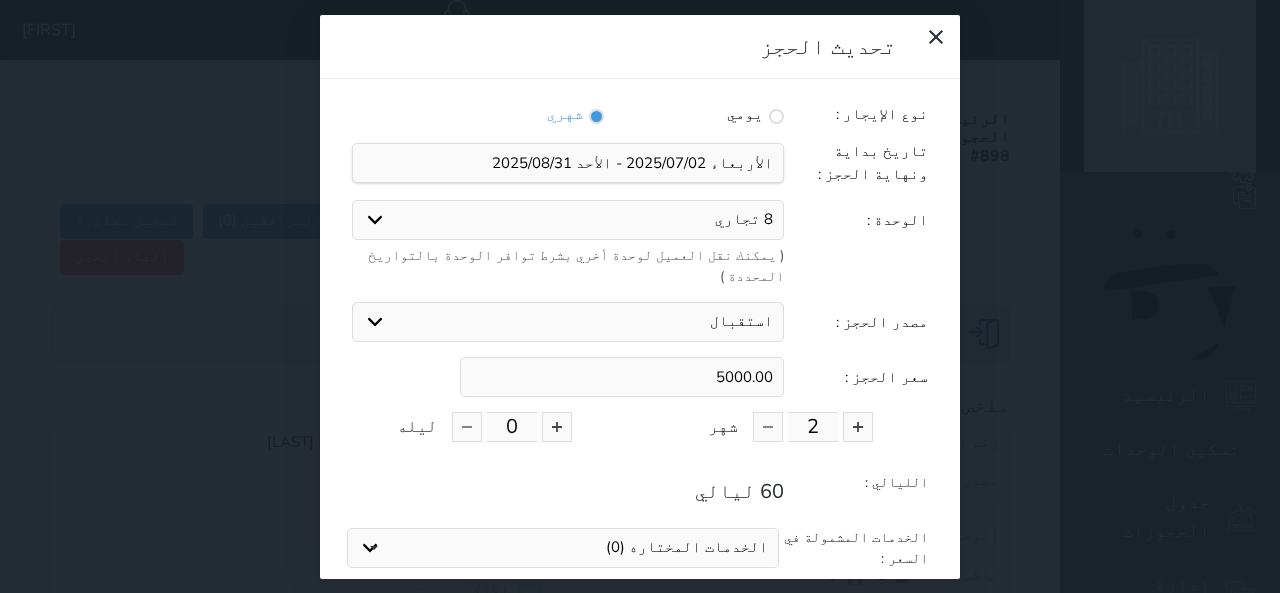 click on "5000.00" at bounding box center (622, 377) 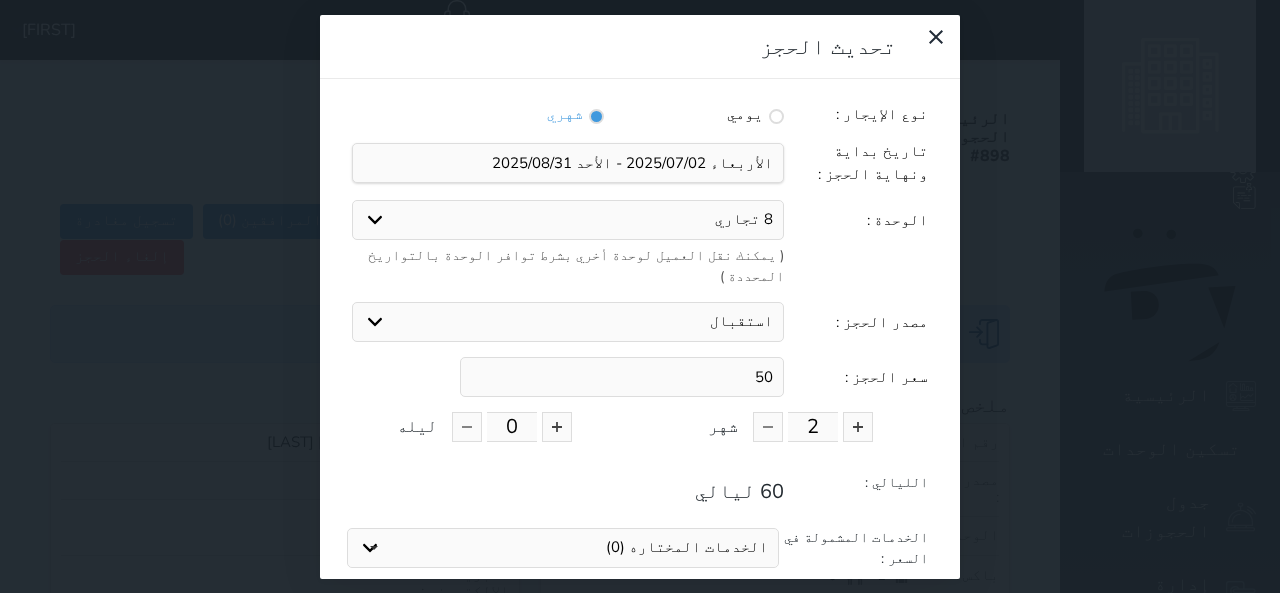 type on "5" 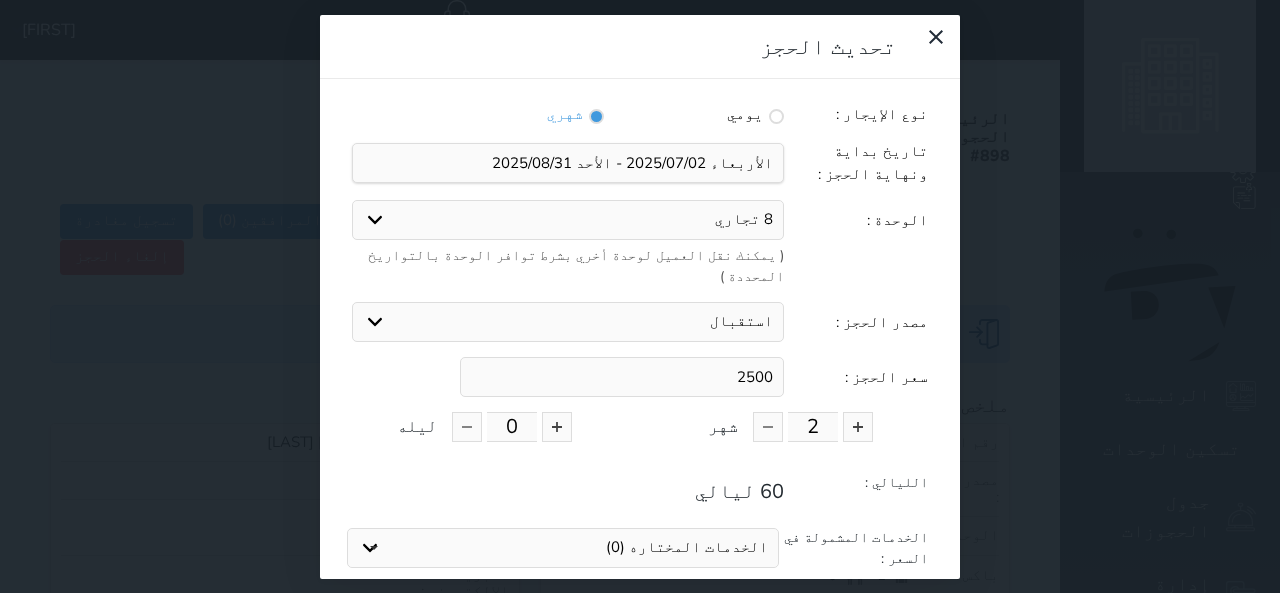 type on "2500" 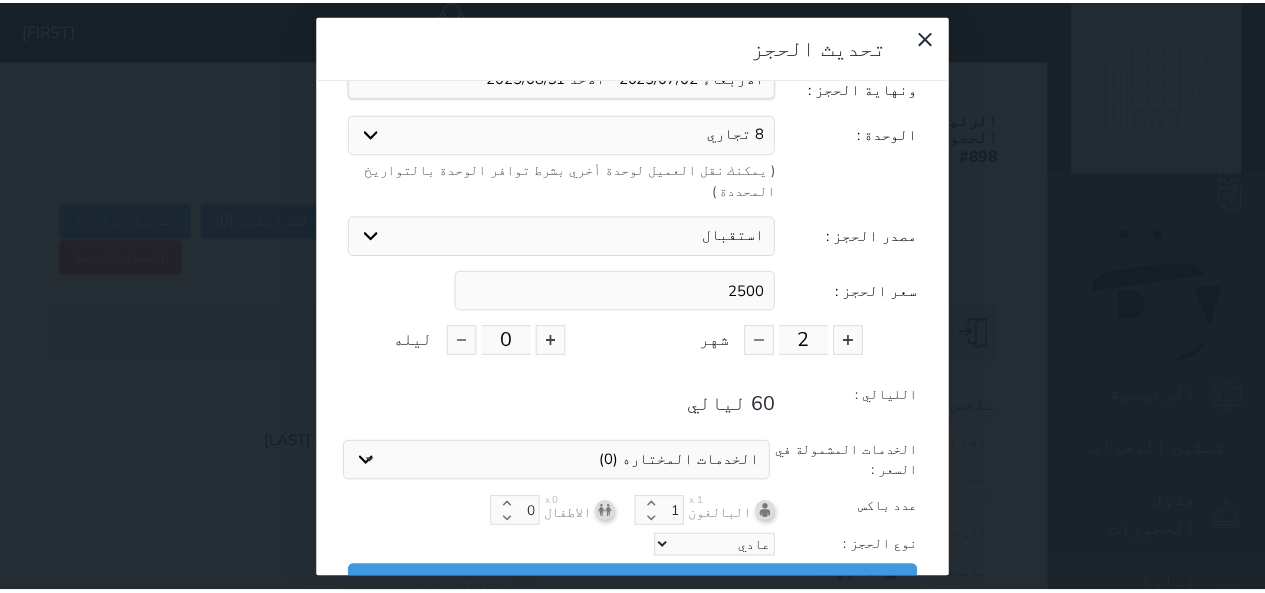 scroll, scrollTop: 104, scrollLeft: 0, axis: vertical 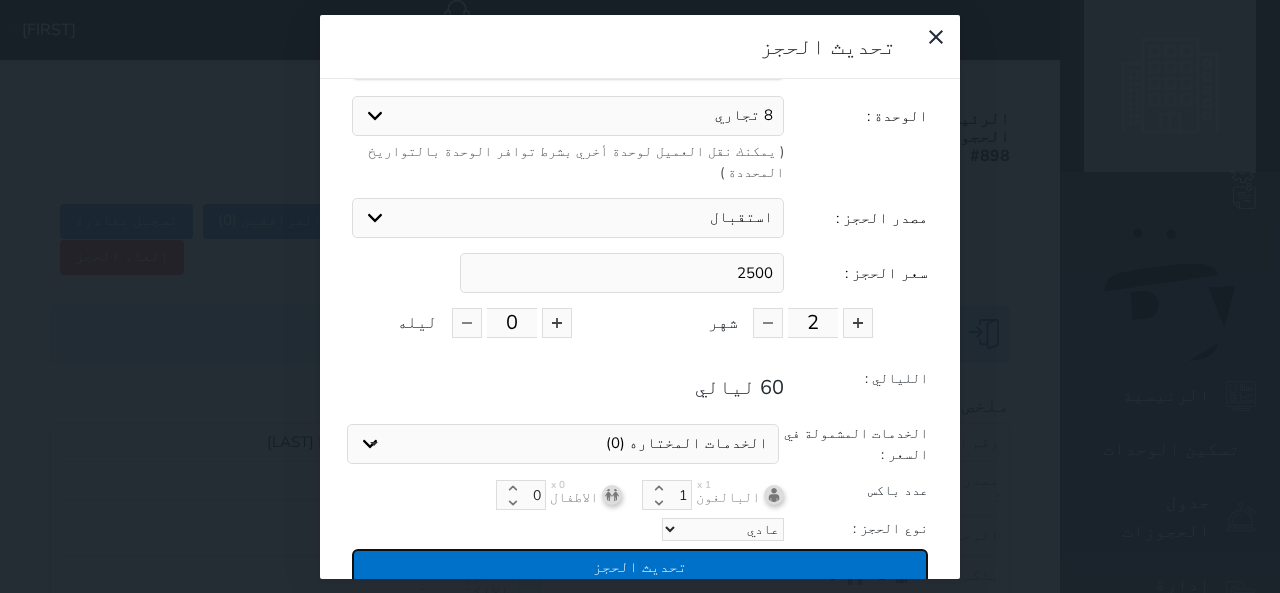 click on "تحديث الحجز" at bounding box center (640, 566) 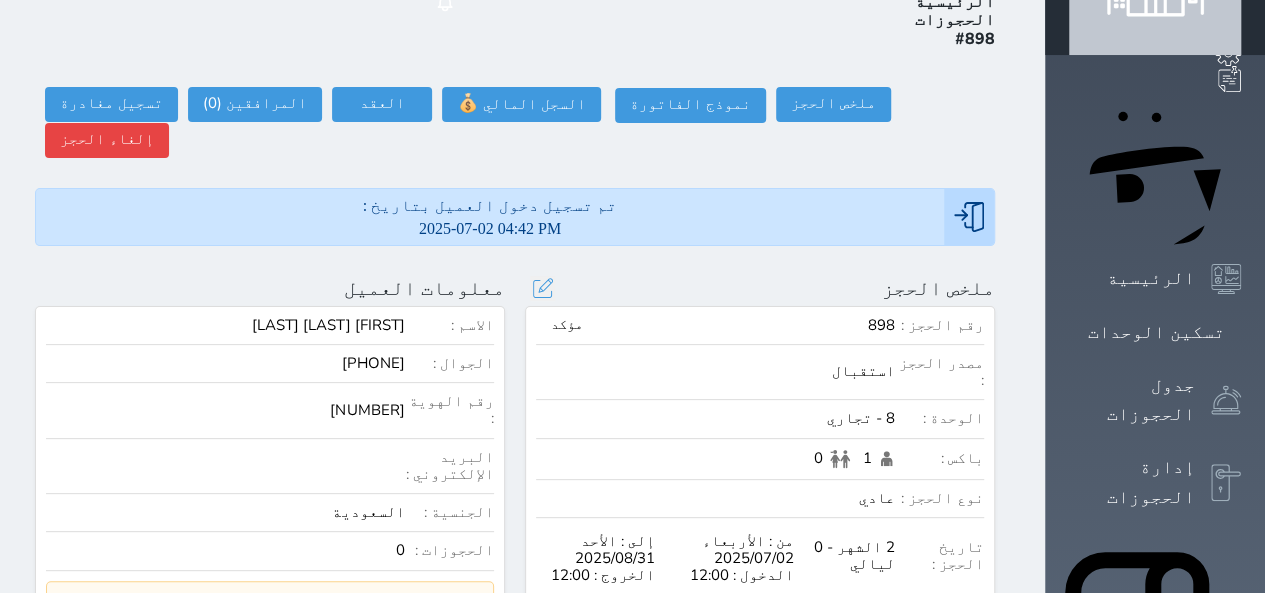 scroll, scrollTop: 120, scrollLeft: 0, axis: vertical 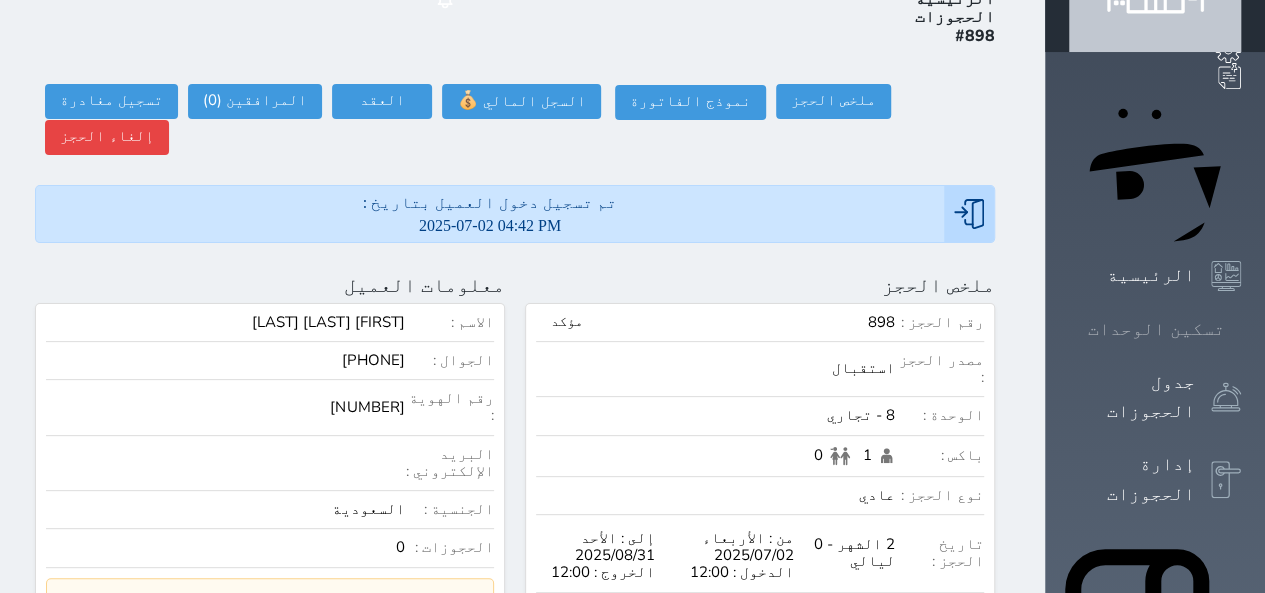 click on "تسكين الوحدات" at bounding box center (1155, 329) 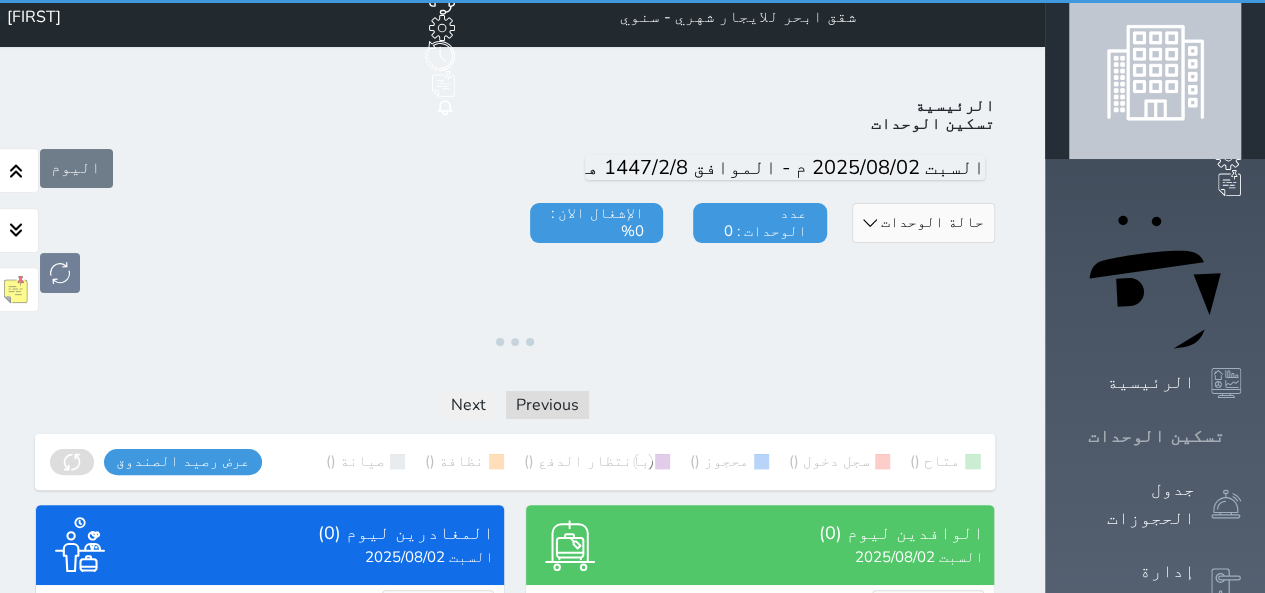 scroll, scrollTop: 0, scrollLeft: 0, axis: both 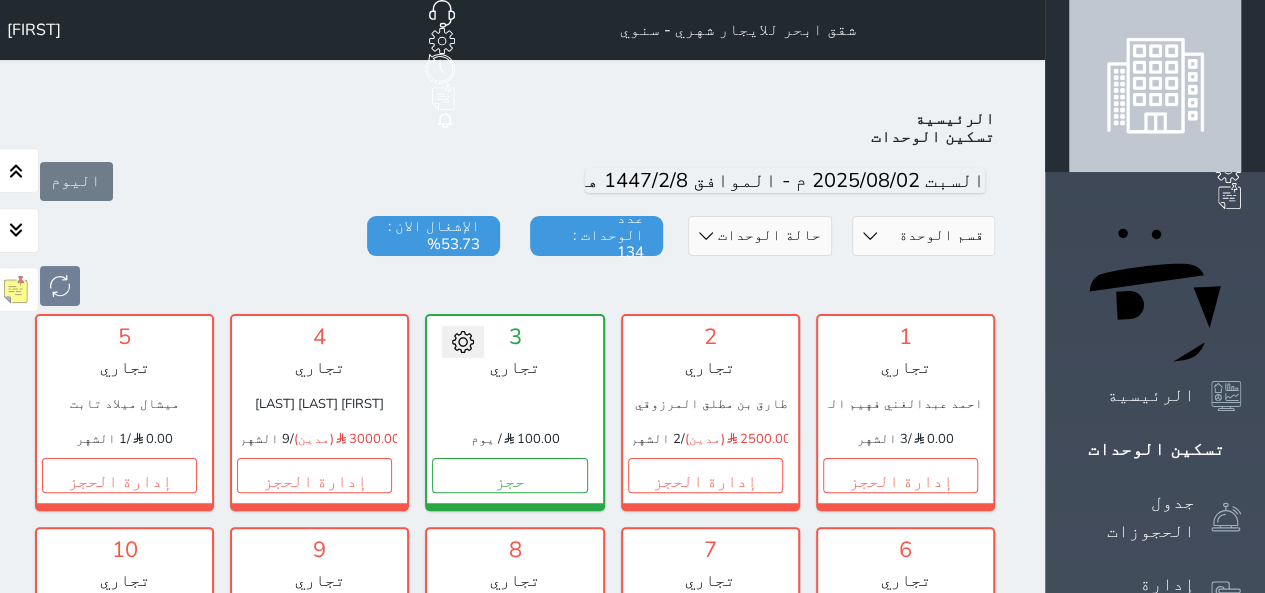 click at bounding box center [515, 286] 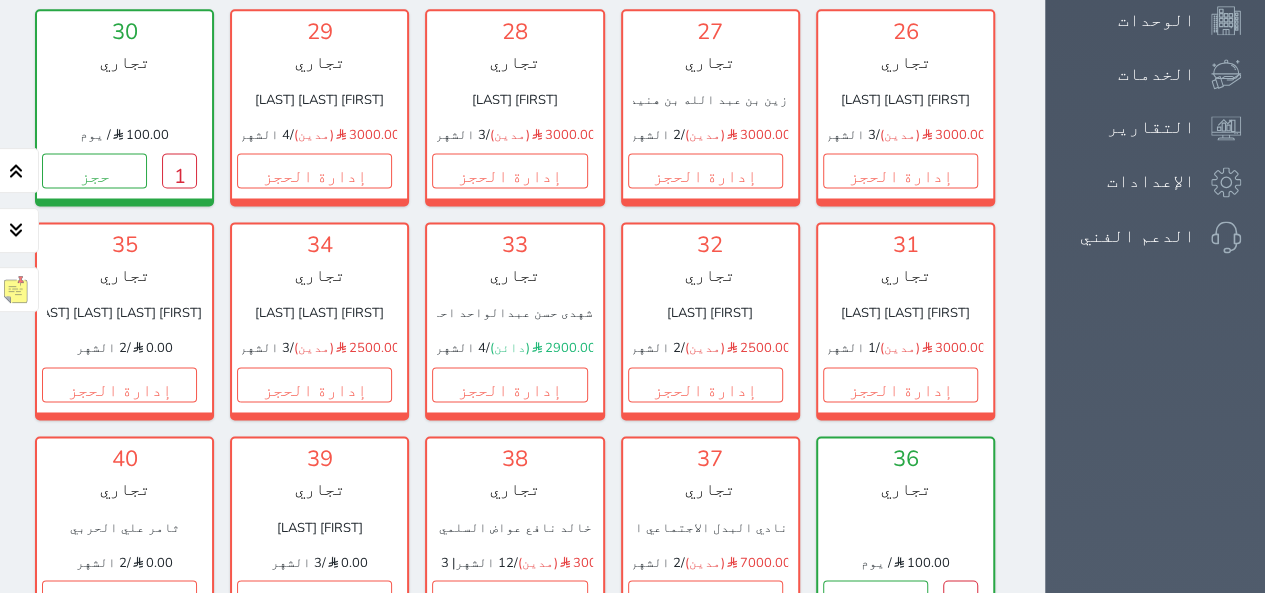 scroll, scrollTop: 1398, scrollLeft: 0, axis: vertical 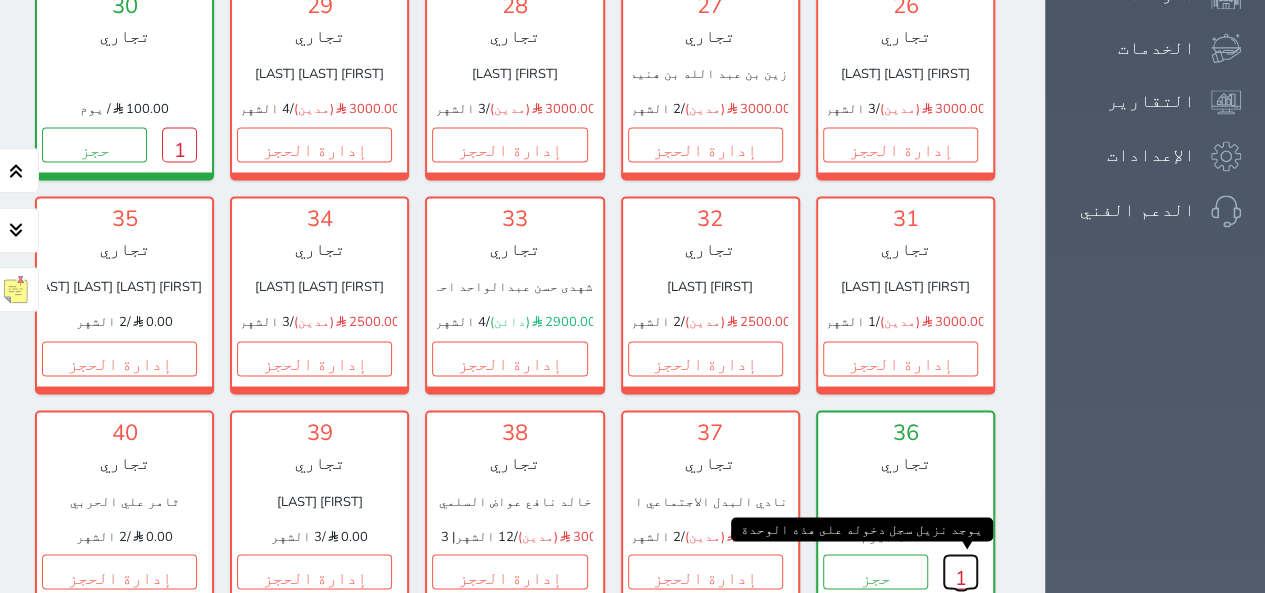 click on "1" at bounding box center (960, 571) 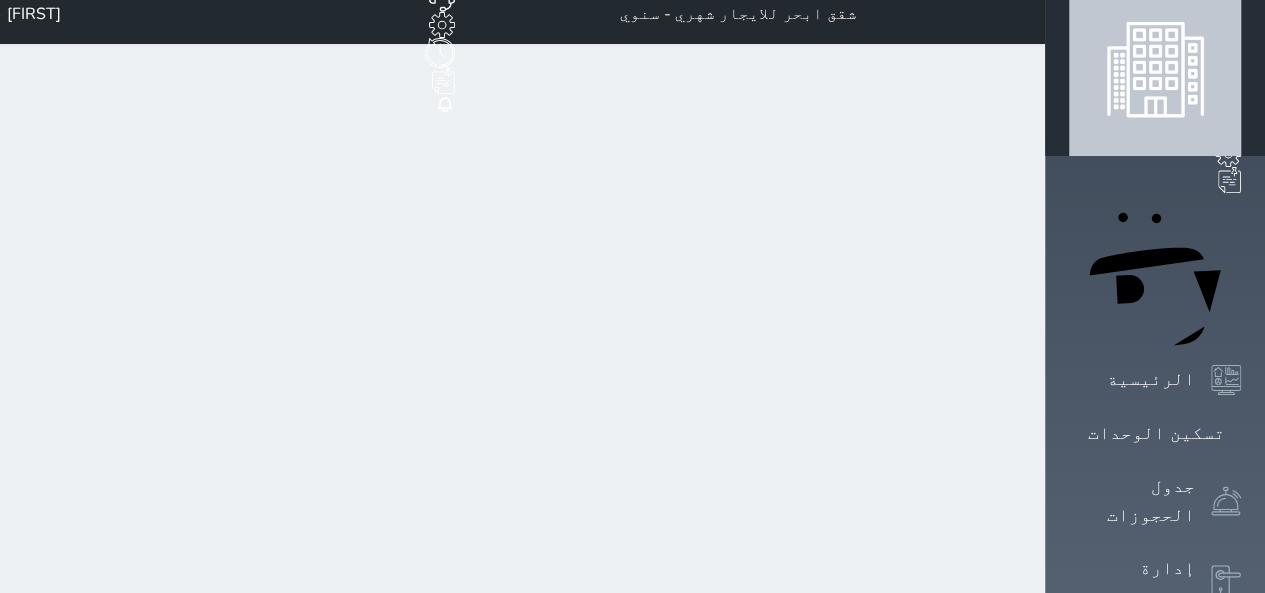 scroll, scrollTop: 0, scrollLeft: 0, axis: both 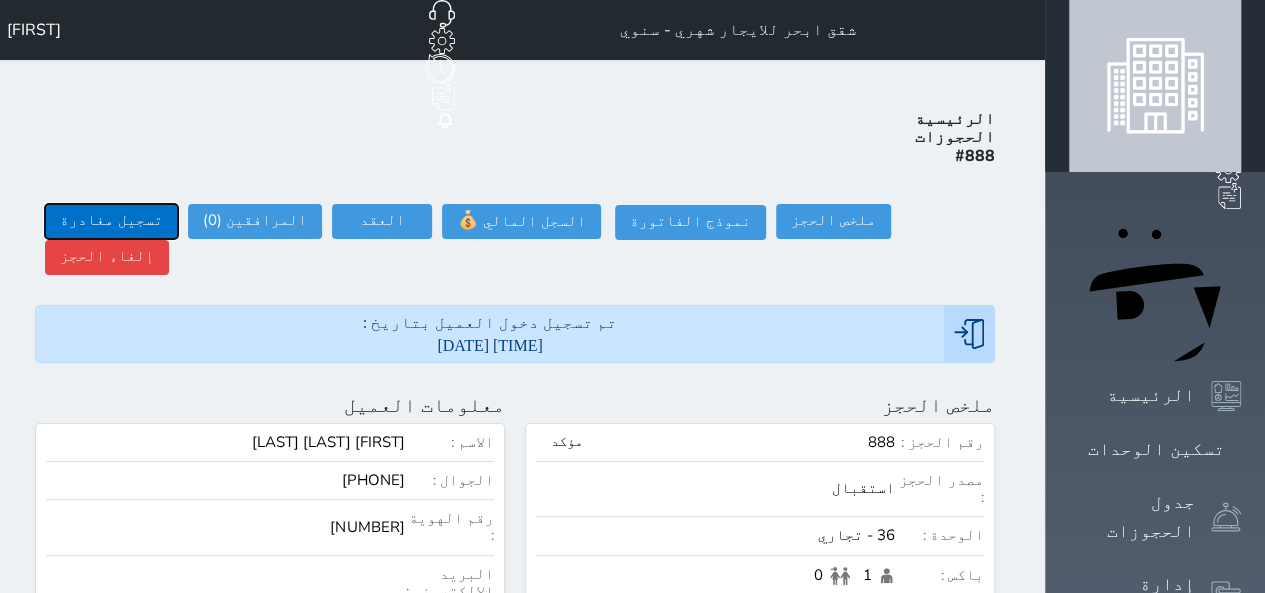 click on "تسجيل مغادرة" at bounding box center [111, 221] 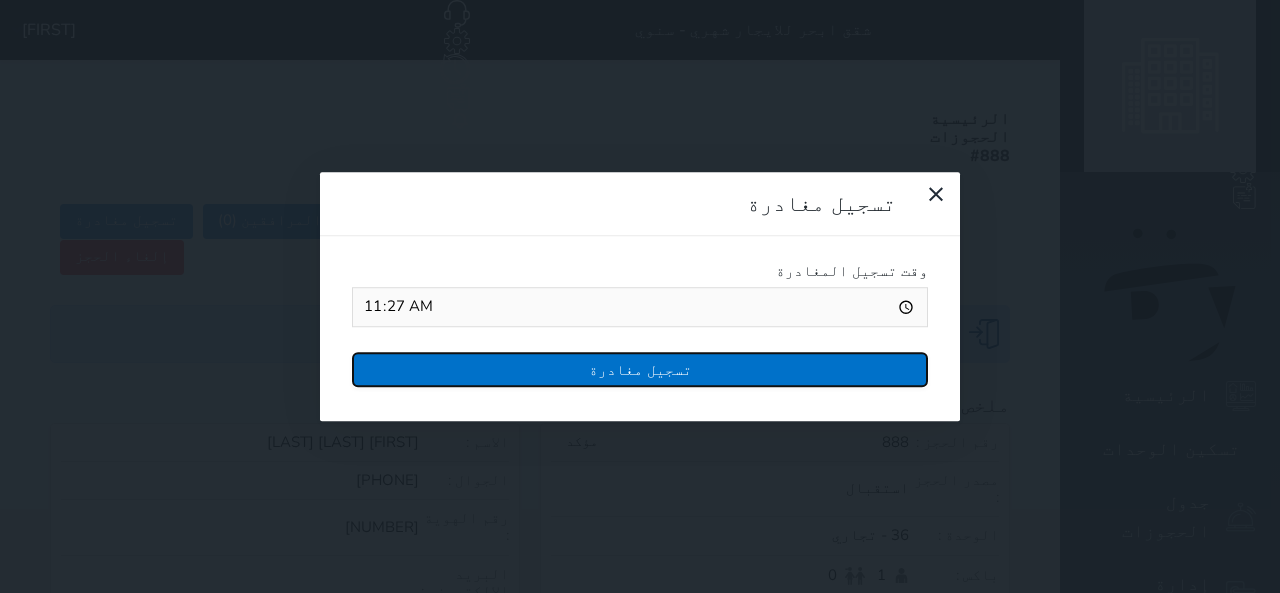 click on "تسجيل مغادرة" at bounding box center (640, 369) 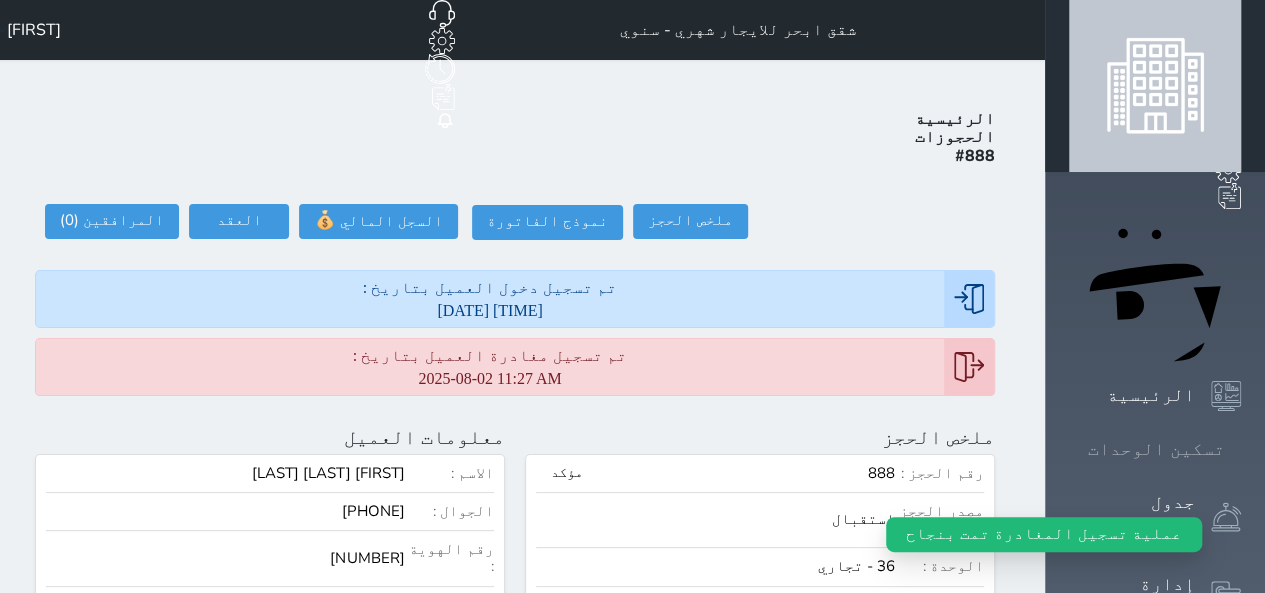 click on "تسكين الوحدات" at bounding box center (1155, 449) 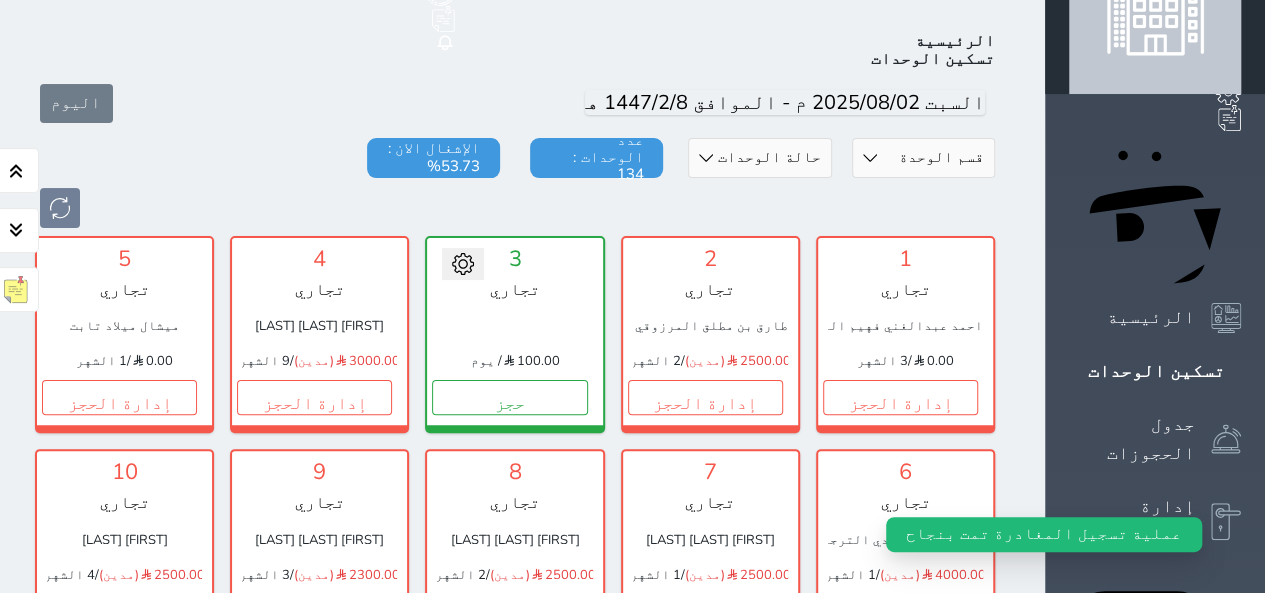 click on "قسم الوحدة   البيت الازرق تجاري اقتصادي فاخر   حالة الوحدات متاح تحت التنظيف تحت الصيانة سجل دخول  لم يتم تسجيل الدخول   عدد الوحدات : 134   الإشغال الان : 53.73%" at bounding box center [515, 183] 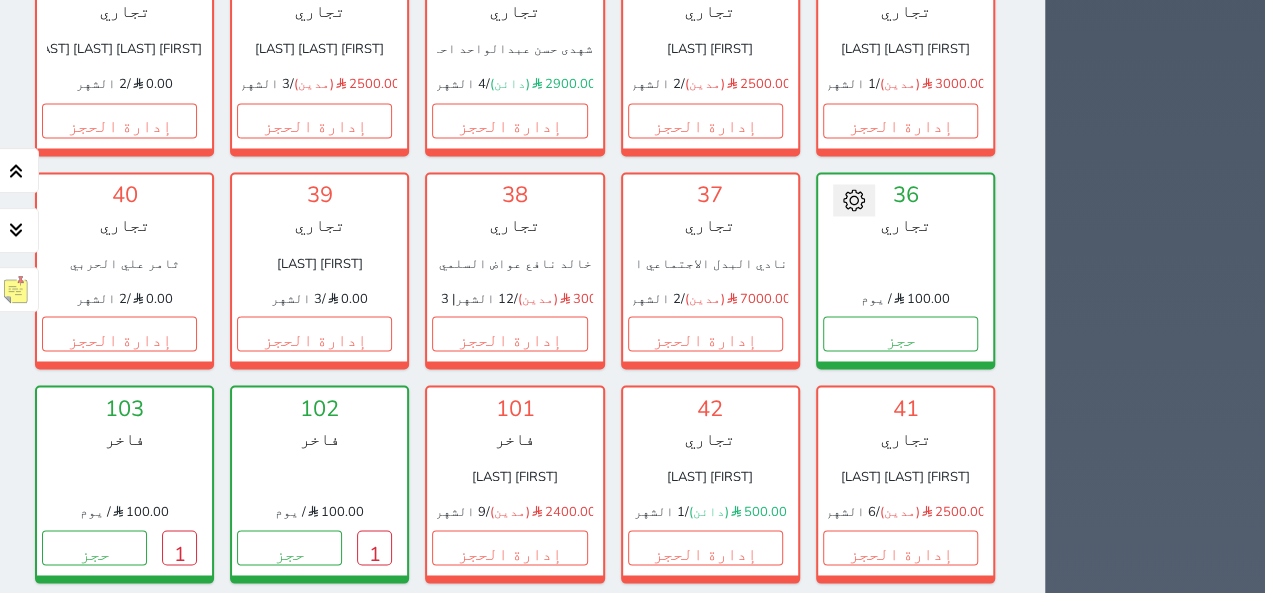scroll, scrollTop: 1638, scrollLeft: 0, axis: vertical 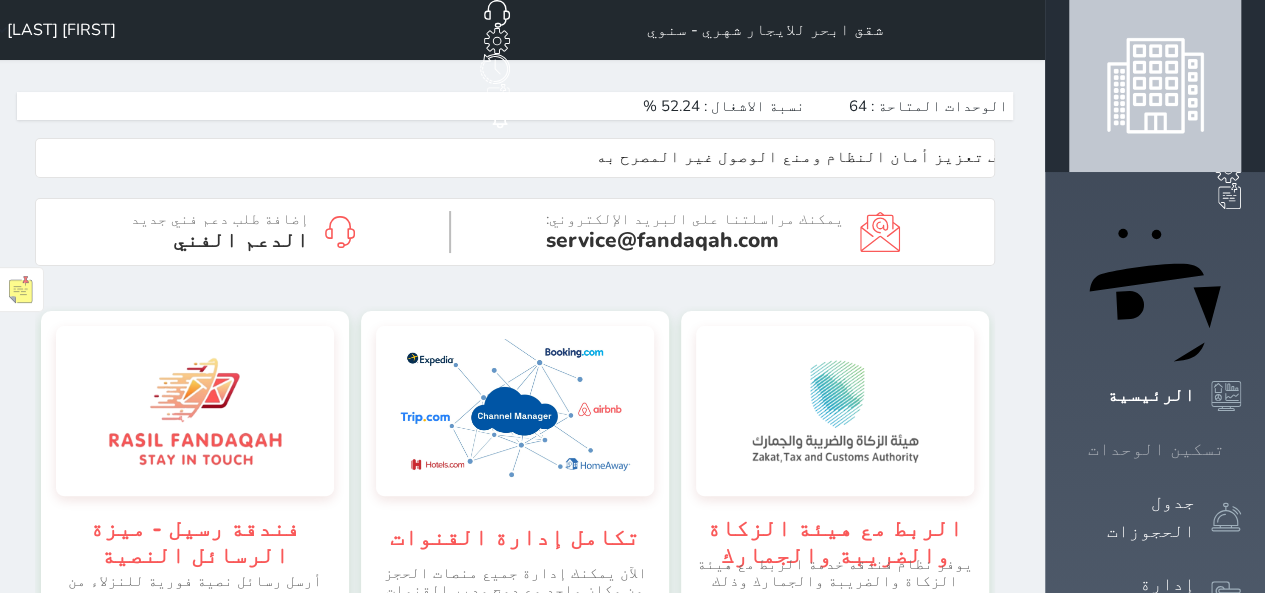 click on "تسكين الوحدات" at bounding box center (1156, 449) 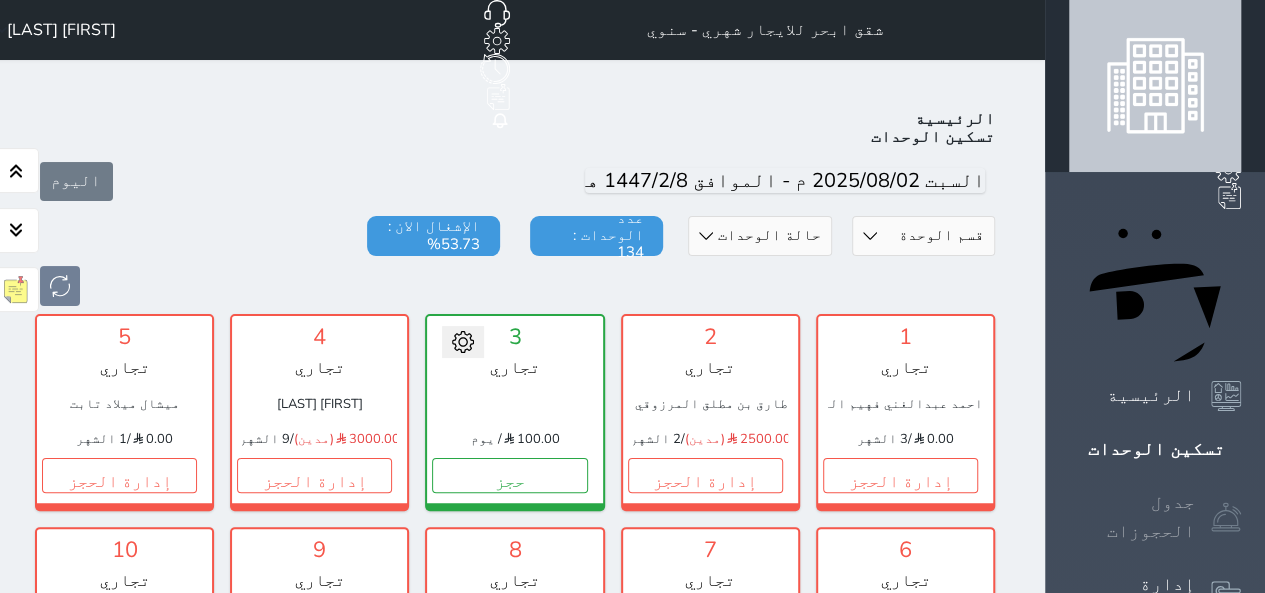scroll, scrollTop: 78, scrollLeft: 0, axis: vertical 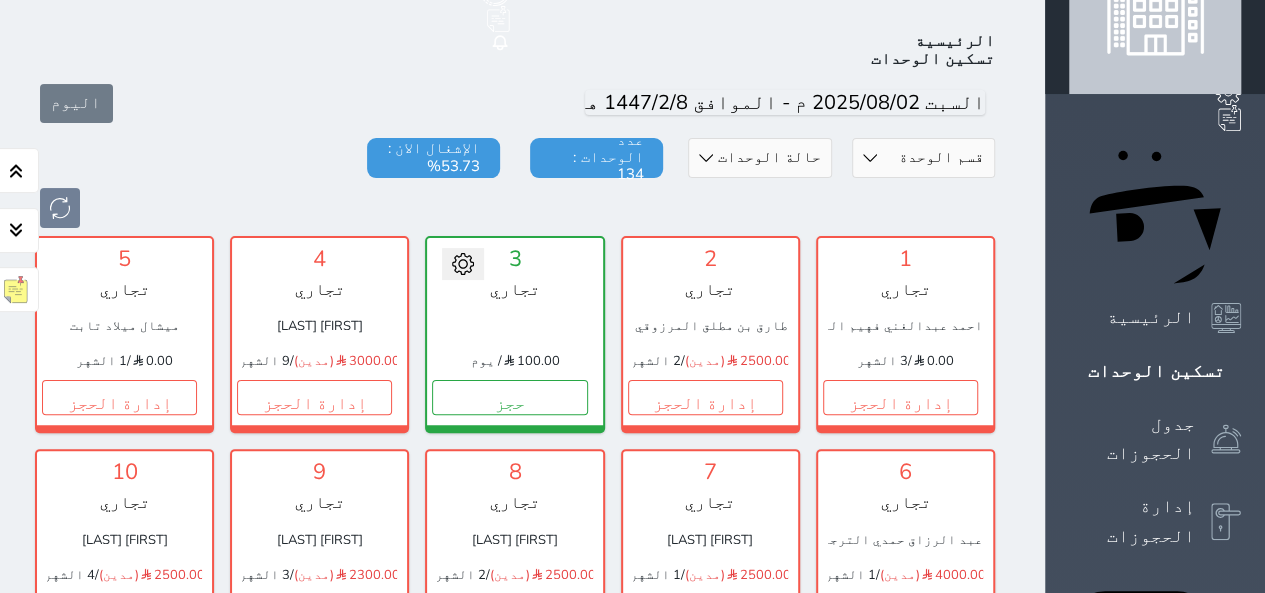 click at bounding box center [515, 208] 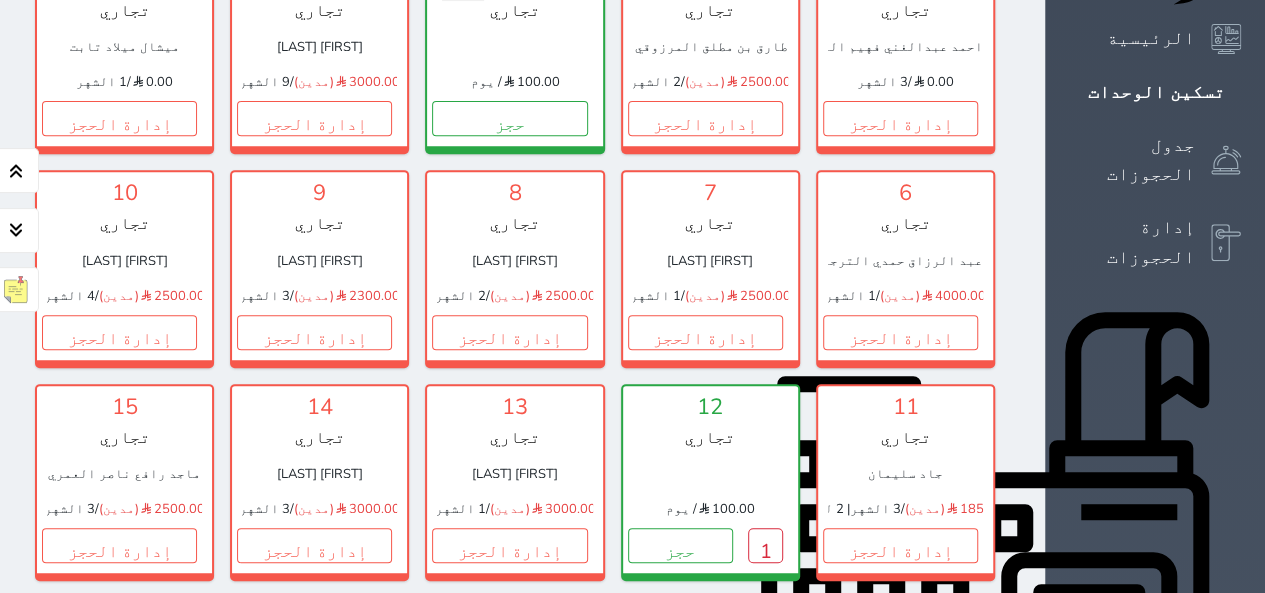 scroll, scrollTop: 358, scrollLeft: 0, axis: vertical 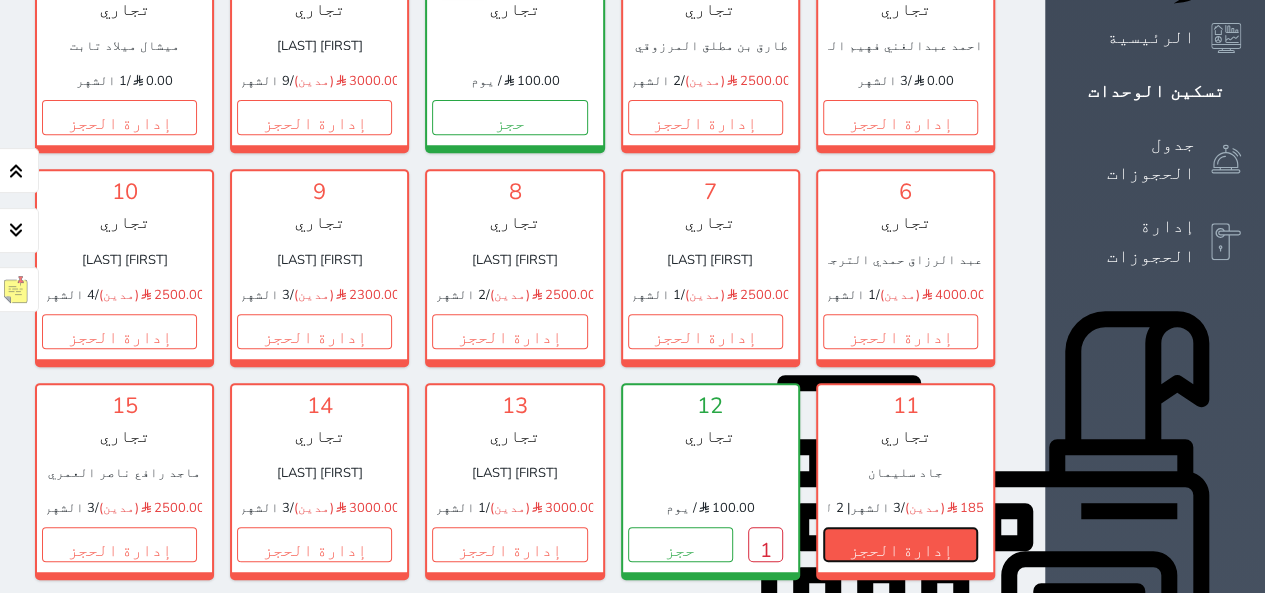 click on "إدارة الحجز" at bounding box center [900, 544] 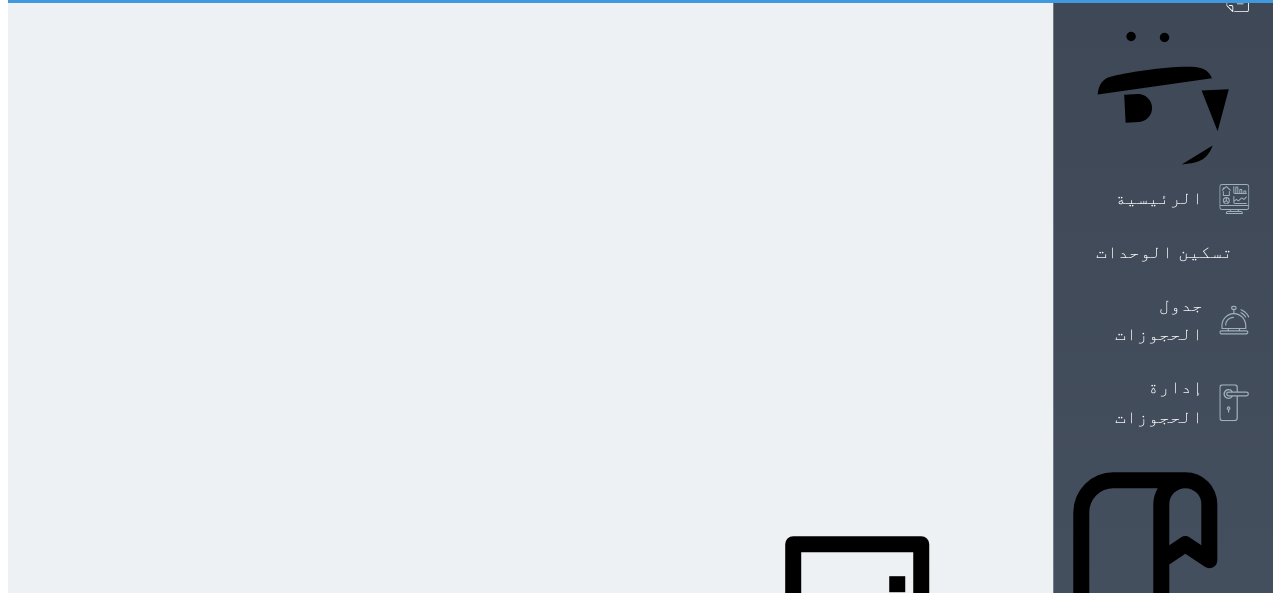 scroll, scrollTop: 0, scrollLeft: 0, axis: both 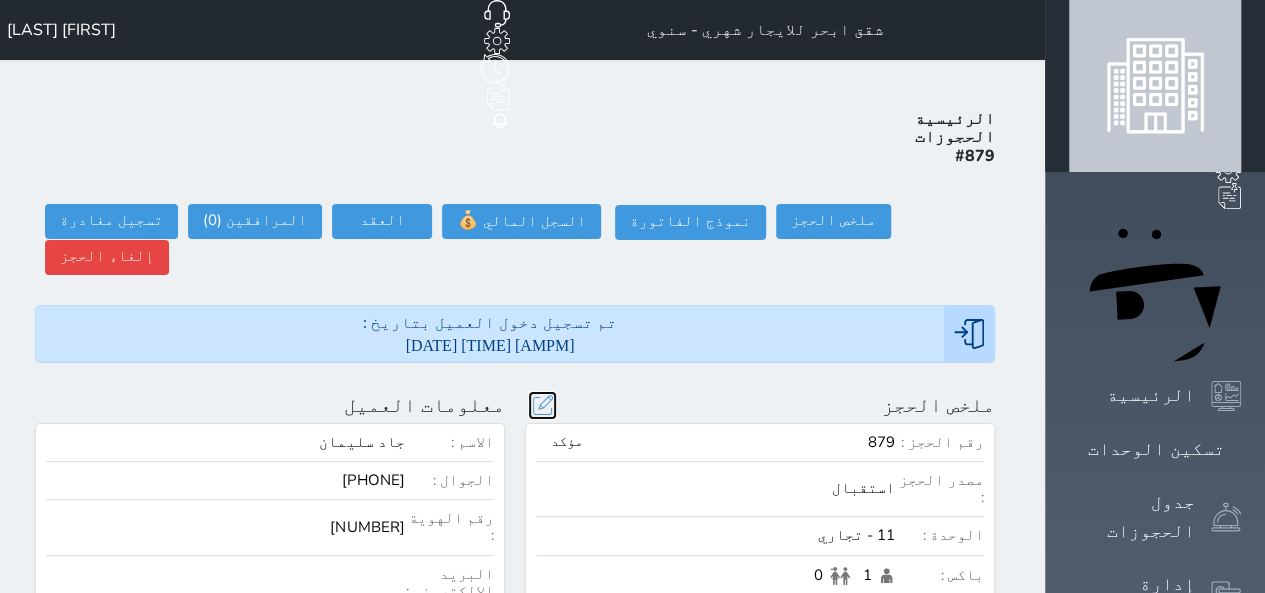 click at bounding box center [542, 405] 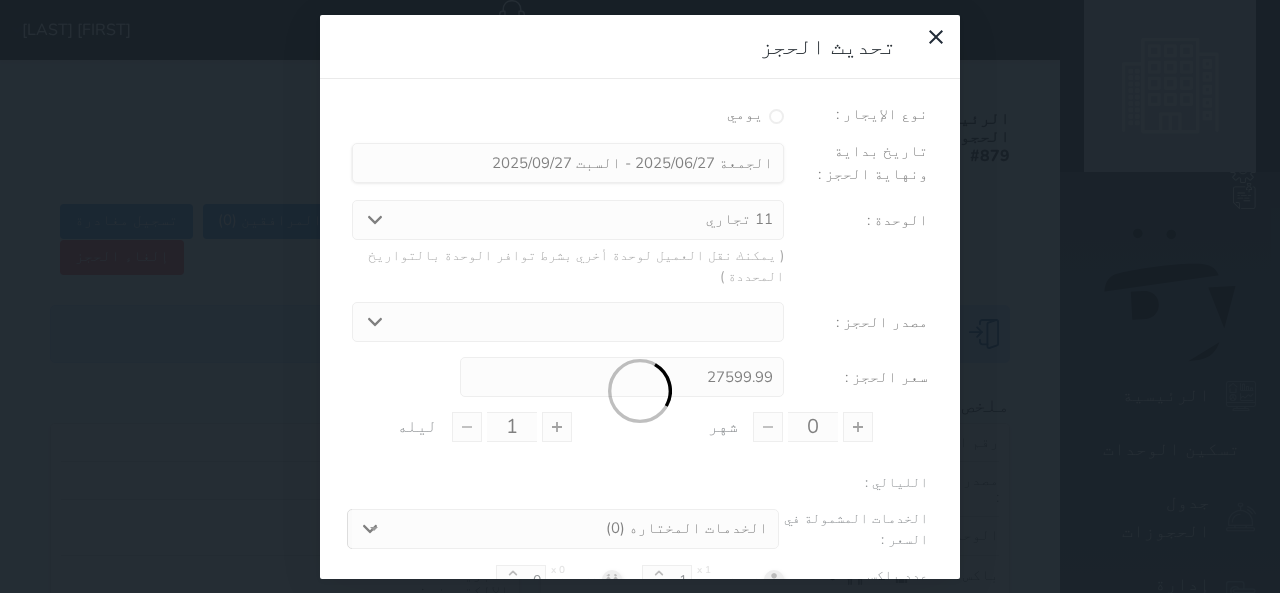type on "3" 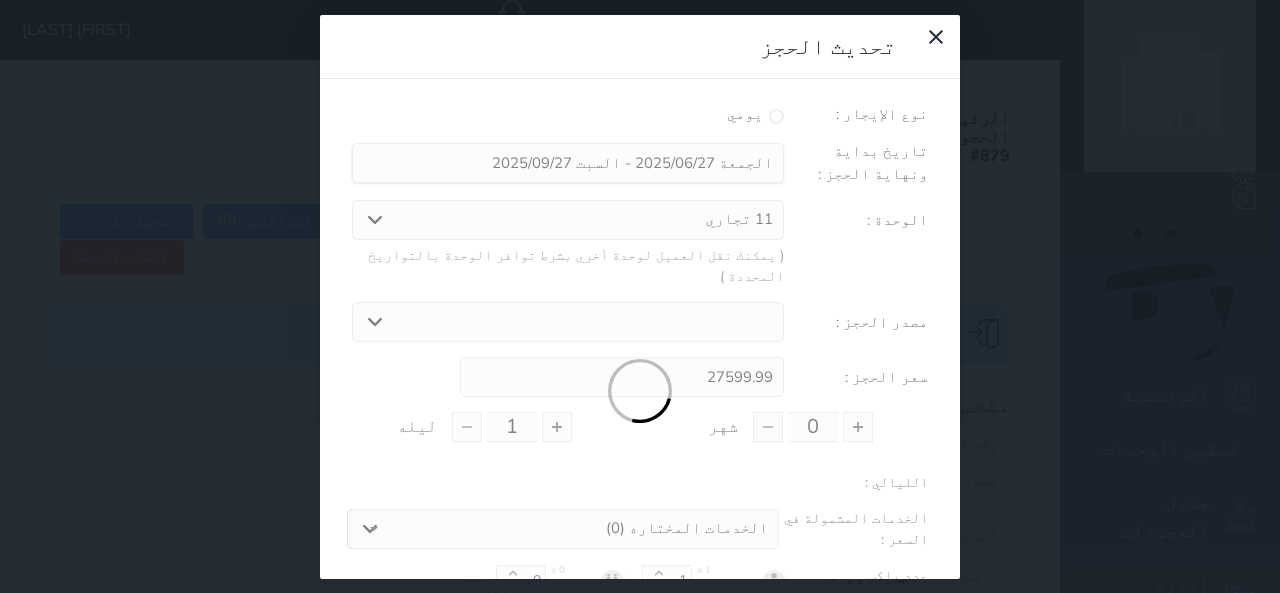 type on "2" 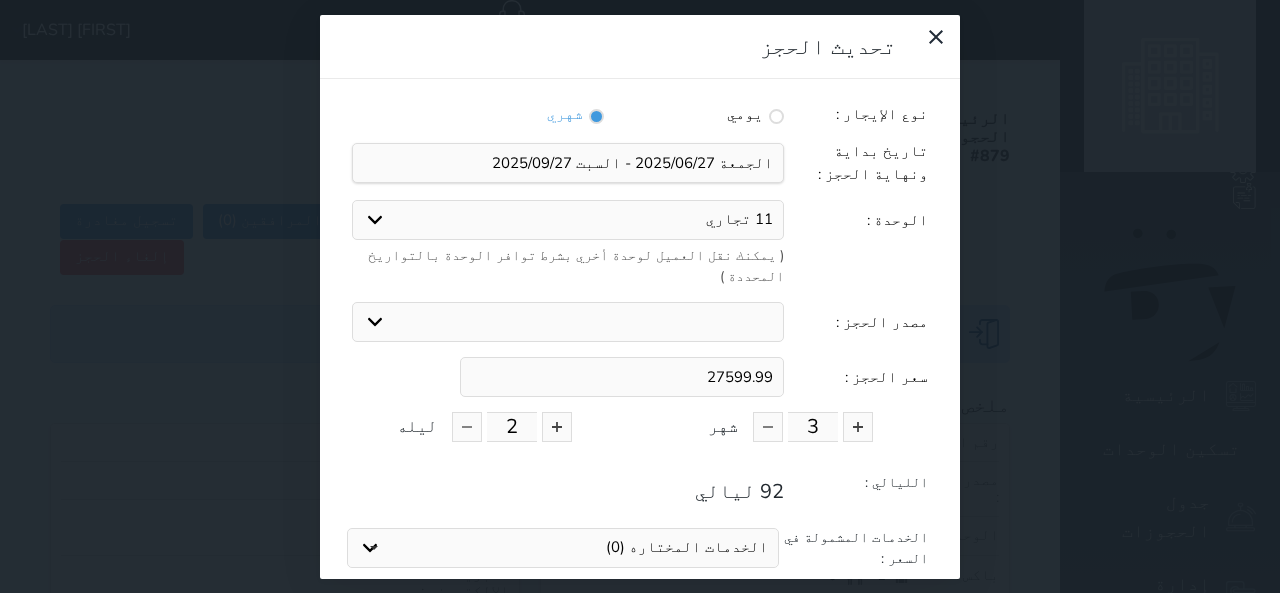 click on "27599.99" at bounding box center (622, 377) 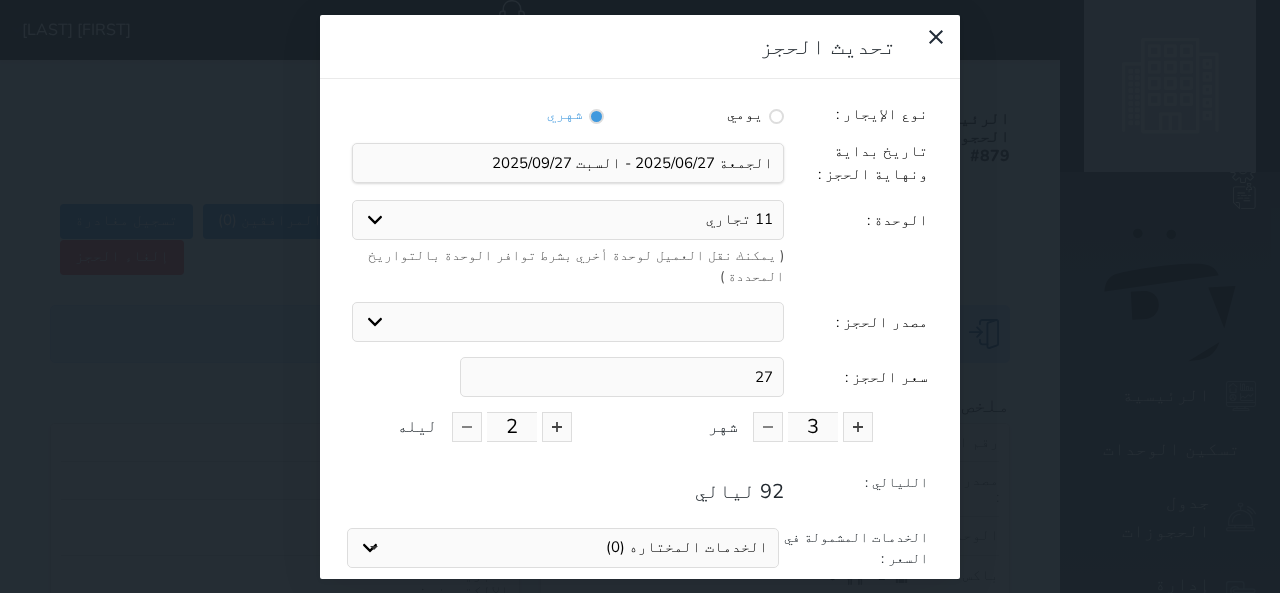 type on "2" 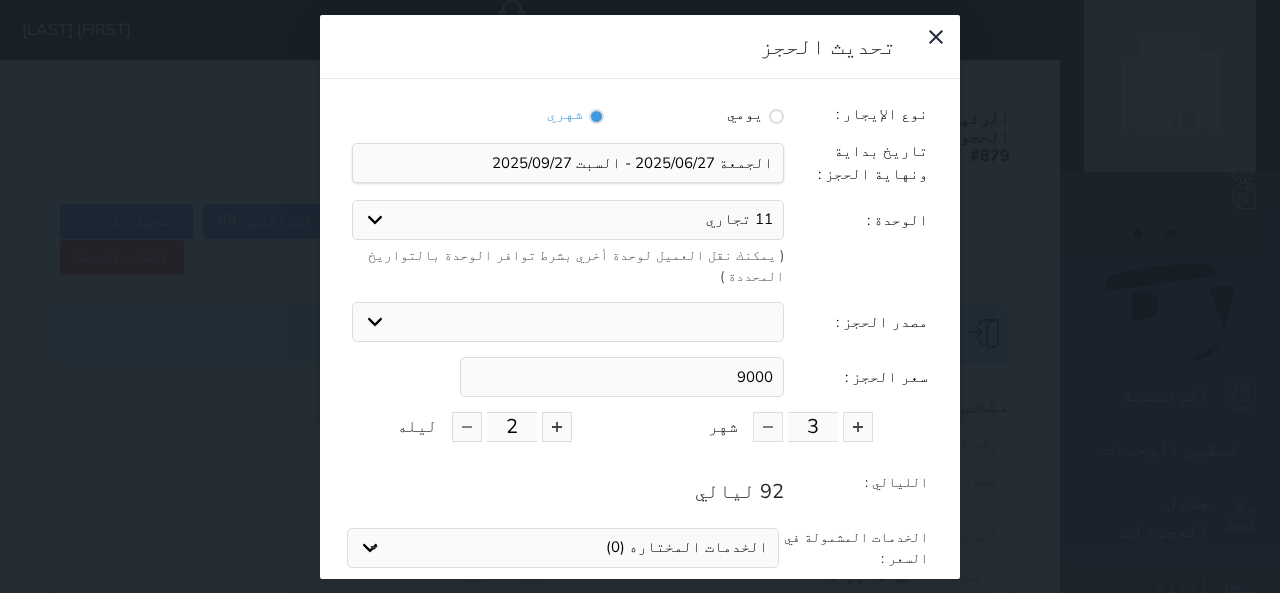 type on "9000" 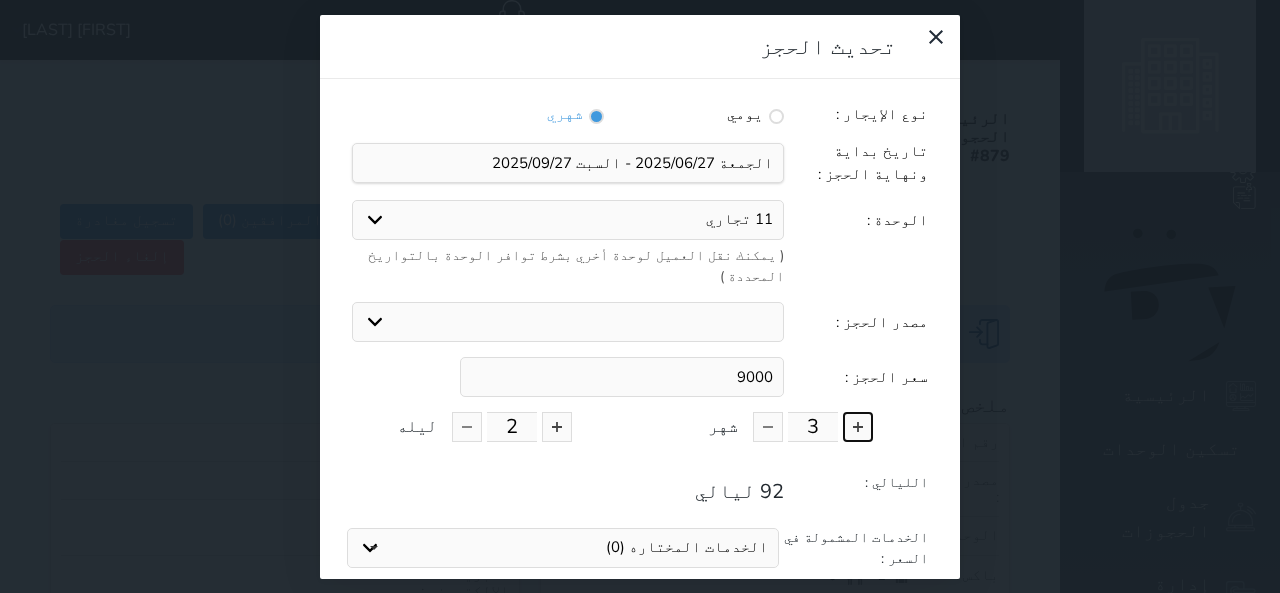 click at bounding box center (858, 427) 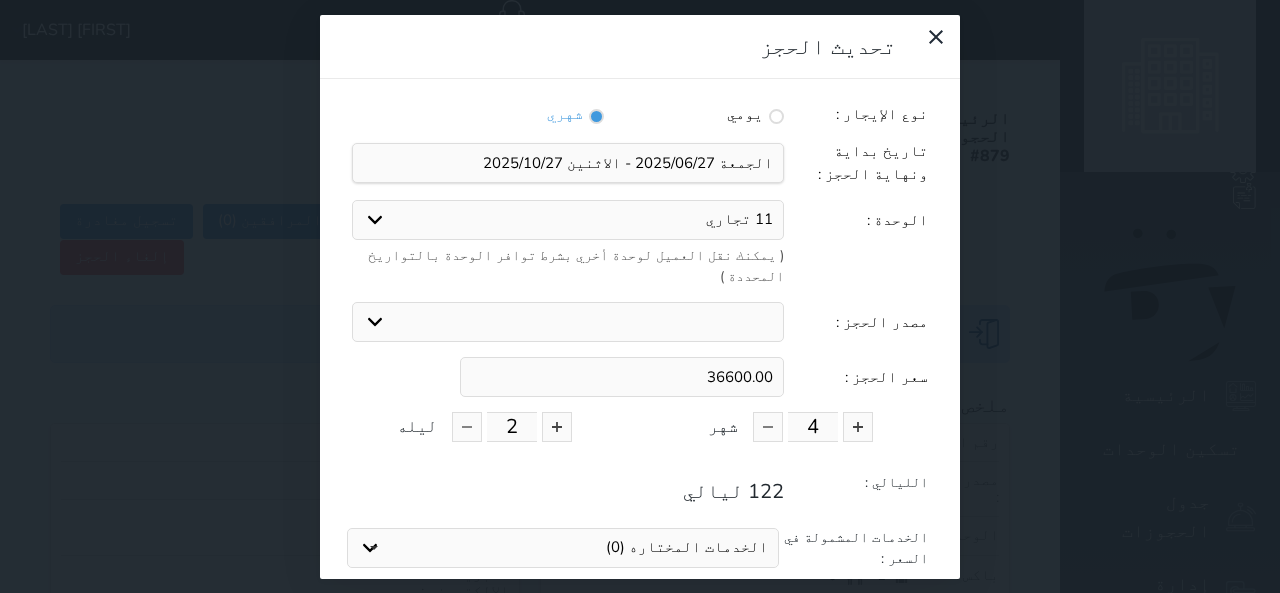click on "36600.00" at bounding box center (622, 377) 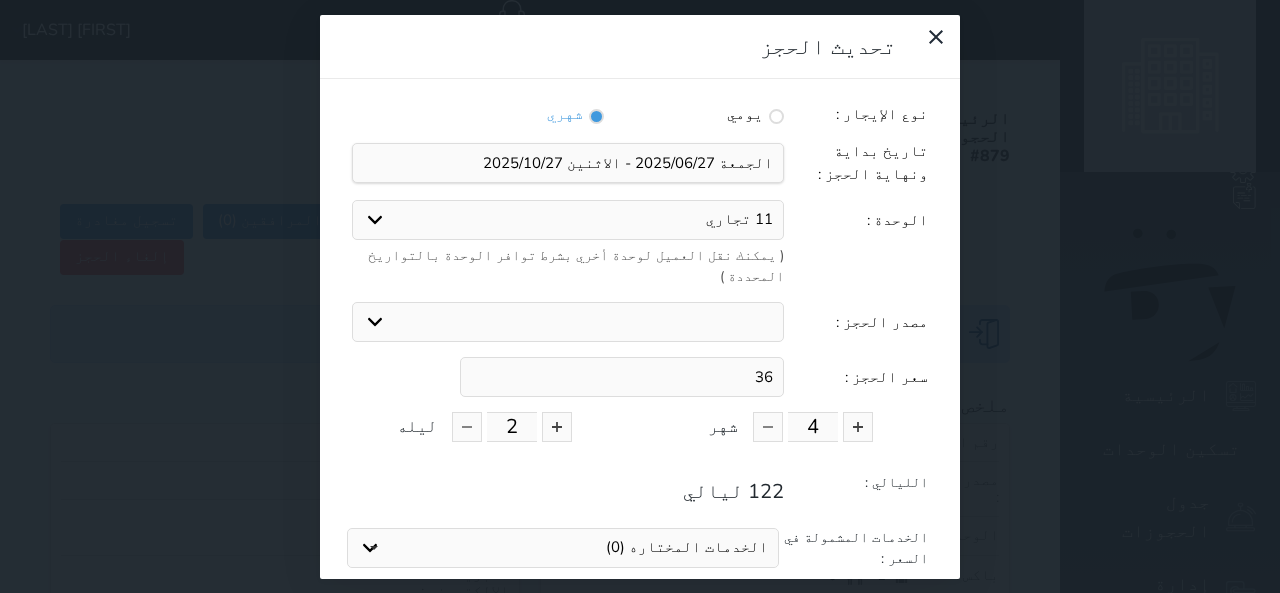 type on "3" 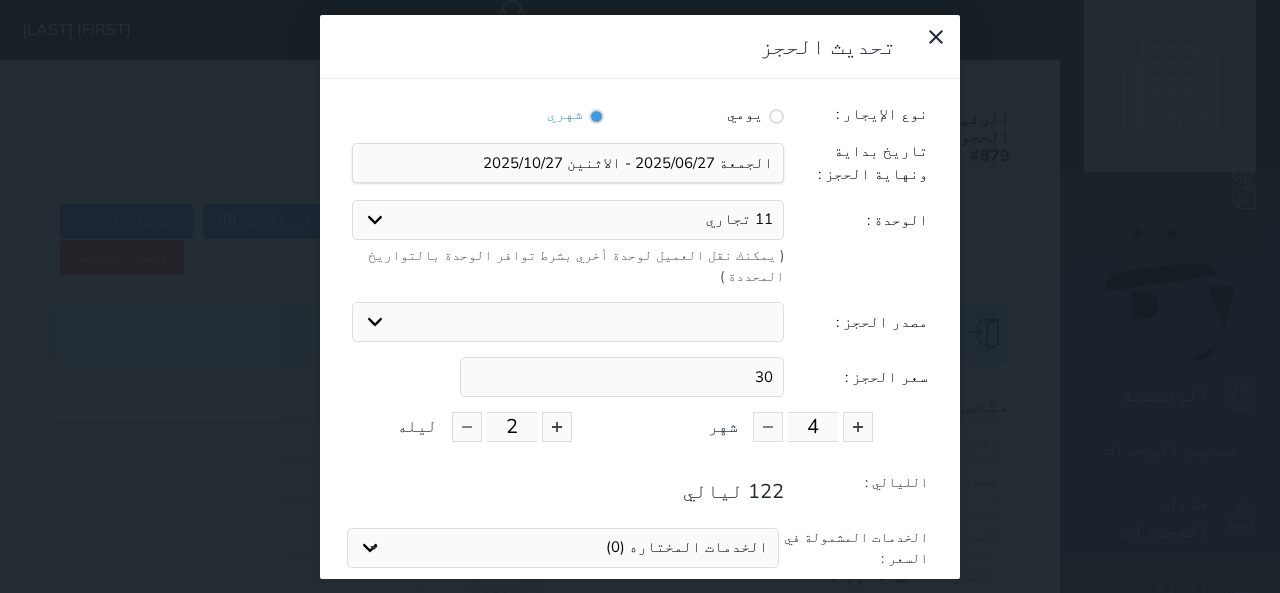 type on "3" 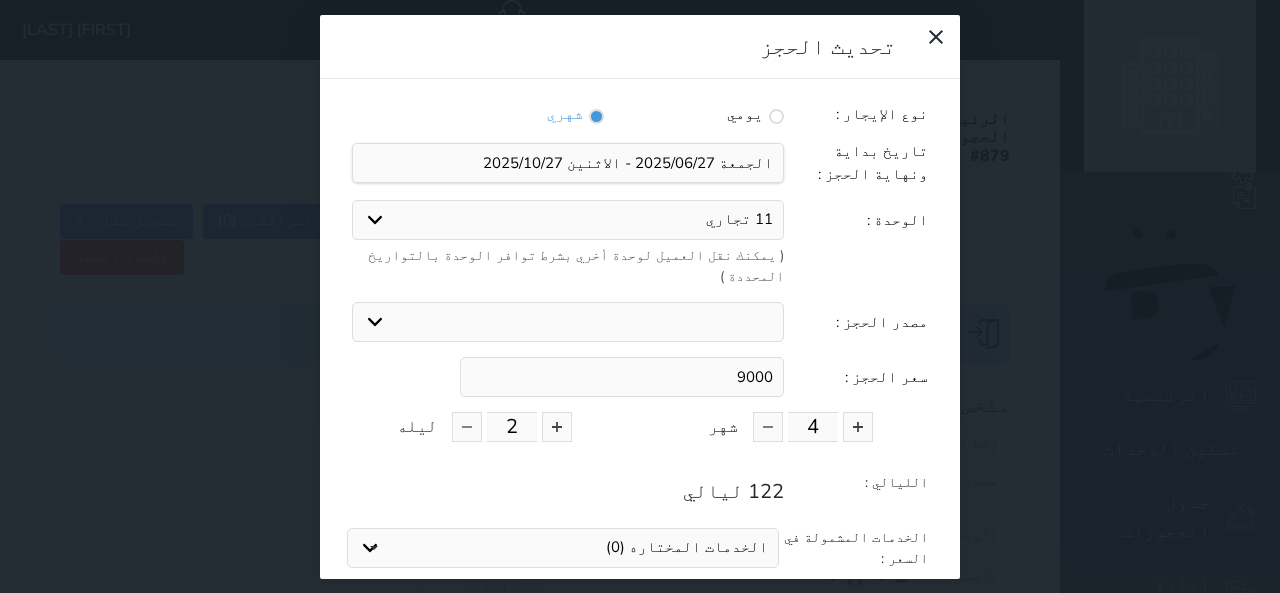 type on "9000" 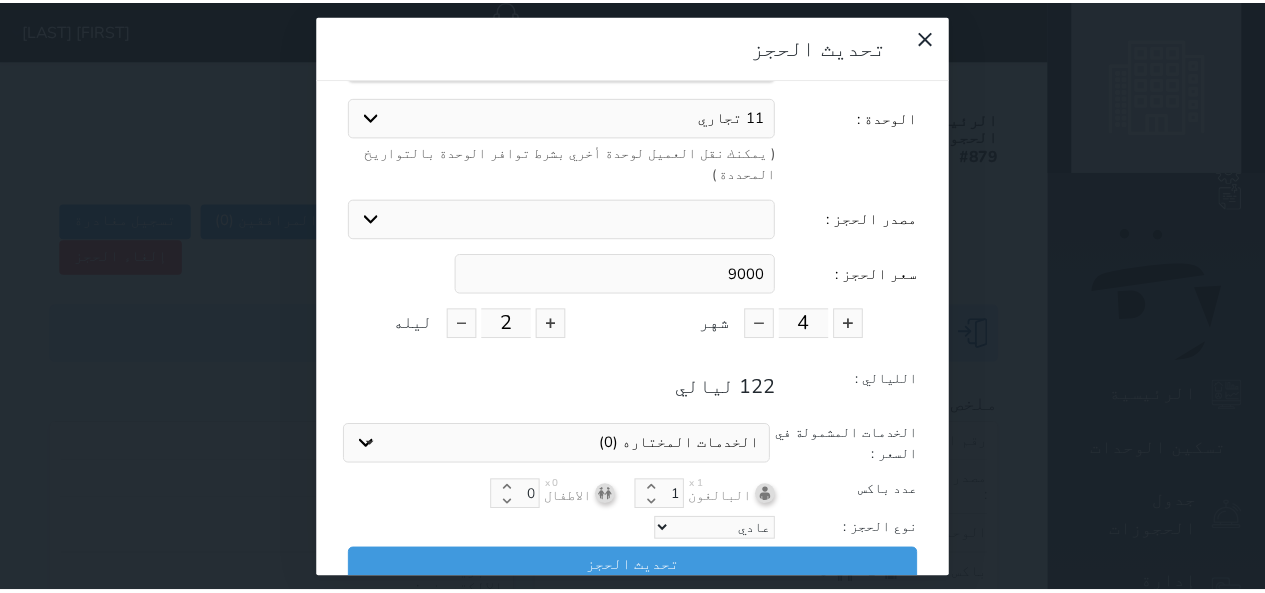 scroll, scrollTop: 104, scrollLeft: 0, axis: vertical 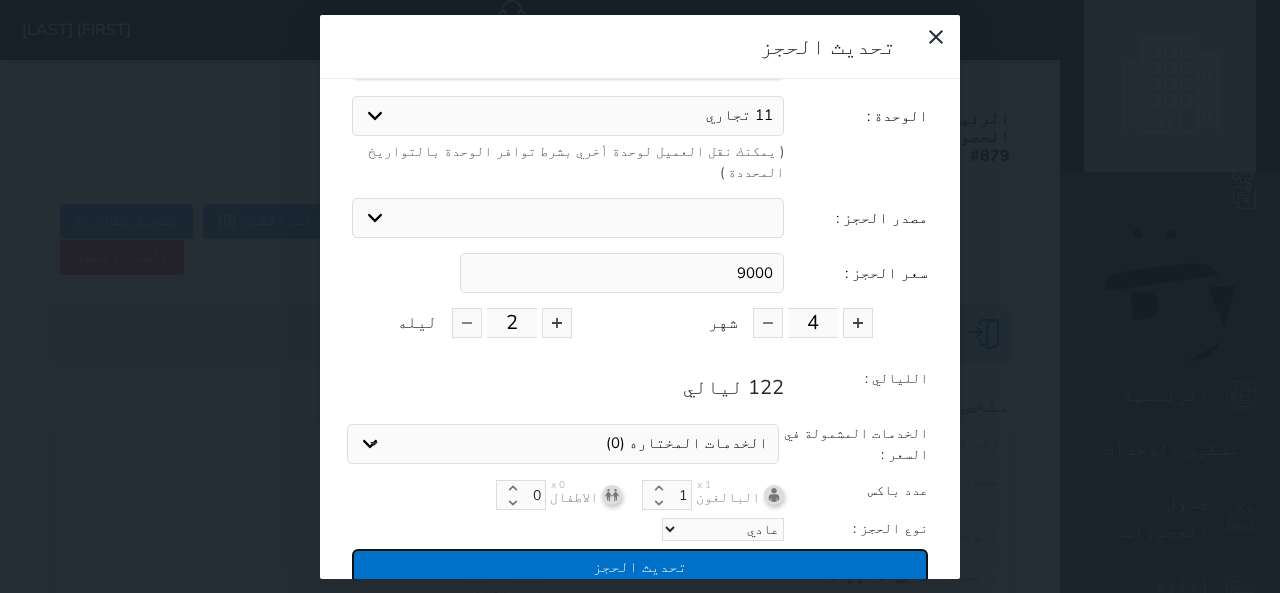 click on "تحديث الحجز" at bounding box center [640, 566] 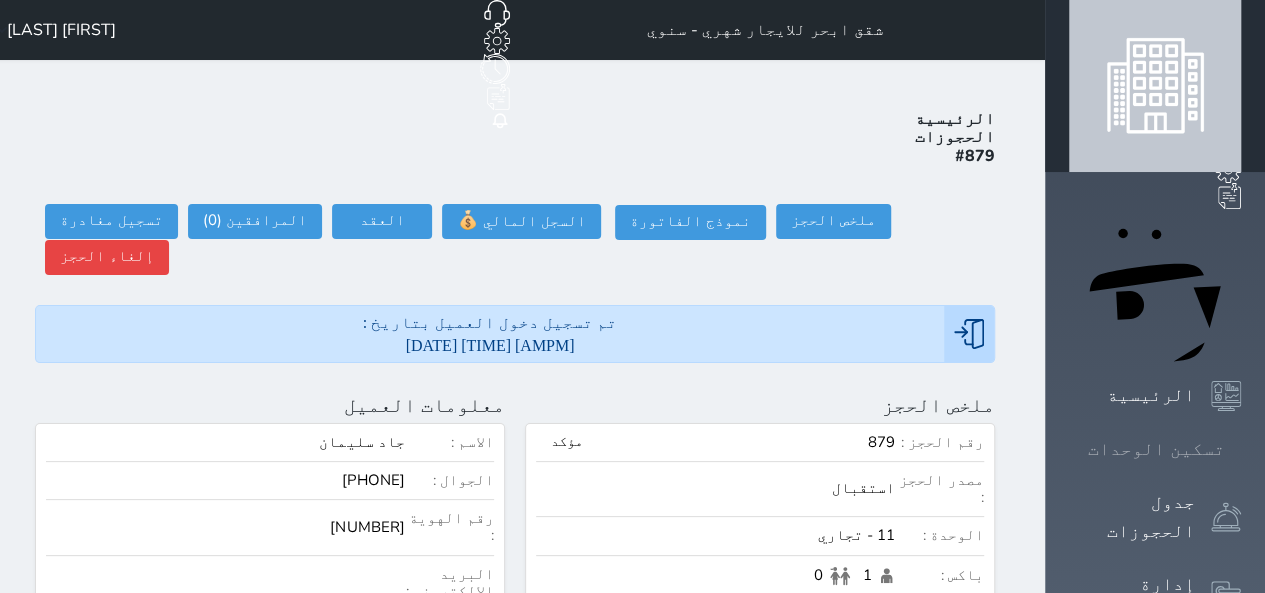click at bounding box center [1241, 449] 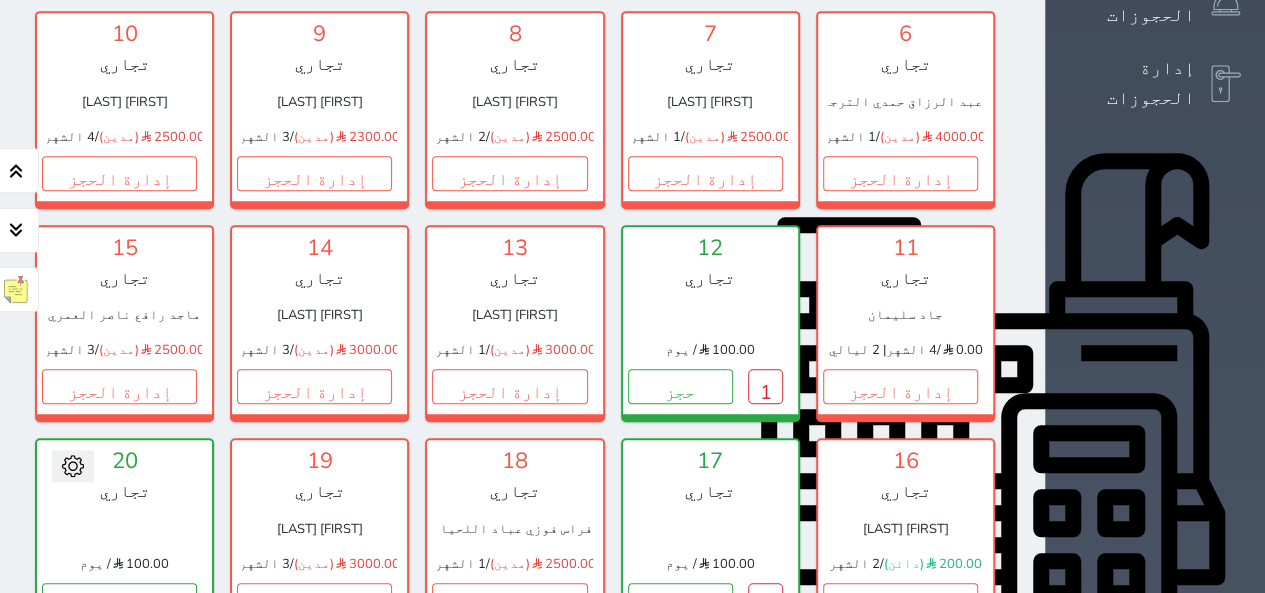 scroll, scrollTop: 518, scrollLeft: 0, axis: vertical 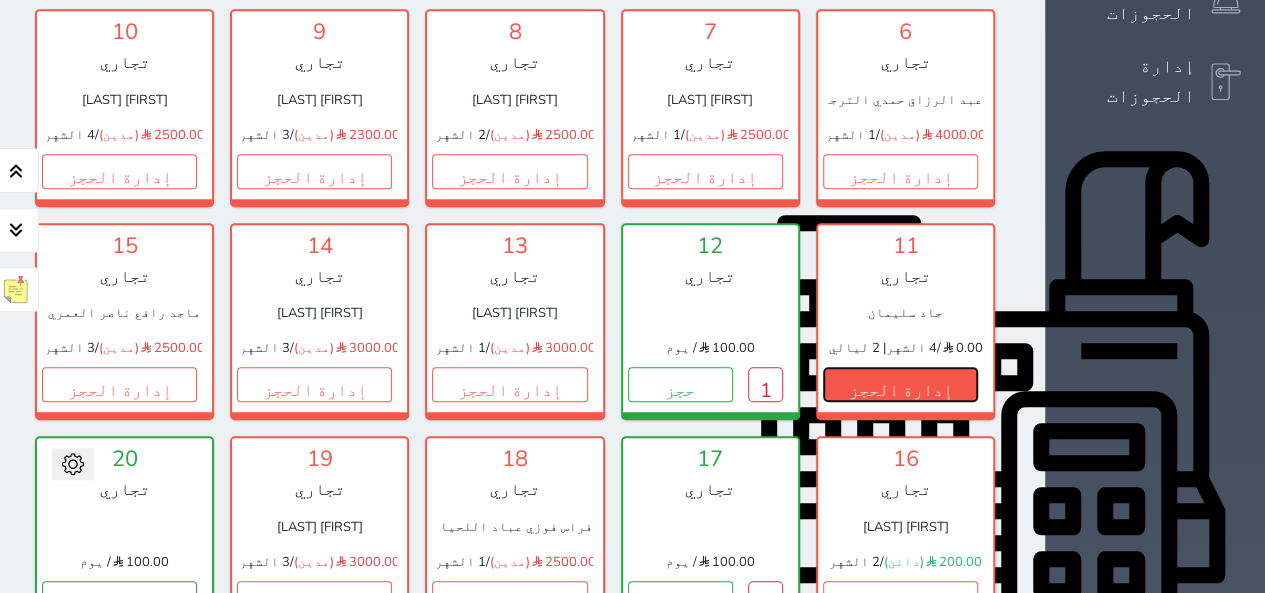 click on "إدارة الحجز" at bounding box center [900, 384] 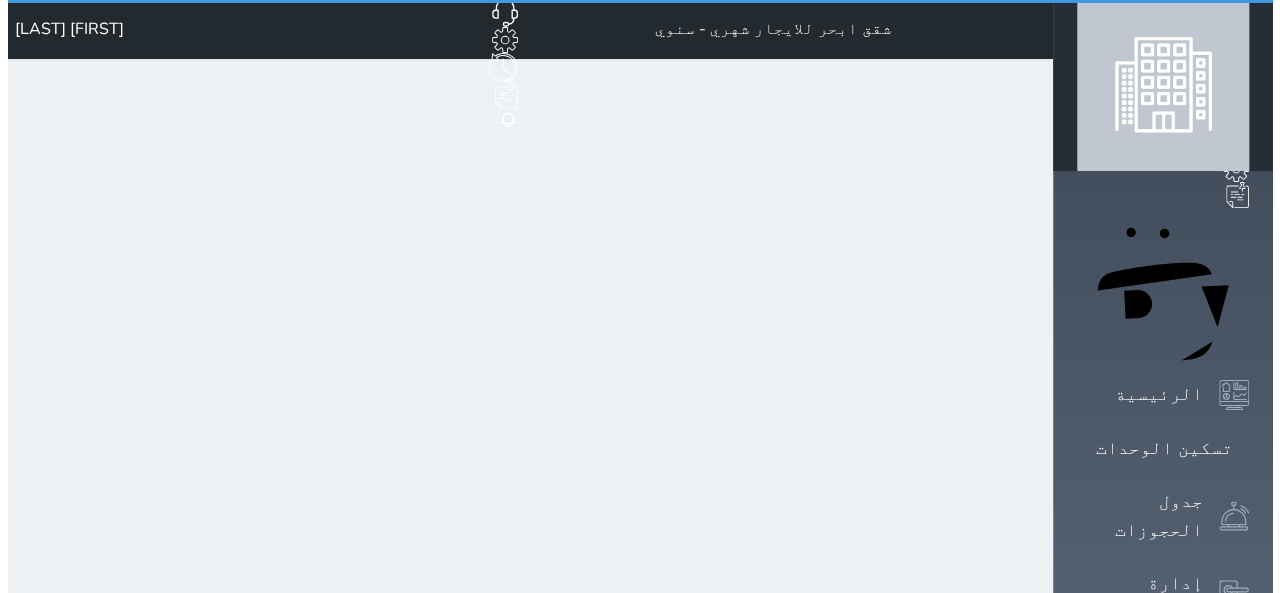scroll, scrollTop: 0, scrollLeft: 0, axis: both 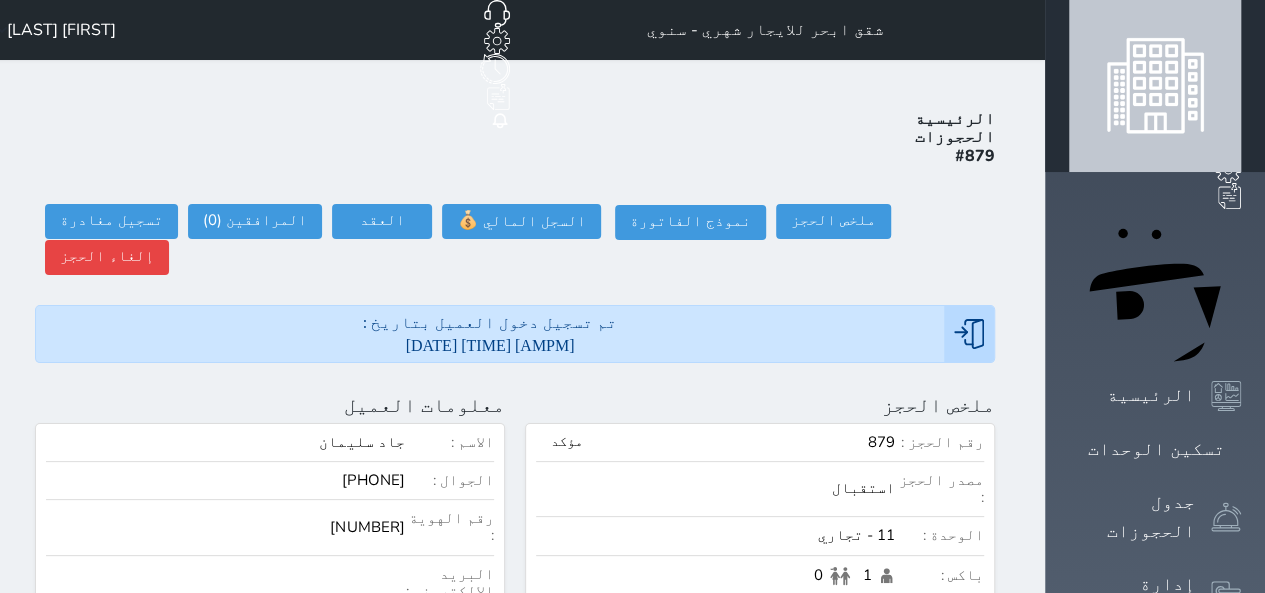 select 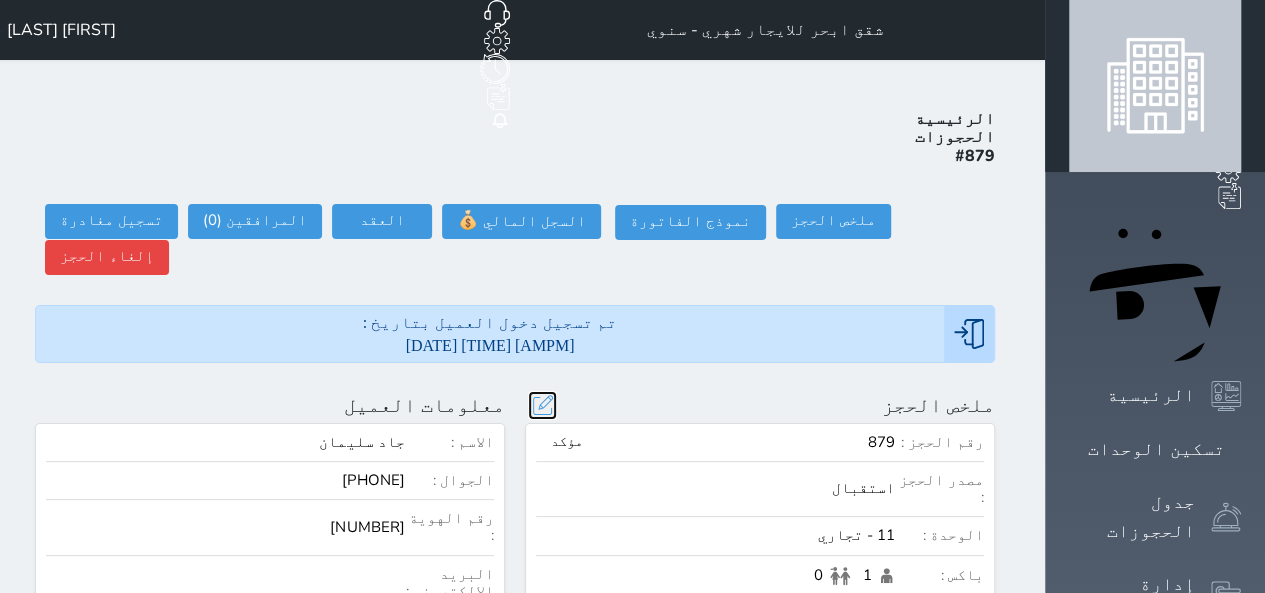 click at bounding box center (542, 405) 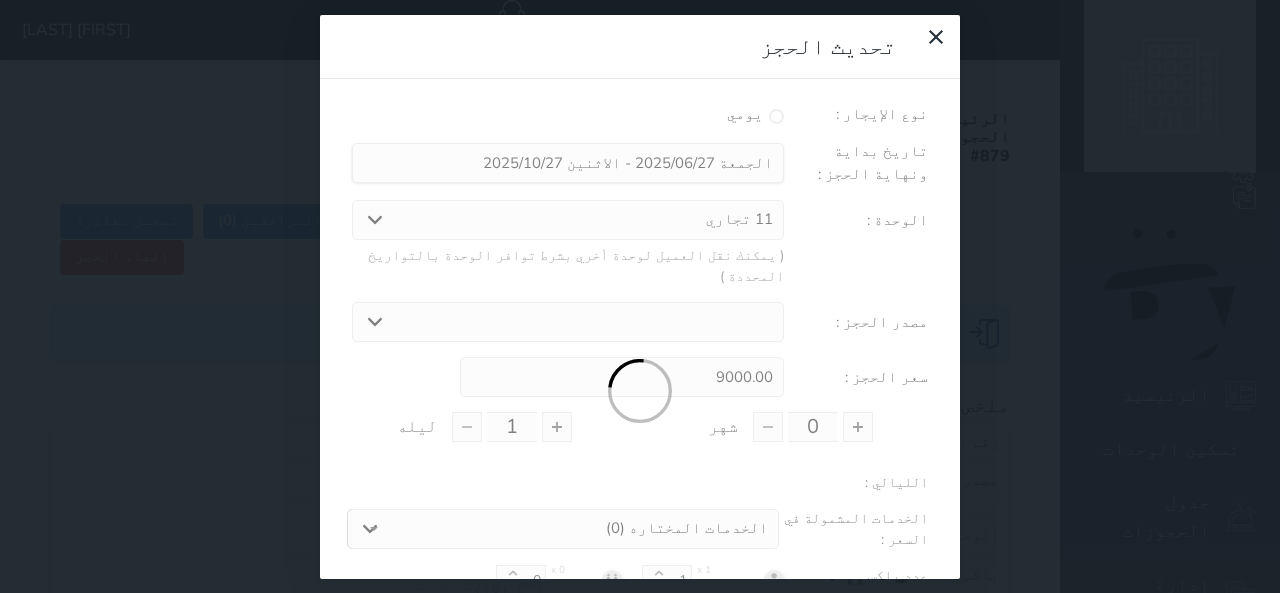type on "4" 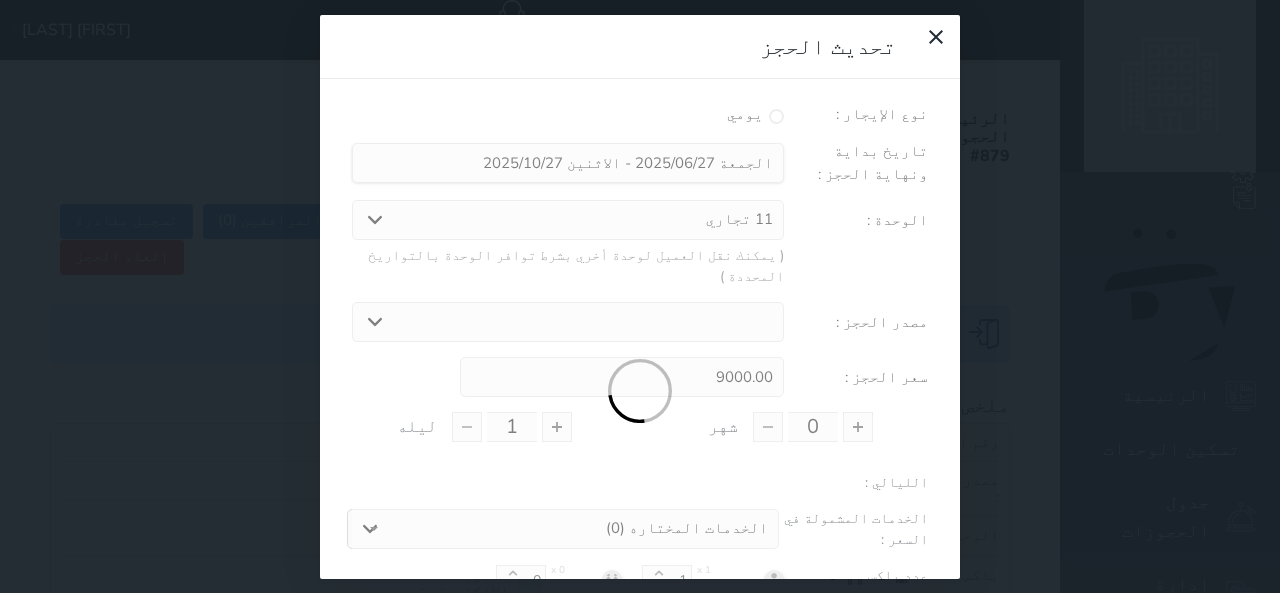 type on "2" 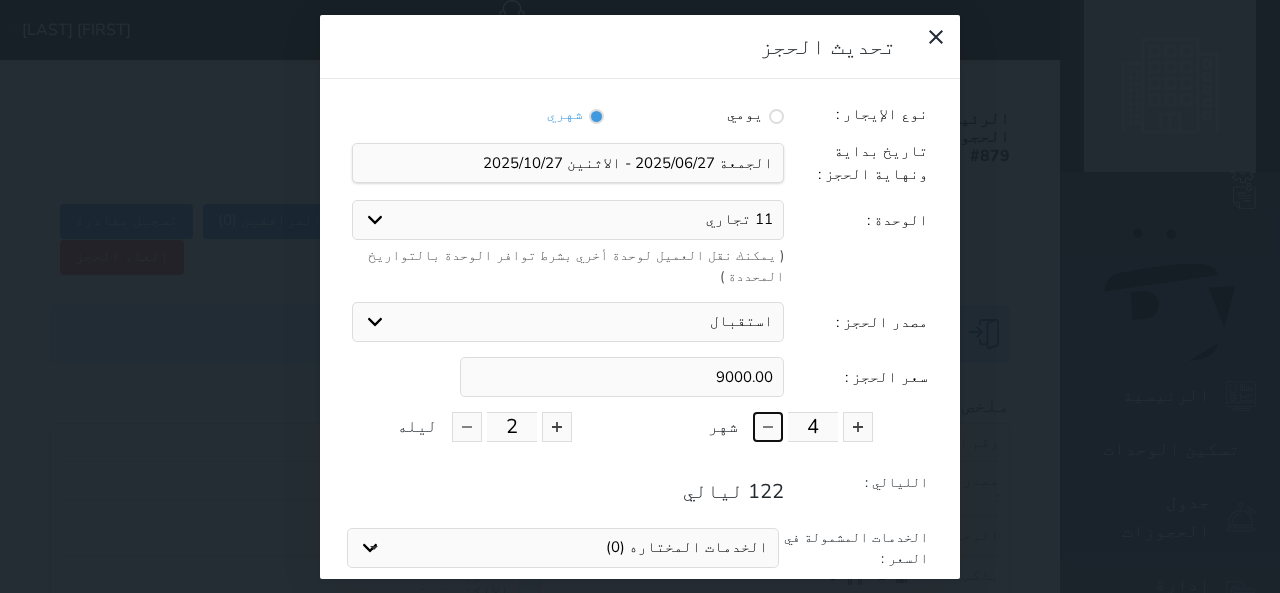 click at bounding box center [768, 427] 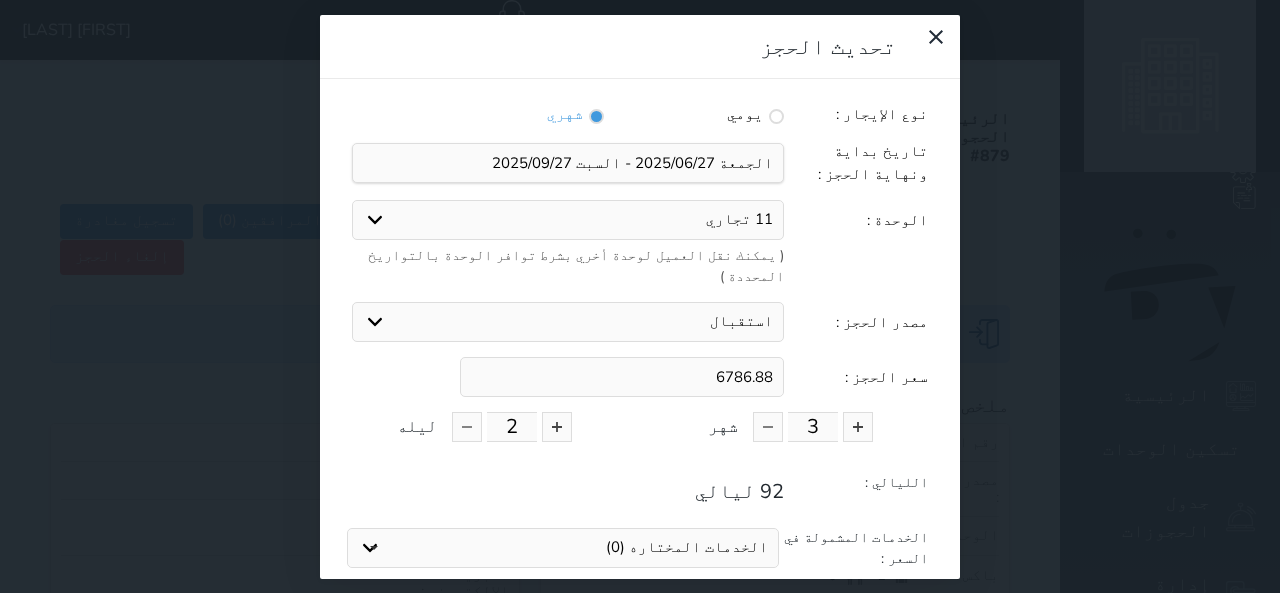 click on "6786.88" at bounding box center [622, 377] 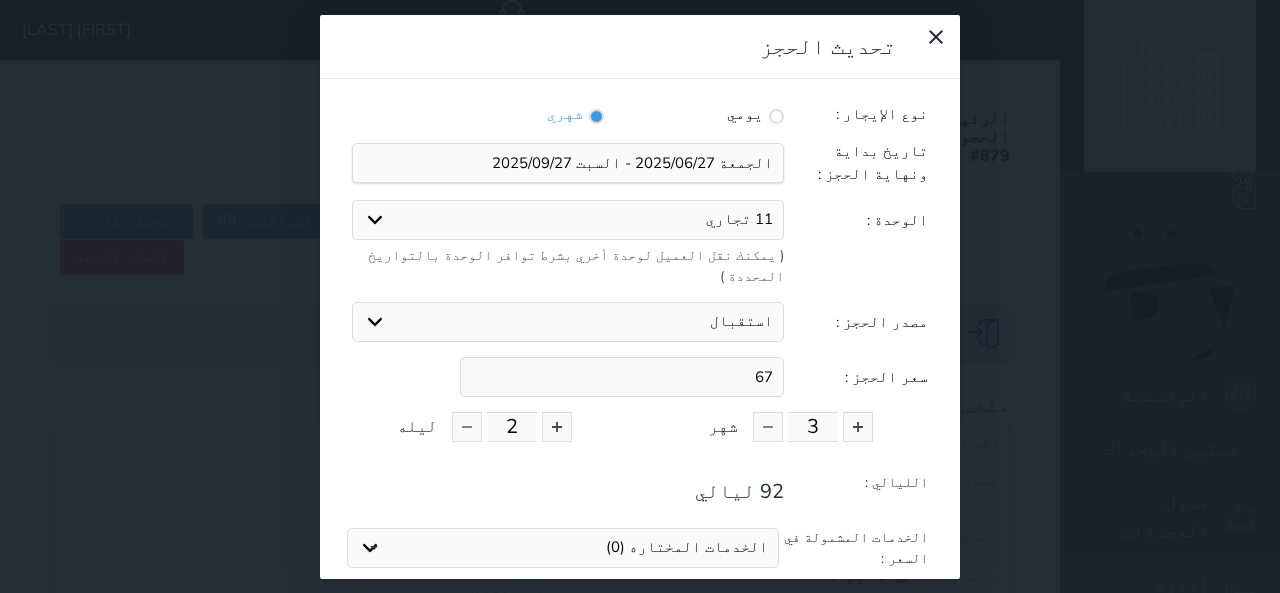 type on "6" 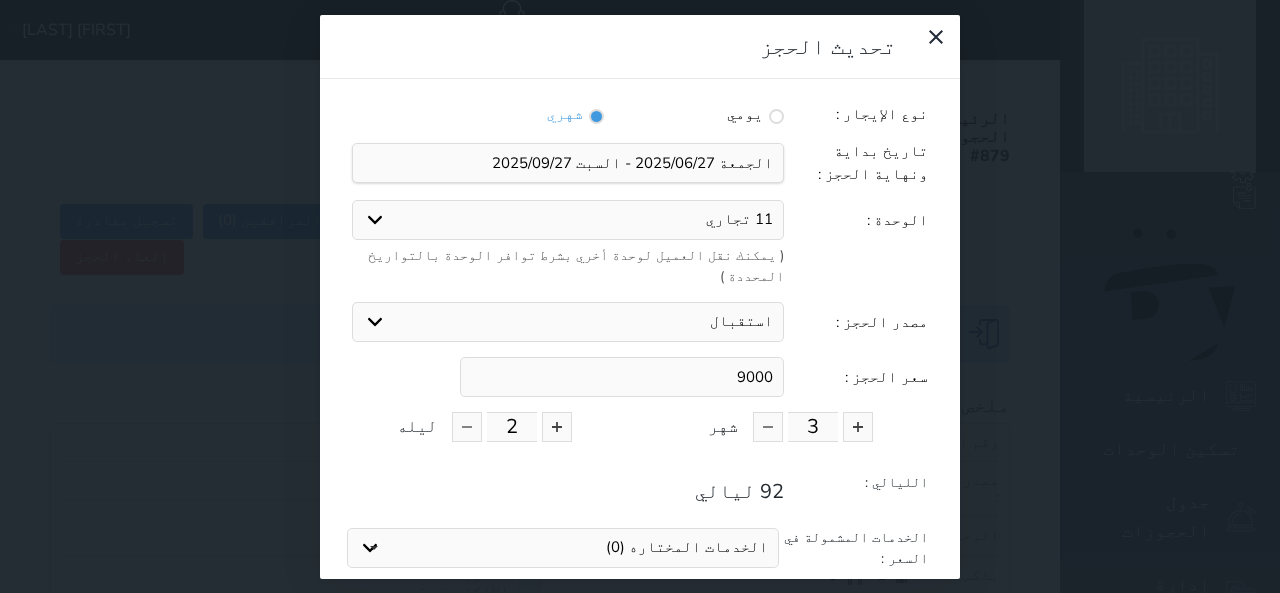 type on "9000" 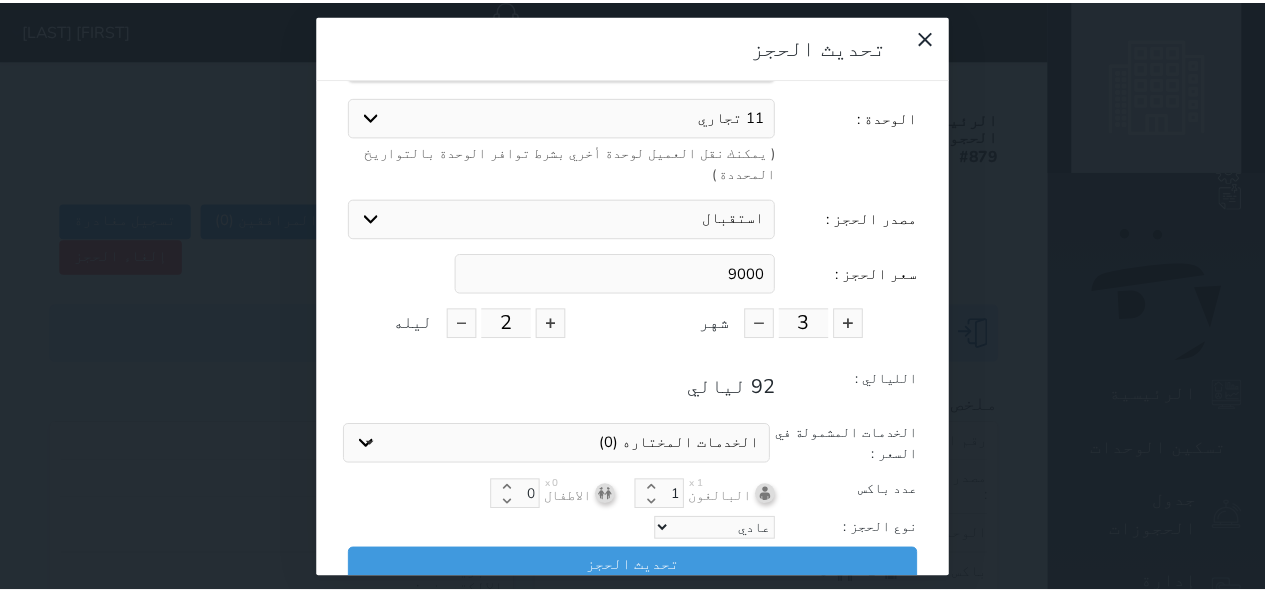 scroll, scrollTop: 104, scrollLeft: 0, axis: vertical 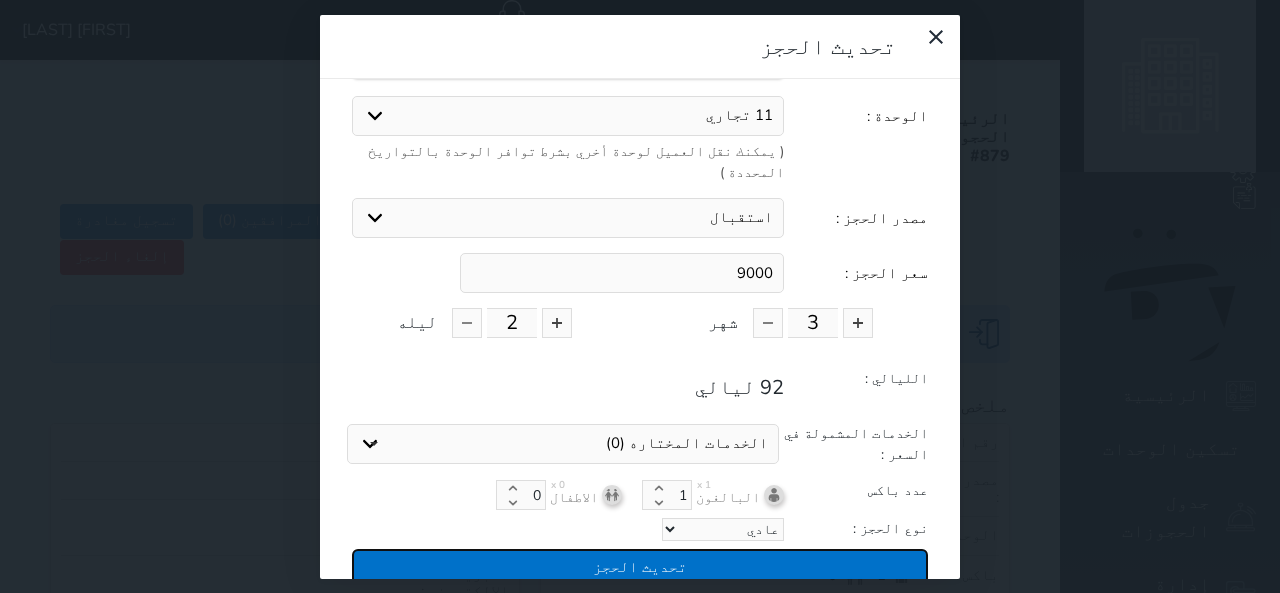 click on "تحديث الحجز" at bounding box center (640, 566) 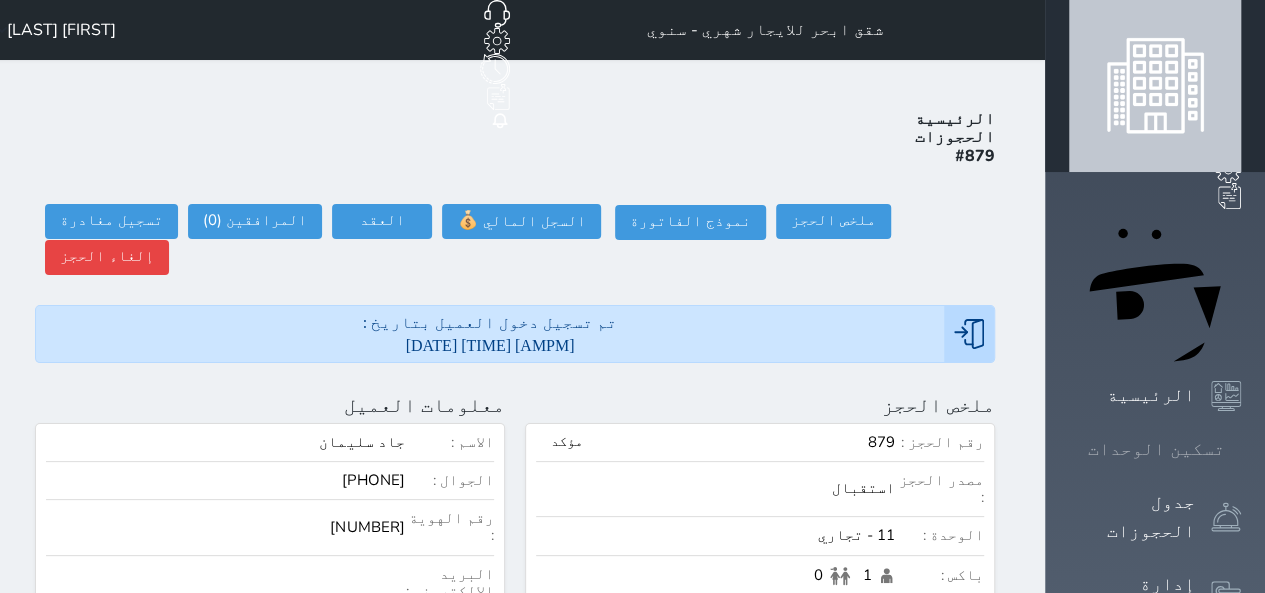 click on "تسكين الوحدات" at bounding box center (1155, 449) 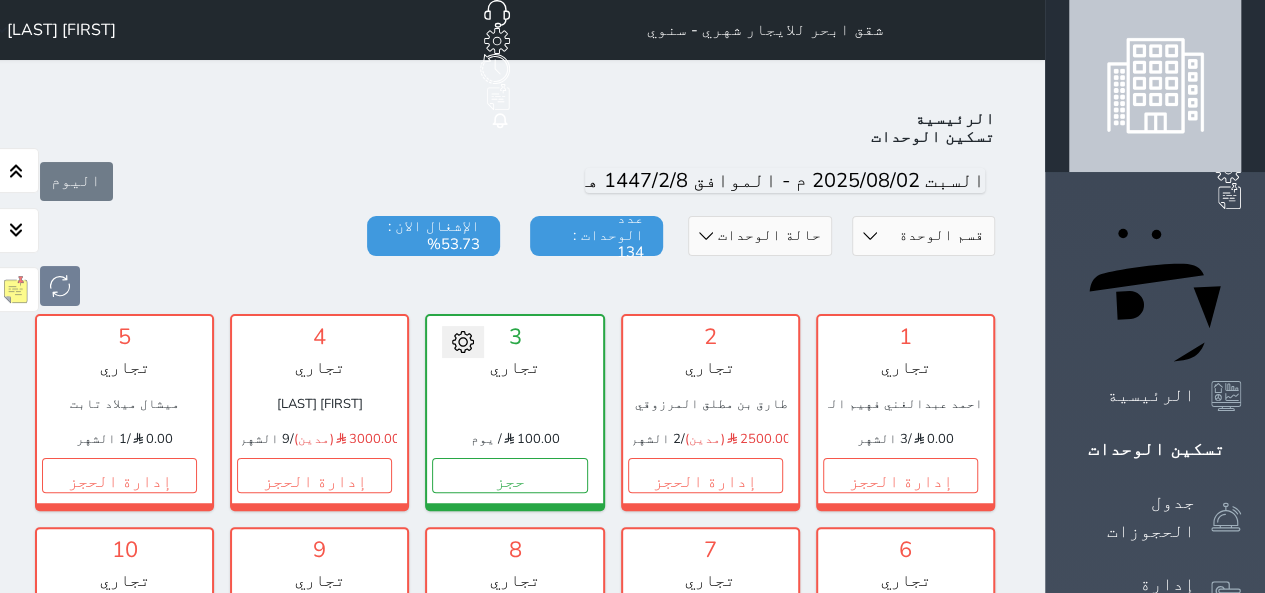 scroll, scrollTop: 78, scrollLeft: 0, axis: vertical 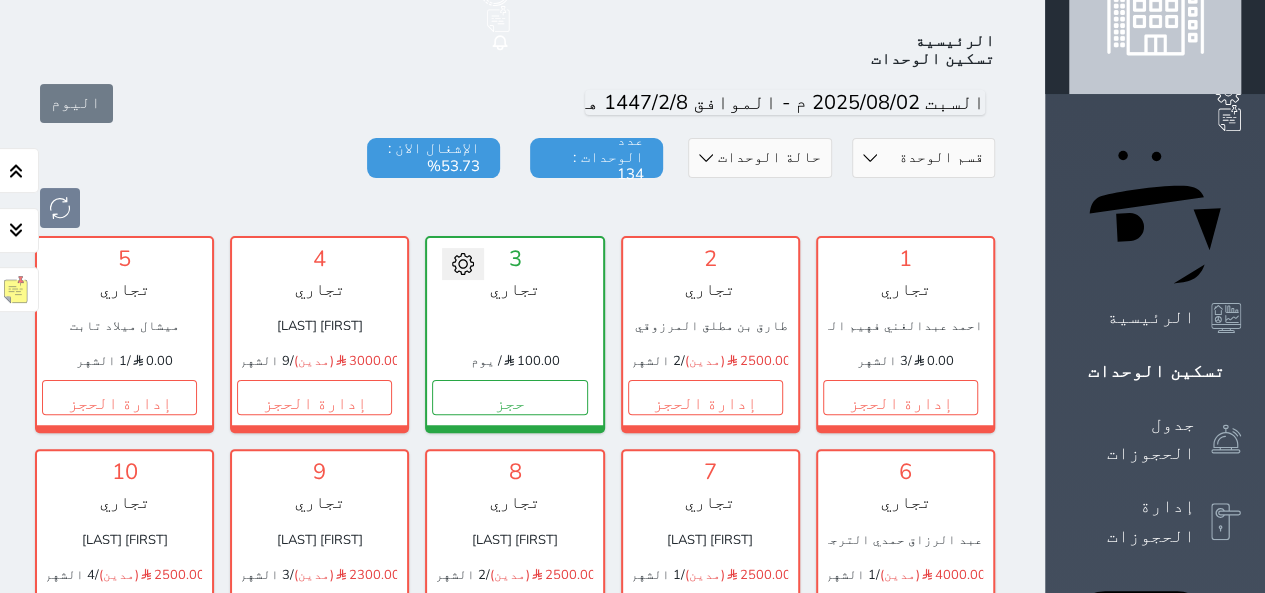 click at bounding box center [515, 208] 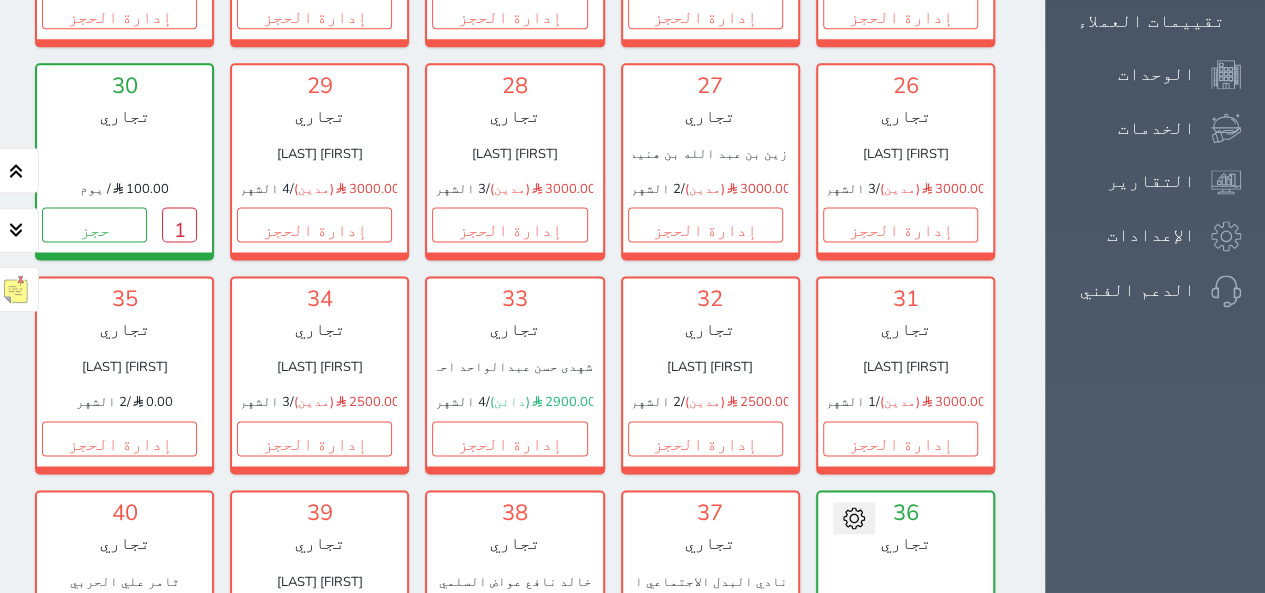scroll, scrollTop: 1358, scrollLeft: 0, axis: vertical 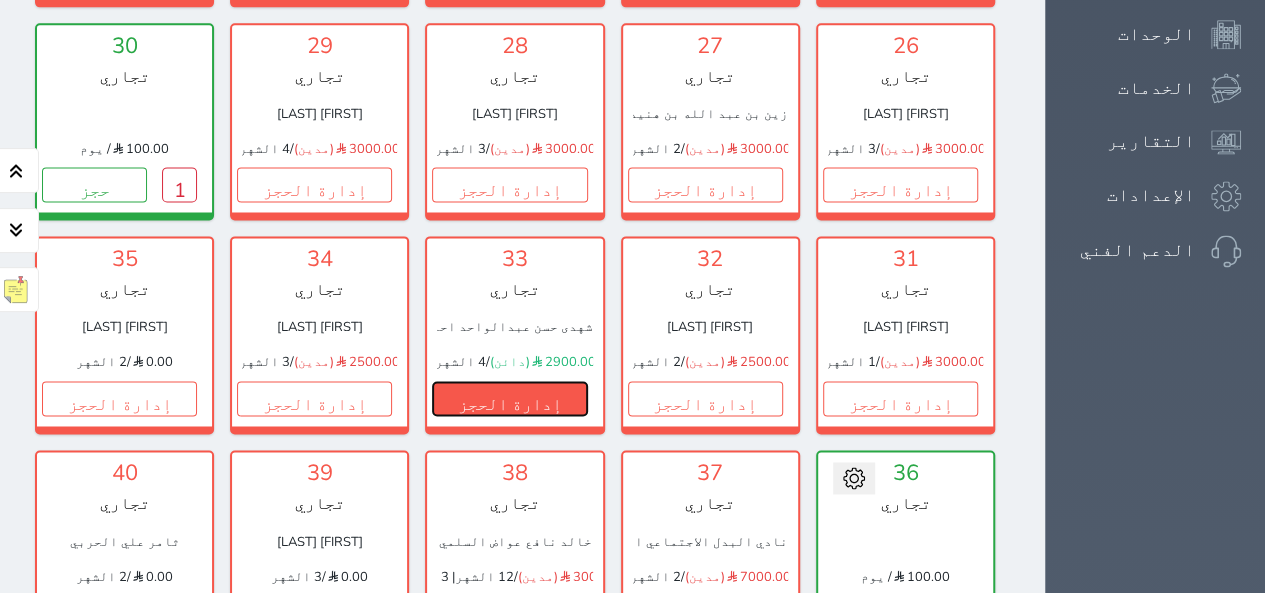click on "إدارة الحجز" at bounding box center (509, 398) 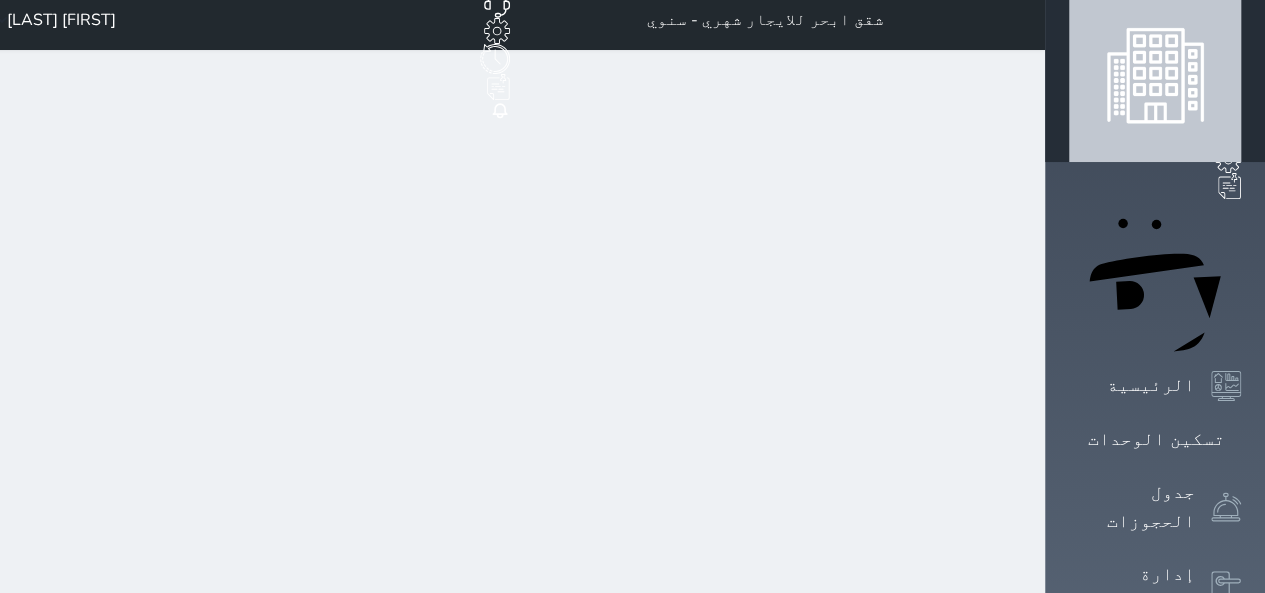 scroll, scrollTop: 0, scrollLeft: 0, axis: both 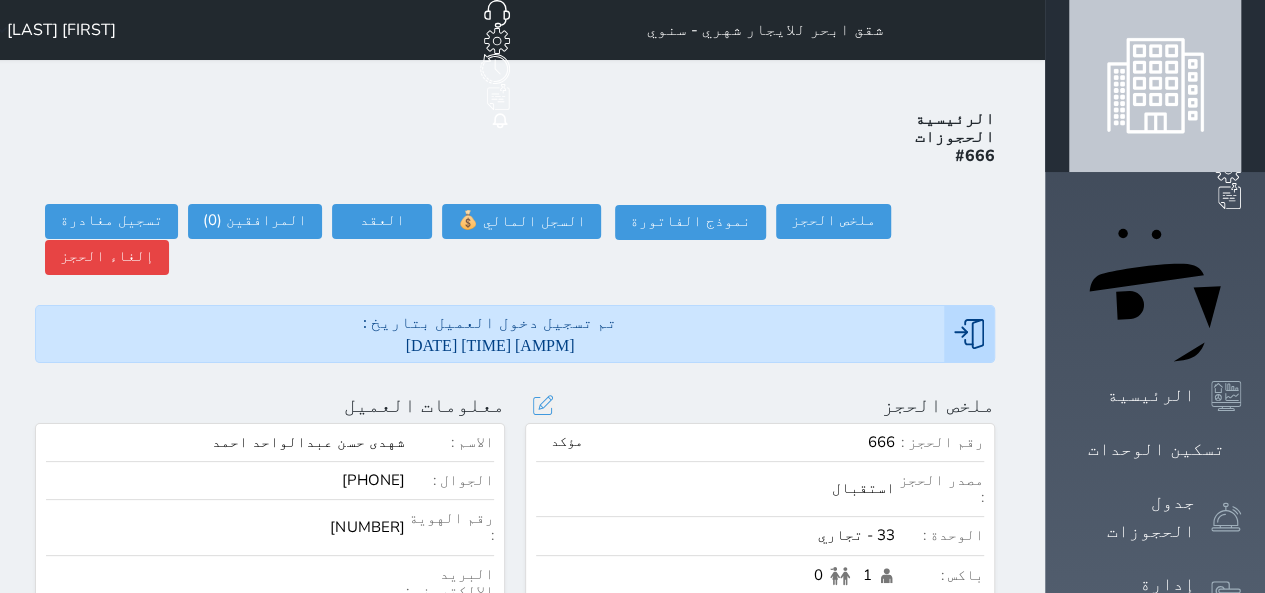 click on "باكس :           1                 0" at bounding box center (760, 581) 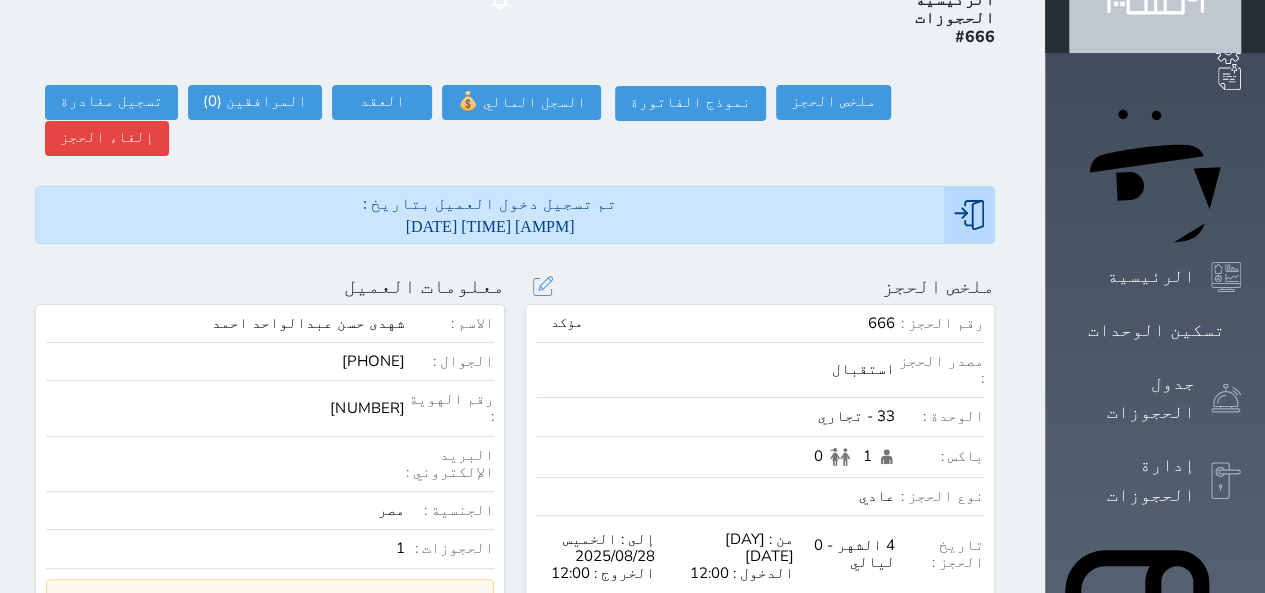 scroll, scrollTop: 120, scrollLeft: 0, axis: vertical 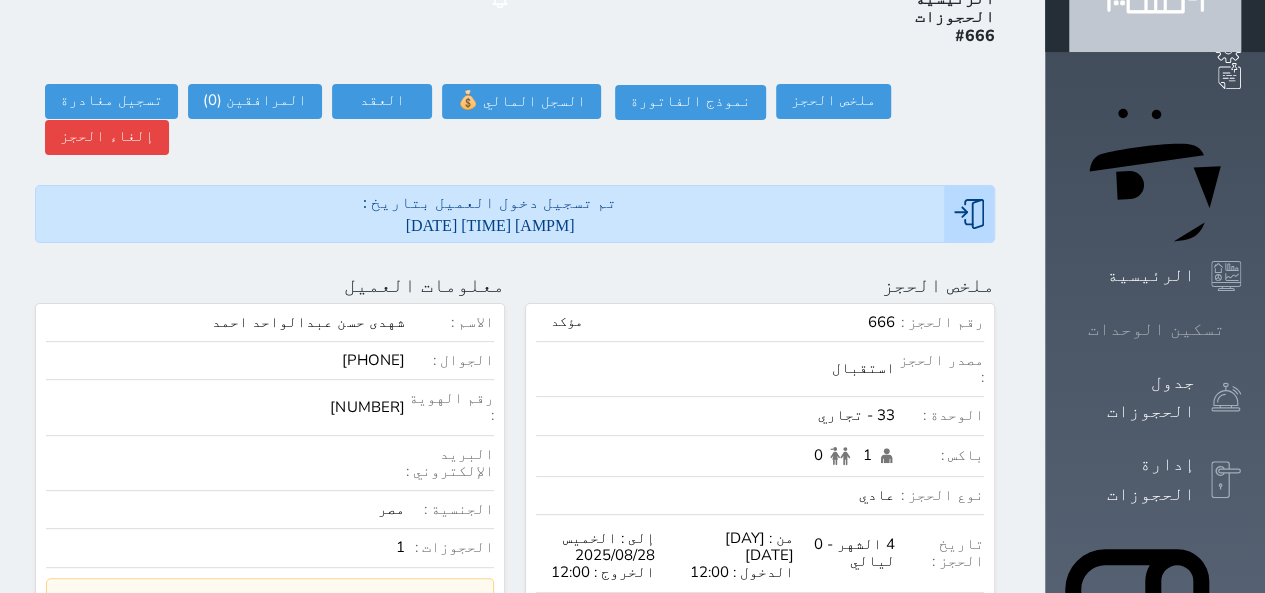 click 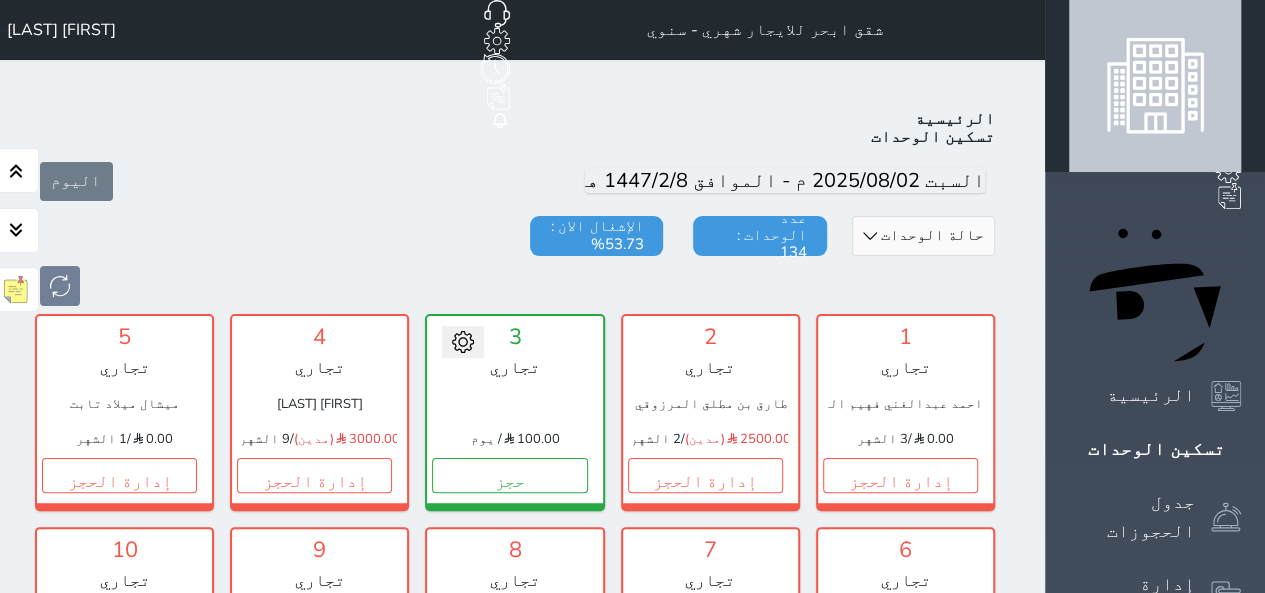 scroll, scrollTop: 78, scrollLeft: 0, axis: vertical 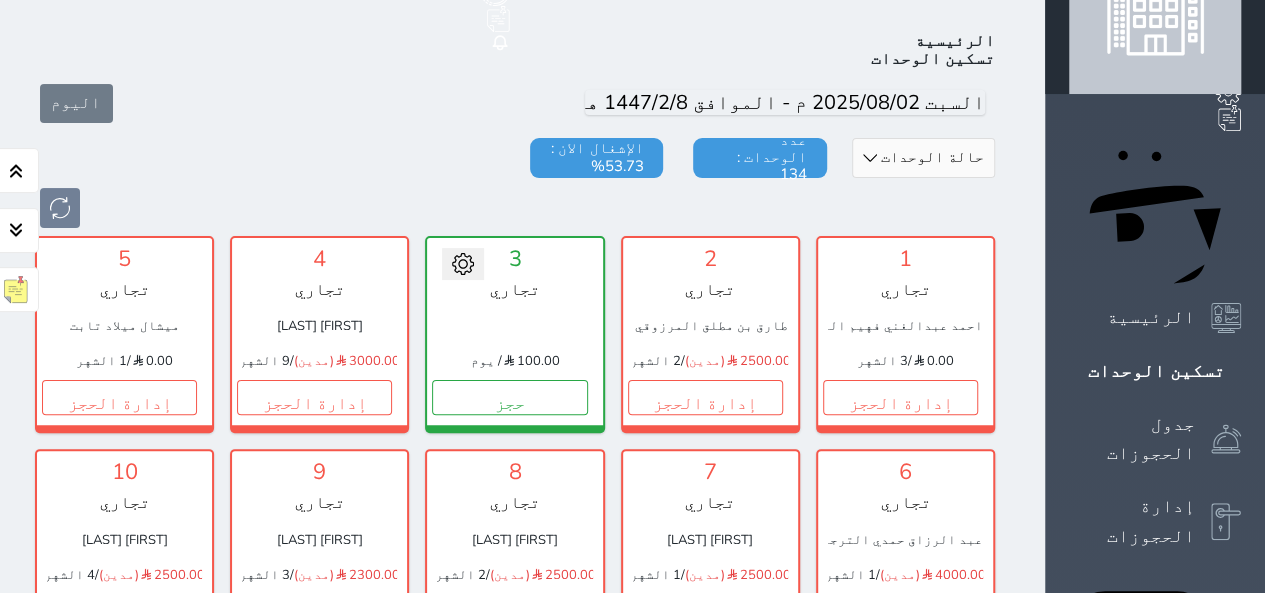 click at bounding box center [515, 208] 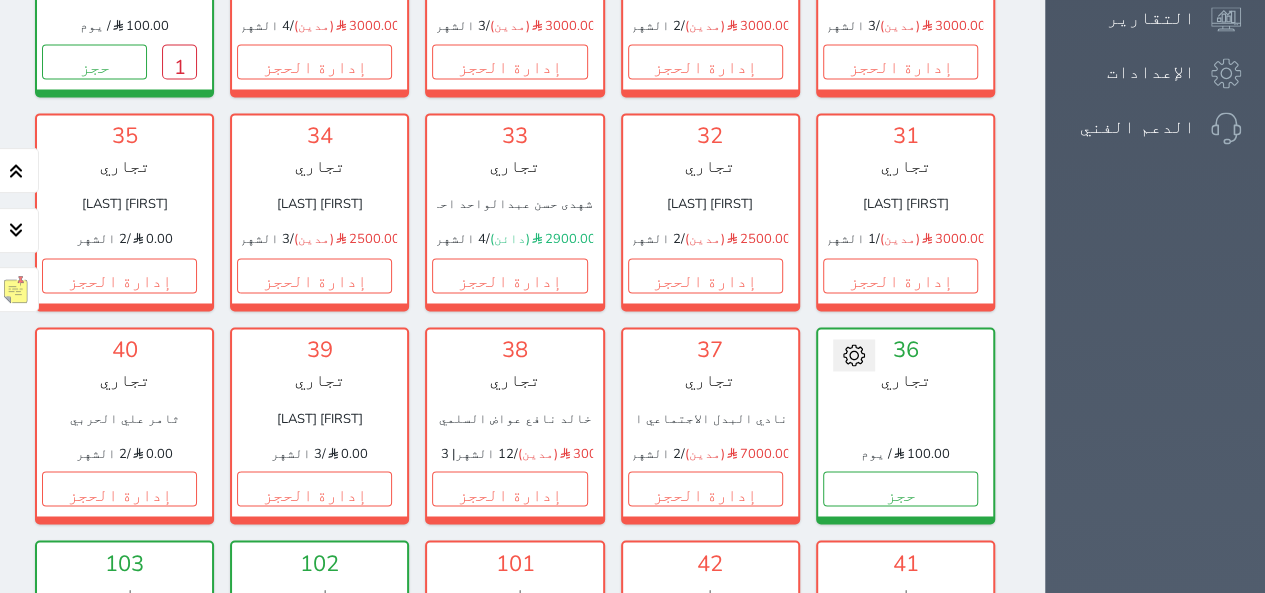 scroll, scrollTop: 1478, scrollLeft: 0, axis: vertical 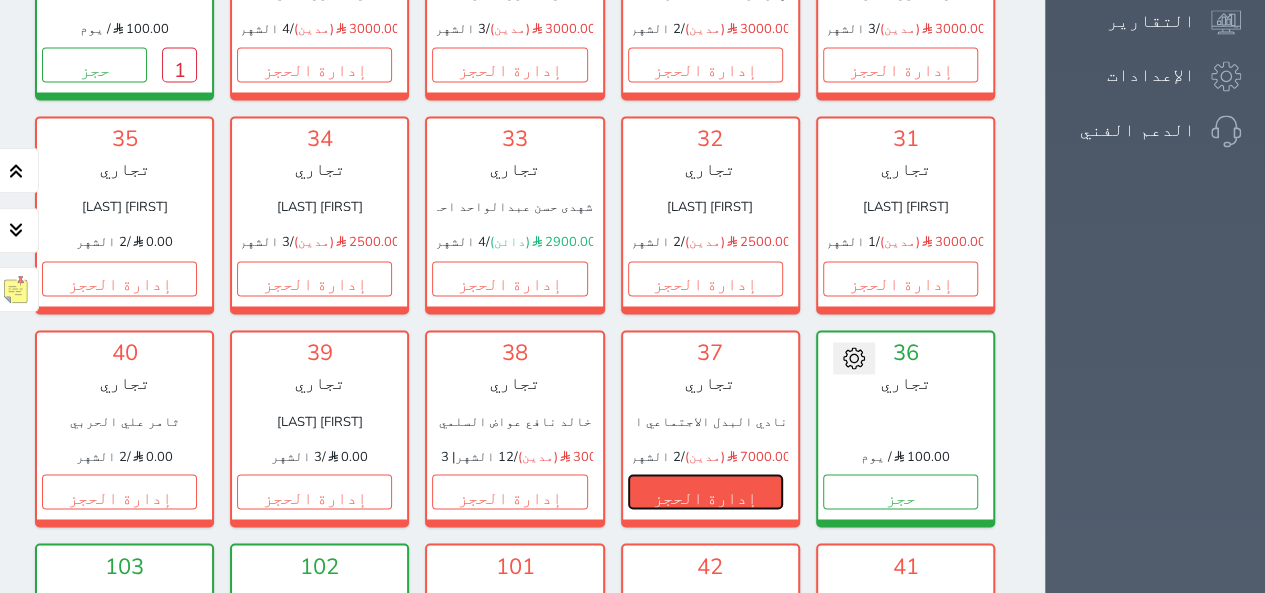 click on "إدارة الحجز" at bounding box center (705, 491) 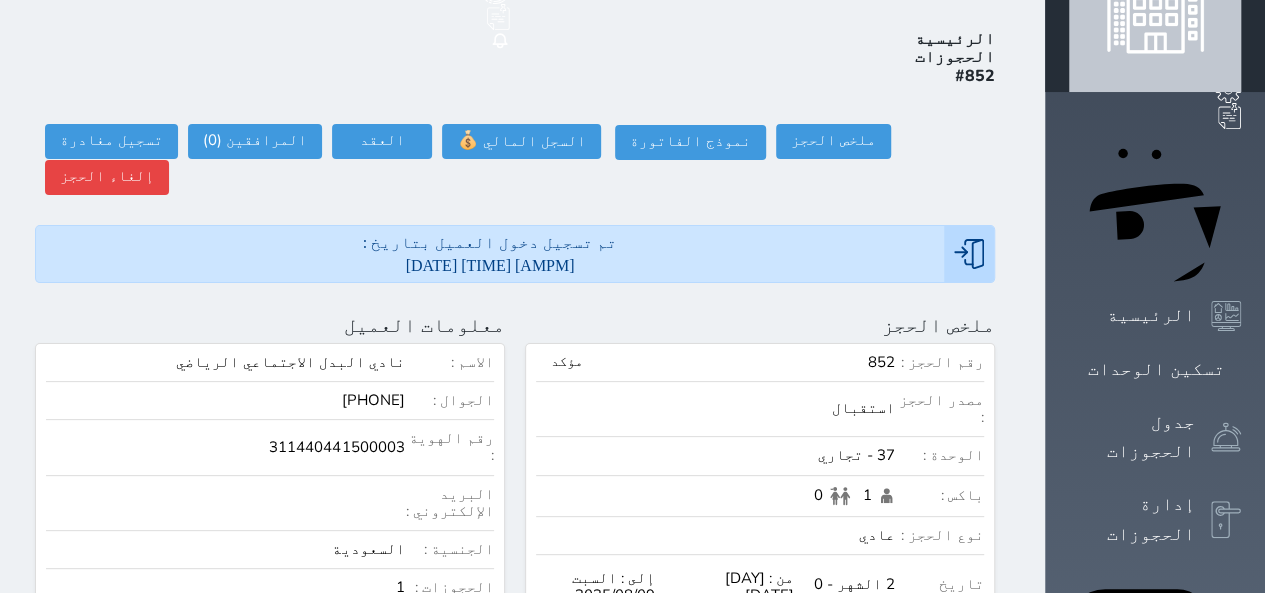 scroll, scrollTop: 120, scrollLeft: 0, axis: vertical 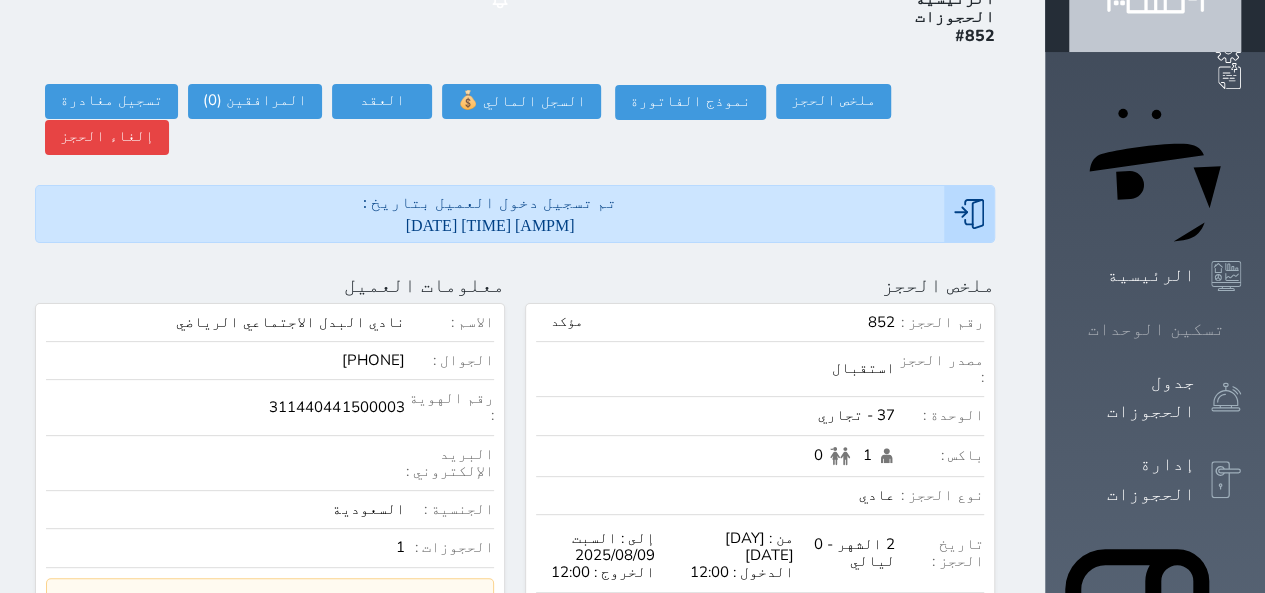 click on "تسكين الوحدات" at bounding box center (1156, 329) 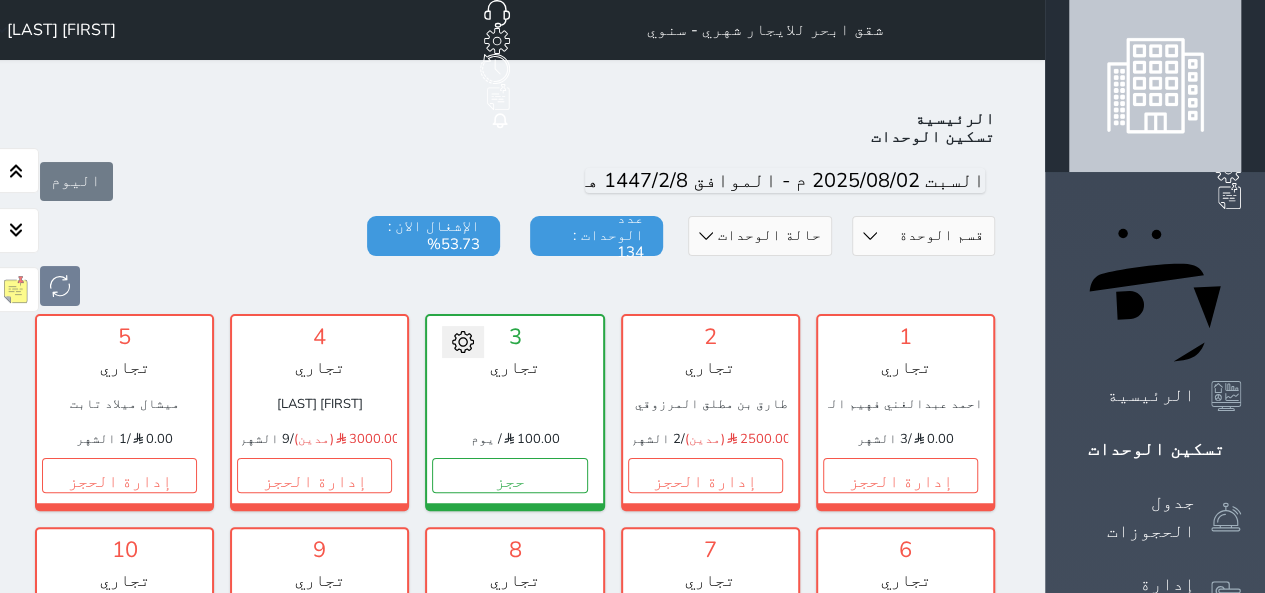 scroll, scrollTop: 78, scrollLeft: 0, axis: vertical 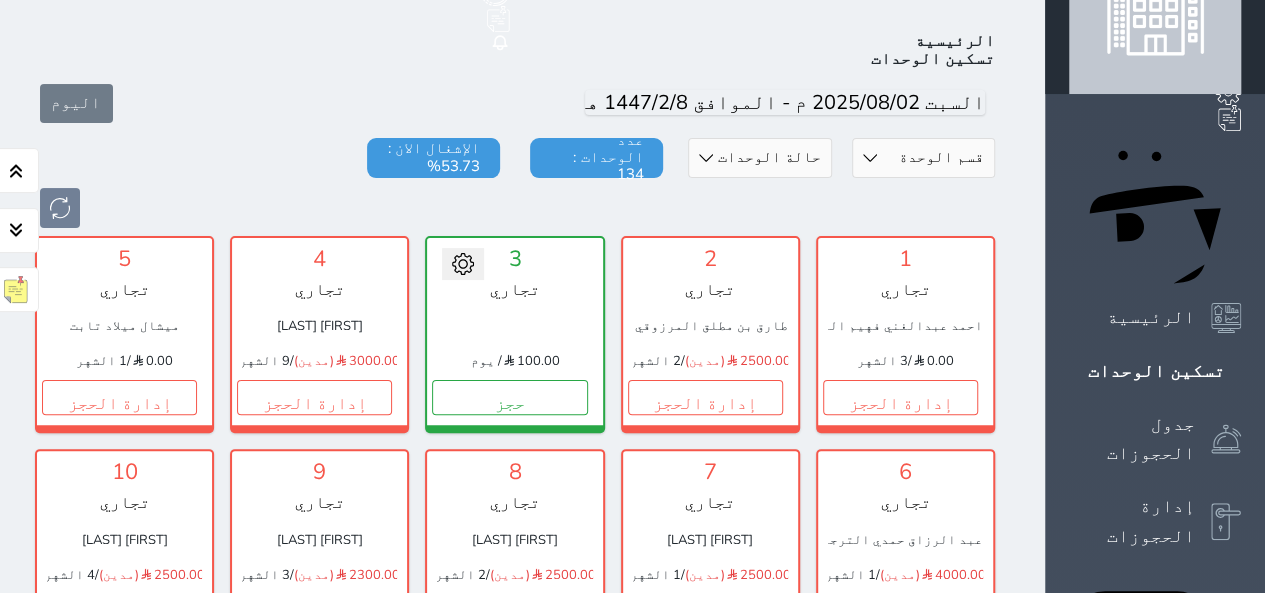 click at bounding box center (515, 208) 